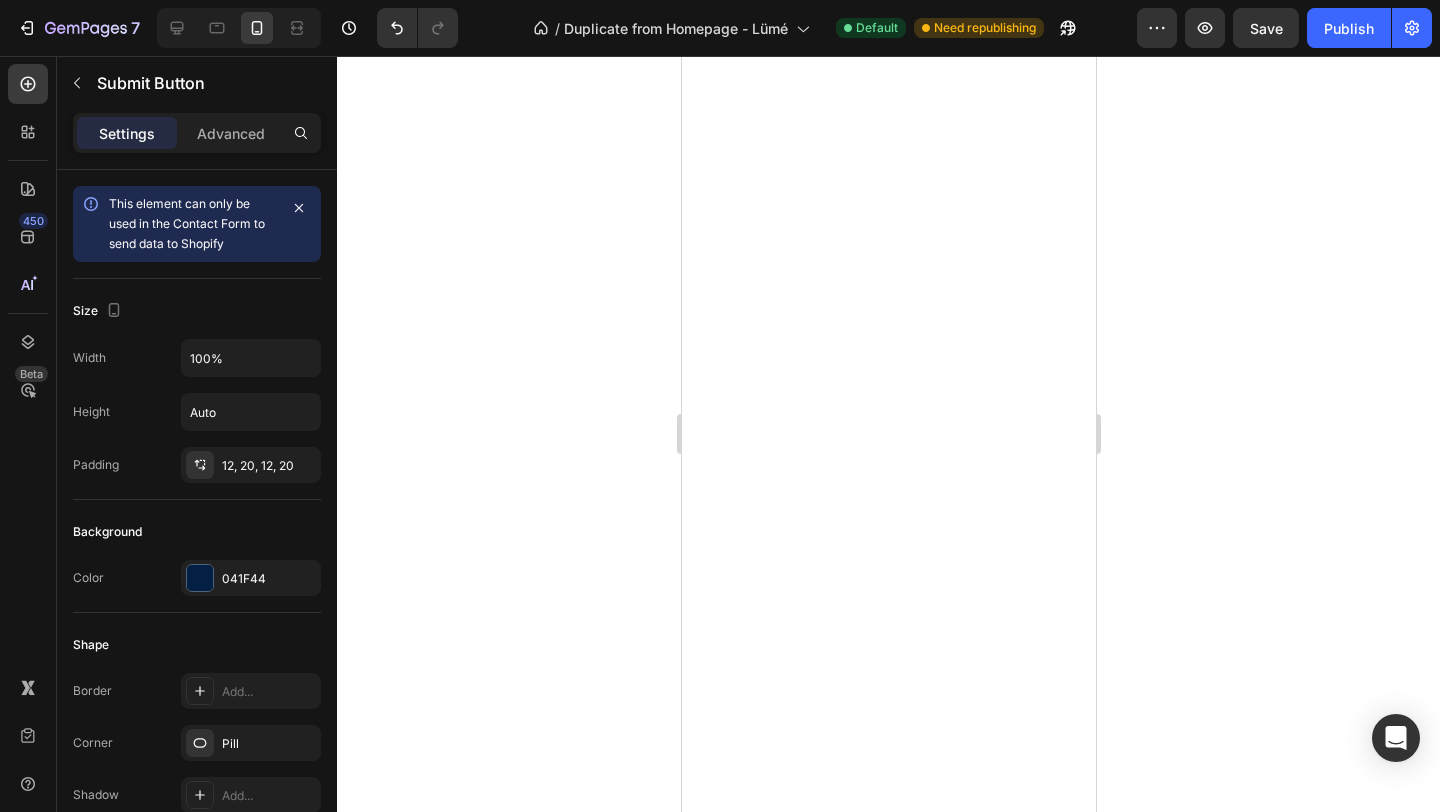 scroll, scrollTop: 0, scrollLeft: 0, axis: both 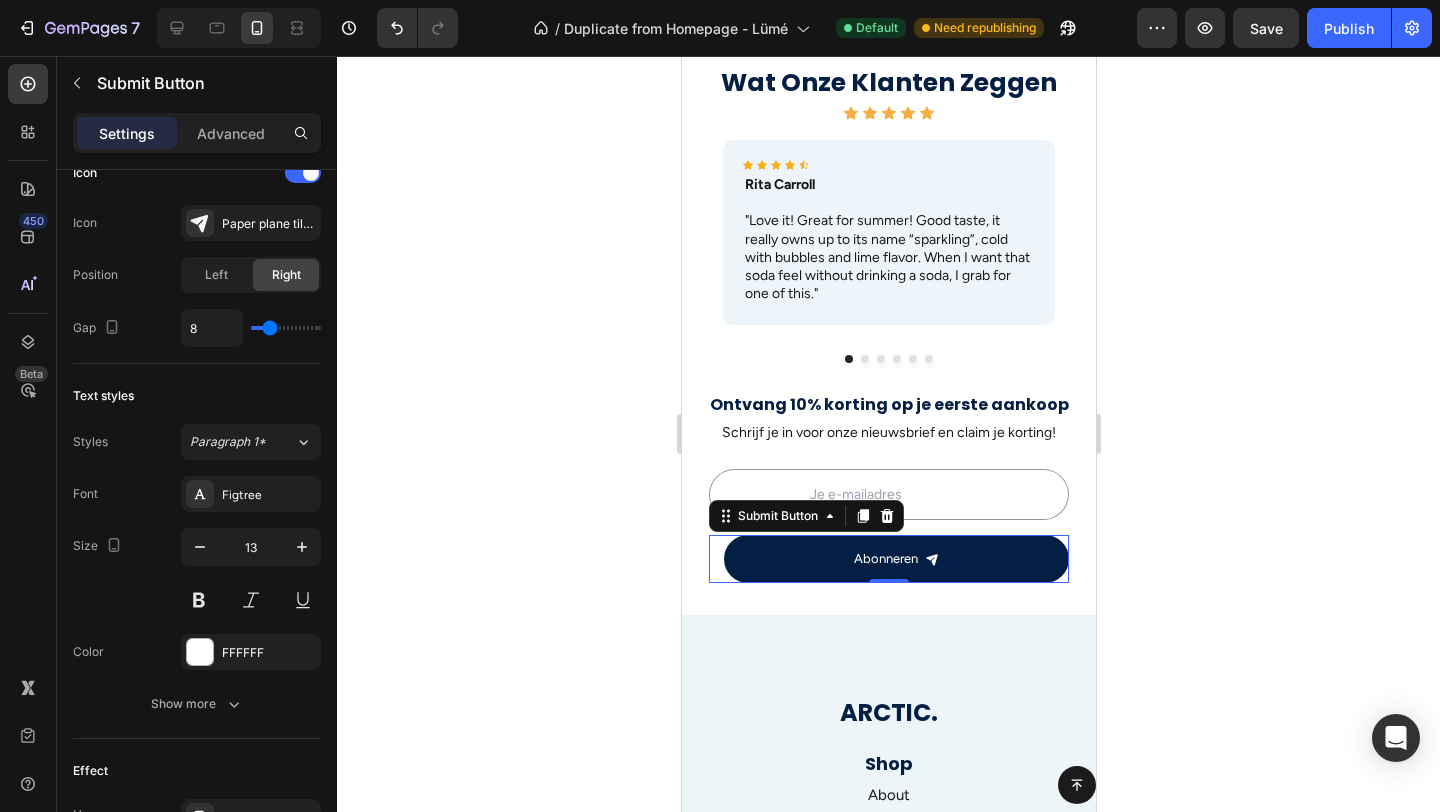 click 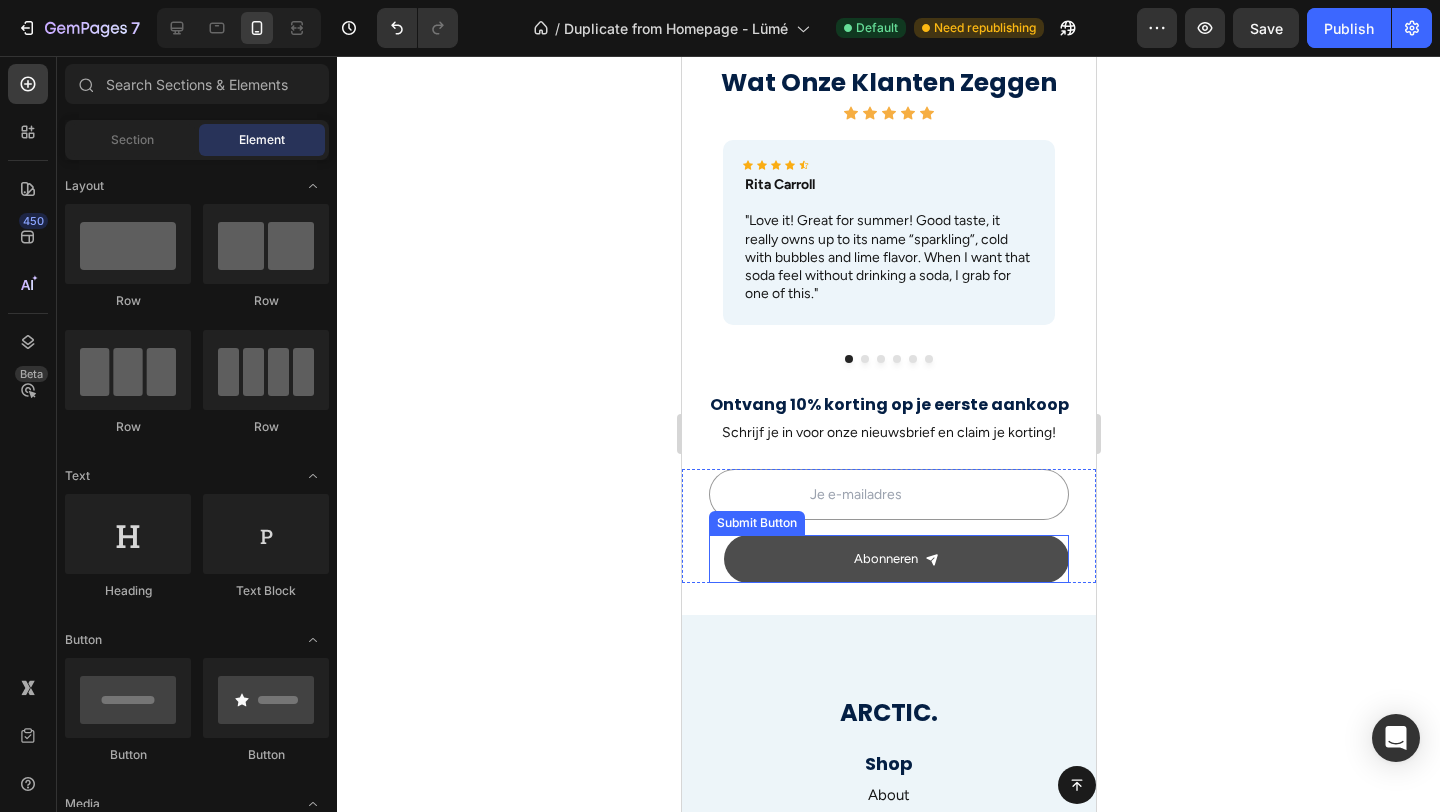 click on "Abonneren" at bounding box center [895, 558] 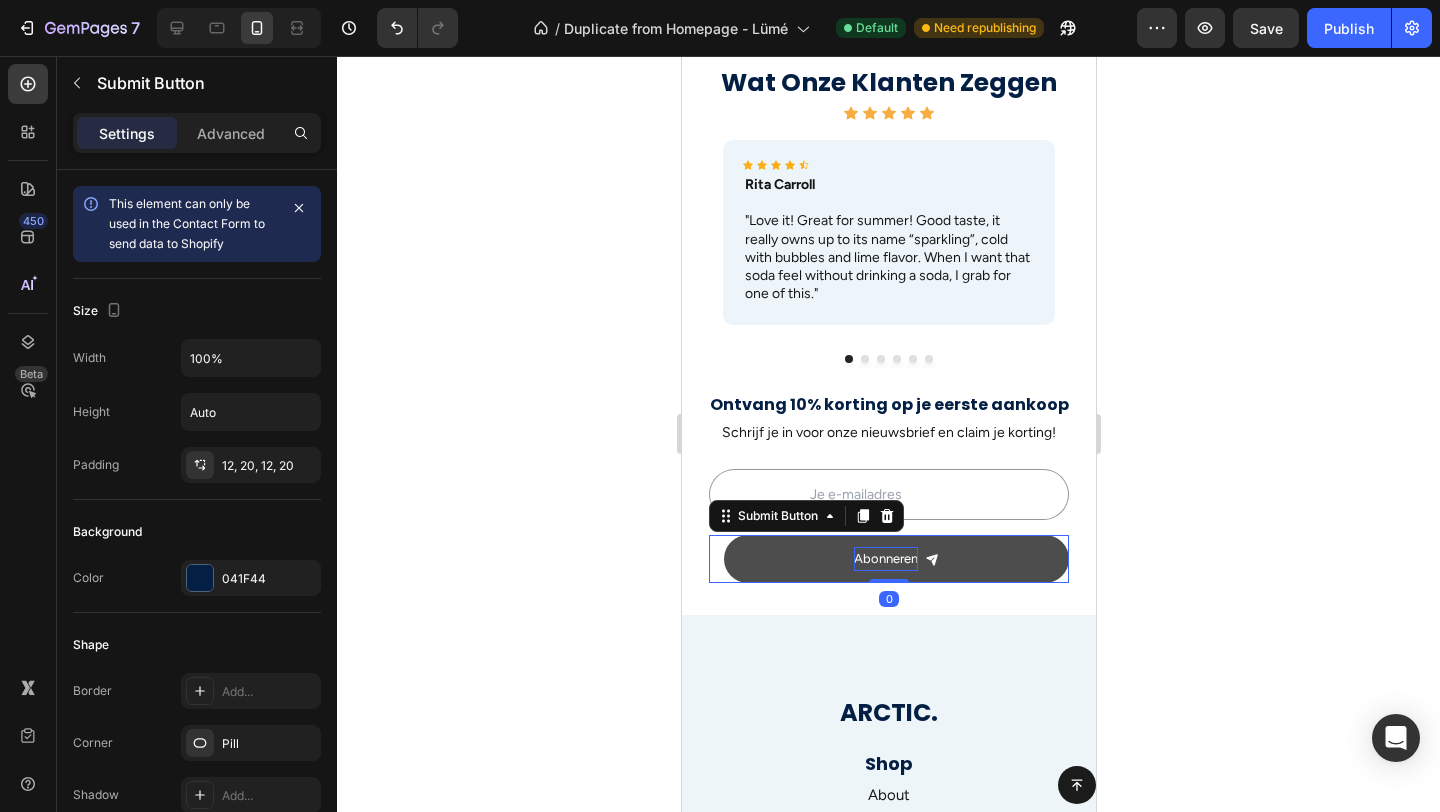 click on "Abonneren" at bounding box center [885, 558] 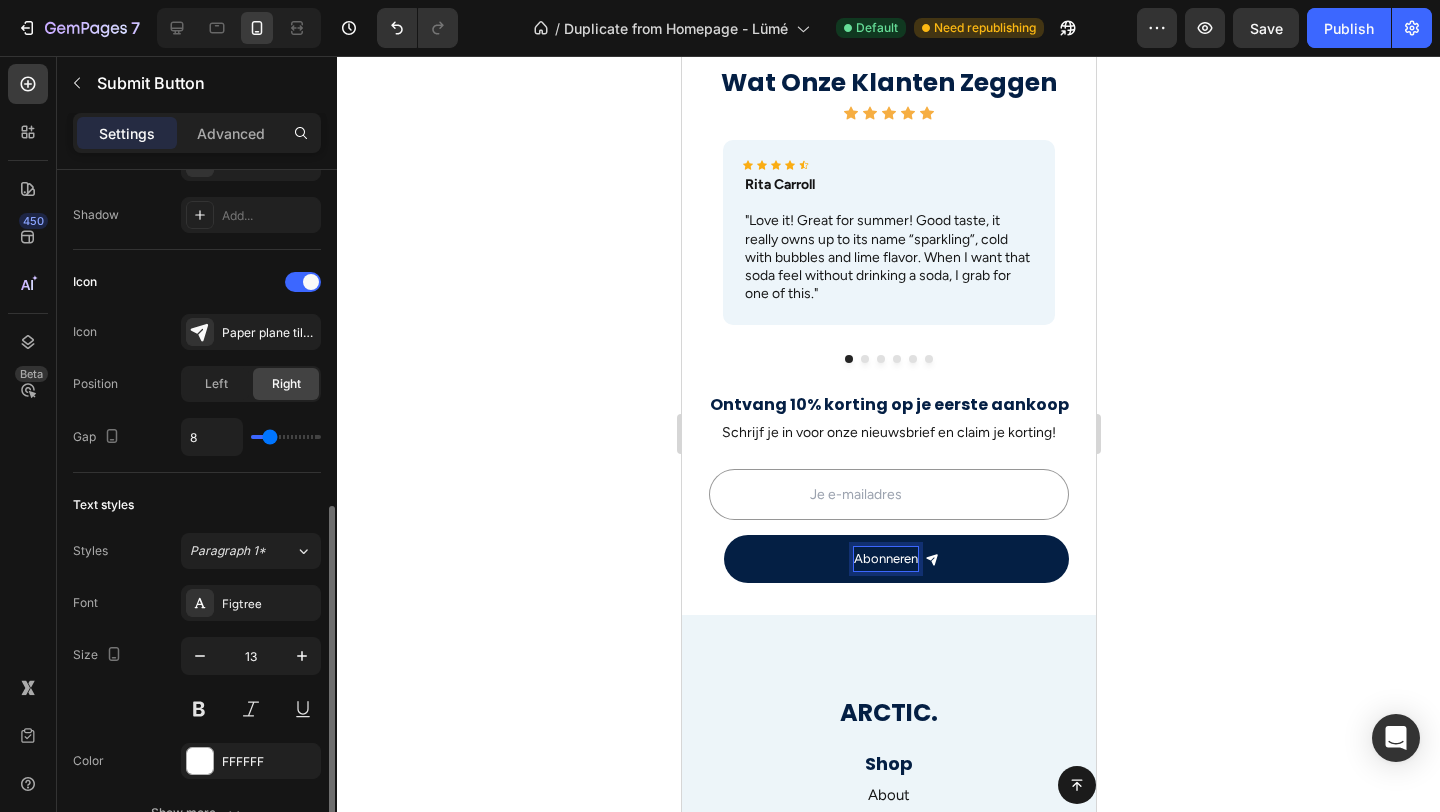 scroll, scrollTop: 637, scrollLeft: 0, axis: vertical 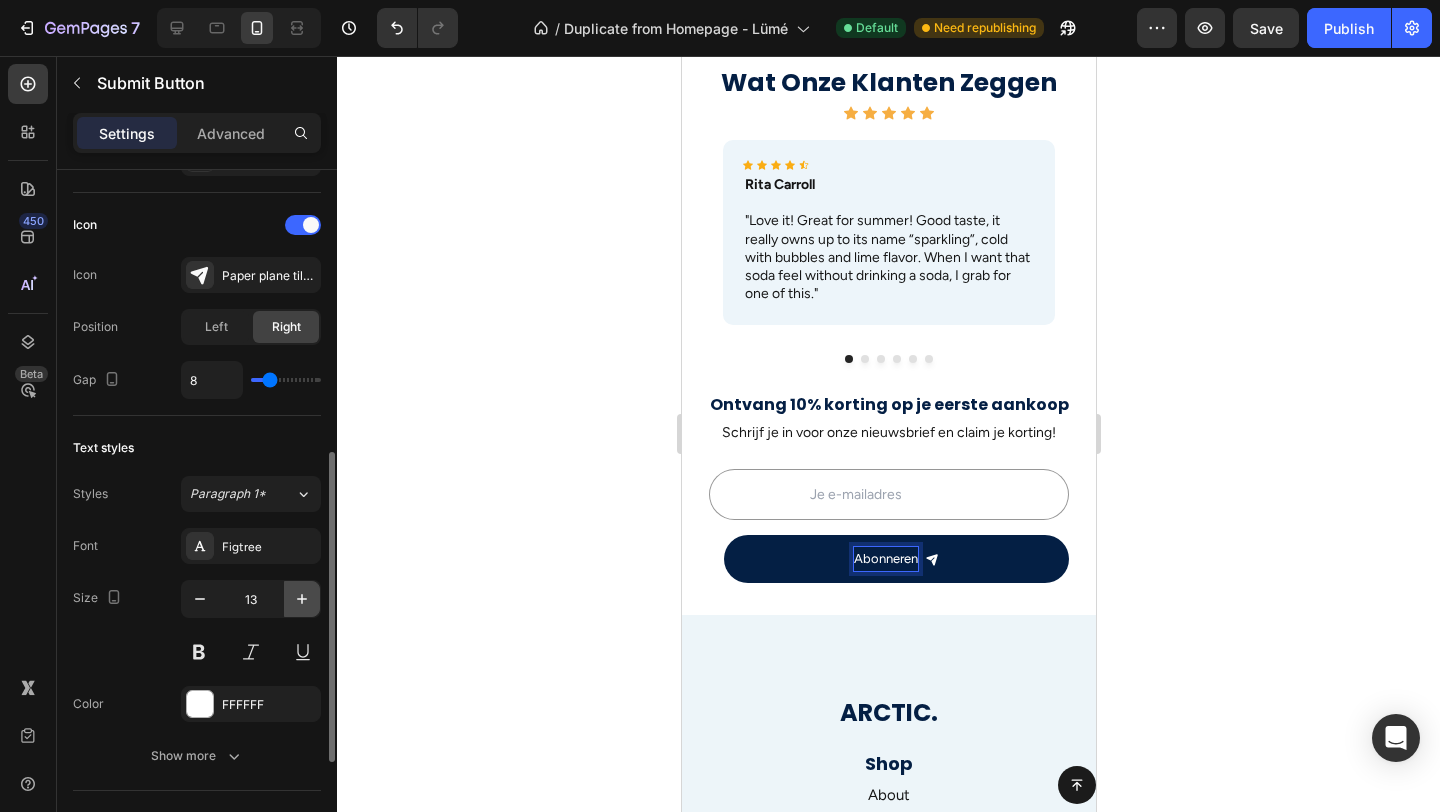 click 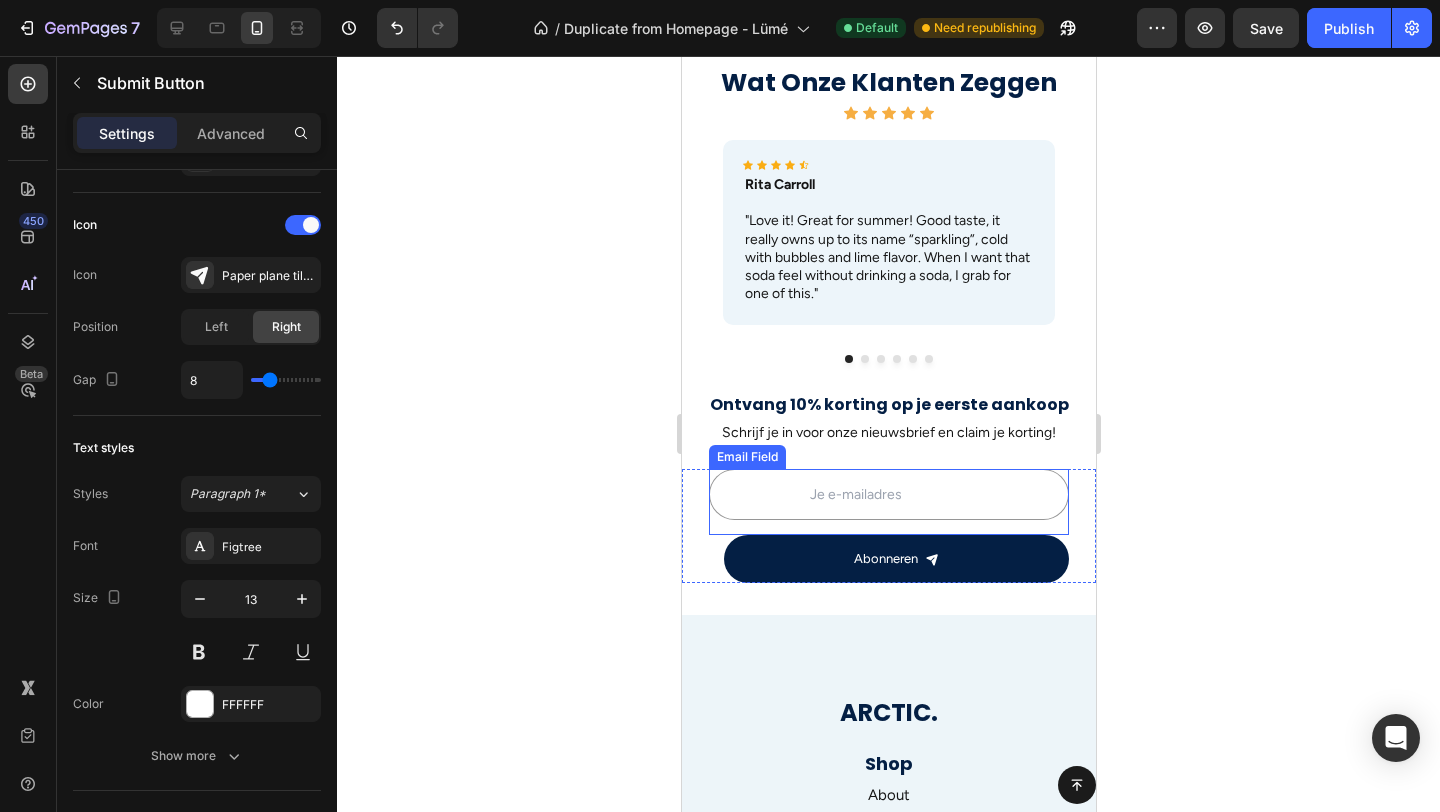 type on "14" 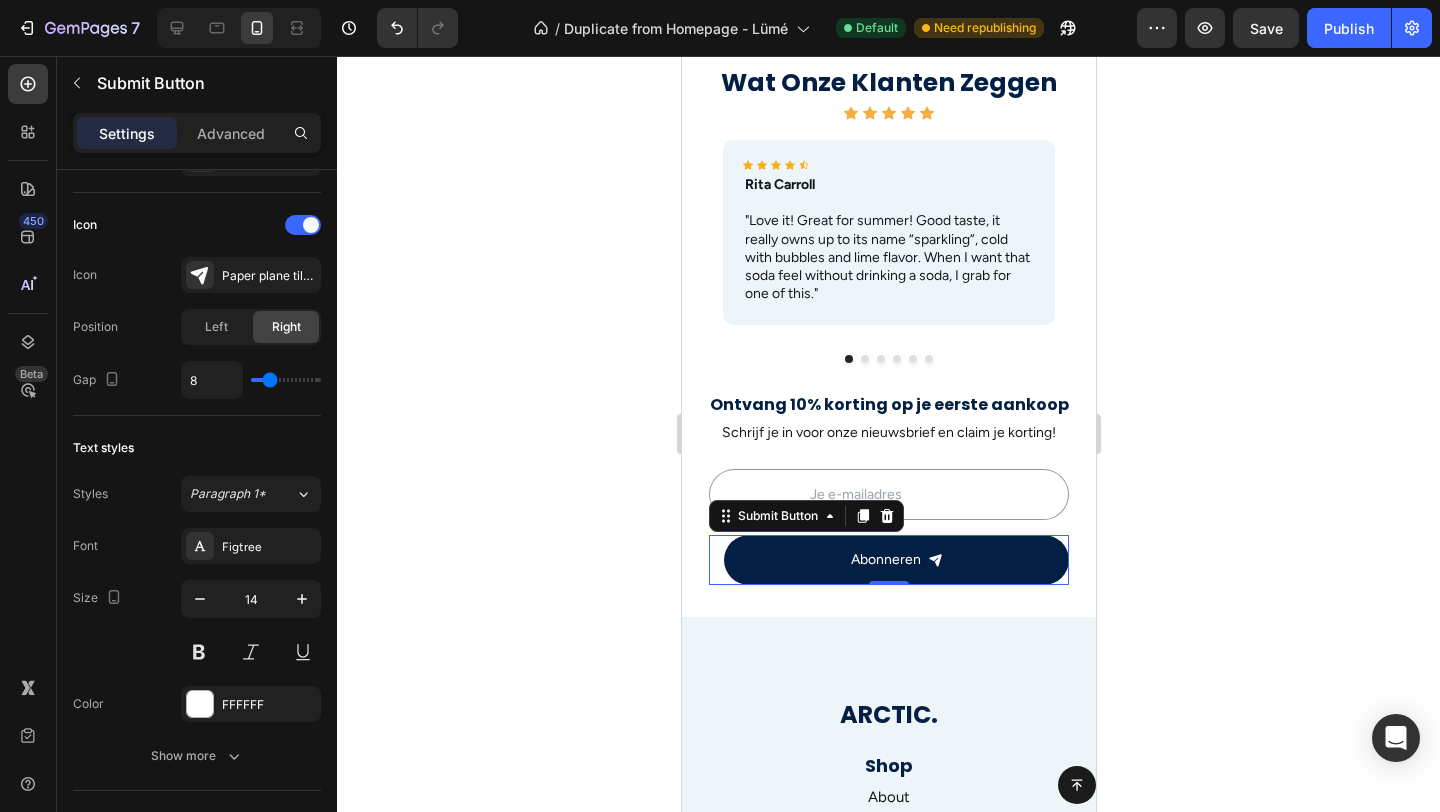 click at bounding box center (888, 494) 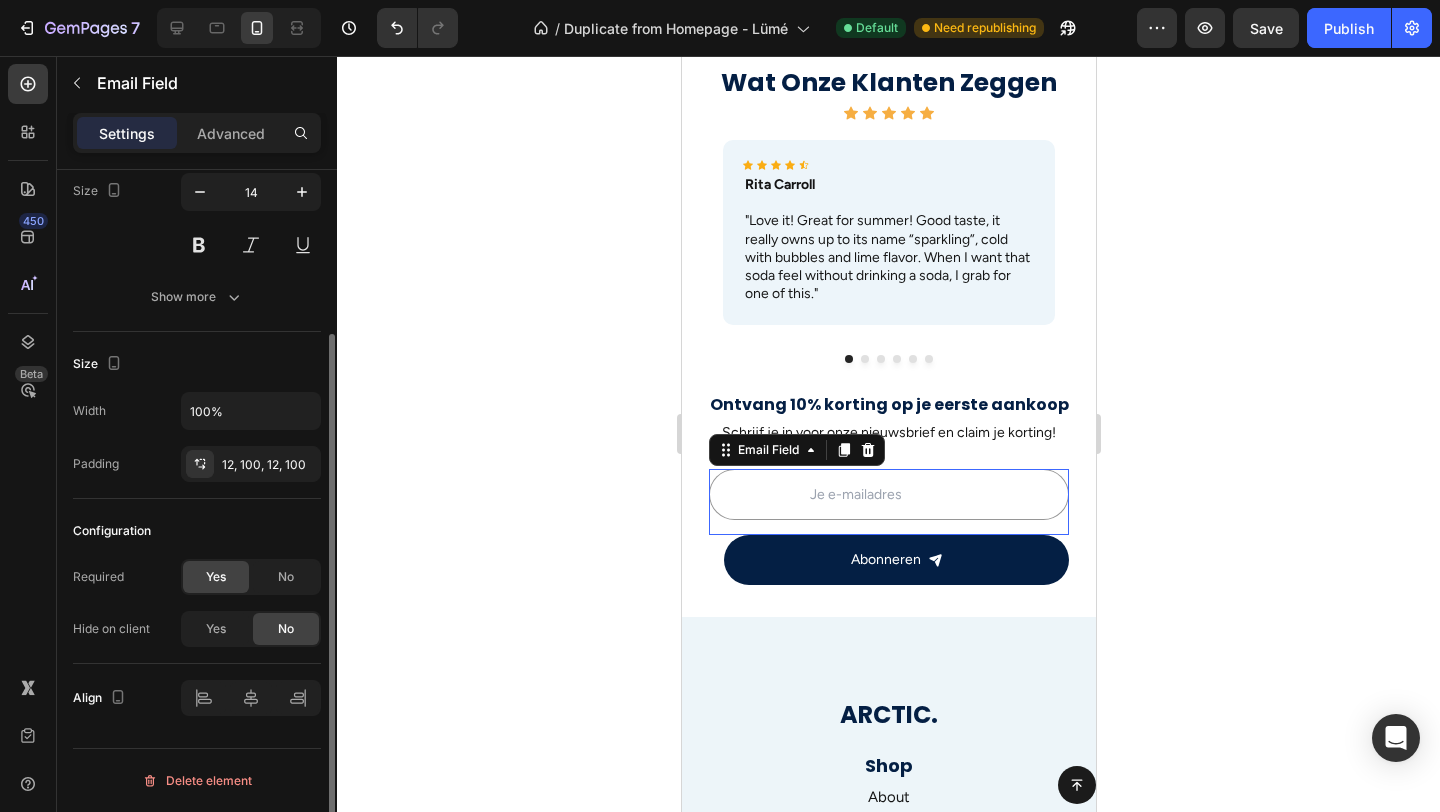 scroll, scrollTop: 0, scrollLeft: 0, axis: both 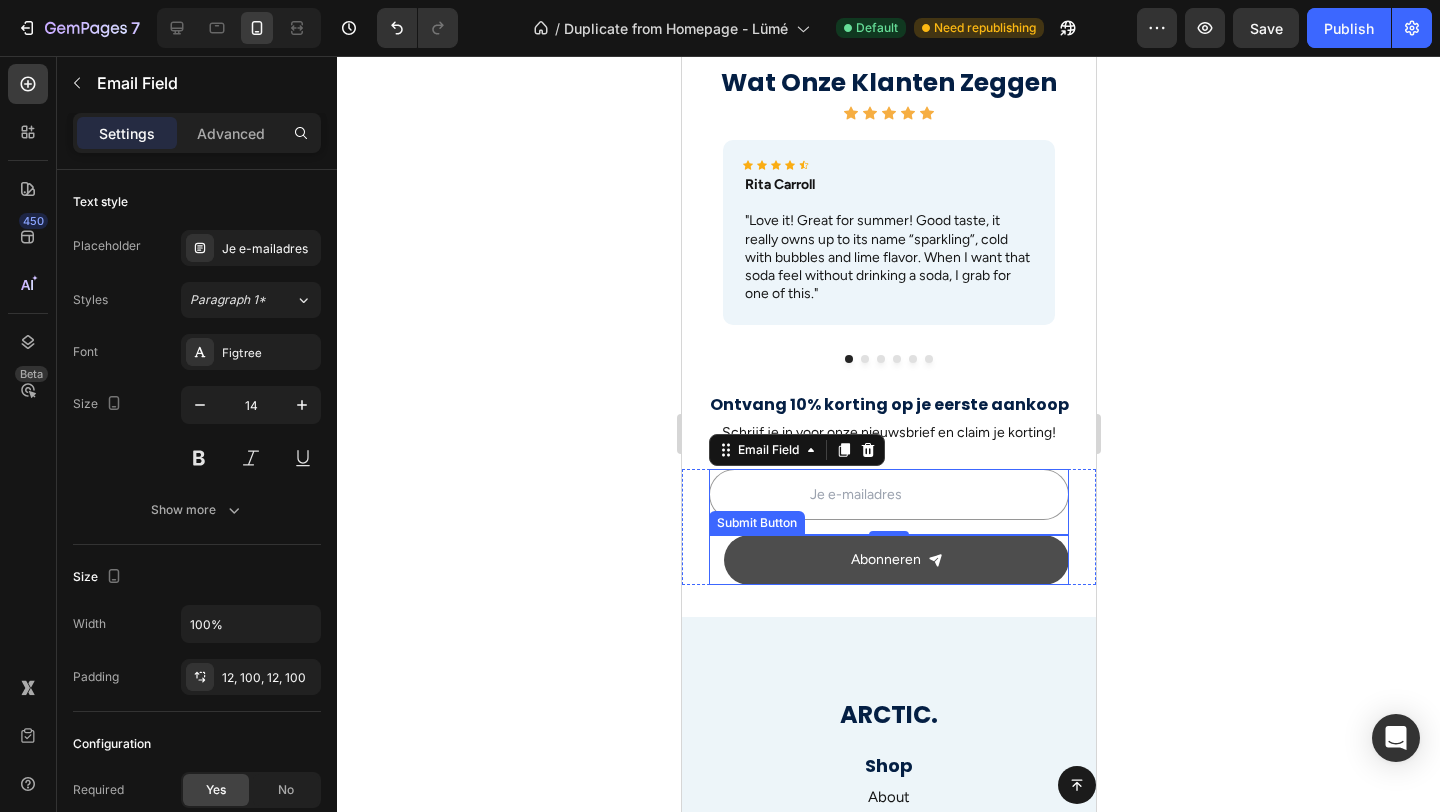 click on "Abonneren" at bounding box center [895, 559] 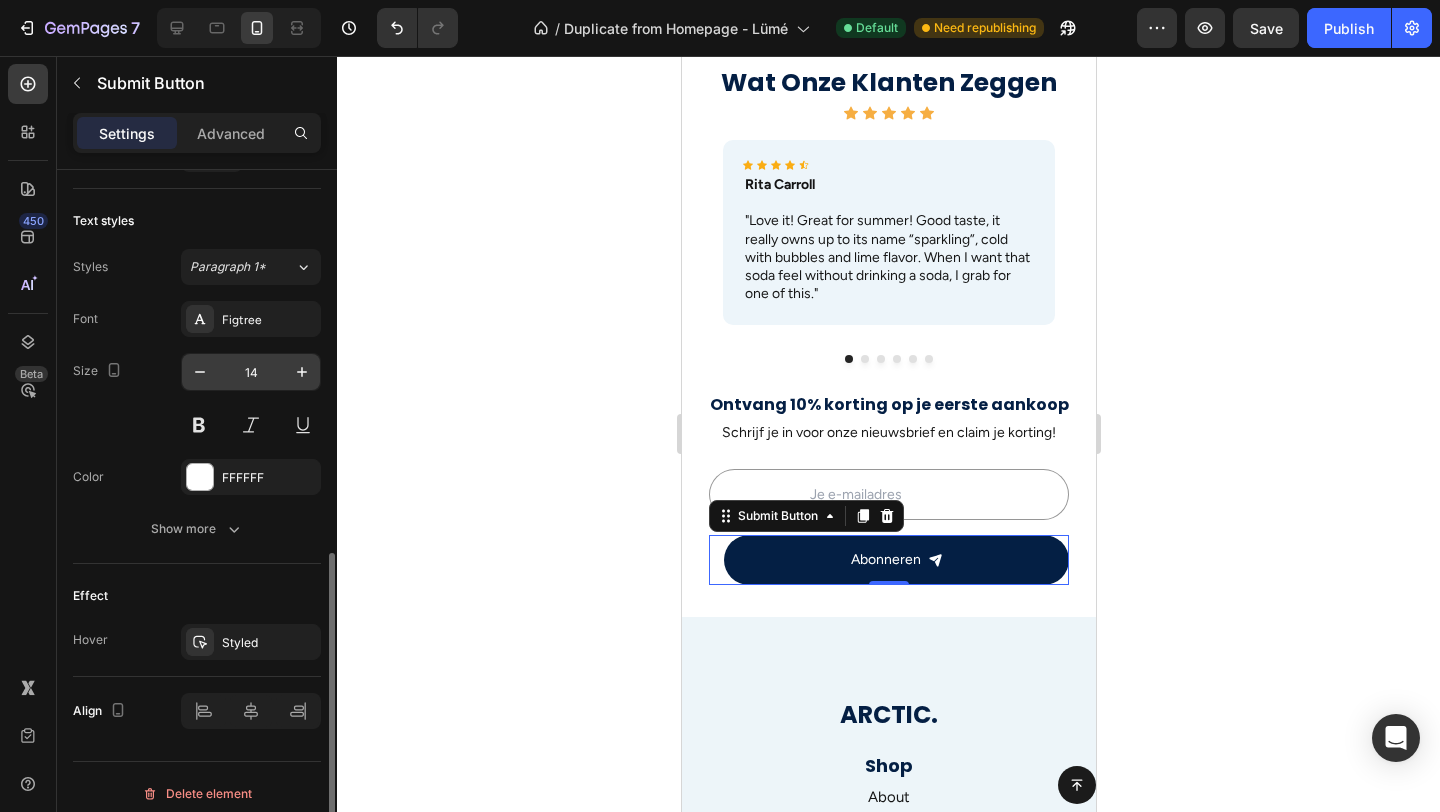 scroll, scrollTop: 877, scrollLeft: 0, axis: vertical 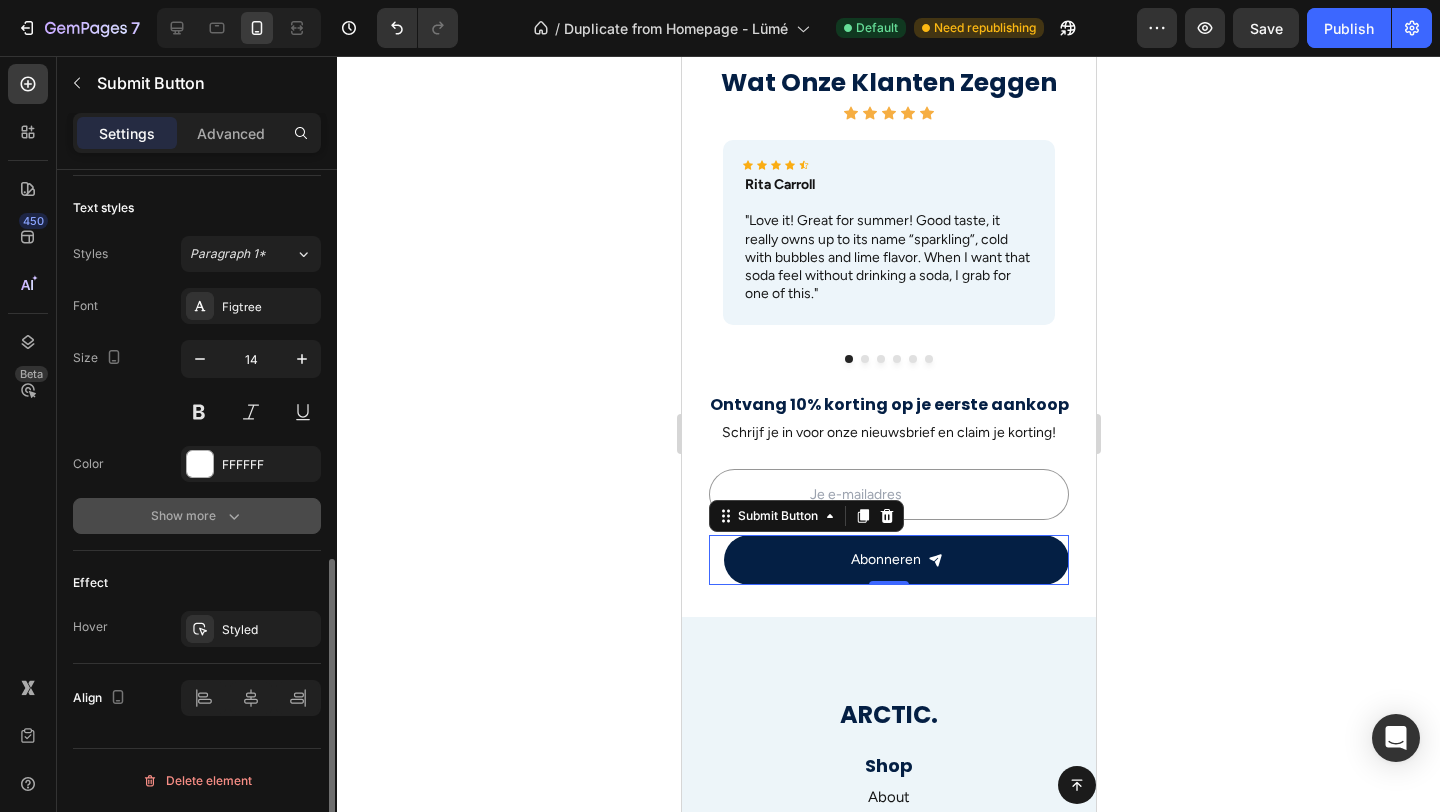 click on "Show more" at bounding box center (197, 516) 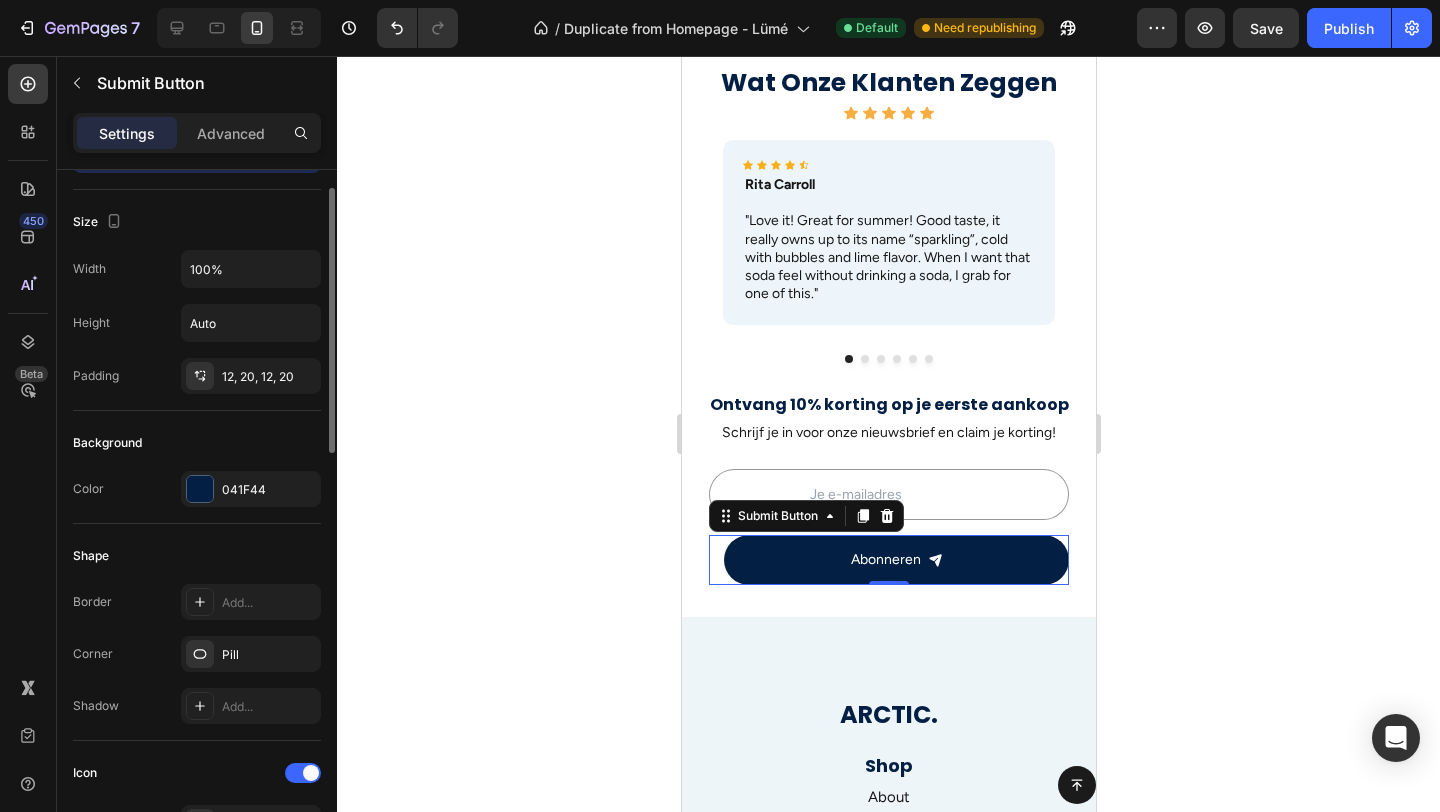 scroll, scrollTop: 69, scrollLeft: 0, axis: vertical 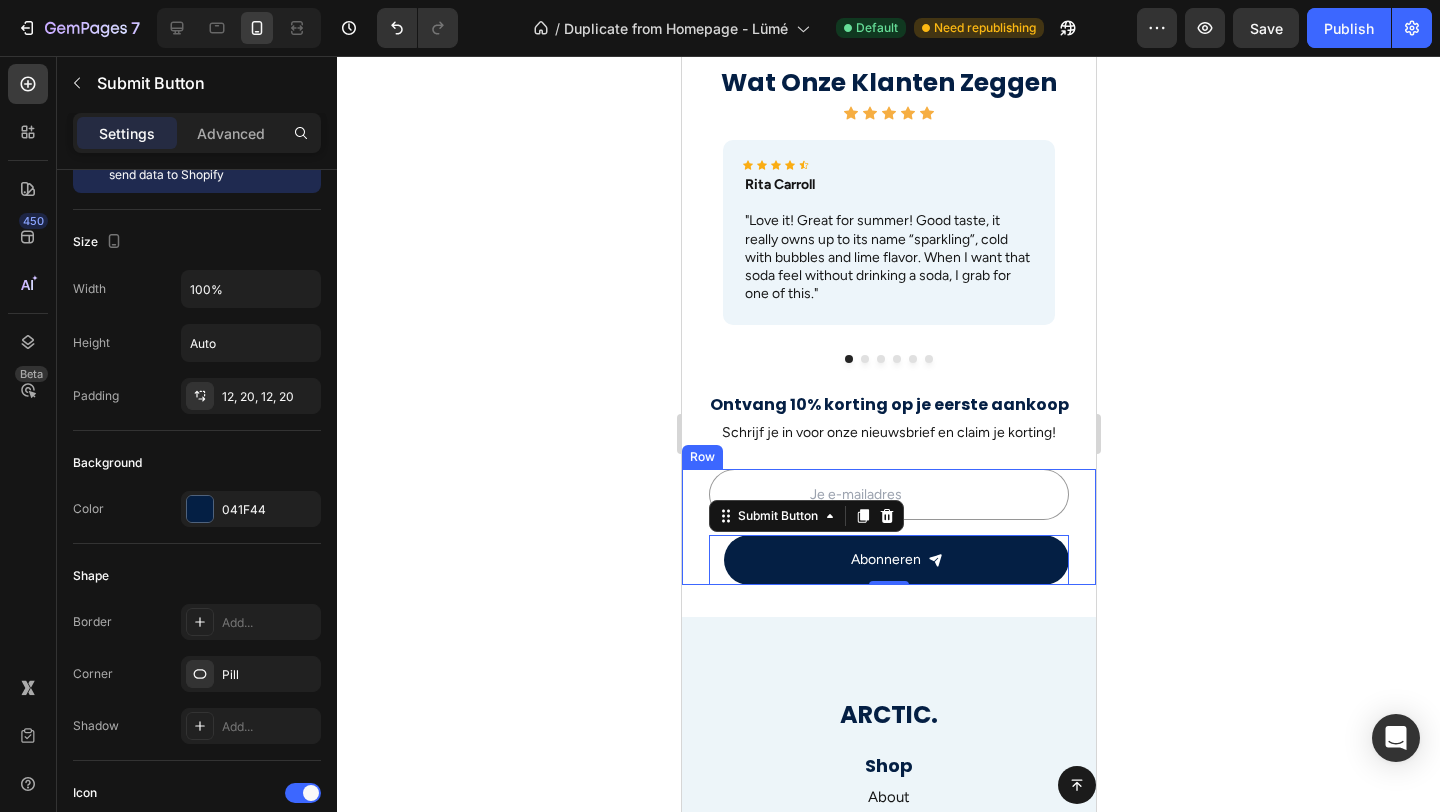 click 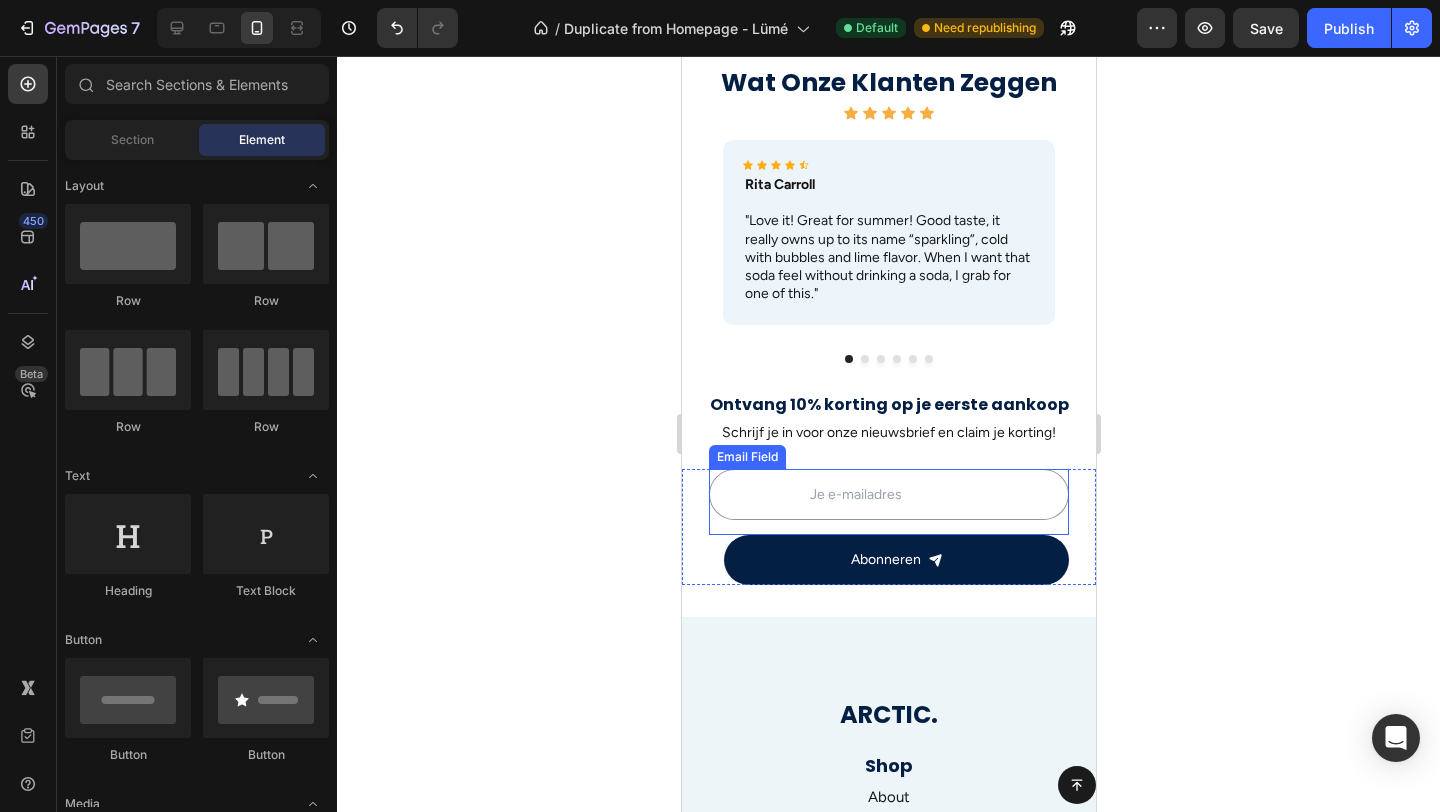 click at bounding box center [888, 494] 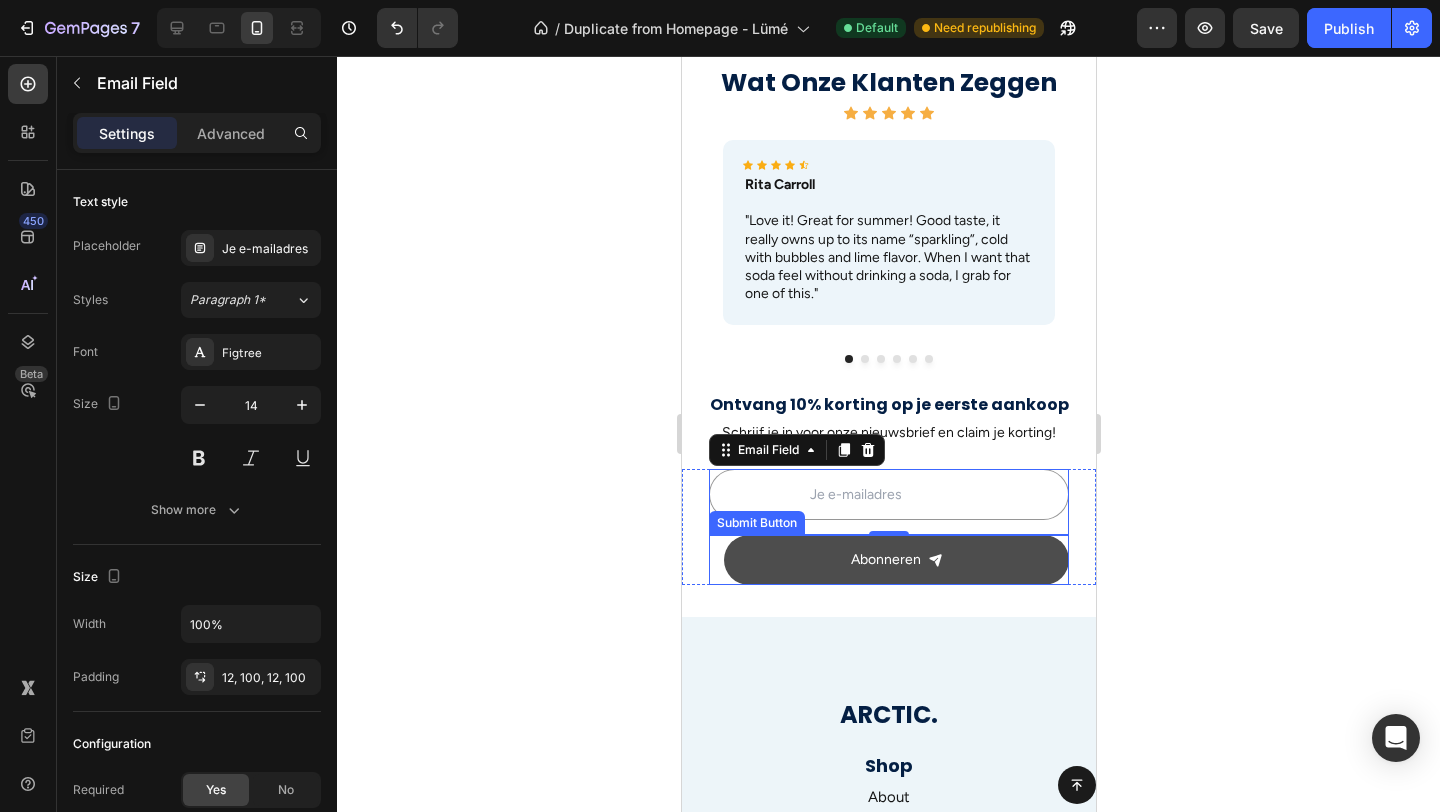 click on "Abonneren" at bounding box center (895, 559) 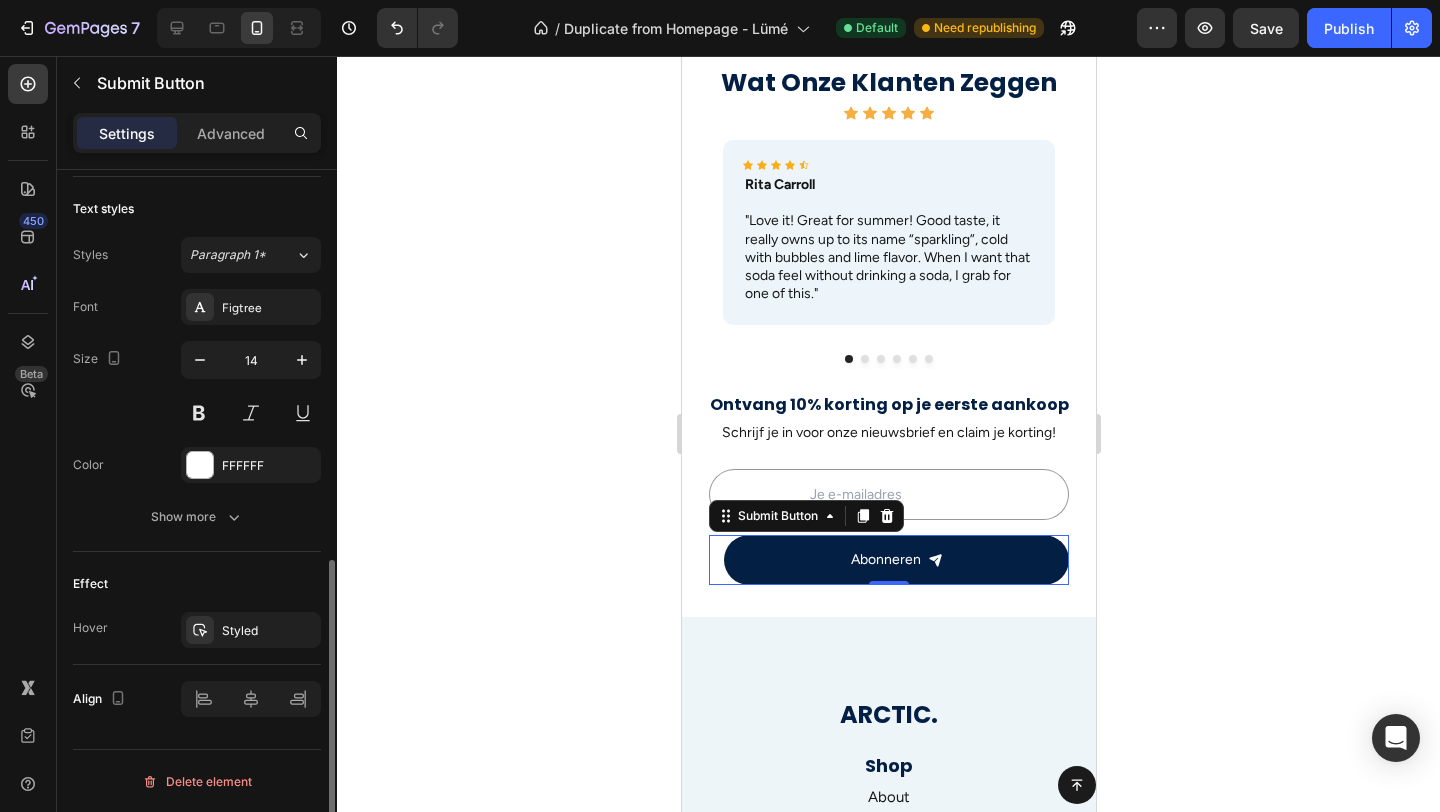 scroll, scrollTop: 877, scrollLeft: 0, axis: vertical 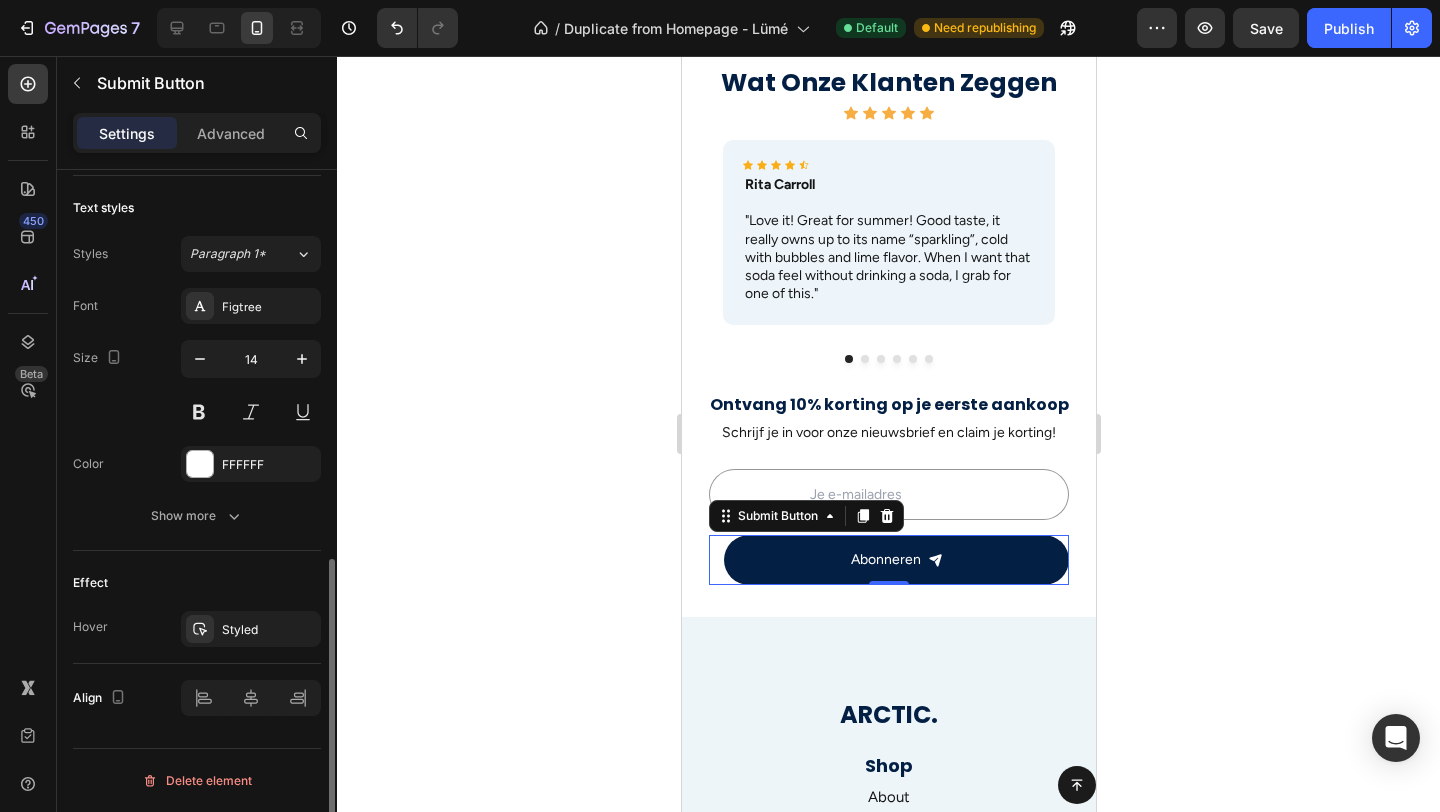 click on "Font Figtree Size 14 Color FFFFFF Show more" at bounding box center (197, 411) 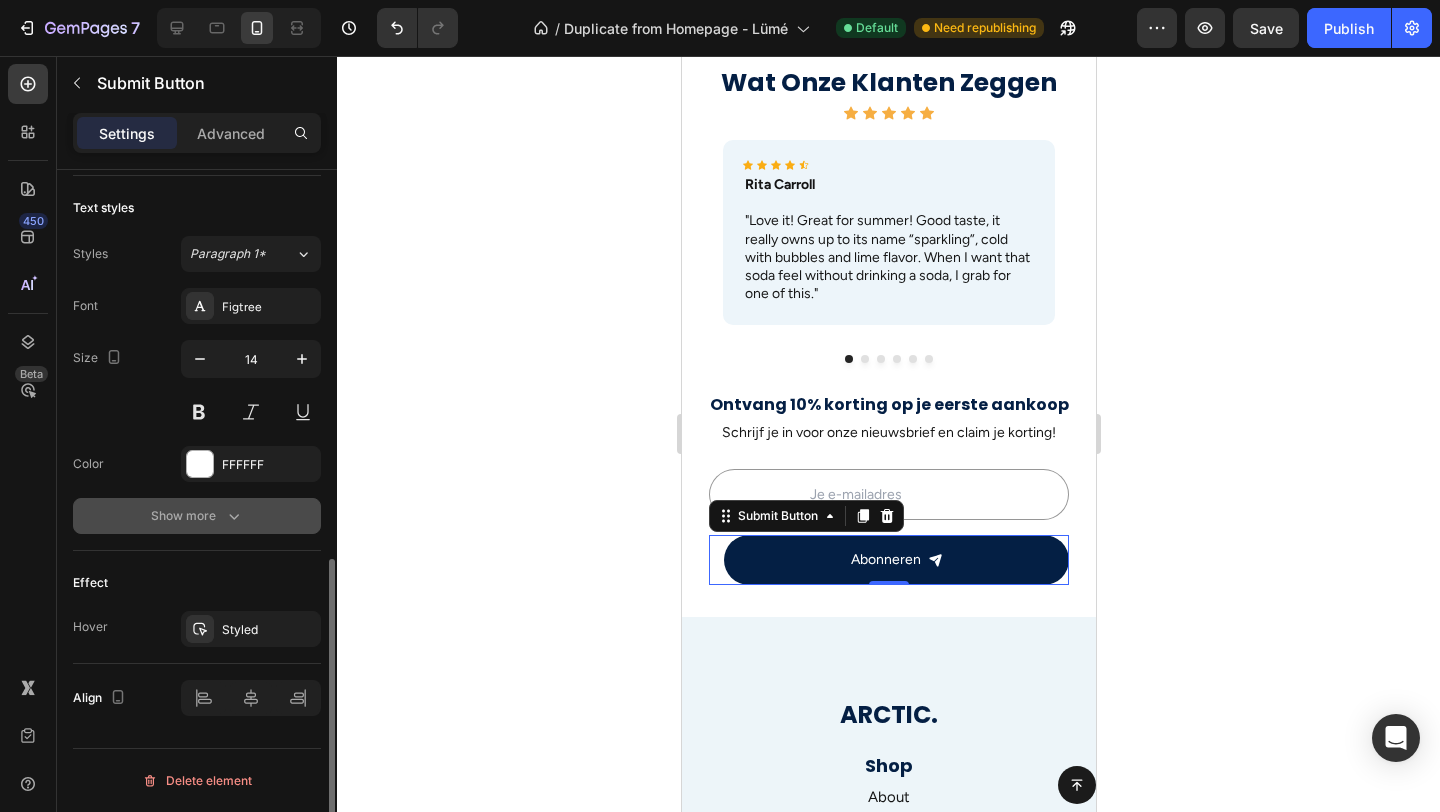 click on "Show more" at bounding box center (197, 516) 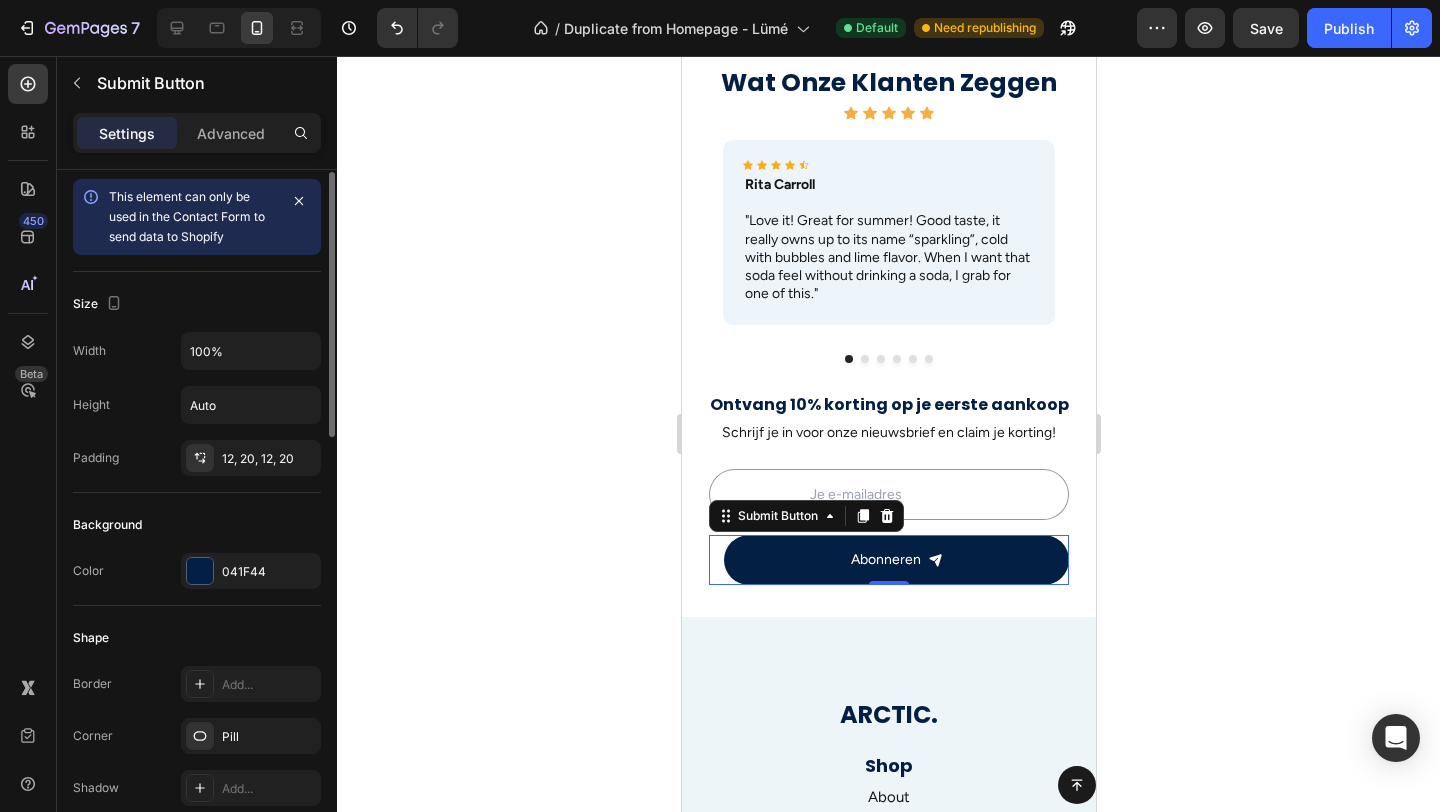 scroll, scrollTop: 0, scrollLeft: 0, axis: both 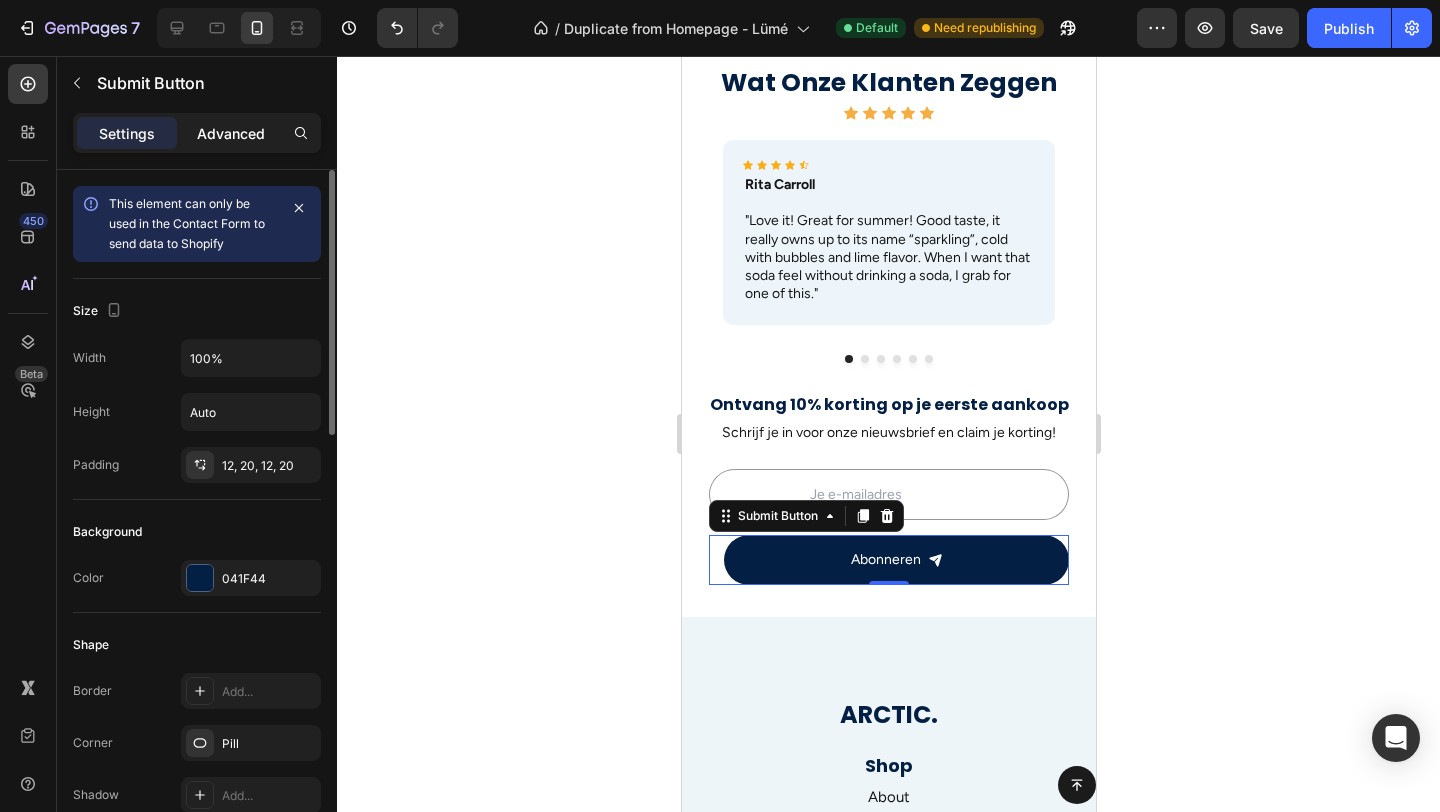 click on "Advanced" 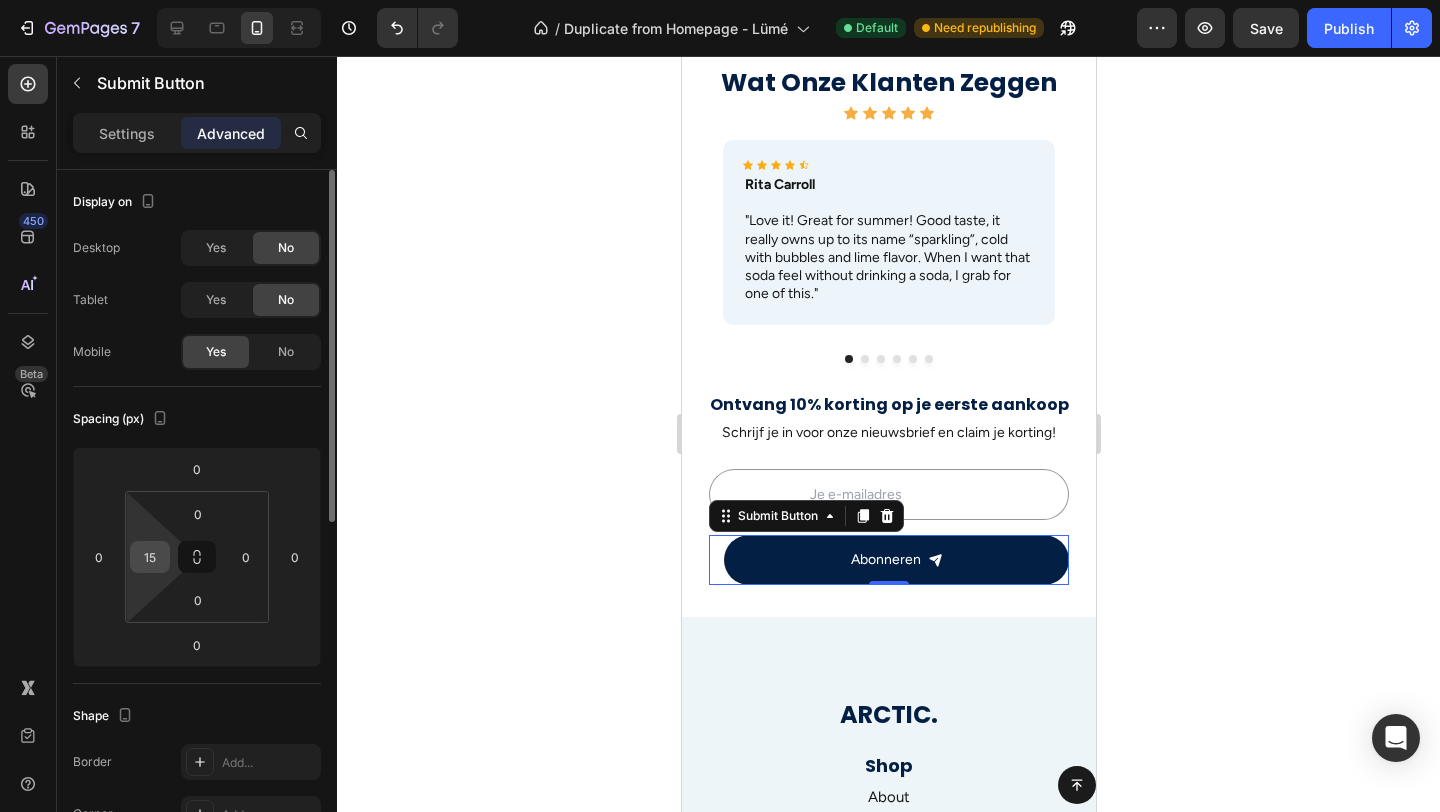 click on "15" at bounding box center (150, 557) 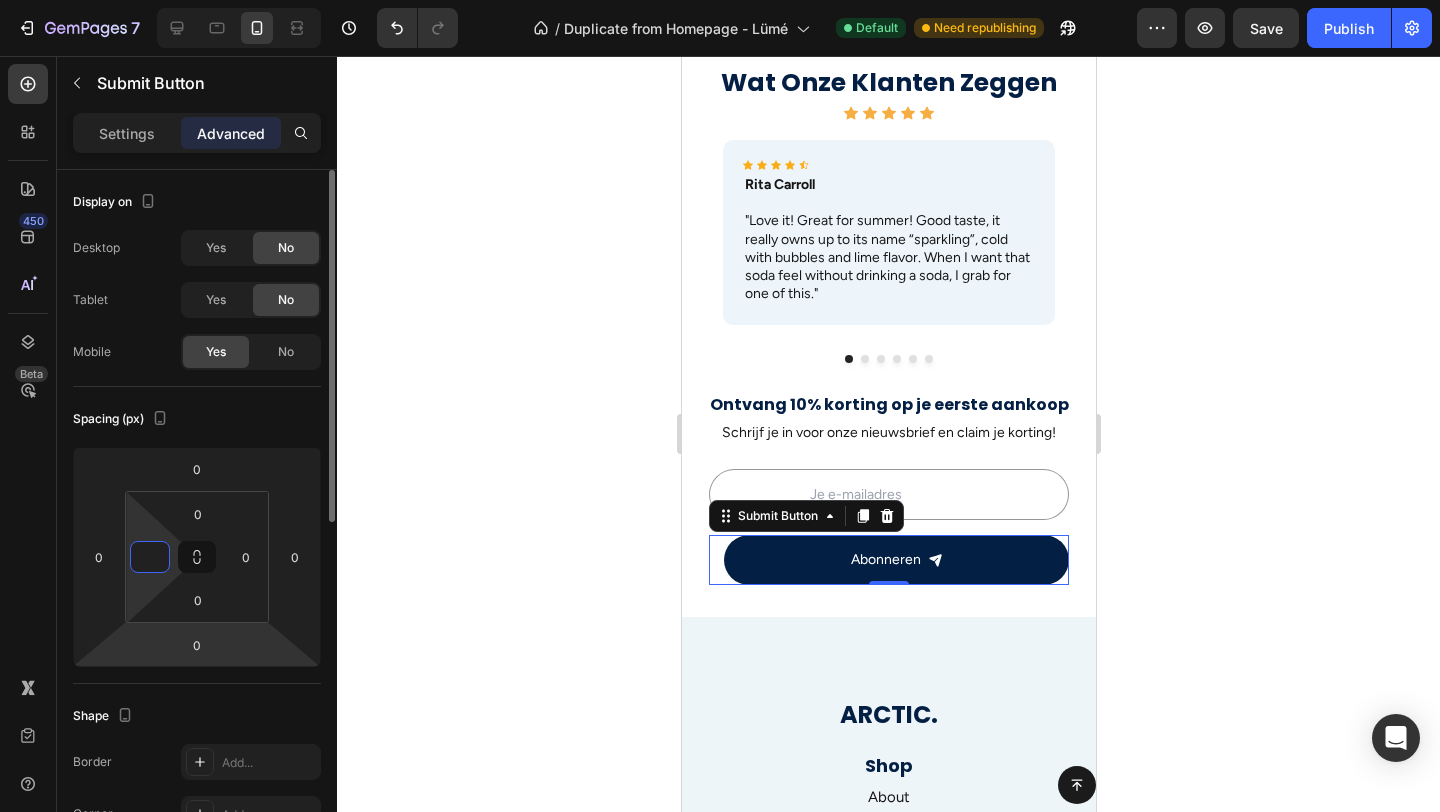 click on "7   /  Duplicate from Homepage - Lümé Default Need republishing Preview  Save   Publish  450 Beta Sections(0) Elements(83) Section Element Hero Section Product Detail Brands Trusted Badges Guarantee Product Breakdown How to use Testimonials Compare Bundle FAQs Social Proof Brand Story Product List Collection Blog List Contact Sticky Add to Cart Custom Footer Browse Library 450 Layout
Row
Row
Row
Row Text
Heading
Text Block Button
Button
Button Media
Image
Image
Video" at bounding box center (720, 0) 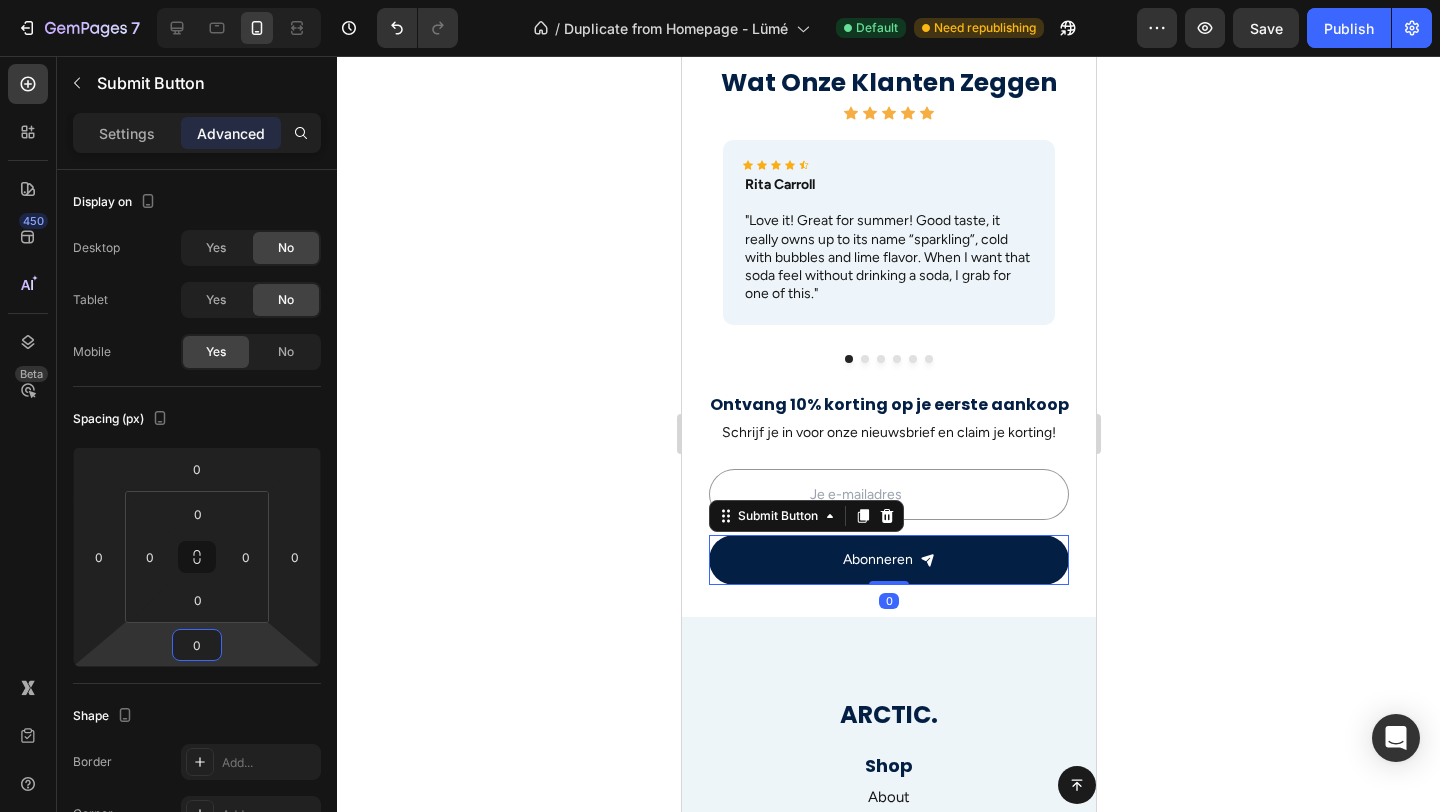 click 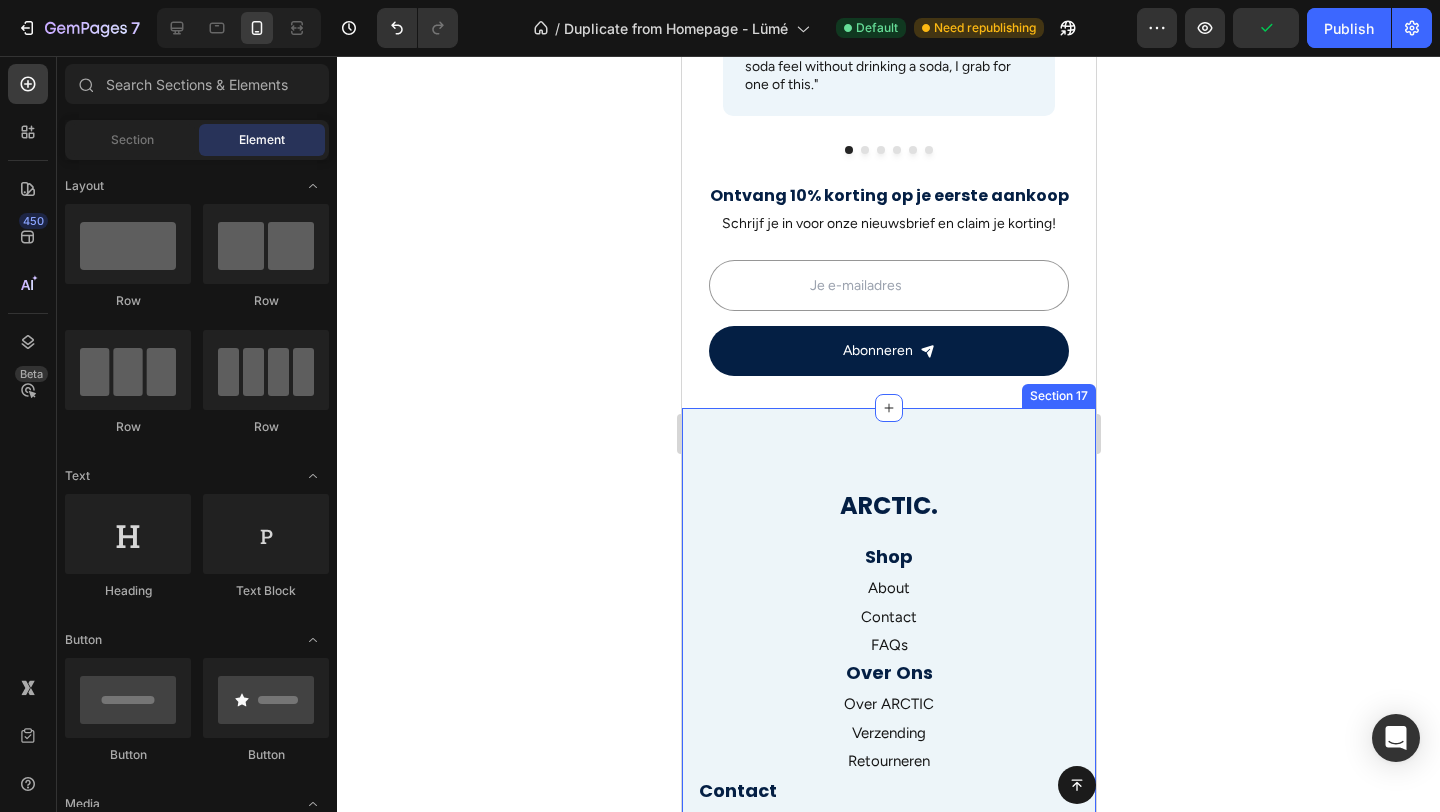 scroll, scrollTop: 2742, scrollLeft: 0, axis: vertical 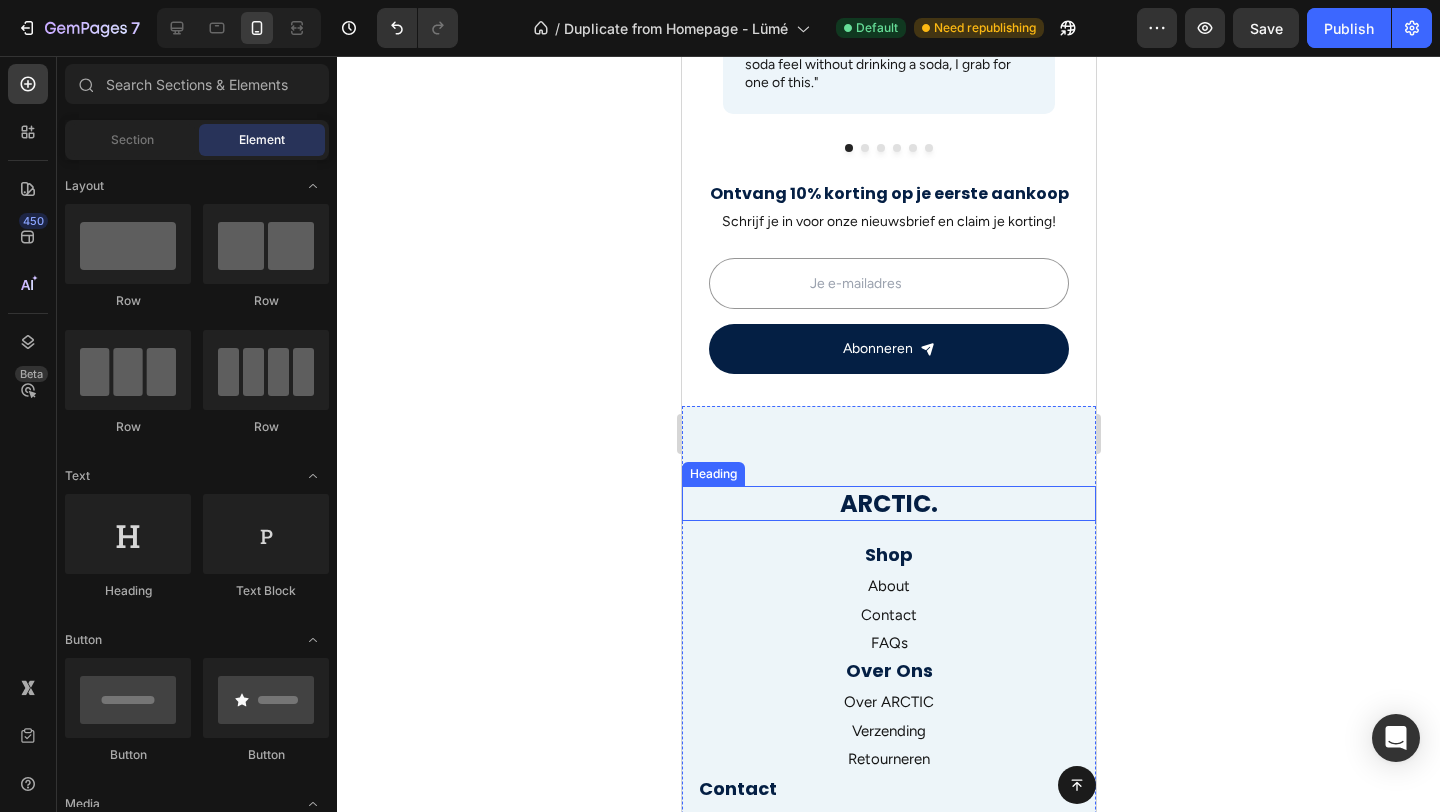 click on "ARCTIC." at bounding box center [888, 503] 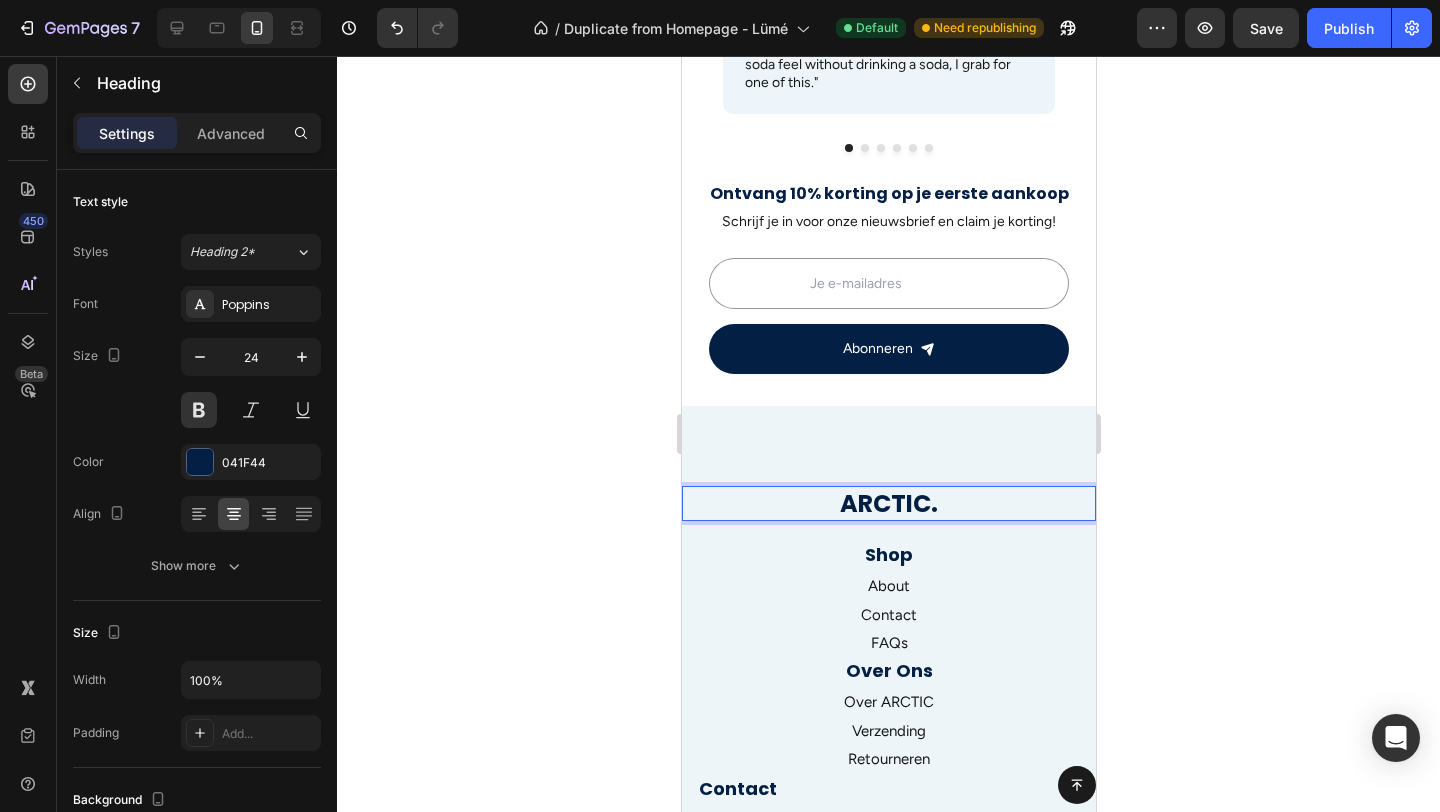 drag, startPoint x: 864, startPoint y: 502, endPoint x: 828, endPoint y: 437, distance: 74.30343 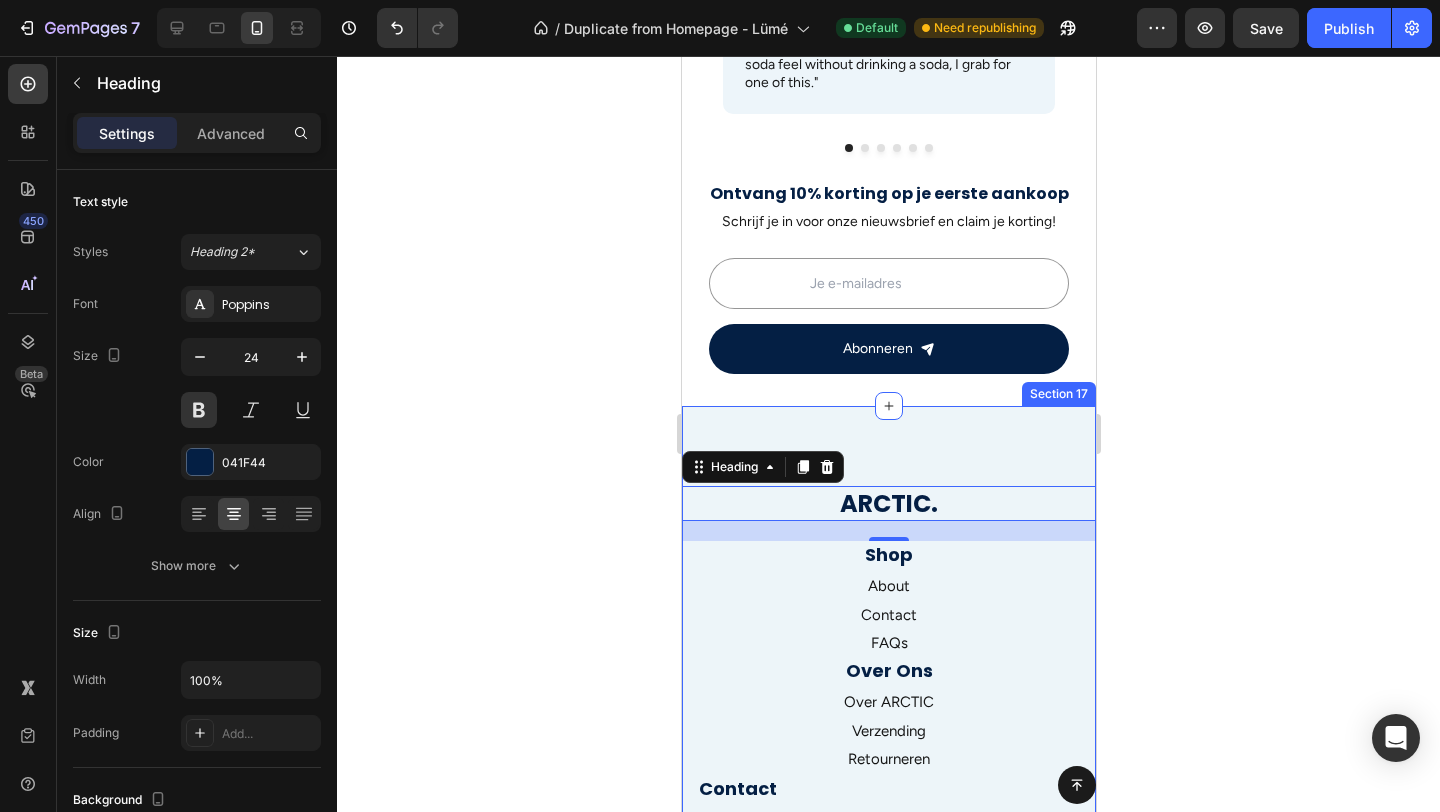 click on "ARCTIC.  Heading   20 Shop Heading About Text block Contact Text block FAQs Text block Over Ons Heading Over ARCTIC Text block Verzending Text block Retourneren Text block Contact Heading Veelgestelde vragen Text block Klantenservice Text block Algemene Voorwaarden Text block Row
Drop element here Email Field Image
Submit Button Row Newsletter Row Row Section 17" at bounding box center (888, 785) 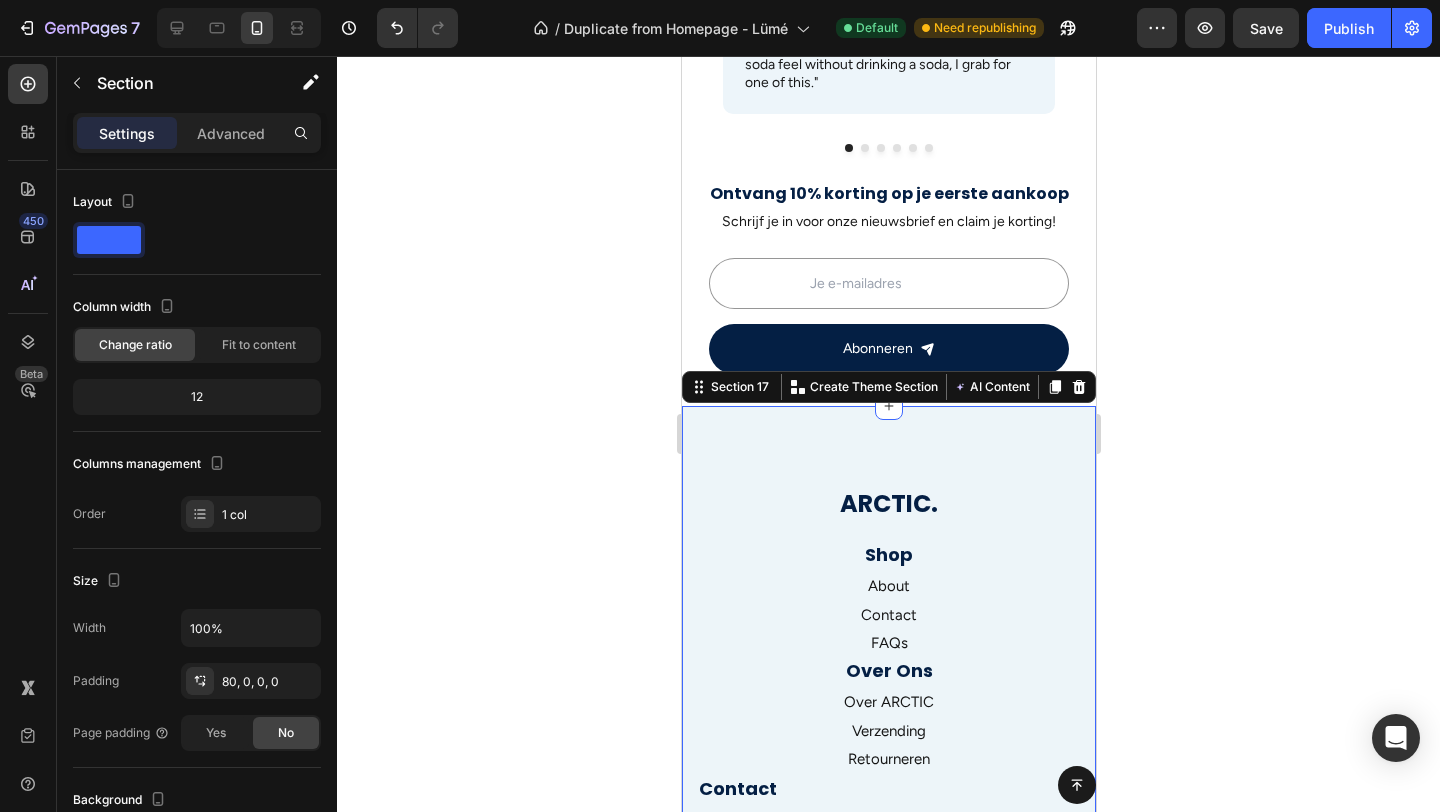 click on "ARCTIC.  Heading Shop Heading About Text block Contact Text block FAQs Text block Over Ons Heading Over ARCTIC Text block Verzending Text block Retourneren Text block Contact Heading Veelgestelde vragen Text block Klantenservice Text block Algemene Voorwaarden Text block Row
Drop element here Email Field Image
Submit Button Row Newsletter Row Row Section 17   You can create reusable sections Create Theme Section AI Content Write with GemAI What would you like to describe here? Tone and Voice Persuasive Product Pink For The Win Show more Generate" at bounding box center (888, 785) 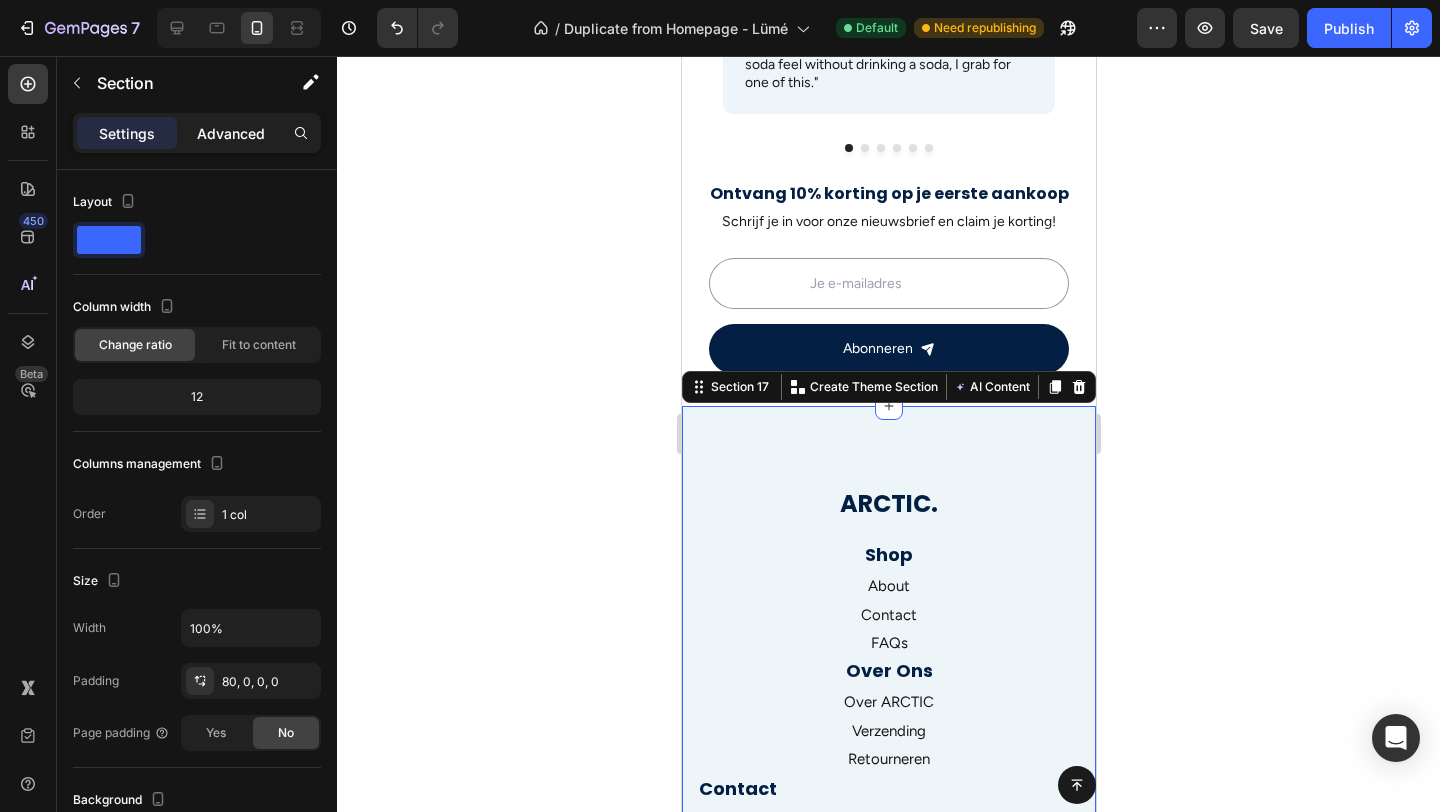 click on "Advanced" at bounding box center (231, 133) 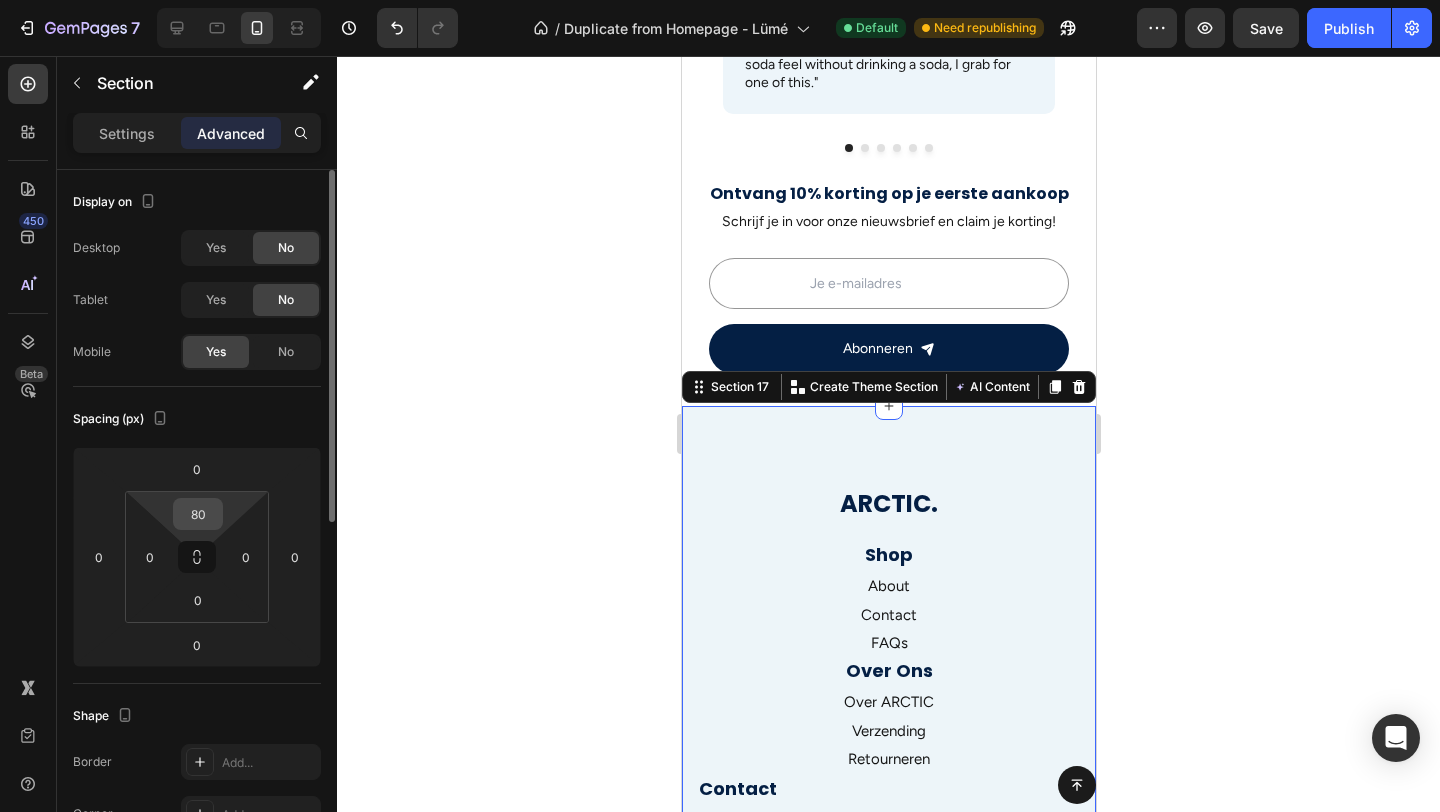 click on "80" at bounding box center (198, 514) 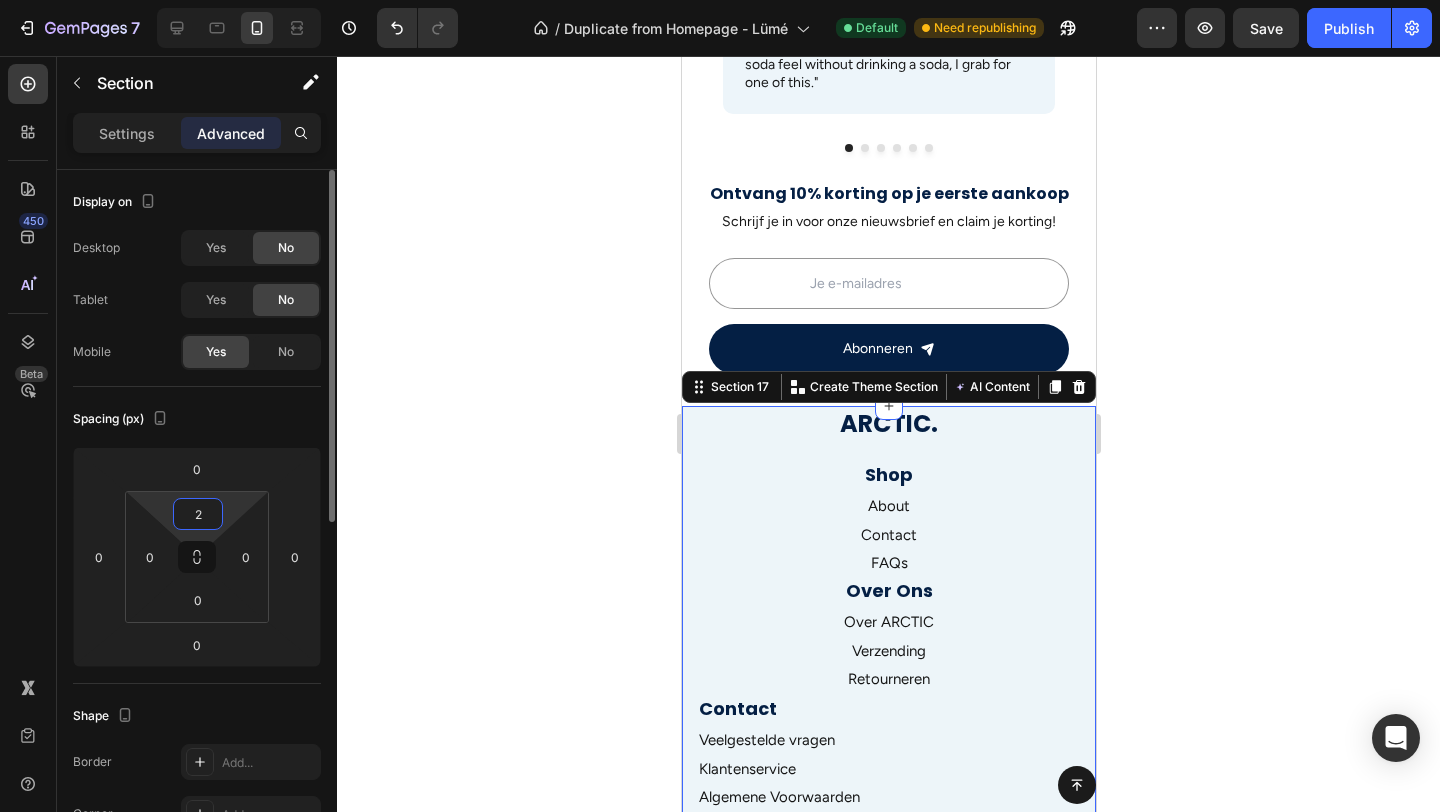 type on "20" 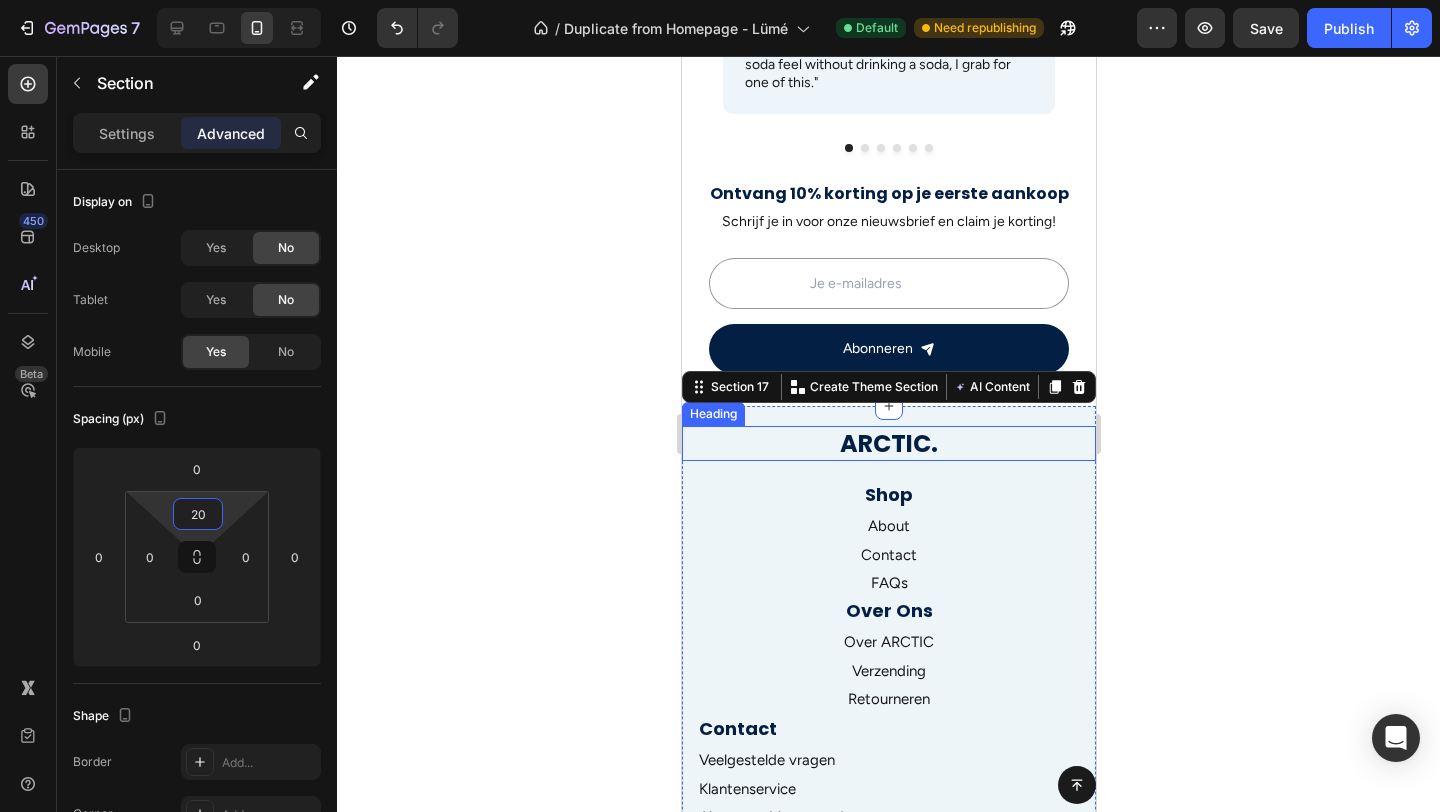 click on "ARCTIC." at bounding box center [888, 443] 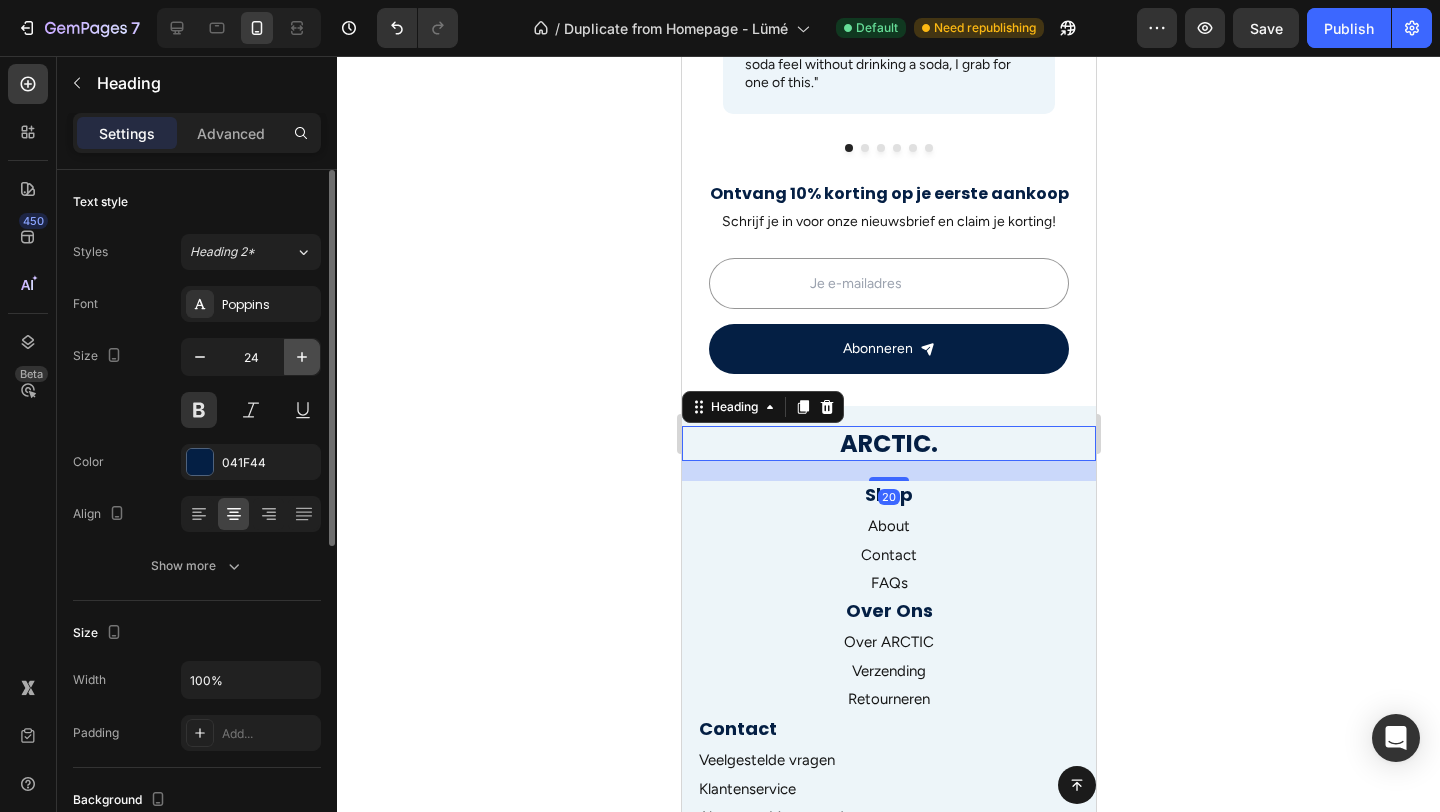 click 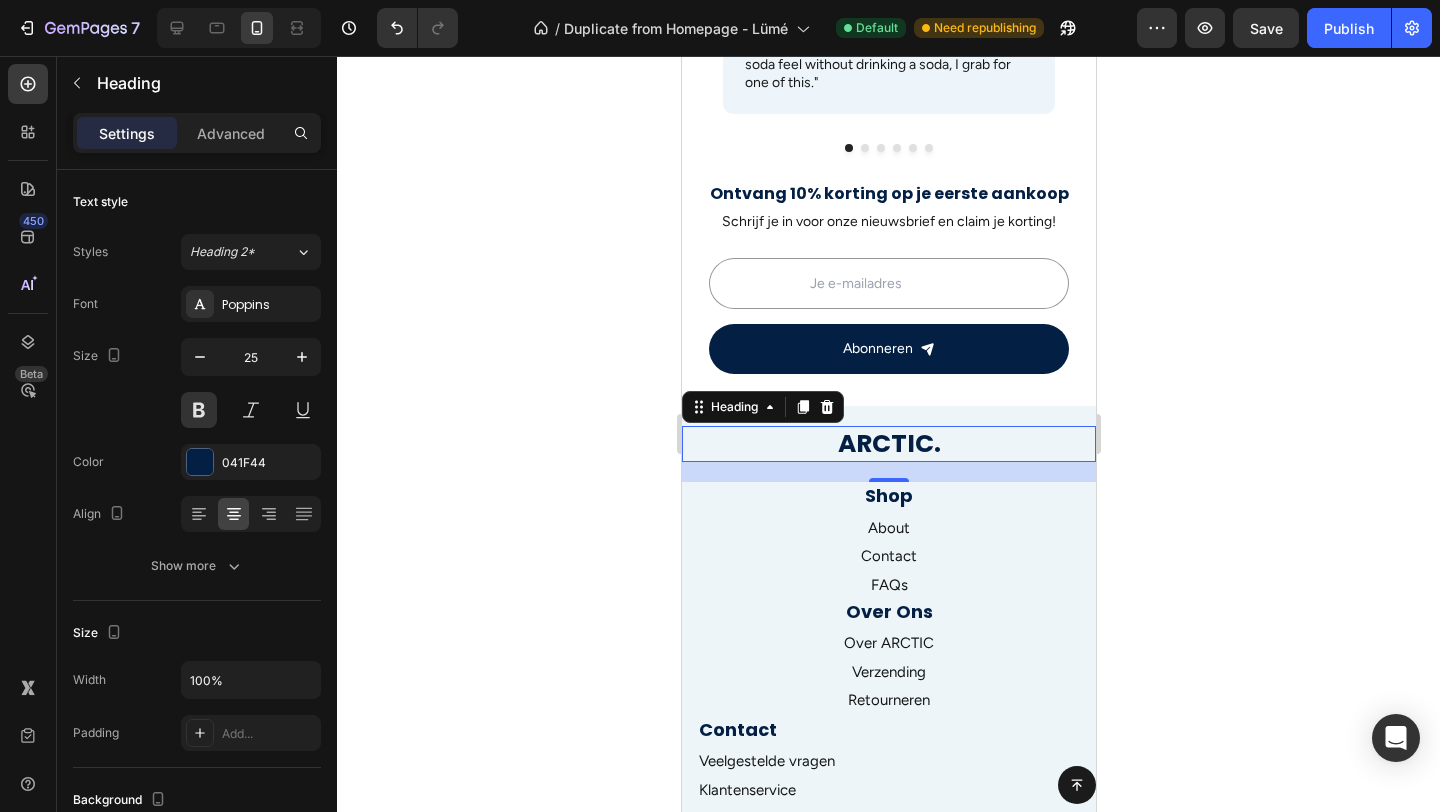 click 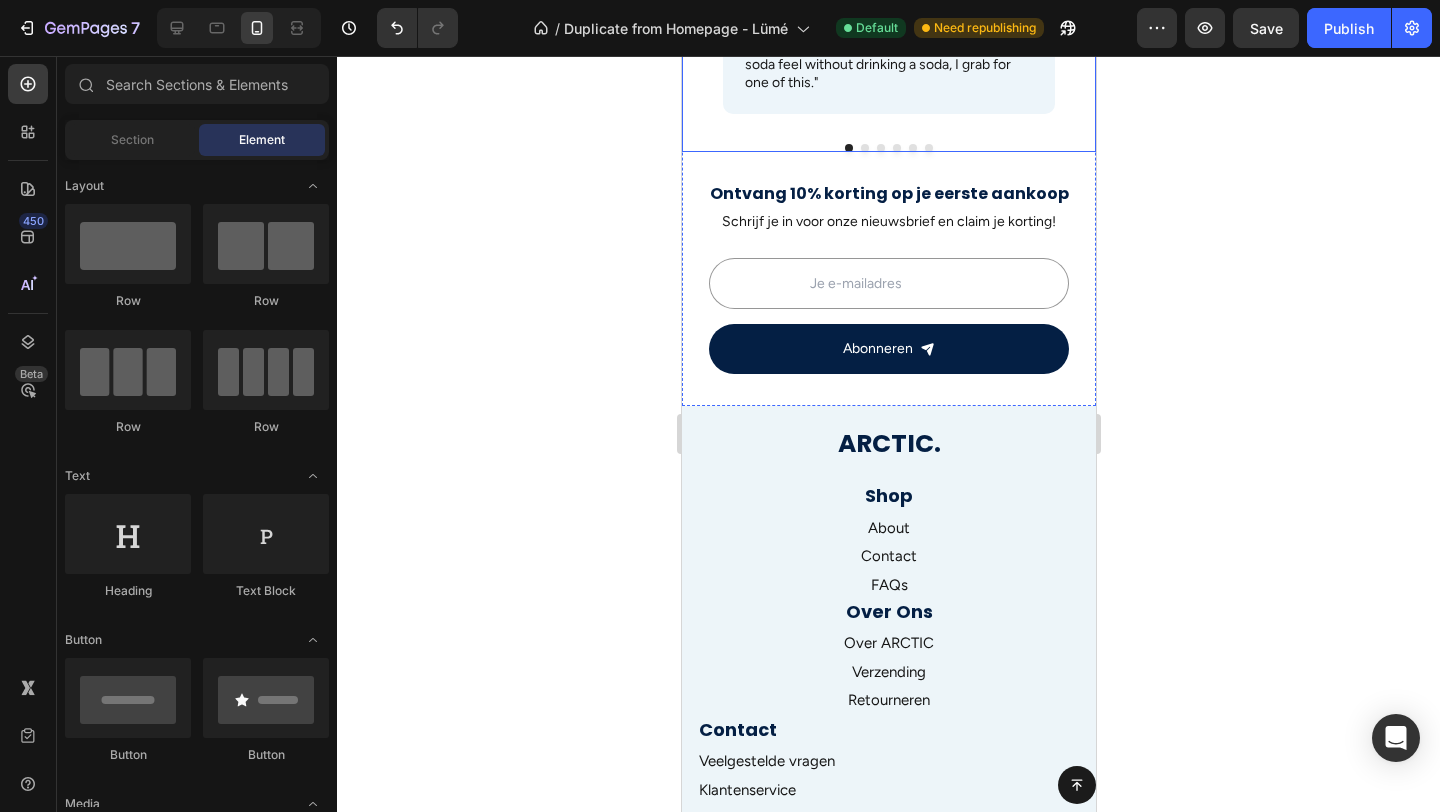 scroll, scrollTop: 2792, scrollLeft: 0, axis: vertical 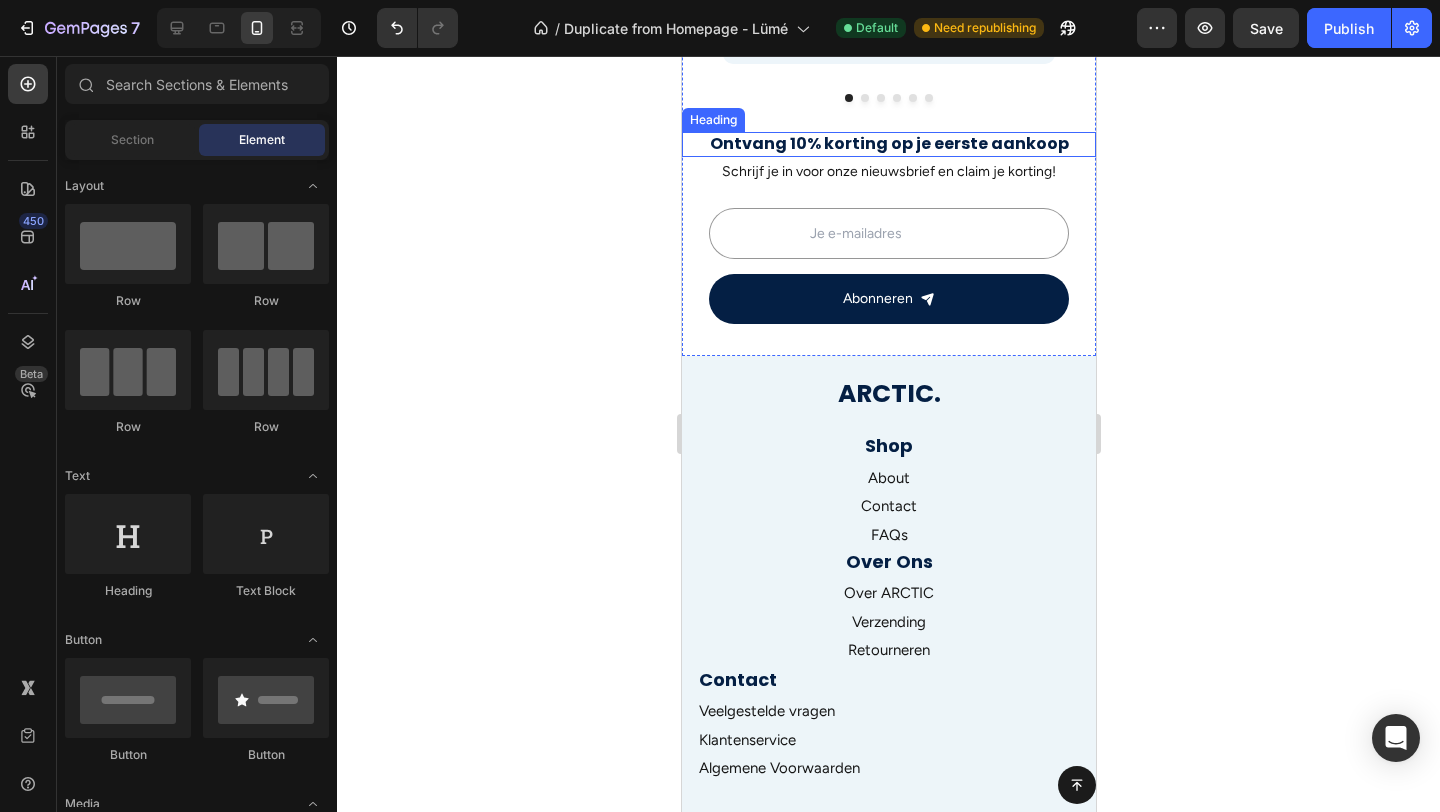 click on "Ontvang 10% korting op je eerste aankoop" at bounding box center [888, 144] 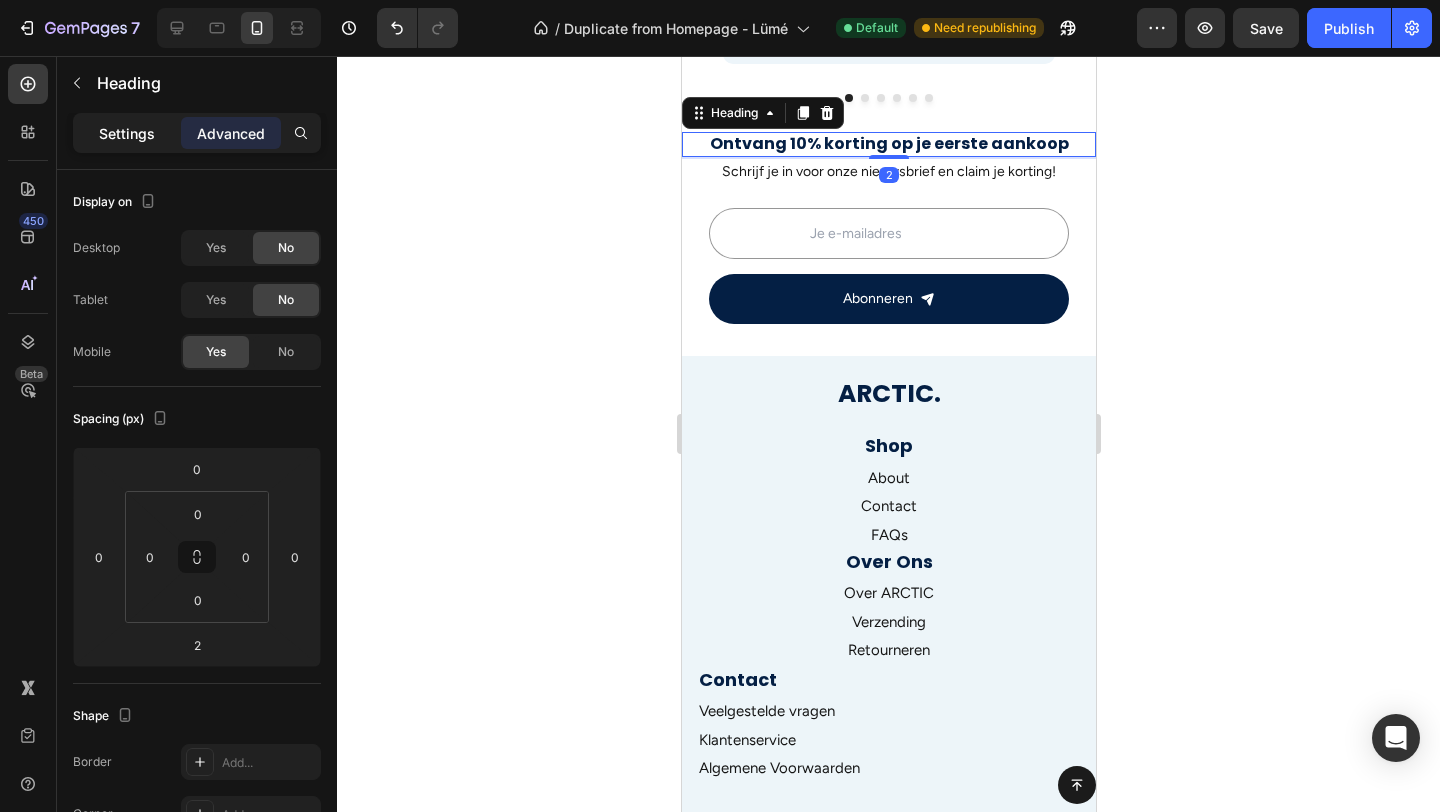 click on "Settings" at bounding box center (127, 133) 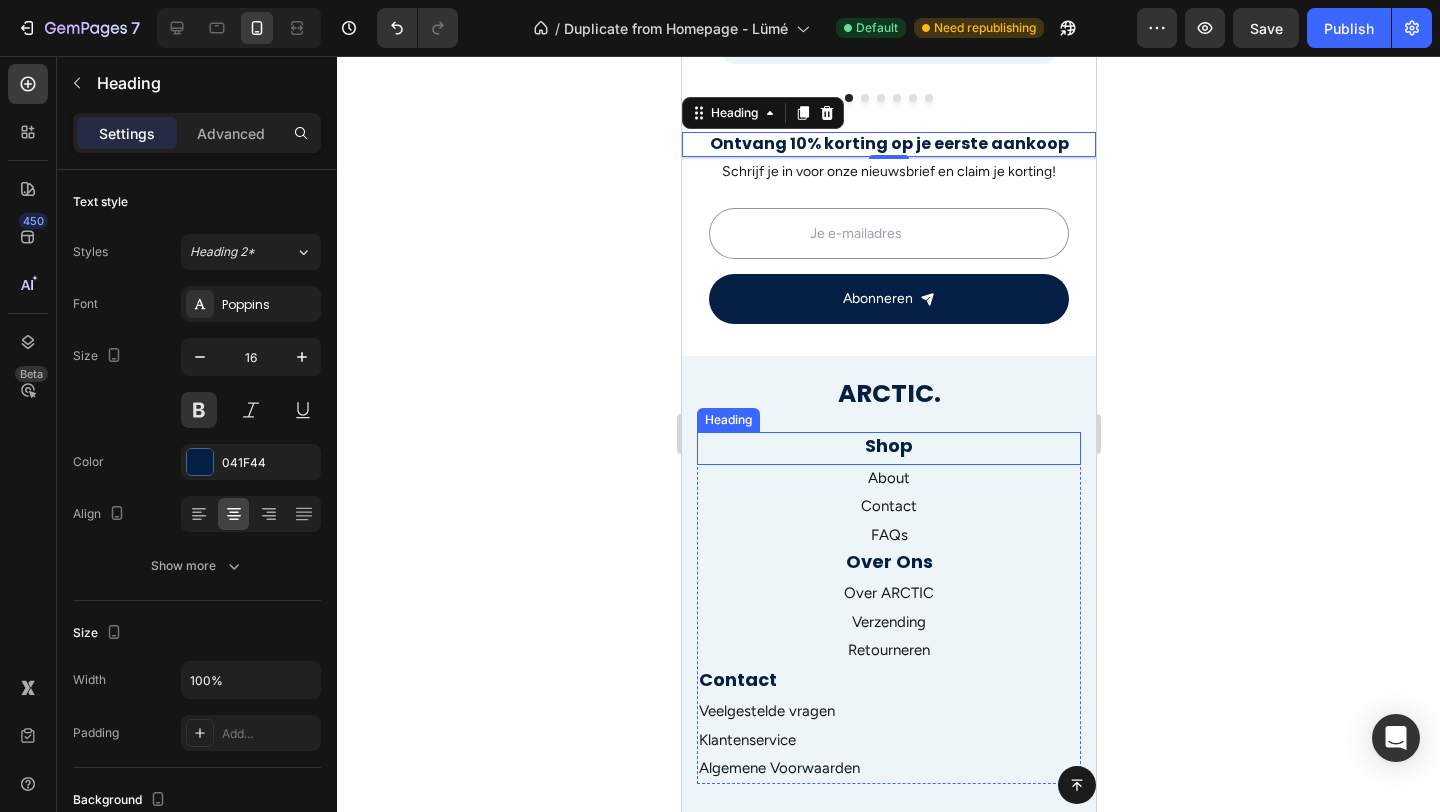 click on "Shop" at bounding box center [888, 445] 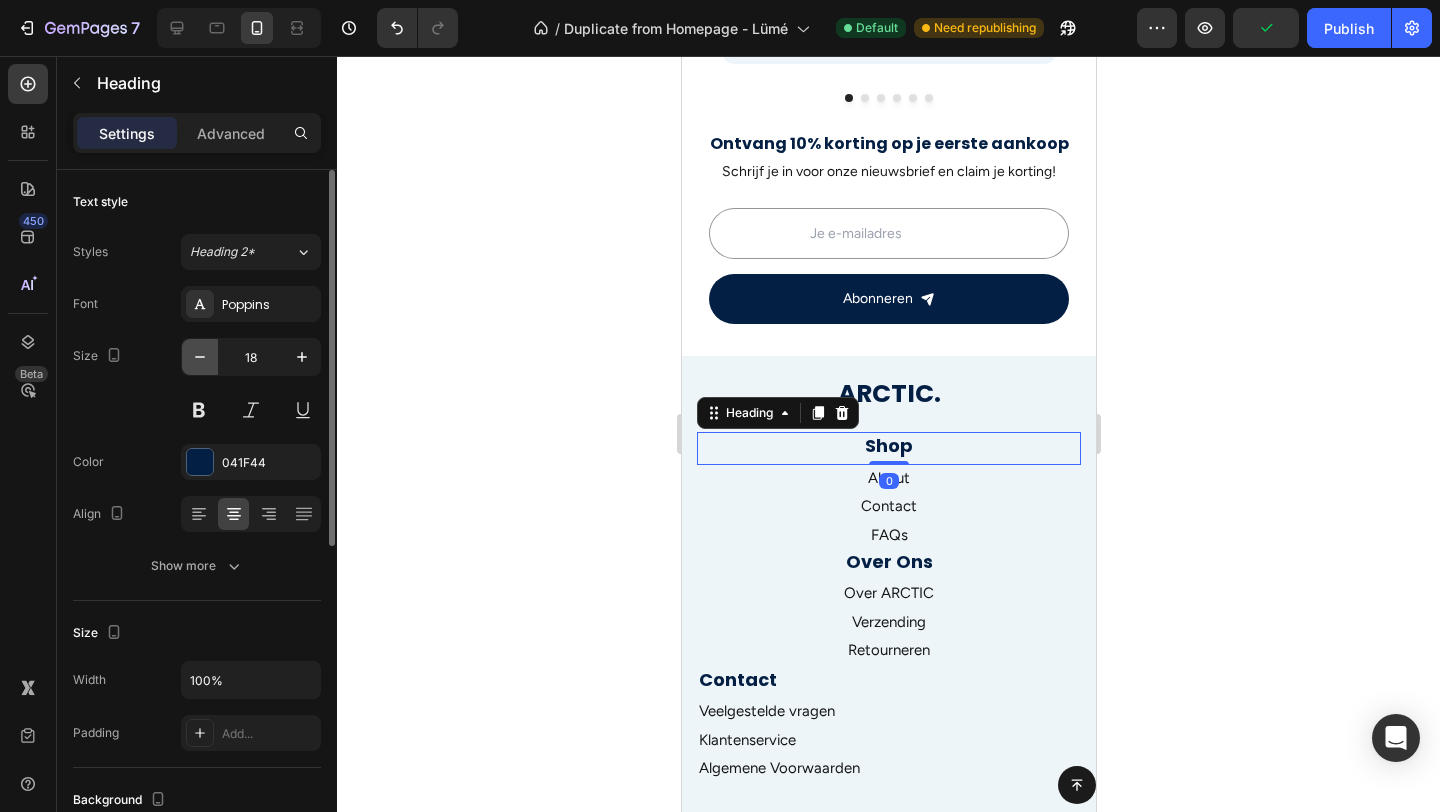 click 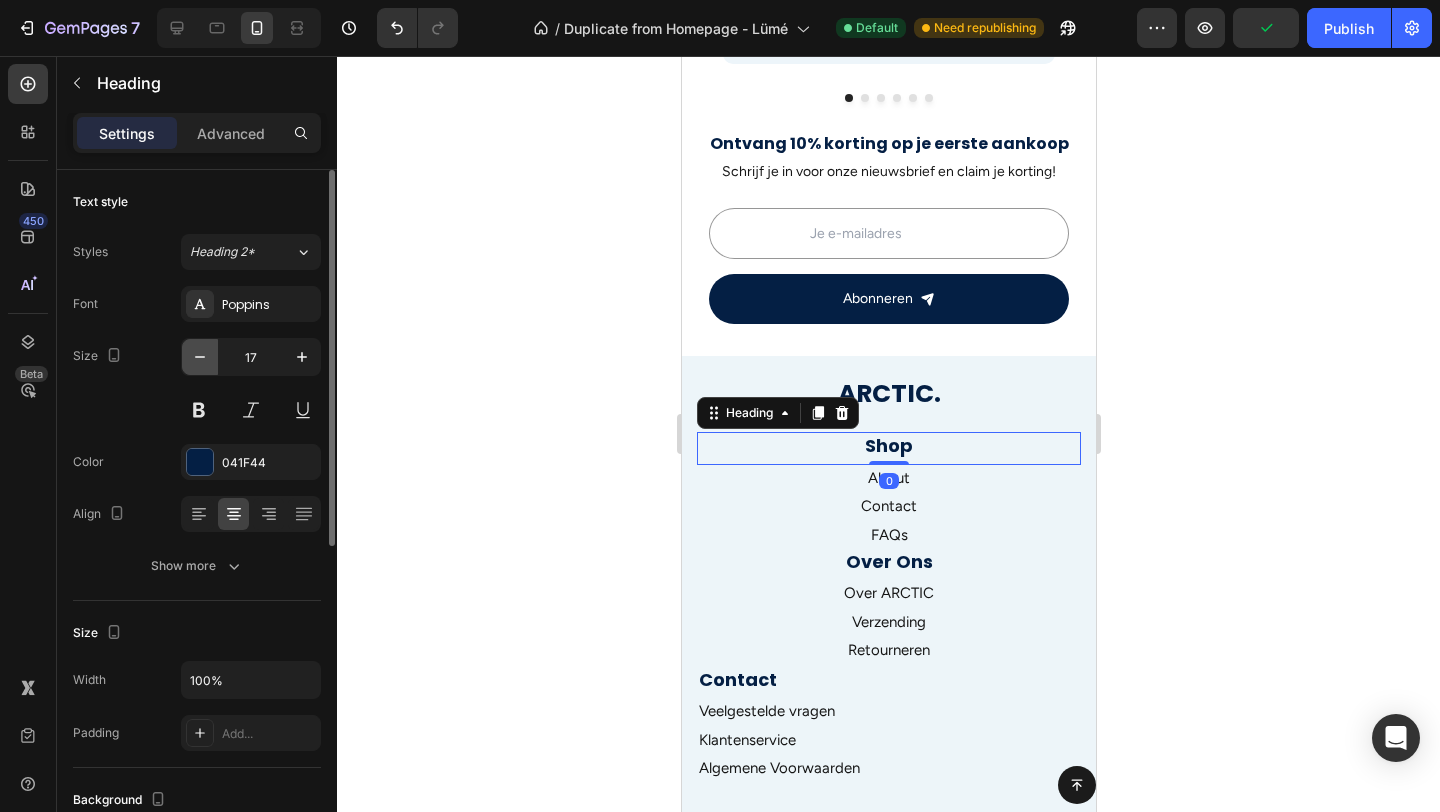 type on "16" 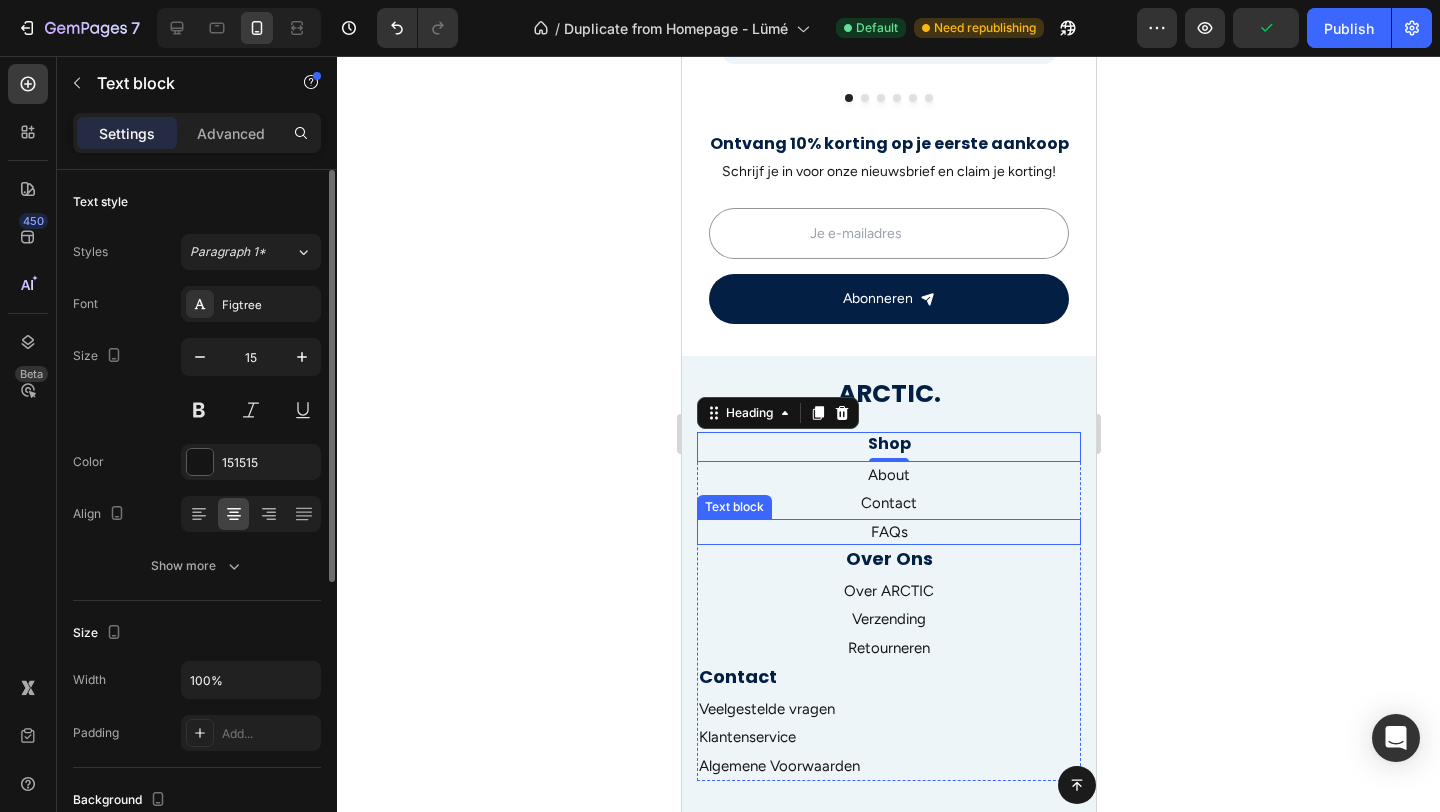 click on "FAQs" at bounding box center [888, 532] 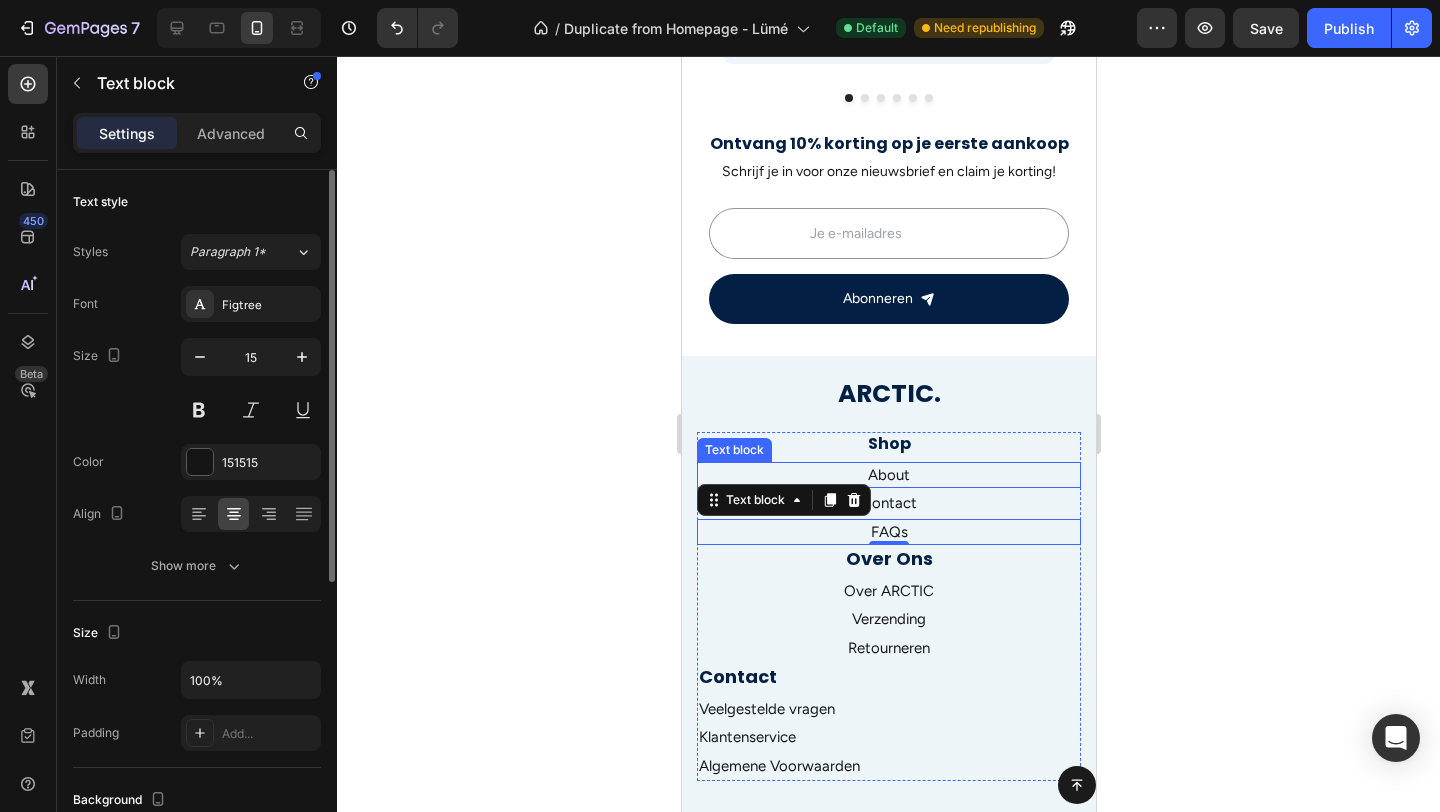 click on "About" at bounding box center [888, 475] 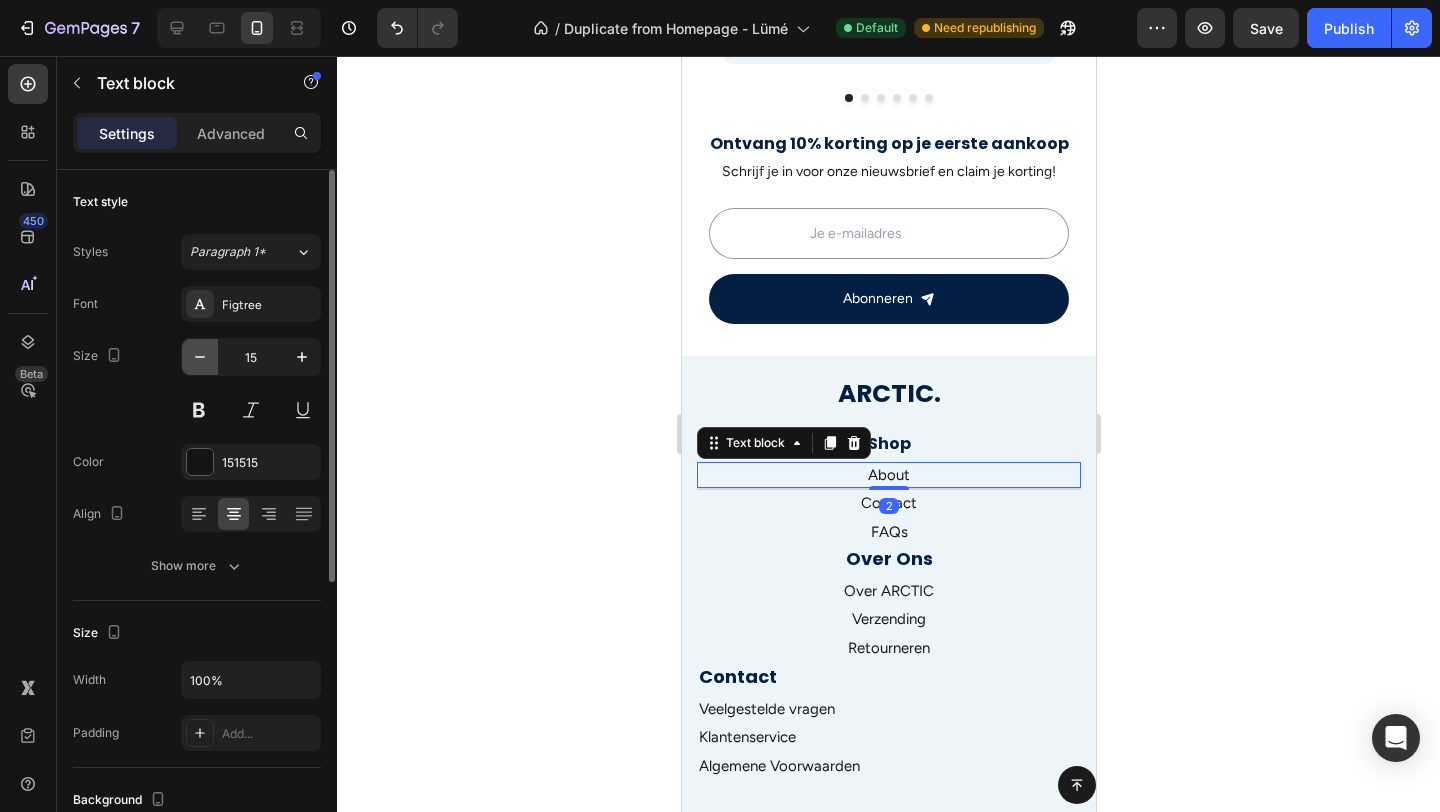 click 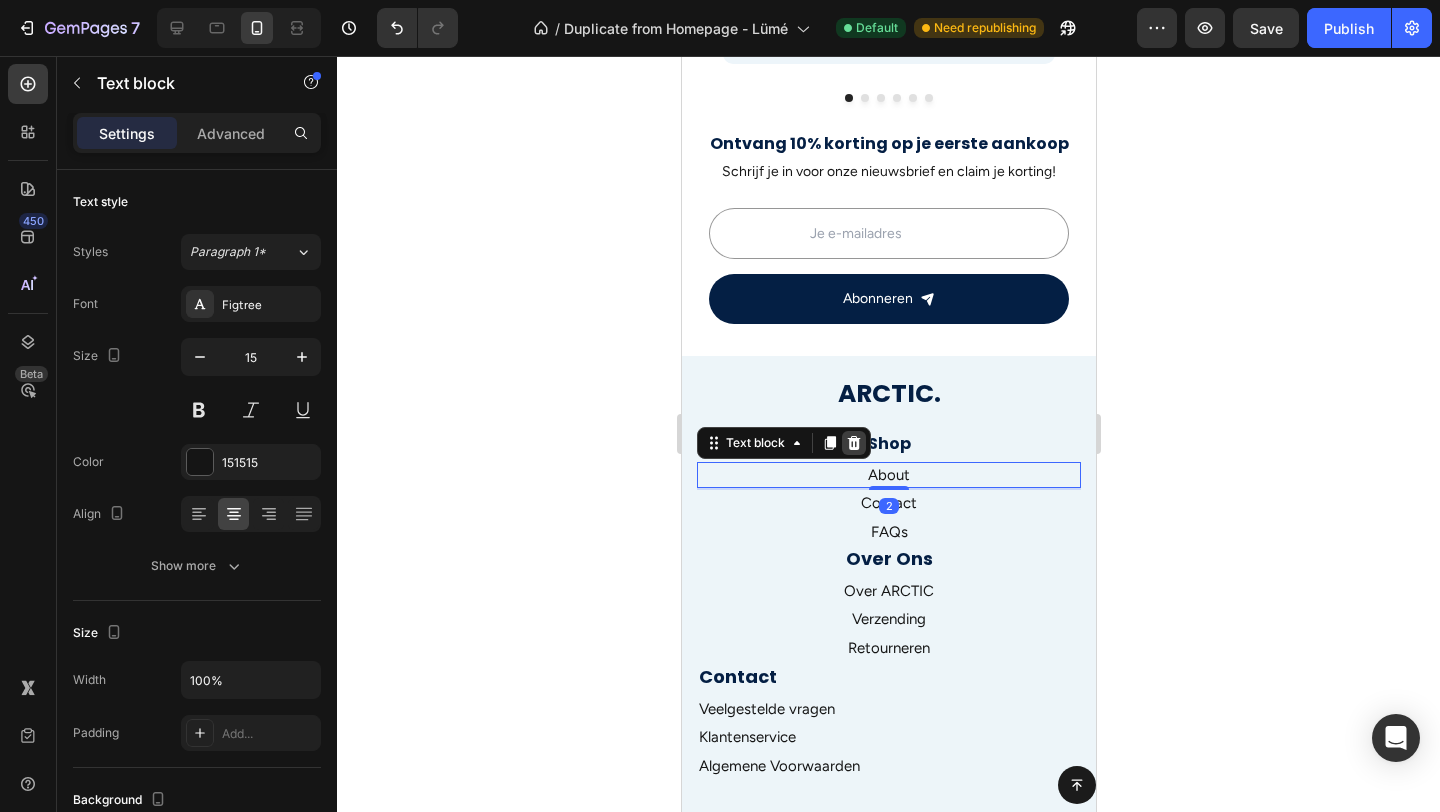 type on "14" 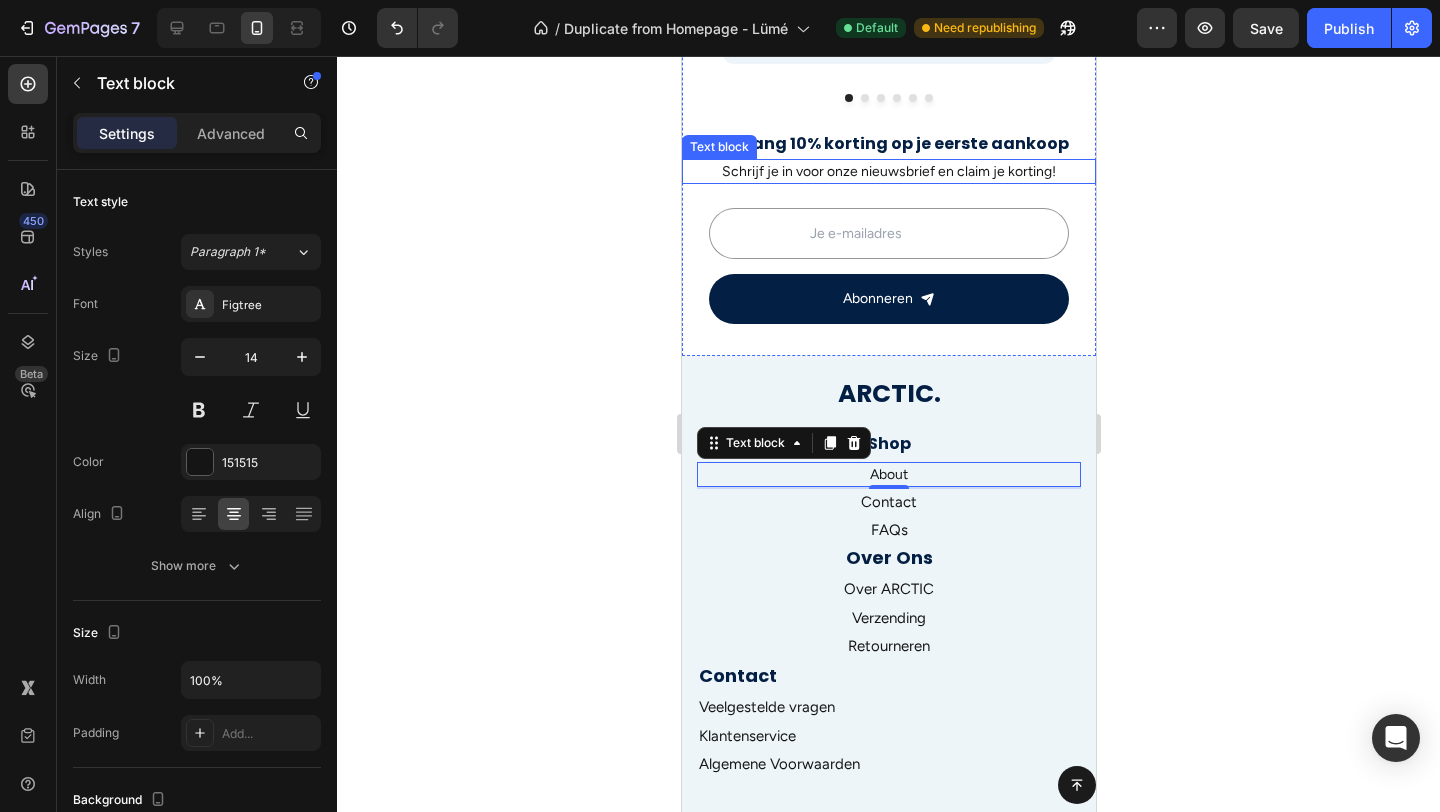 click on "Schrijf je in voor onze nieuwsbrief en claim je korting!" at bounding box center [888, 171] 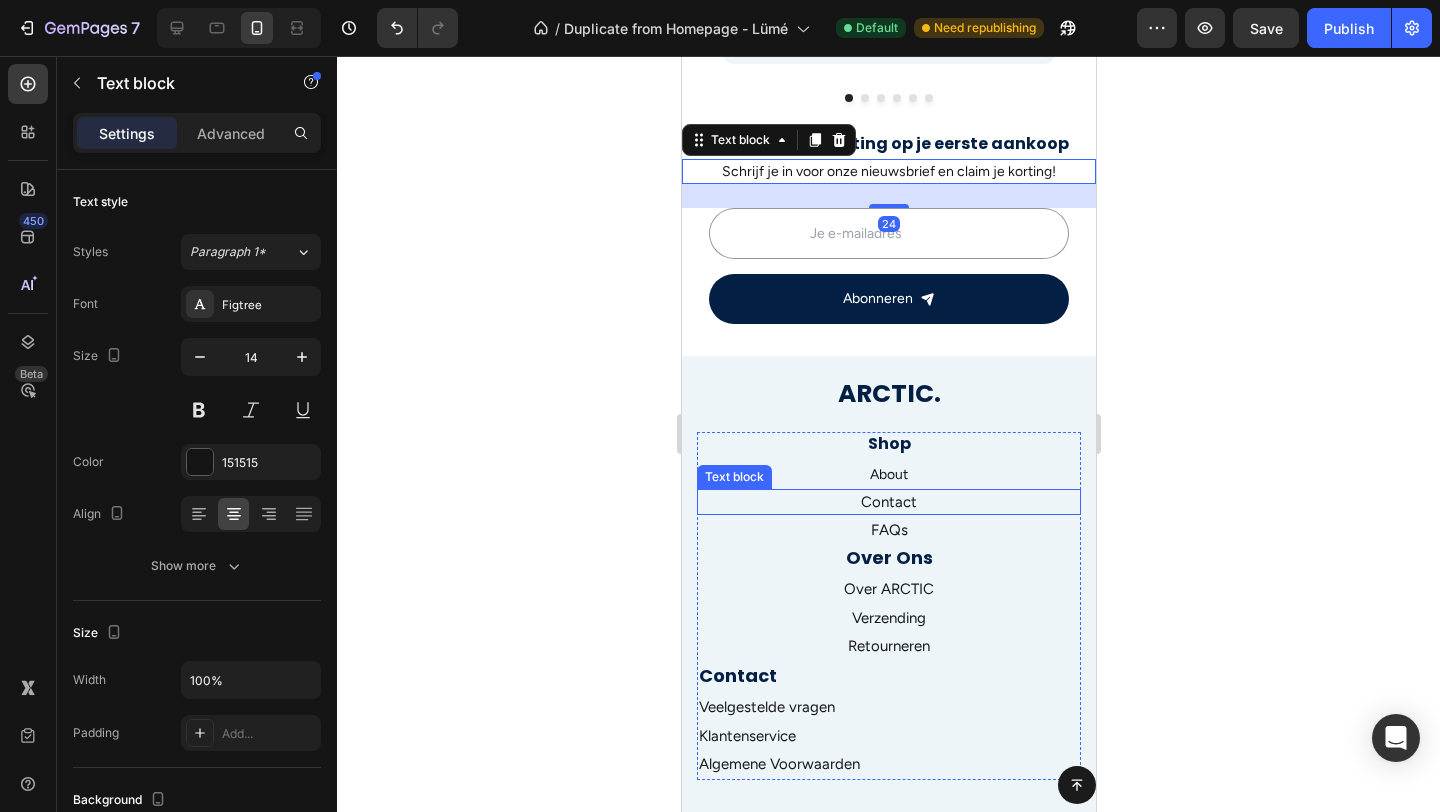 click on "Contact" at bounding box center [888, 502] 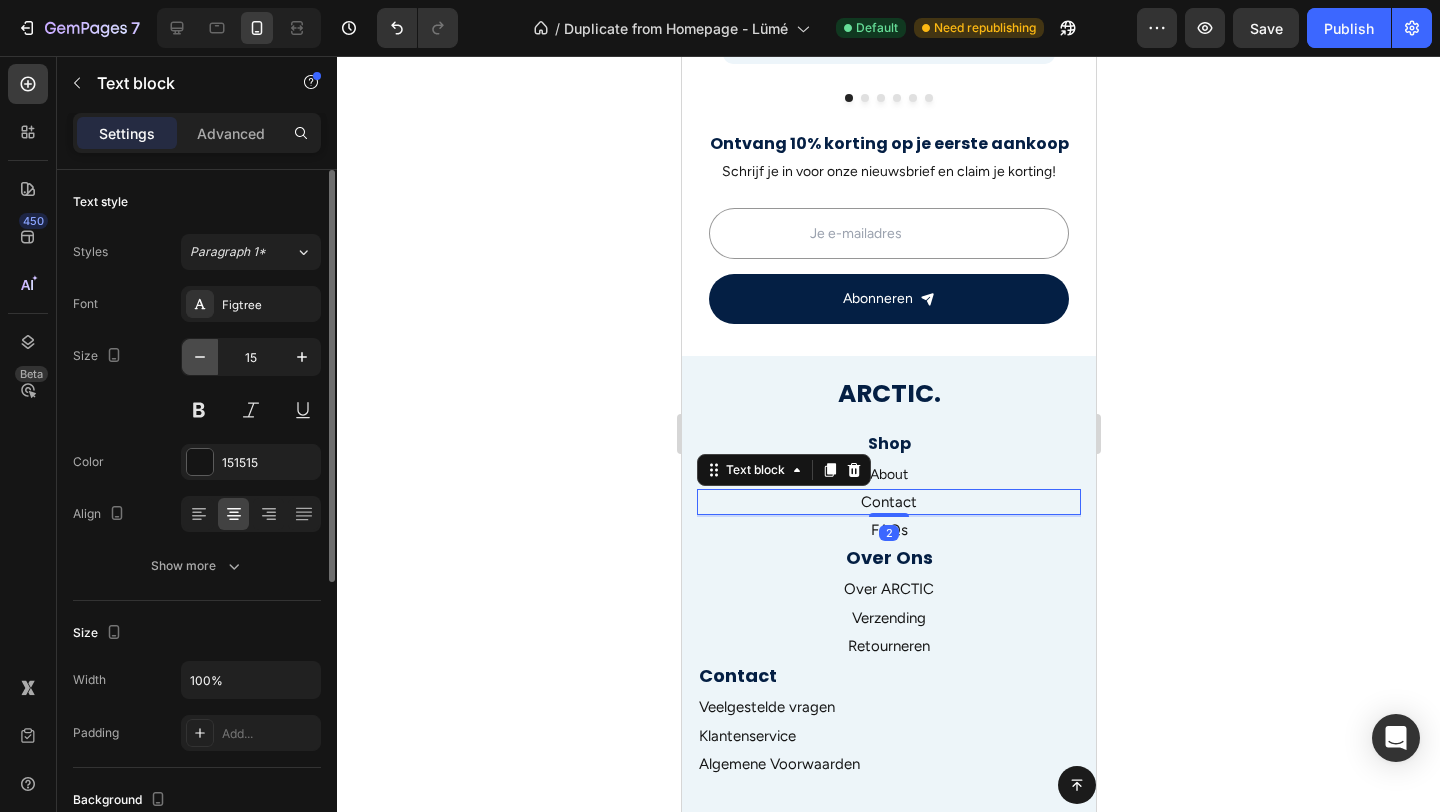 click at bounding box center (200, 357) 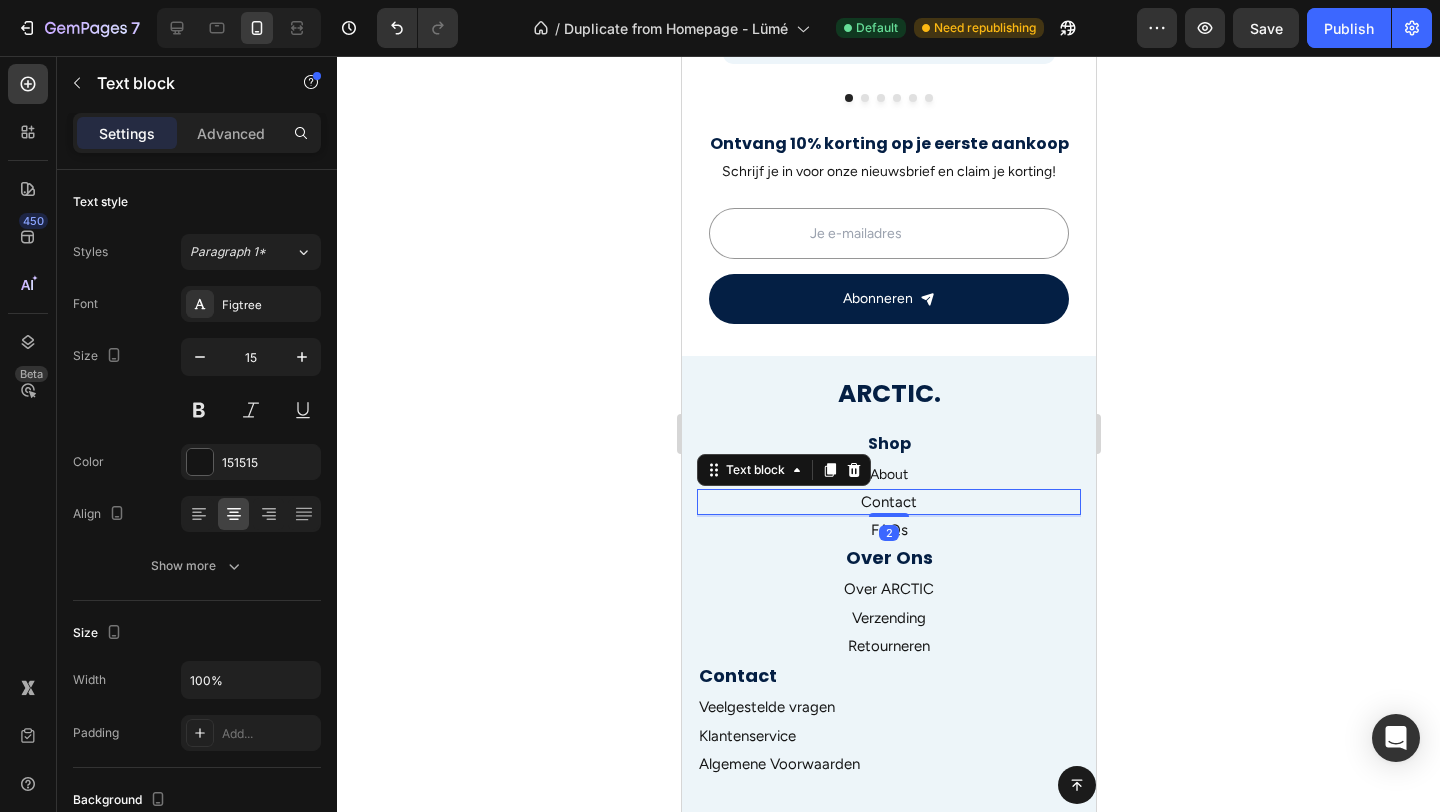 type on "14" 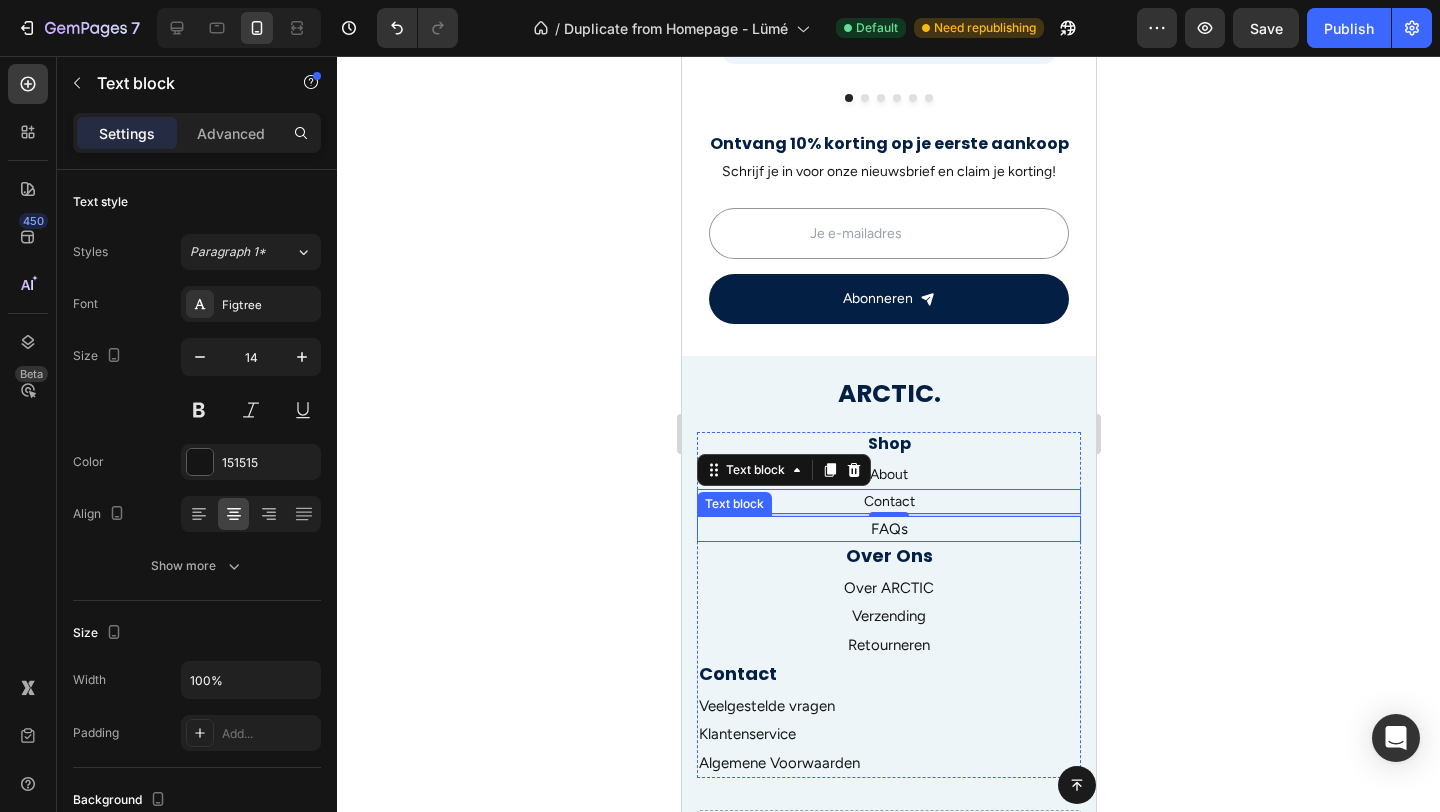click on "FAQs" at bounding box center (888, 529) 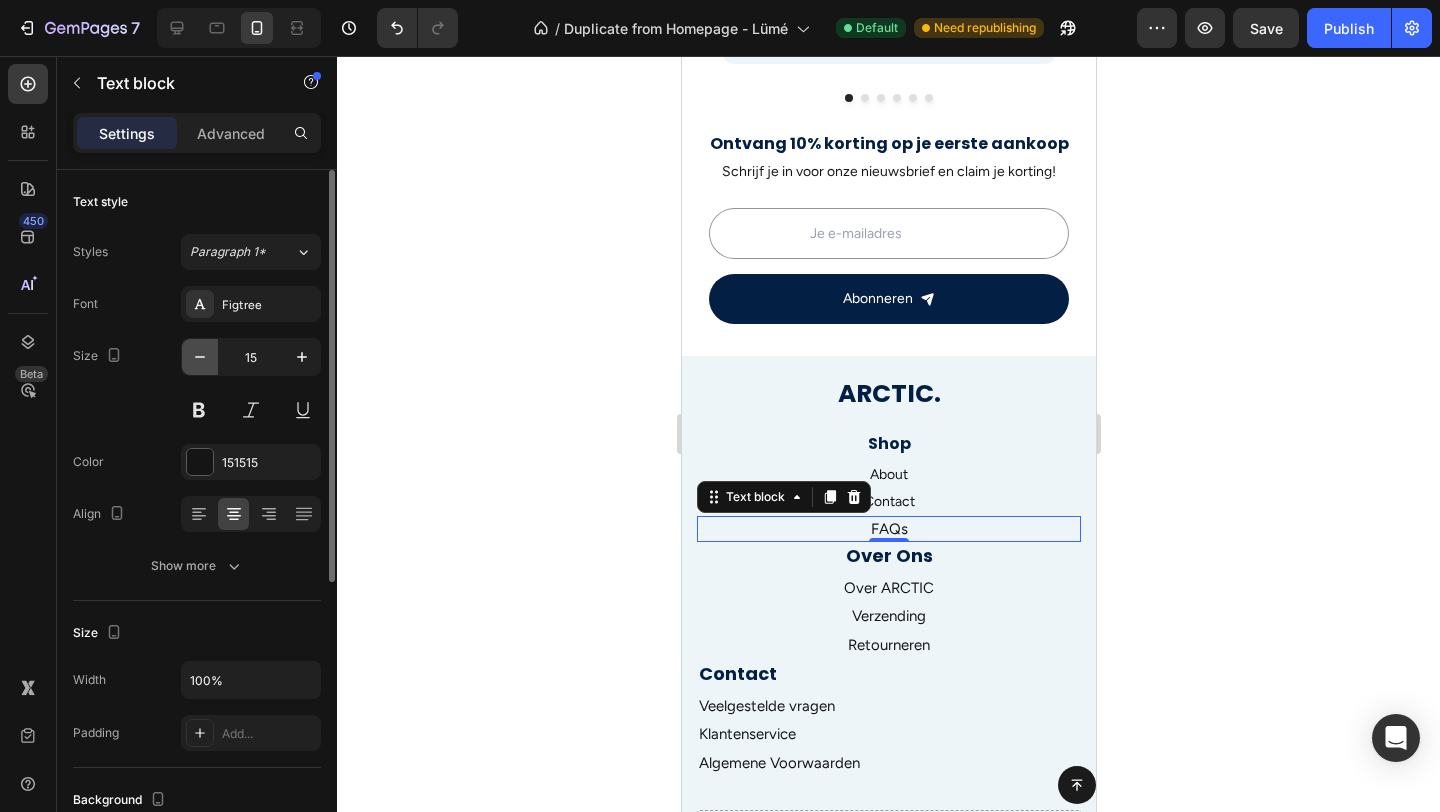 click at bounding box center (200, 357) 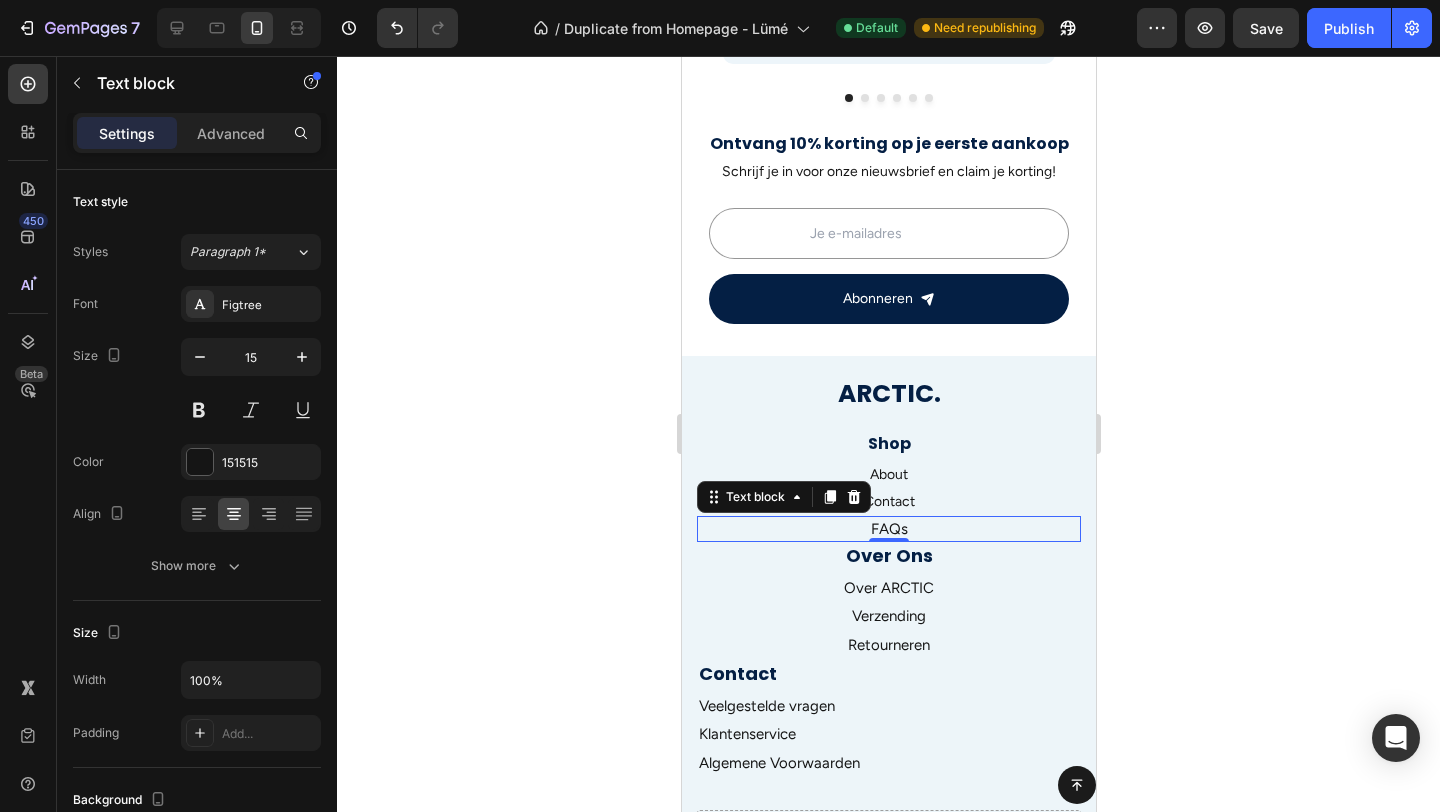 type on "14" 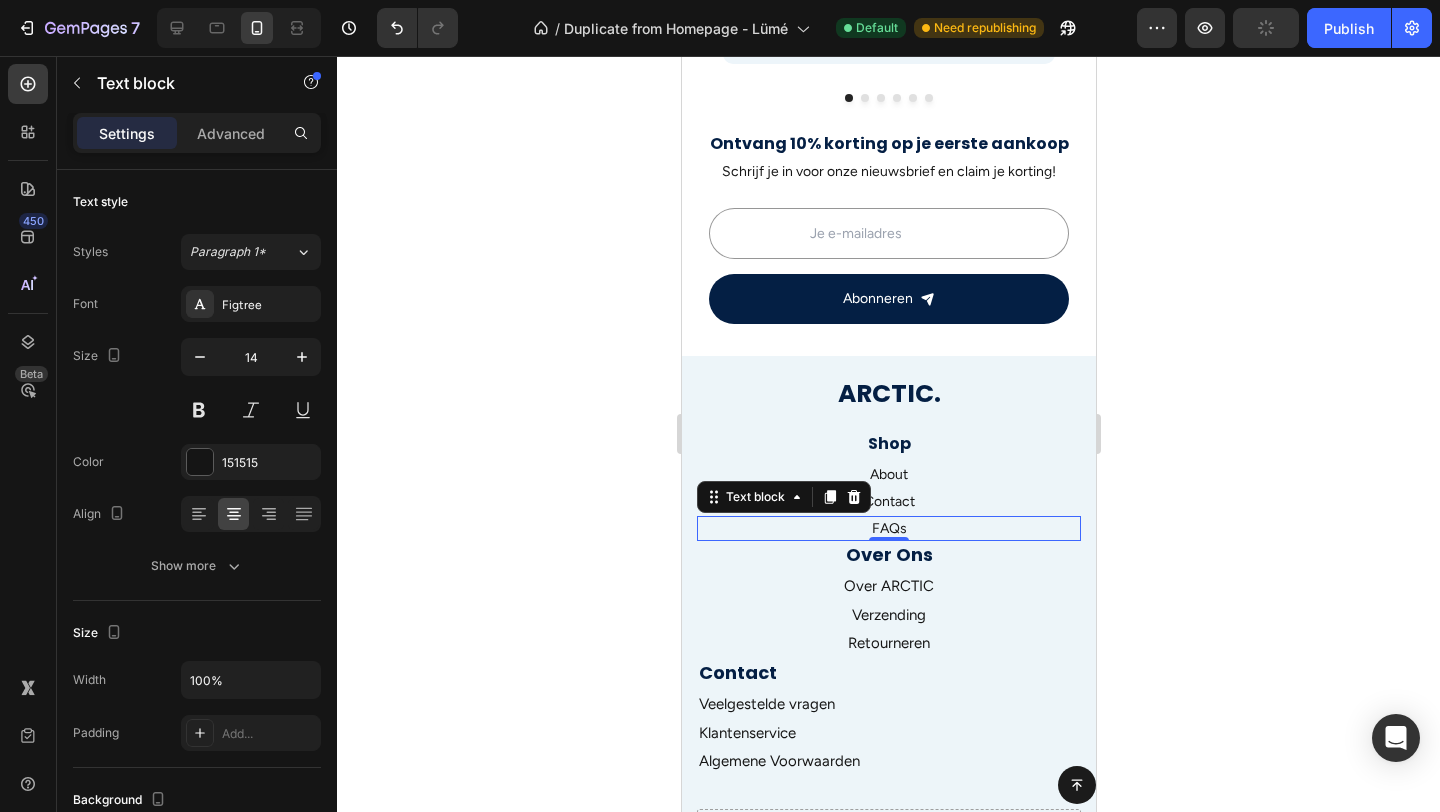 click 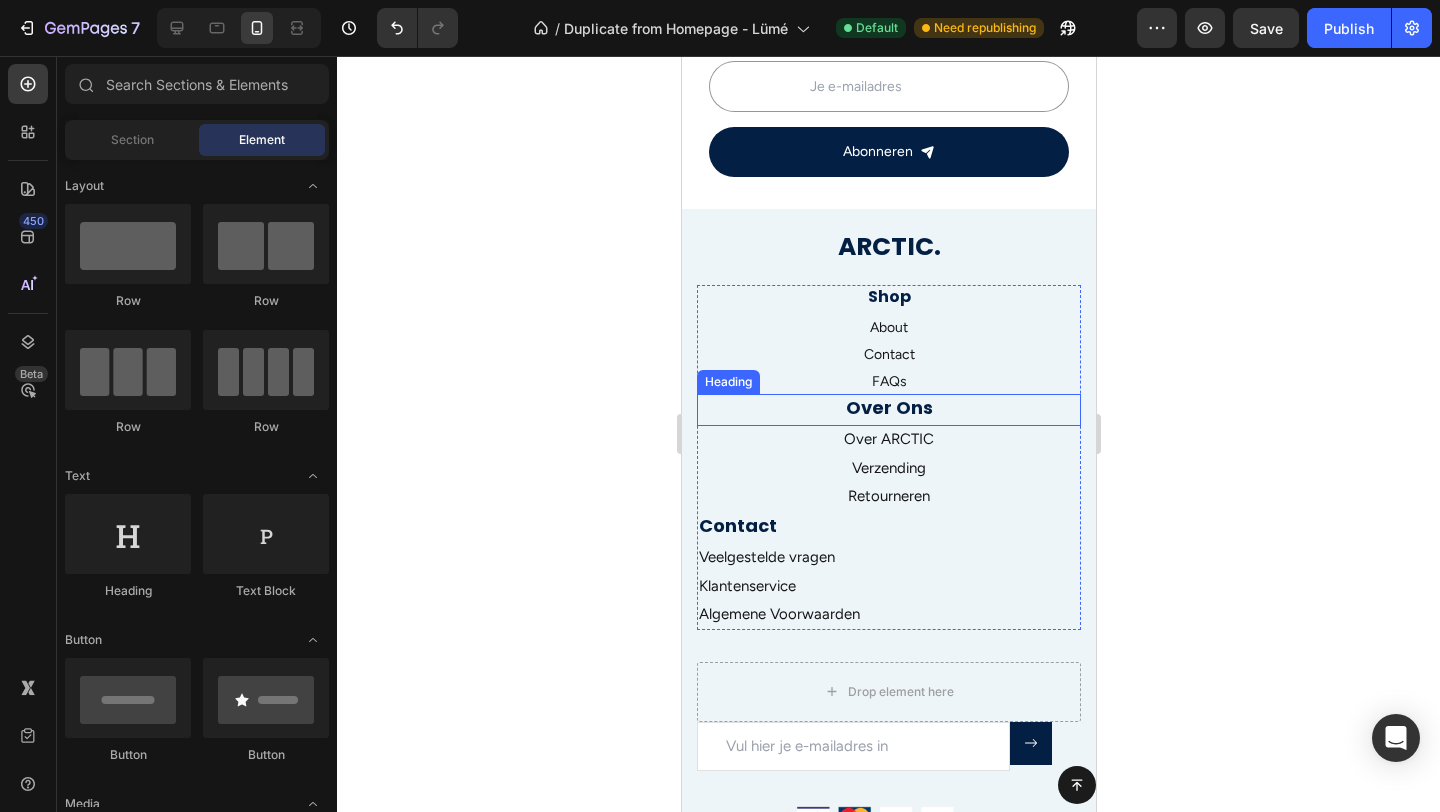 scroll, scrollTop: 2986, scrollLeft: 0, axis: vertical 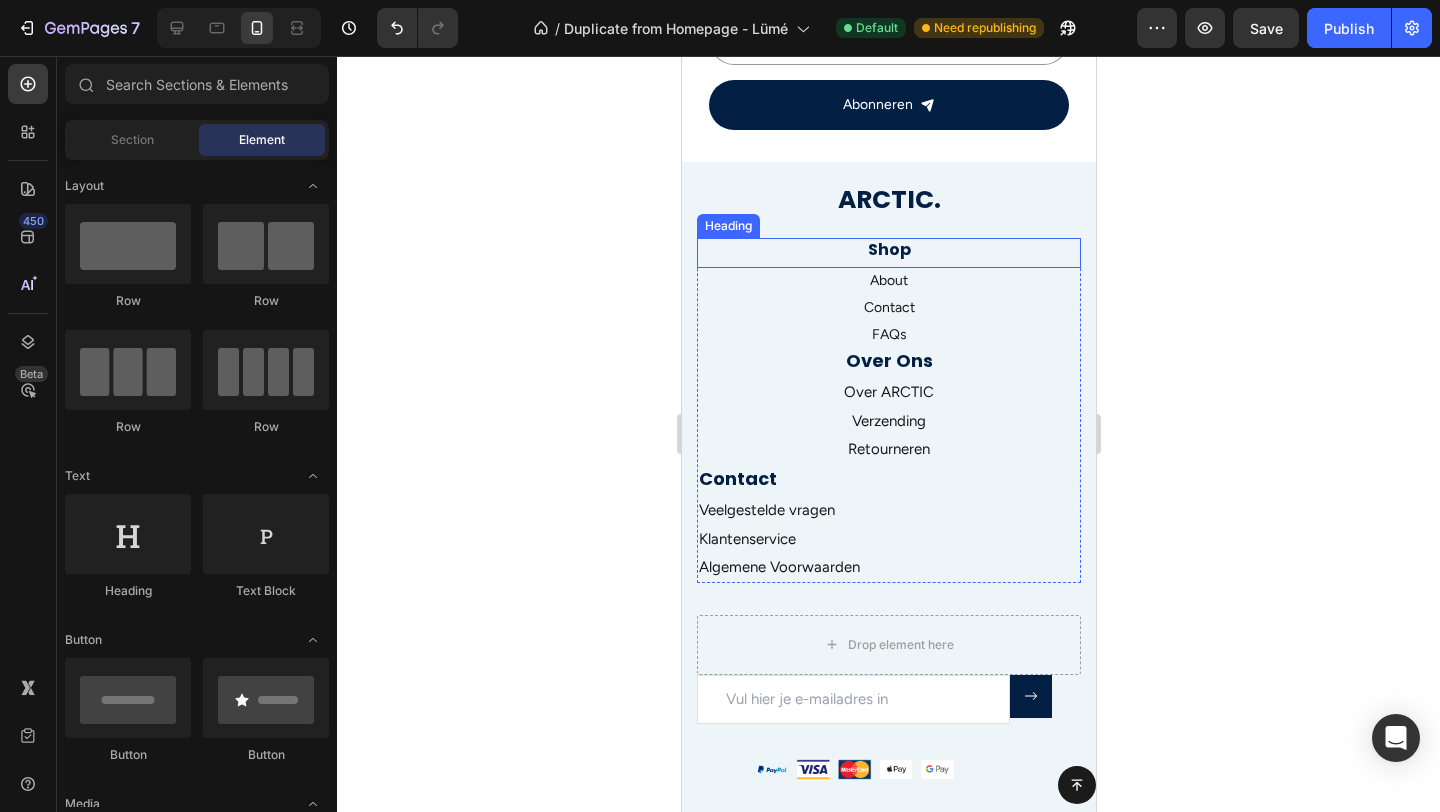 click on "Shop" at bounding box center (888, 250) 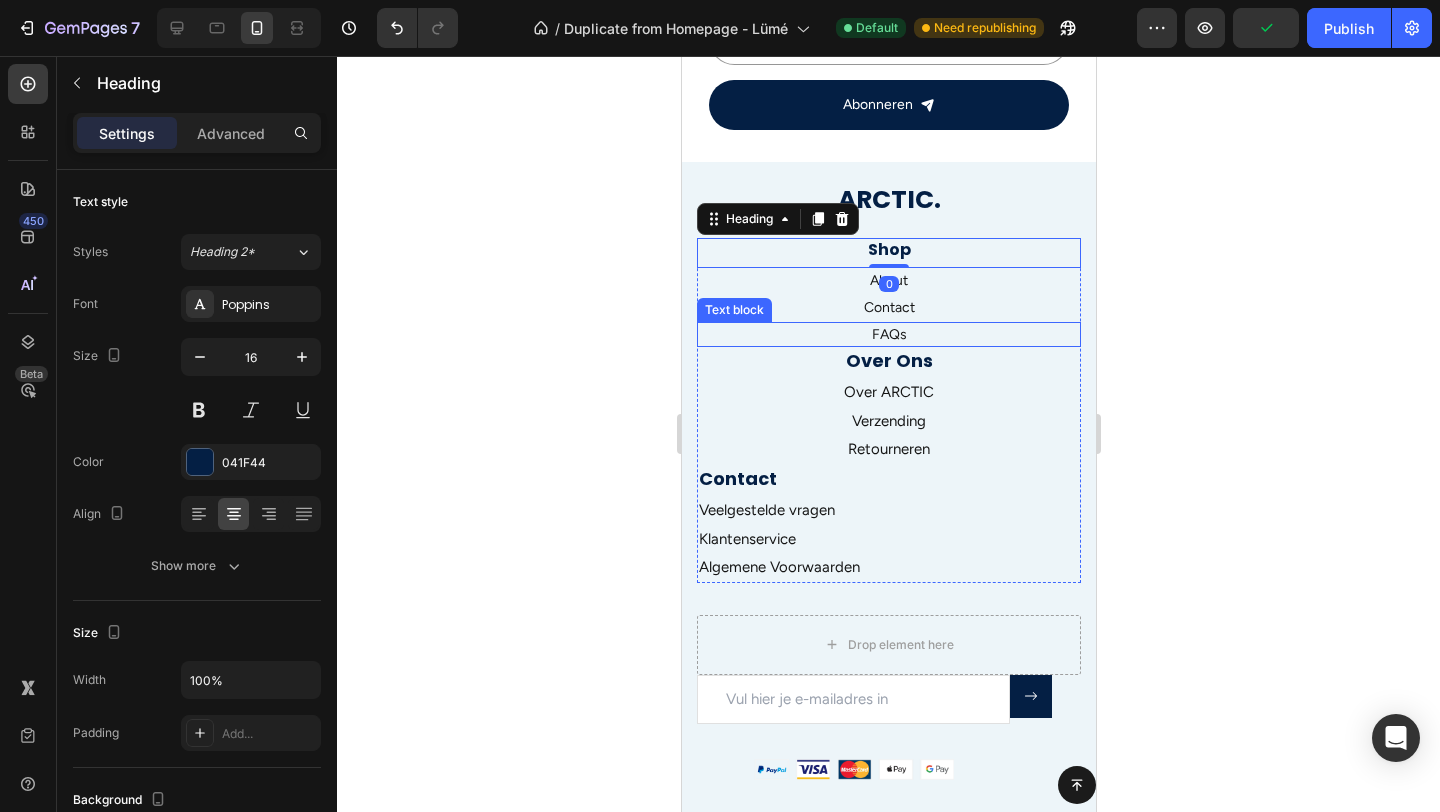 click on "FAQs" at bounding box center (888, 334) 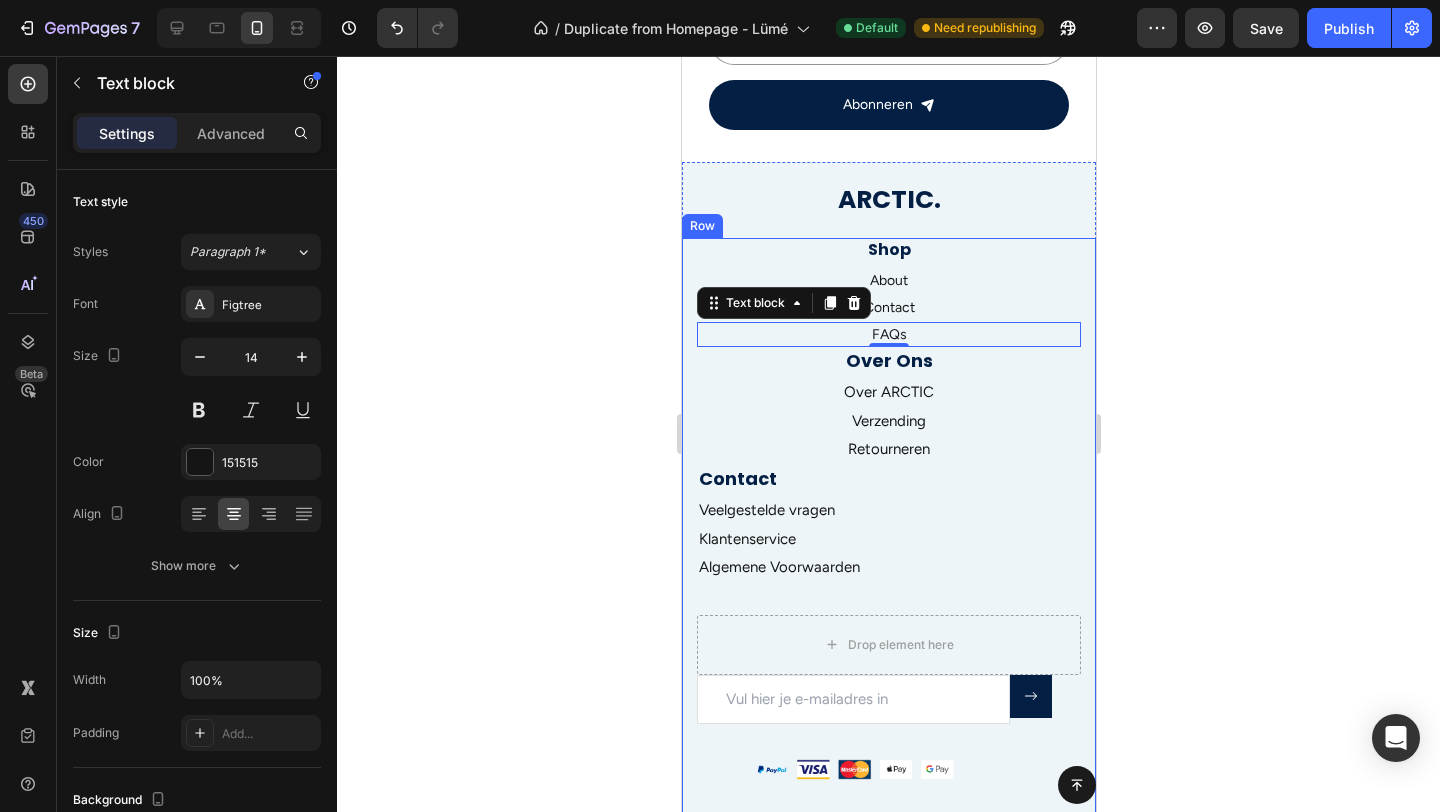 click on "Shop Heading About Text block Contact Text block FAQs Text block   0 Over Ons Heading Over ARCTIC Text block Verzending Text block Retourneren Text block Contact Heading Veelgestelde vragen Text block Klantenservice Text block Algemene Voorwaarden Text block Row
Drop element here Email Field Image
Submit Button Row Newsletter Row Row" at bounding box center (888, 533) 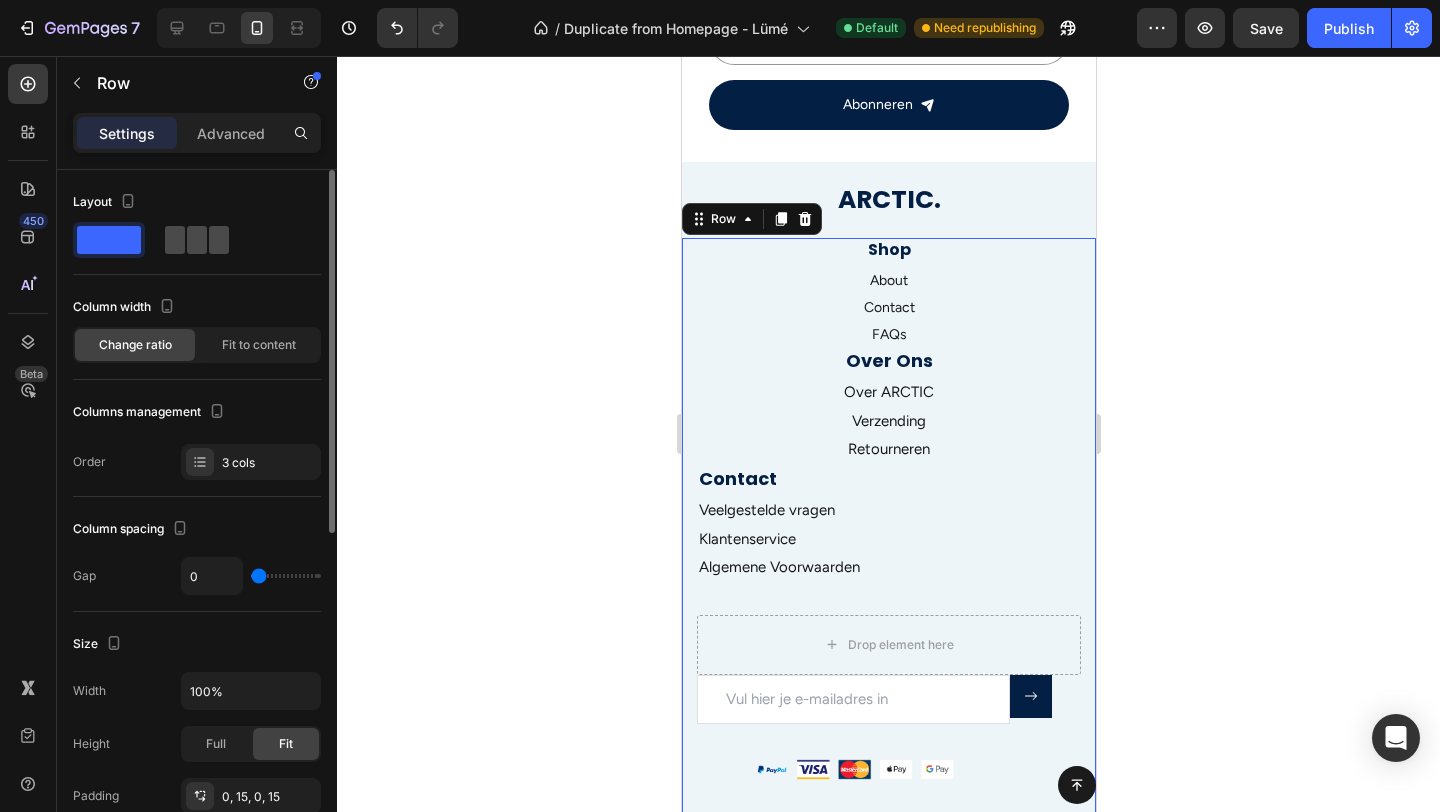 click 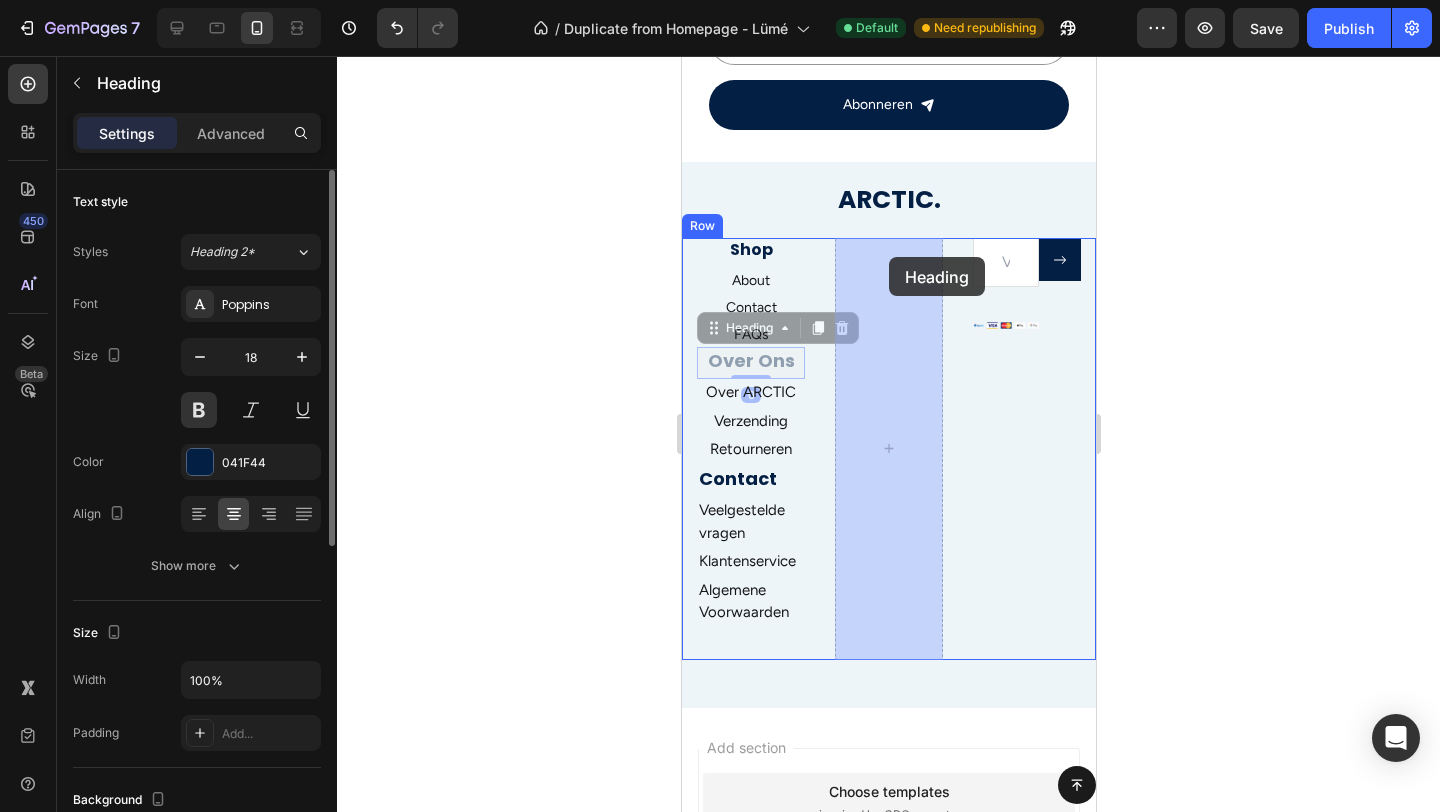 drag, startPoint x: 781, startPoint y: 362, endPoint x: 888, endPoint y: 257, distance: 149.91331 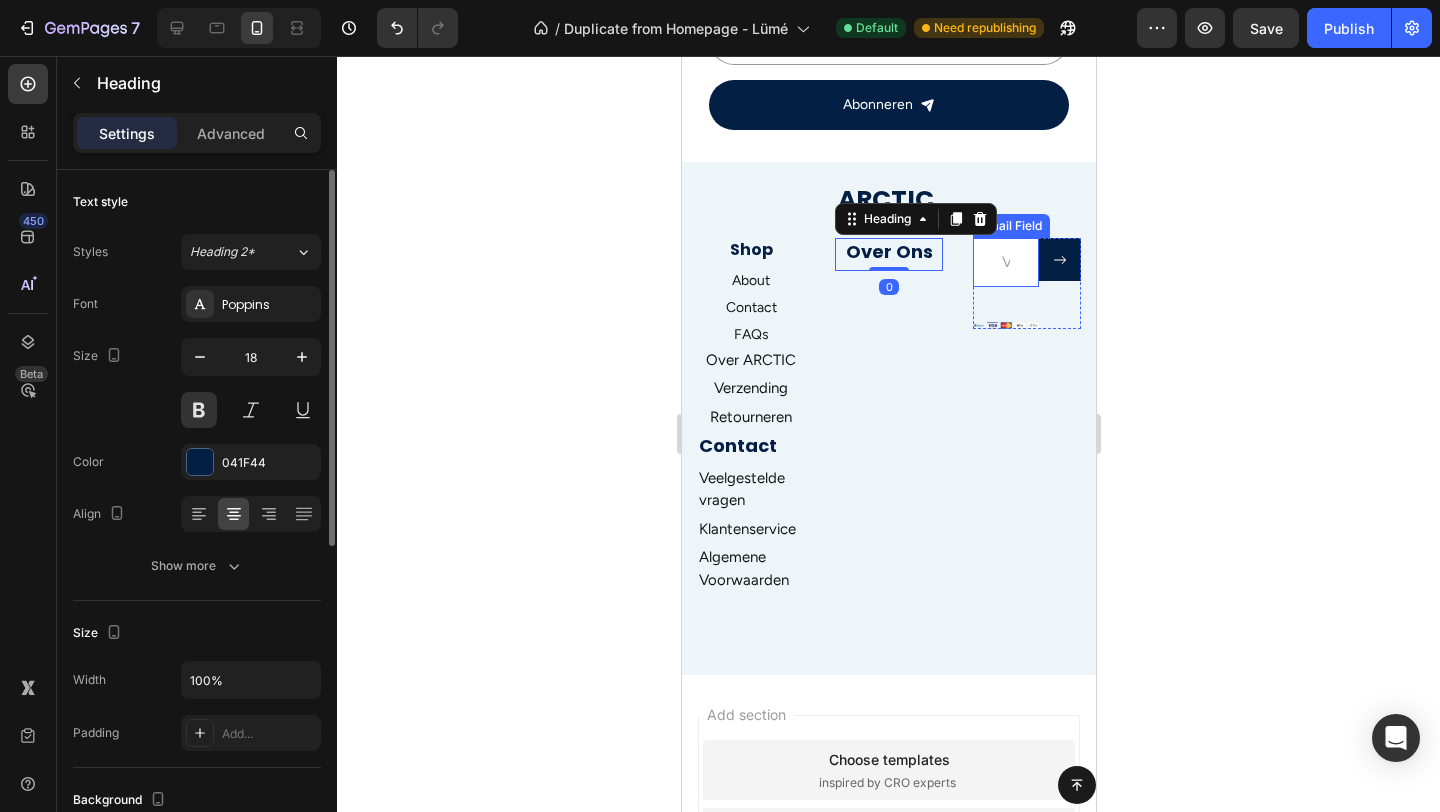 click at bounding box center (1005, 262) 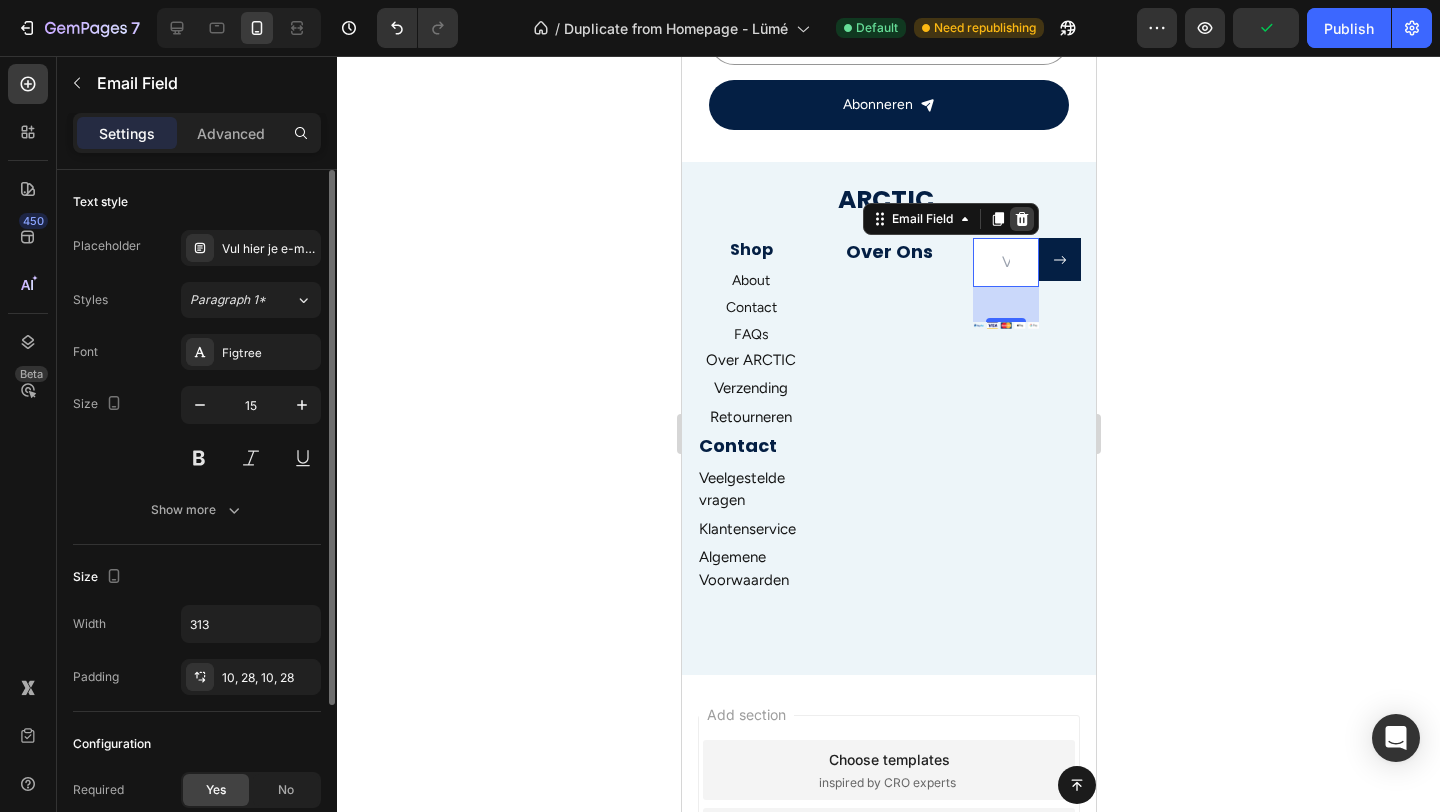 click 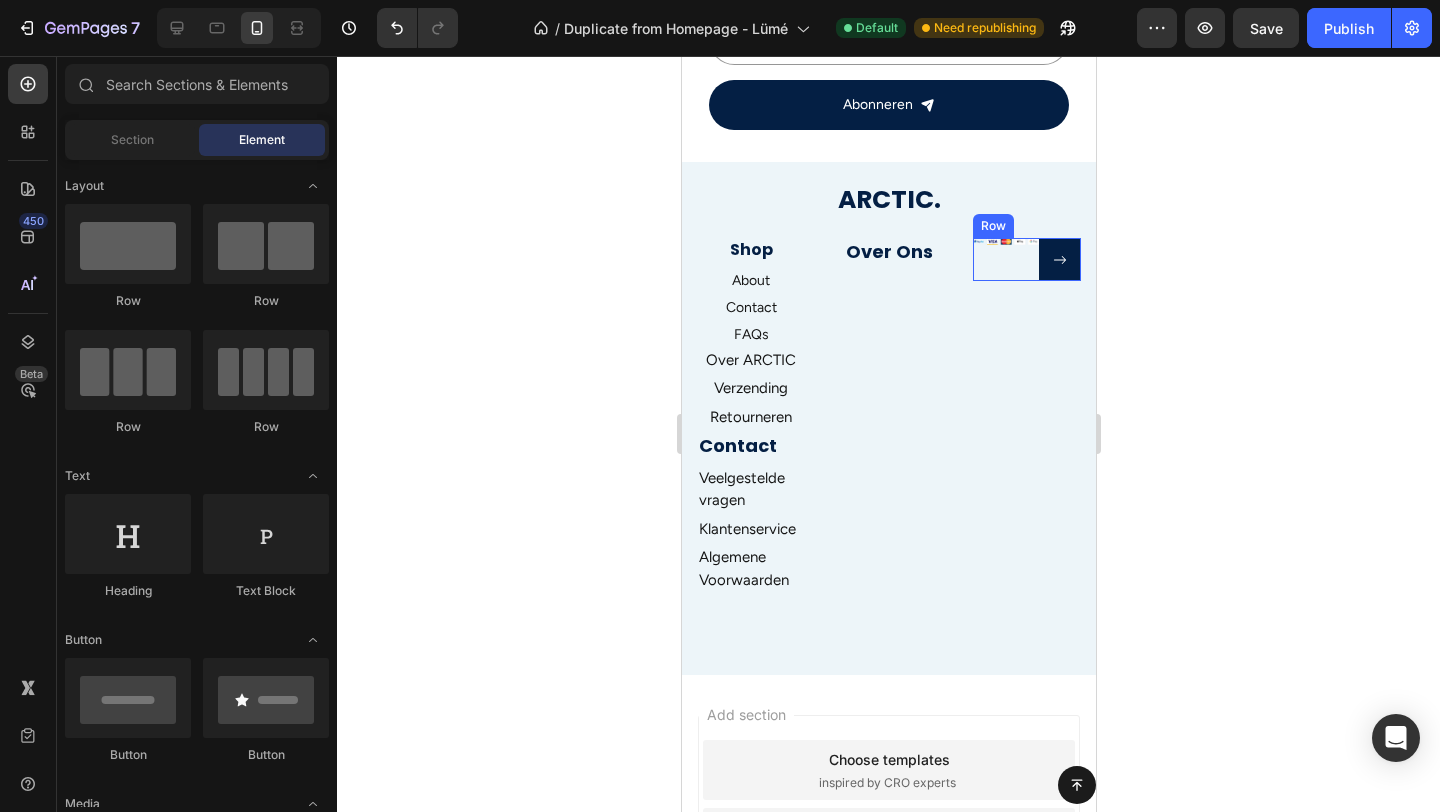 click on "Image" at bounding box center [1005, 259] 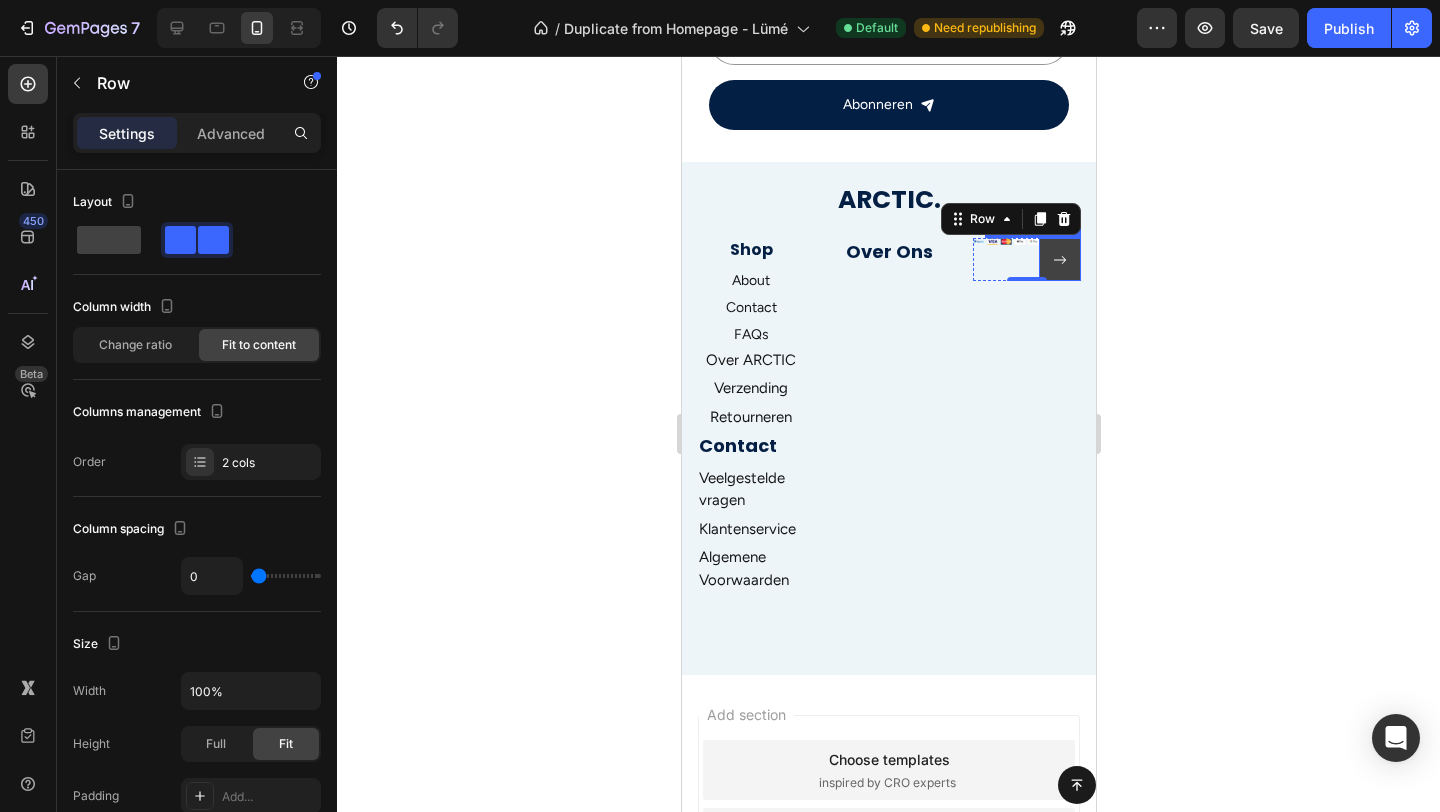 click at bounding box center (1059, 259) 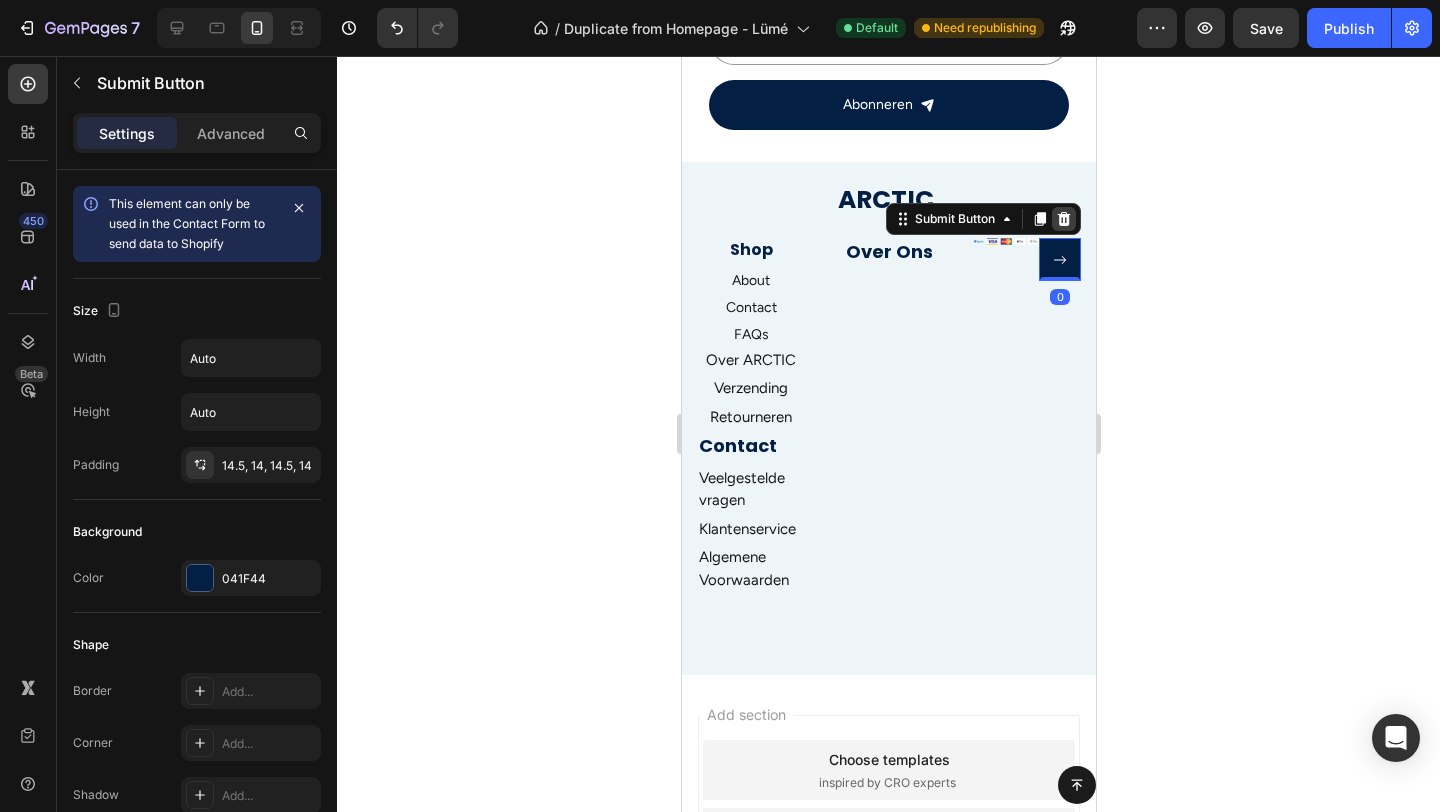 click at bounding box center (1063, 219) 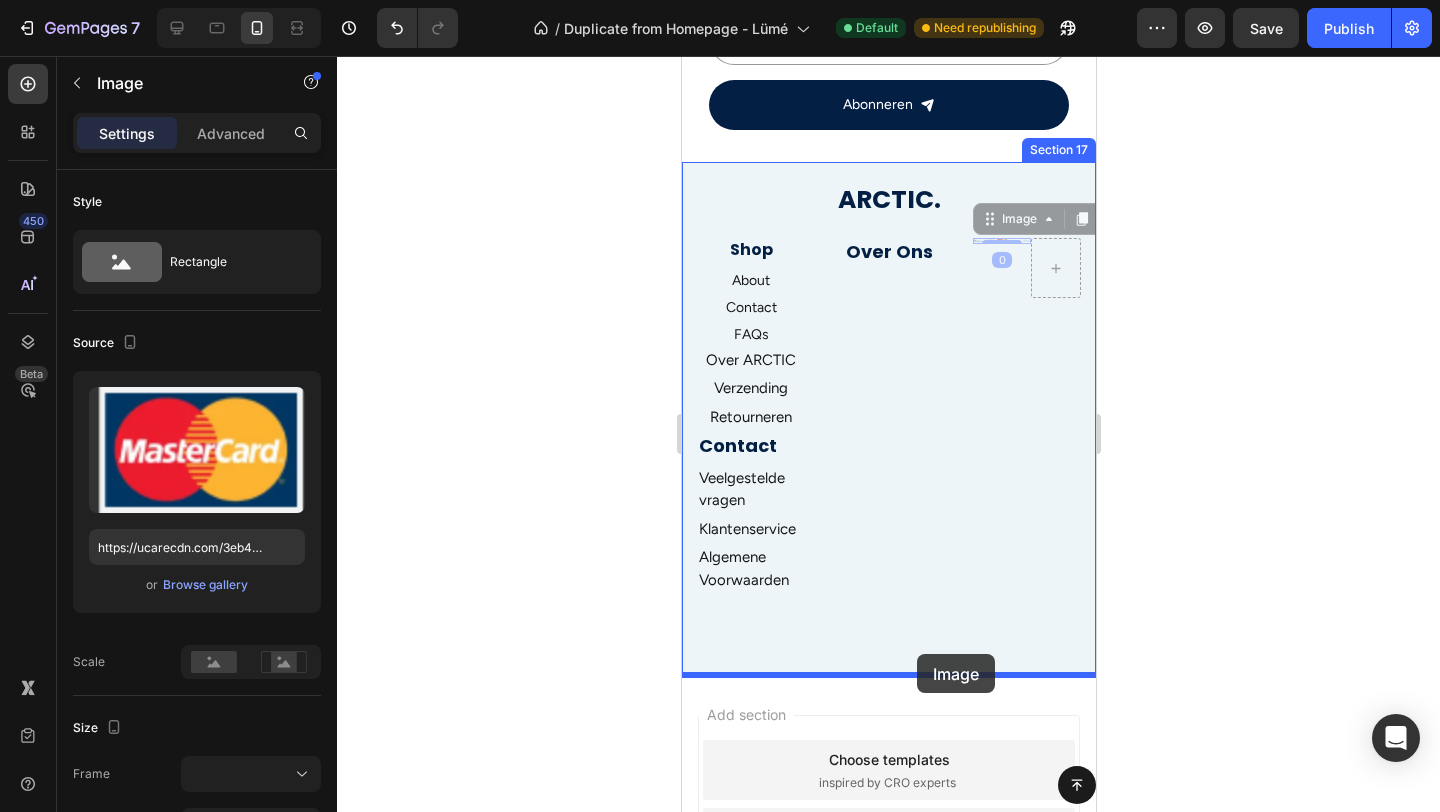 drag, startPoint x: 997, startPoint y: 242, endPoint x: 917, endPoint y: 659, distance: 424.60452 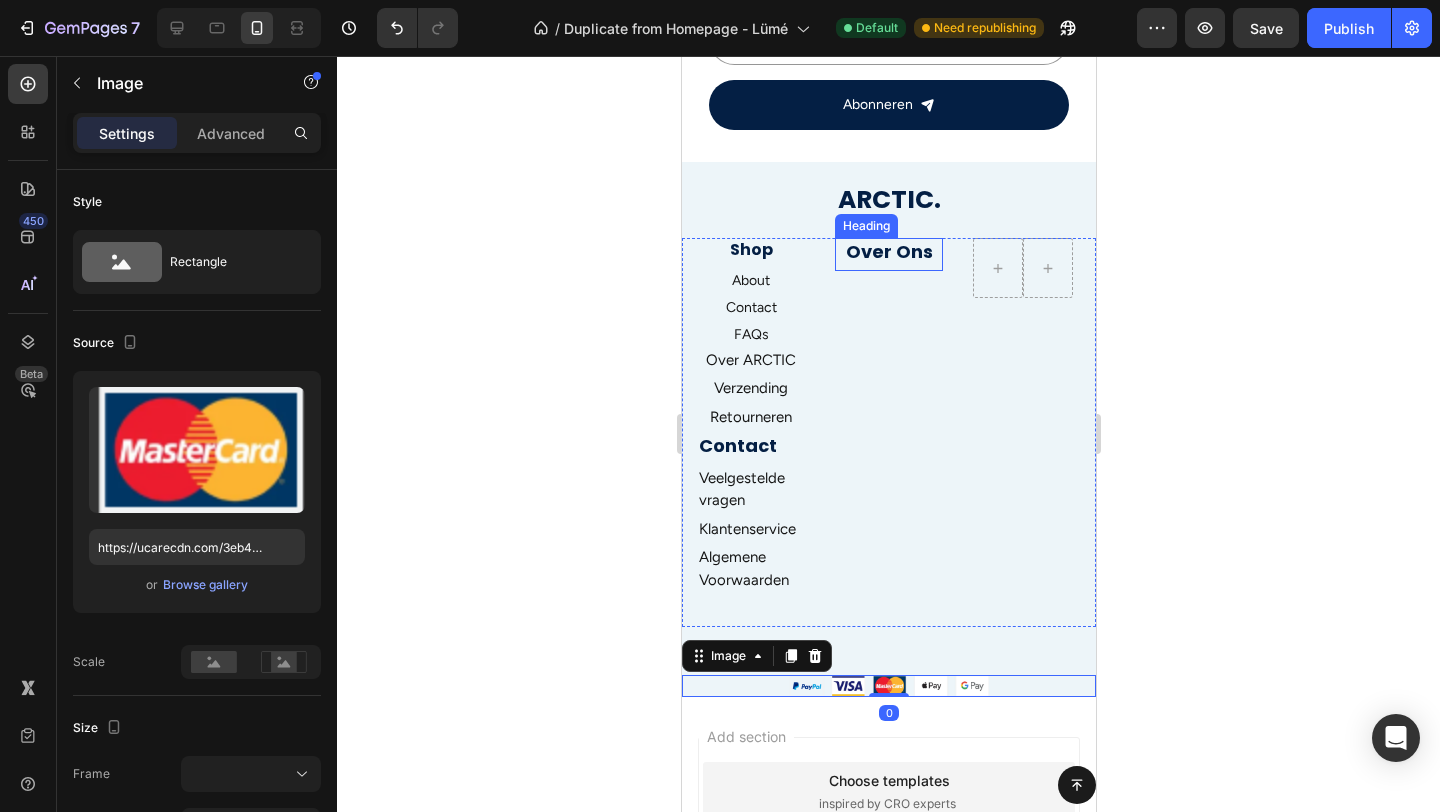 click on "Over Ons" at bounding box center [888, 251] 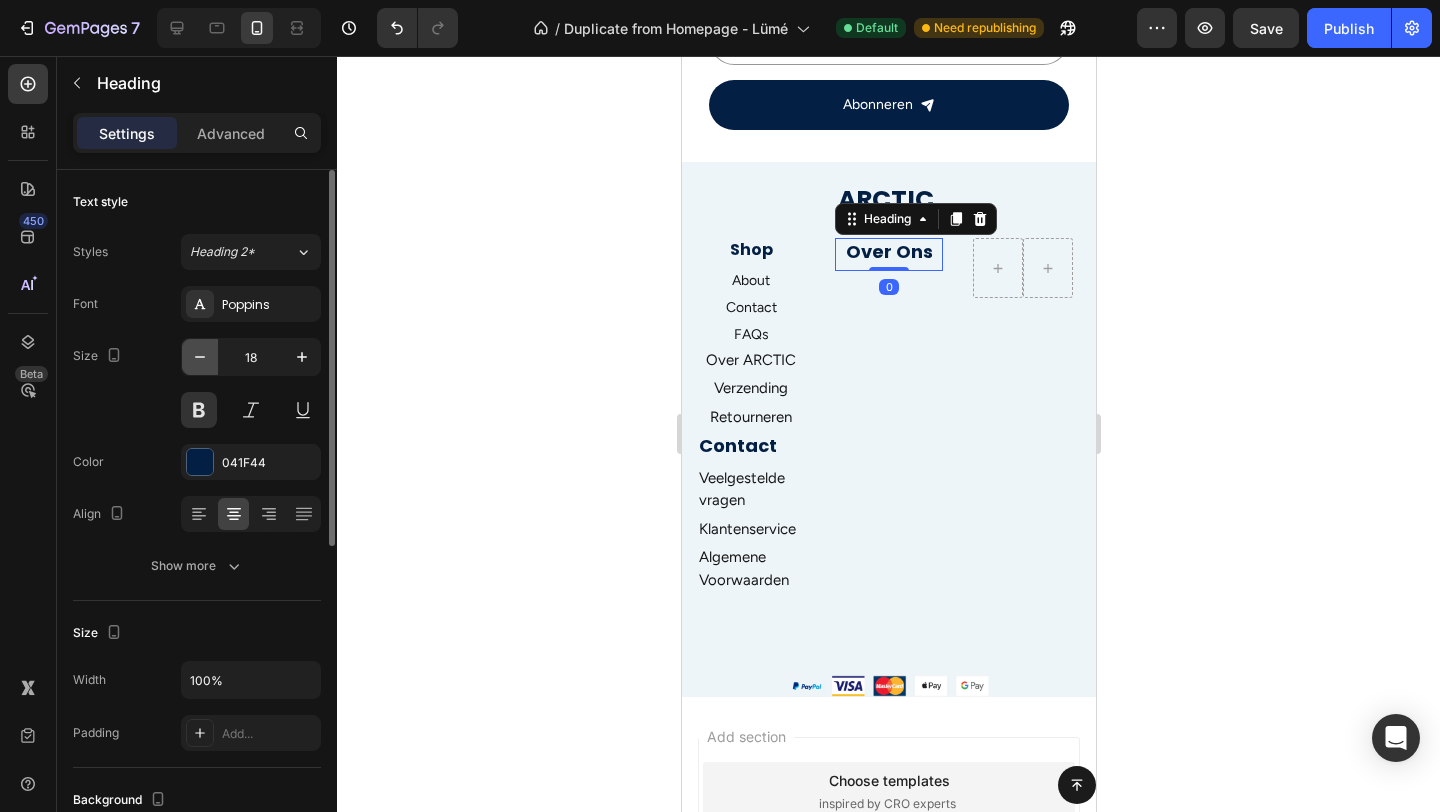 click at bounding box center (200, 357) 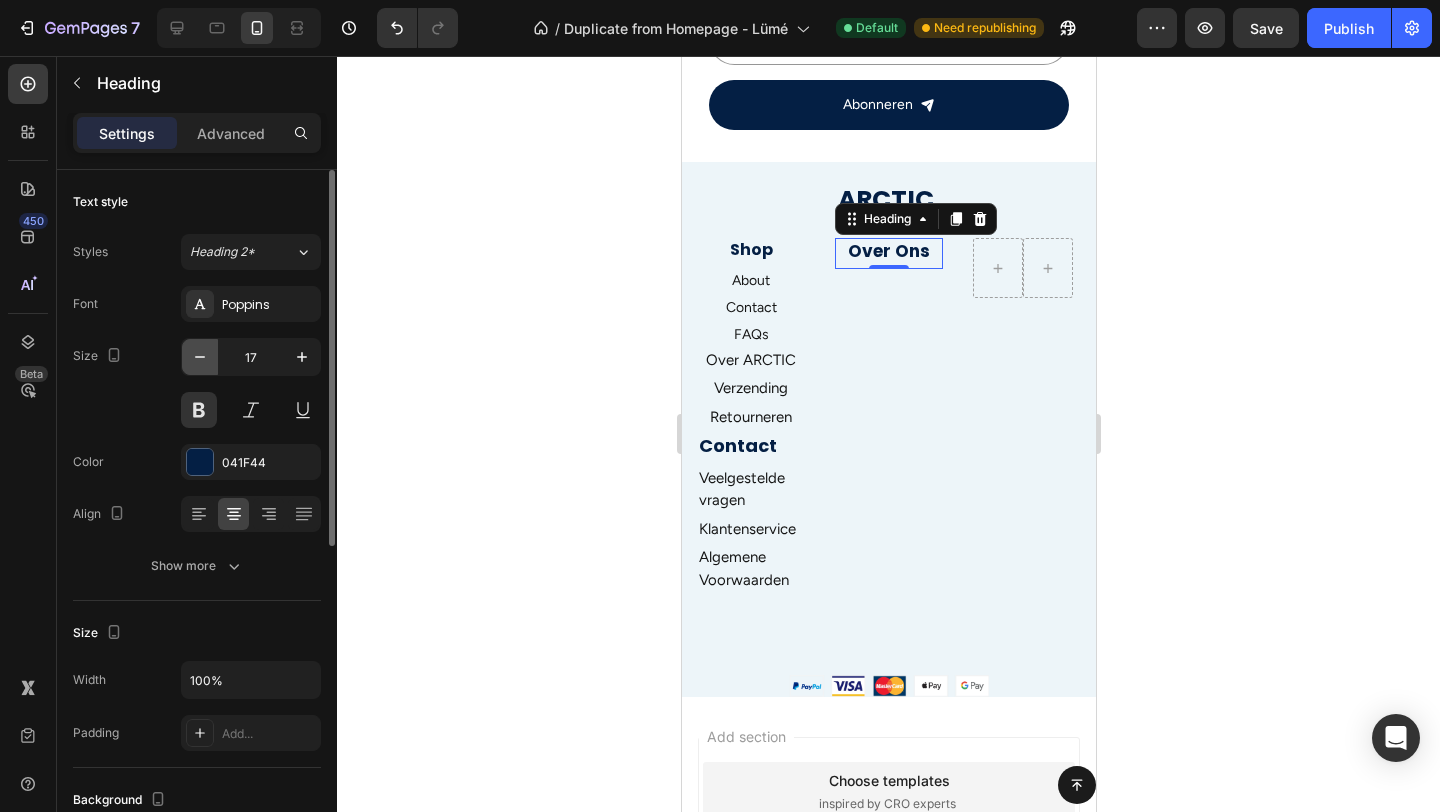 click 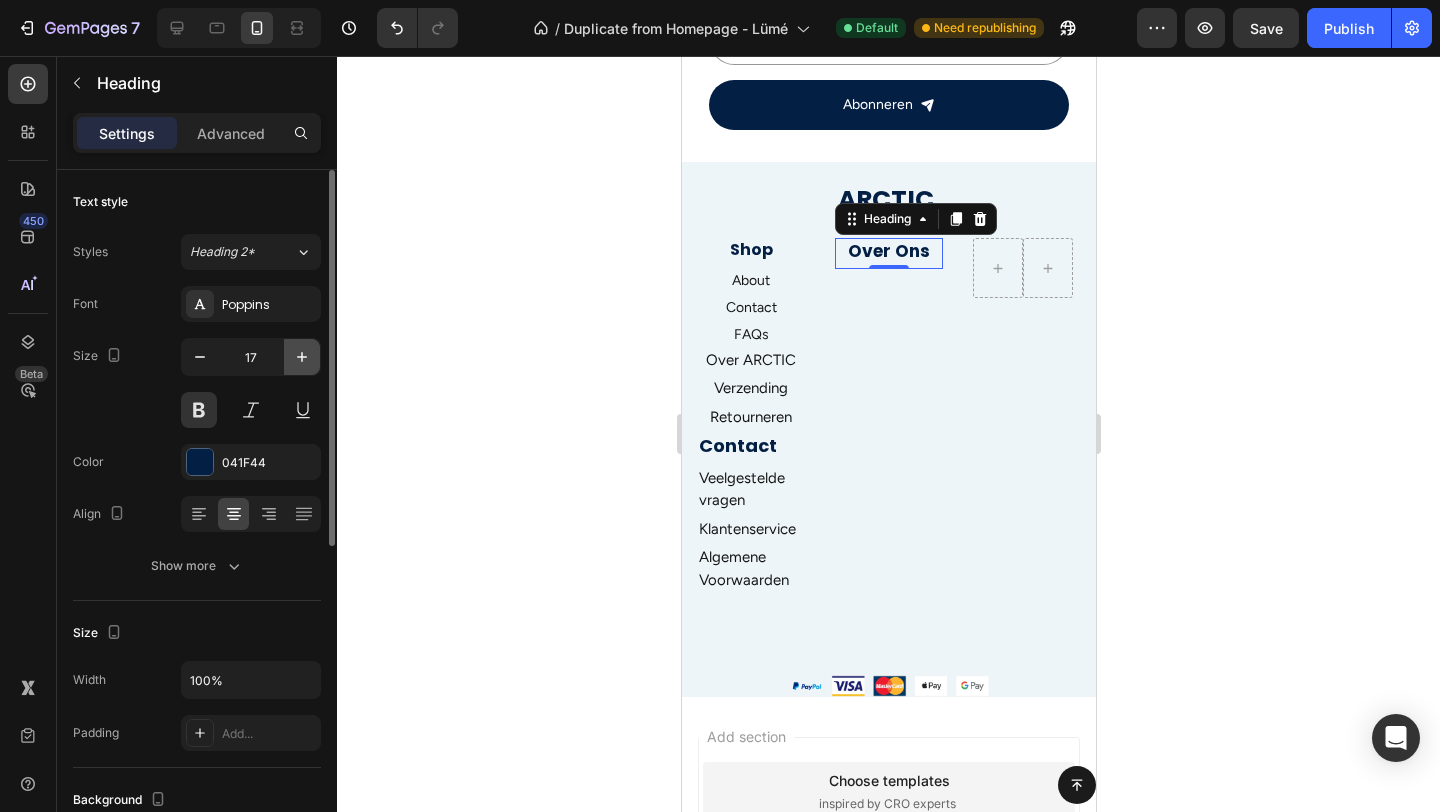 type on "16" 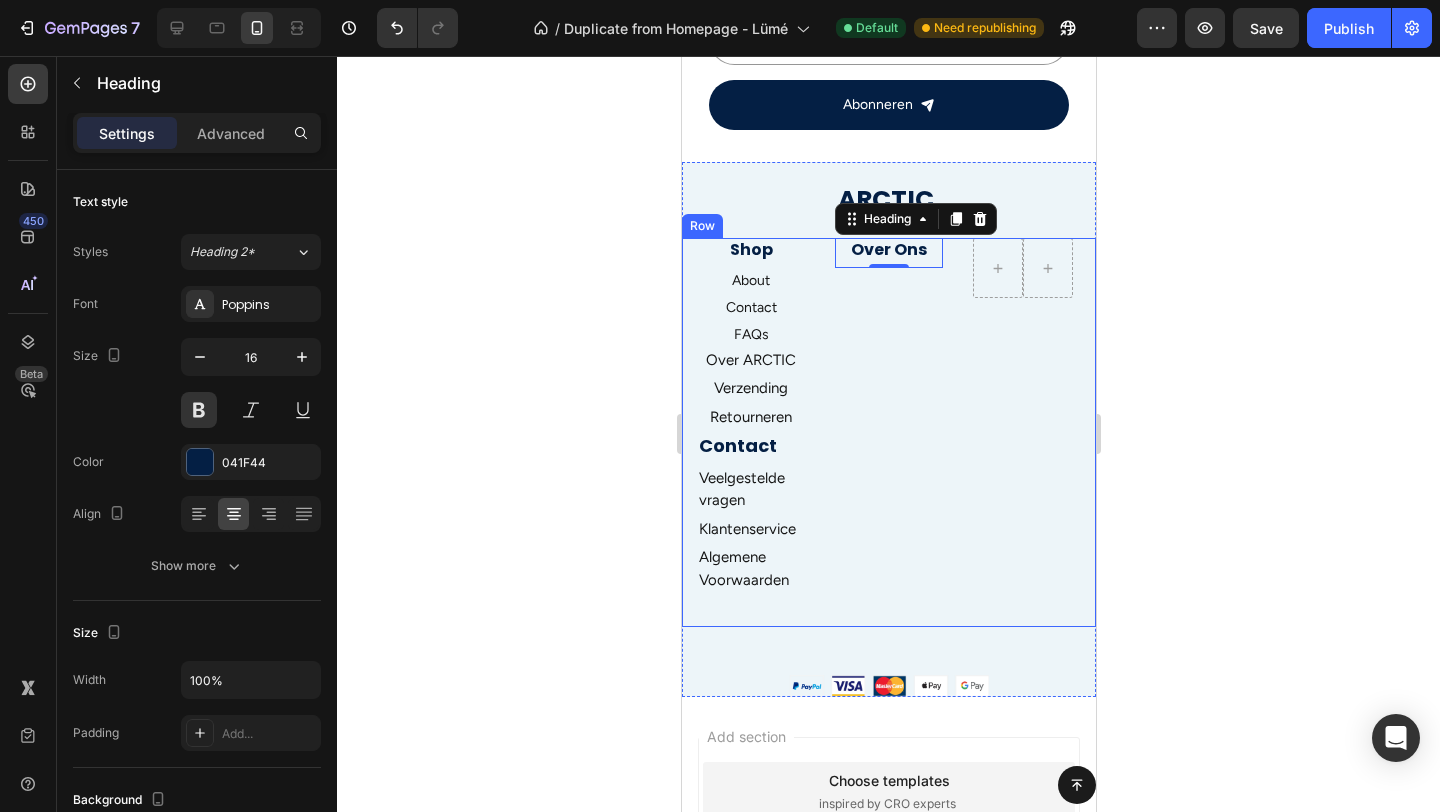 click on "Shop Heading About Text block Contact Text block FAQs Text block Over ARCTIC Text block Verzending Text block Retourneren Text block Contact Heading Veelgestelde vragen Text block Klantenservice Text block Algemene Voorwaarden Text block Row Over Ons Heading   0
Row Newsletter Row Row" at bounding box center (888, 432) 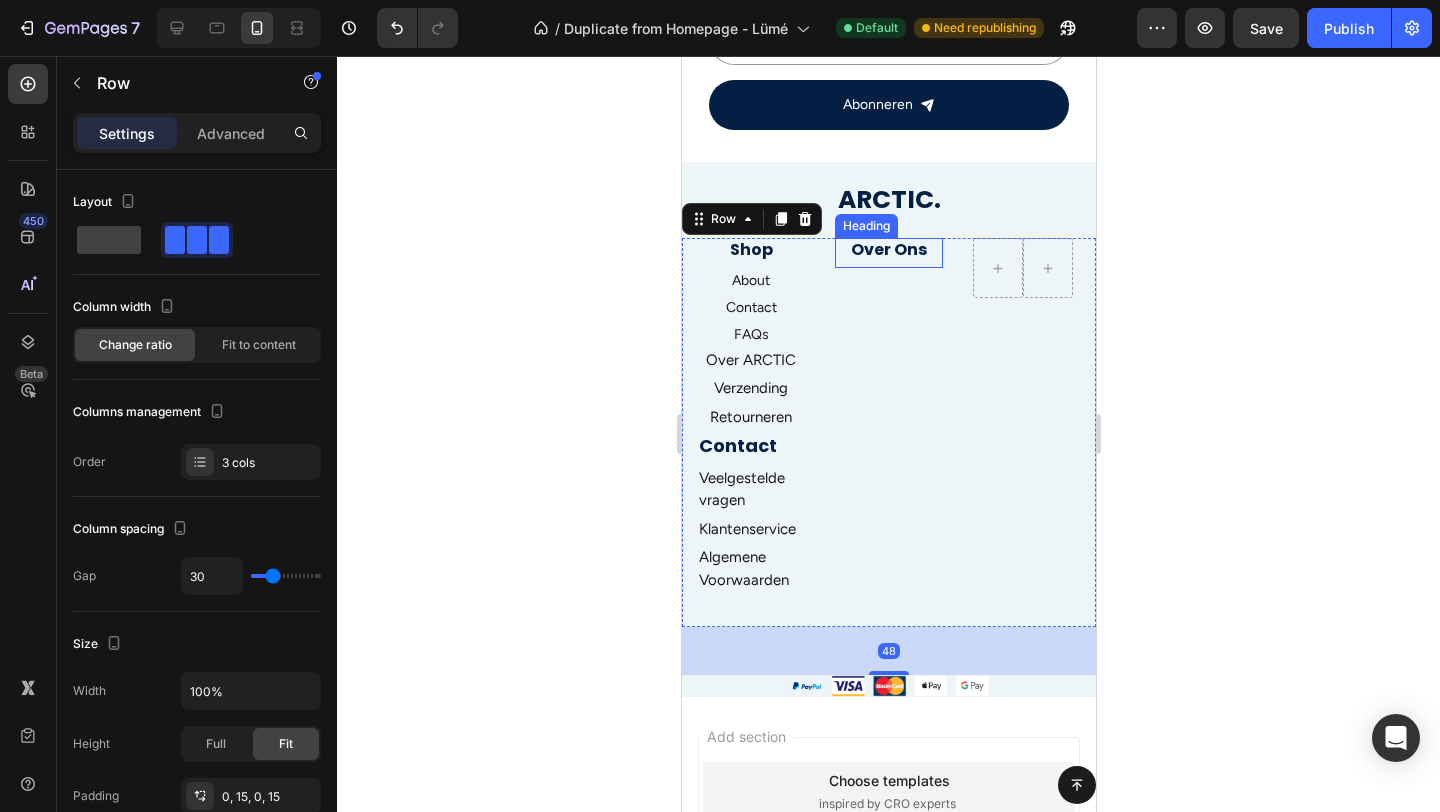 click on "Over Ons" at bounding box center (888, 250) 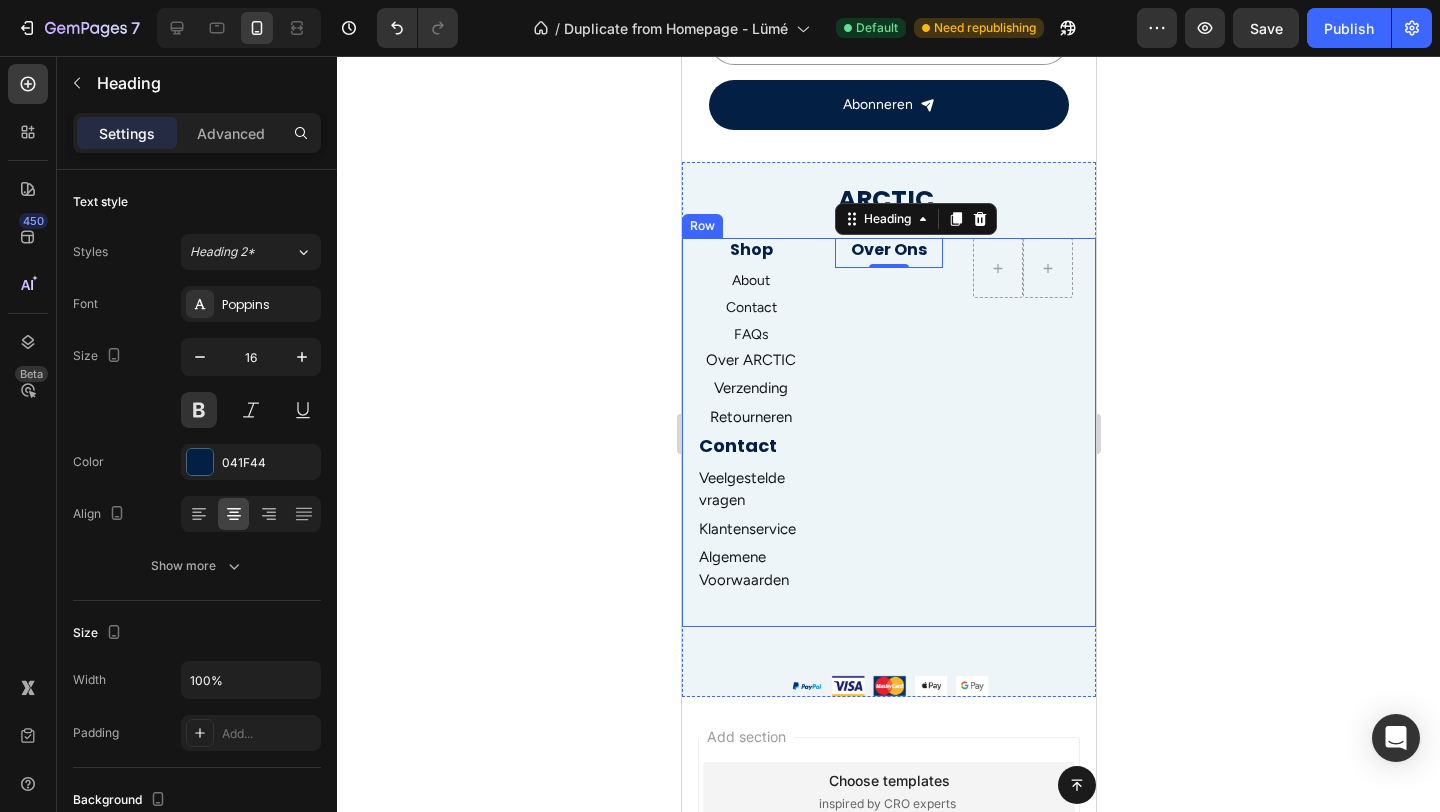 click on "Shop Heading About Text block Contact Text block FAQs Text block Over ARCTIC Text block Verzending Text block Retourneren Text block Contact Heading Veelgestelde vragen Text block Klantenservice Text block Algemene Voorwaarden Text block Row Over Ons Heading   0
Row Newsletter Row Row" at bounding box center (888, 432) 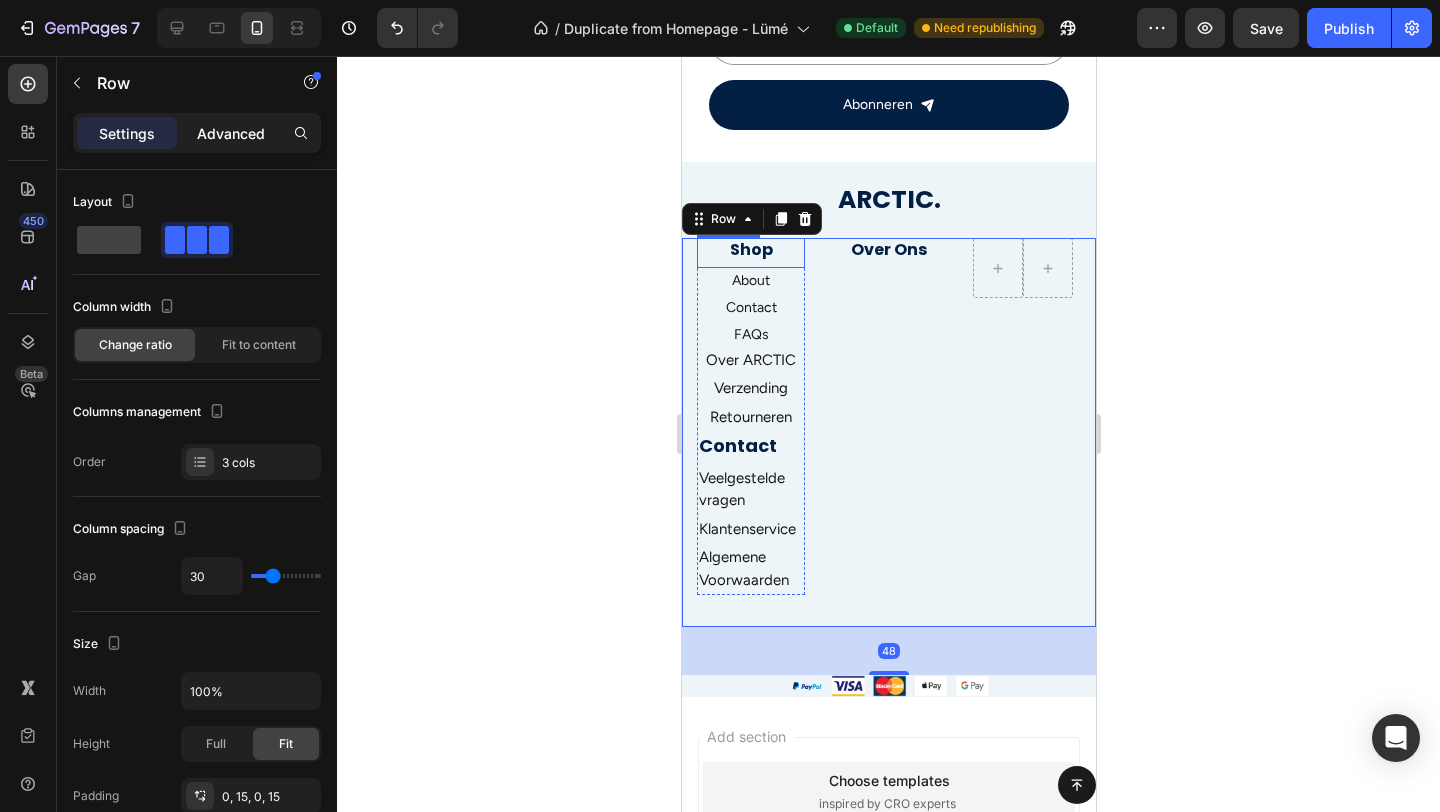 click on "Advanced" at bounding box center [231, 133] 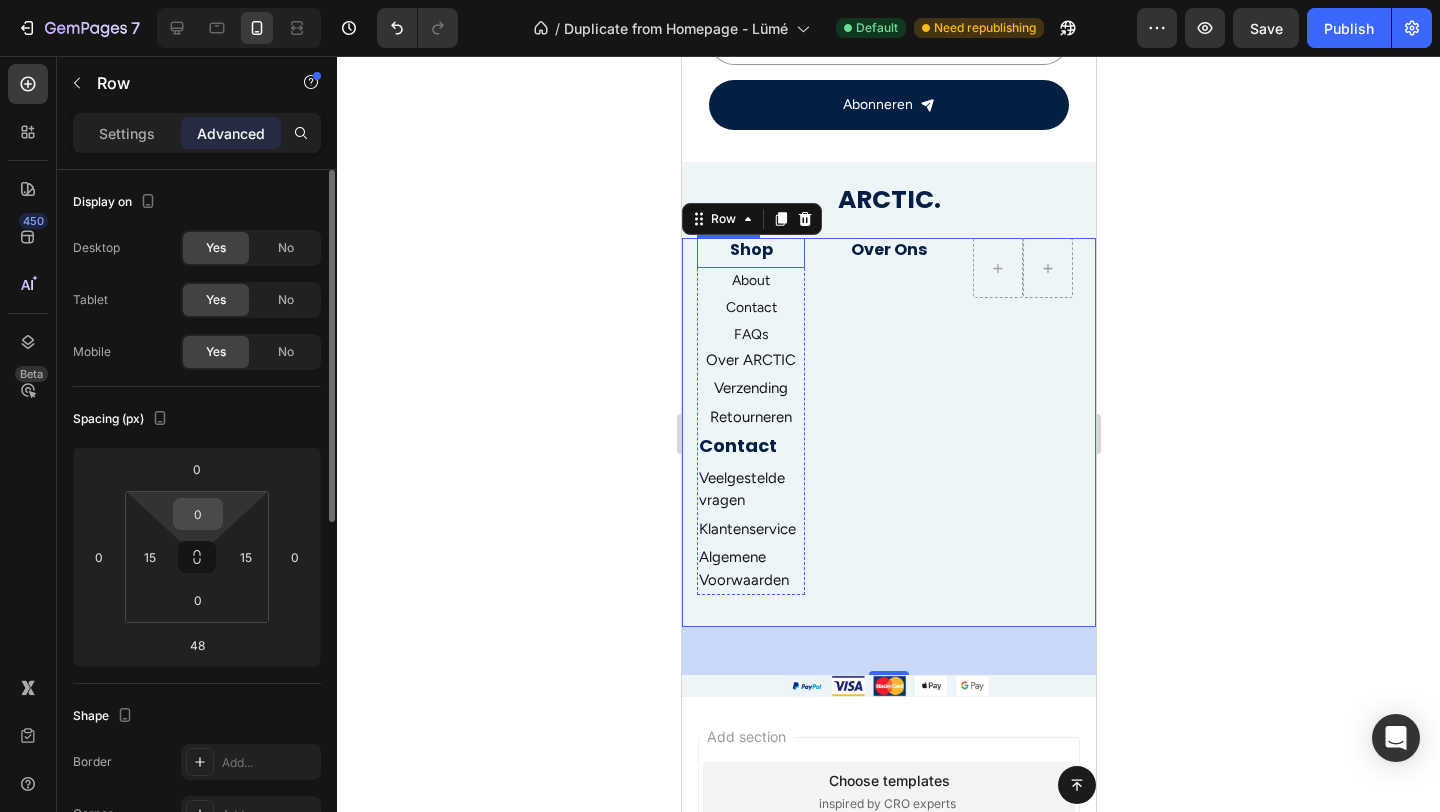 click on "0" at bounding box center [198, 514] 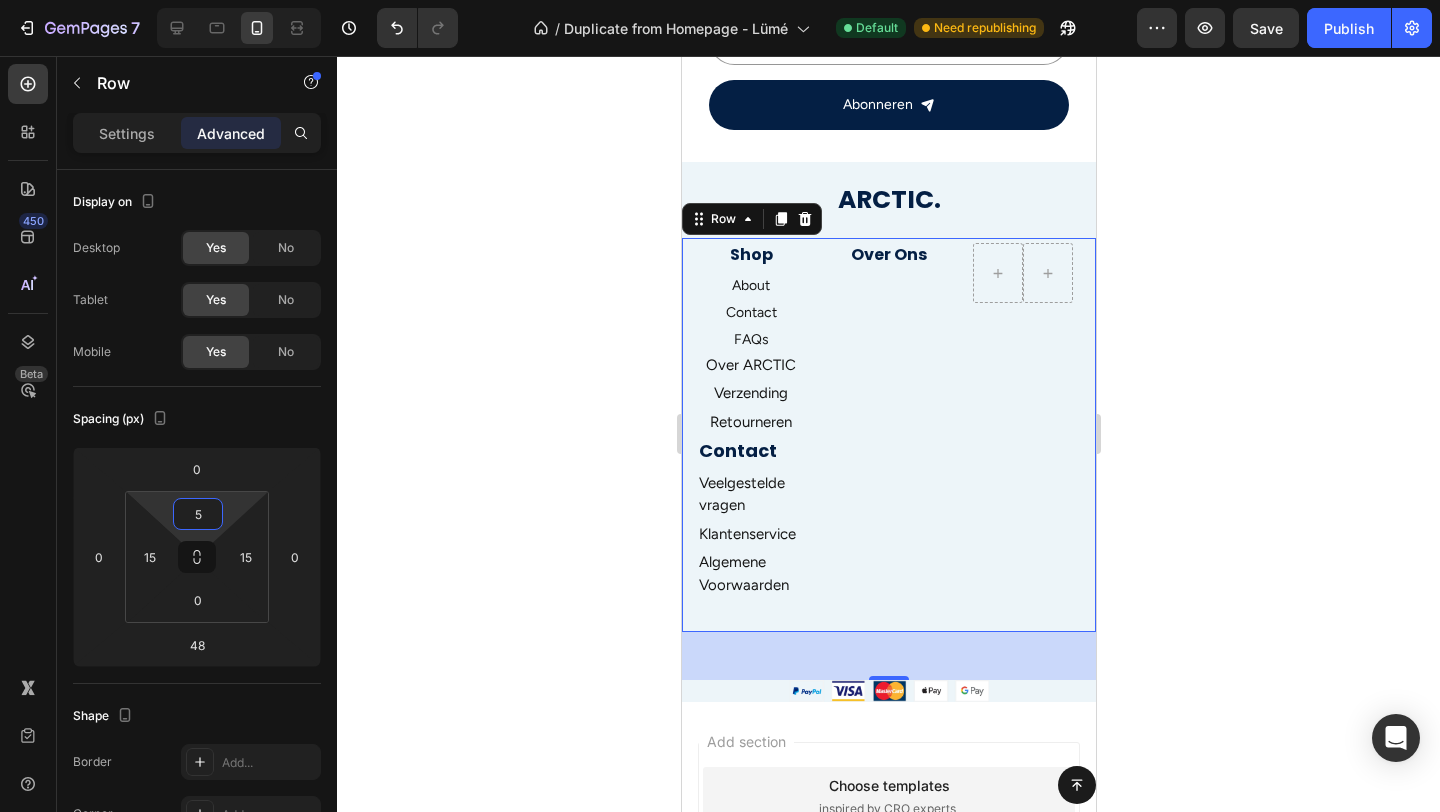 type on "5" 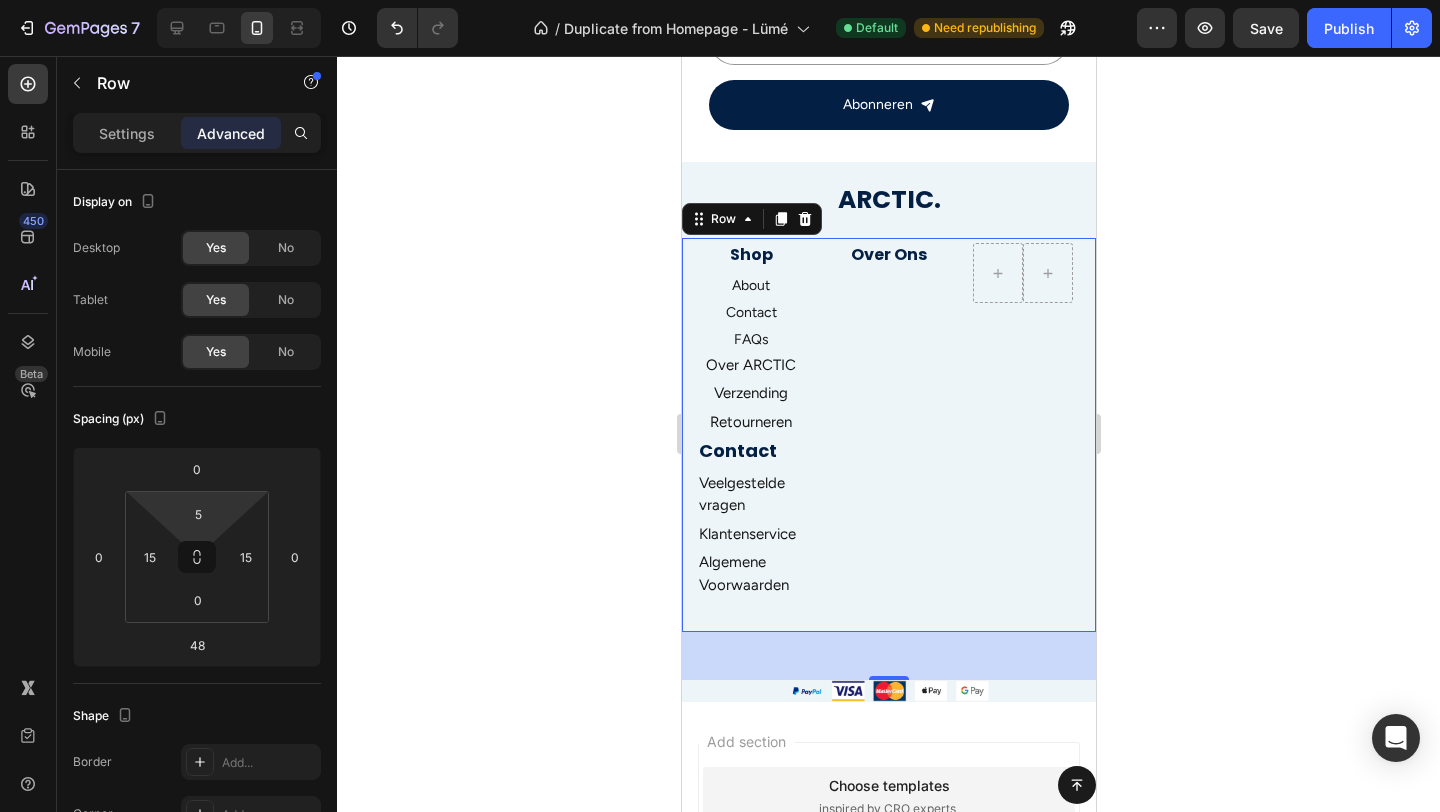 click on "Over Ons Heading" at bounding box center [888, 437] 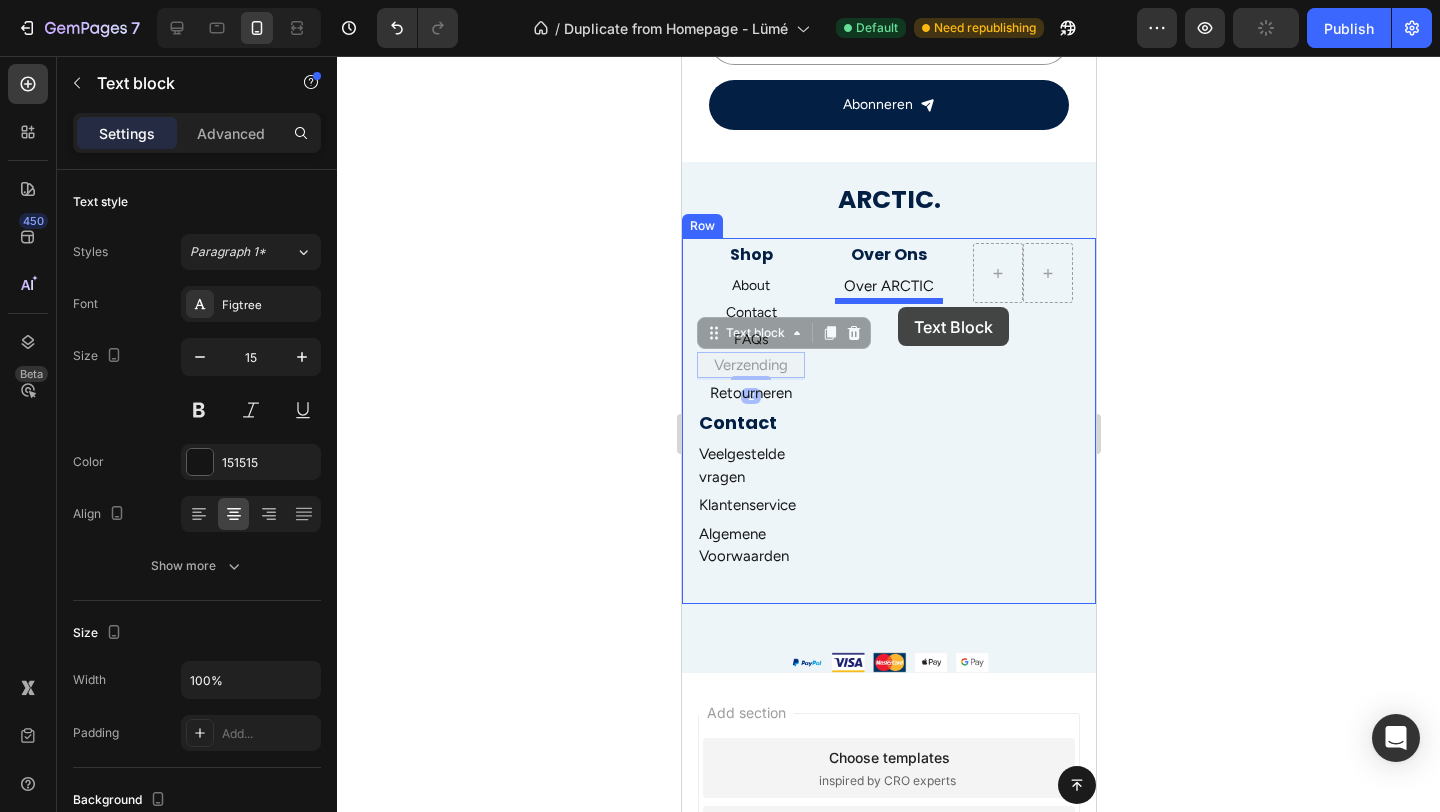 drag, startPoint x: 780, startPoint y: 367, endPoint x: 741, endPoint y: 414, distance: 61.073727 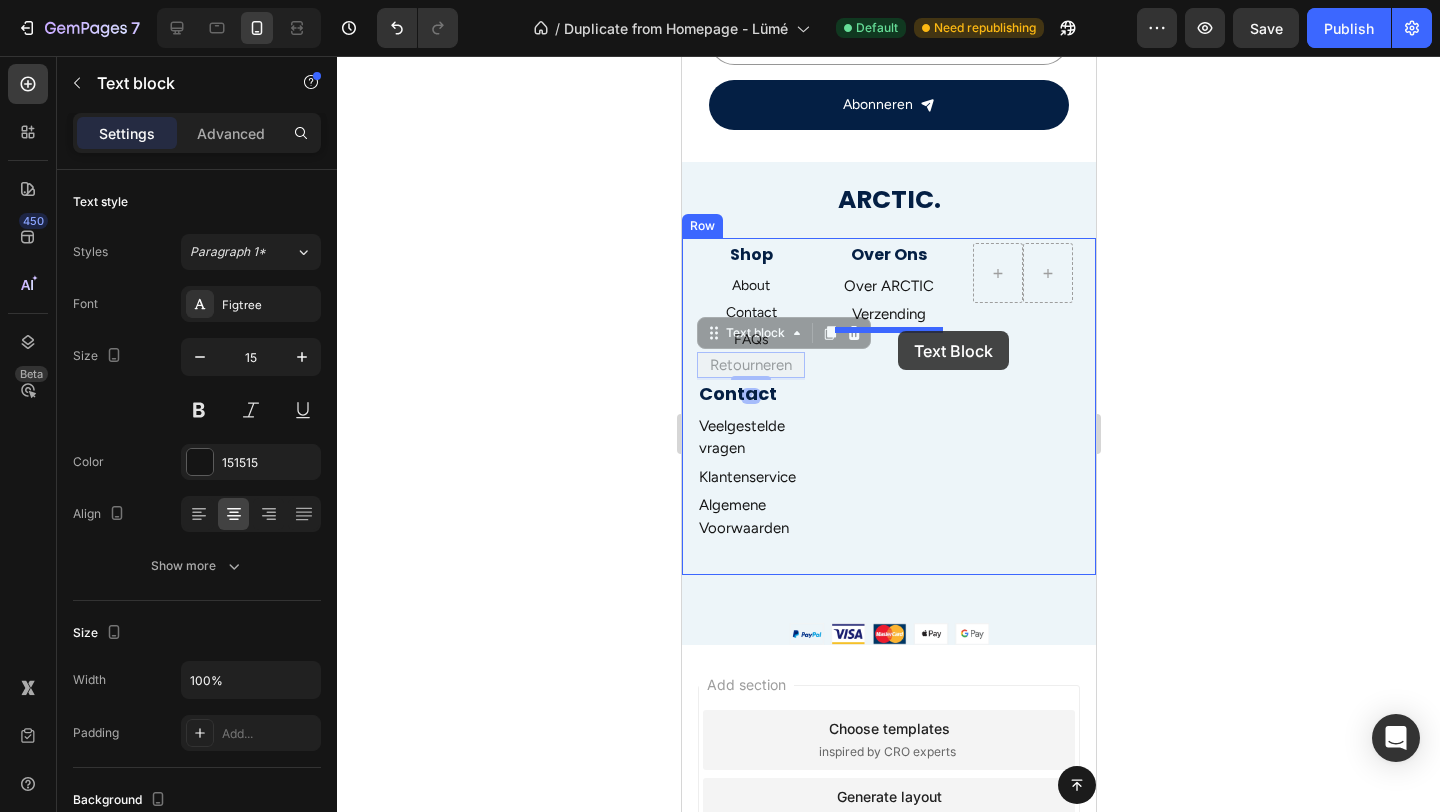 drag, startPoint x: 767, startPoint y: 367, endPoint x: 897, endPoint y: 331, distance: 134.89255 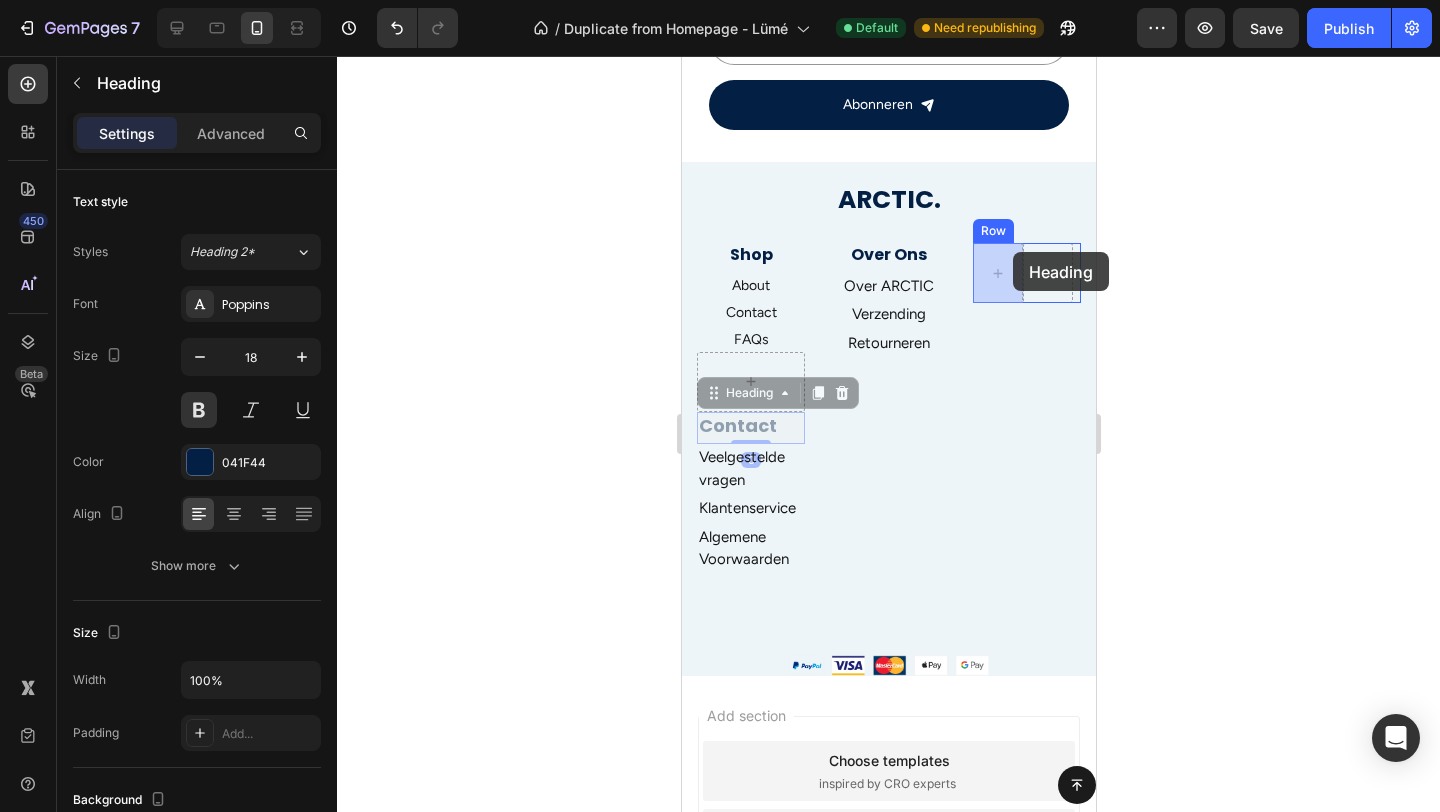drag, startPoint x: 758, startPoint y: 421, endPoint x: 1012, endPoint y: 252, distance: 305.08524 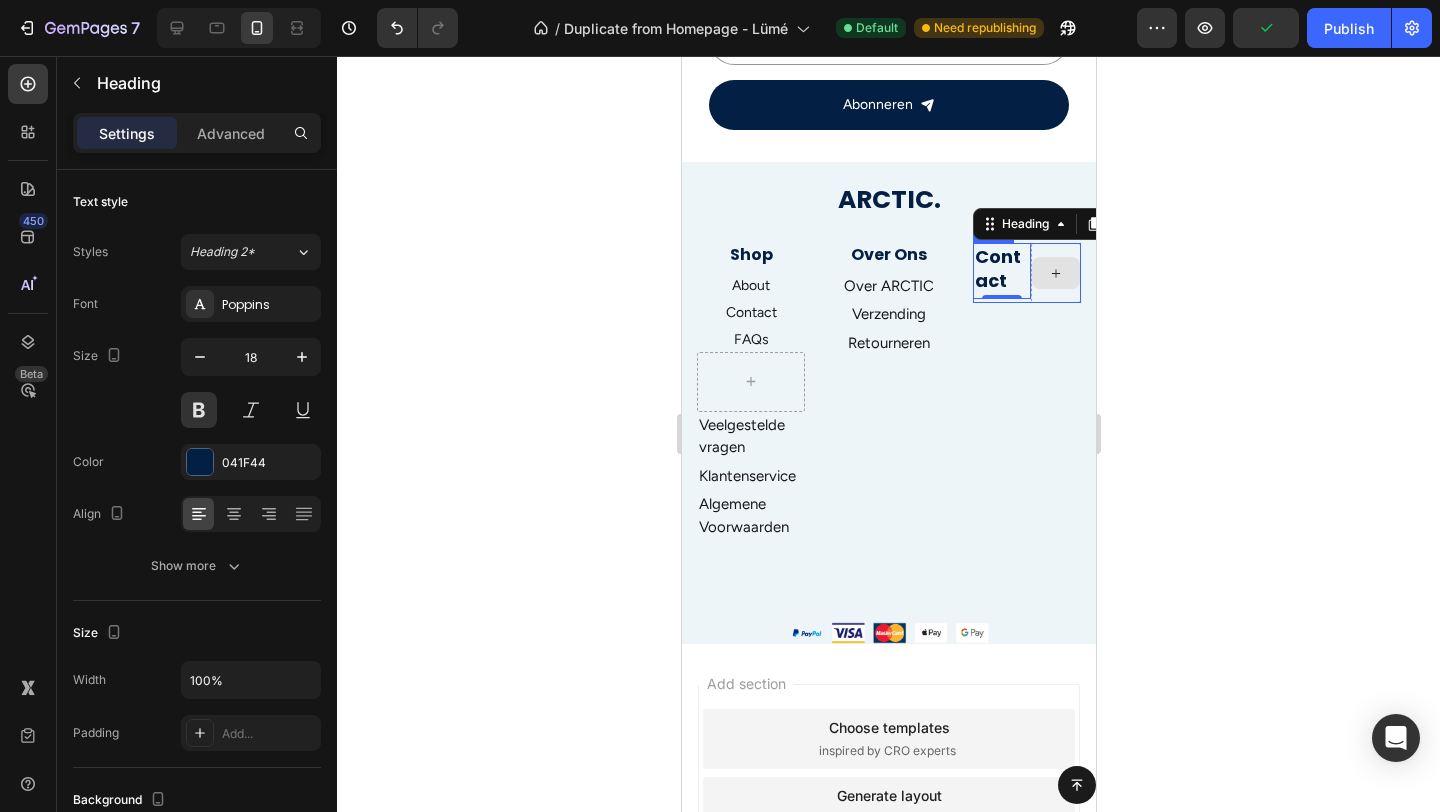 click 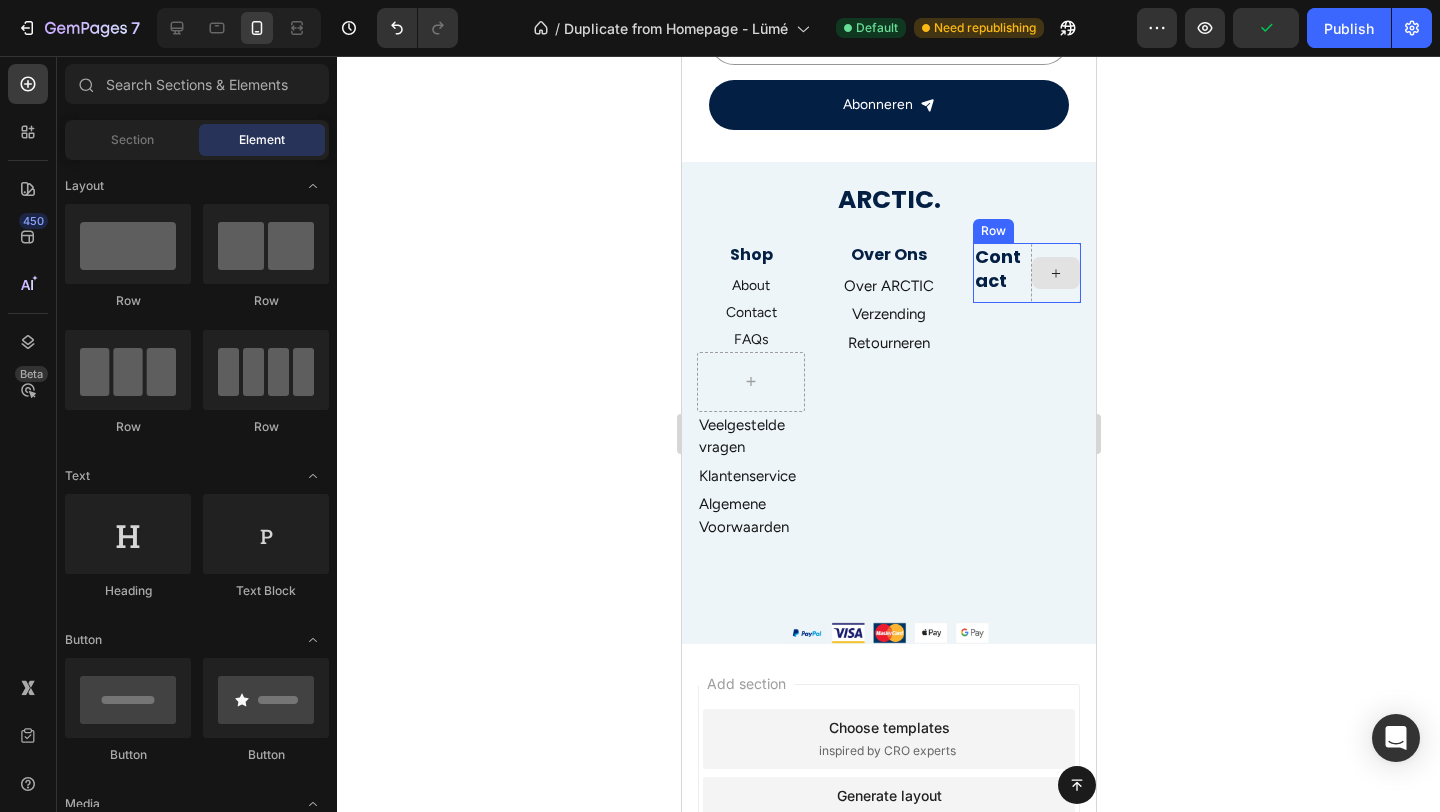 click at bounding box center (1055, 273) 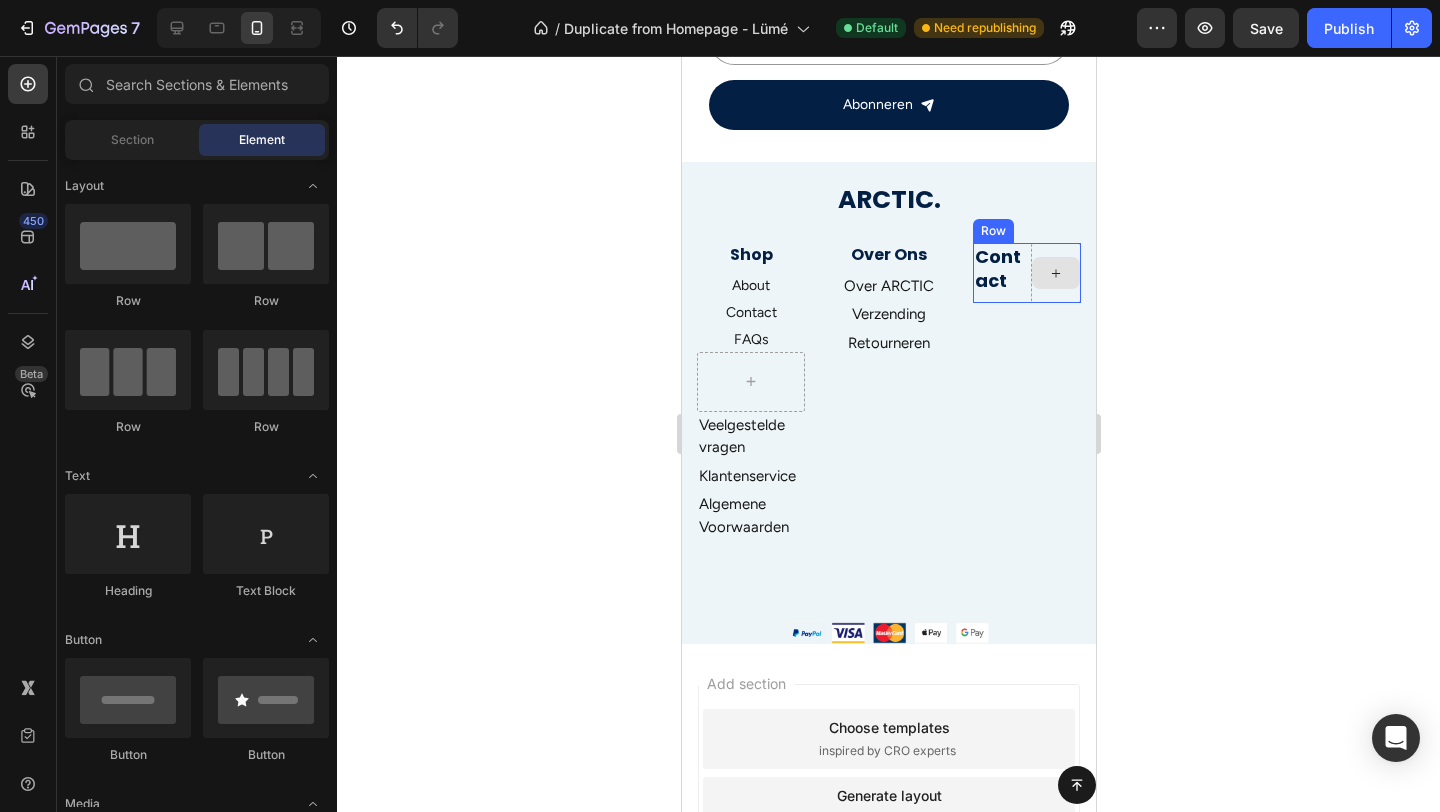 click at bounding box center (1055, 273) 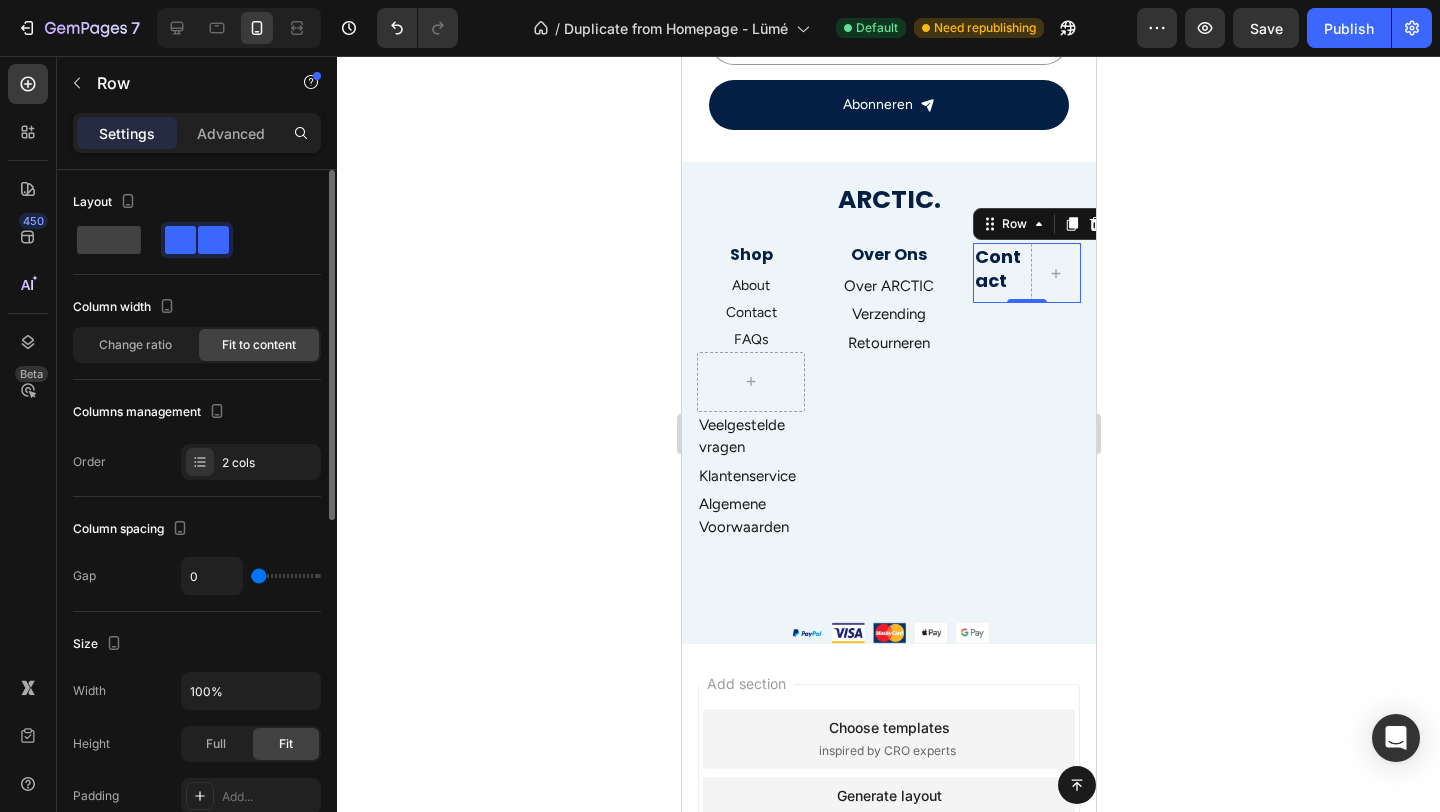 click on "Layout" at bounding box center (197, 230) 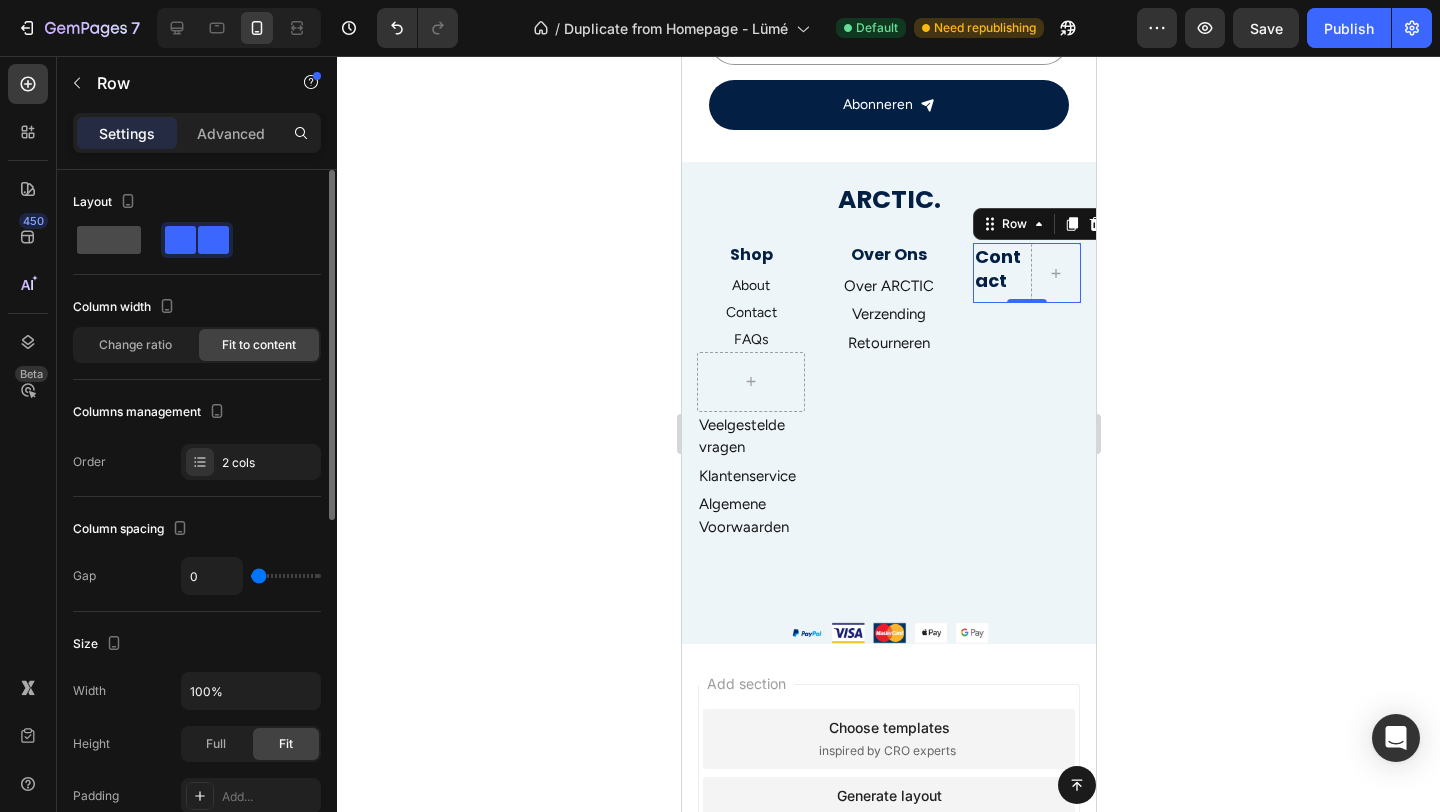 click 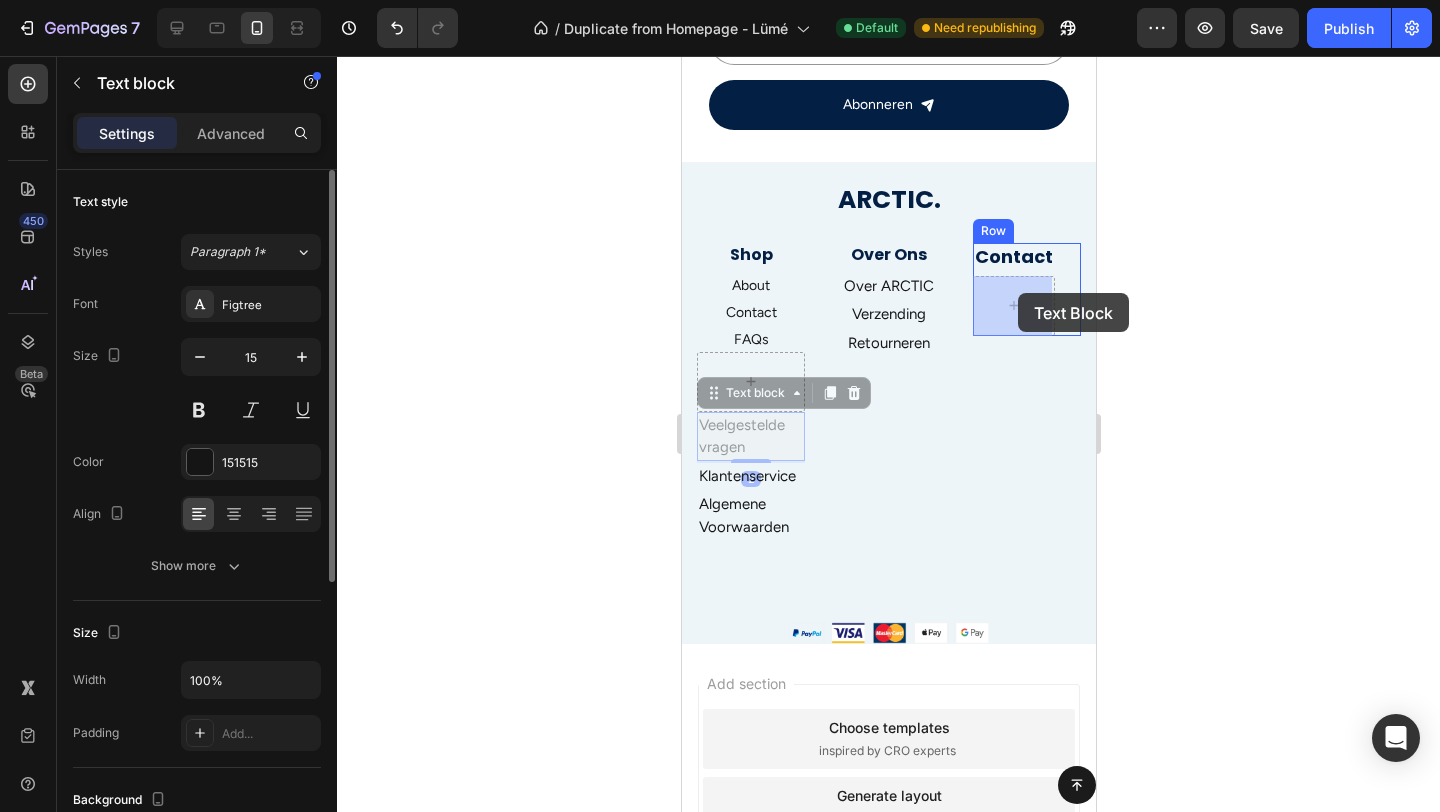 drag, startPoint x: 769, startPoint y: 417, endPoint x: 1017, endPoint y: 293, distance: 277.27243 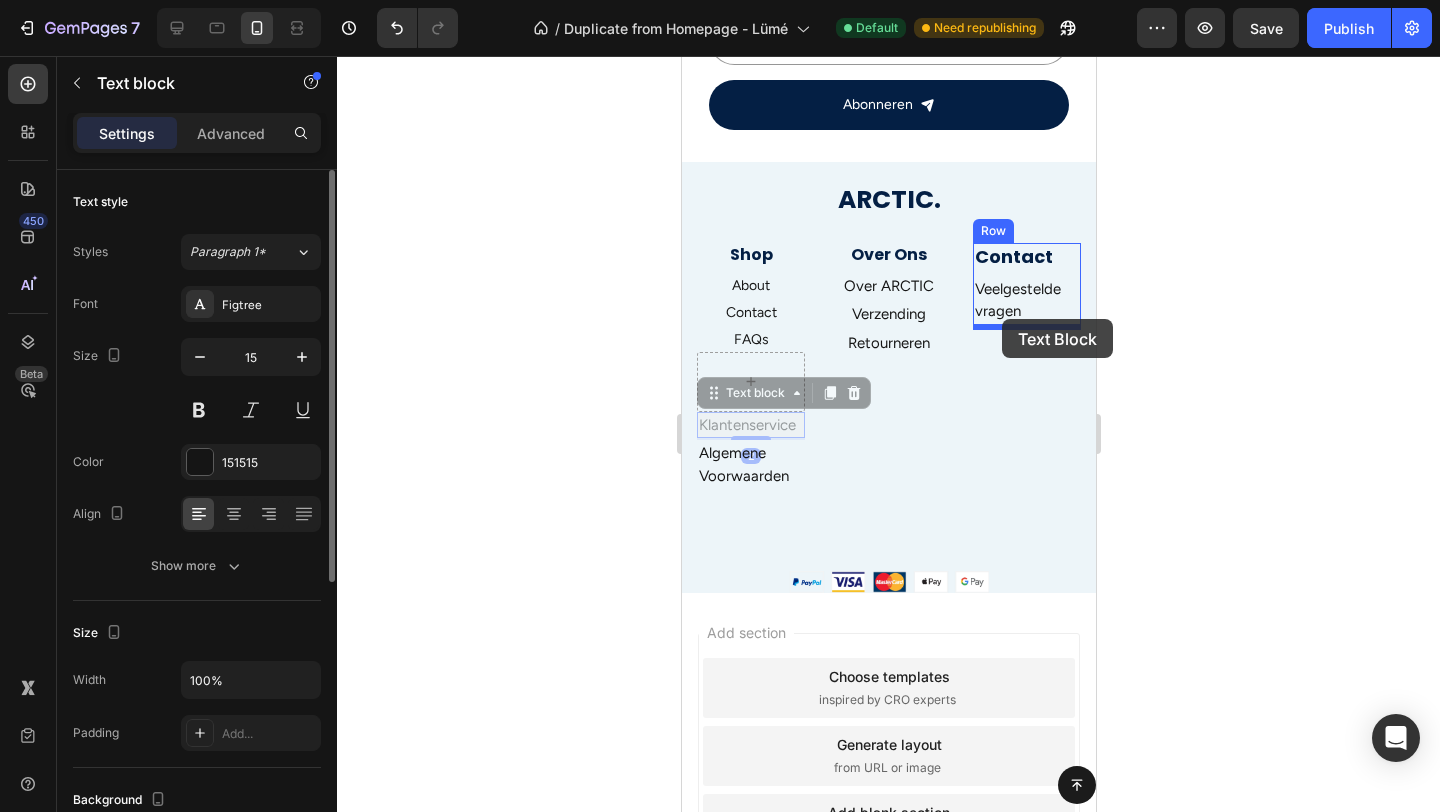 drag, startPoint x: 764, startPoint y: 420, endPoint x: 1001, endPoint y: 320, distance: 257.23337 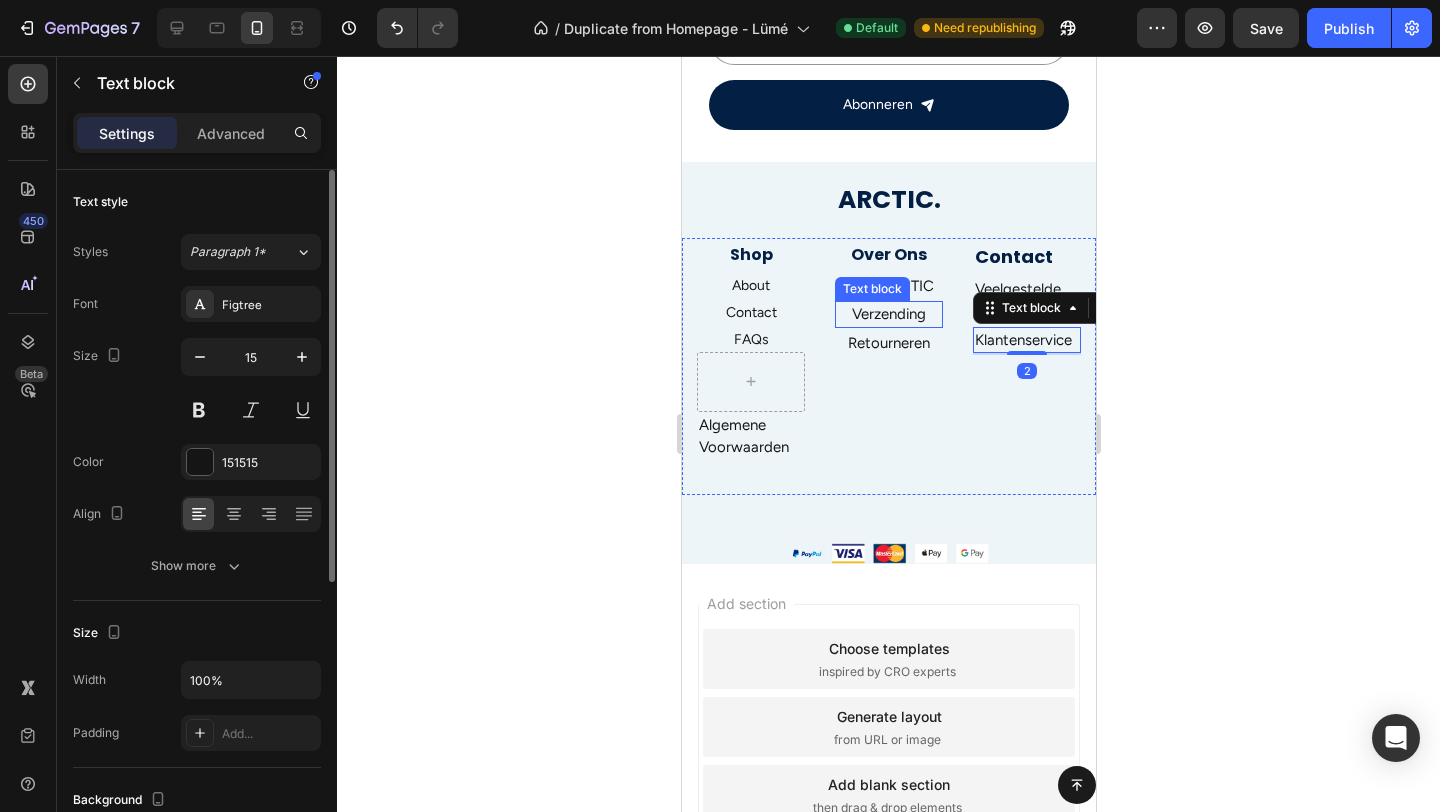 click on "Text block" at bounding box center (871, 289) 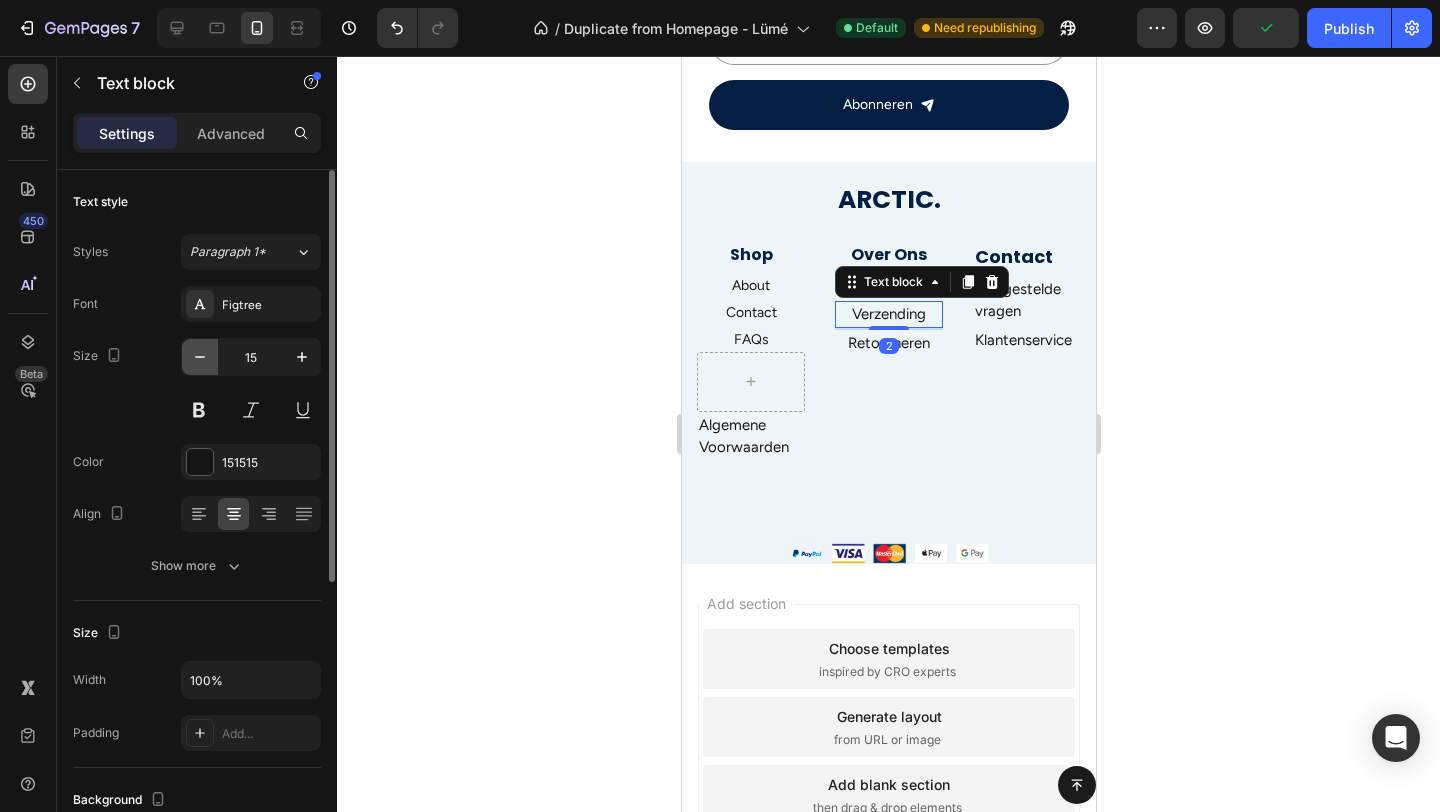 click 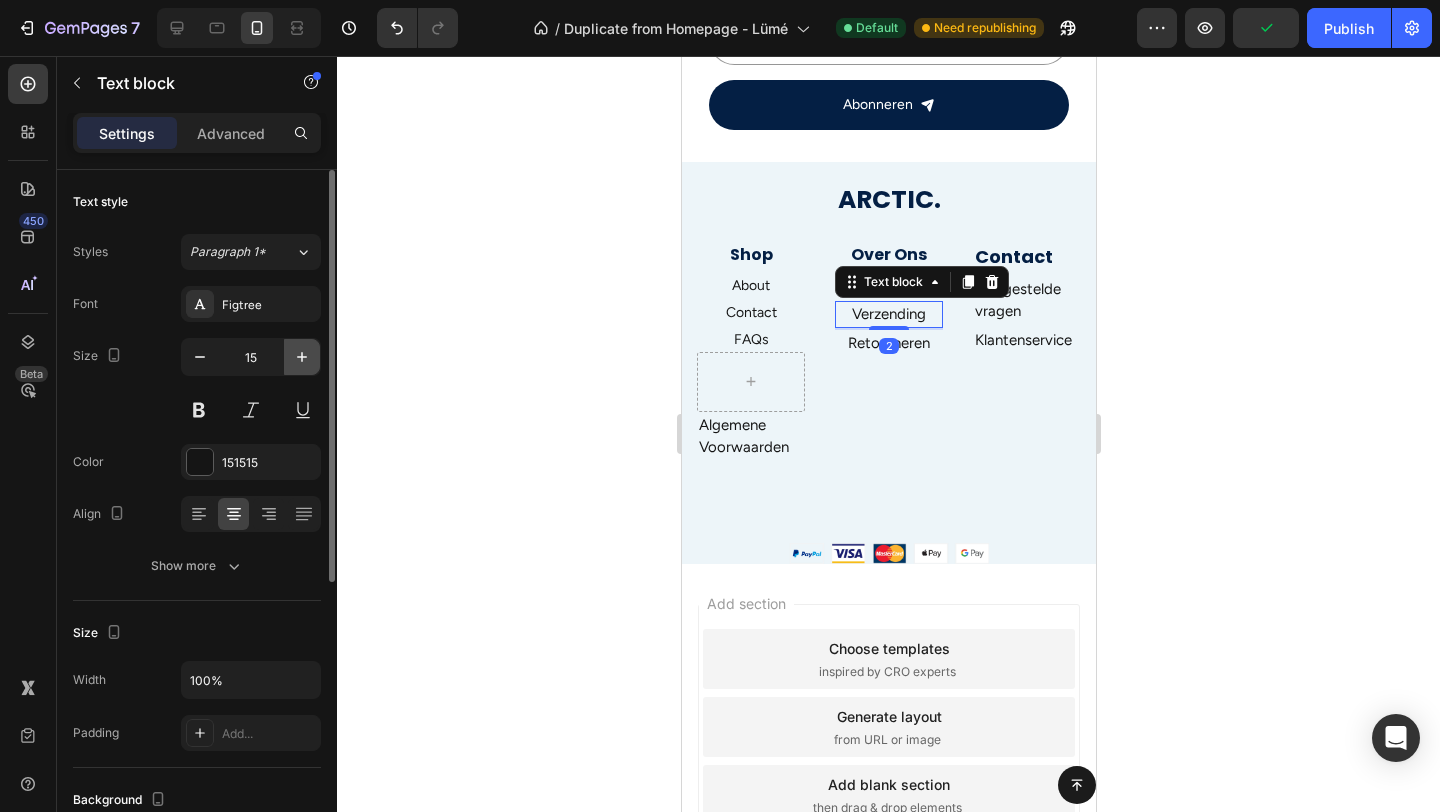 type on "14" 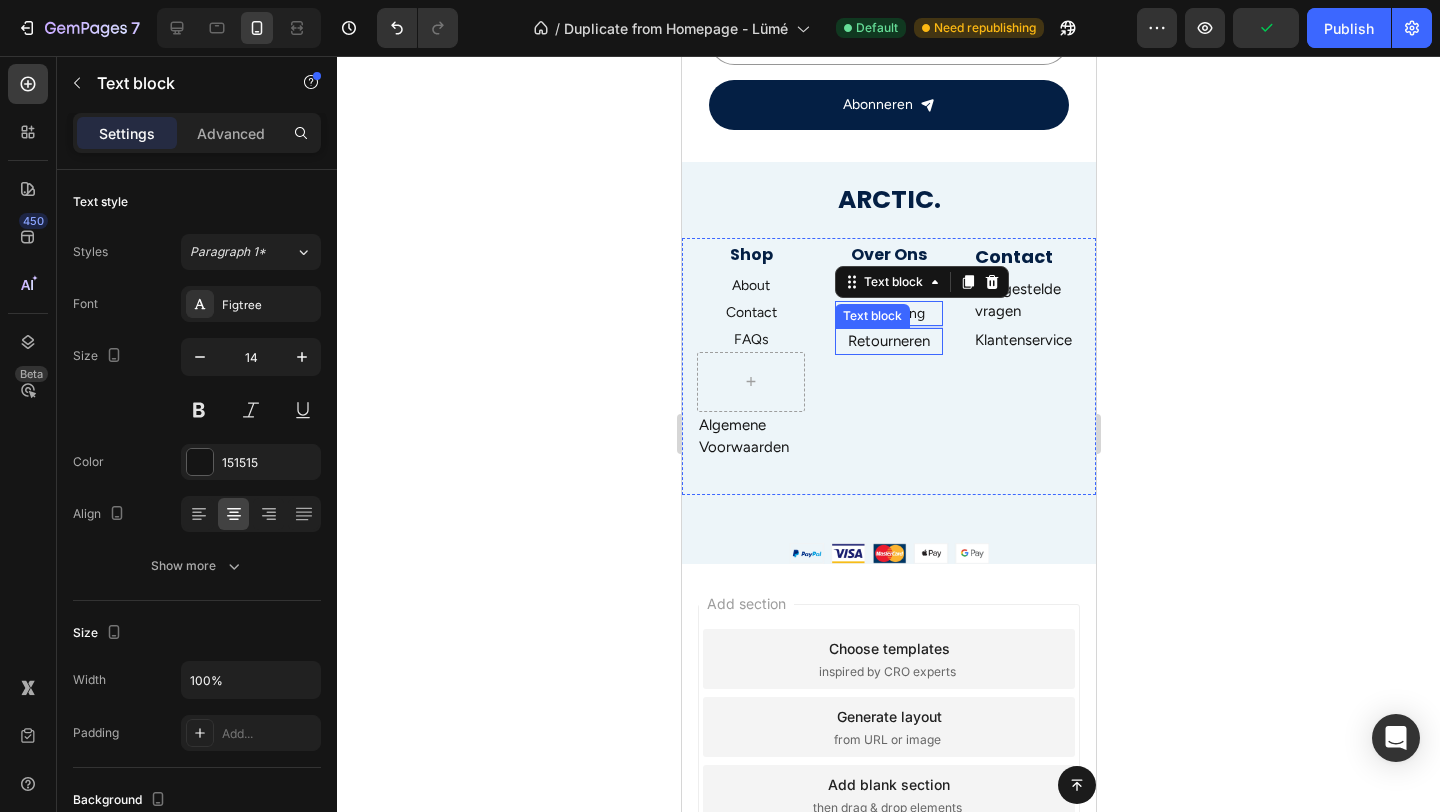 click on "Retourneren" at bounding box center [888, 341] 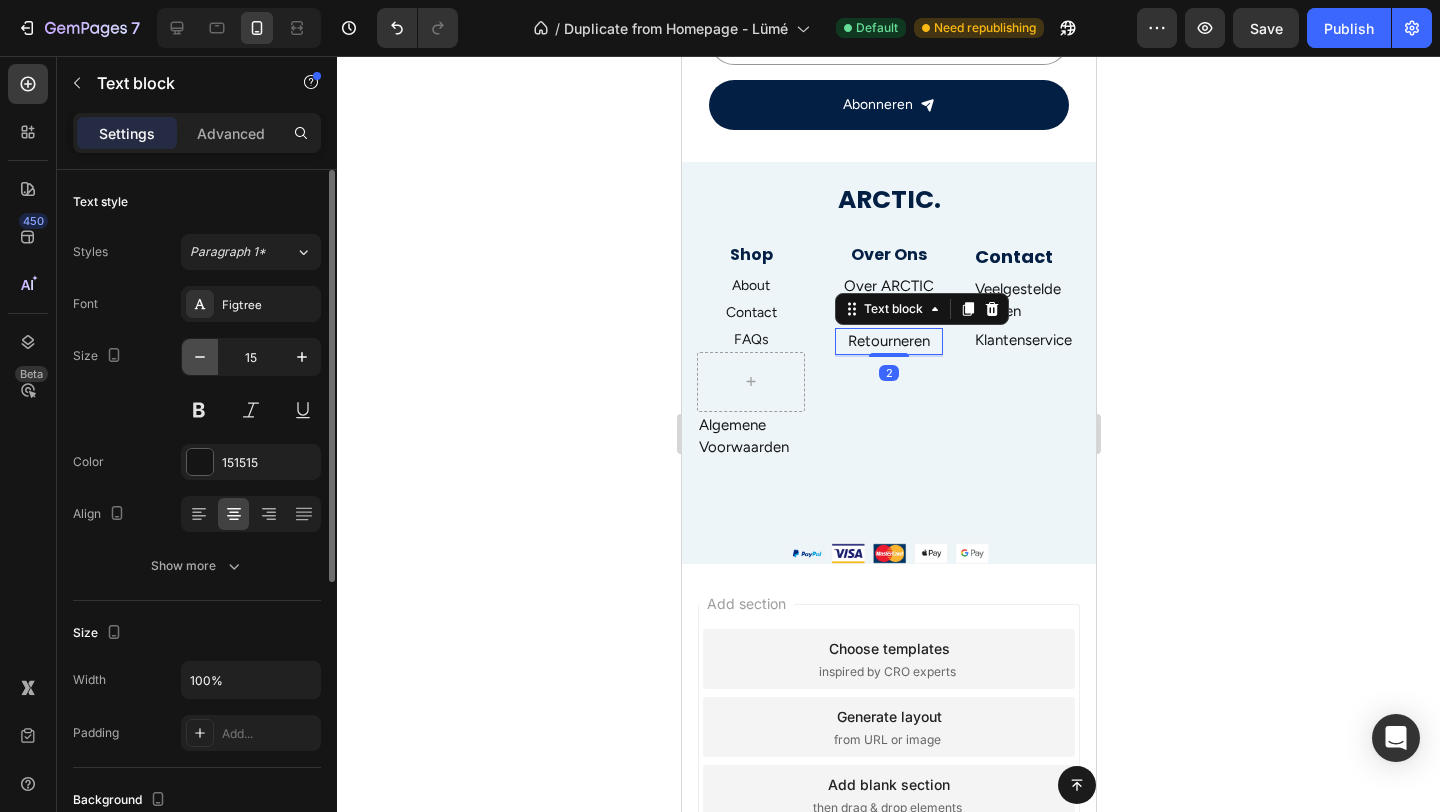 click 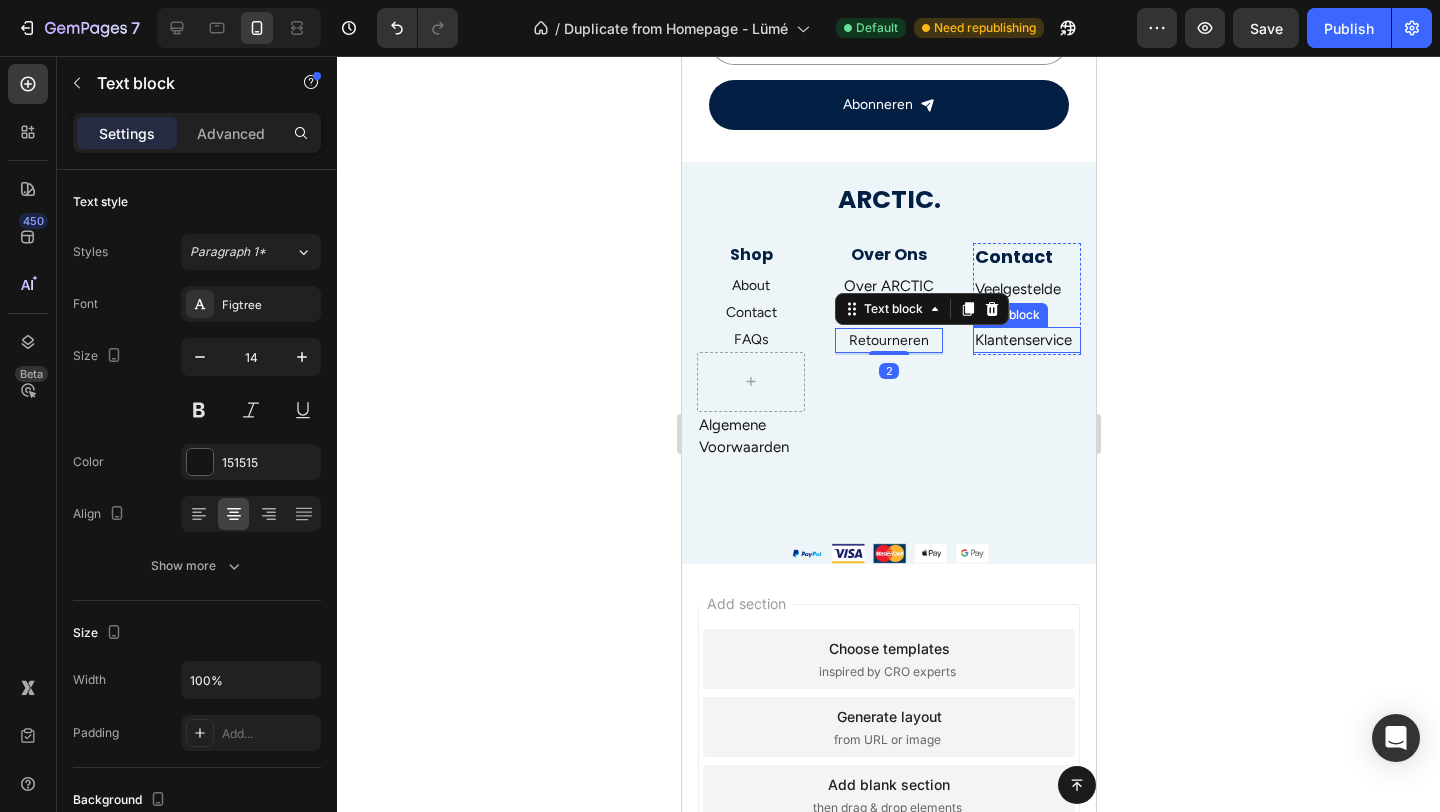 click on "Klantenservice" at bounding box center [1026, 340] 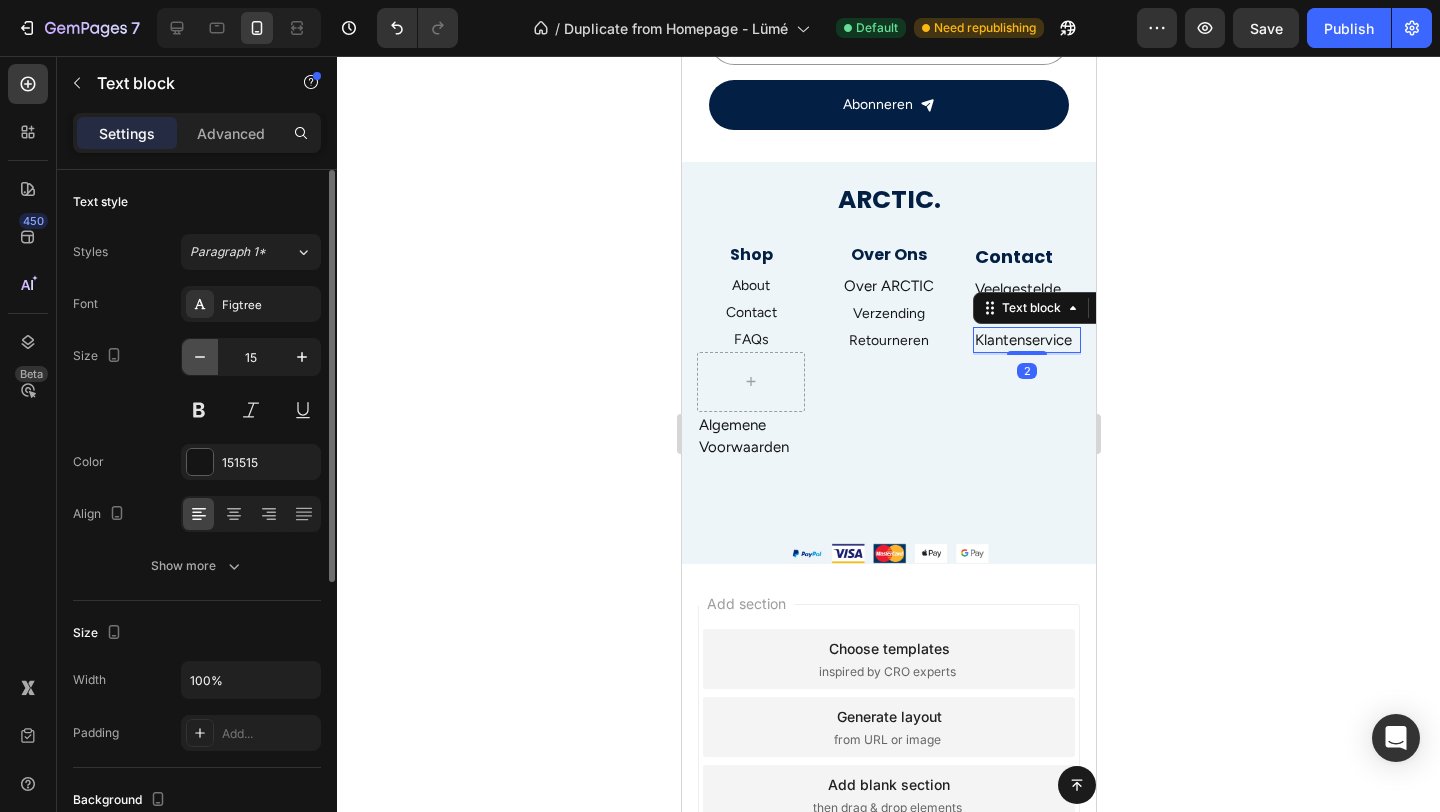 click at bounding box center [200, 357] 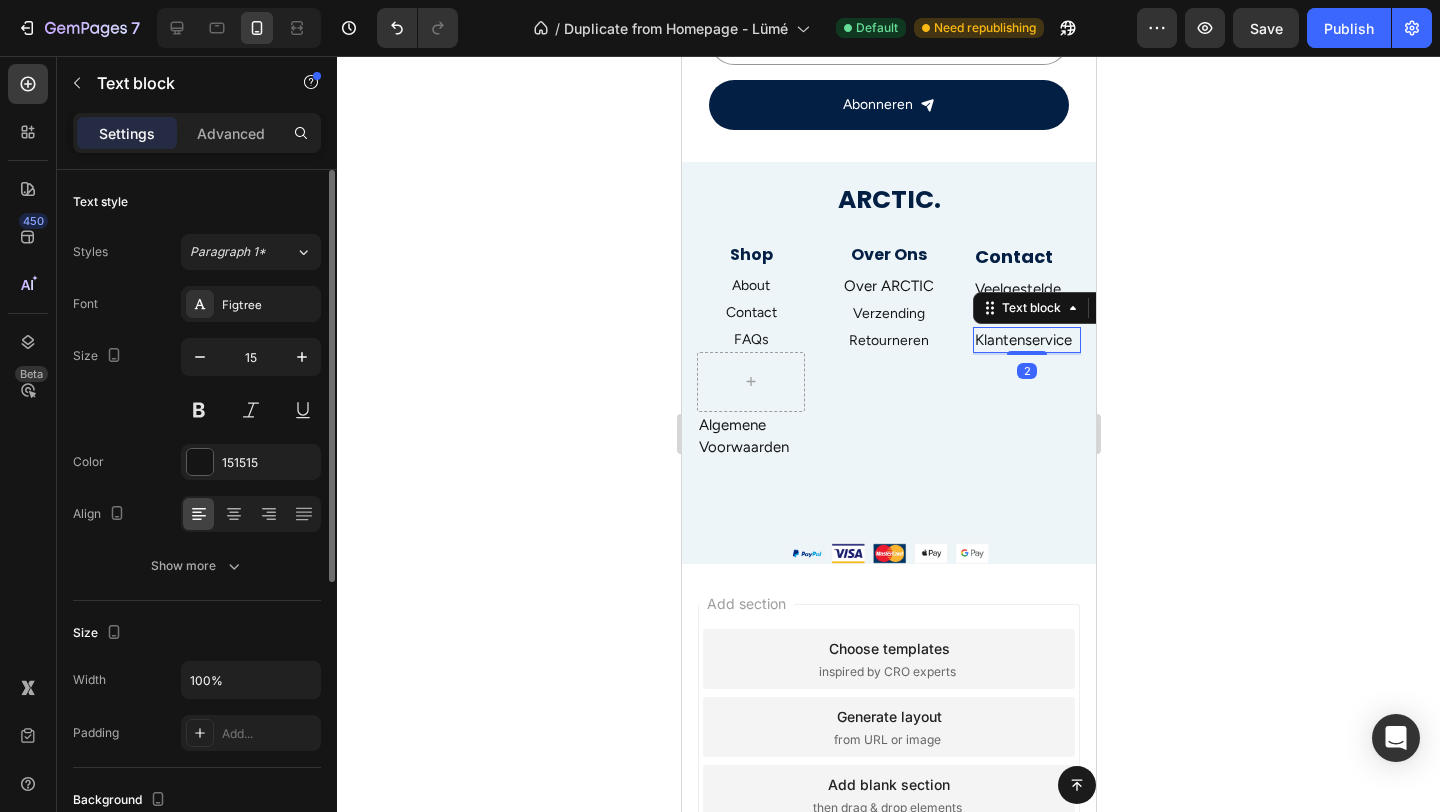 type on "14" 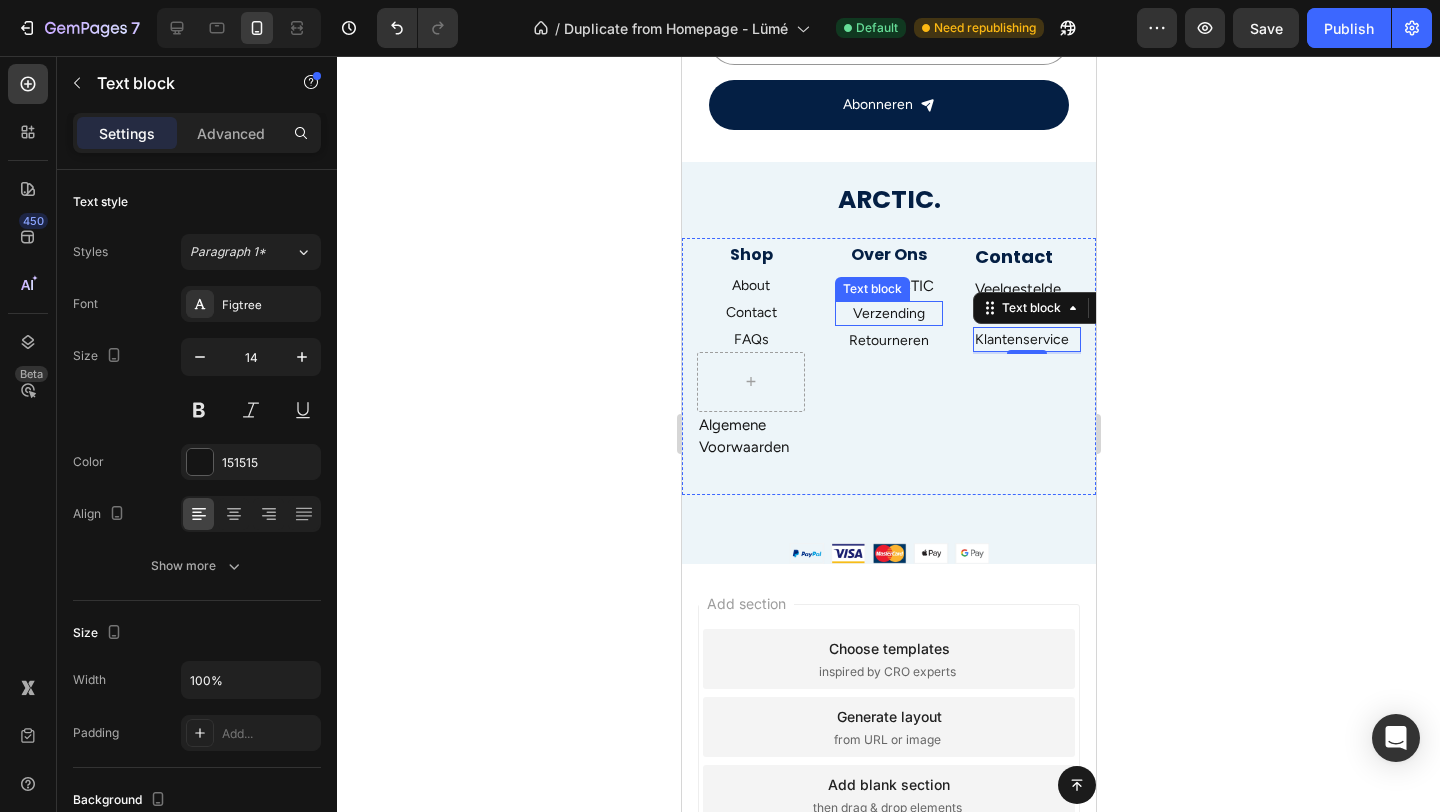 click on "Verzending" at bounding box center [888, 313] 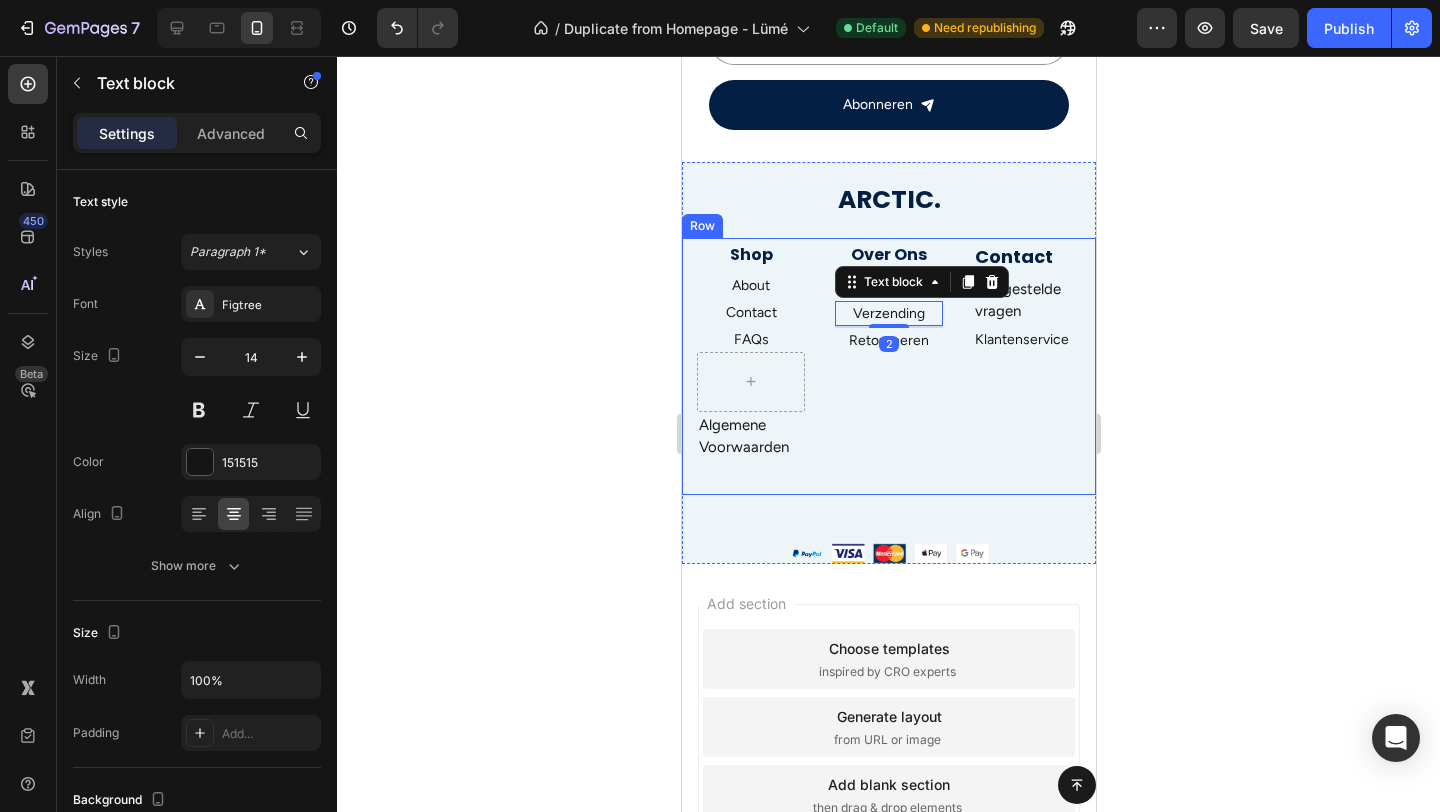 click on "Shop Heading About Text block Contact Text block FAQs Text block
Algemene Voorwaarden Text block Row Over Ons Heading Over ARCTIC Text block Verzending Text block   2 Retourneren Text block Contact Heading Veelgestelde vragen Text block Klantenservice Text block Row Newsletter Row Row" at bounding box center (888, 366) 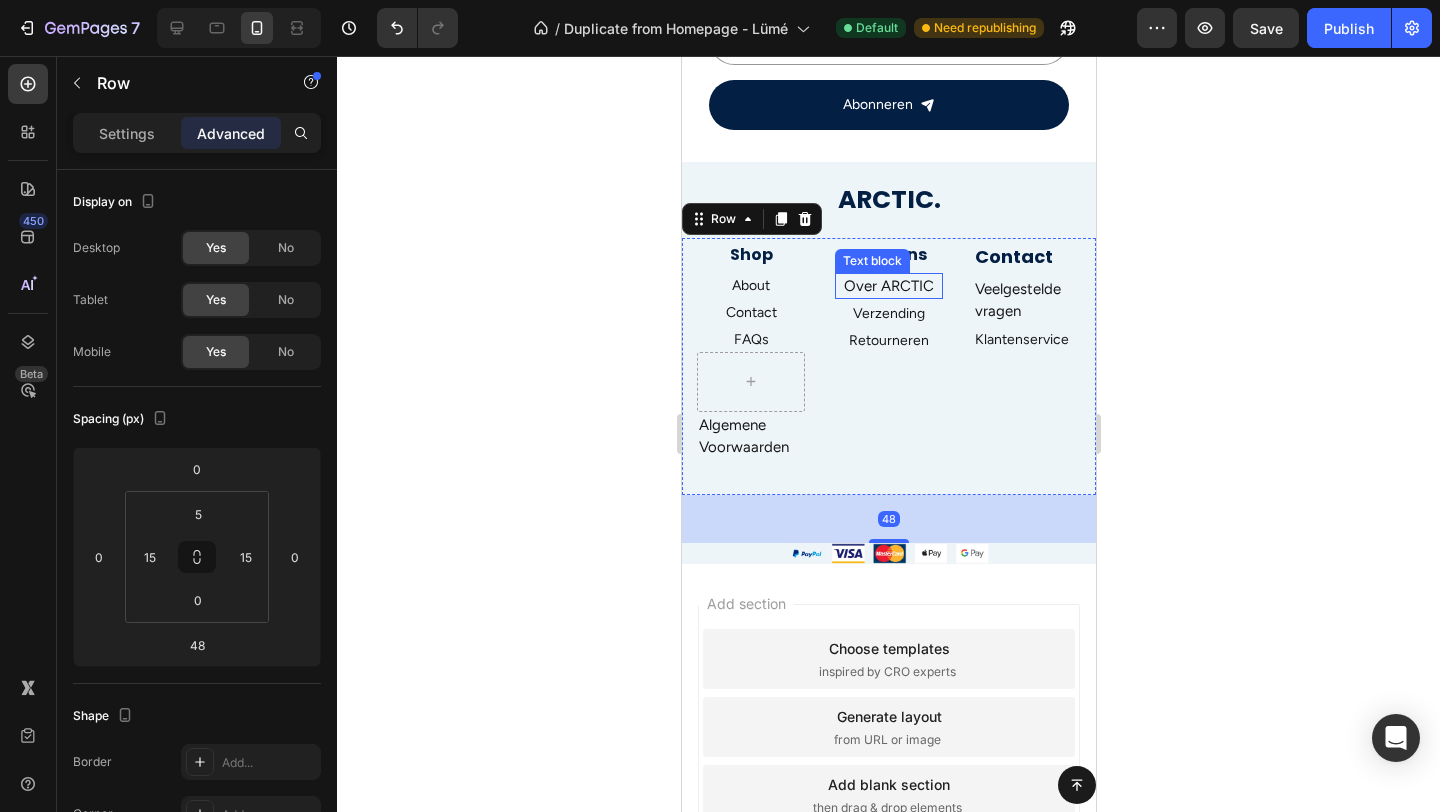 click on "Over ARCTIC" at bounding box center (888, 286) 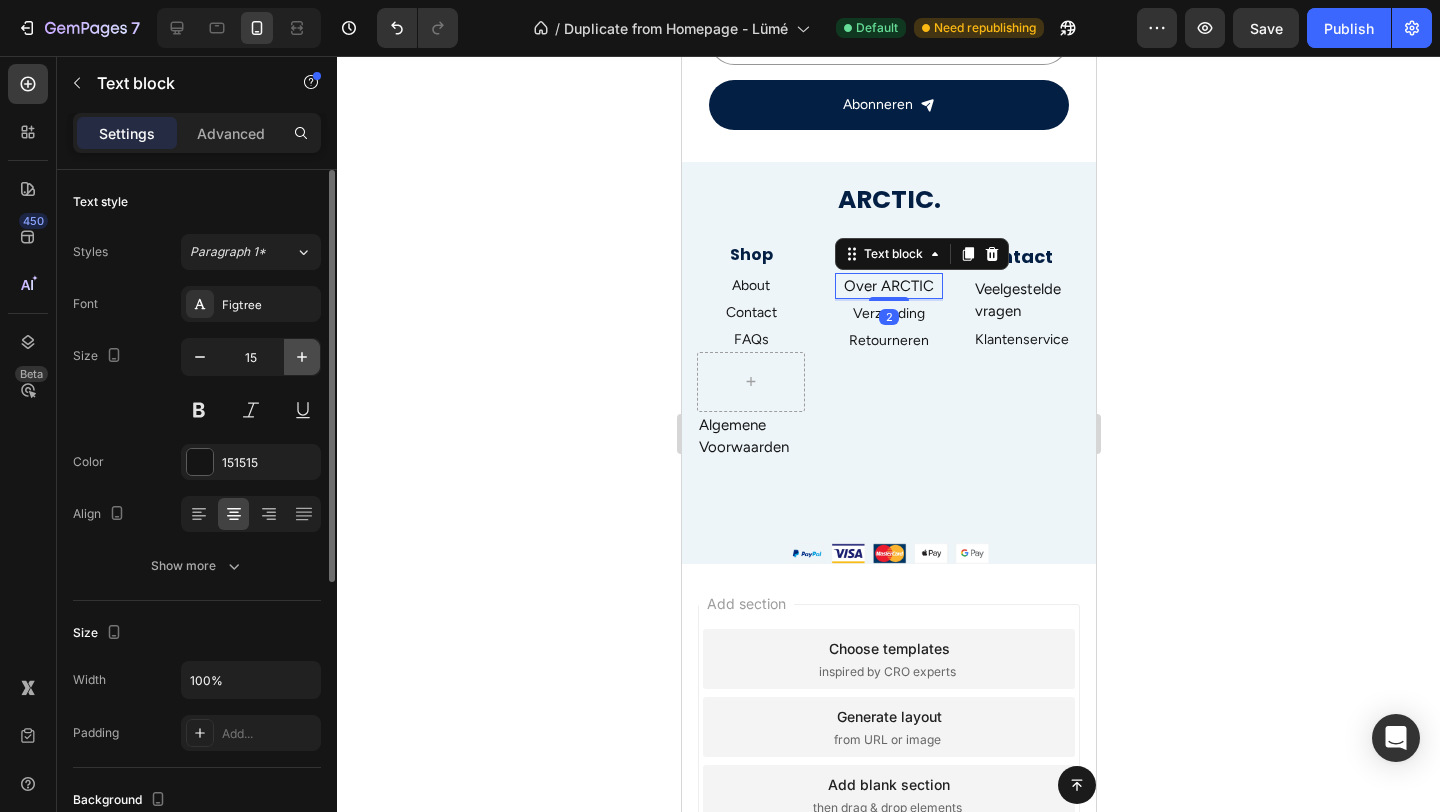 click 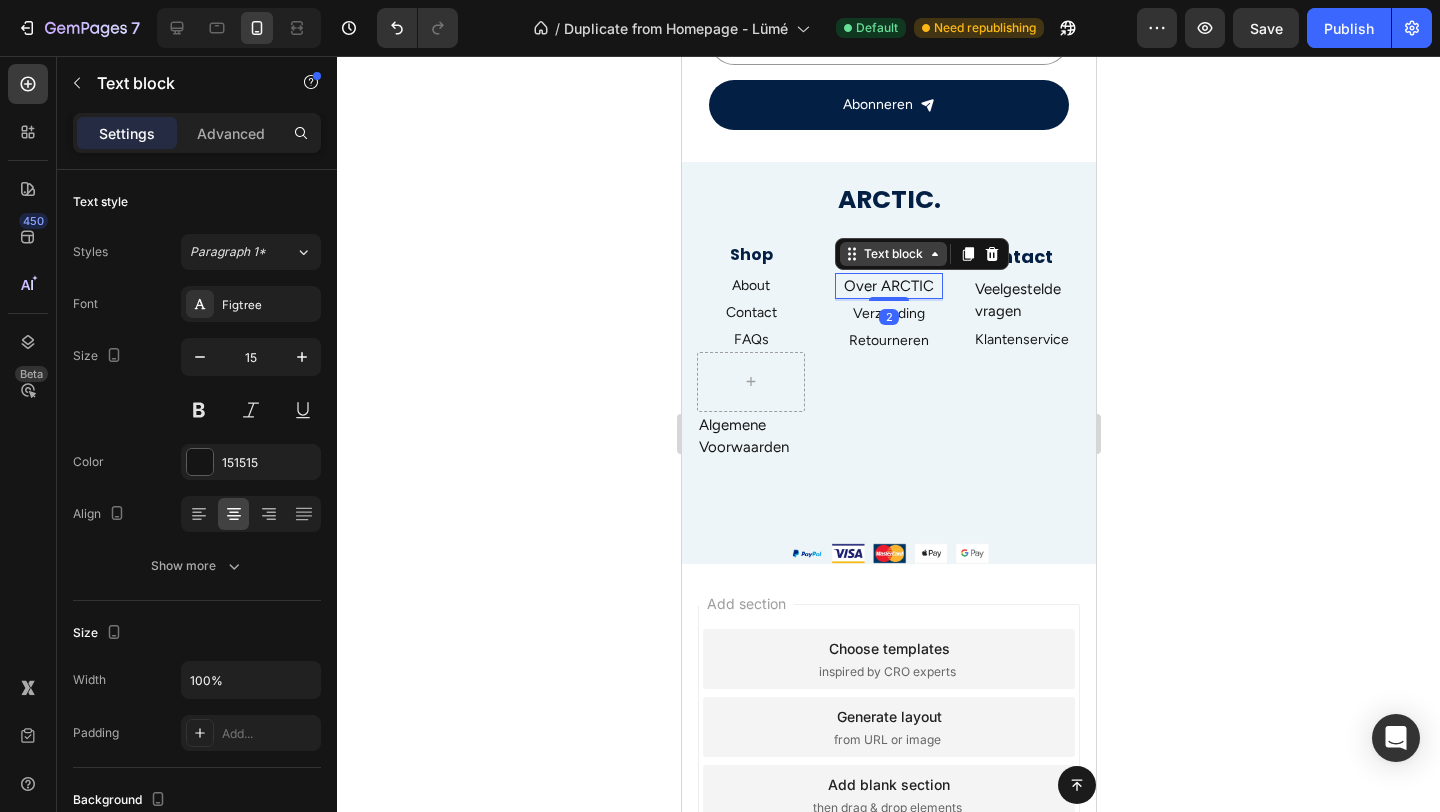 type on "14" 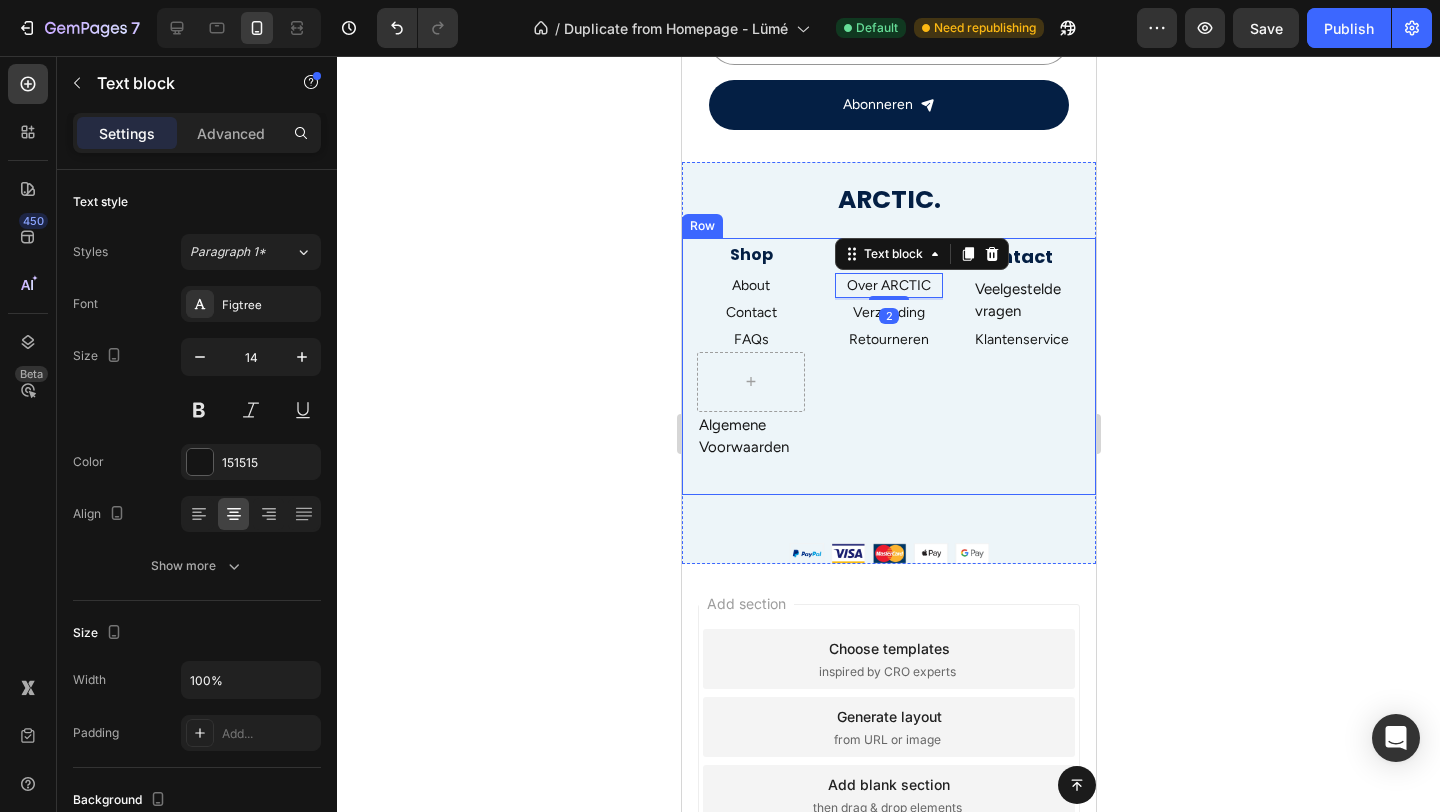 click on "Veelgestelde vragen" at bounding box center [1026, 300] 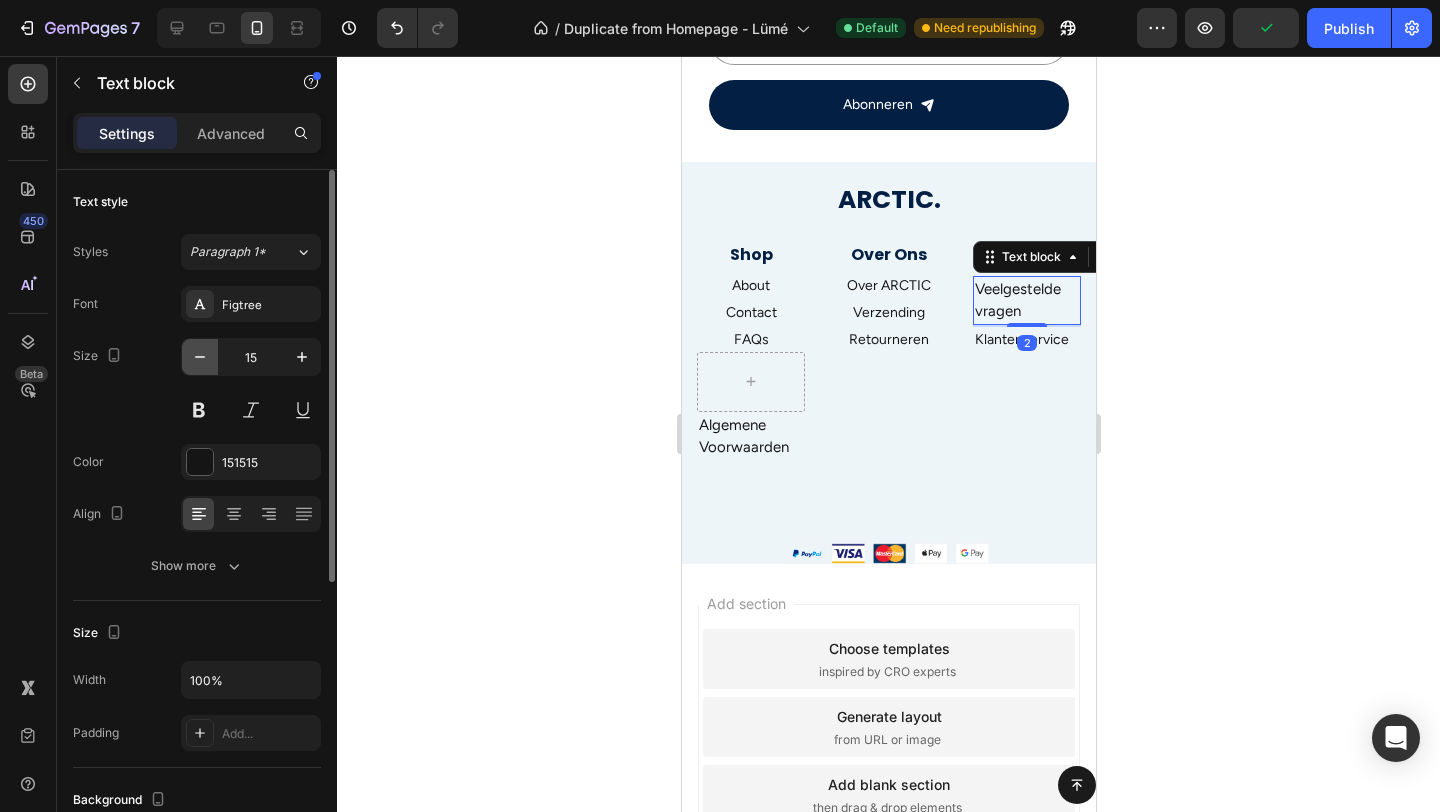click at bounding box center (200, 357) 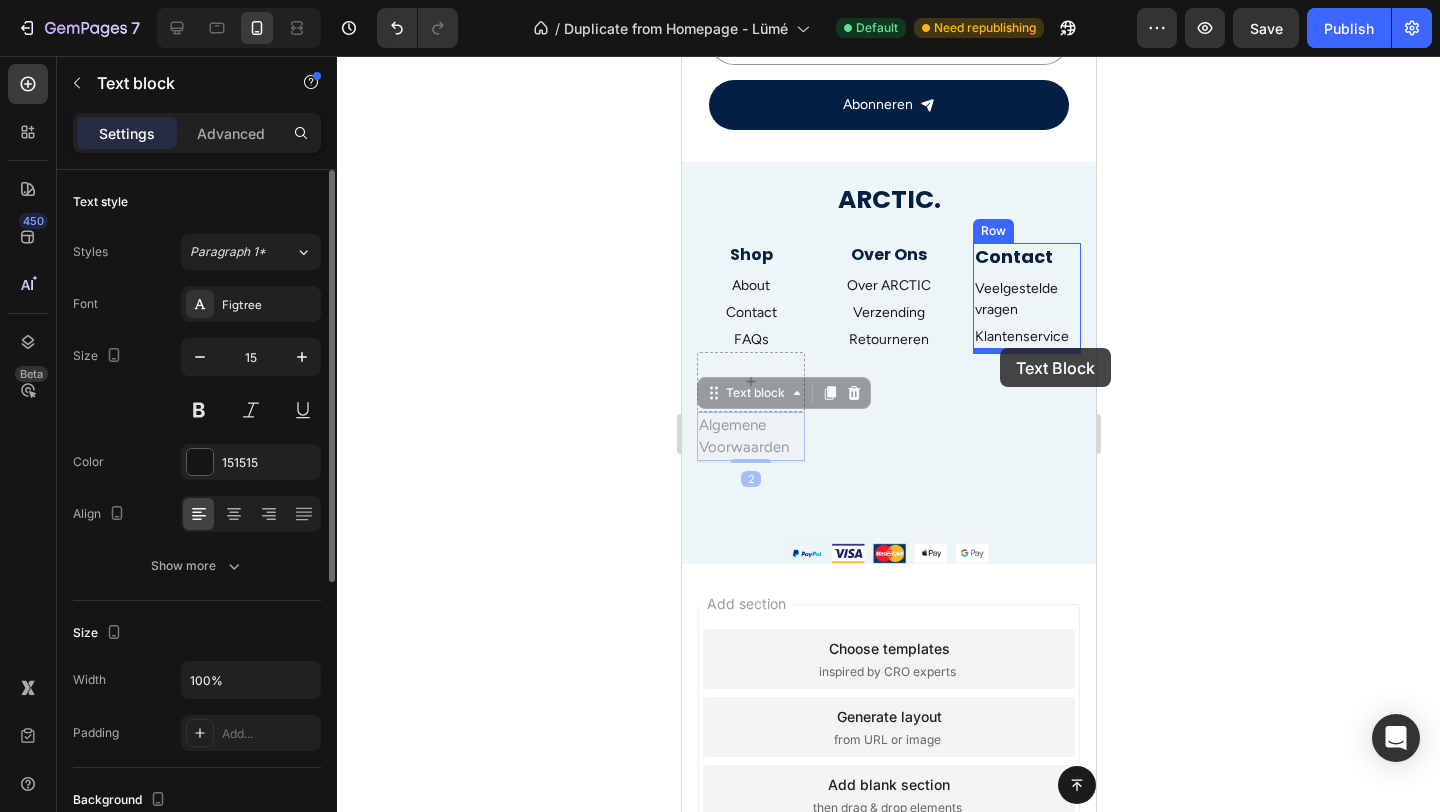 drag, startPoint x: 749, startPoint y: 425, endPoint x: 999, endPoint y: 348, distance: 261.5894 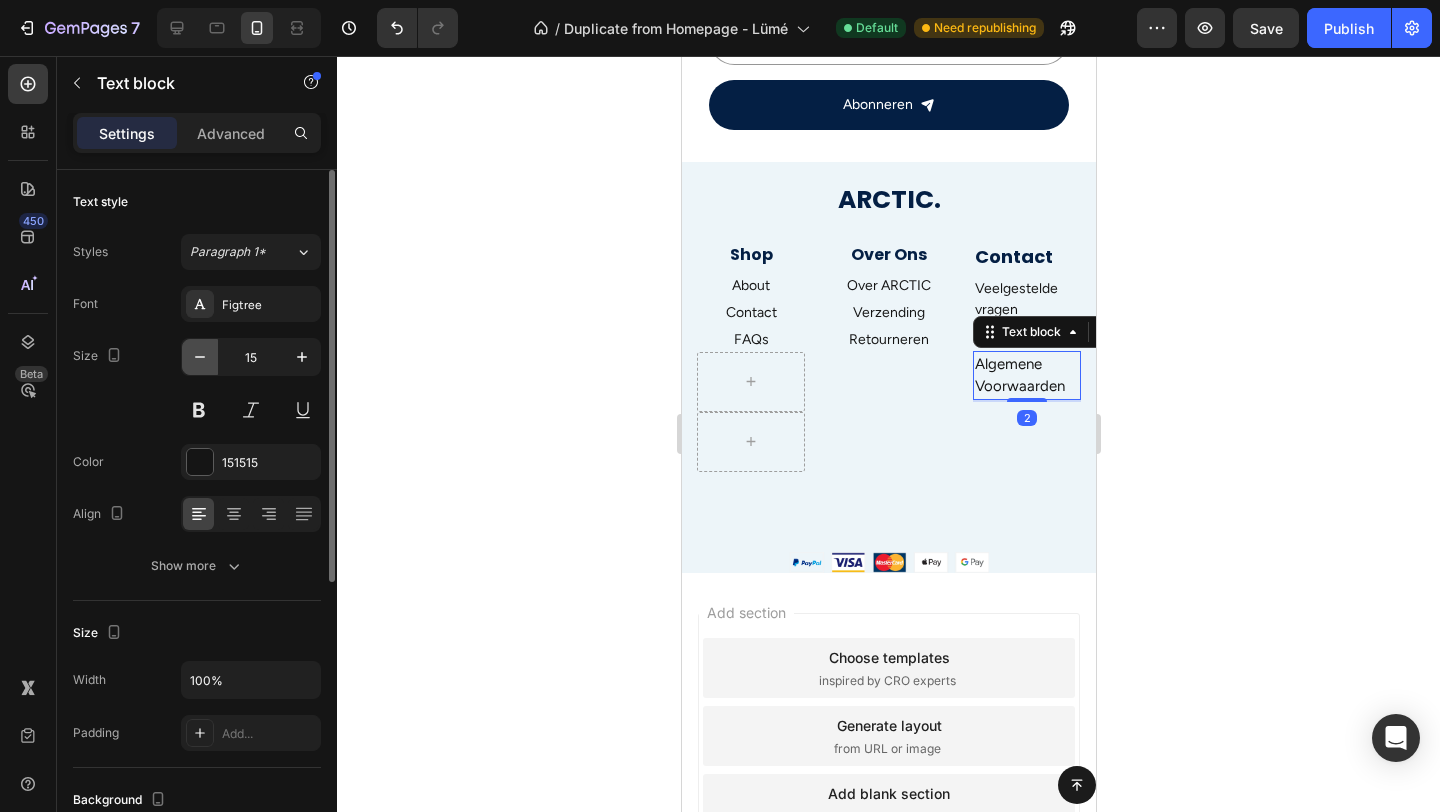click 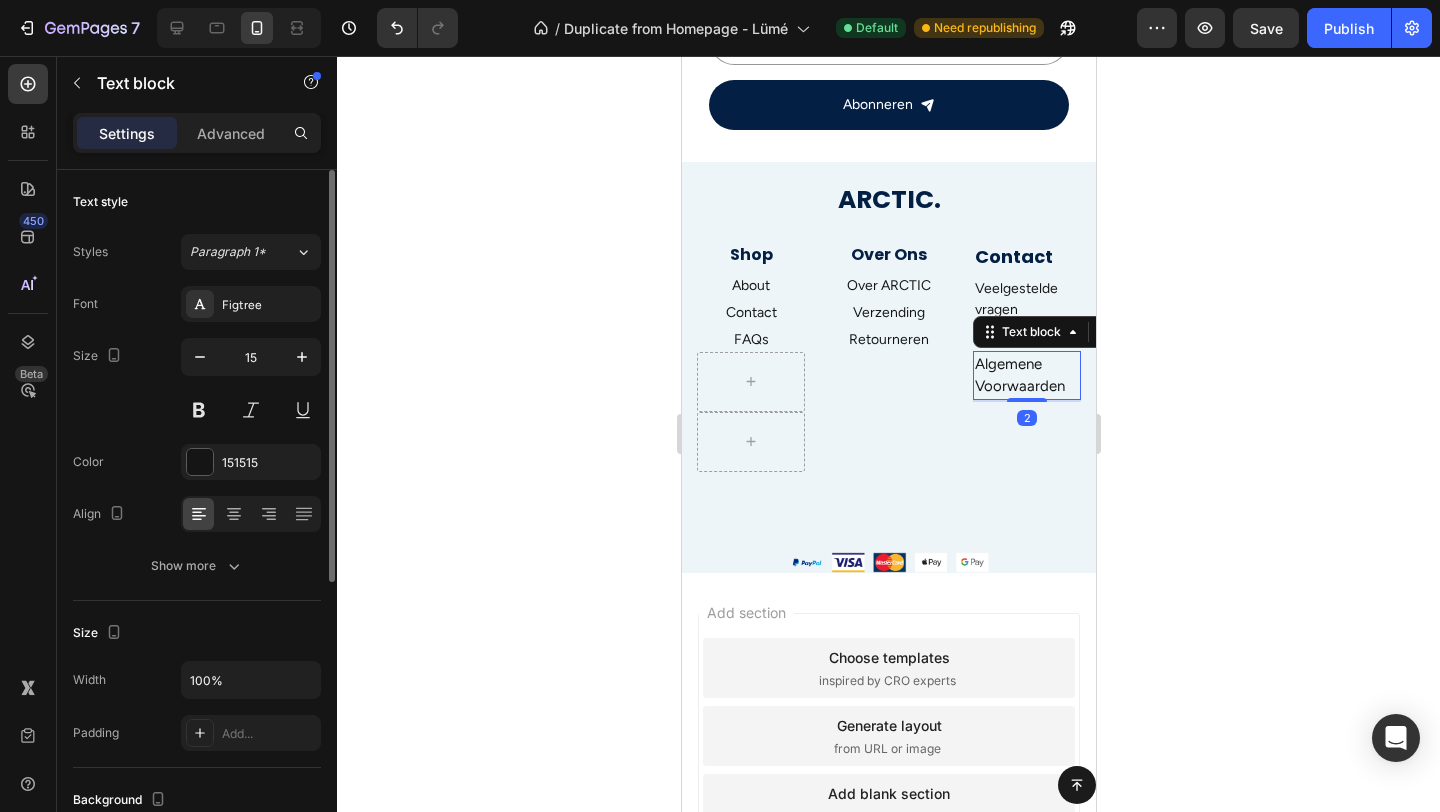 type on "14" 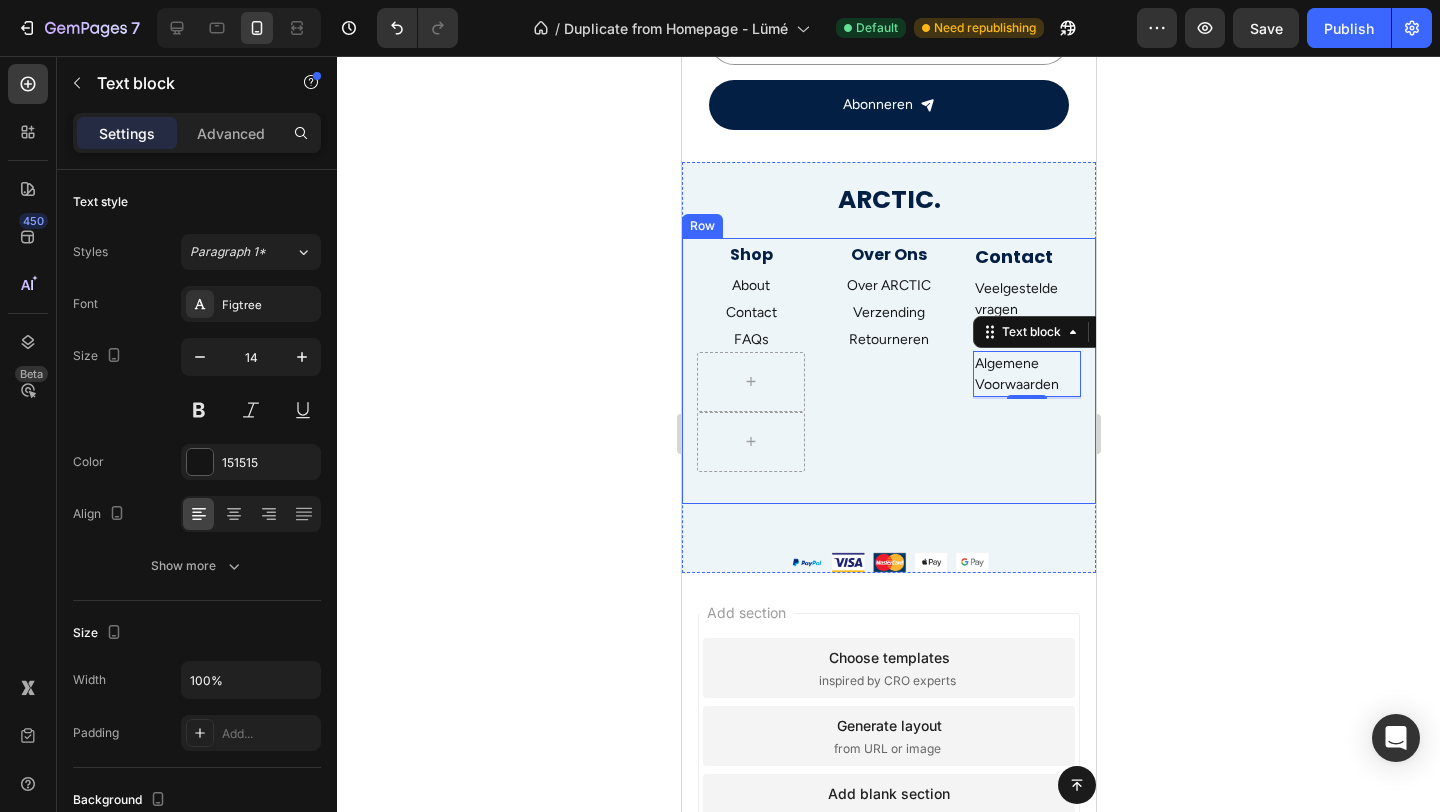 click on "Shop Heading About Text block Contact Text block FAQs Text block
Row Over Ons Heading Over ARCTIC Text block Verzending Text block Retourneren Text block Contact Heading Veelgestelde vragen Text block Klantenservice Text block Algemene Voorwaarden Text block   2 Row Newsletter Row Row" at bounding box center (888, 371) 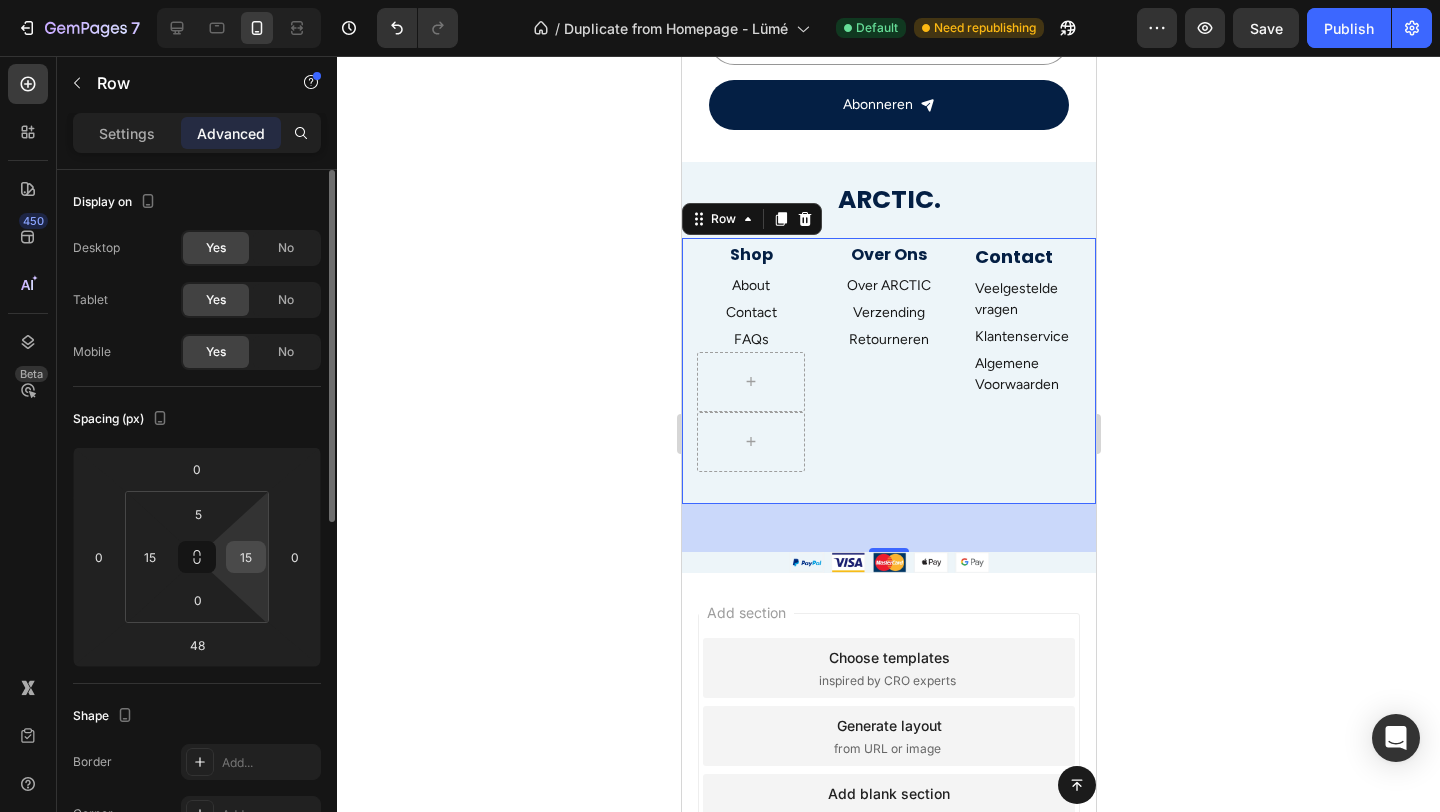 click on "15" at bounding box center [246, 557] 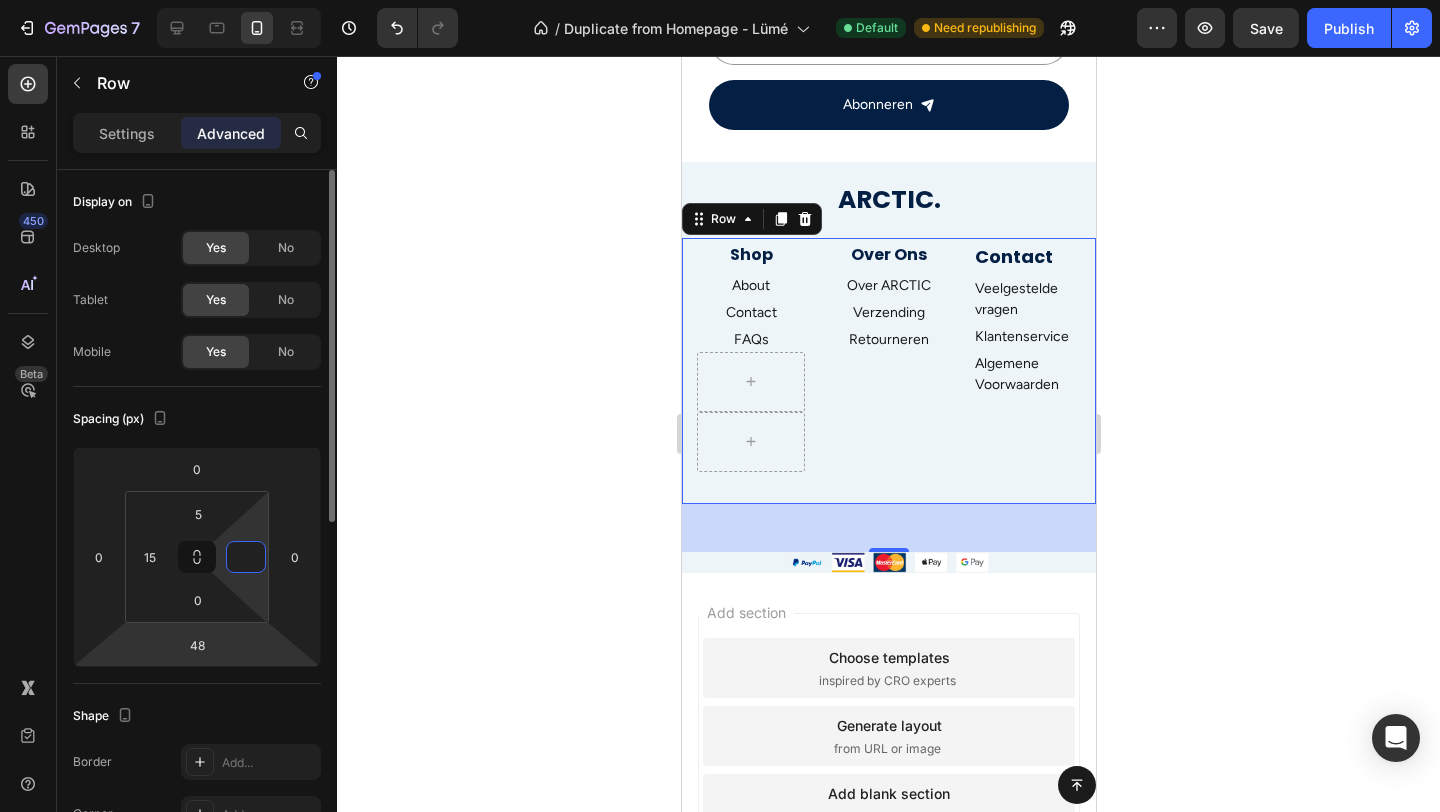 type 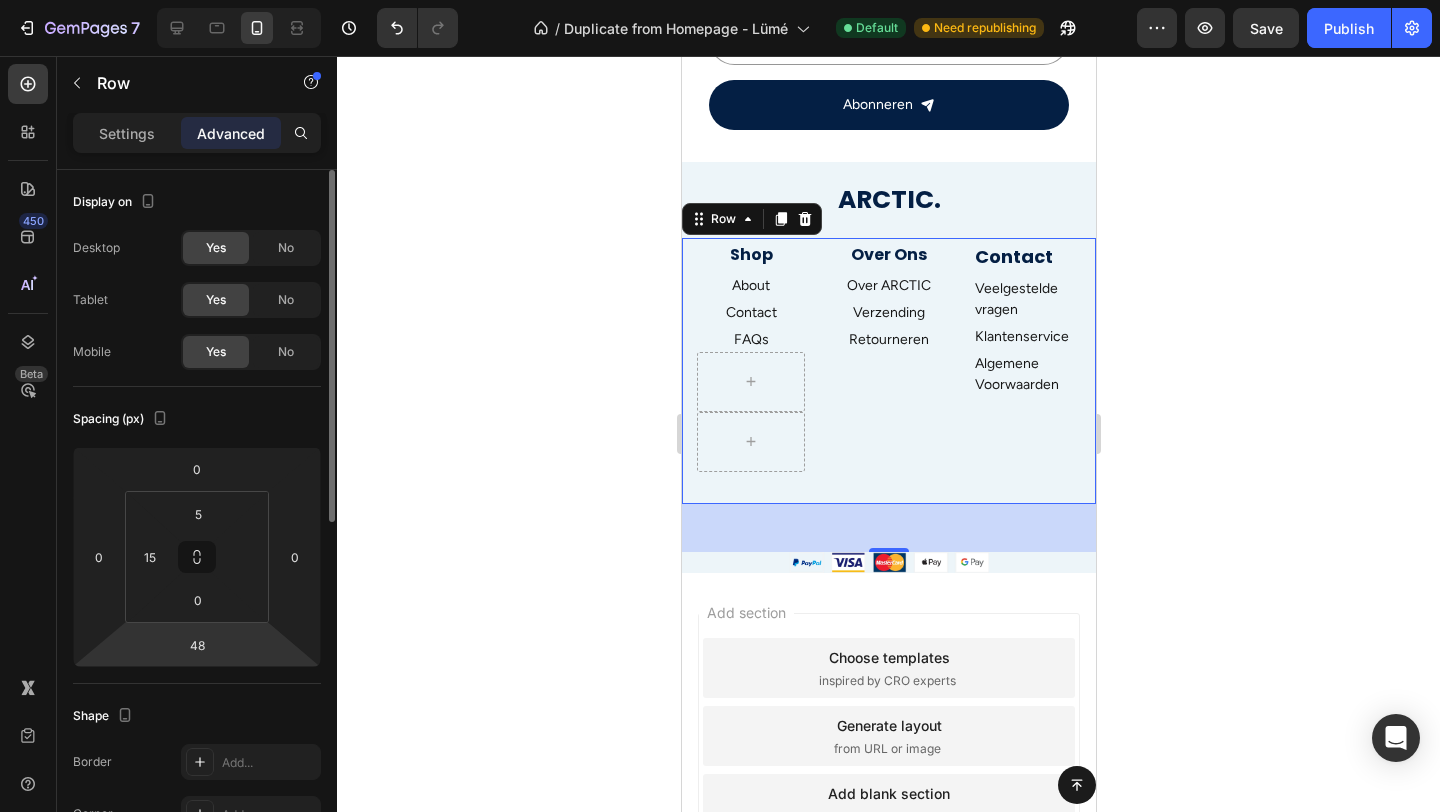type on "3" 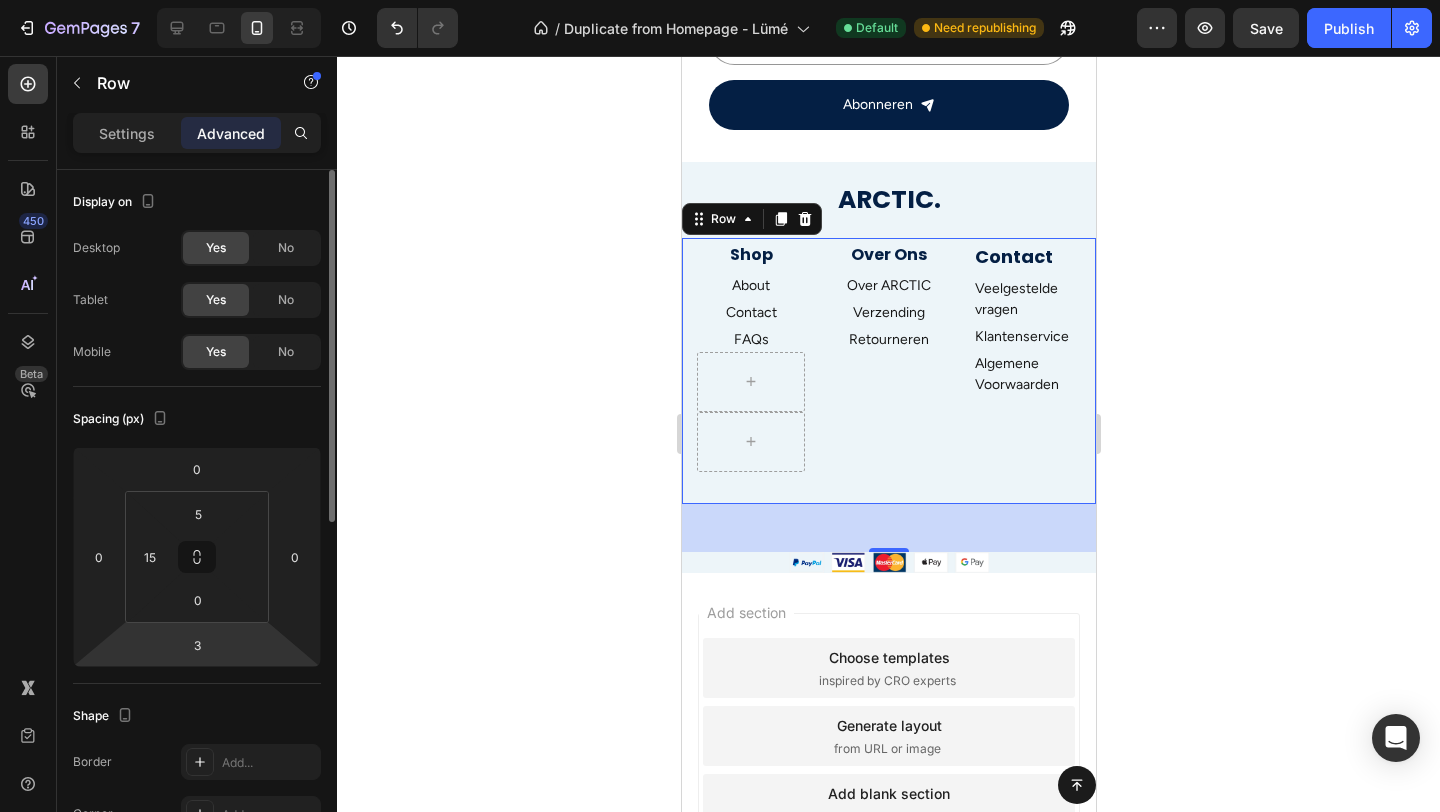 type on "0" 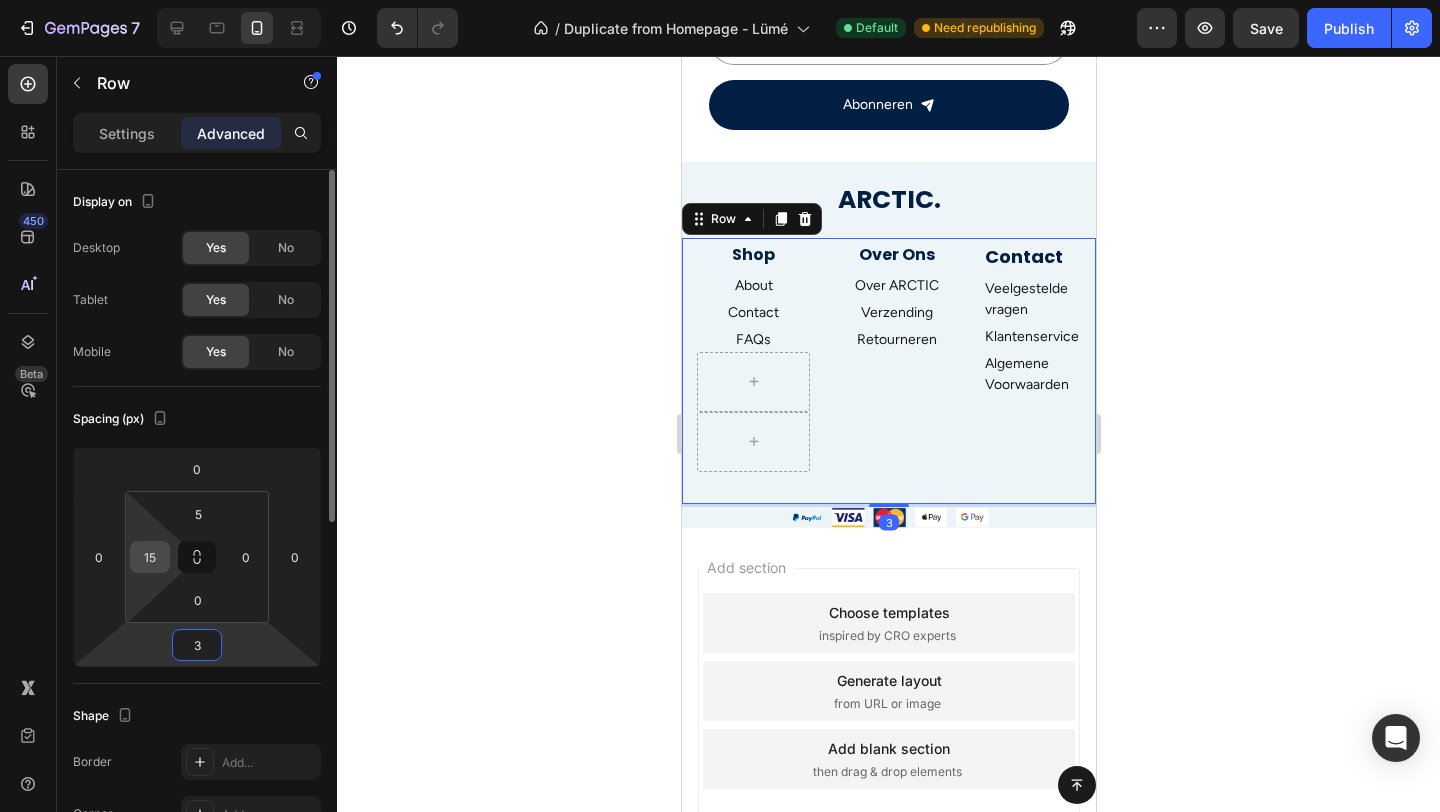 click on "15" at bounding box center [150, 557] 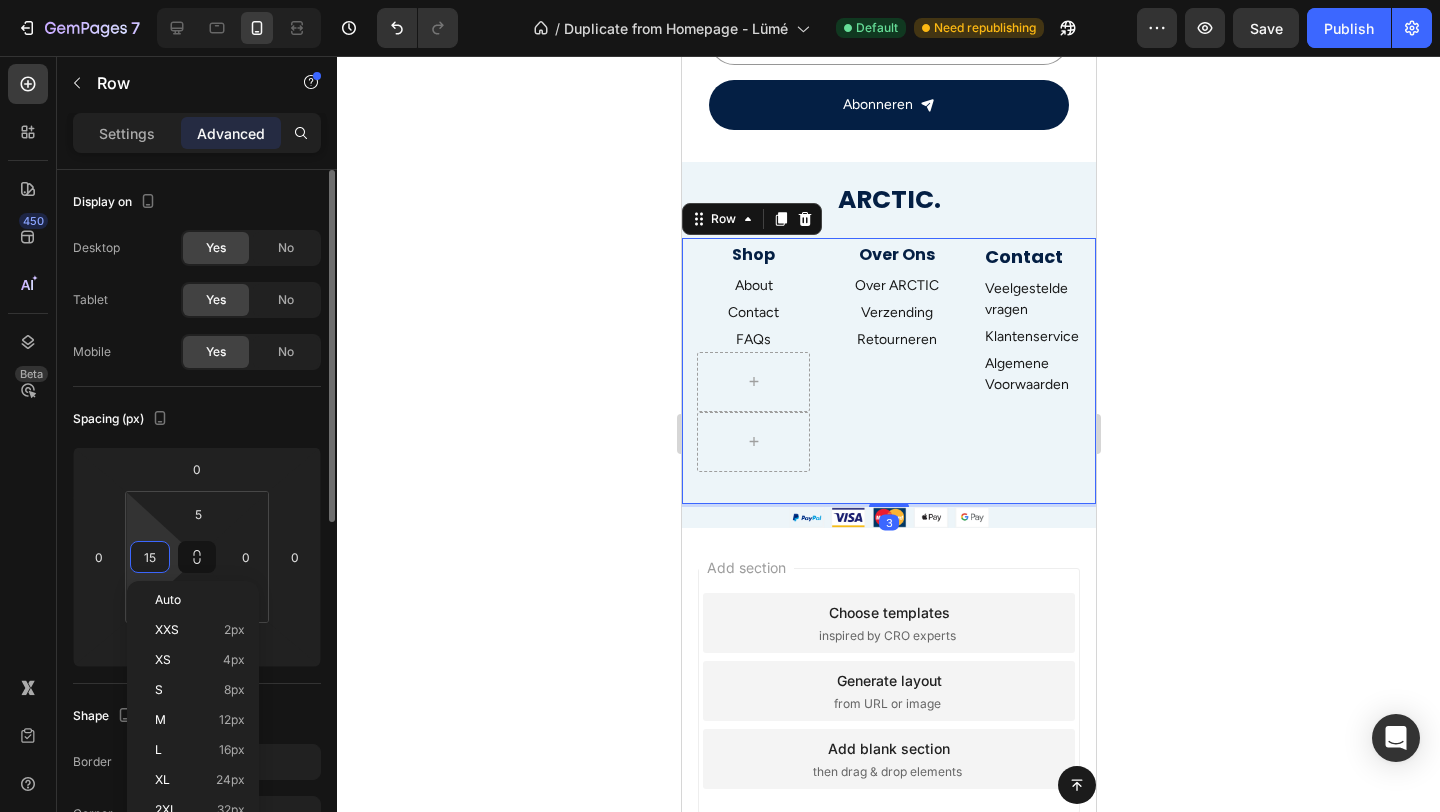 type 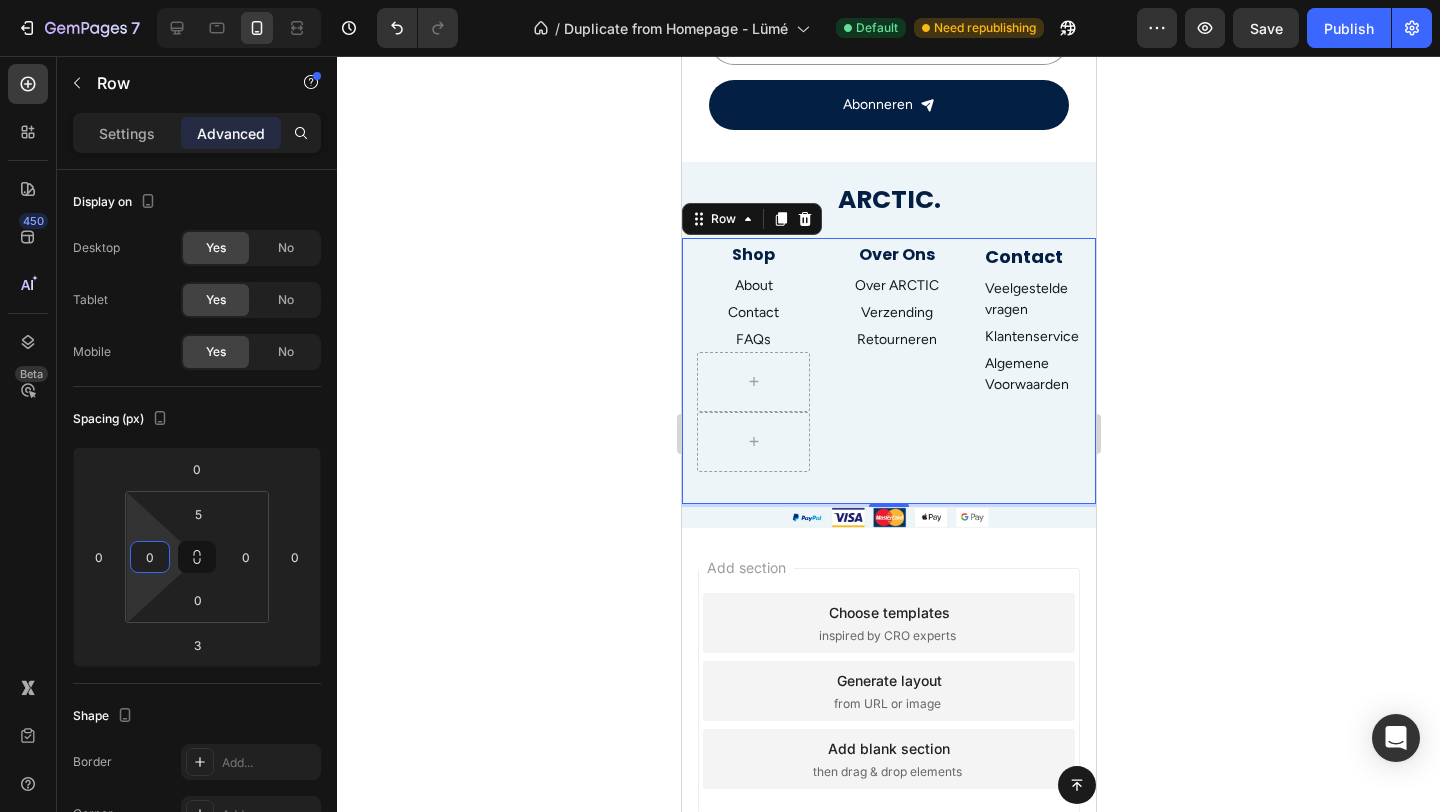 click 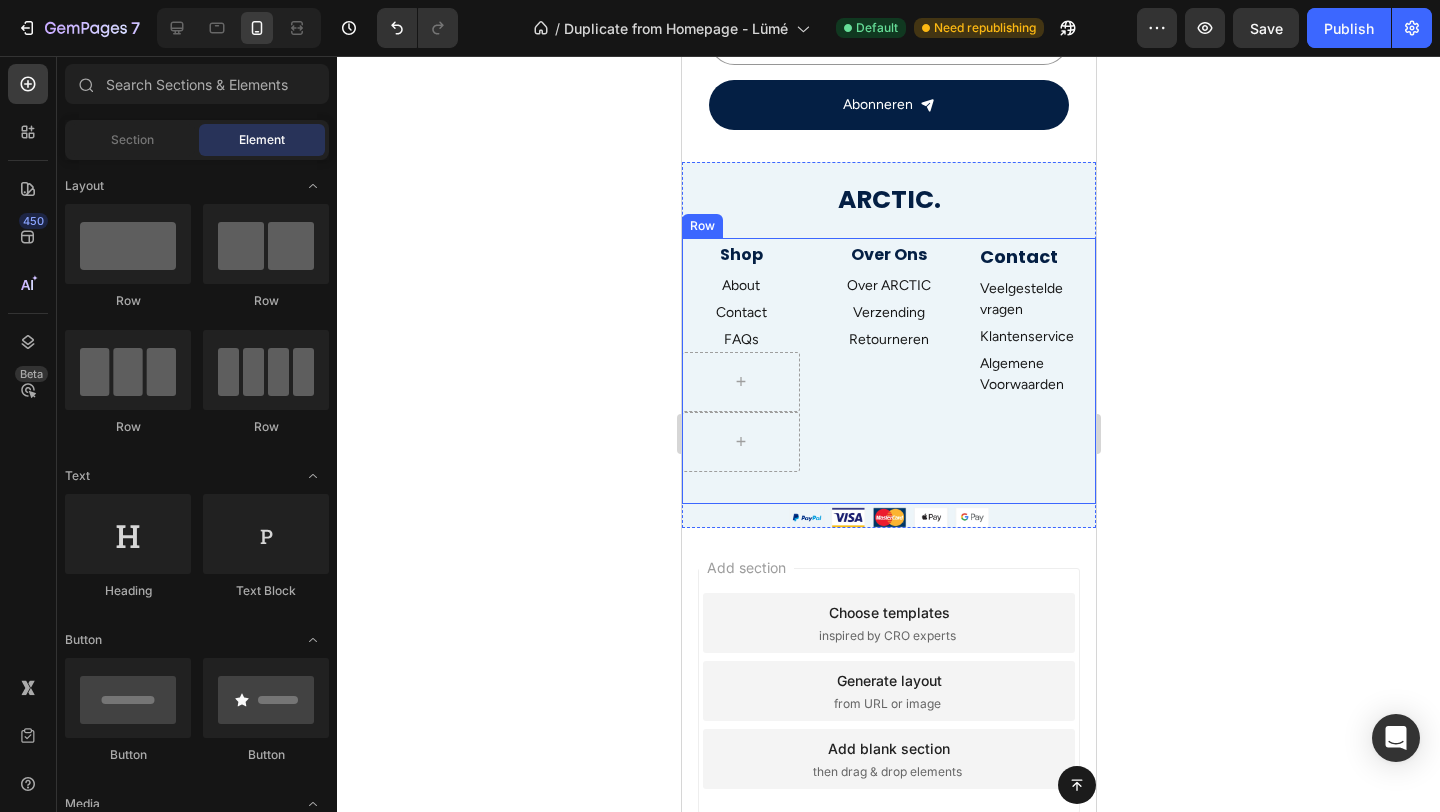 click on "Shop Heading About Text block Contact Text block FAQs Text block
Row Over Ons Heading Over ARCTIC Text block Verzending Text block Retourneren Text block Contact Heading Veelgestelde vragen Text block Klantenservice Text block Algemene Voorwaarden Text block Row Newsletter Row Row" at bounding box center (888, 371) 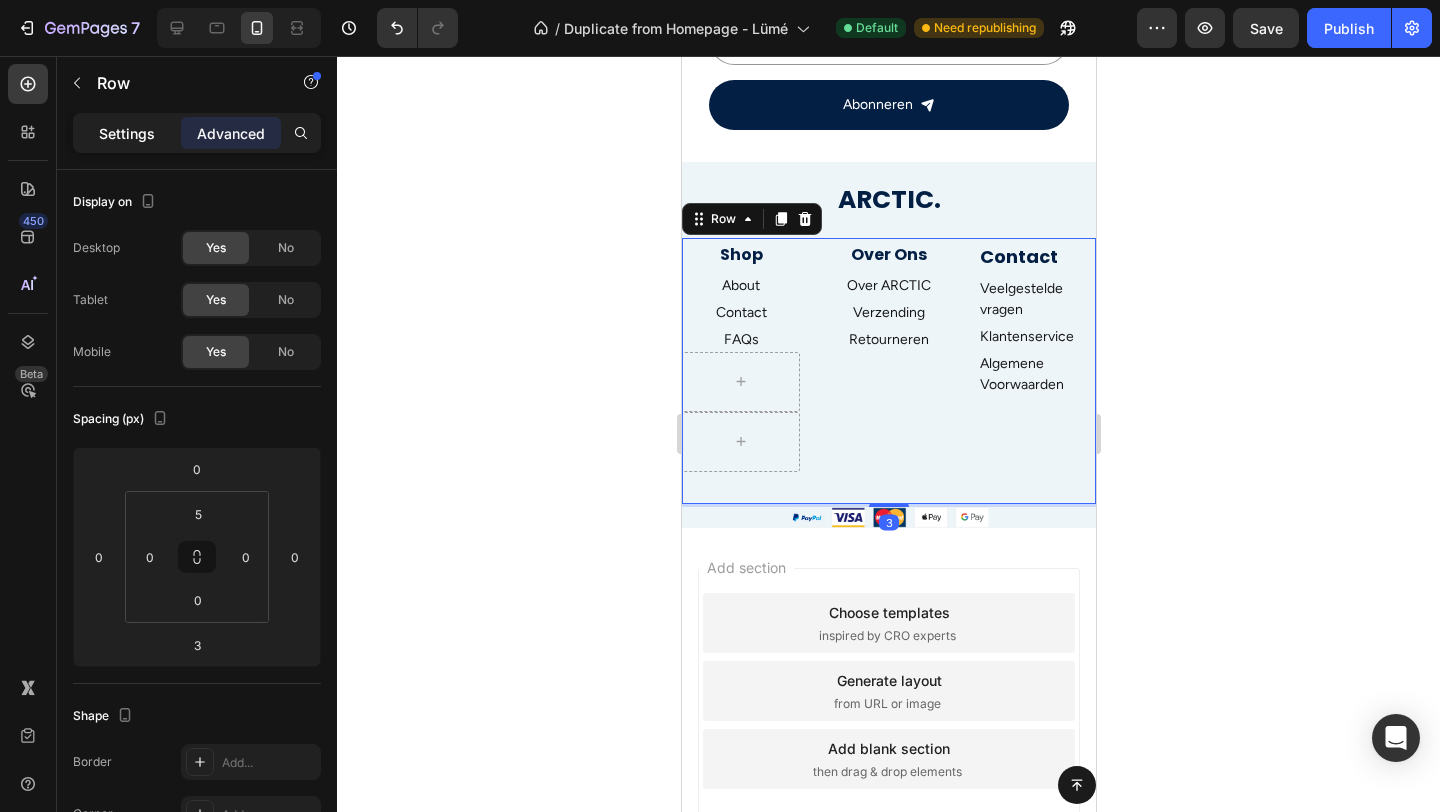 click on "Settings" at bounding box center (127, 133) 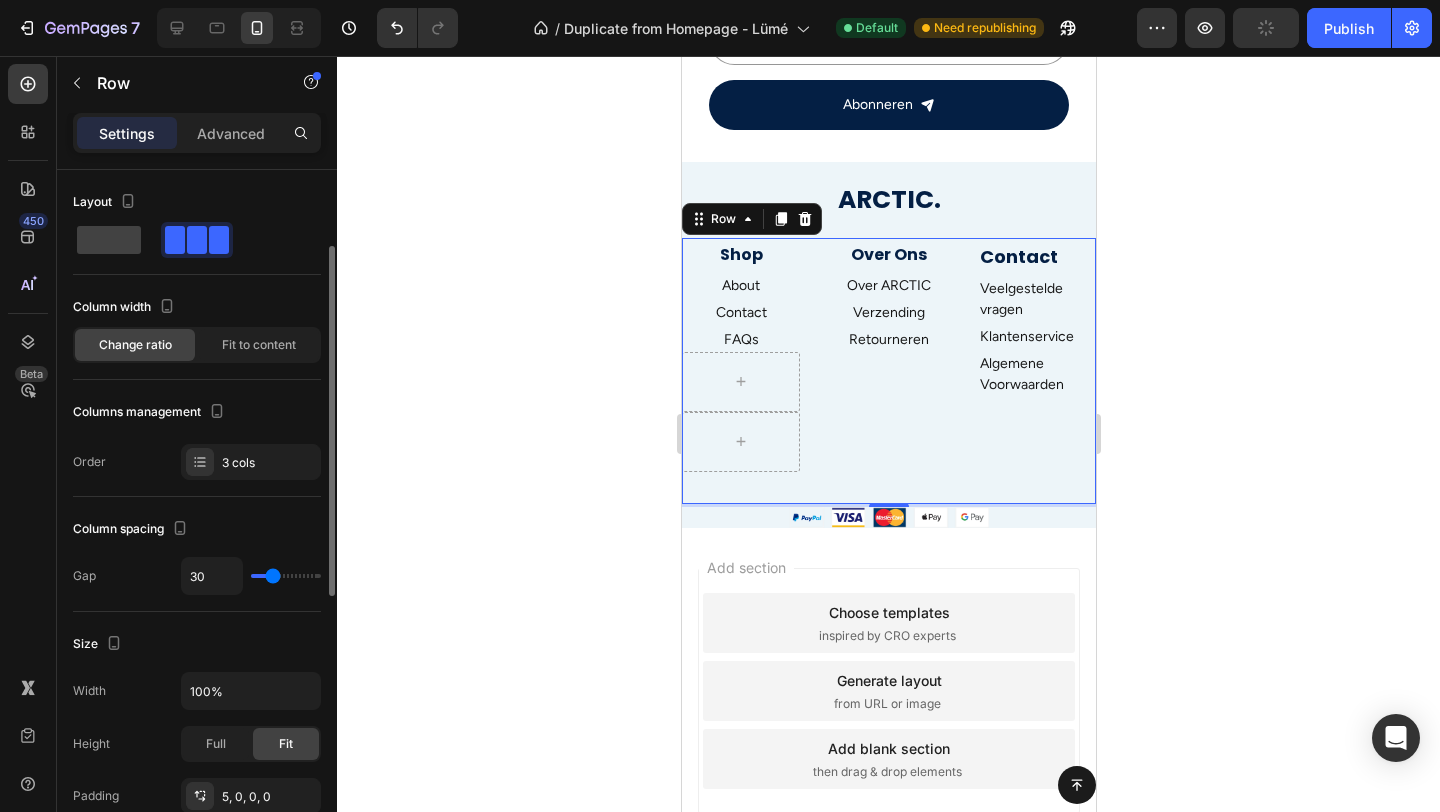 scroll, scrollTop: 51, scrollLeft: 0, axis: vertical 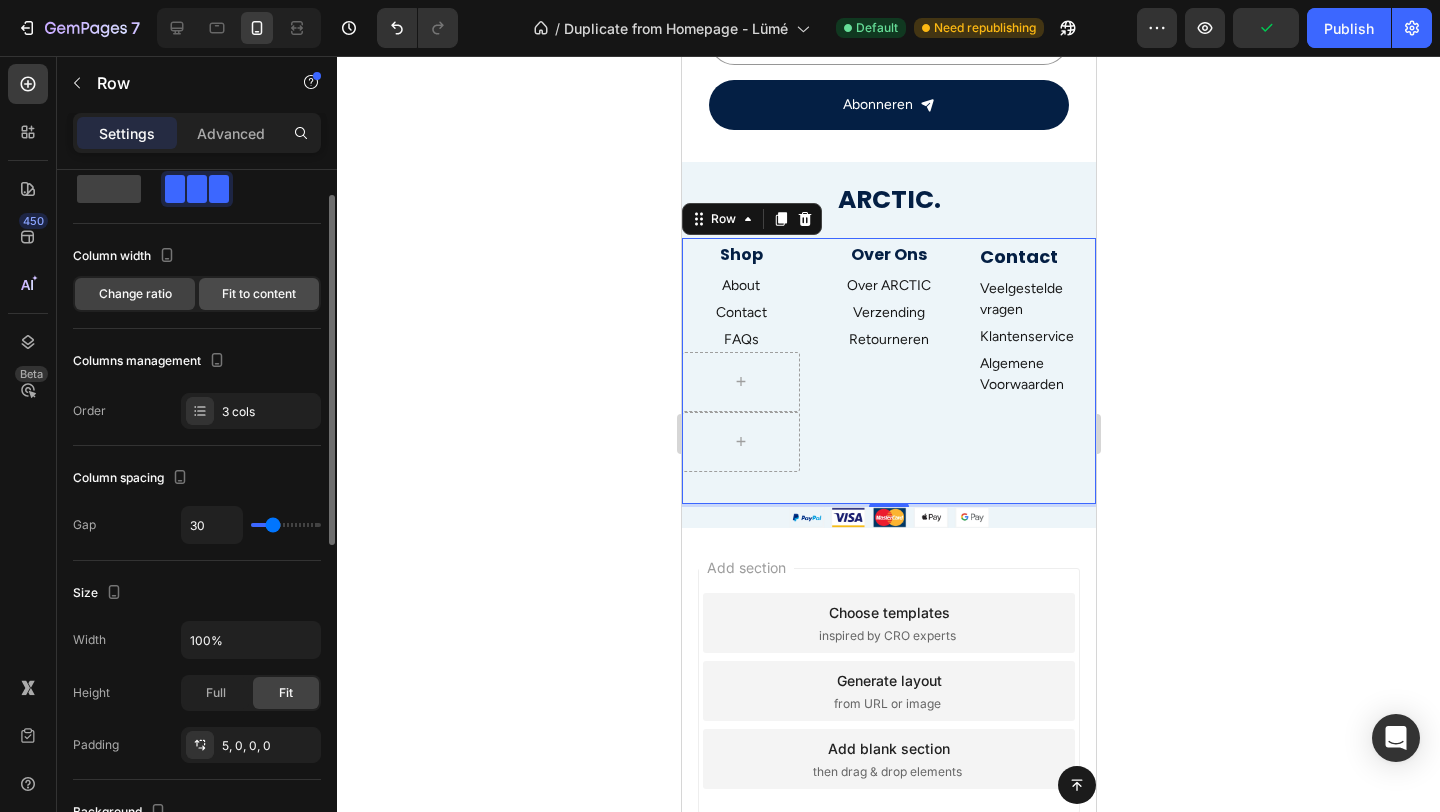 click on "Fit to content" 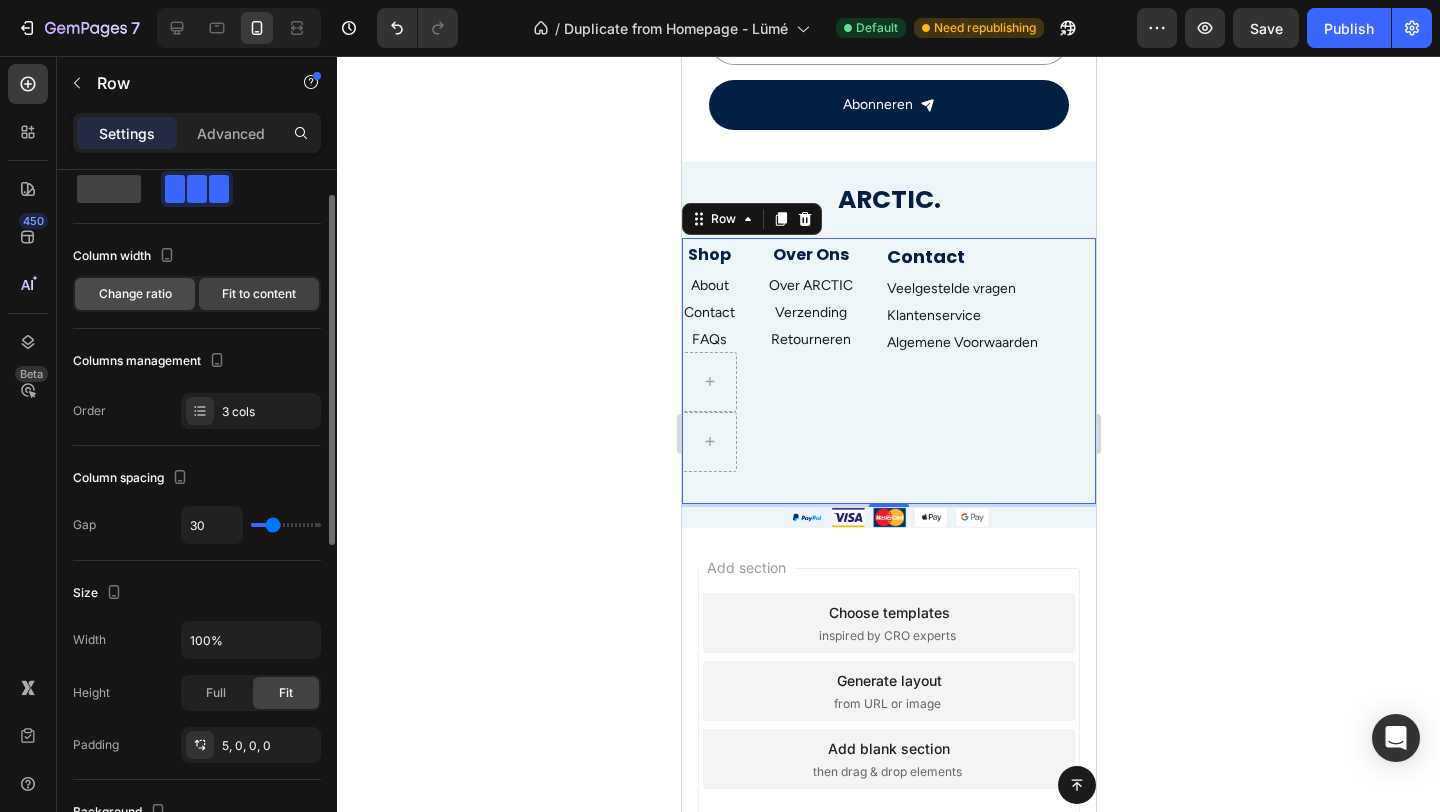 click on "Change ratio" 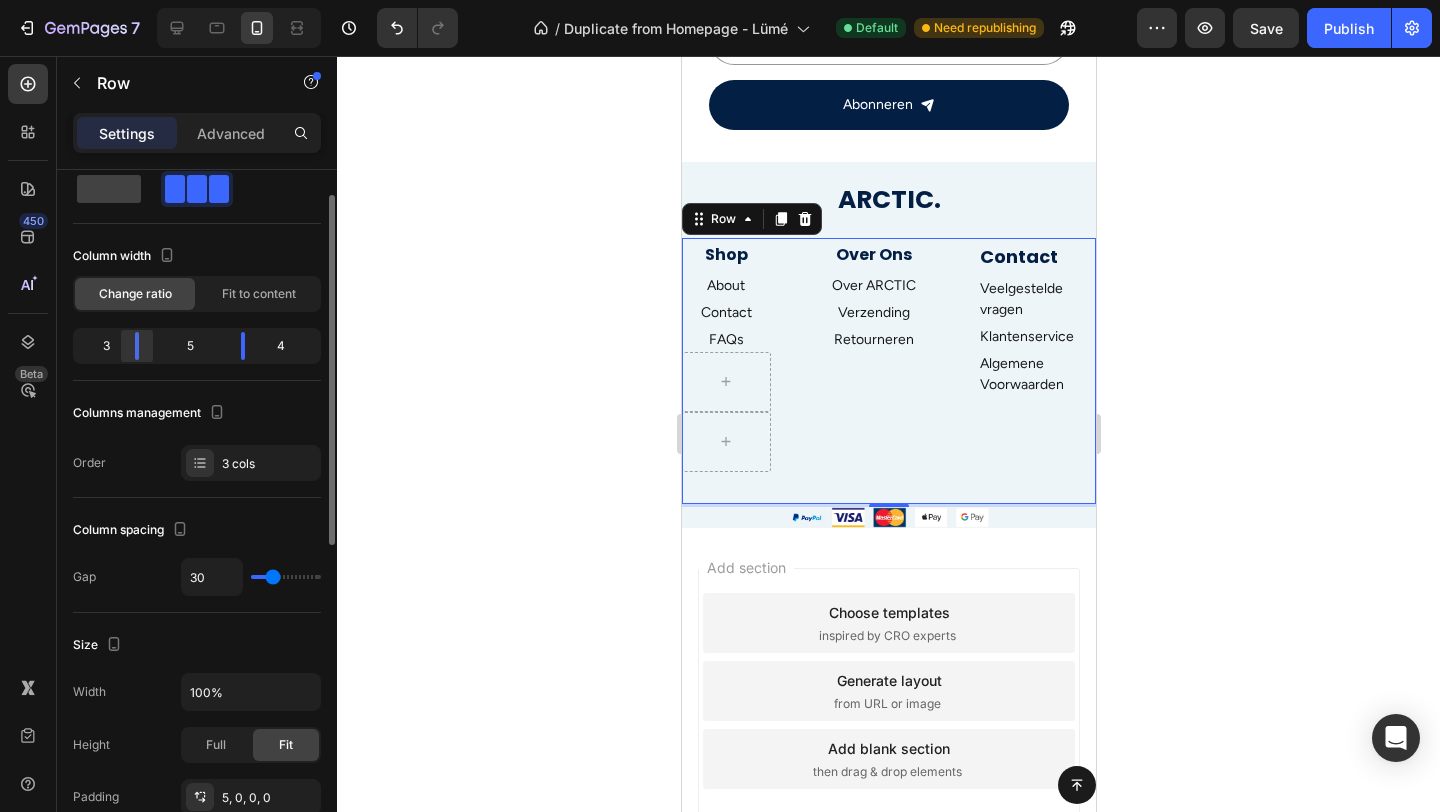 drag, startPoint x: 155, startPoint y: 345, endPoint x: 137, endPoint y: 345, distance: 18 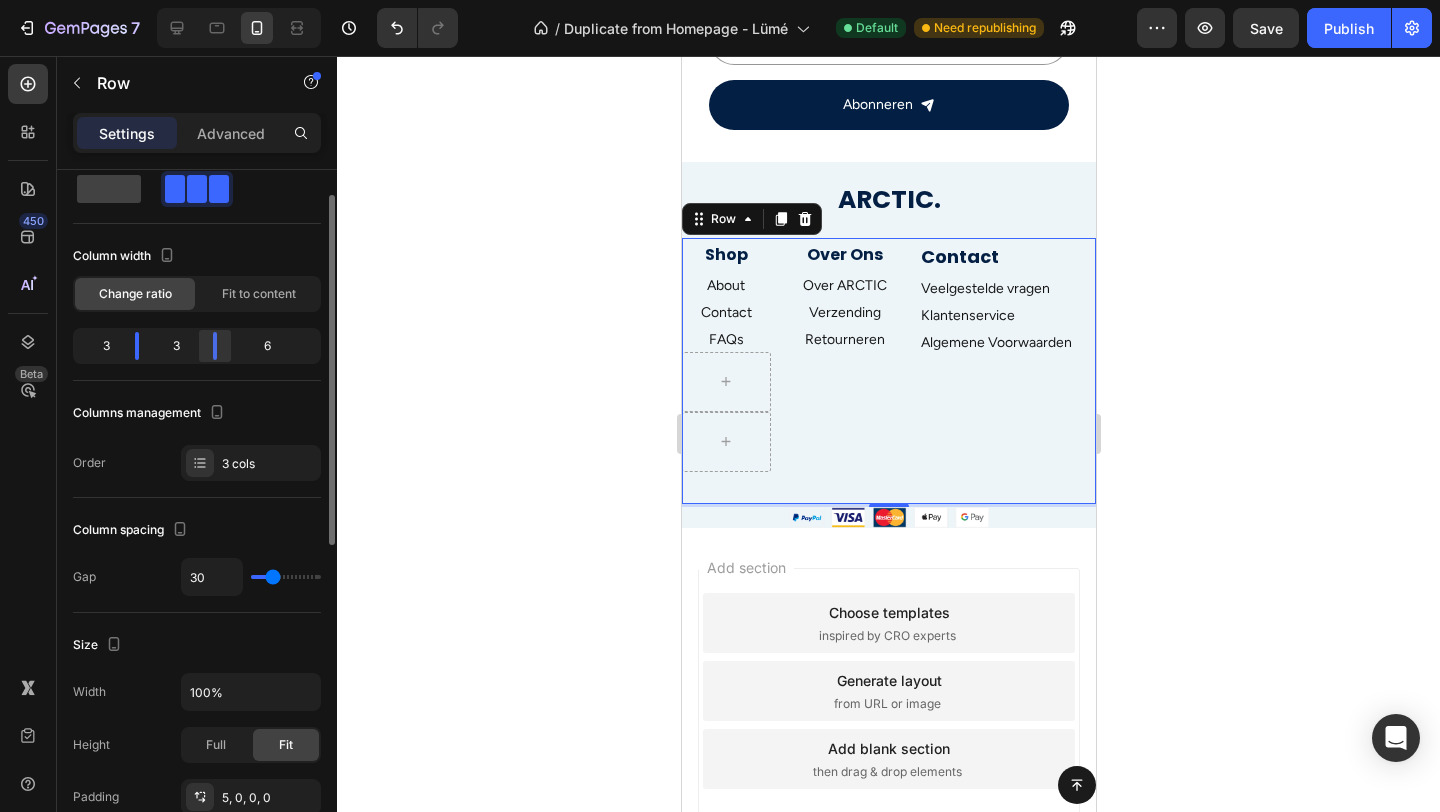 drag, startPoint x: 238, startPoint y: 345, endPoint x: 200, endPoint y: 345, distance: 38 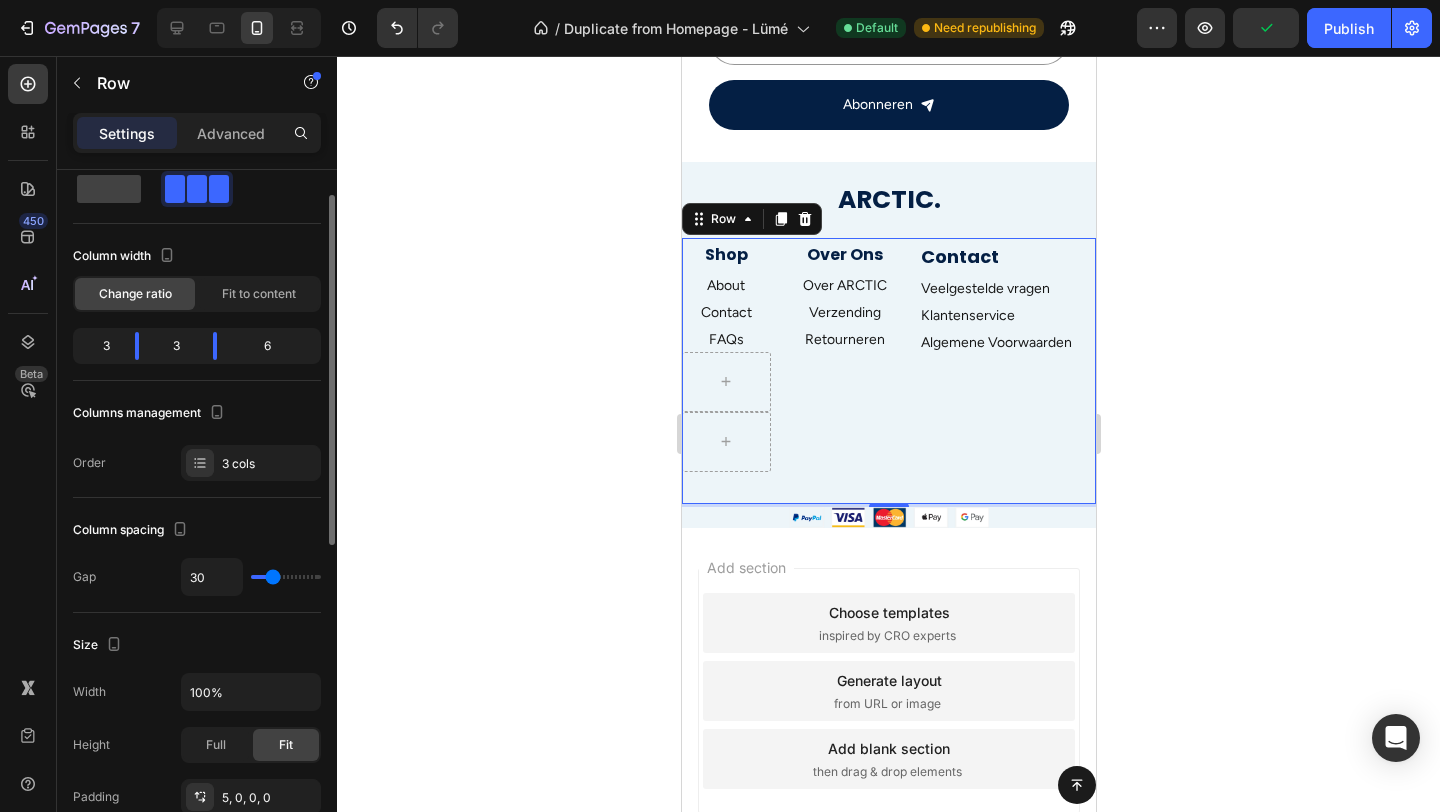 click on "Columns management" at bounding box center [197, 413] 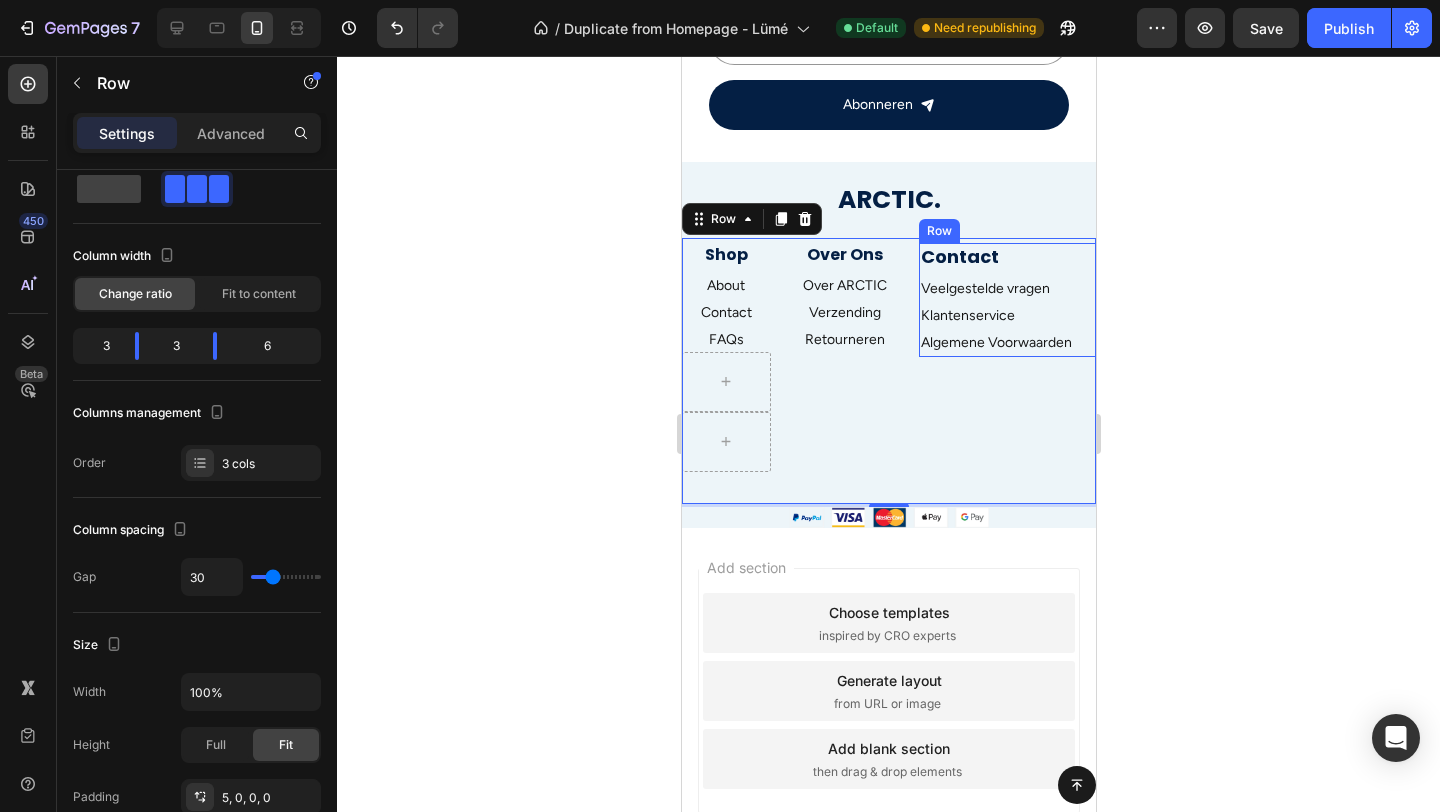click on "Contact Heading Veelgestelde vragen Text block Klantenservice Text block Algemene Voorwaarden Text block Row" at bounding box center (1006, 299) 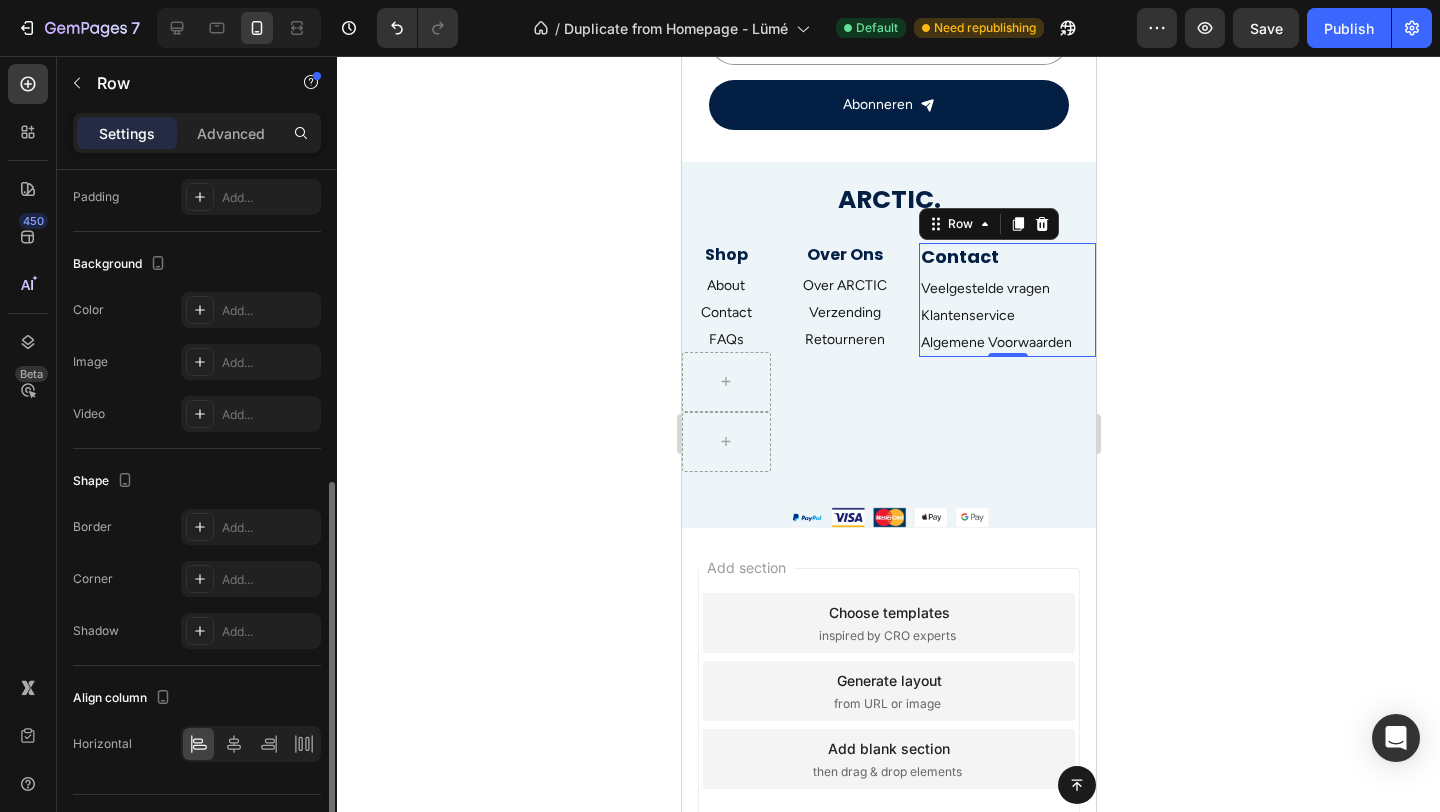 scroll, scrollTop: 645, scrollLeft: 0, axis: vertical 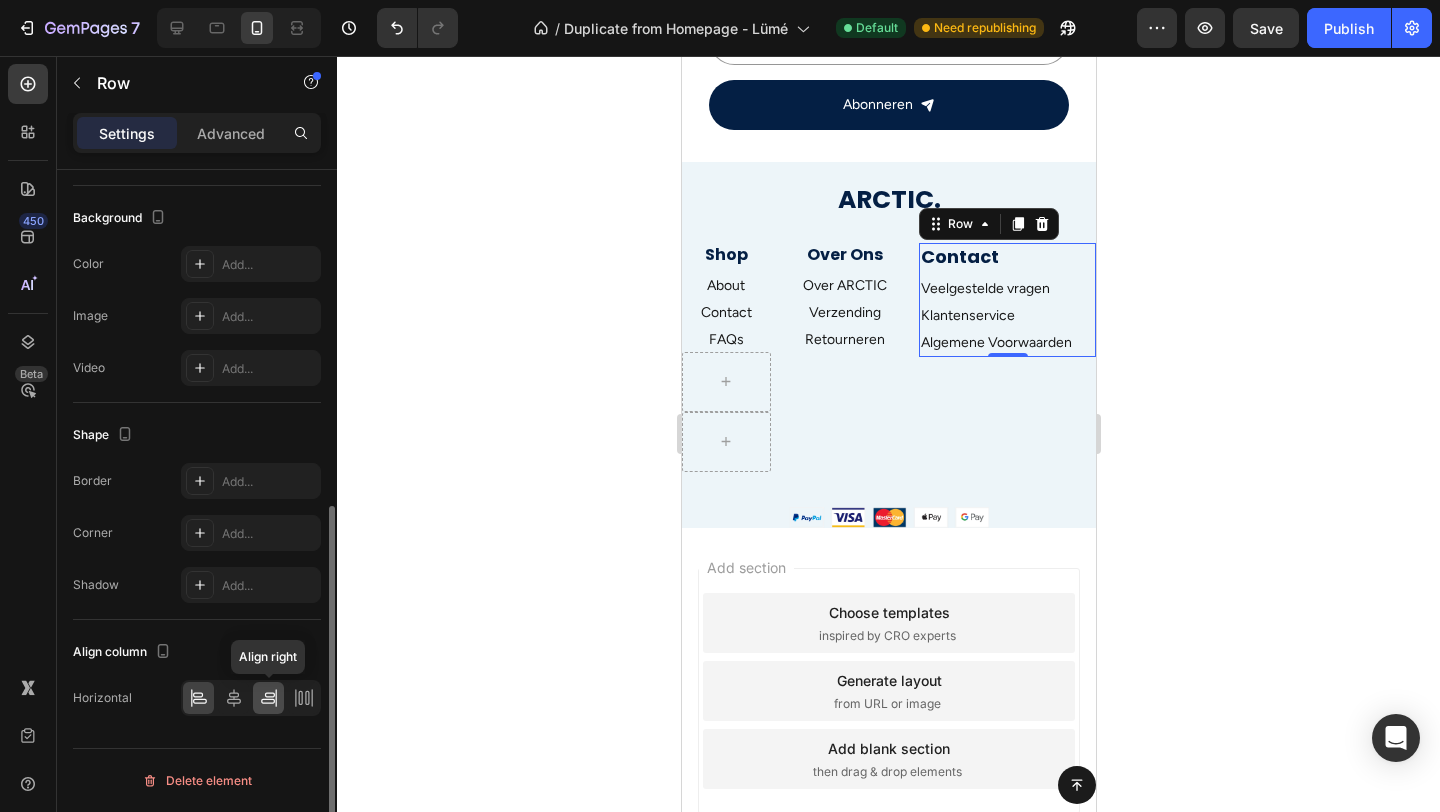 click 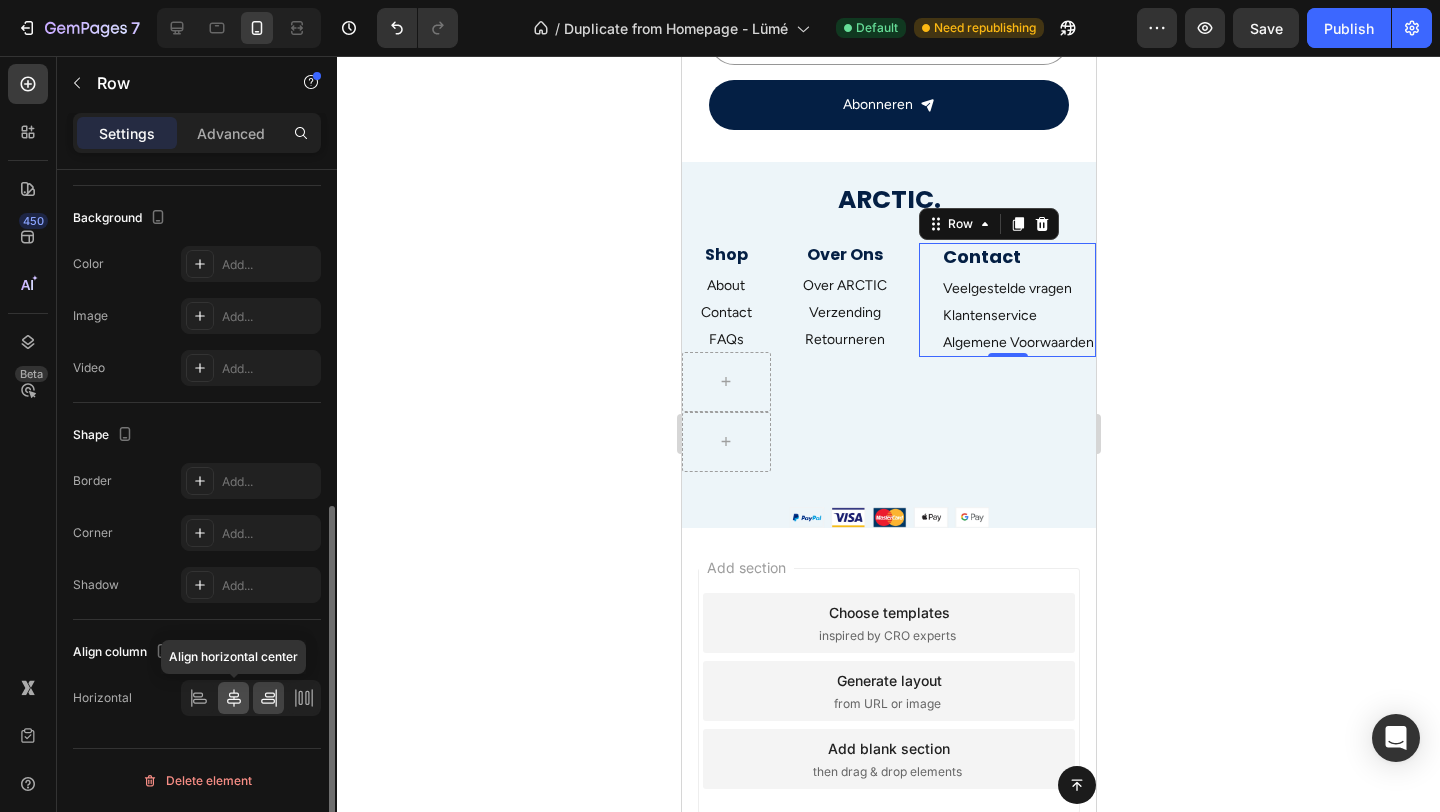 click 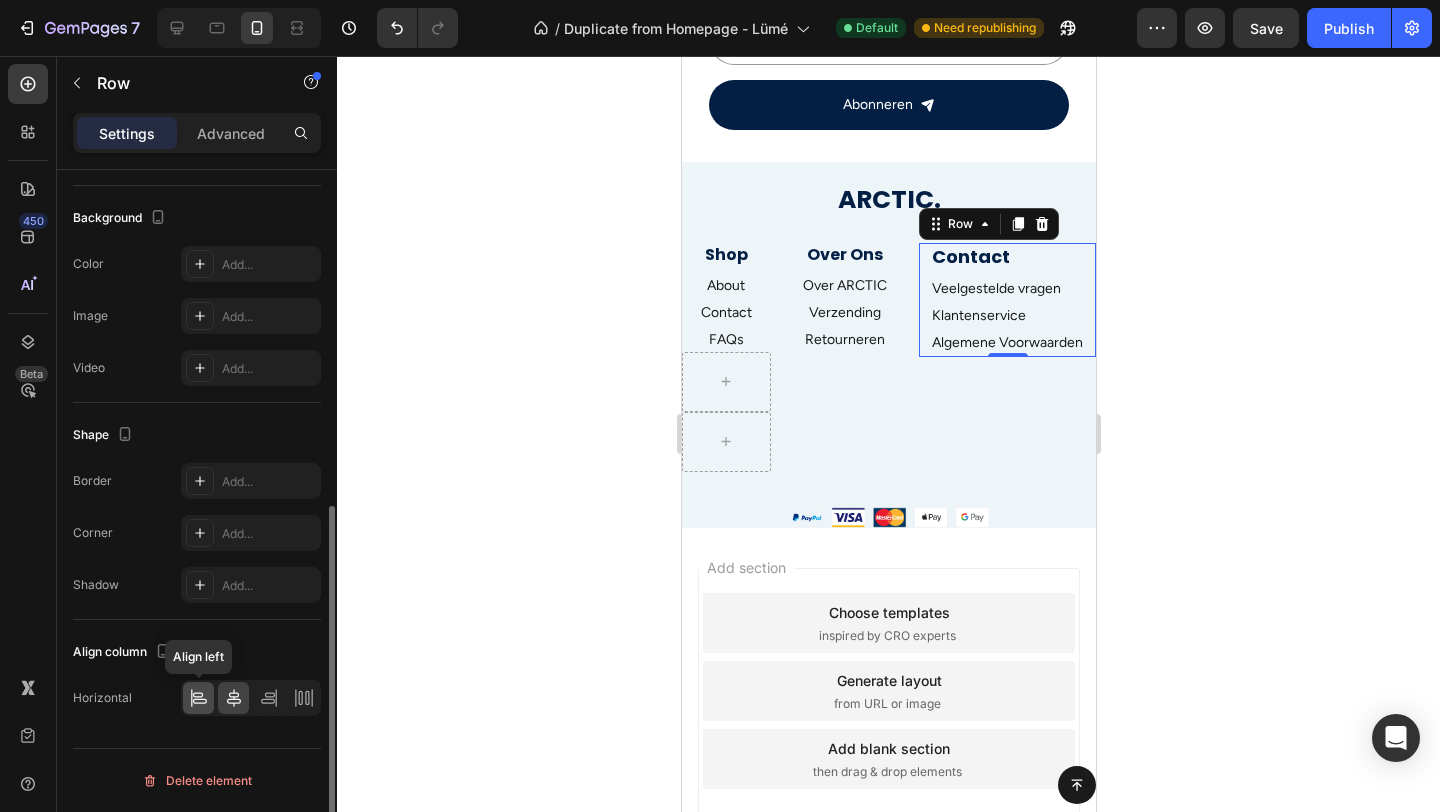 click 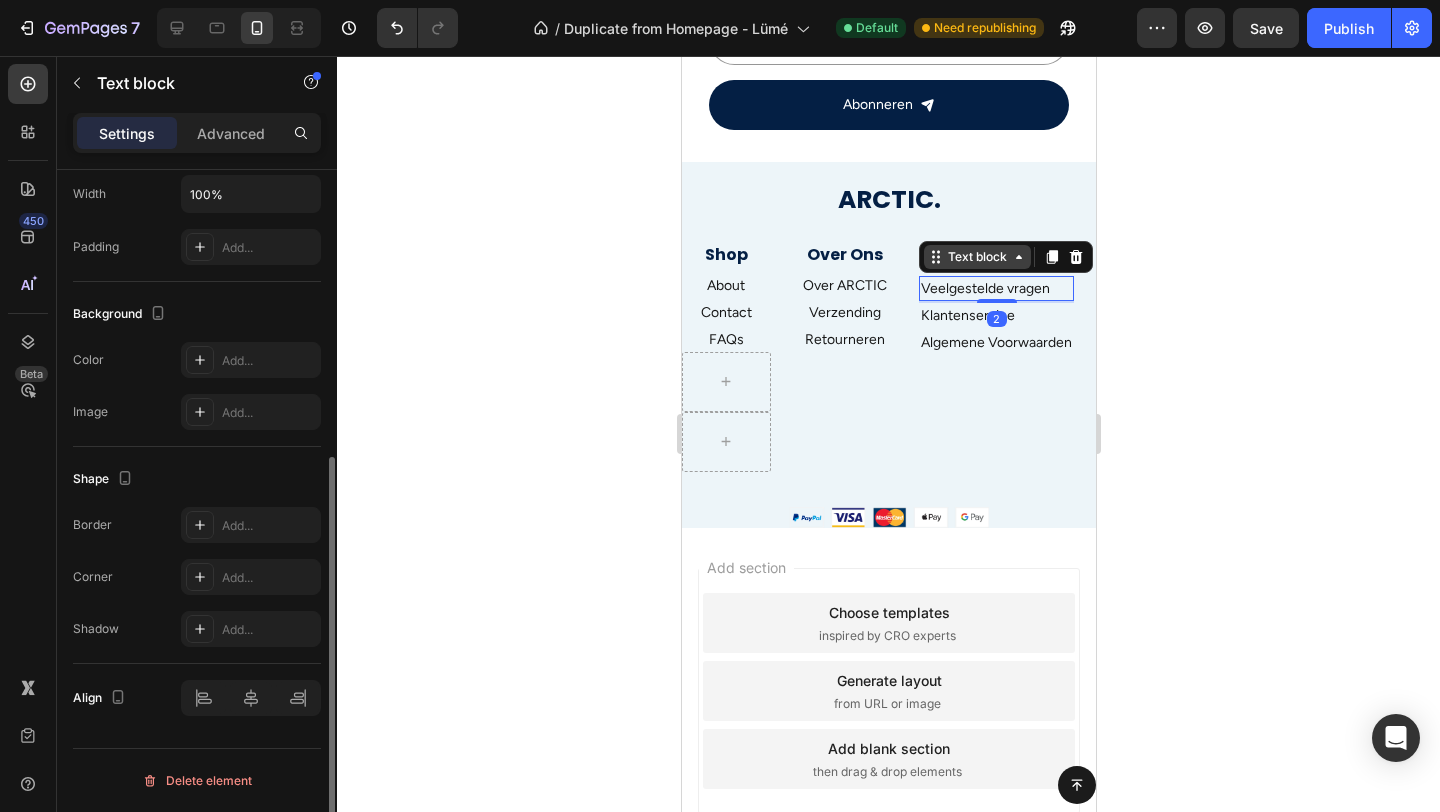 scroll, scrollTop: 0, scrollLeft: 0, axis: both 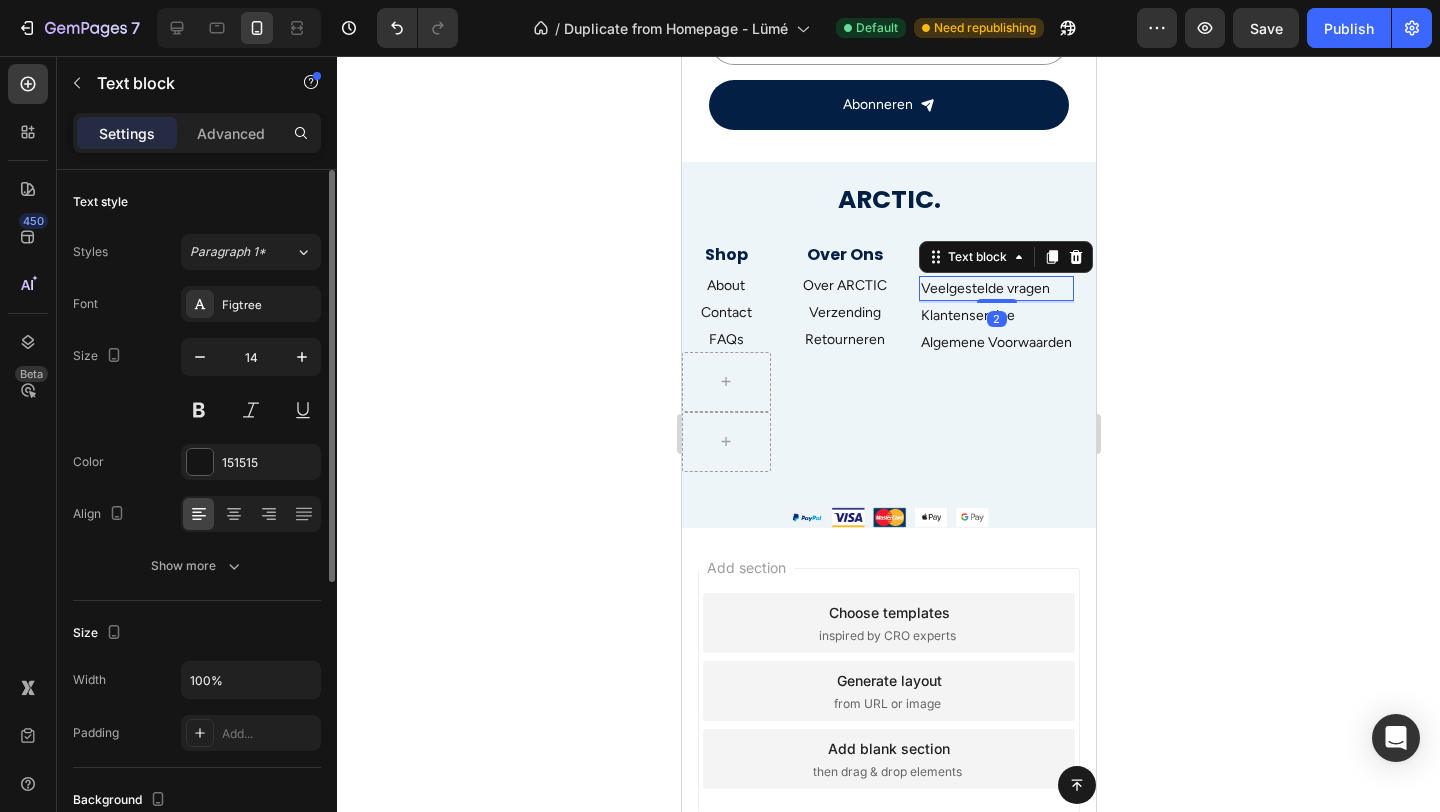 click 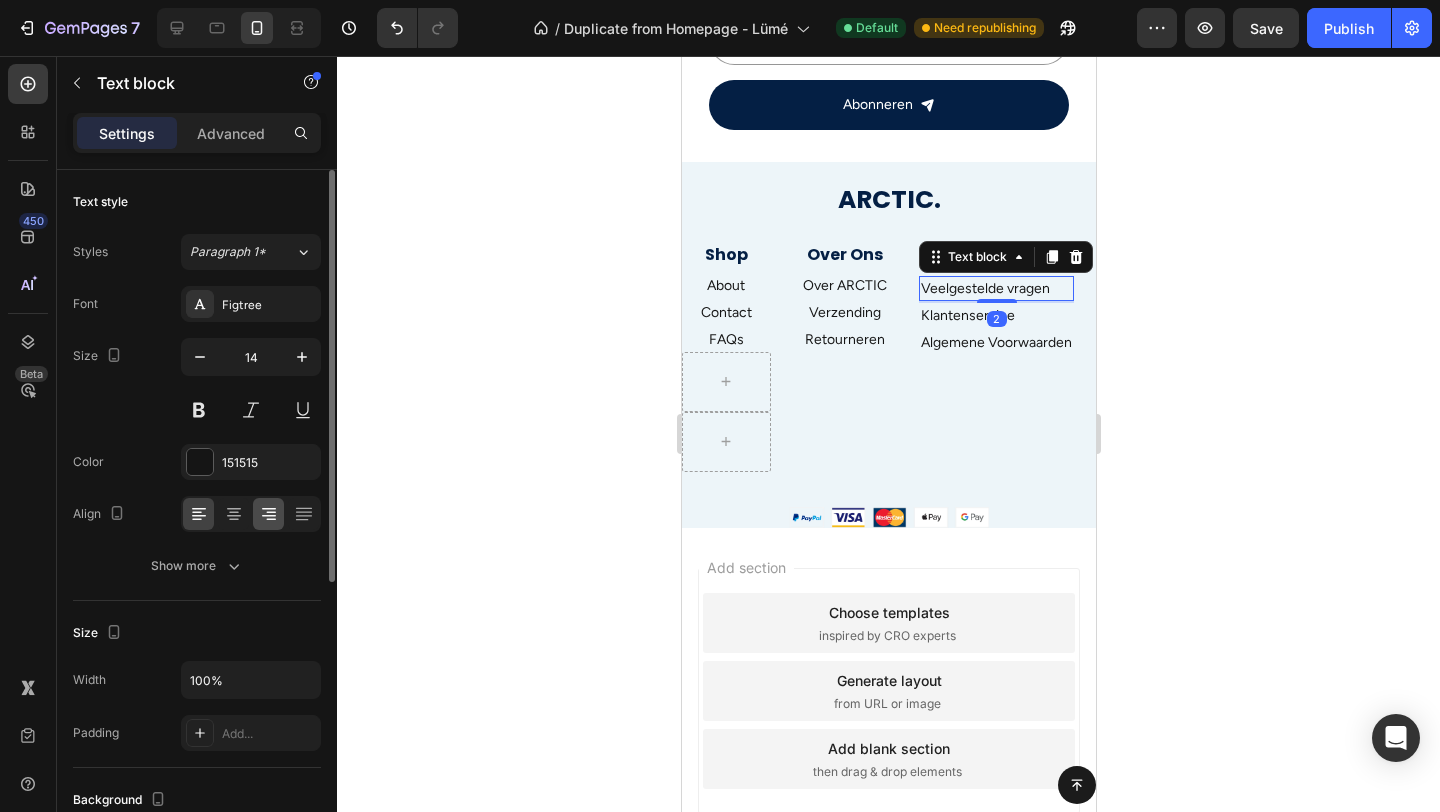 click 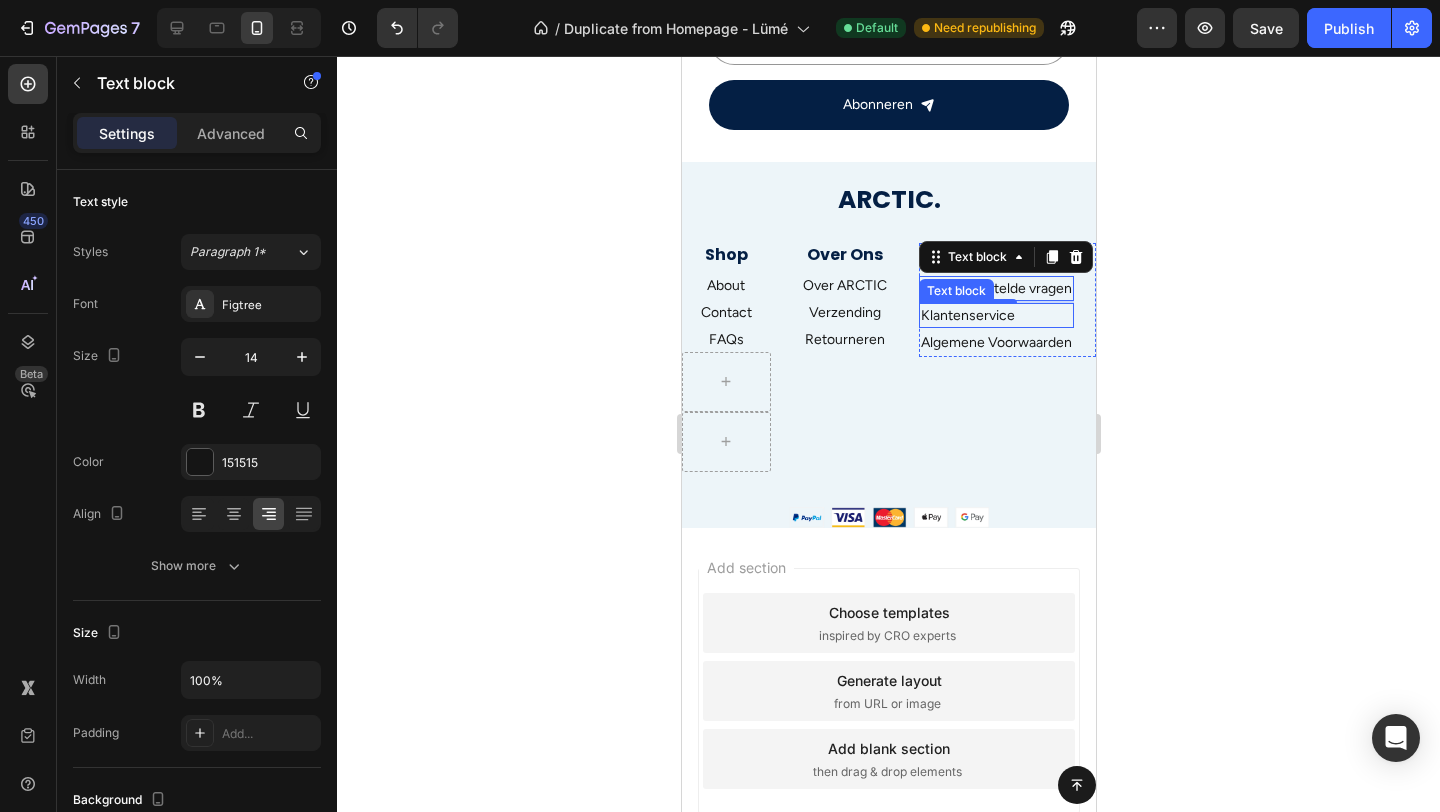 click on "Klantenservice" at bounding box center (995, 315) 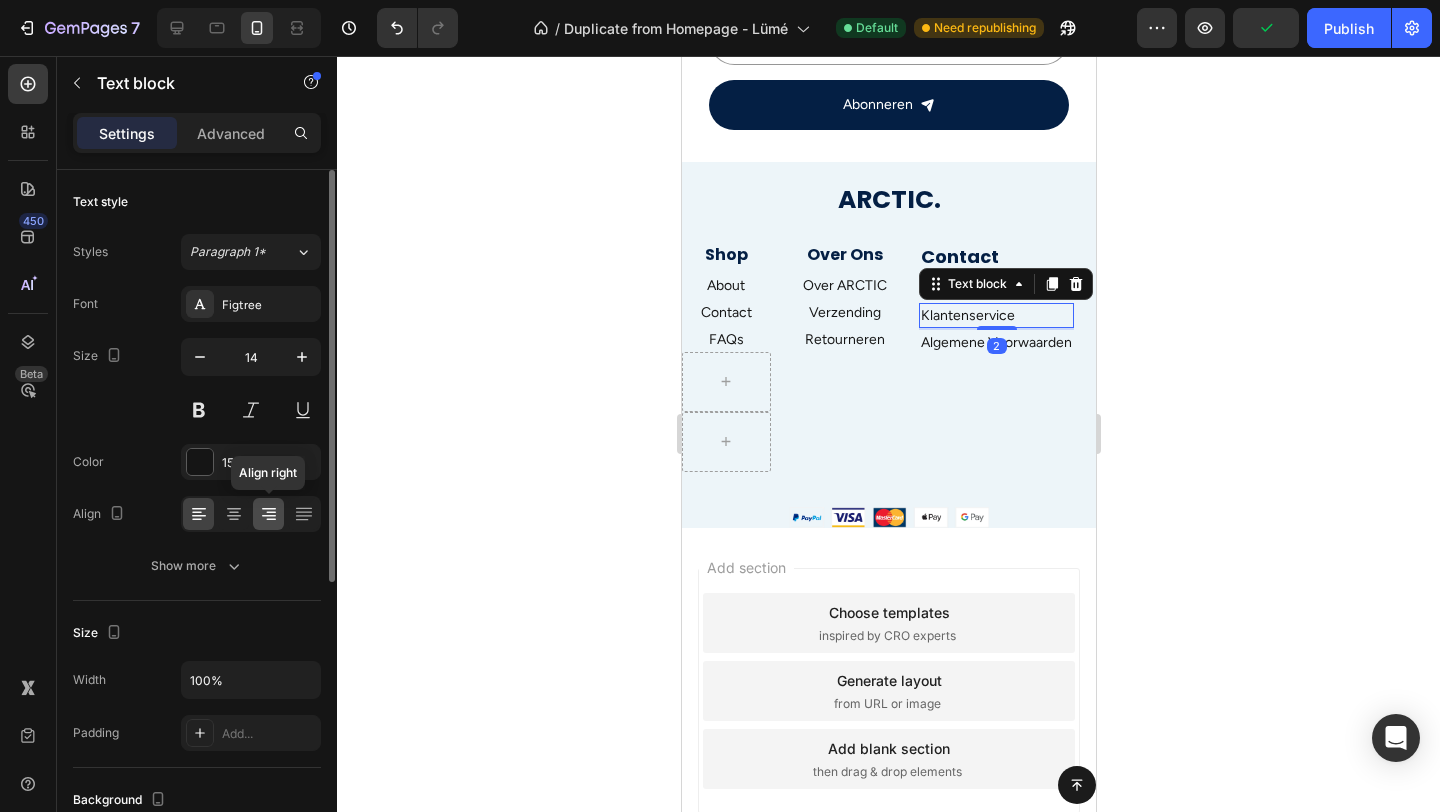 drag, startPoint x: 257, startPoint y: 509, endPoint x: 338, endPoint y: 249, distance: 272.32516 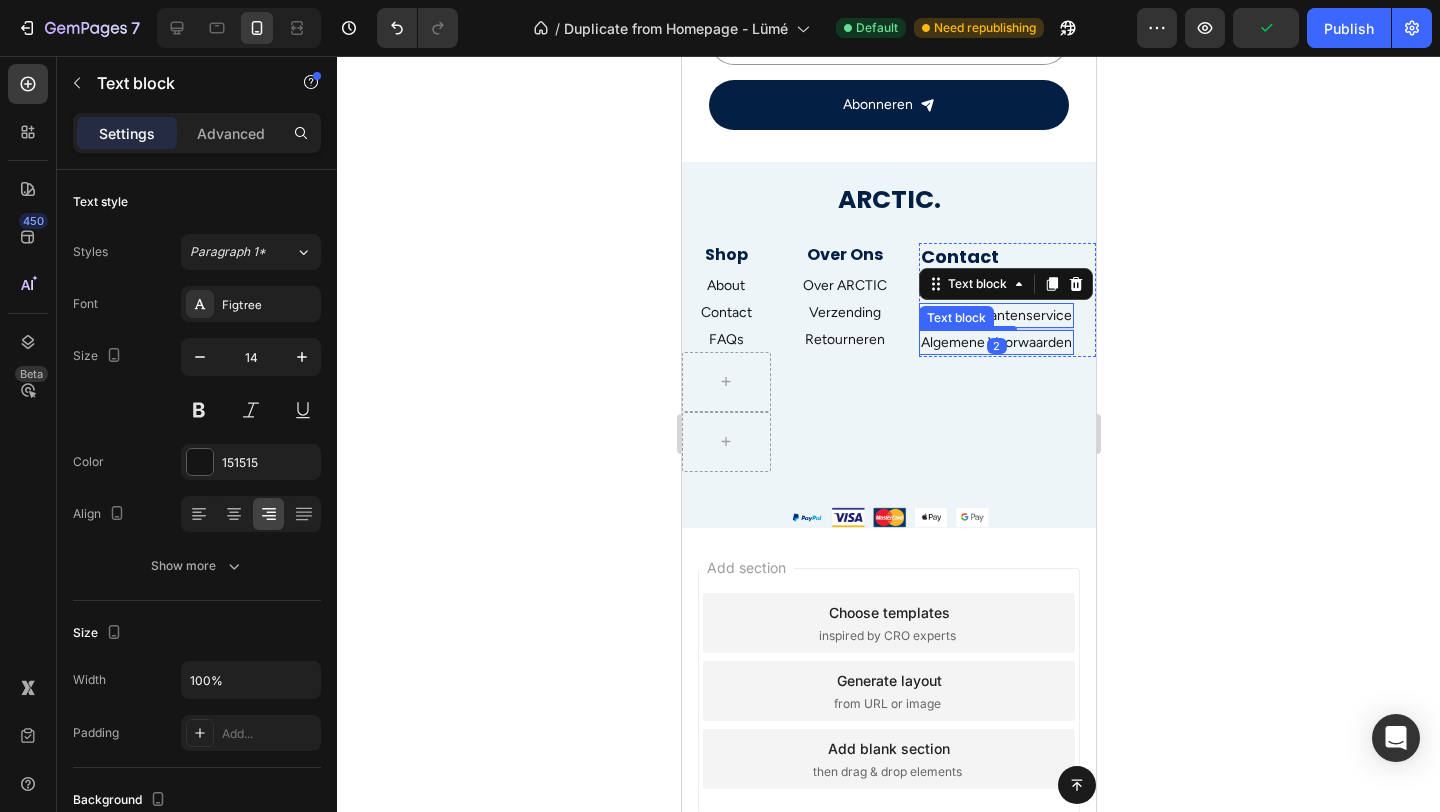 click on "Algemene Voorwaarden" at bounding box center [995, 342] 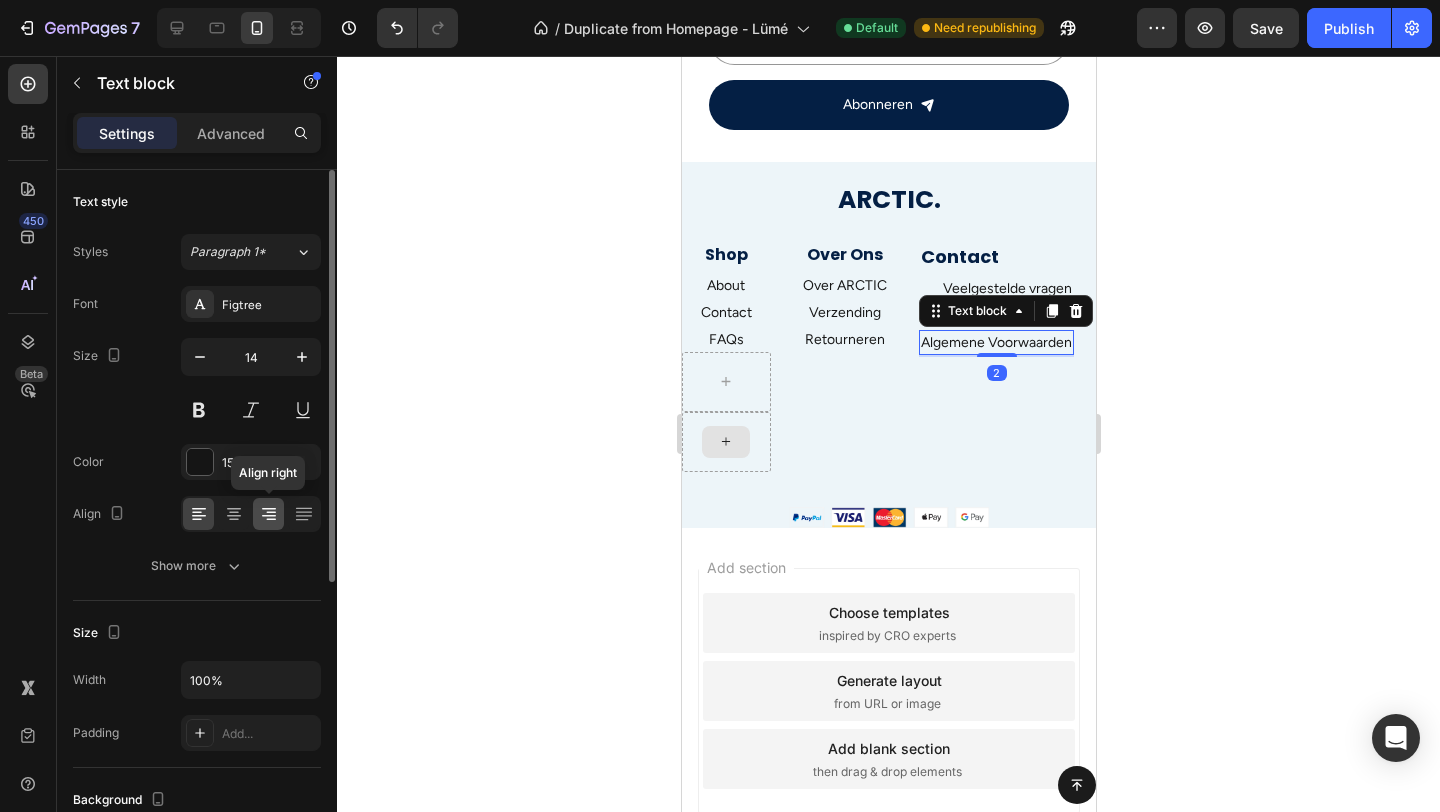 click 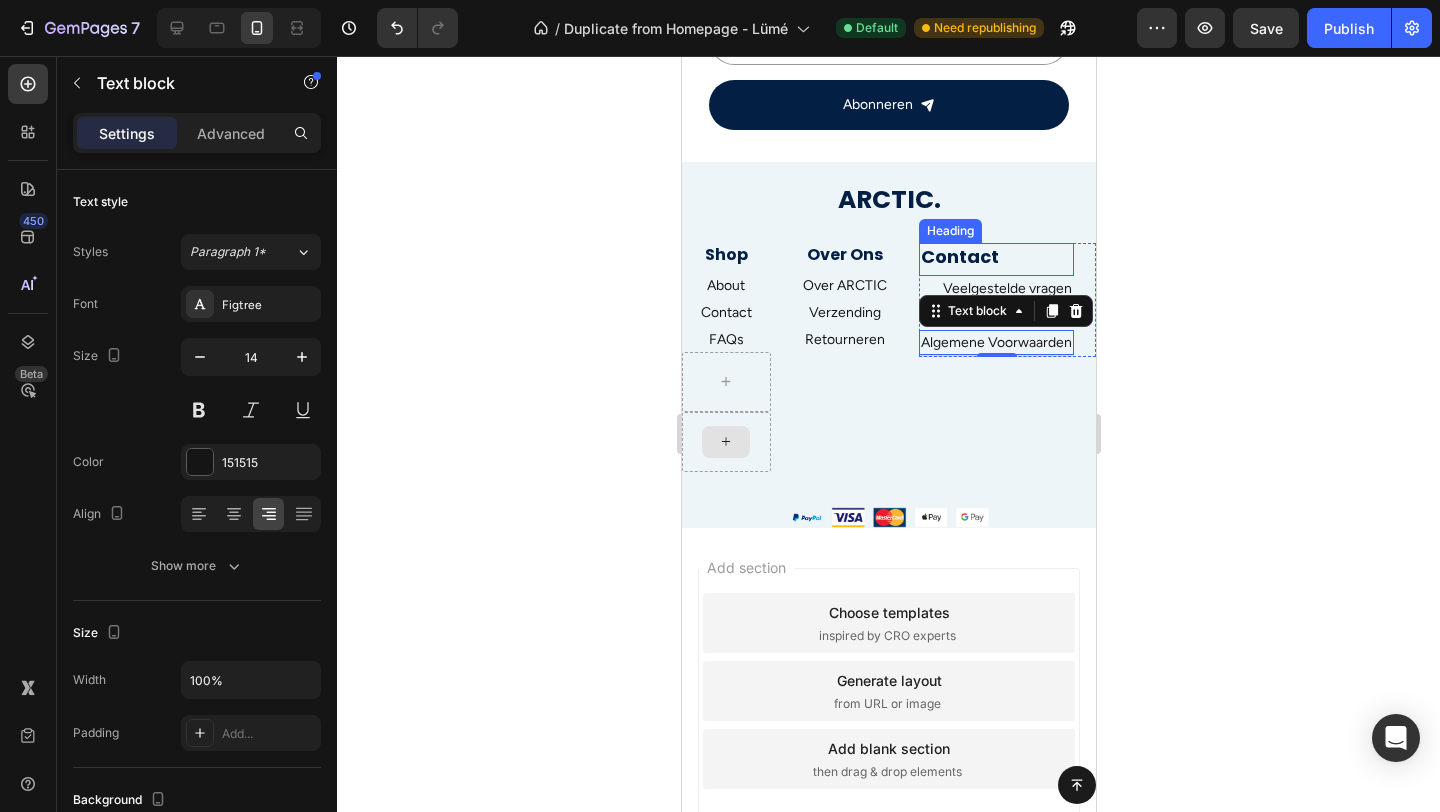 click on "Contact" at bounding box center [995, 256] 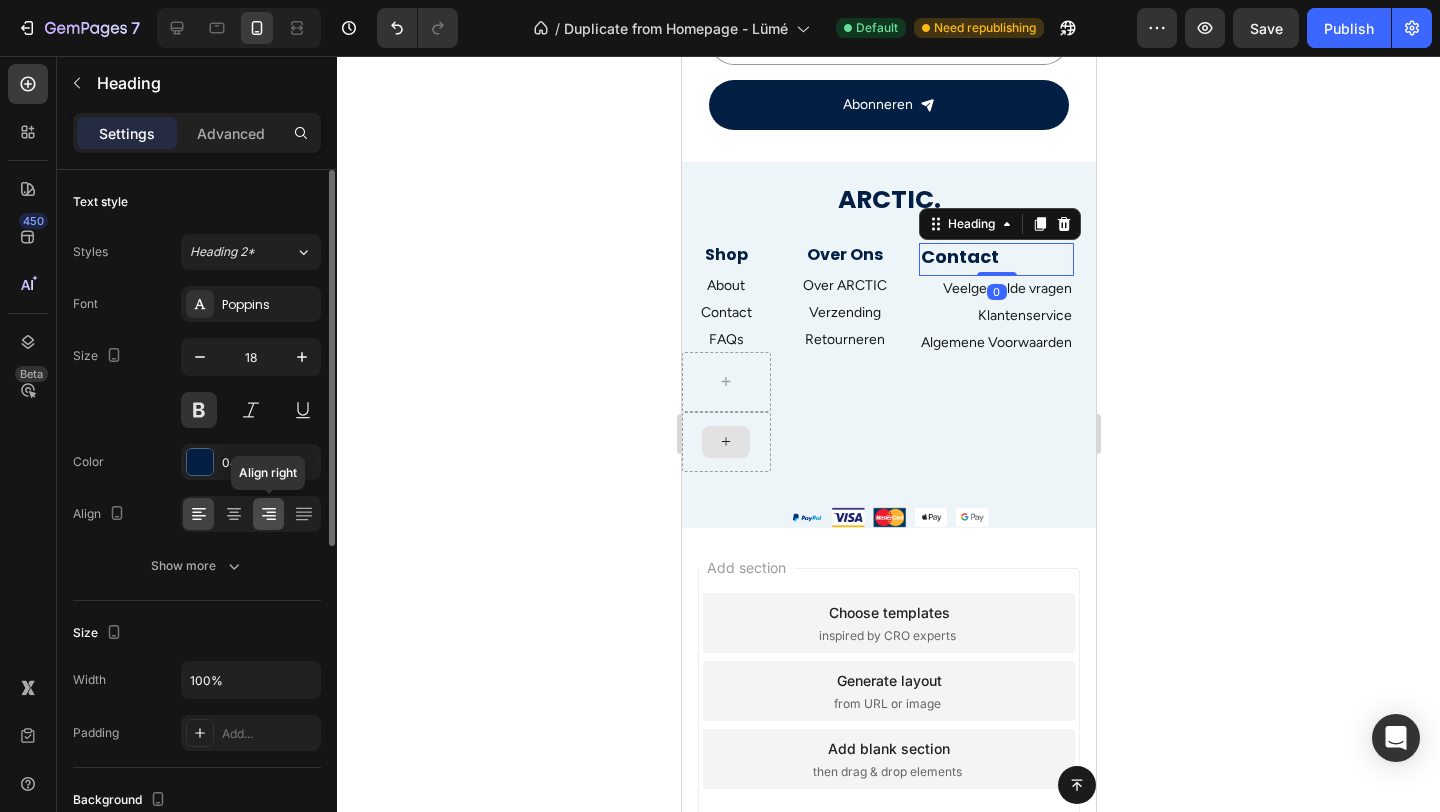 click 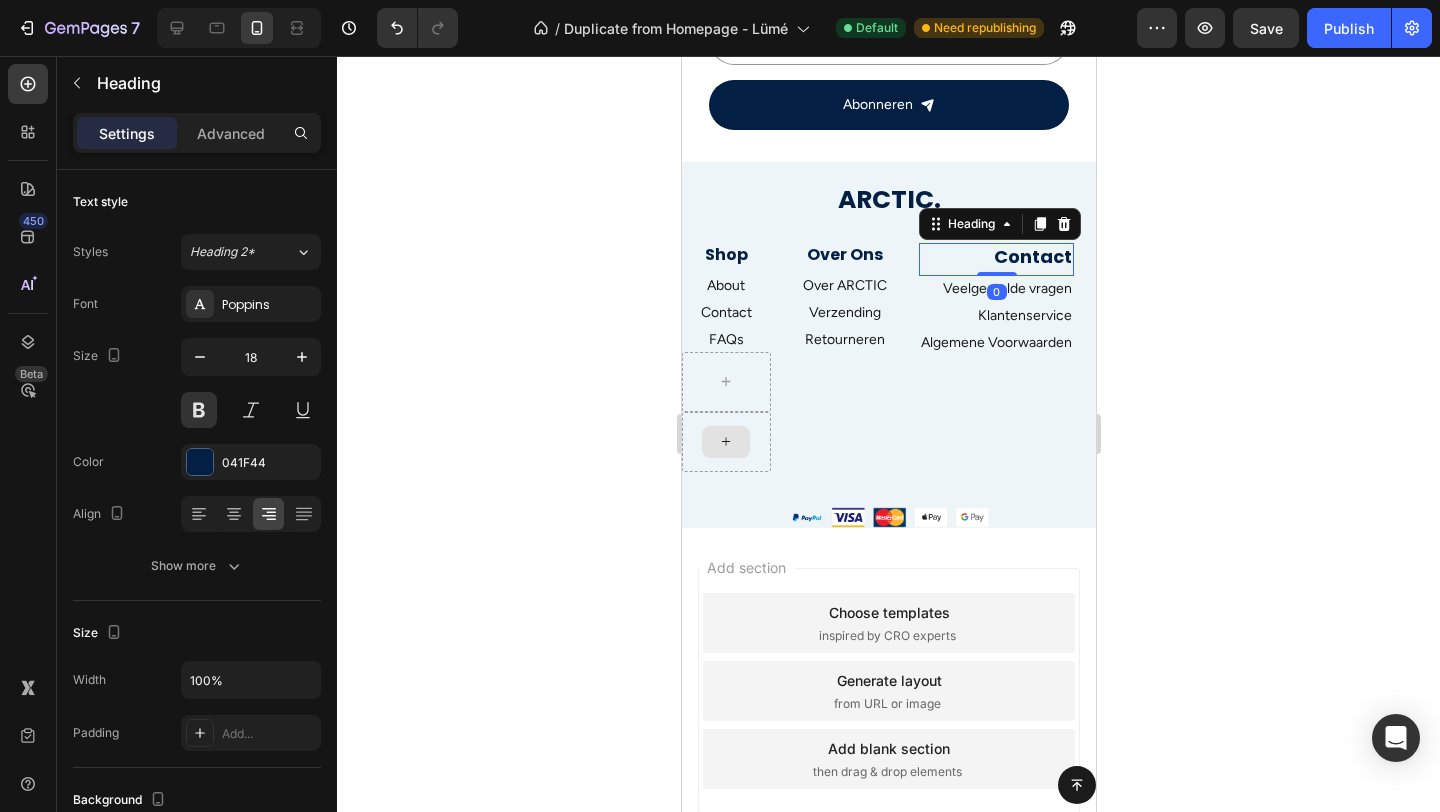 click 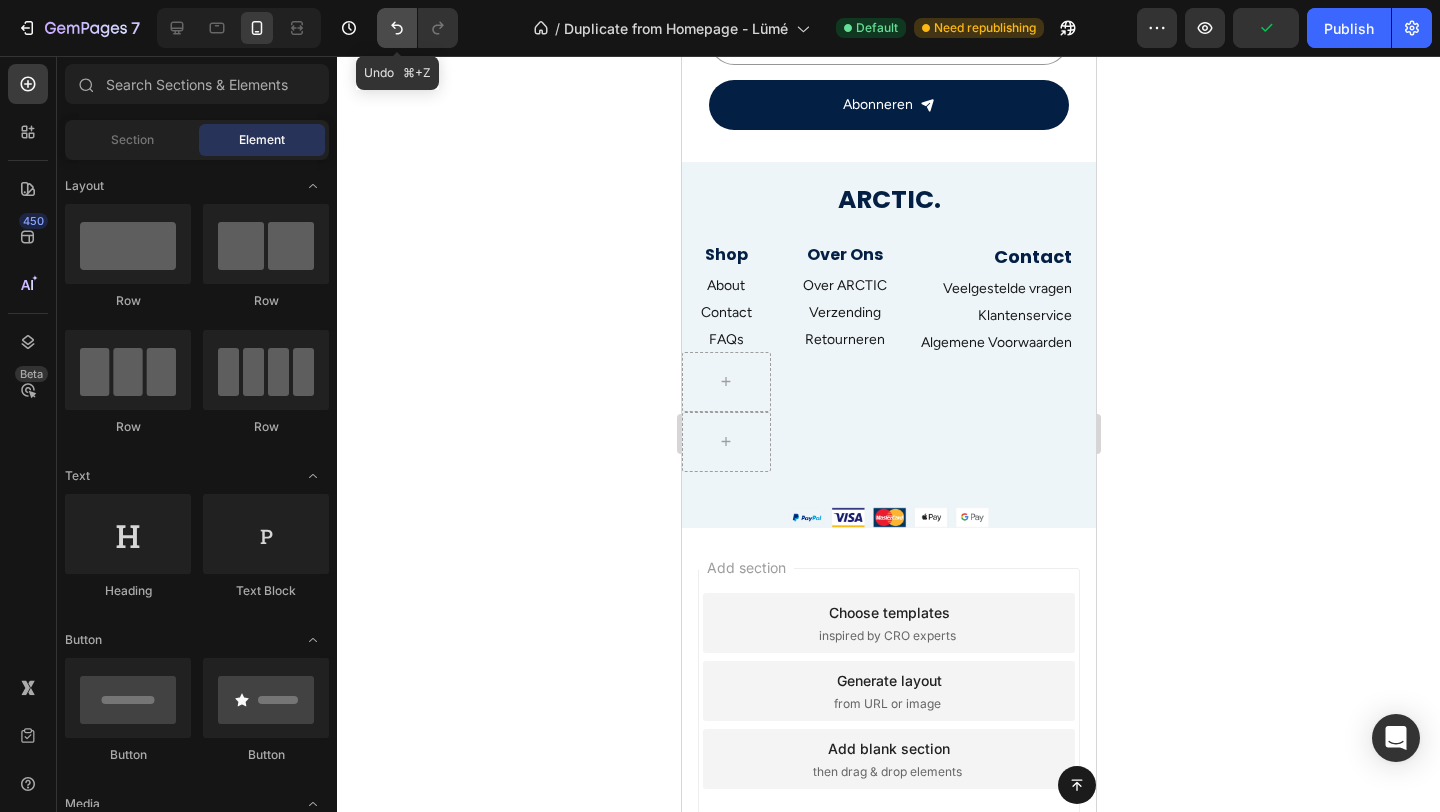 click 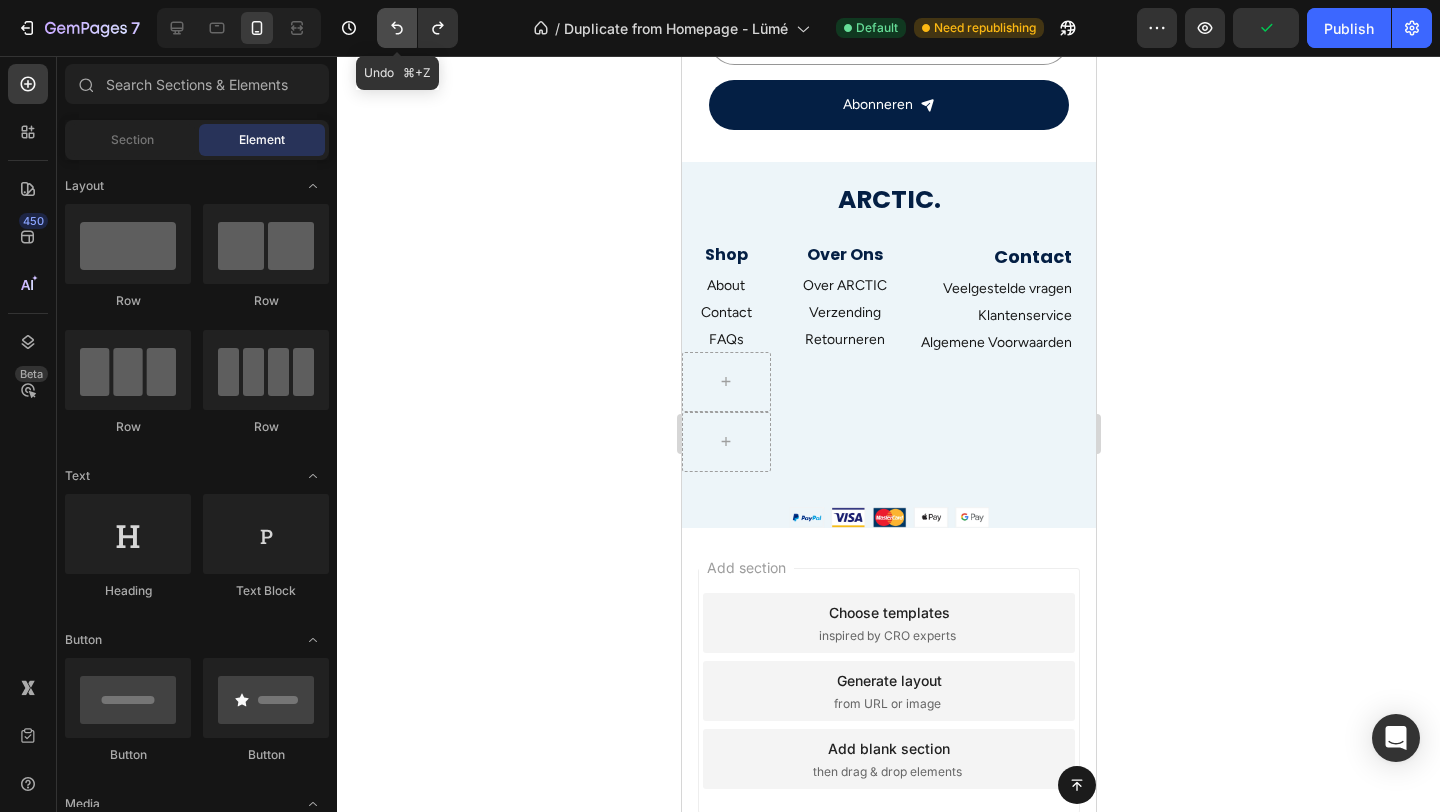 click 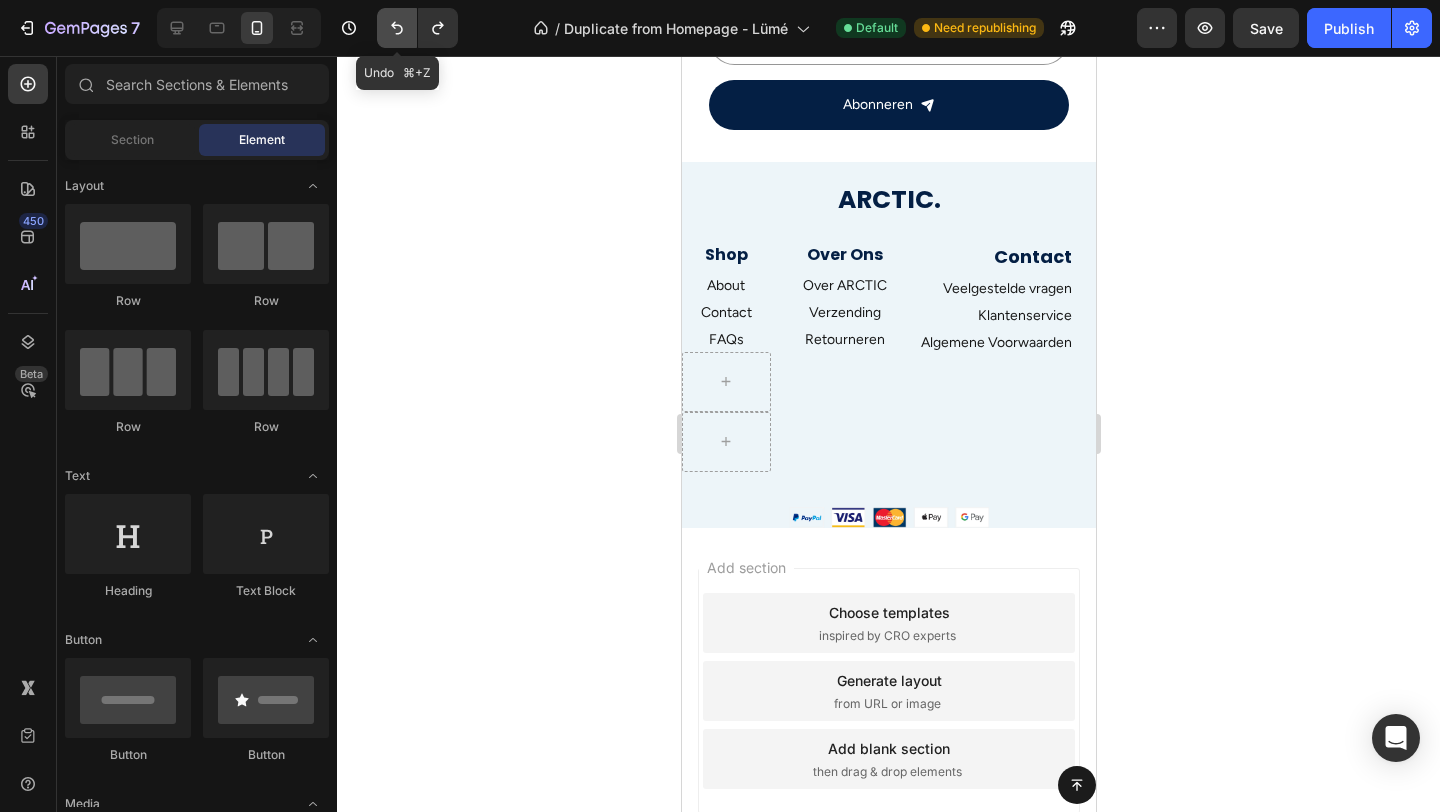 click 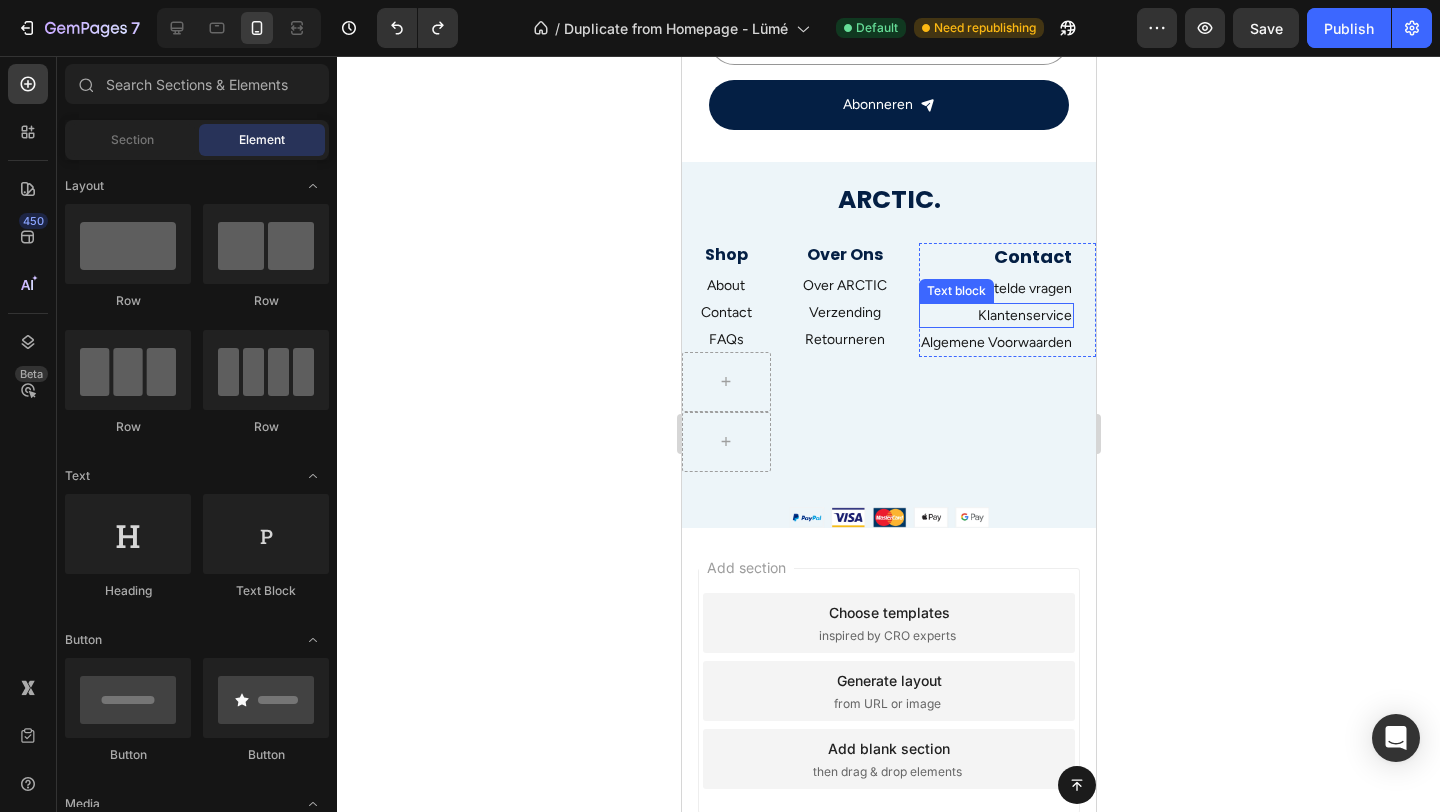 click on "Klantenservice" at bounding box center [995, 315] 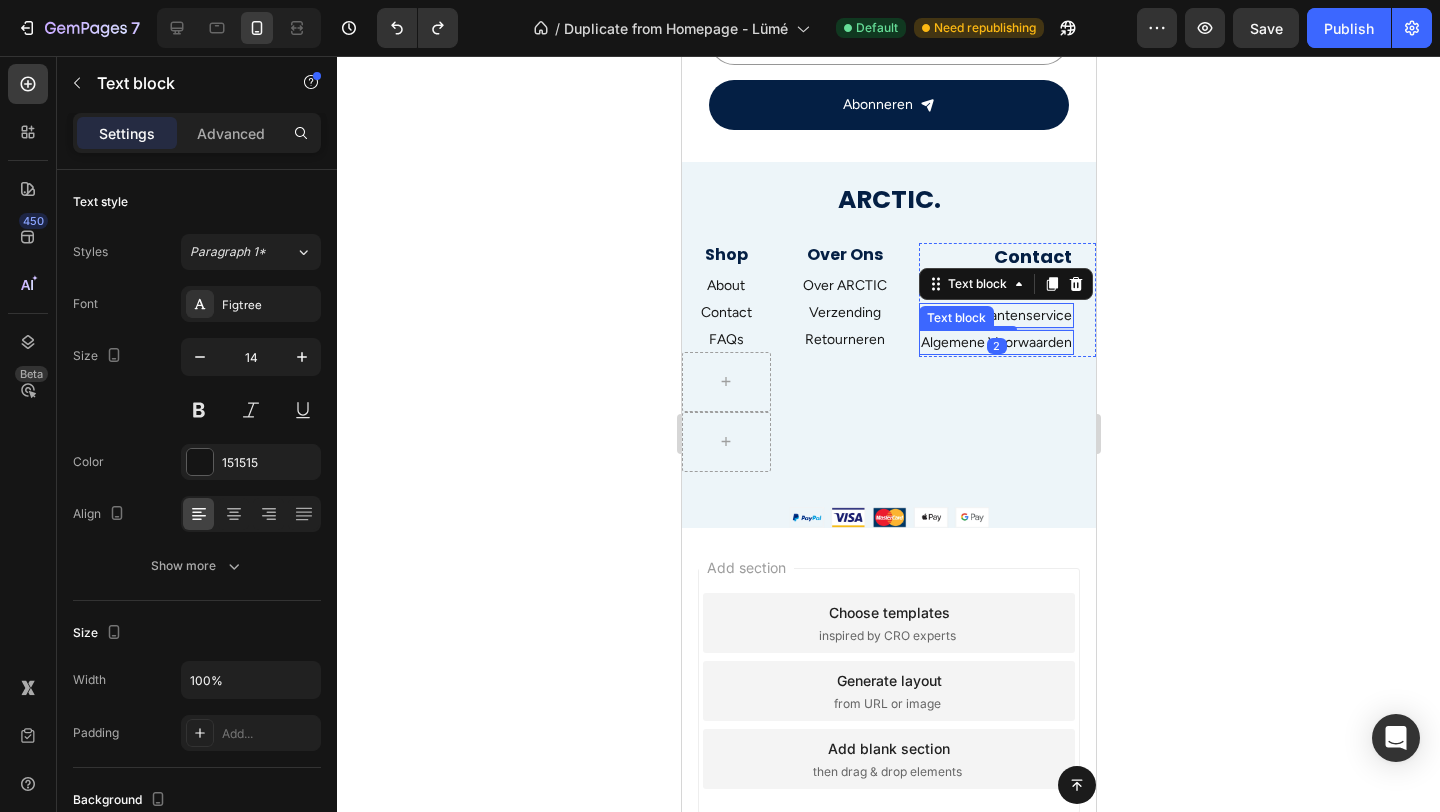 click on "Algemene Voorwaarden" at bounding box center [995, 342] 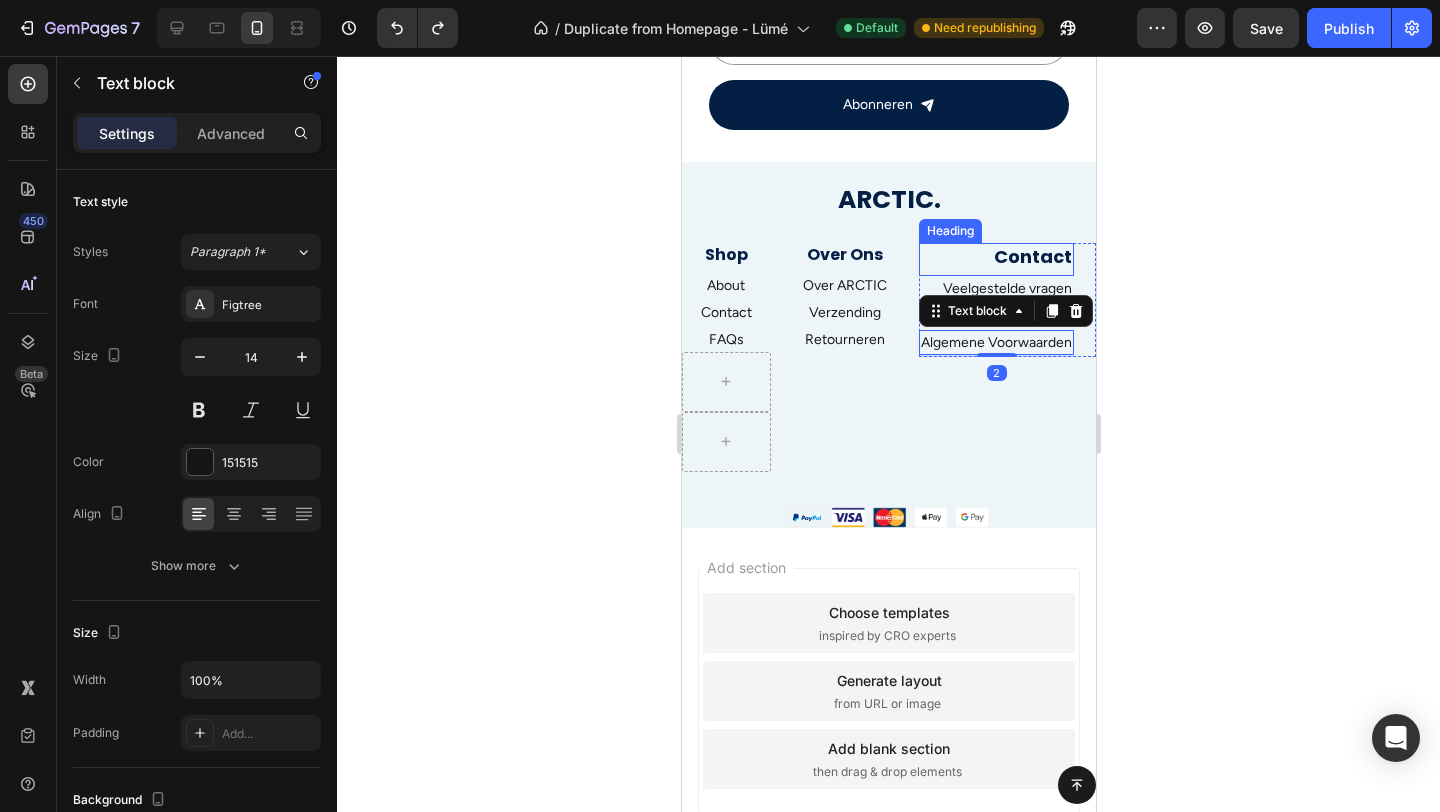 click on "Contact" at bounding box center [995, 256] 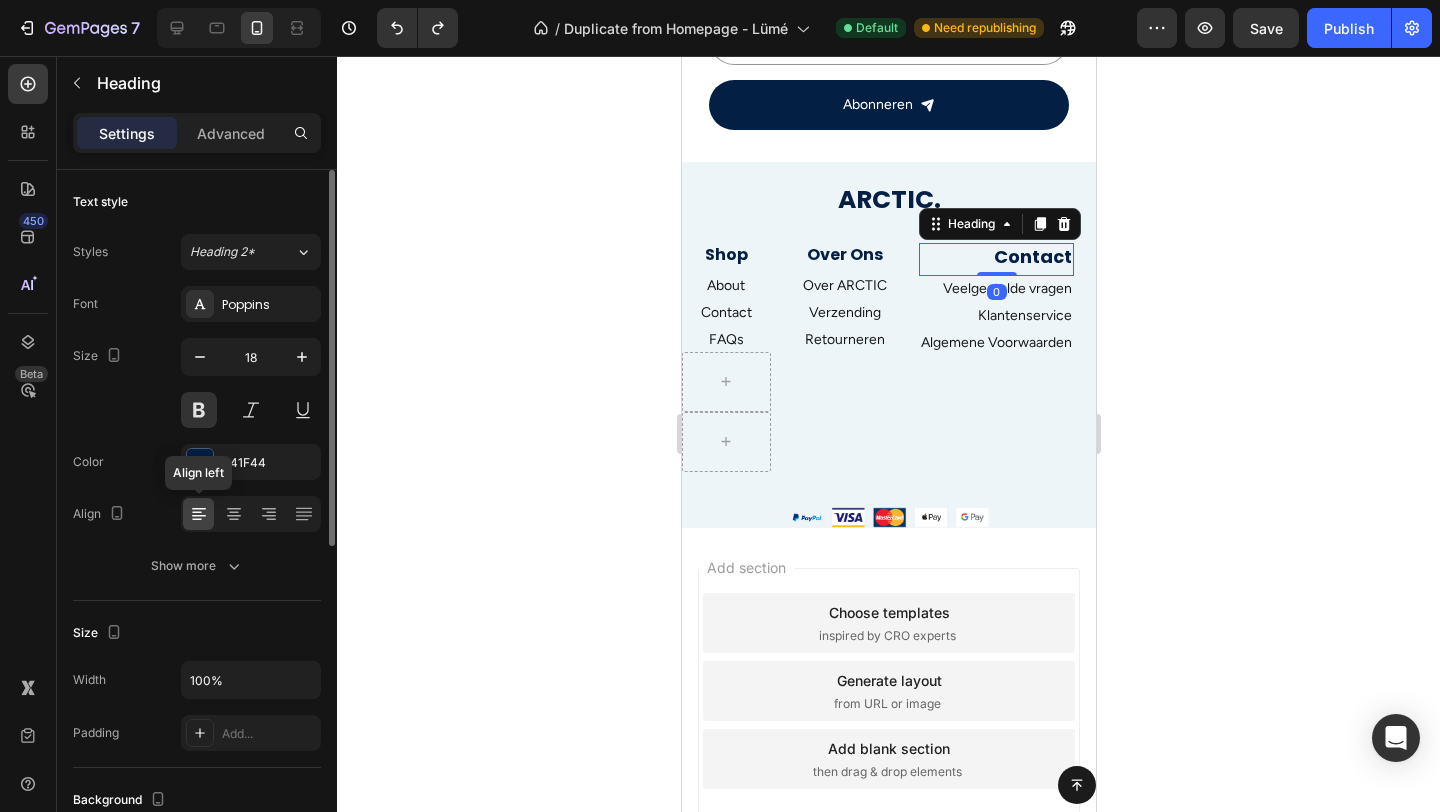 click 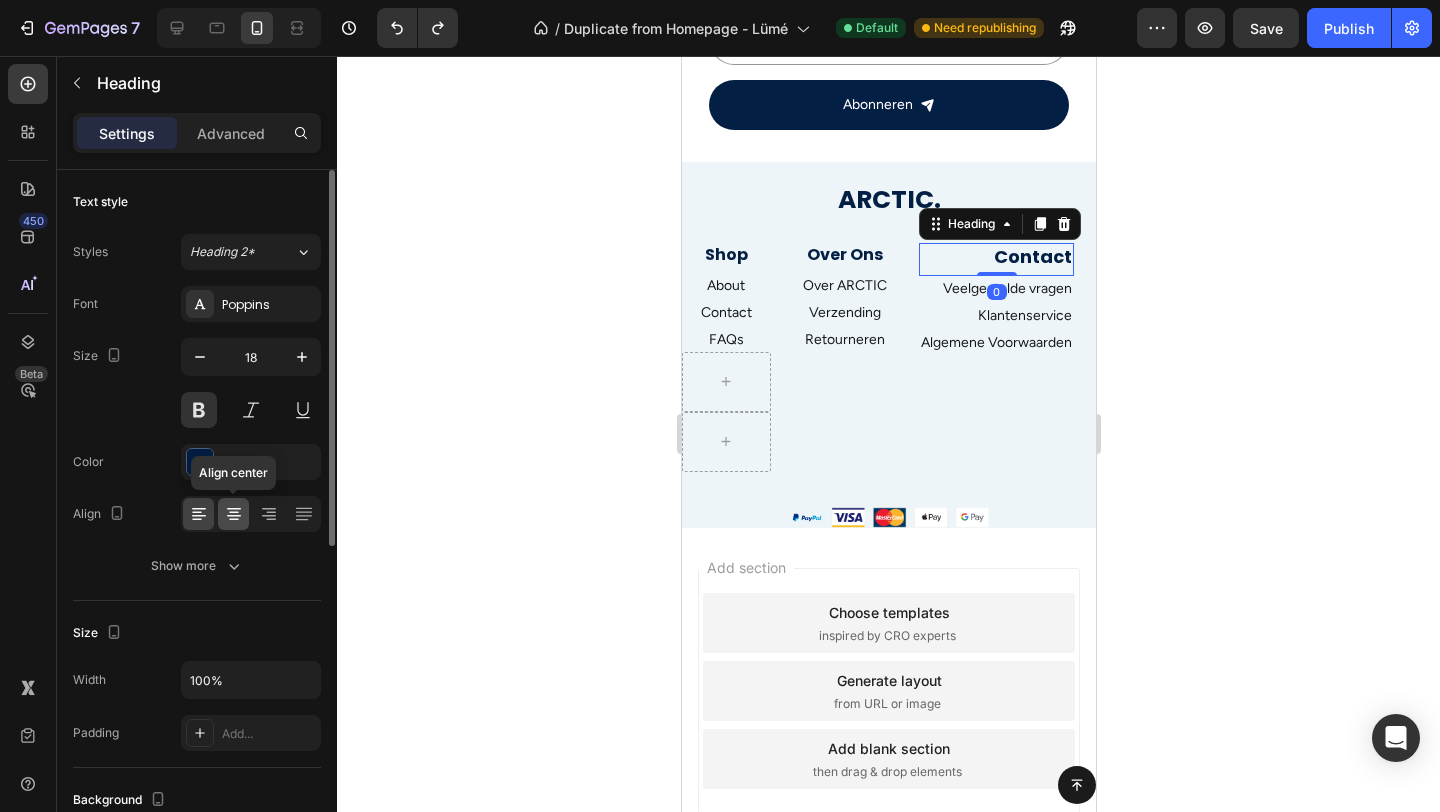 click 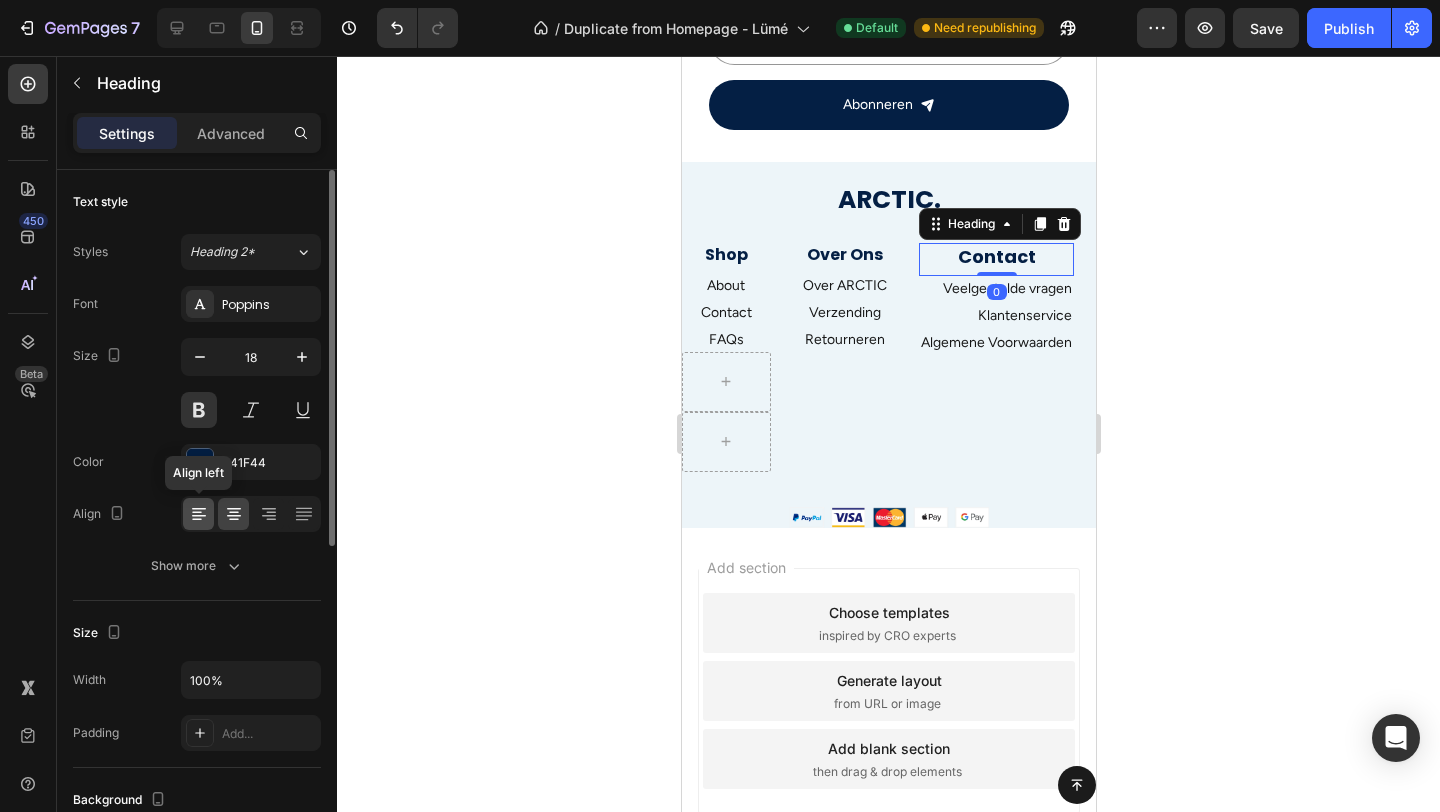 click 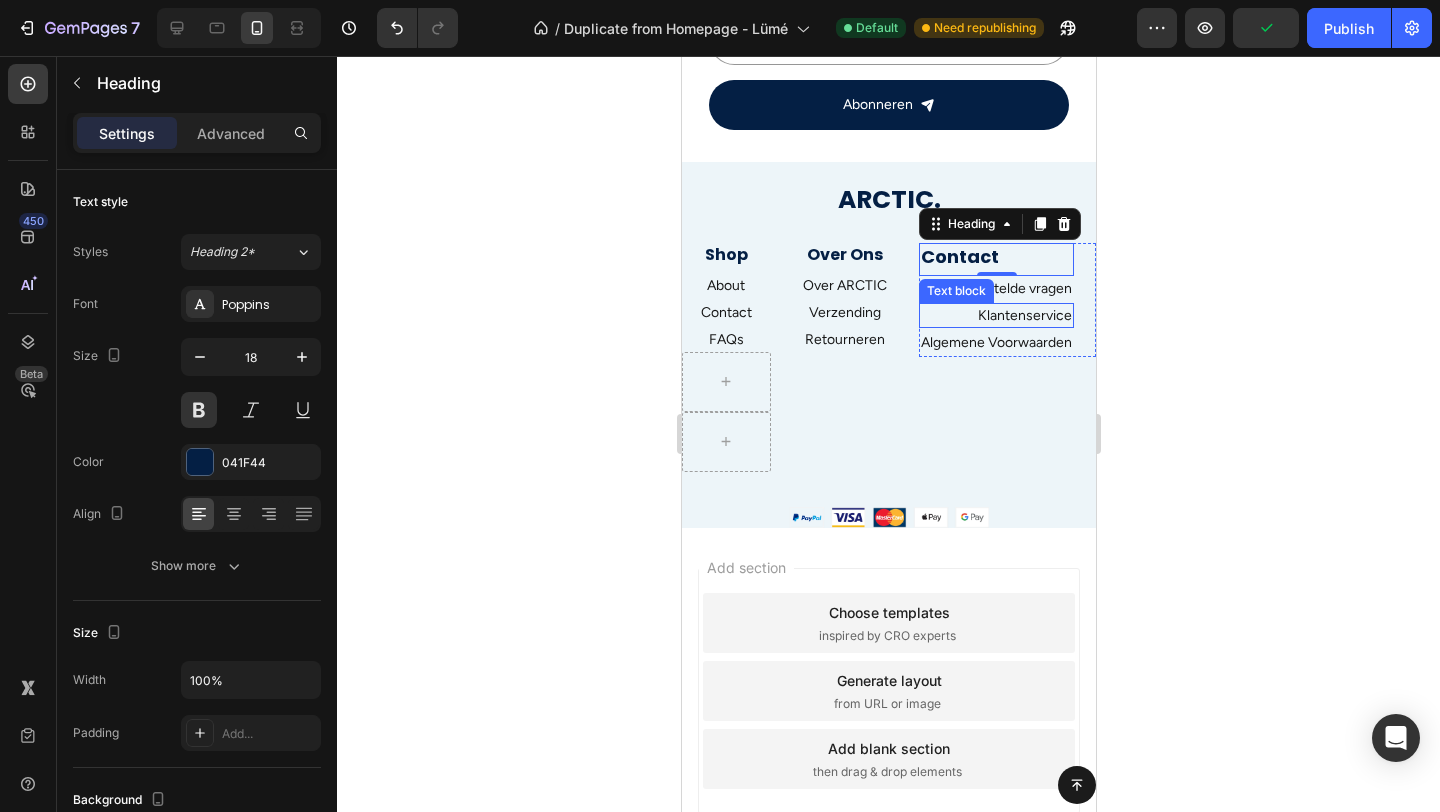 click on "Text block" at bounding box center (955, 291) 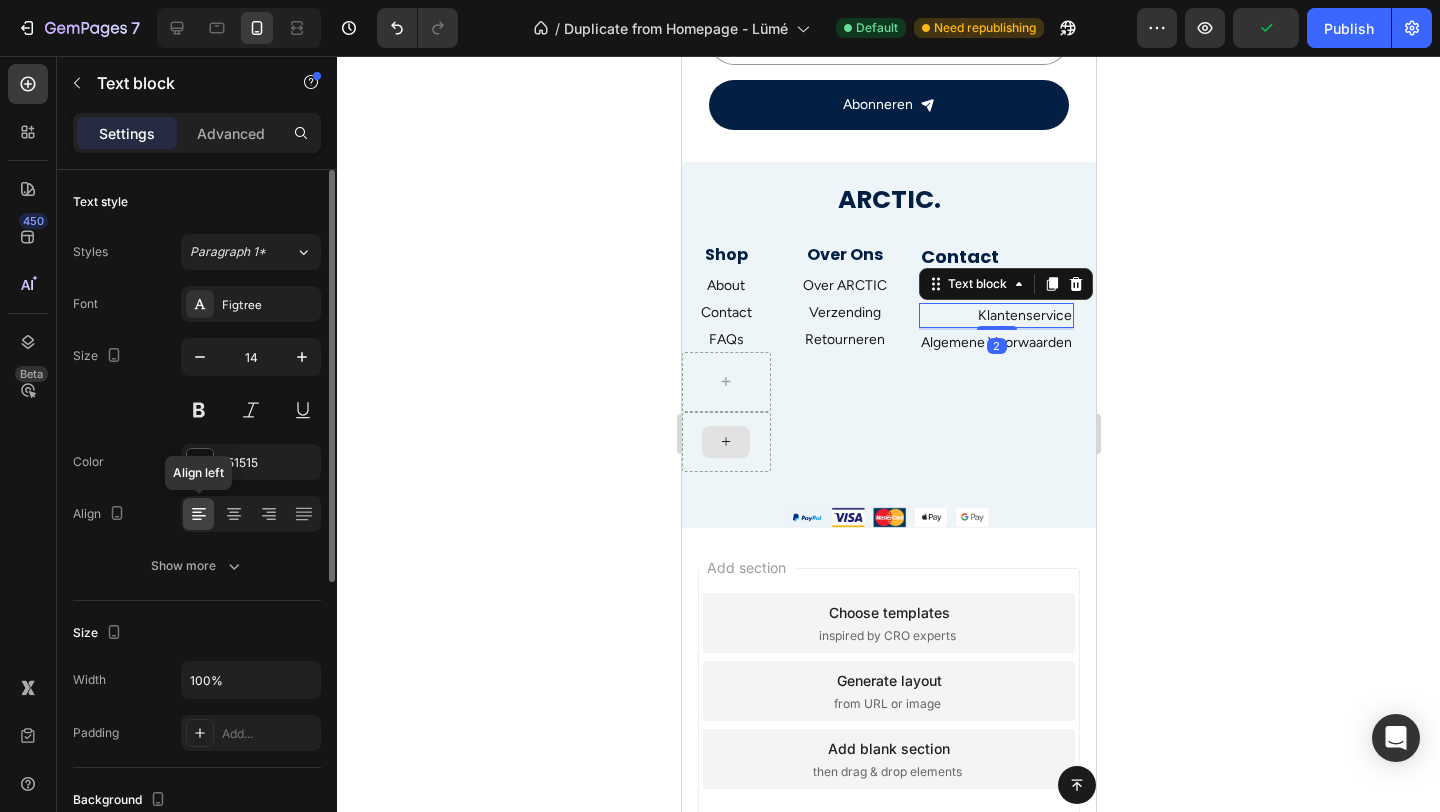 click 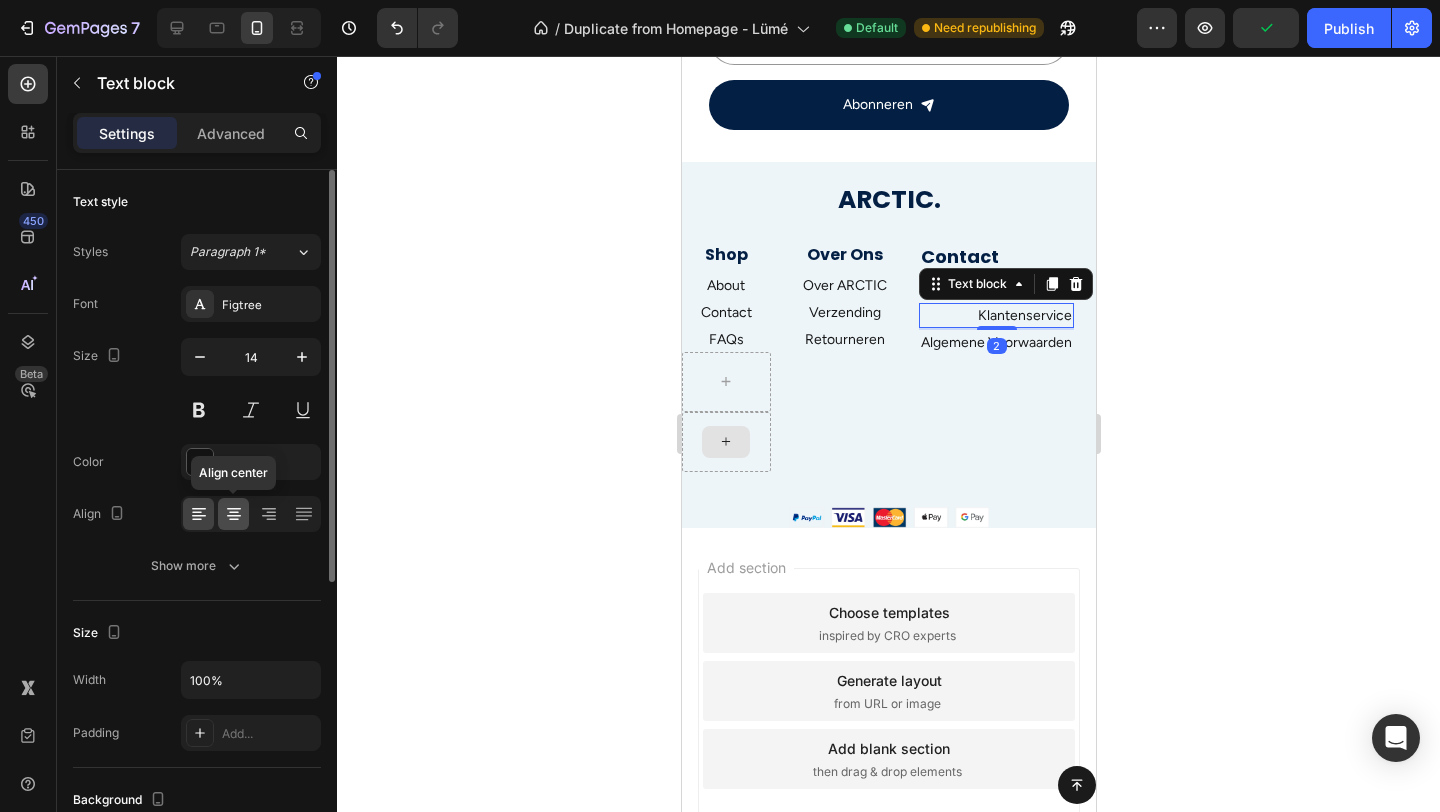 click 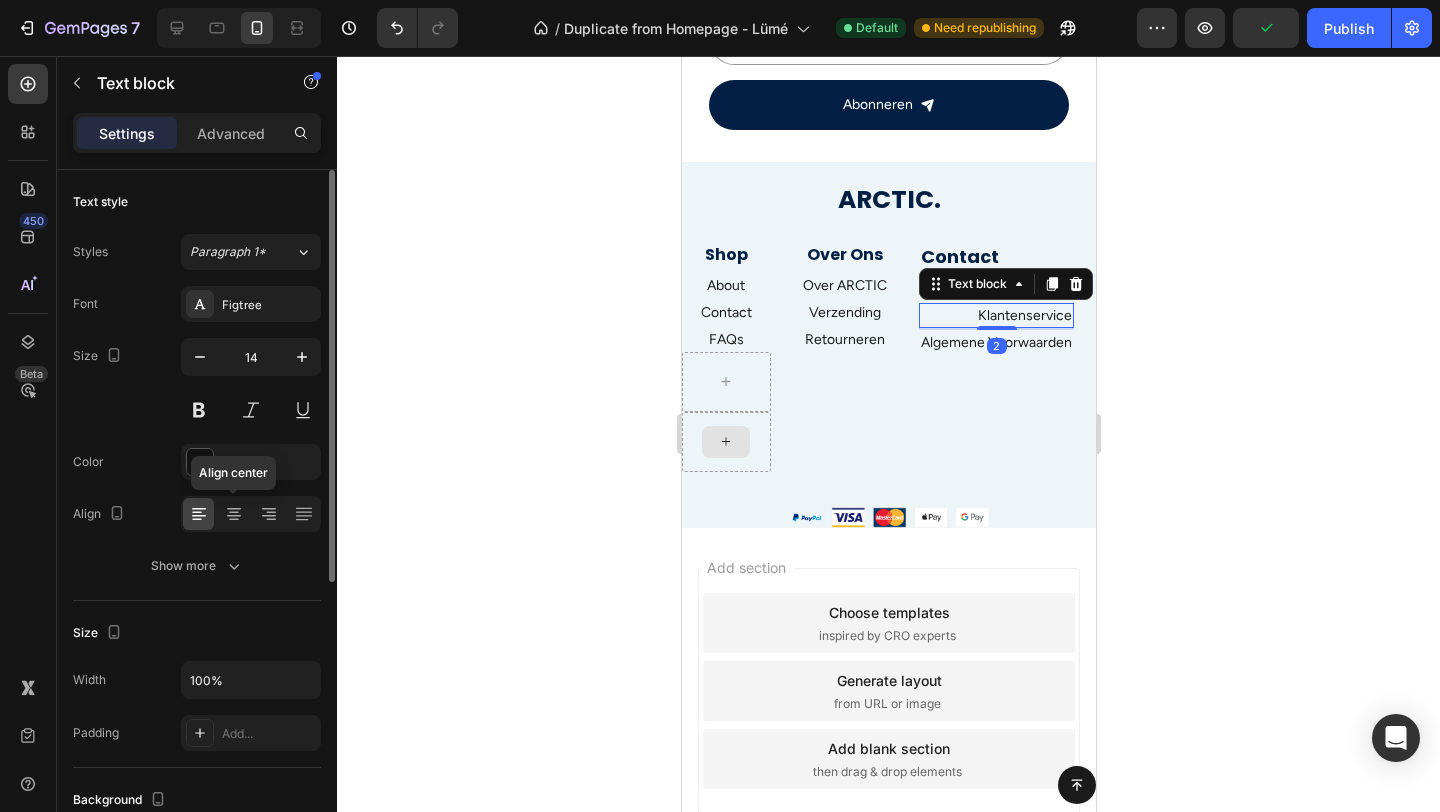 click 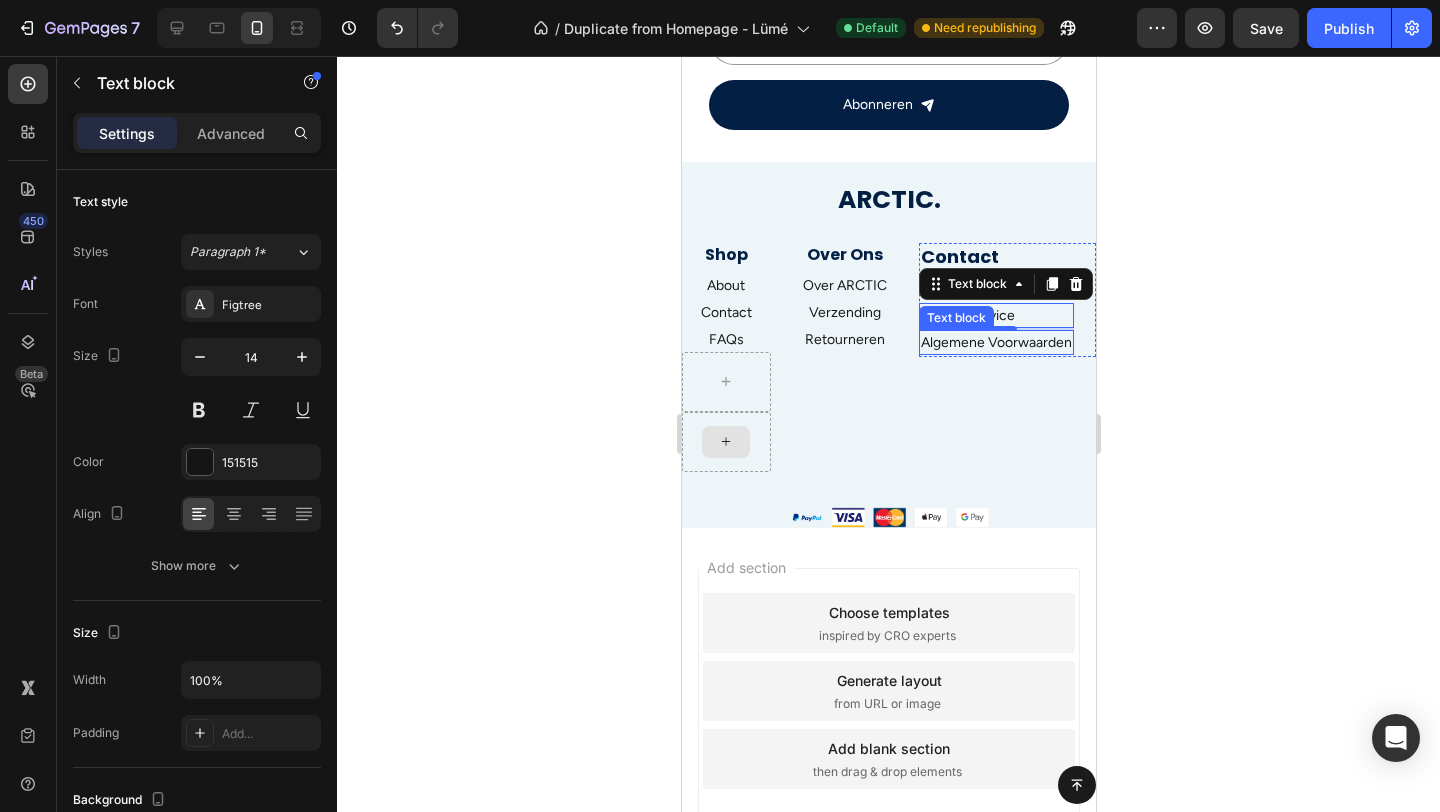 click on "Algemene Voorwaarden" at bounding box center [995, 342] 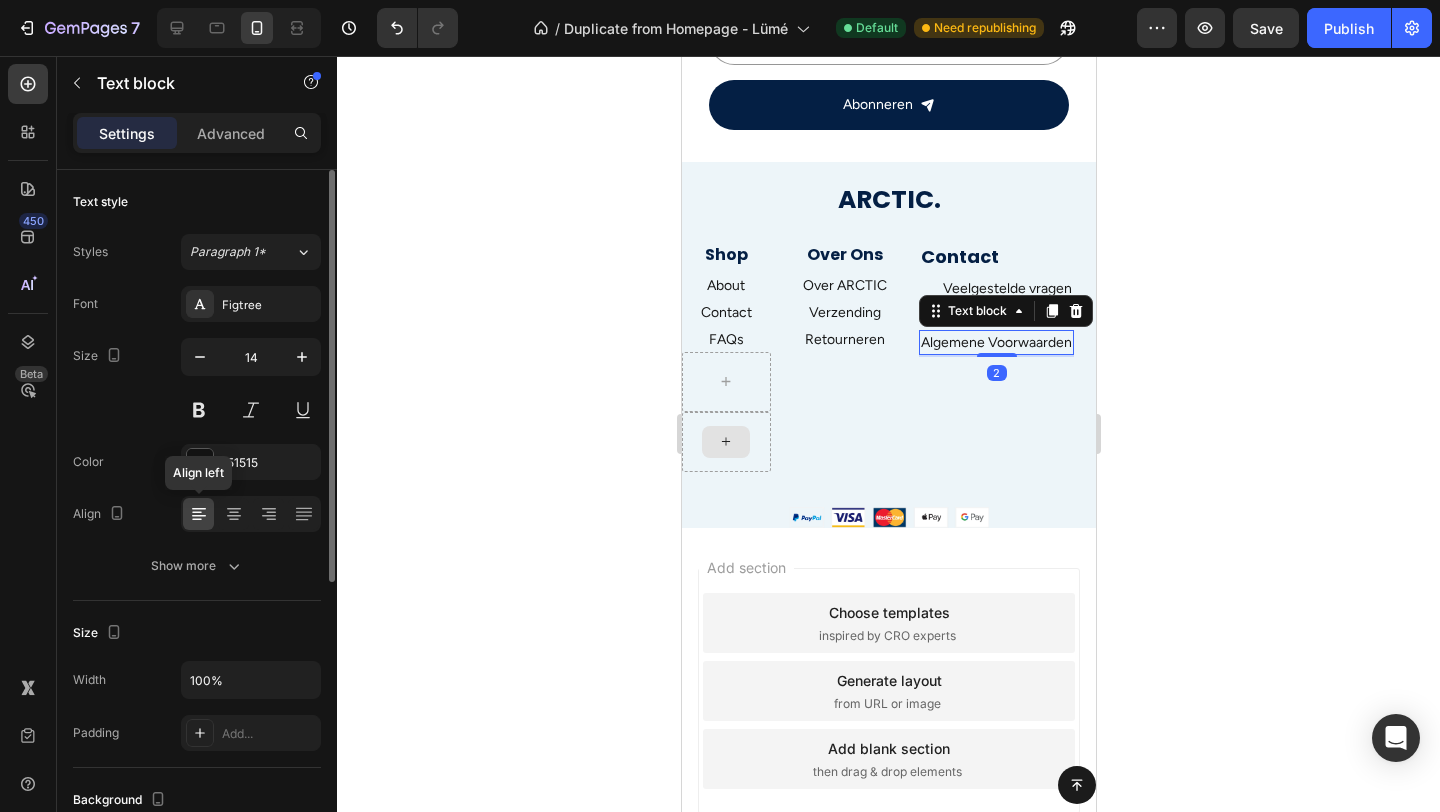 click 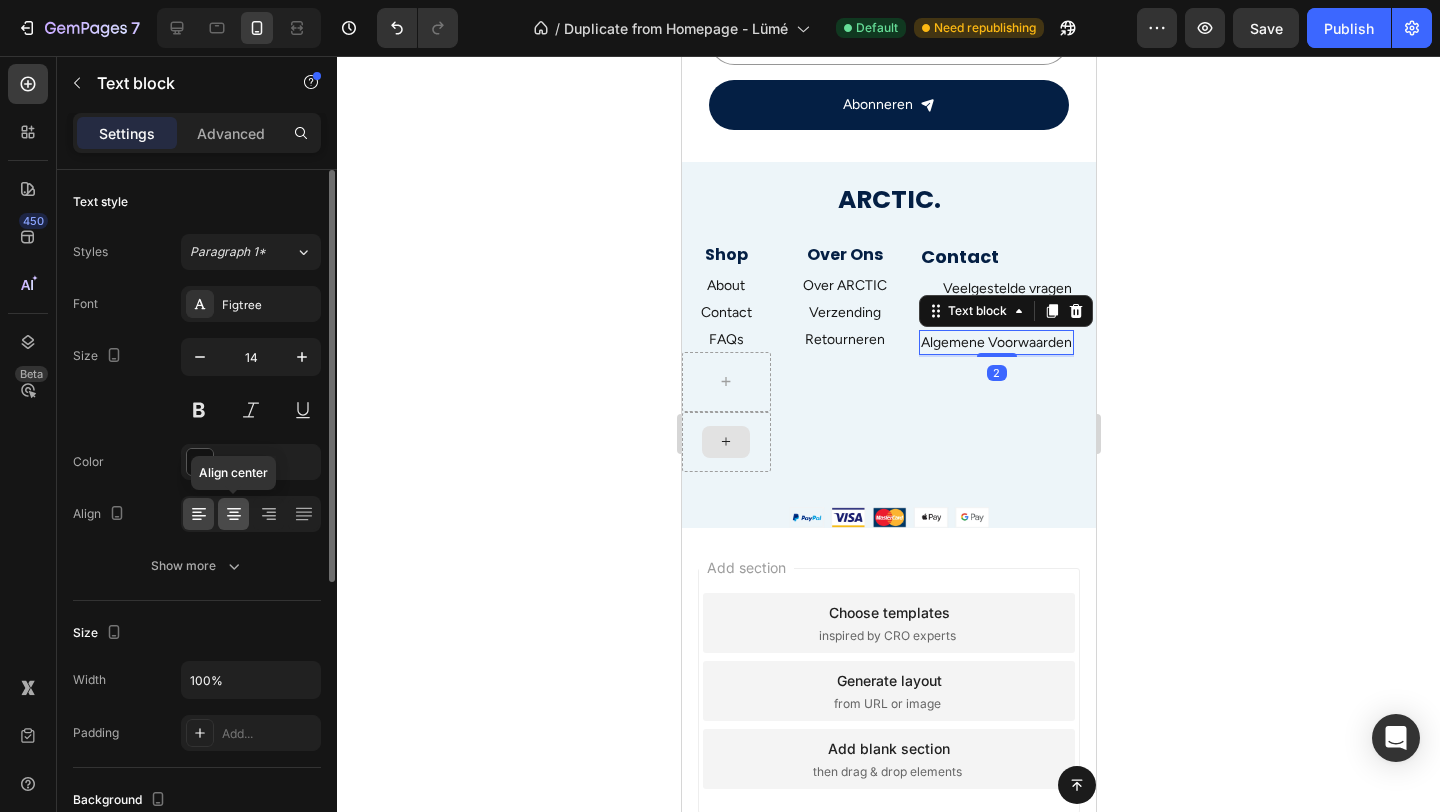click 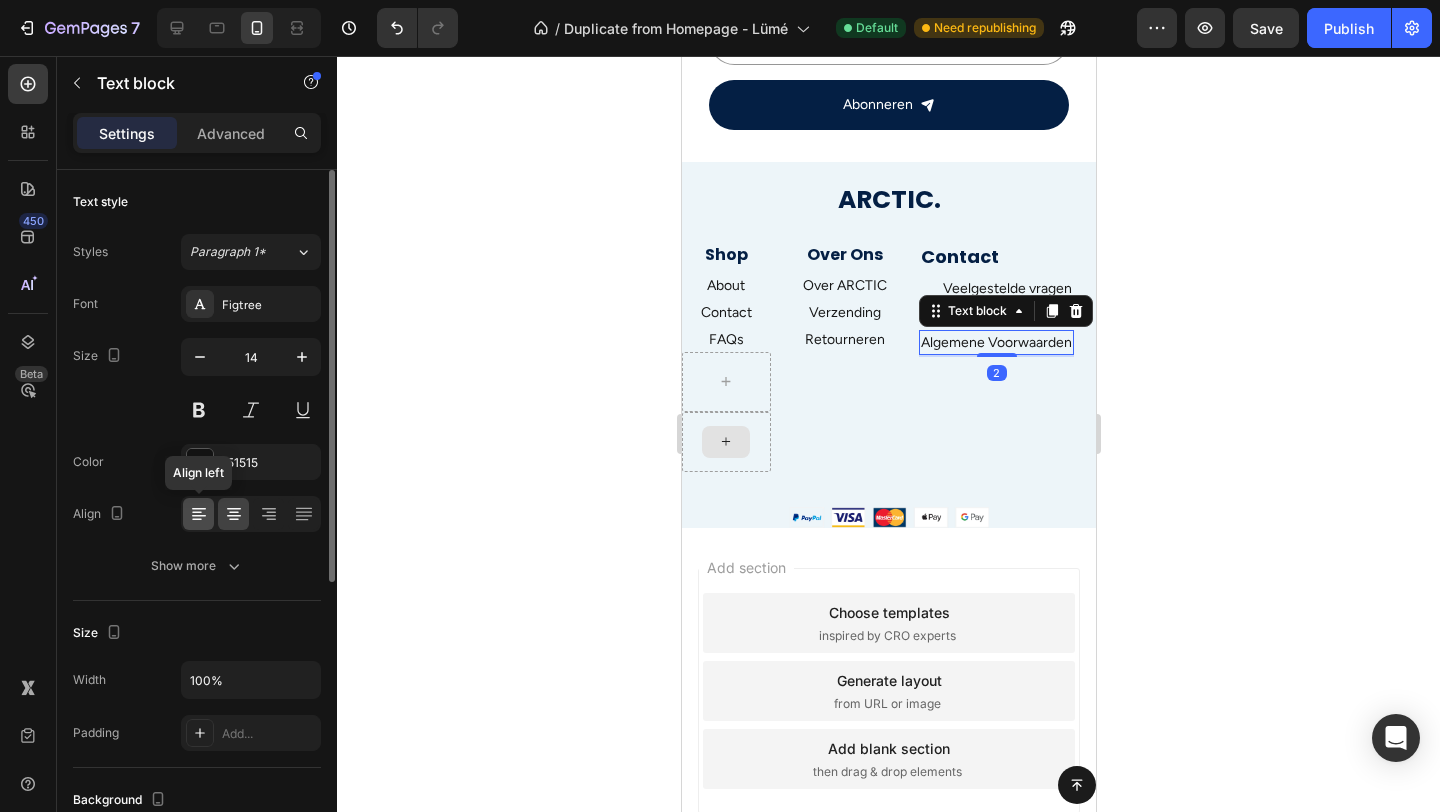 click 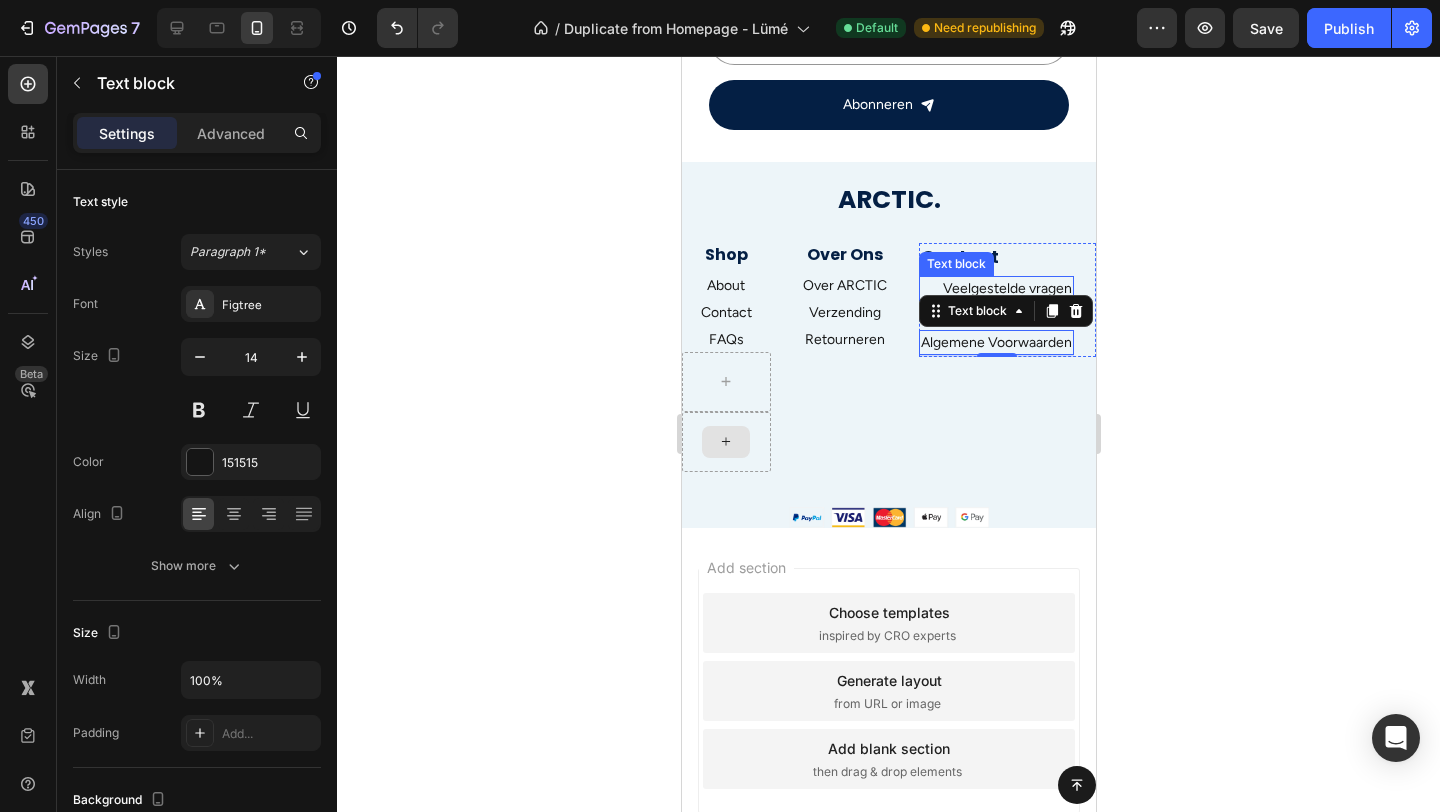 click on "Veelgestelde vragen" at bounding box center (995, 288) 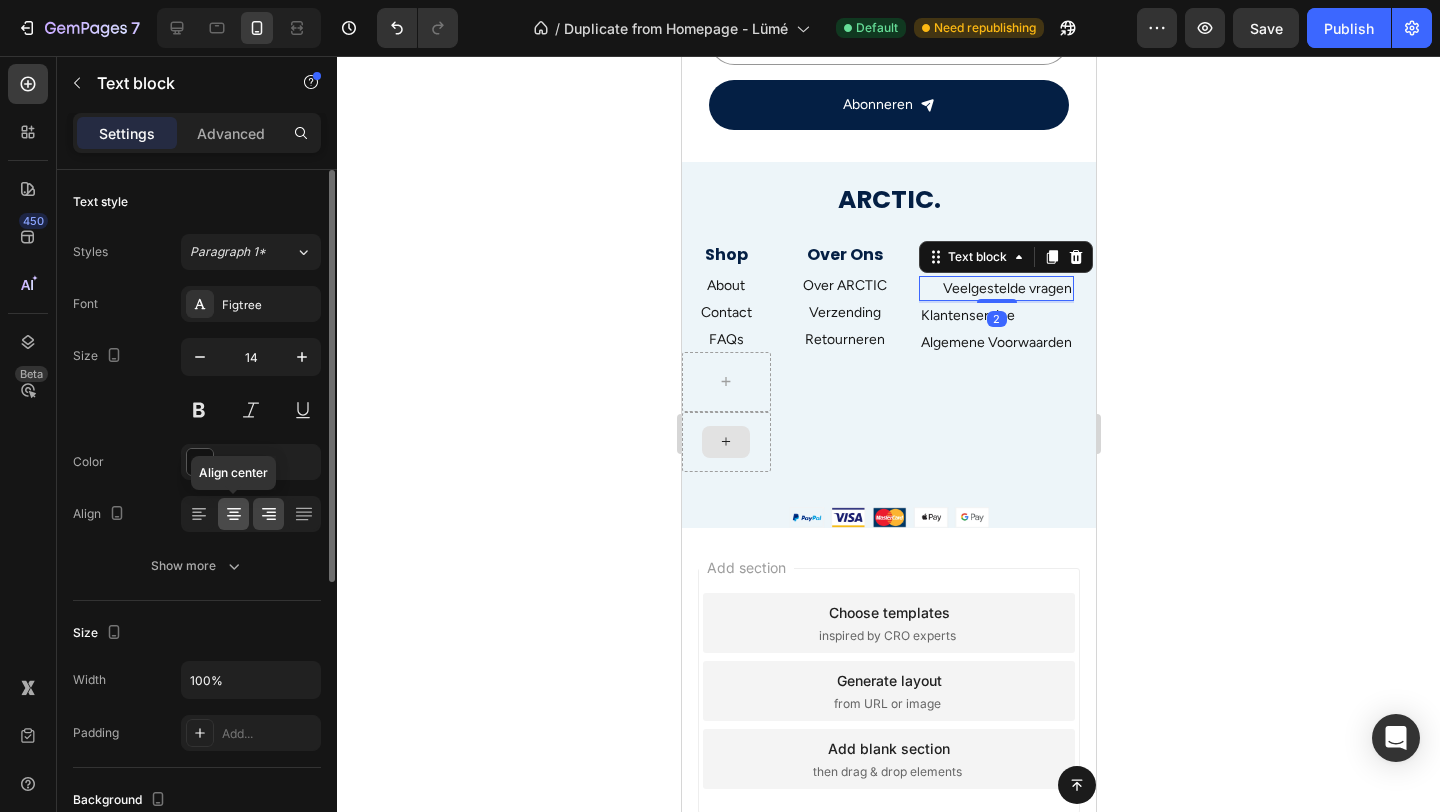click 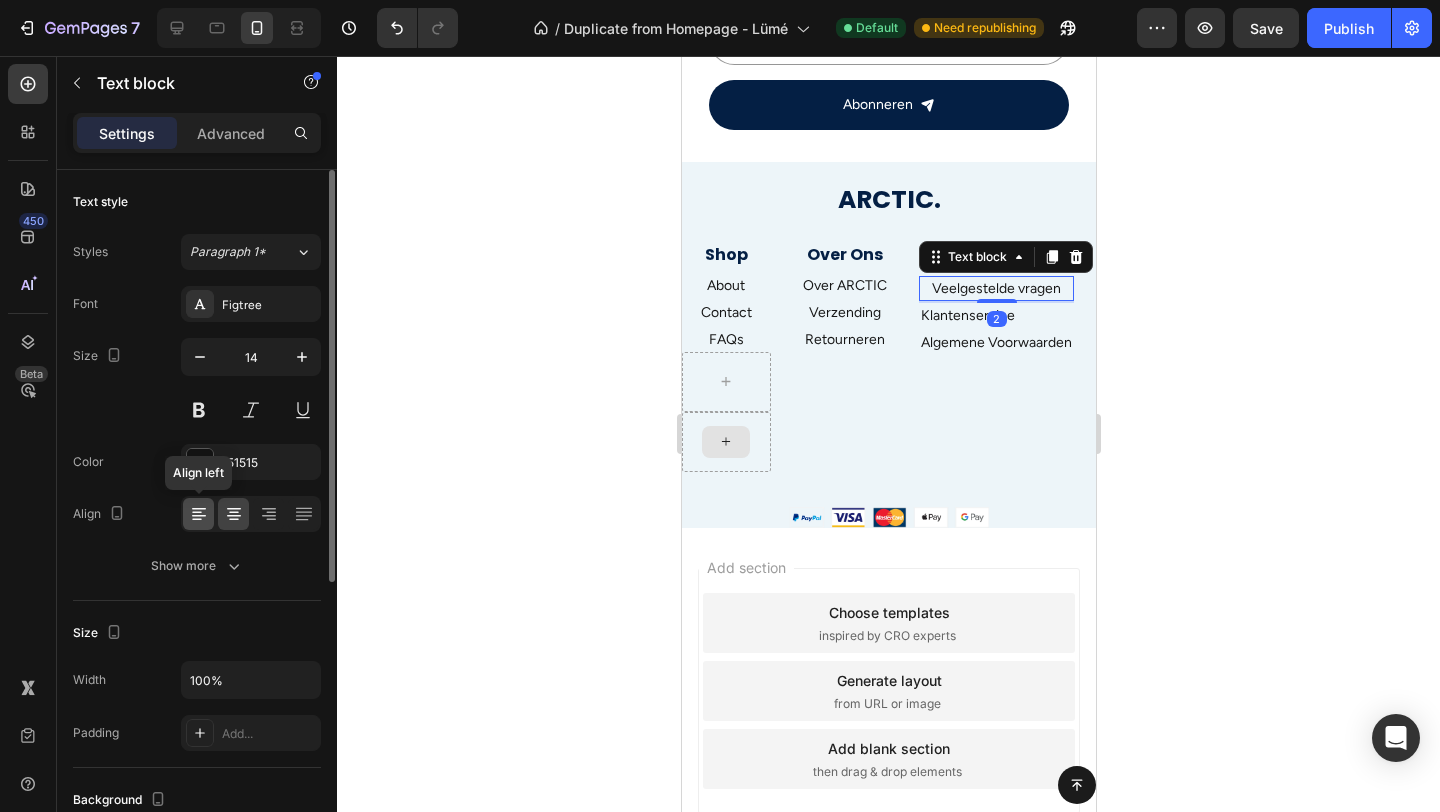 click 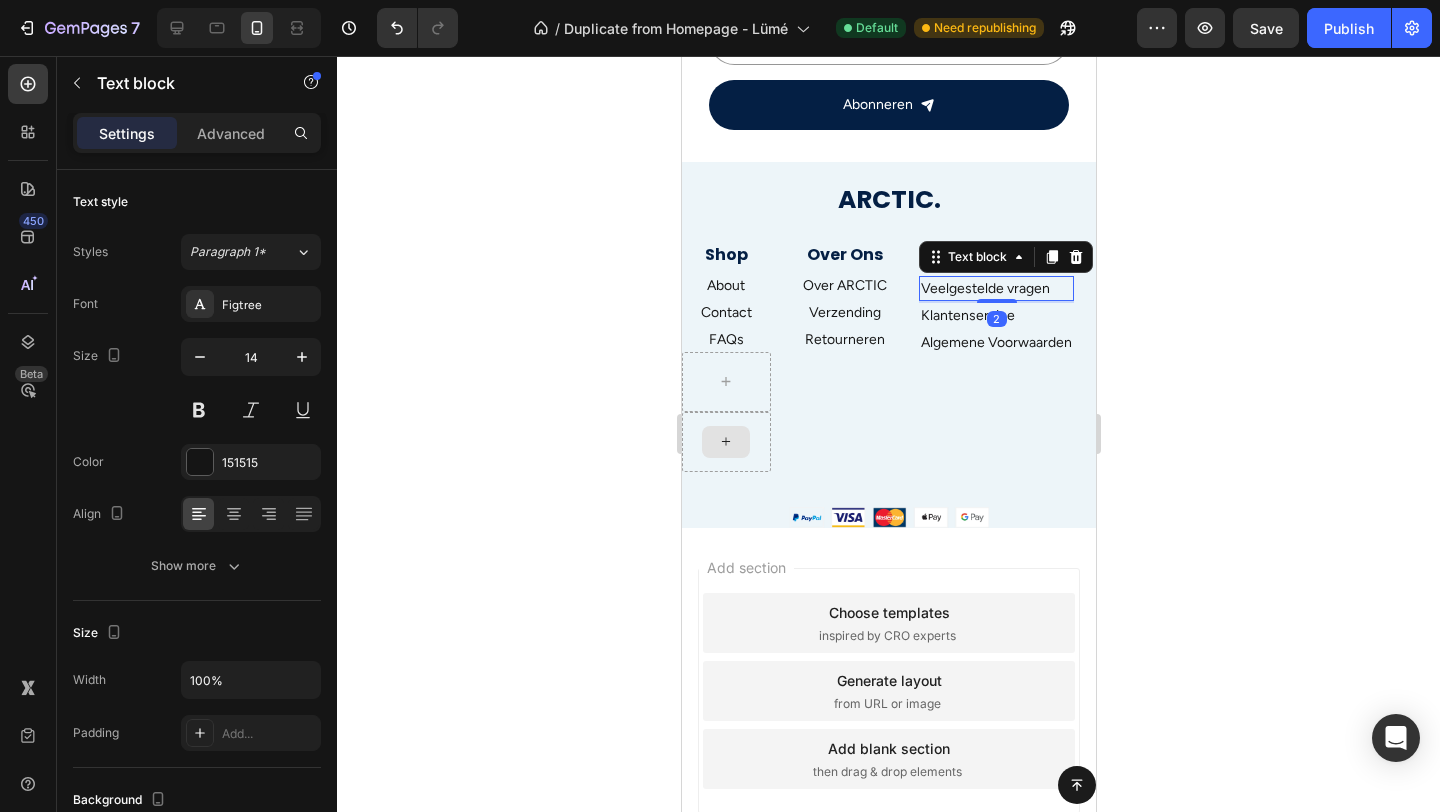 click 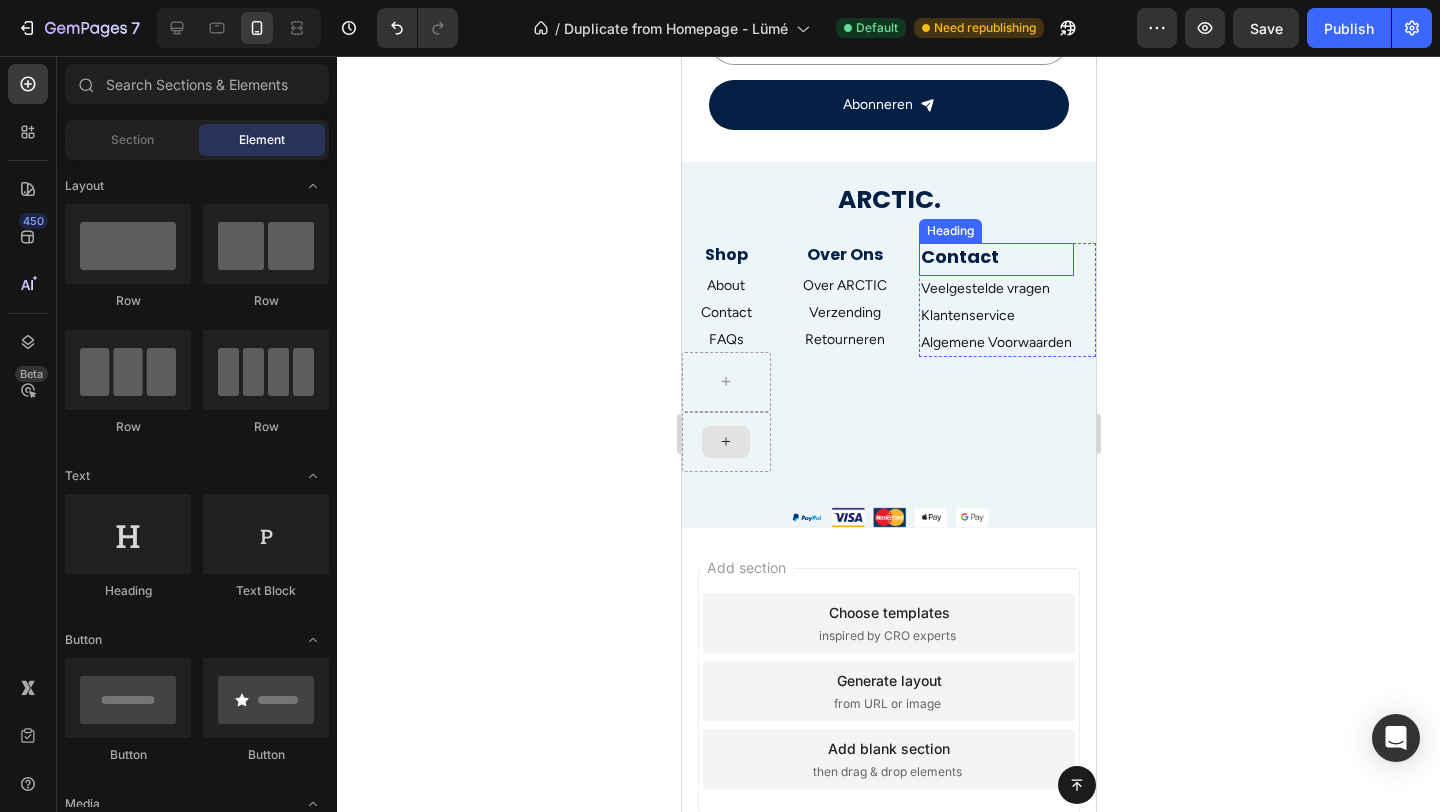 click on "Contact" at bounding box center (995, 256) 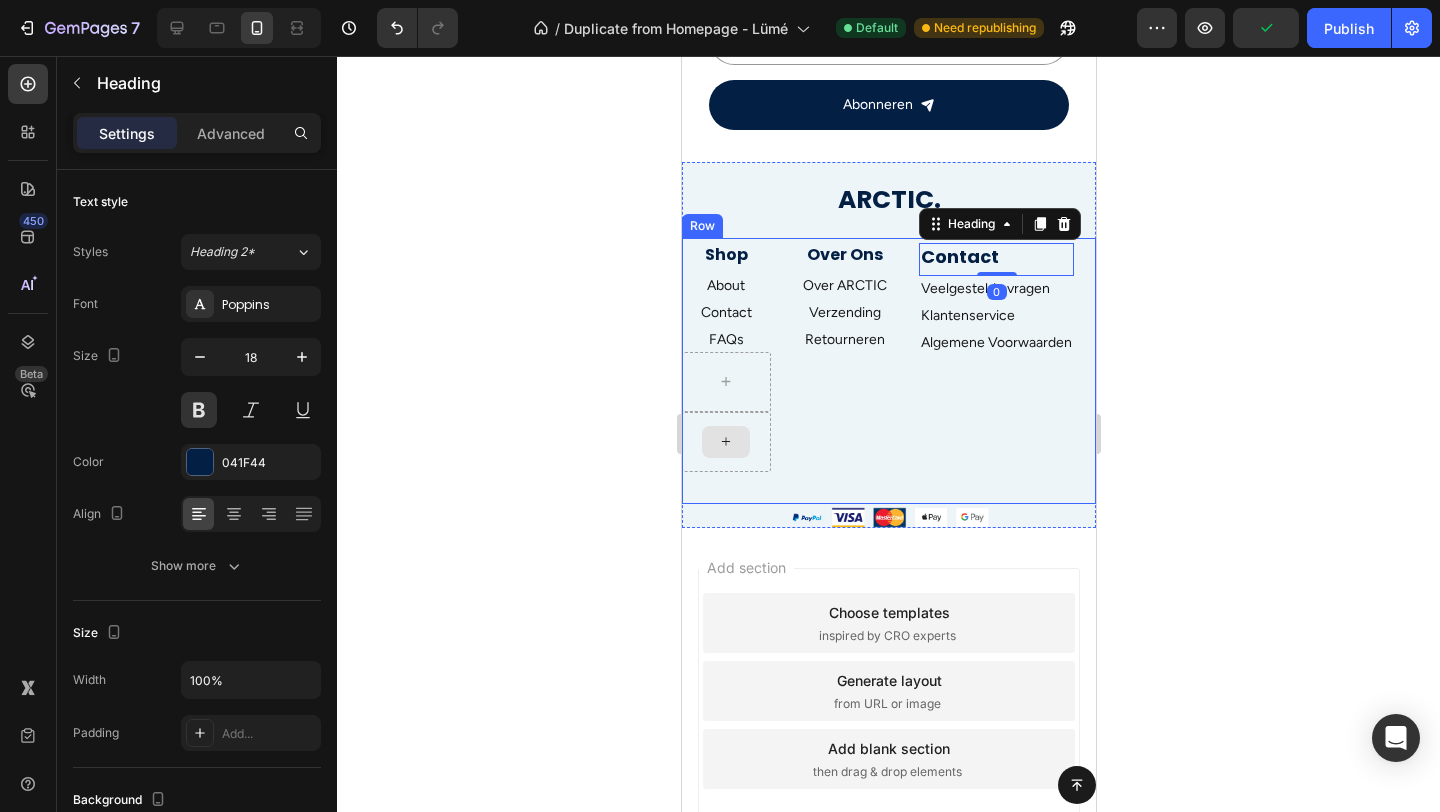 click on "Shop Heading About Text block Contact Text block FAQs Text block
Row Over Ons Heading Over ARCTIC Text block Verzending Text block Retourneren Text block Contact Heading   0 Veelgestelde vragen Text block Klantenservice Text block Algemene Voorwaarden Text block Row Newsletter Row Row" at bounding box center (888, 371) 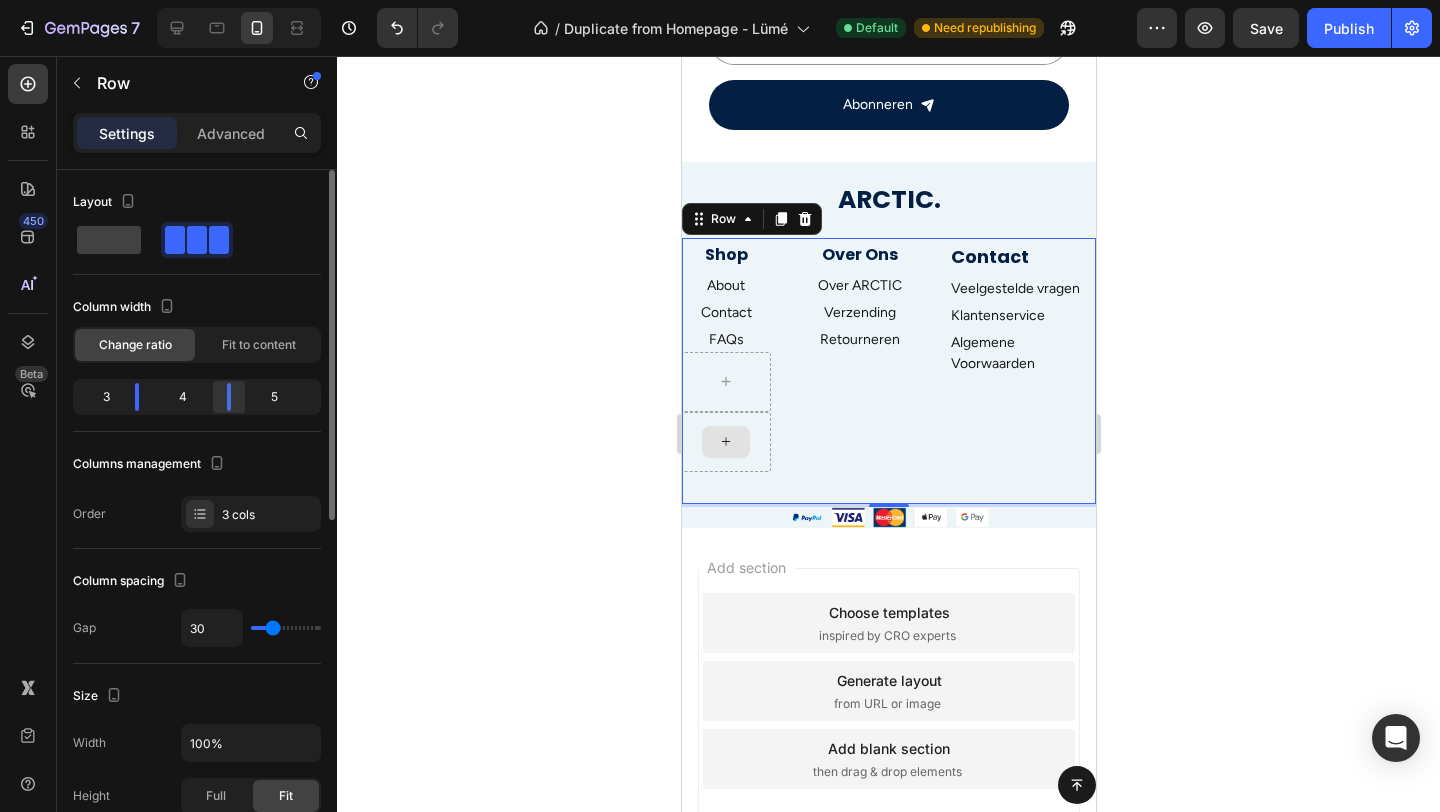 drag, startPoint x: 218, startPoint y: 392, endPoint x: 229, endPoint y: 393, distance: 11.045361 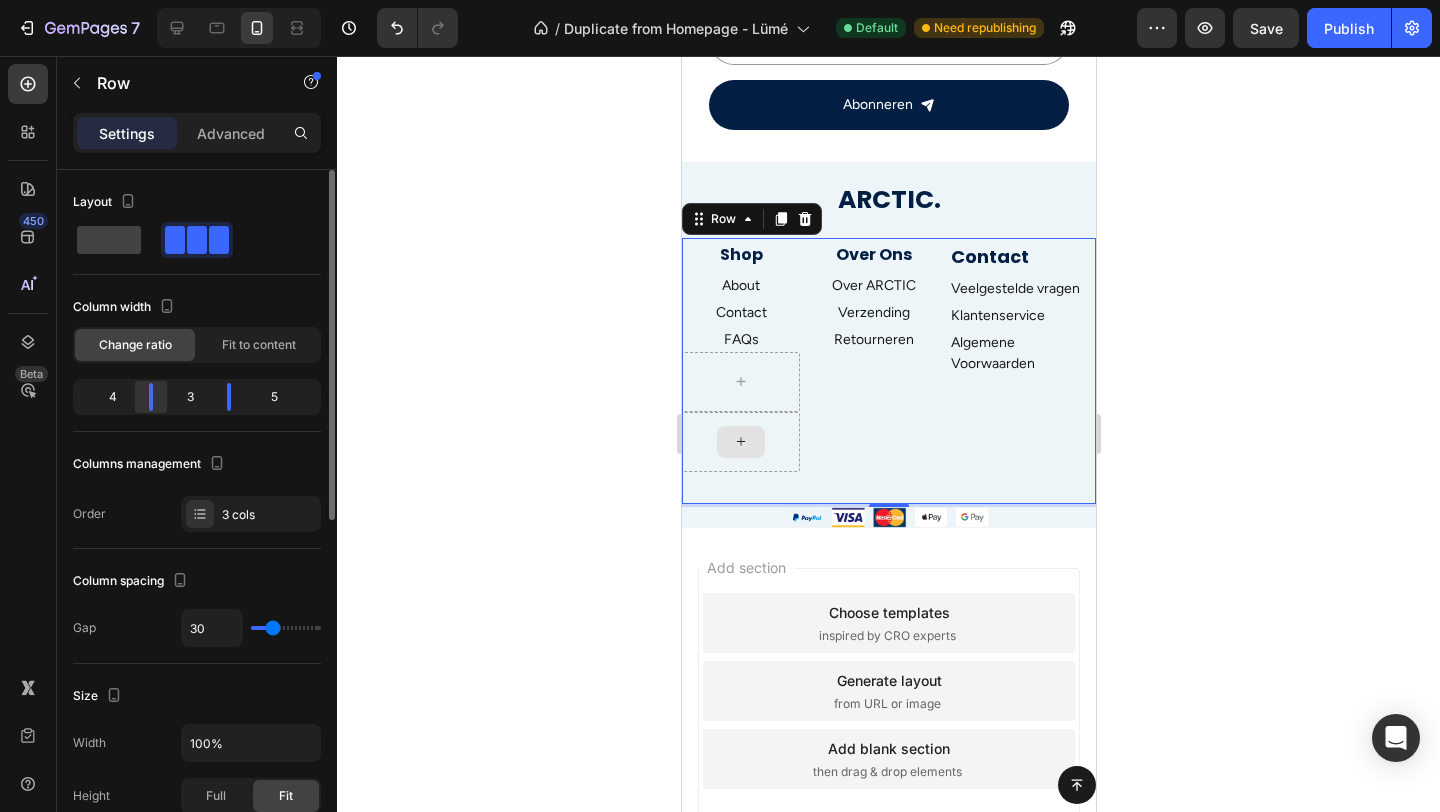 drag, startPoint x: 136, startPoint y: 404, endPoint x: 148, endPoint y: 405, distance: 12.0415945 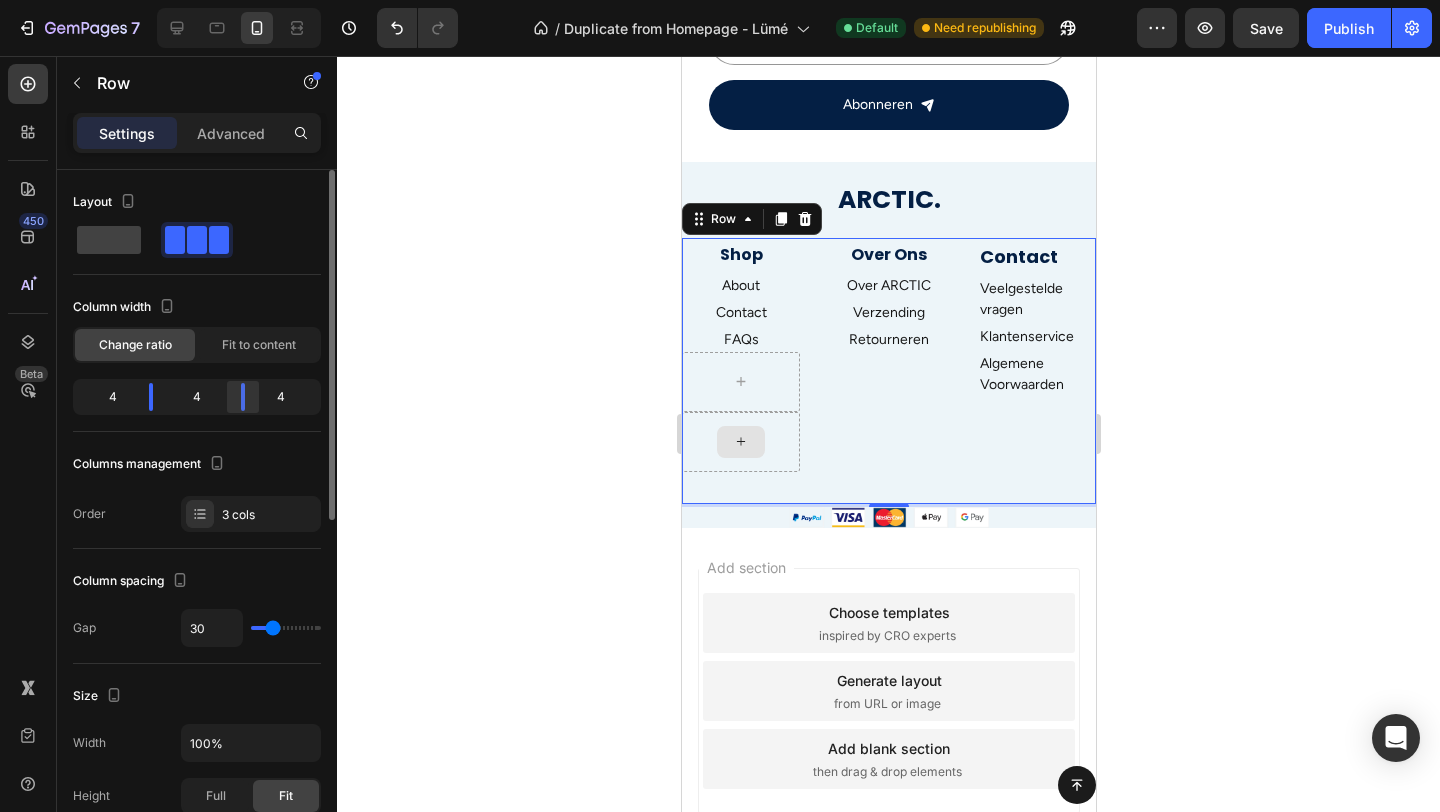 click 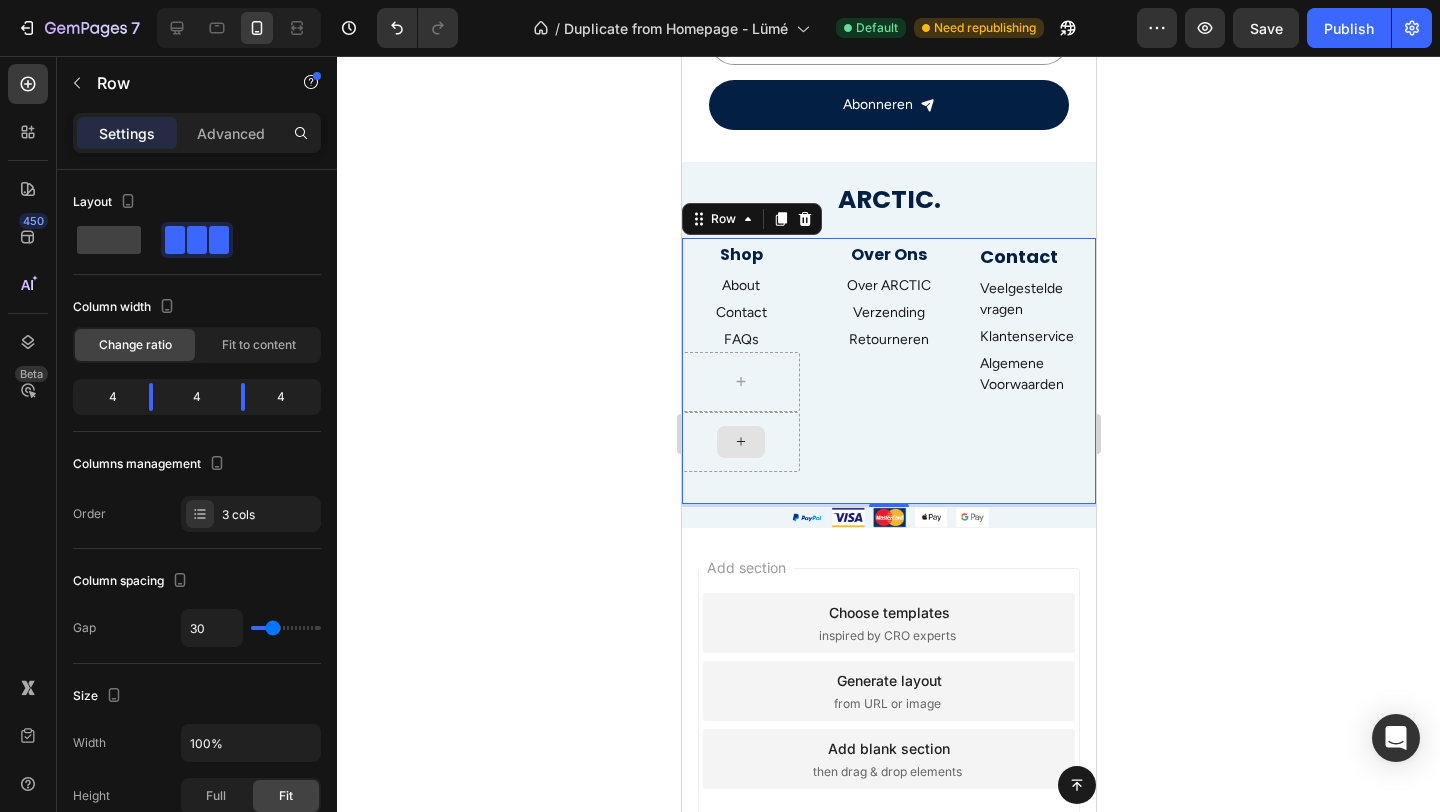 click 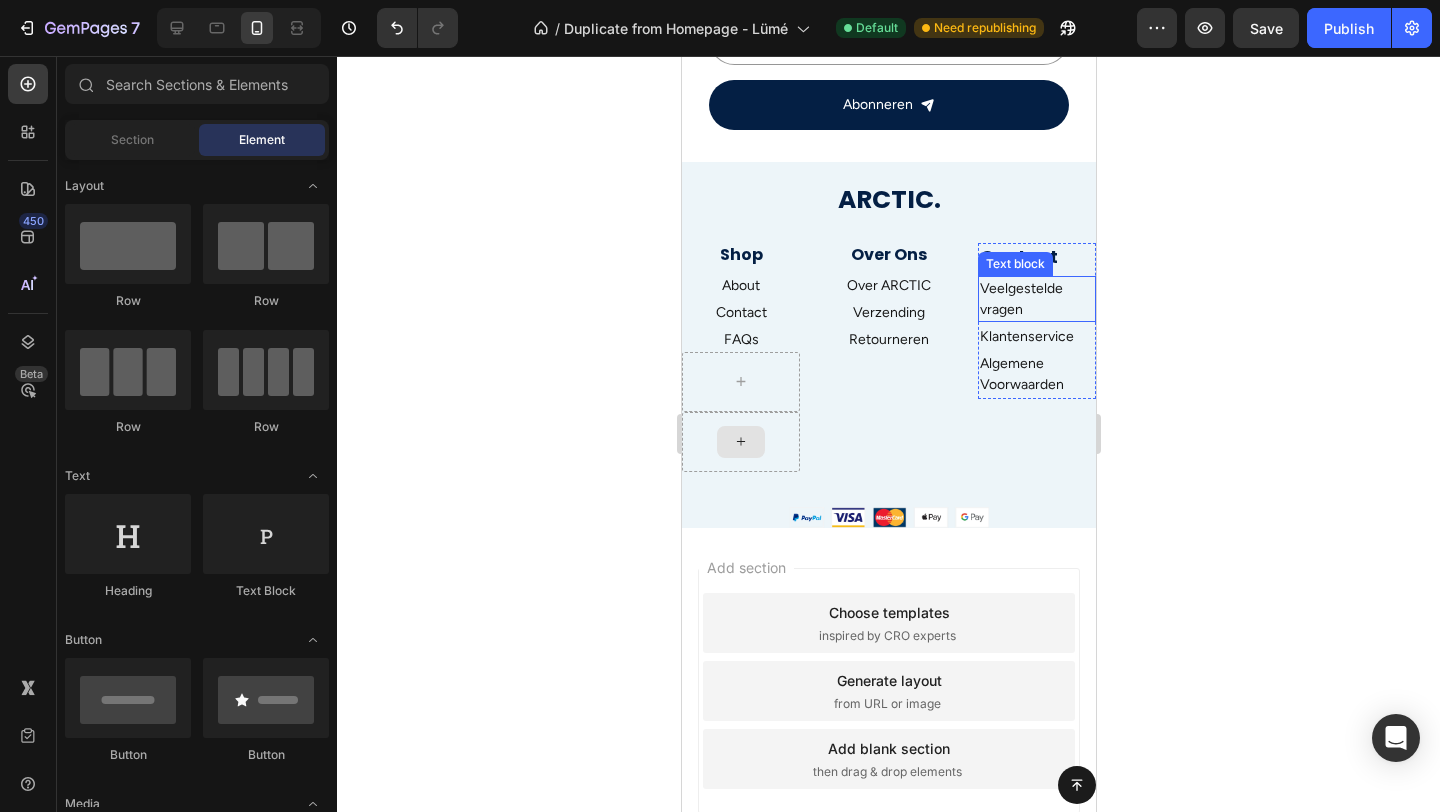 click on "Veelgestelde vragen" at bounding box center (1036, 299) 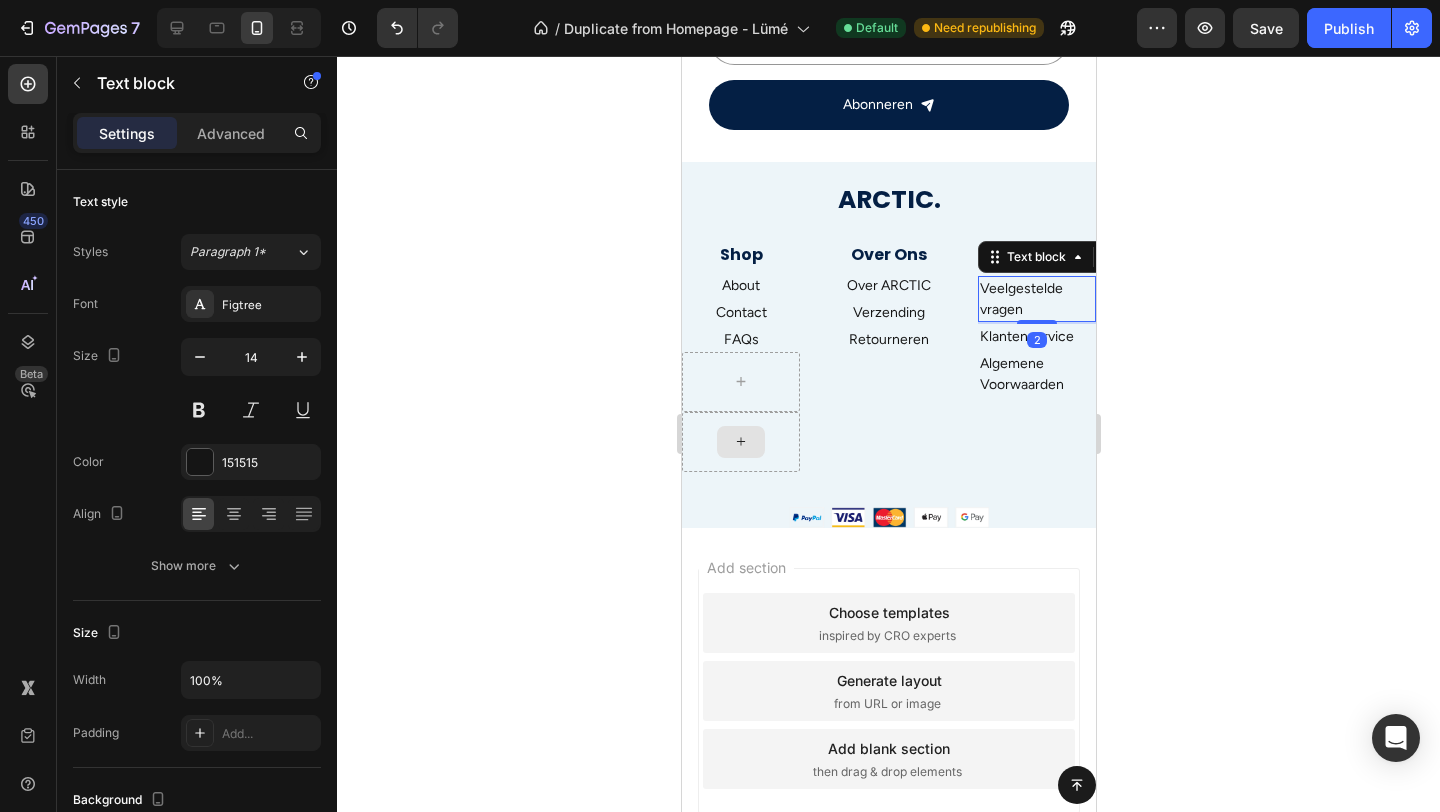 click on "Veelgestelde vragen" at bounding box center [1036, 299] 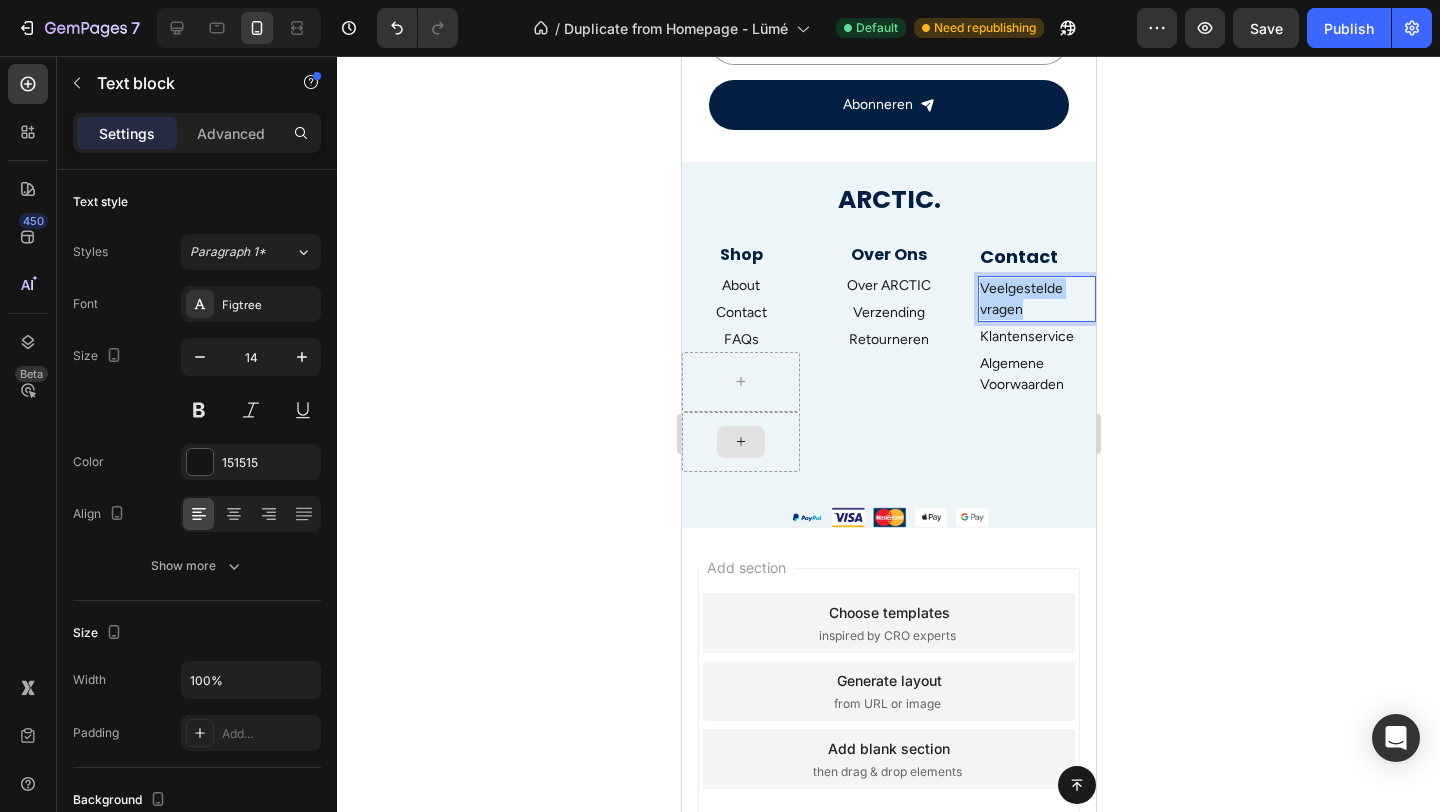 drag, startPoint x: 1027, startPoint y: 306, endPoint x: 978, endPoint y: 287, distance: 52.554733 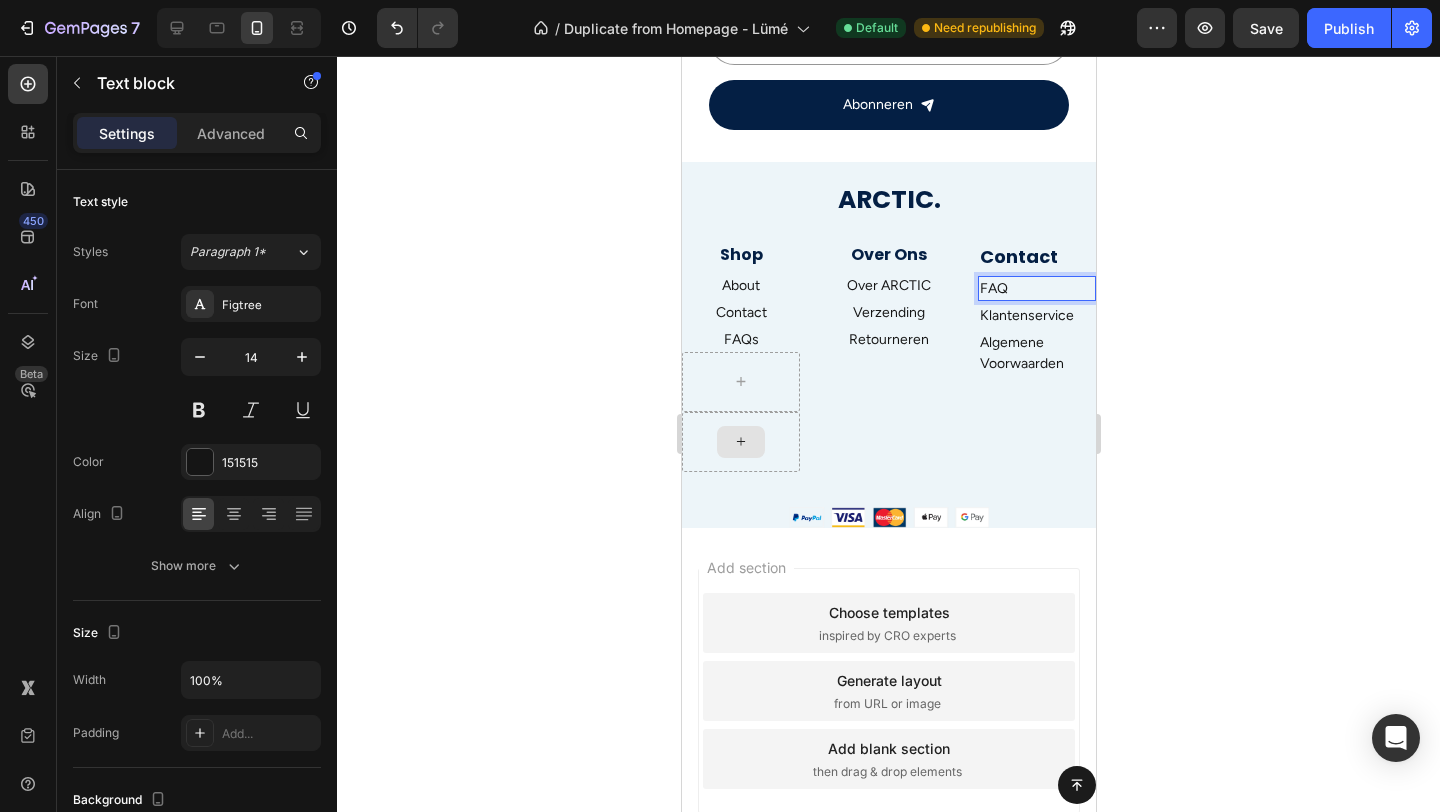 click 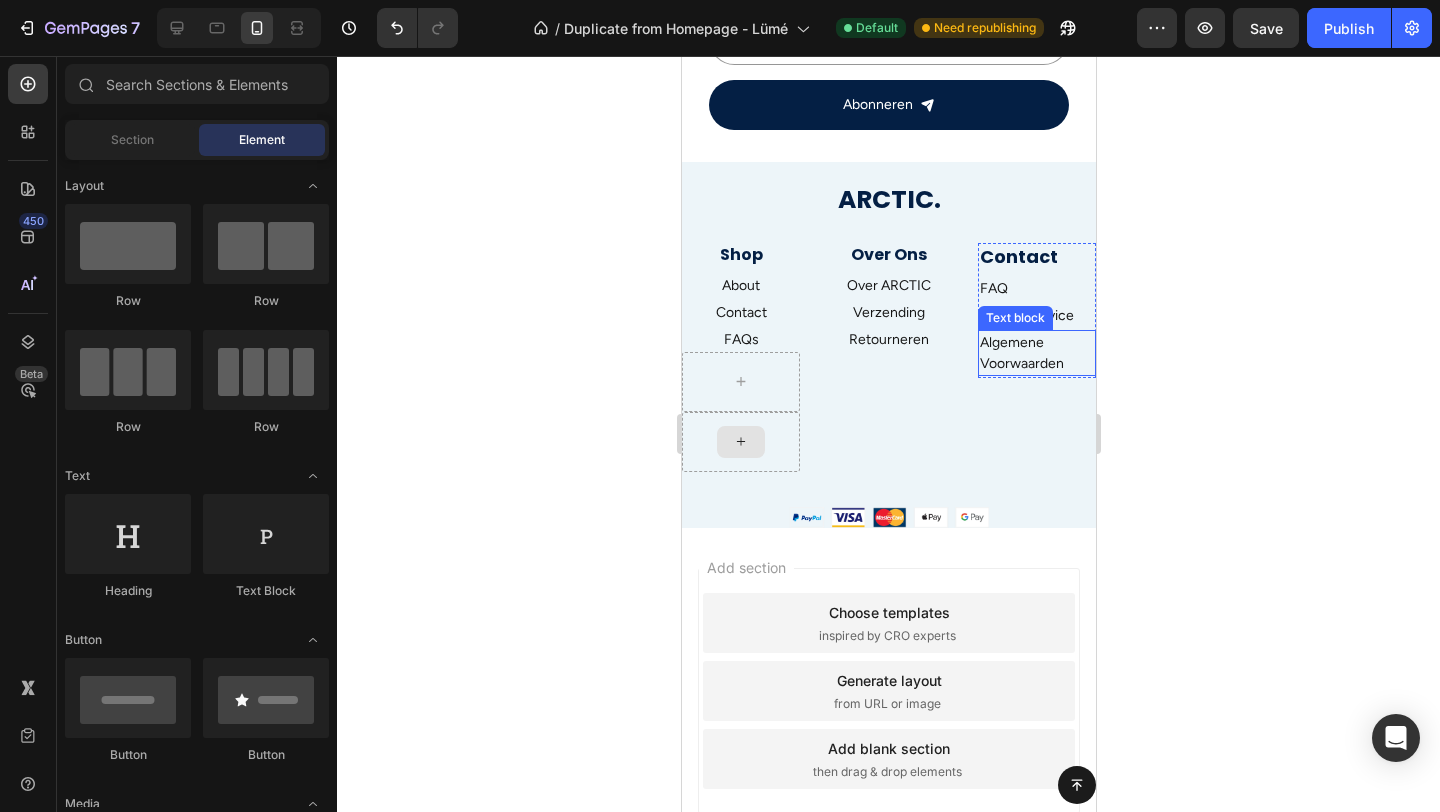click on "Algemene Voorwaarden" at bounding box center [1036, 353] 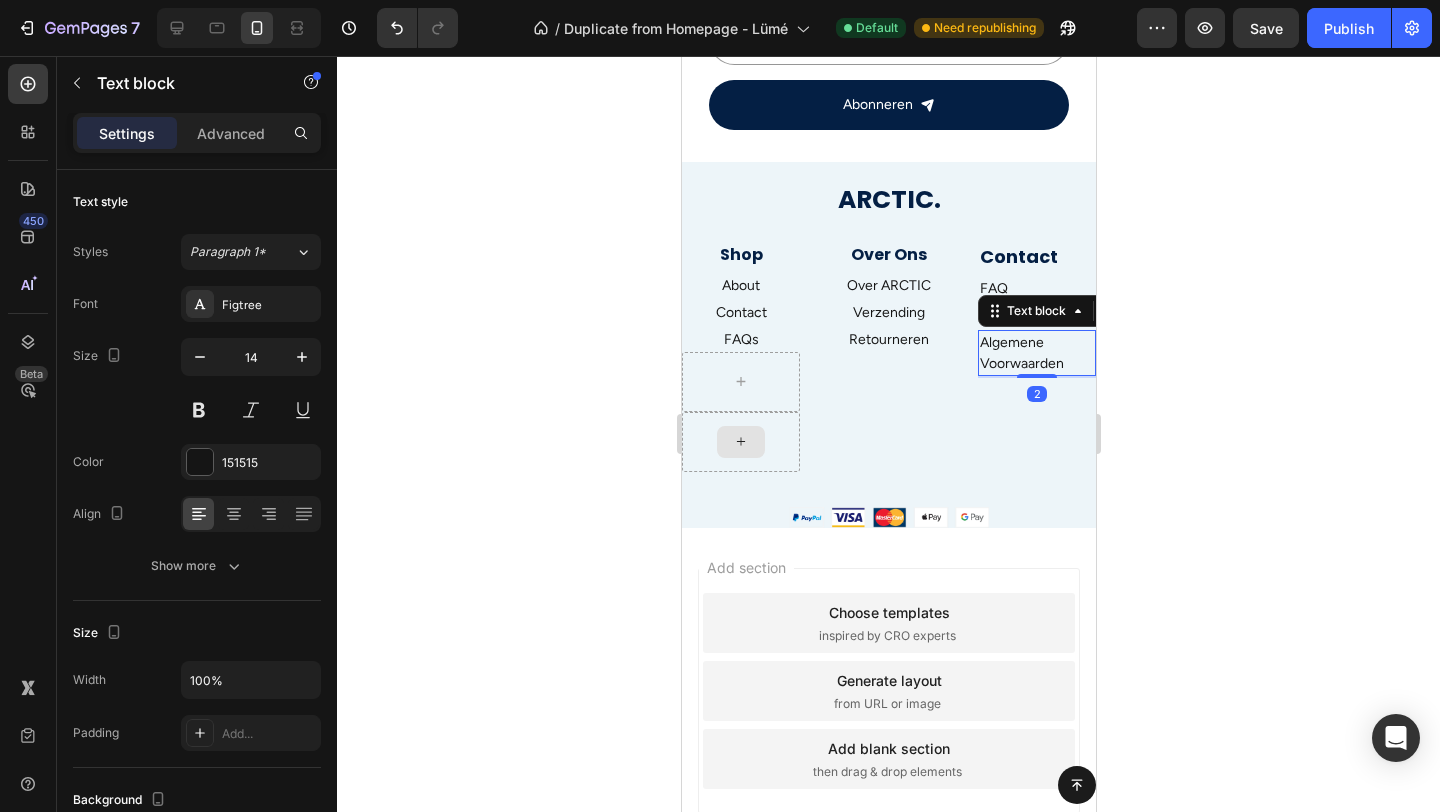 click on "Algemene Voorwaarden" at bounding box center (1036, 353) 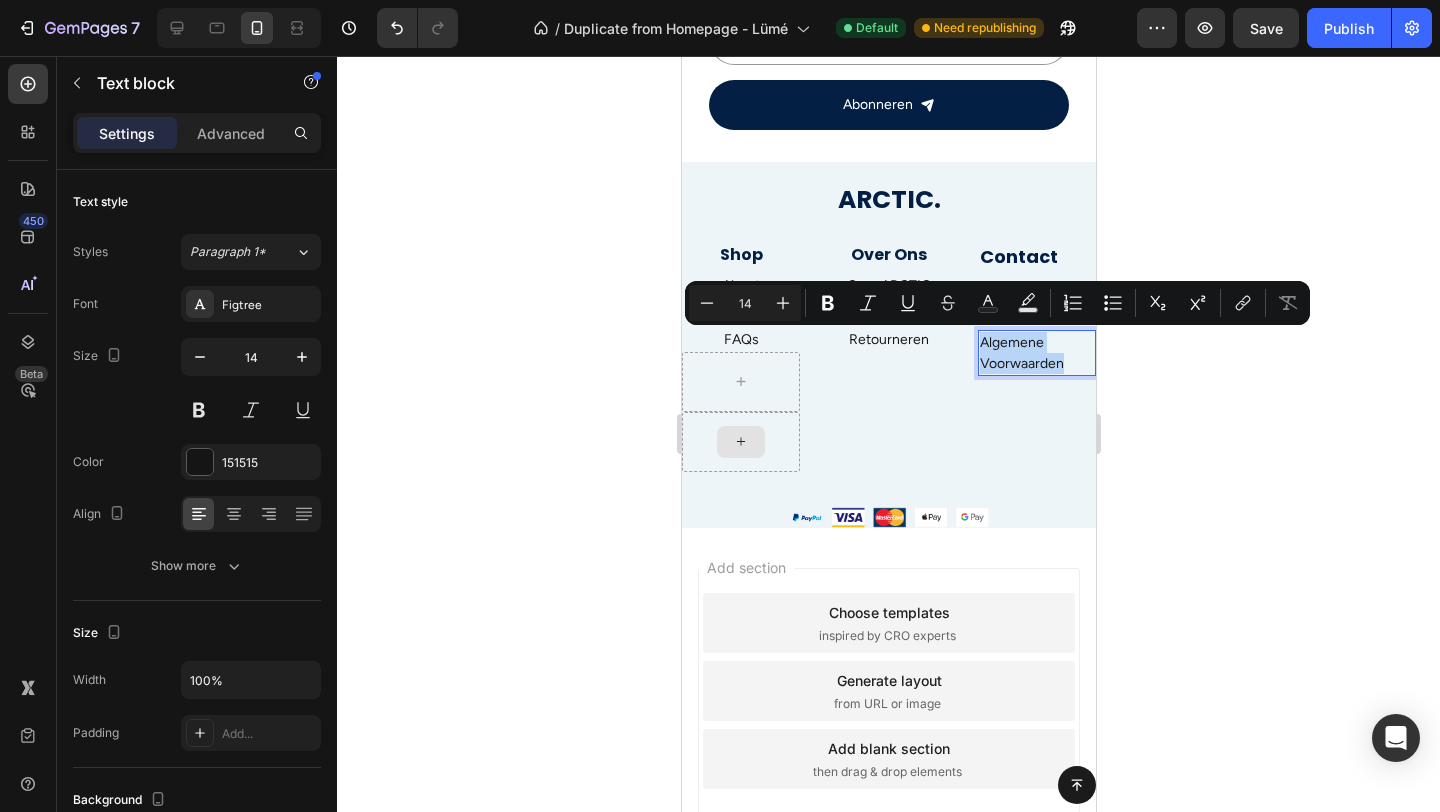 drag, startPoint x: 1065, startPoint y: 367, endPoint x: 977, endPoint y: 341, distance: 91.76056 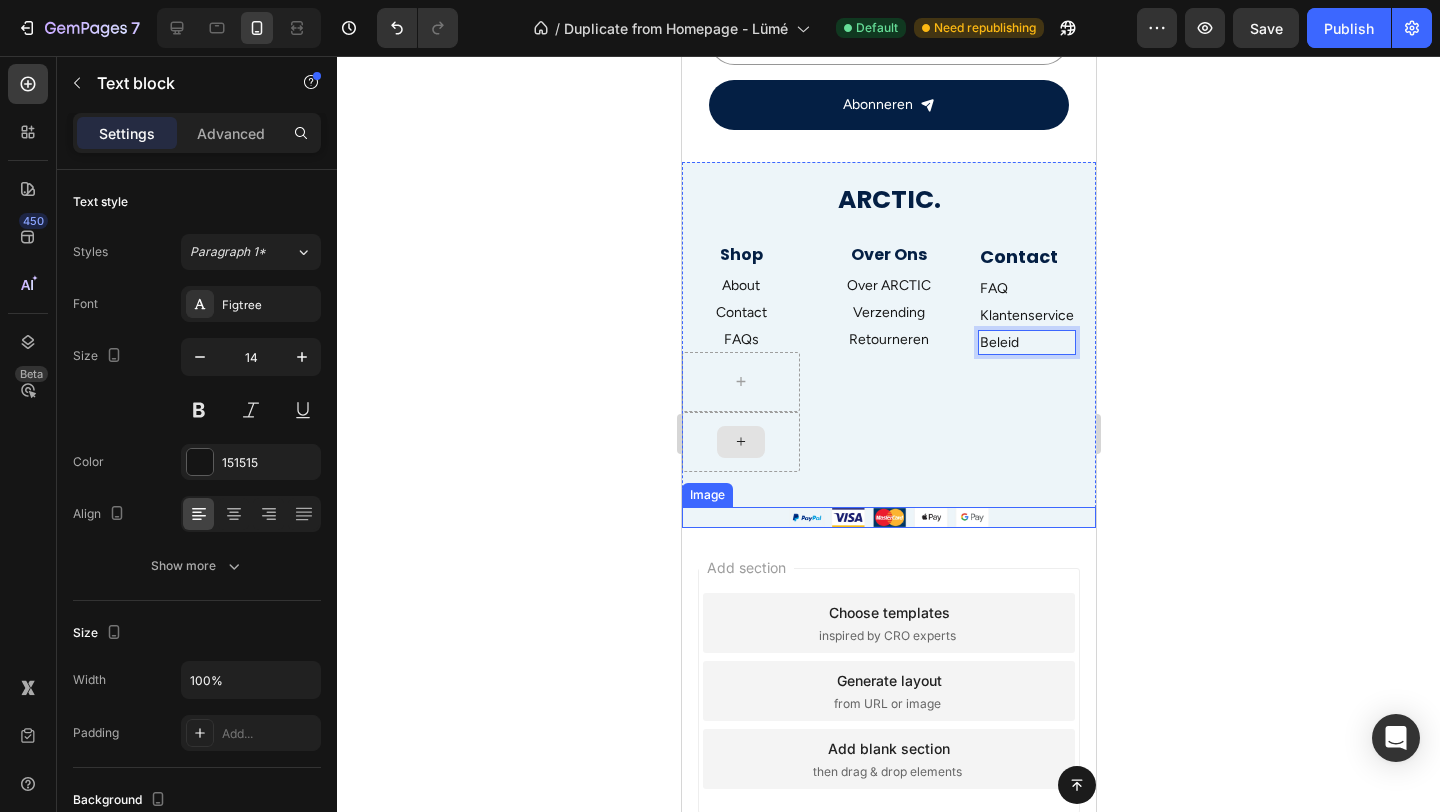 click on "Over Ons Heading Over ARCTIC Text block Verzending Text block Retourneren Text block" at bounding box center (888, 373) 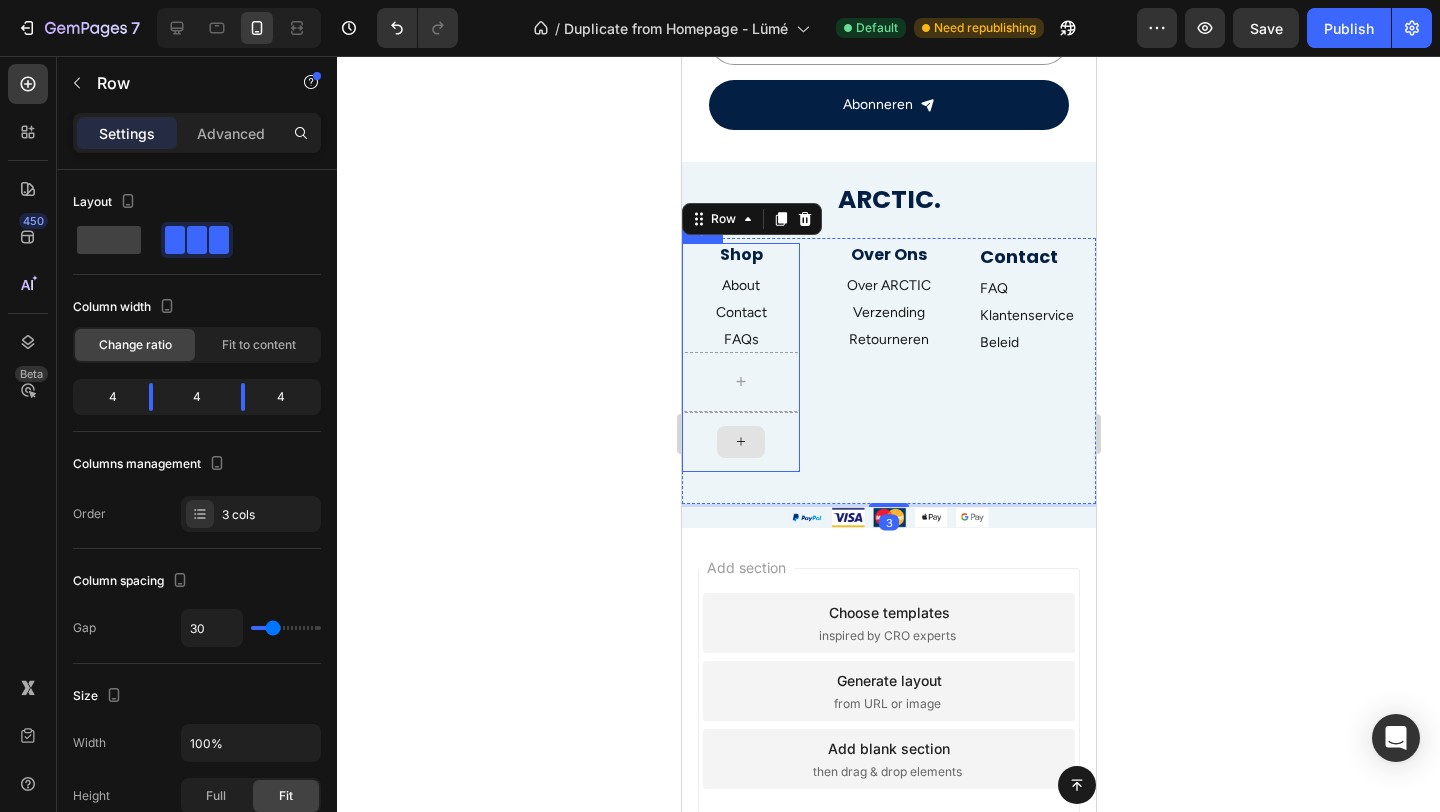 click at bounding box center (740, 442) 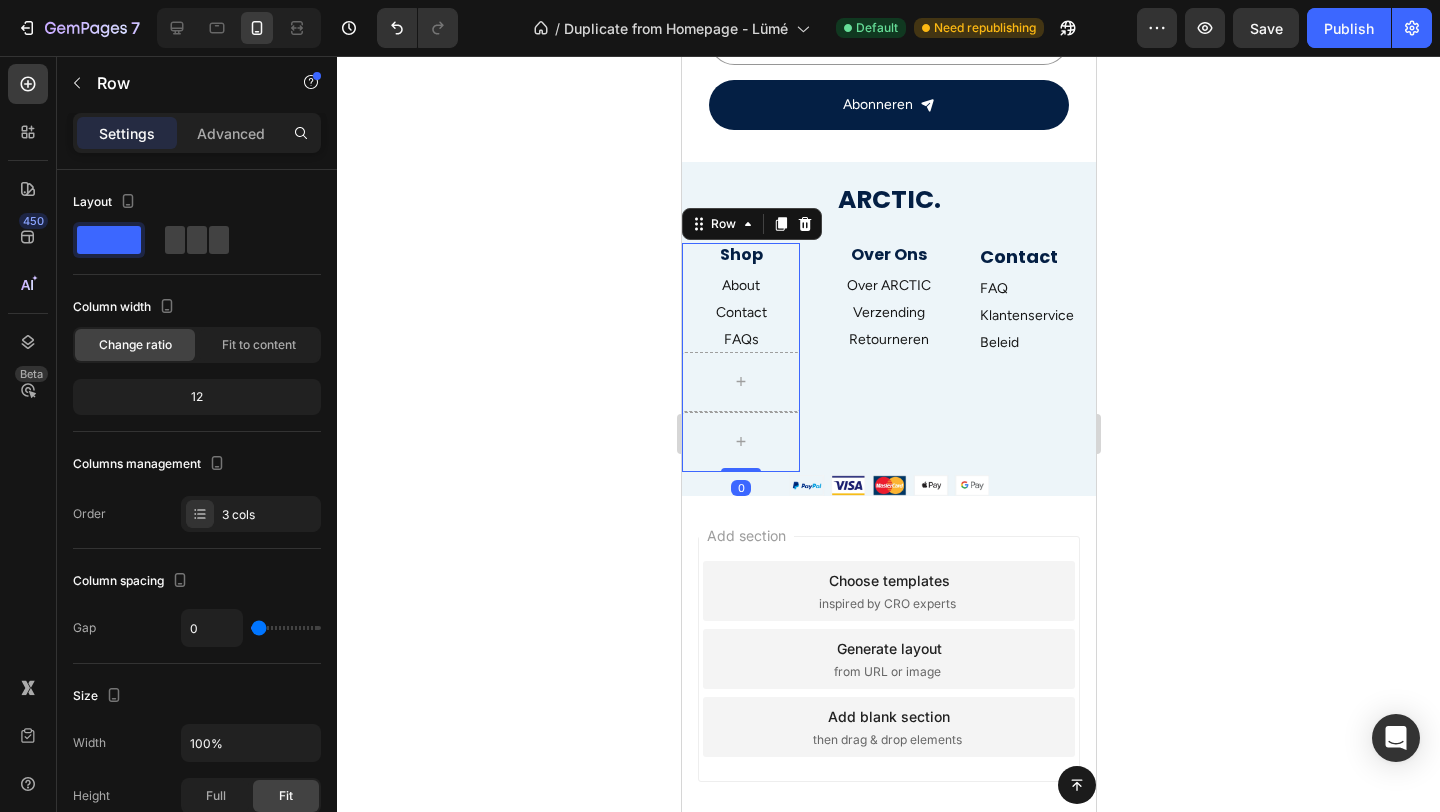 drag, startPoint x: 742, startPoint y: 500, endPoint x: 760, endPoint y: 432, distance: 70.34202 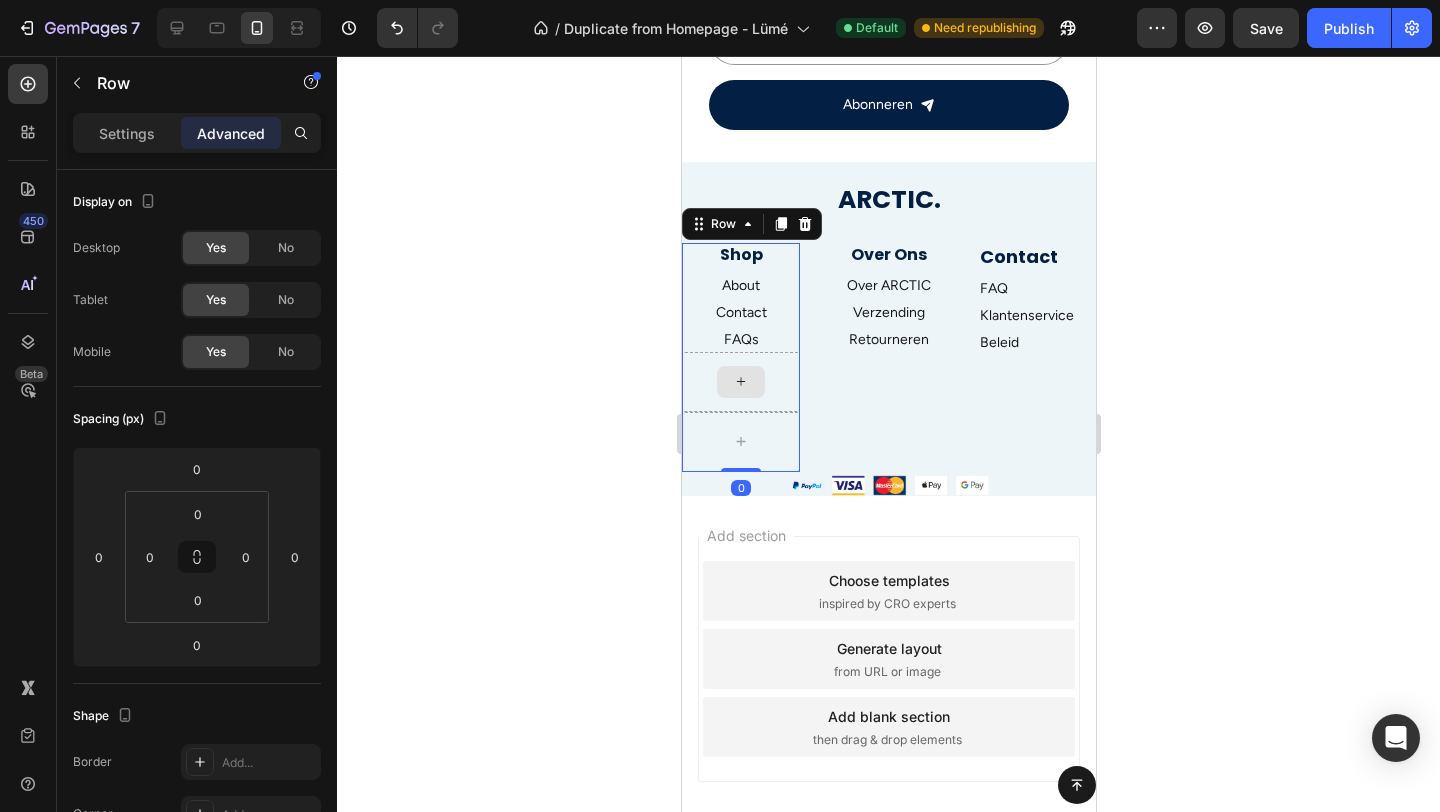 click at bounding box center (740, 382) 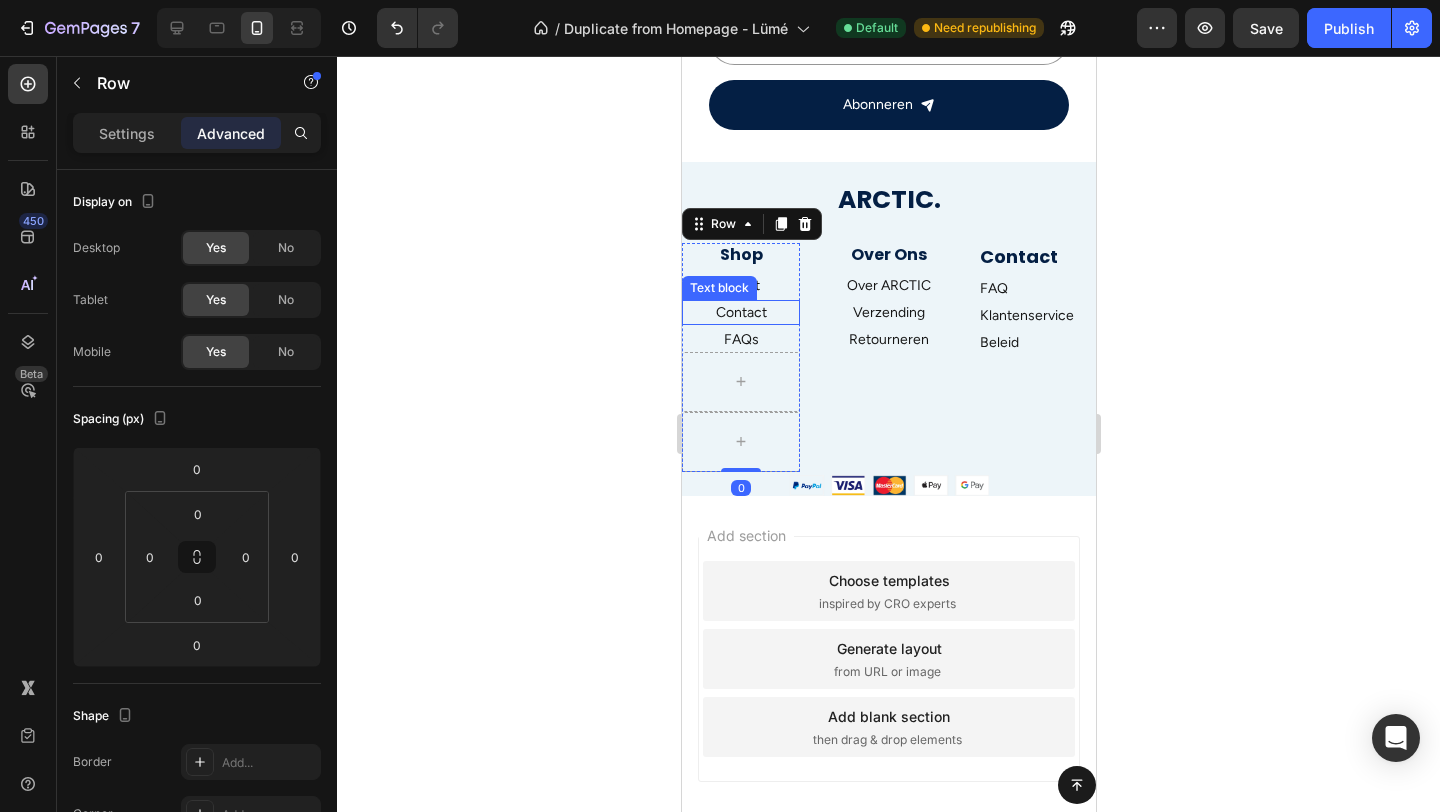 click on "Contact" at bounding box center (740, 312) 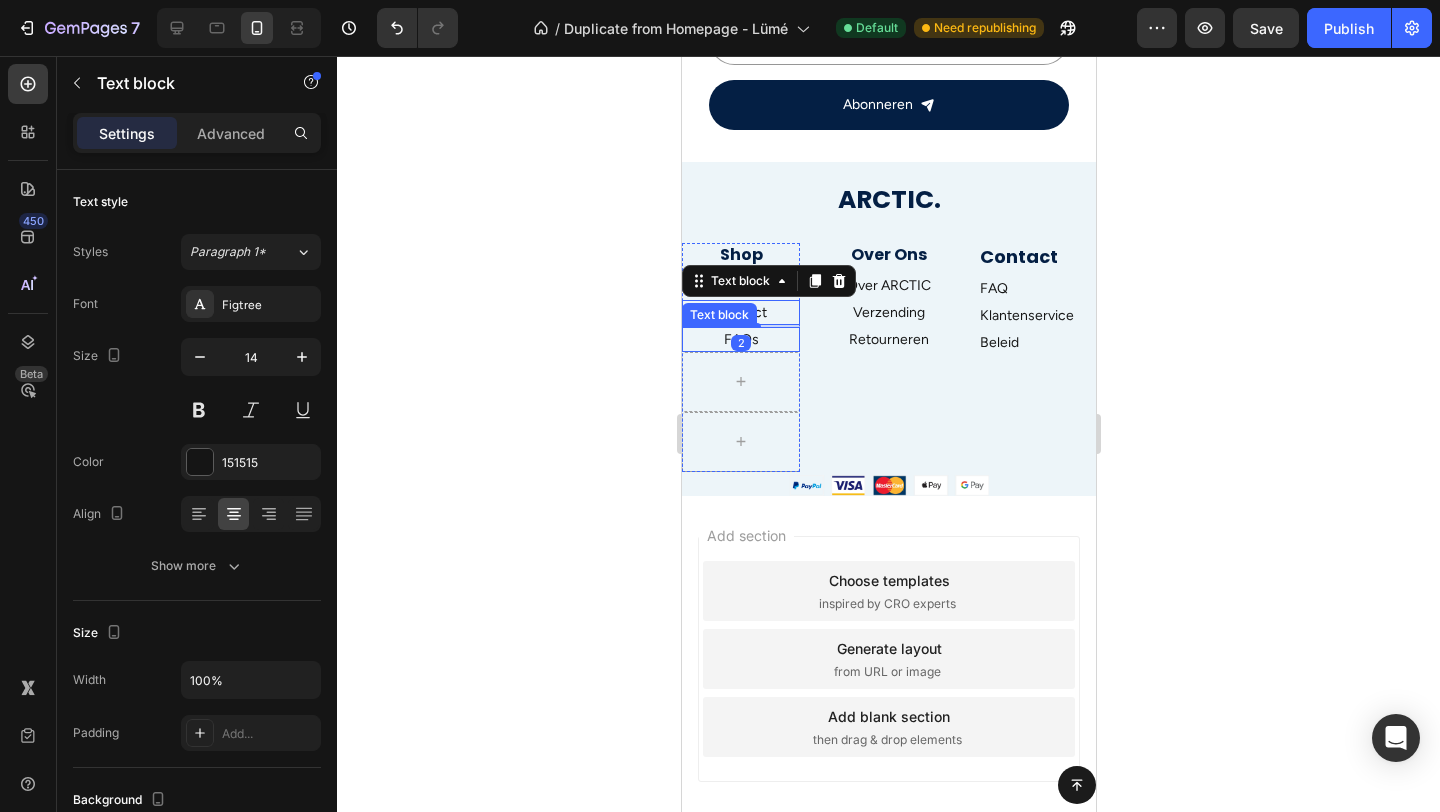 click on "FAQs" at bounding box center (740, 339) 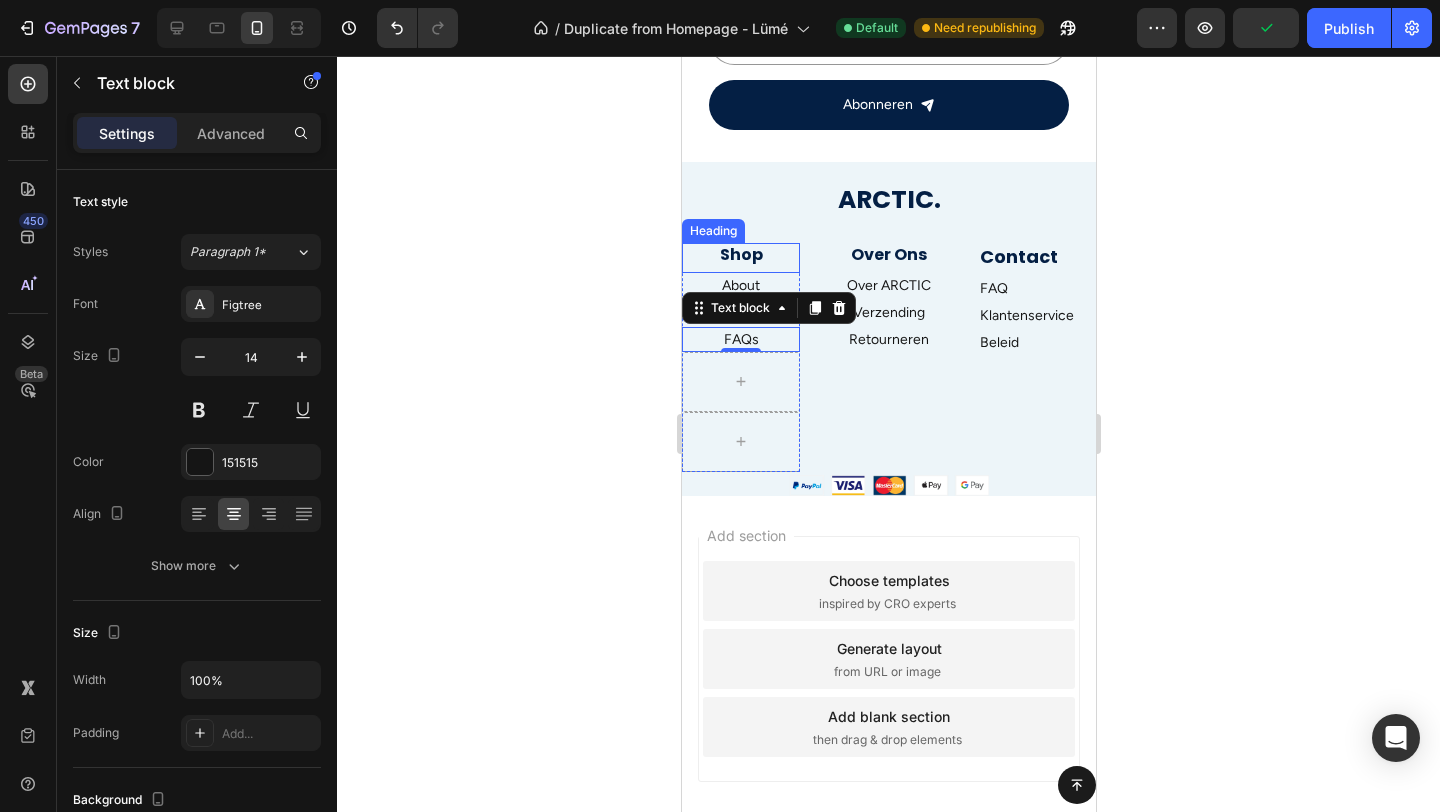 click on "Shop" at bounding box center [740, 255] 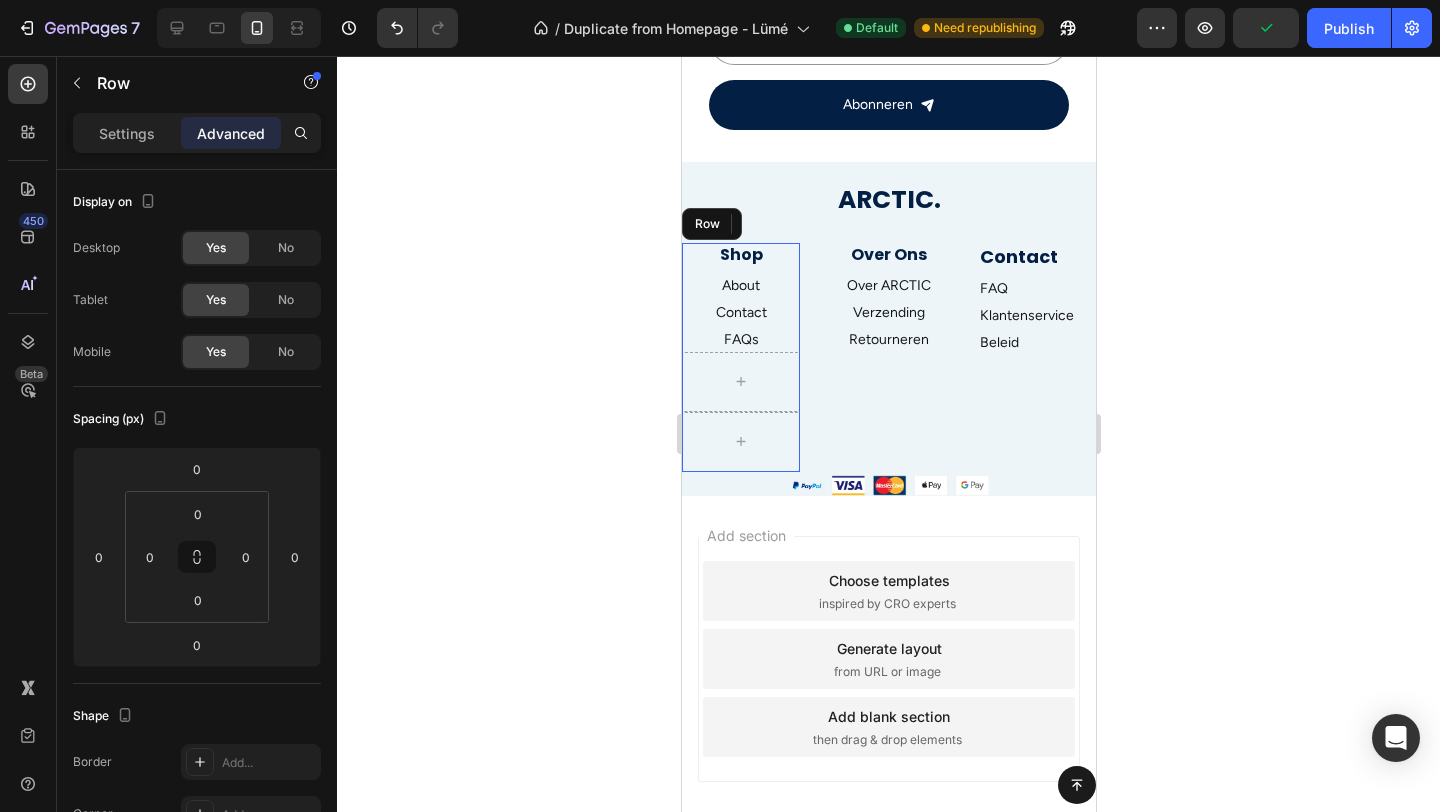 click at bounding box center (740, 442) 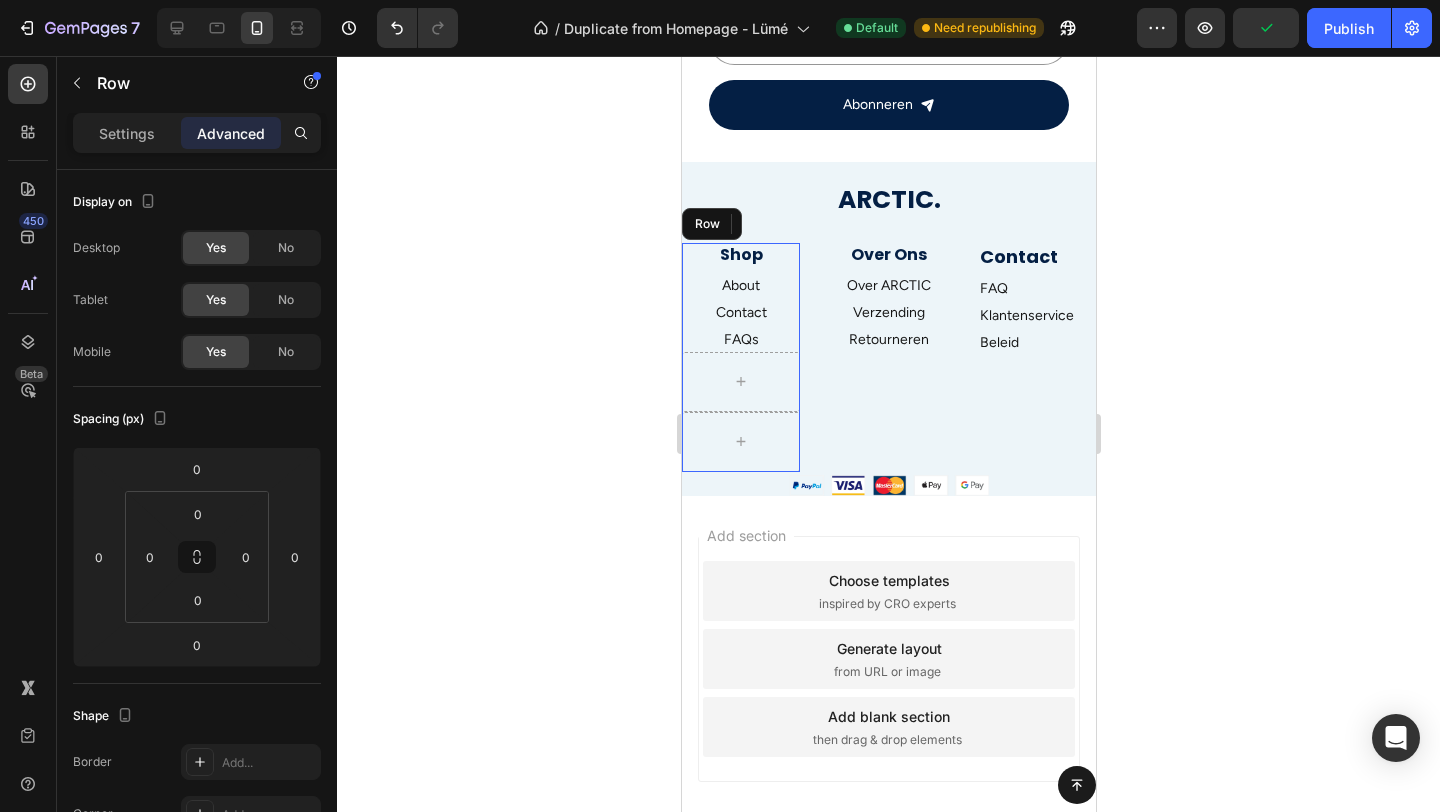 click at bounding box center (740, 442) 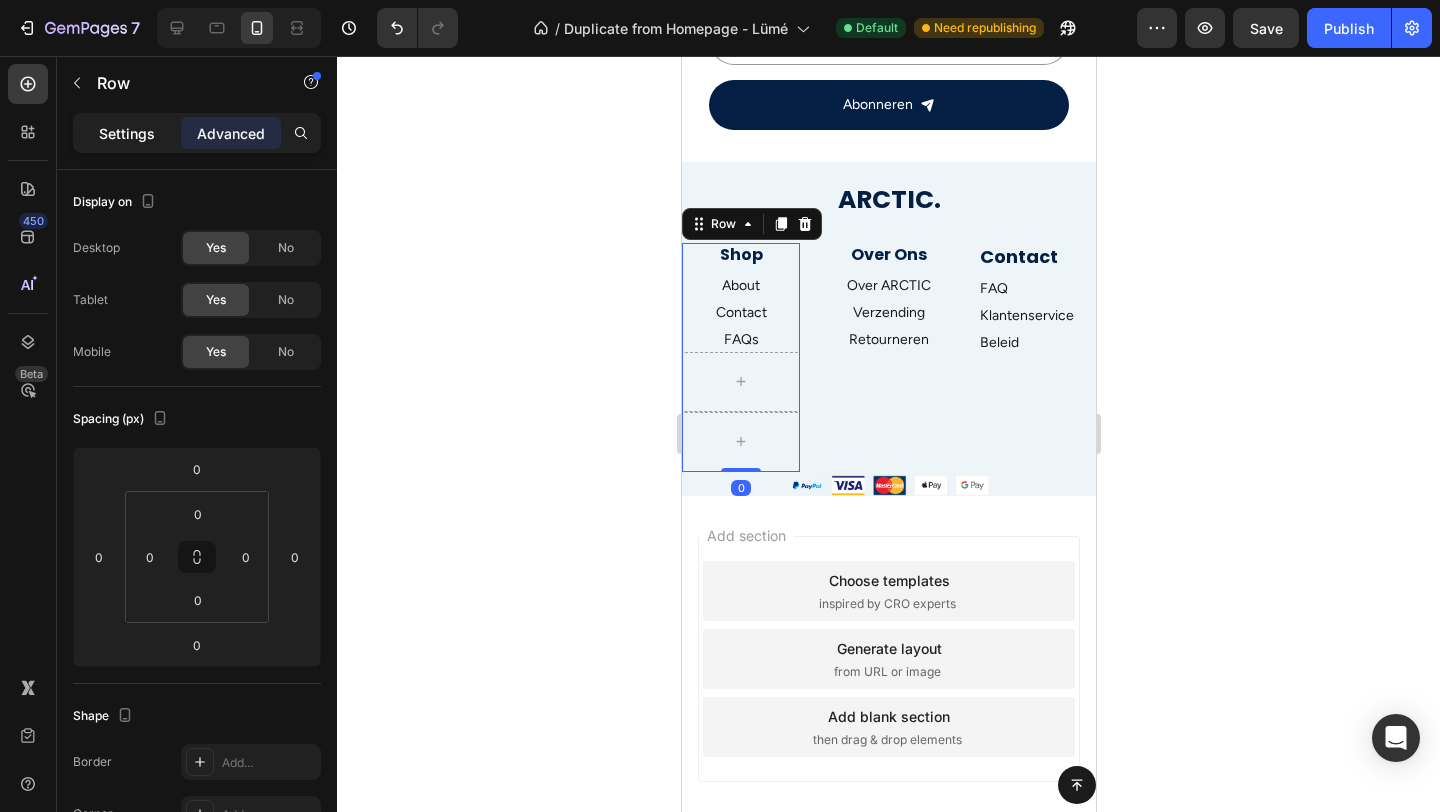 click on "Settings" at bounding box center [127, 133] 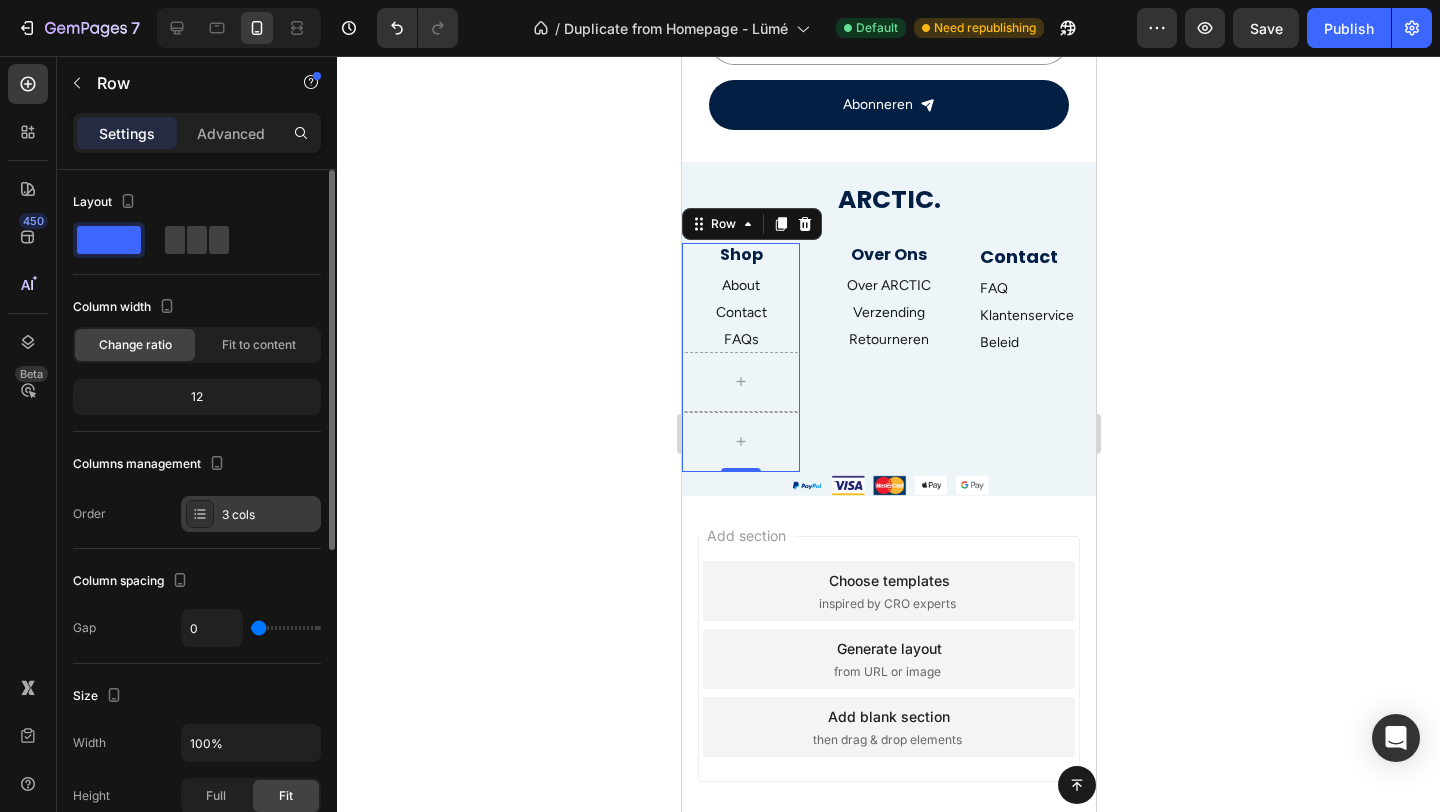 click 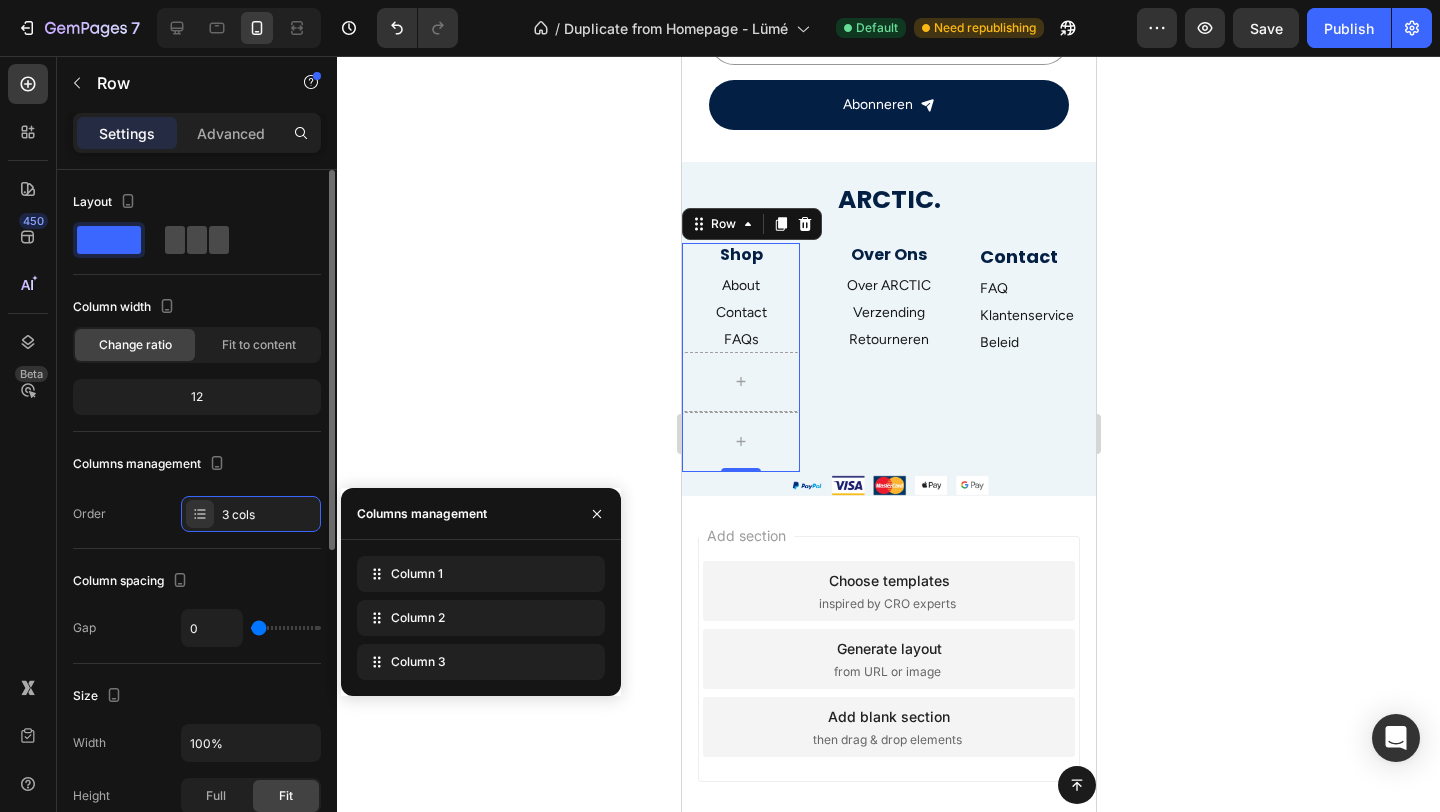 click 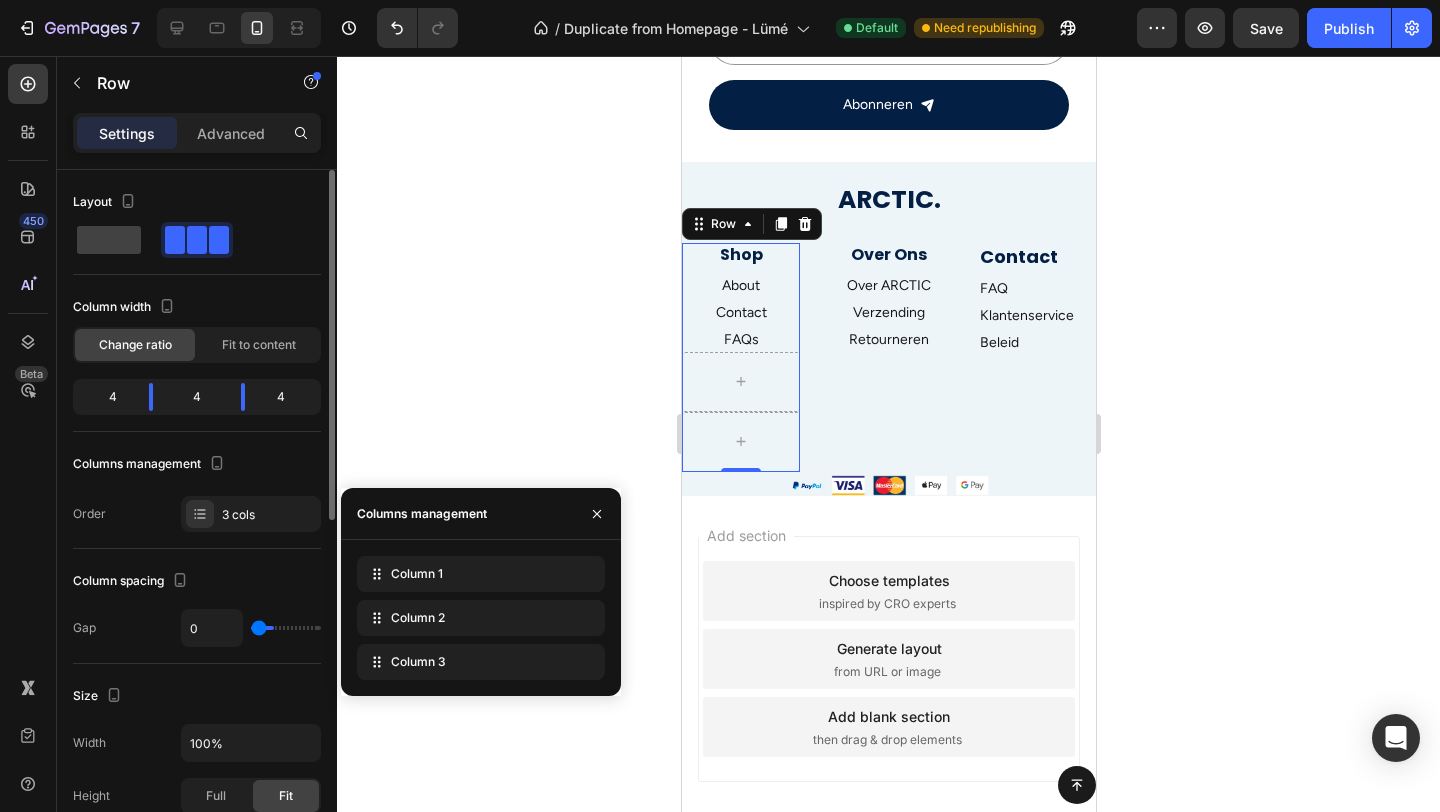 type on "30" 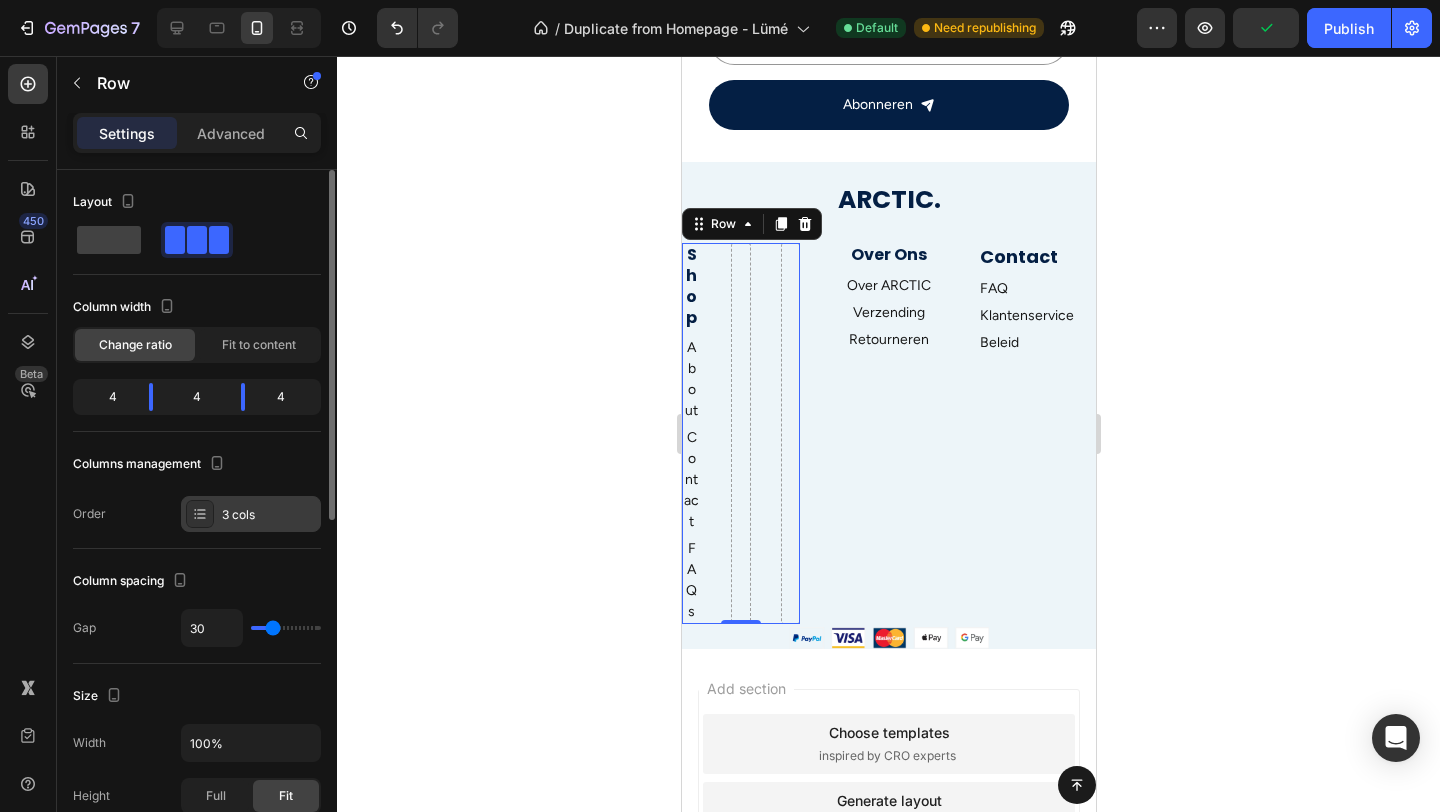 click at bounding box center (200, 514) 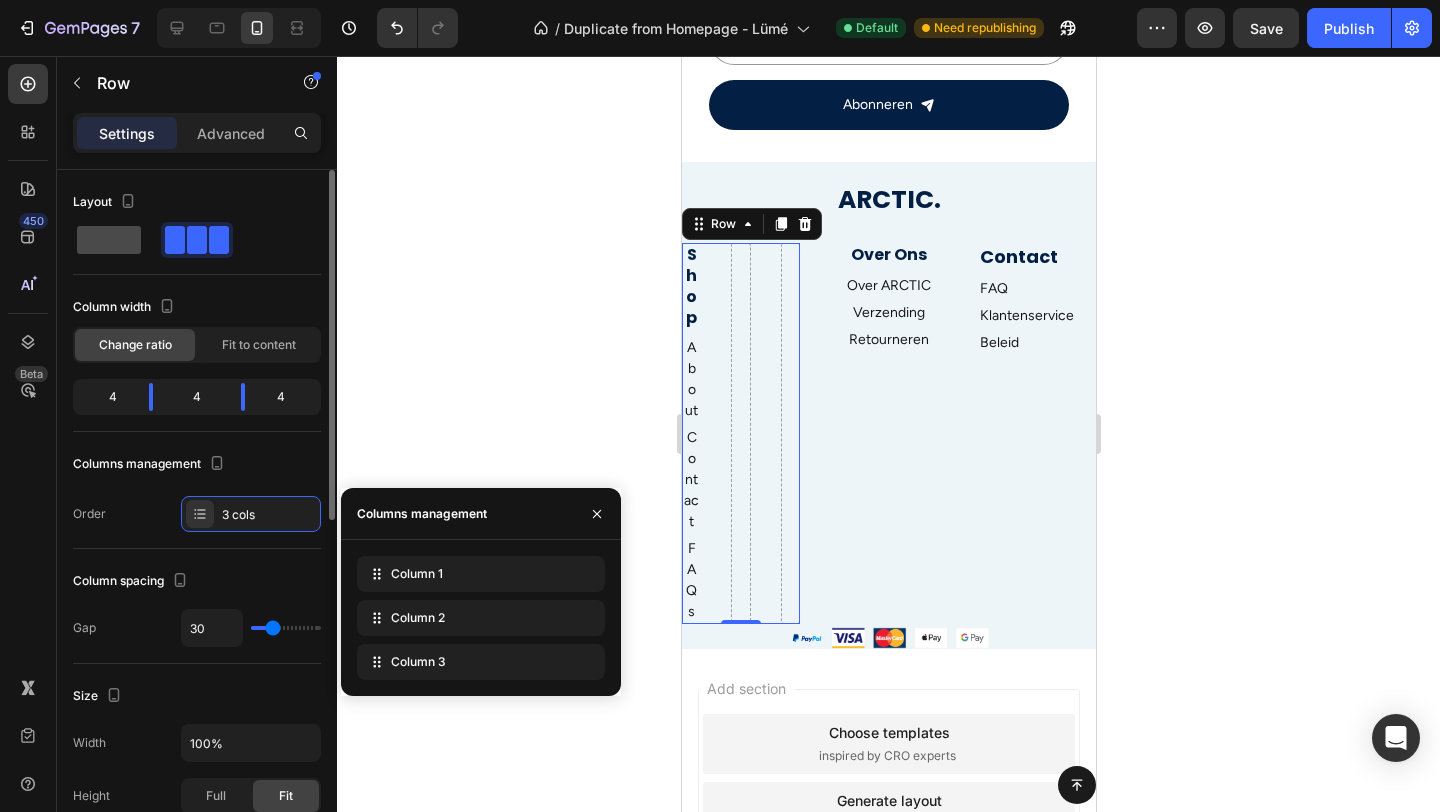 click 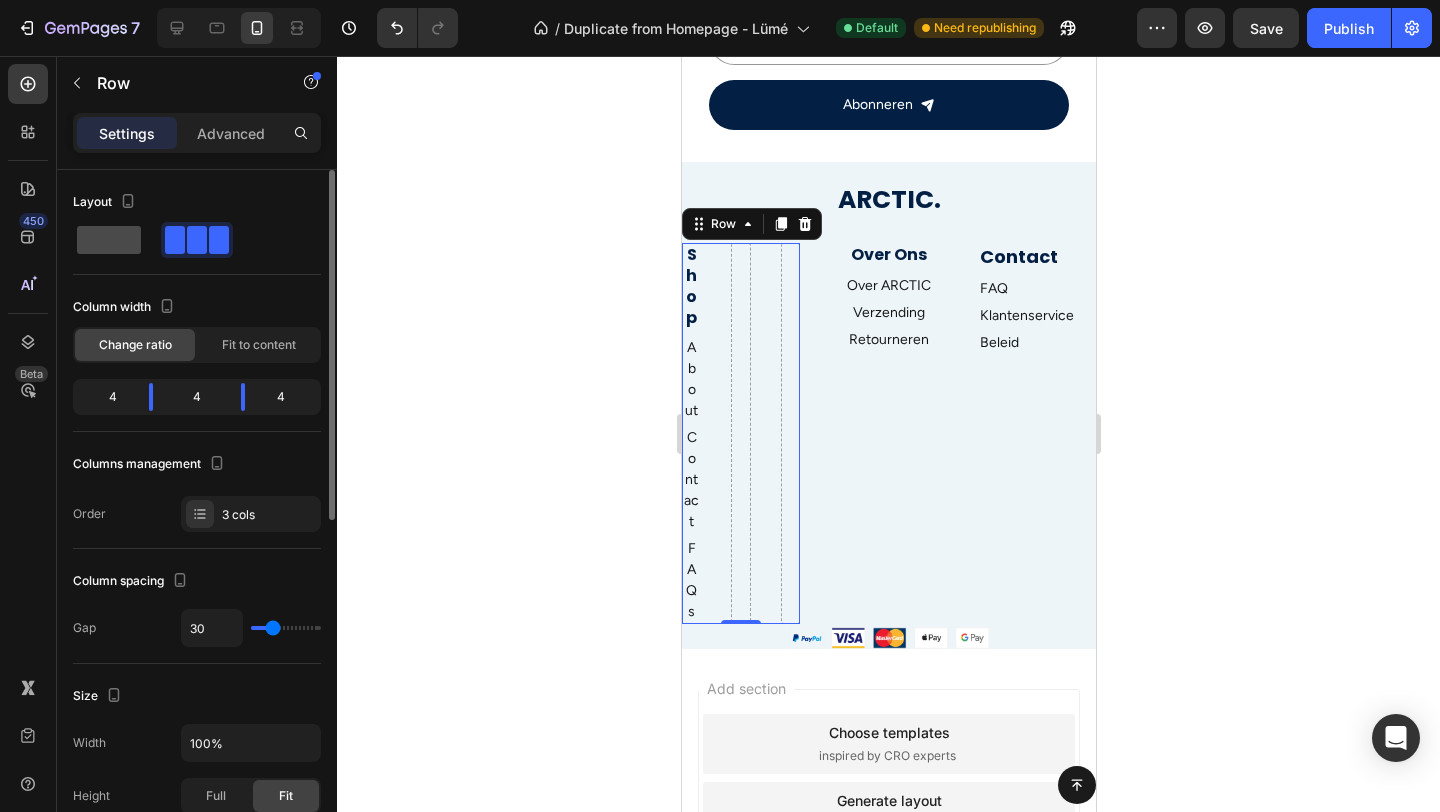 click 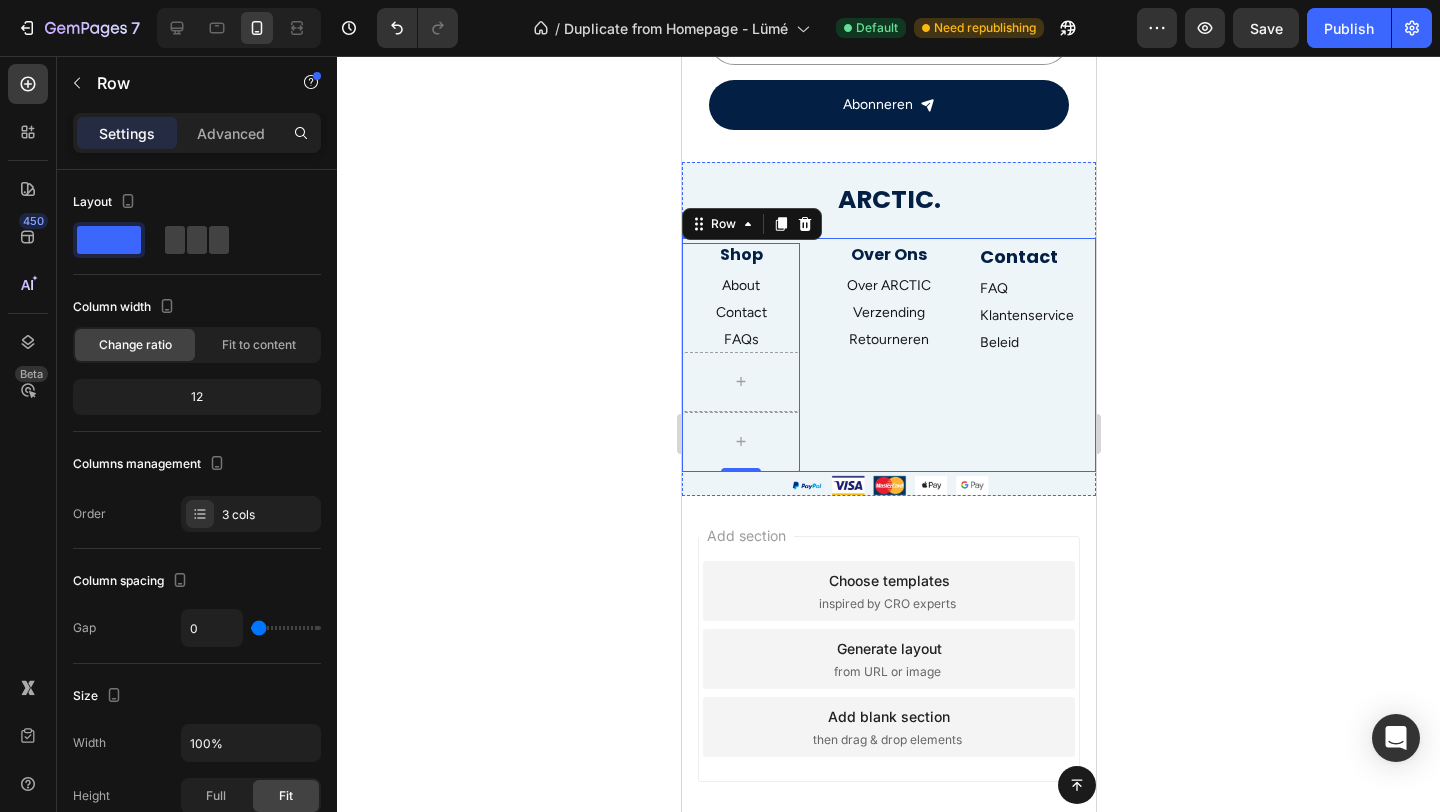 click on "Over Ons Heading Over ARCTIC Text block Verzending Text block Retourneren Text block" at bounding box center [888, 357] 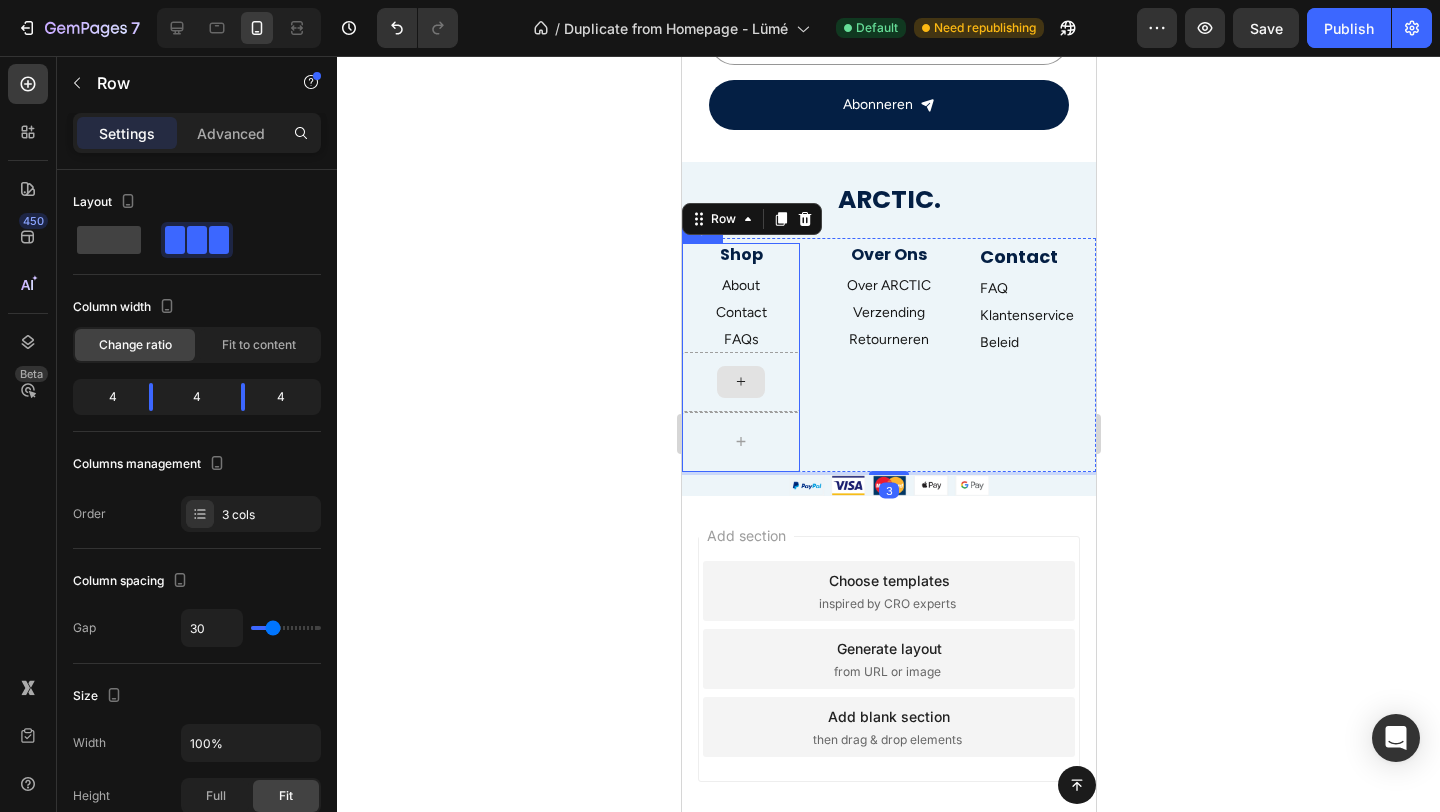 click at bounding box center [740, 382] 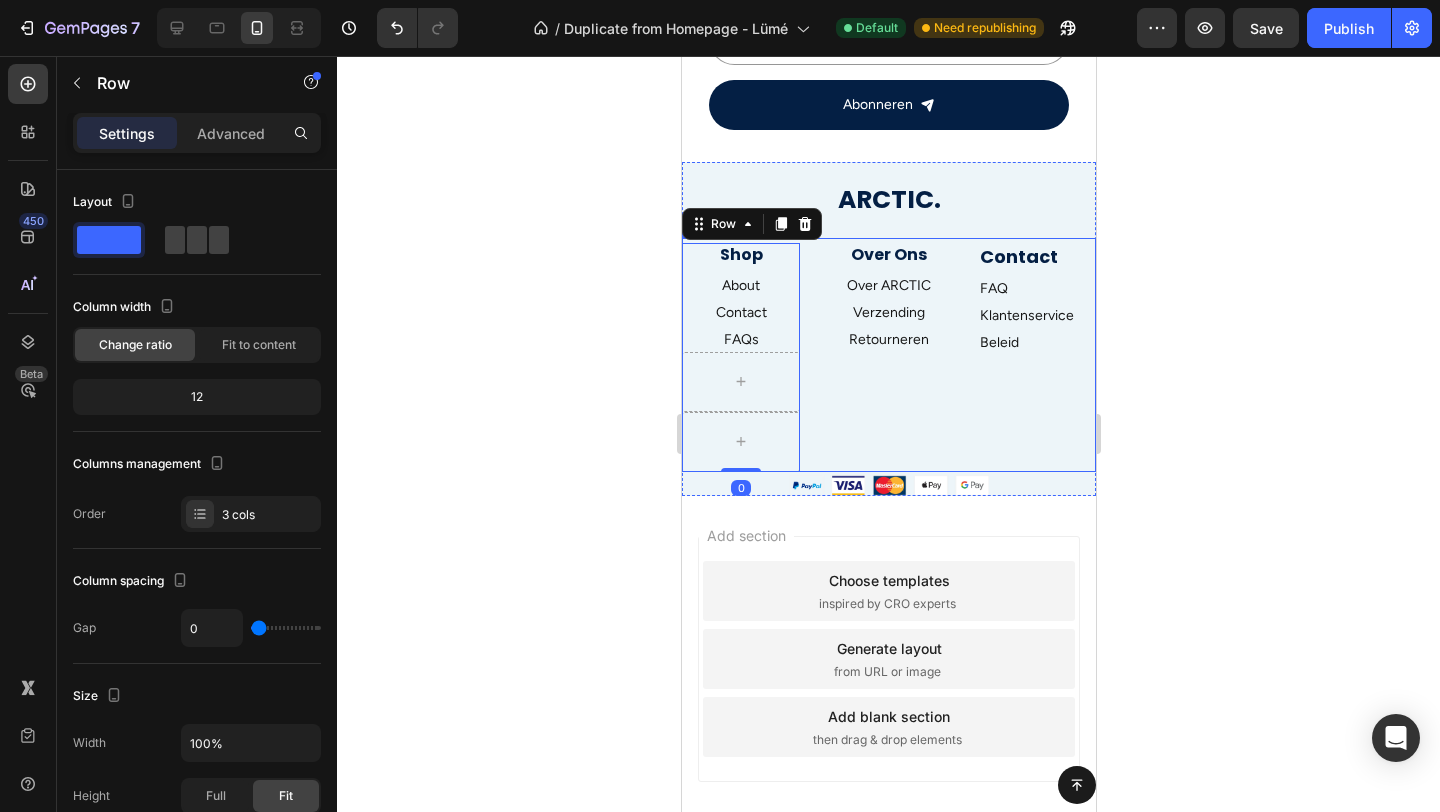 click on "Over Ons Heading Over ARCTIC Text block Verzending Text block Retourneren Text block" at bounding box center (888, 357) 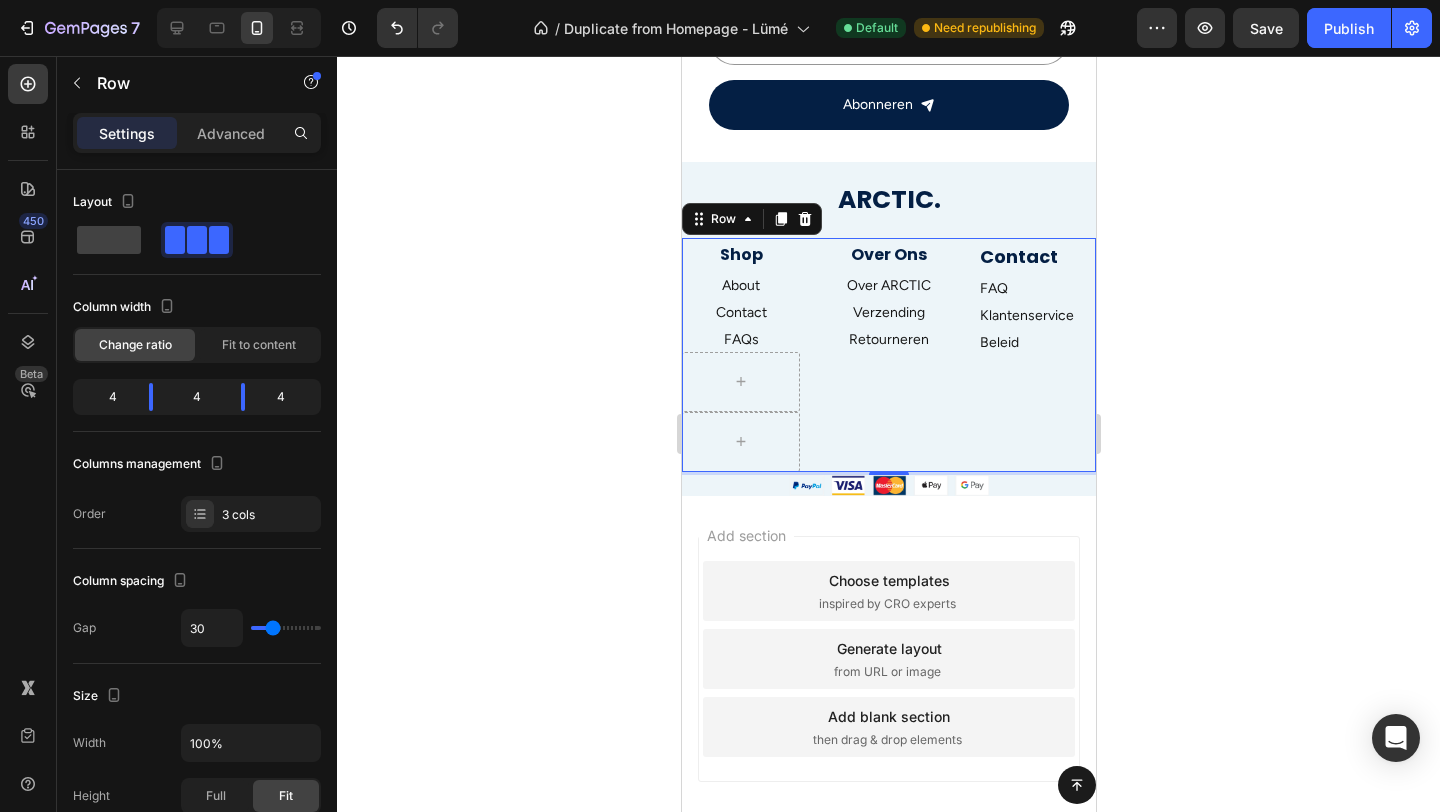 click on "Over Ons Heading Over ARCTIC Text block Verzending Text block Retourneren Text block" at bounding box center (888, 357) 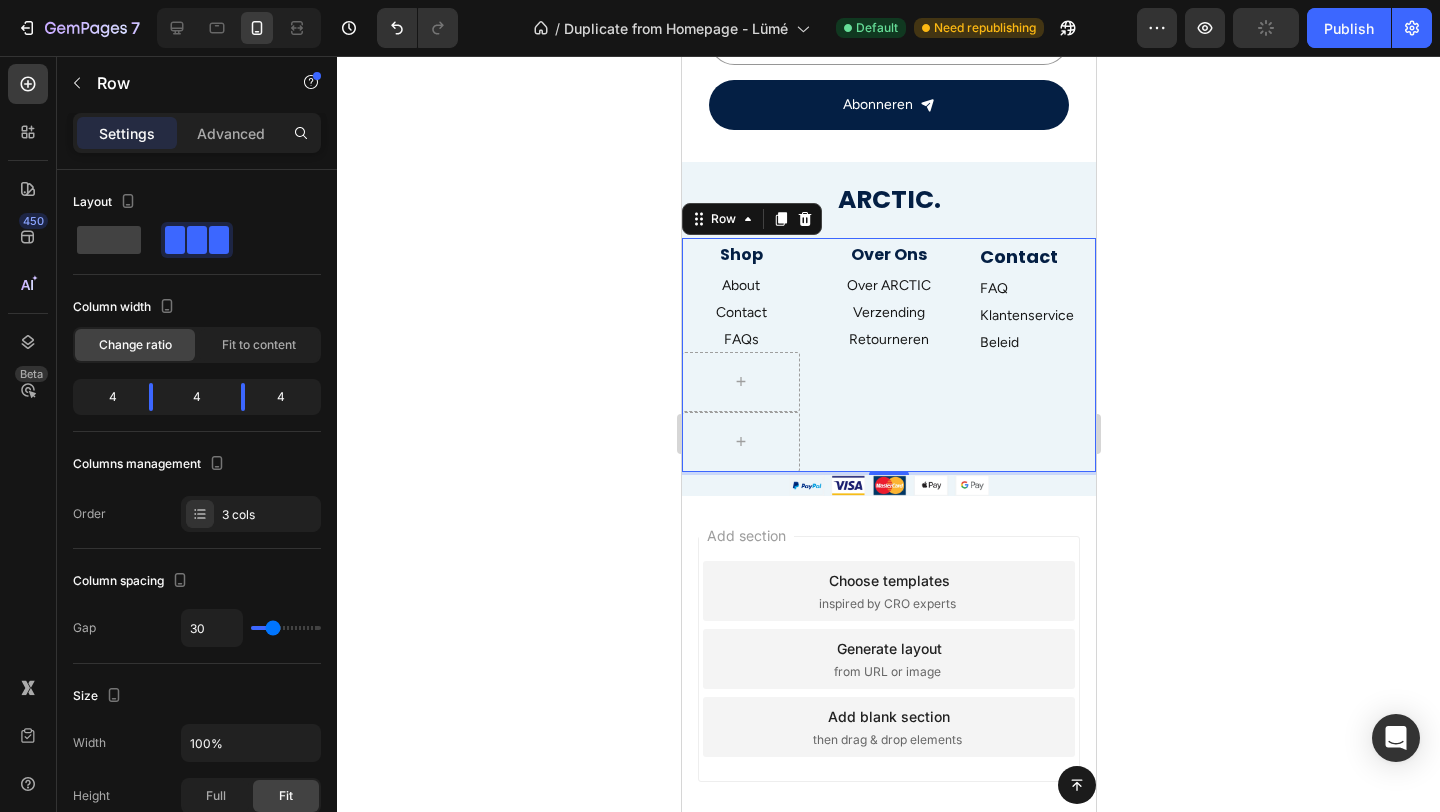 click on "Advanced" at bounding box center (231, 133) 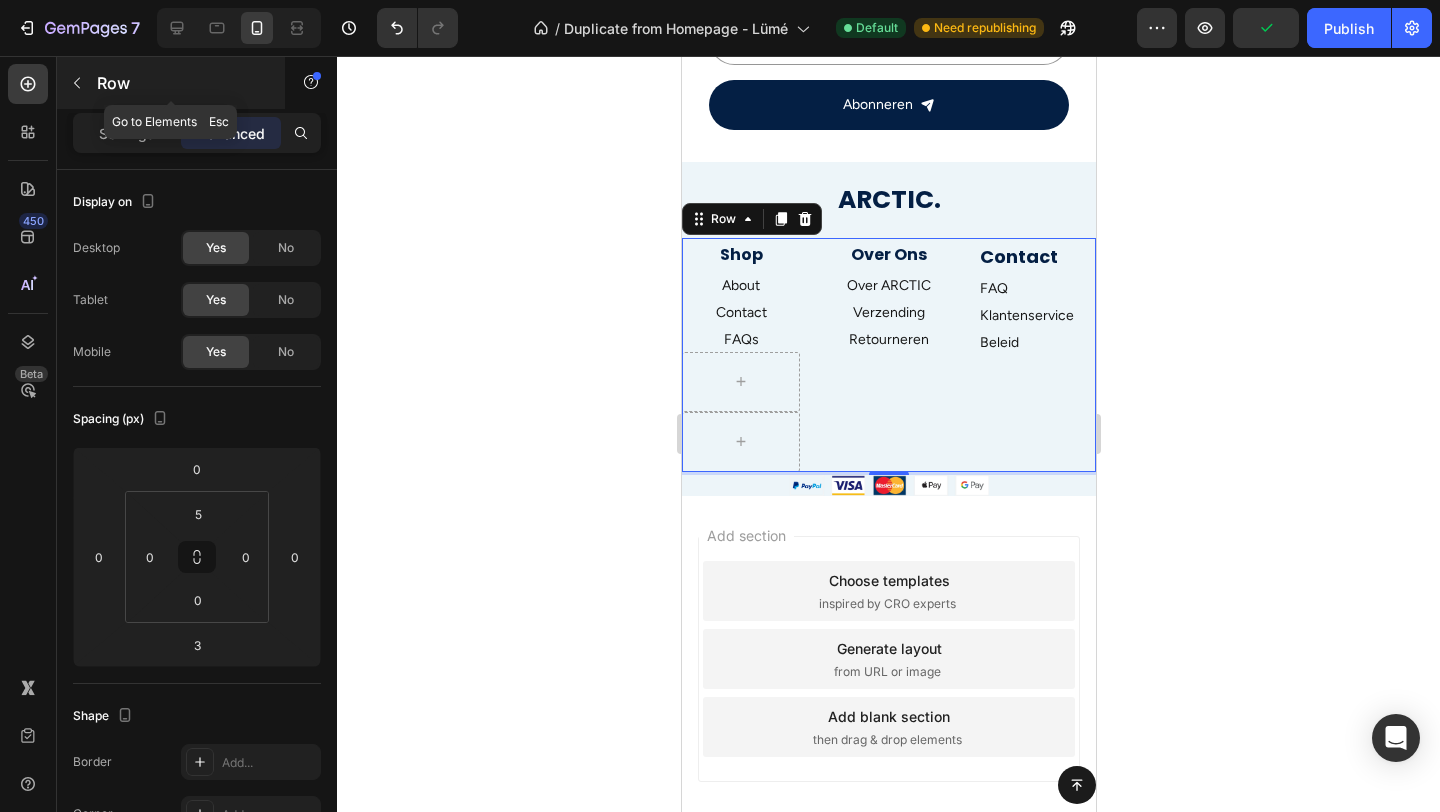 click 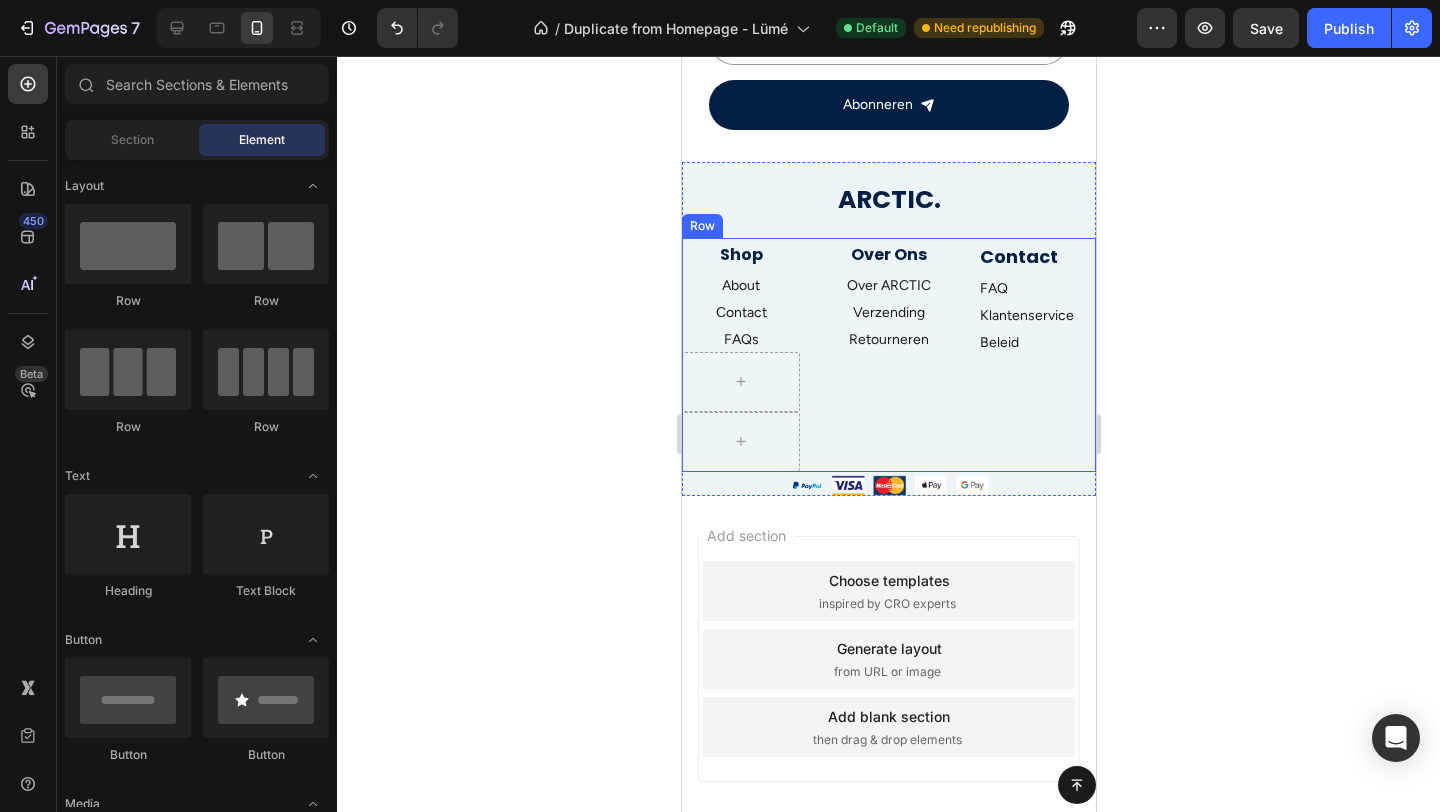 click on "Over Ons Heading Over ARCTIC Text block Verzending Text block Retourneren Text block" at bounding box center [888, 357] 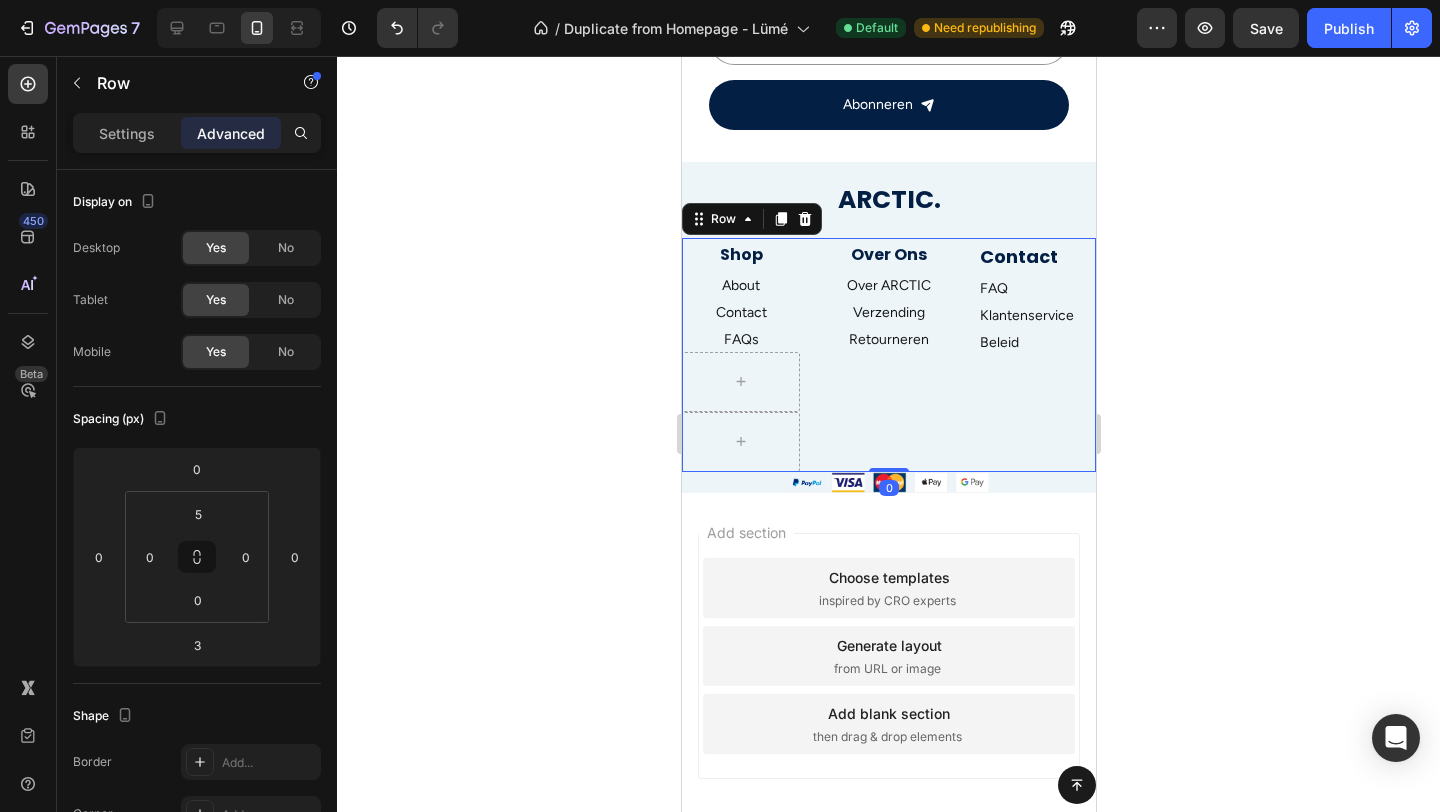 drag, startPoint x: 884, startPoint y: 472, endPoint x: 893, endPoint y: 383, distance: 89.453896 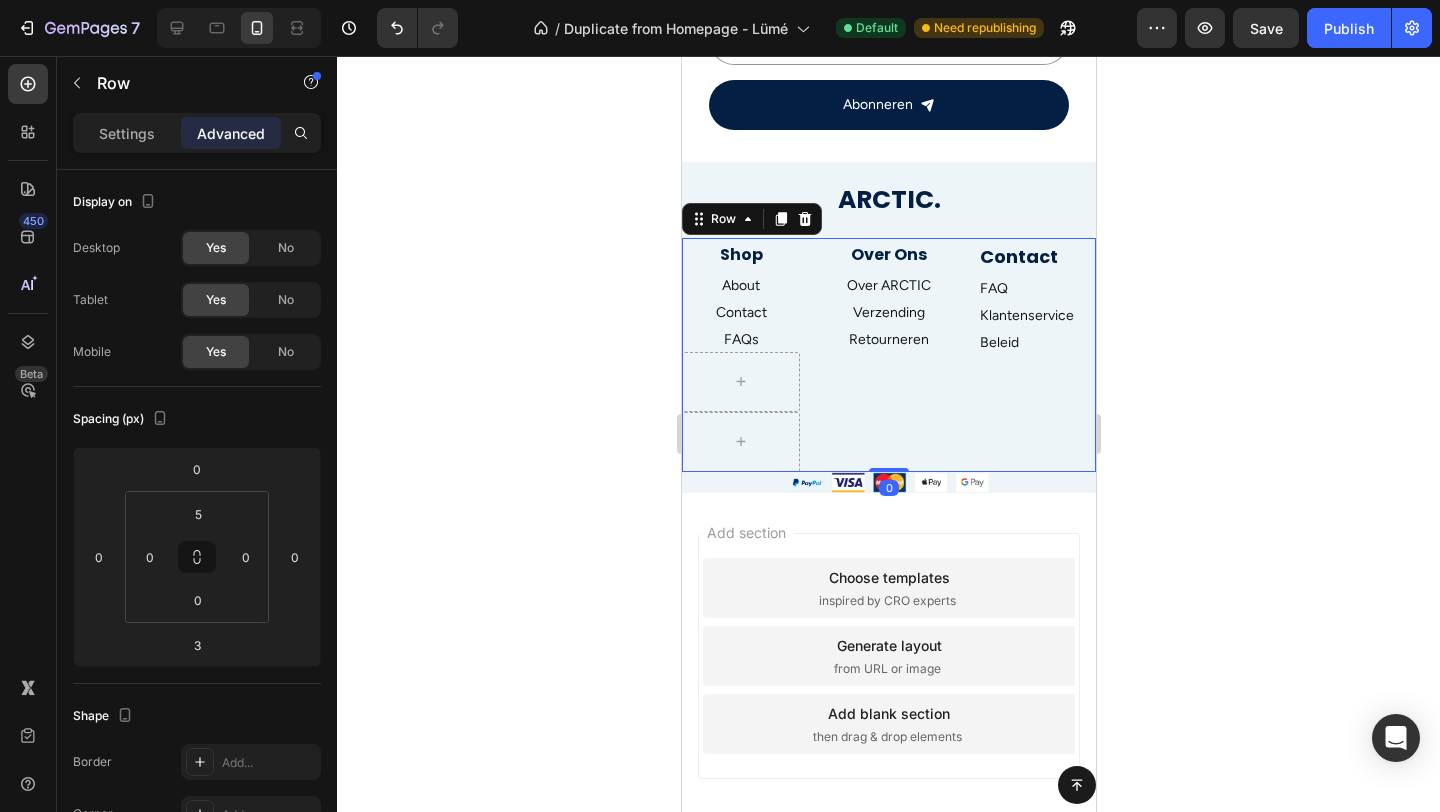 click on "Shop Heading About Text block Contact Text block FAQs Text block
Row Over Ons Heading Over ARCTIC Text block Verzending Text block Retourneren Text block Contact Heading FAQ Text block Klantenservice Text block Beleid Text block Row Newsletter Row Row   0" at bounding box center [888, 355] 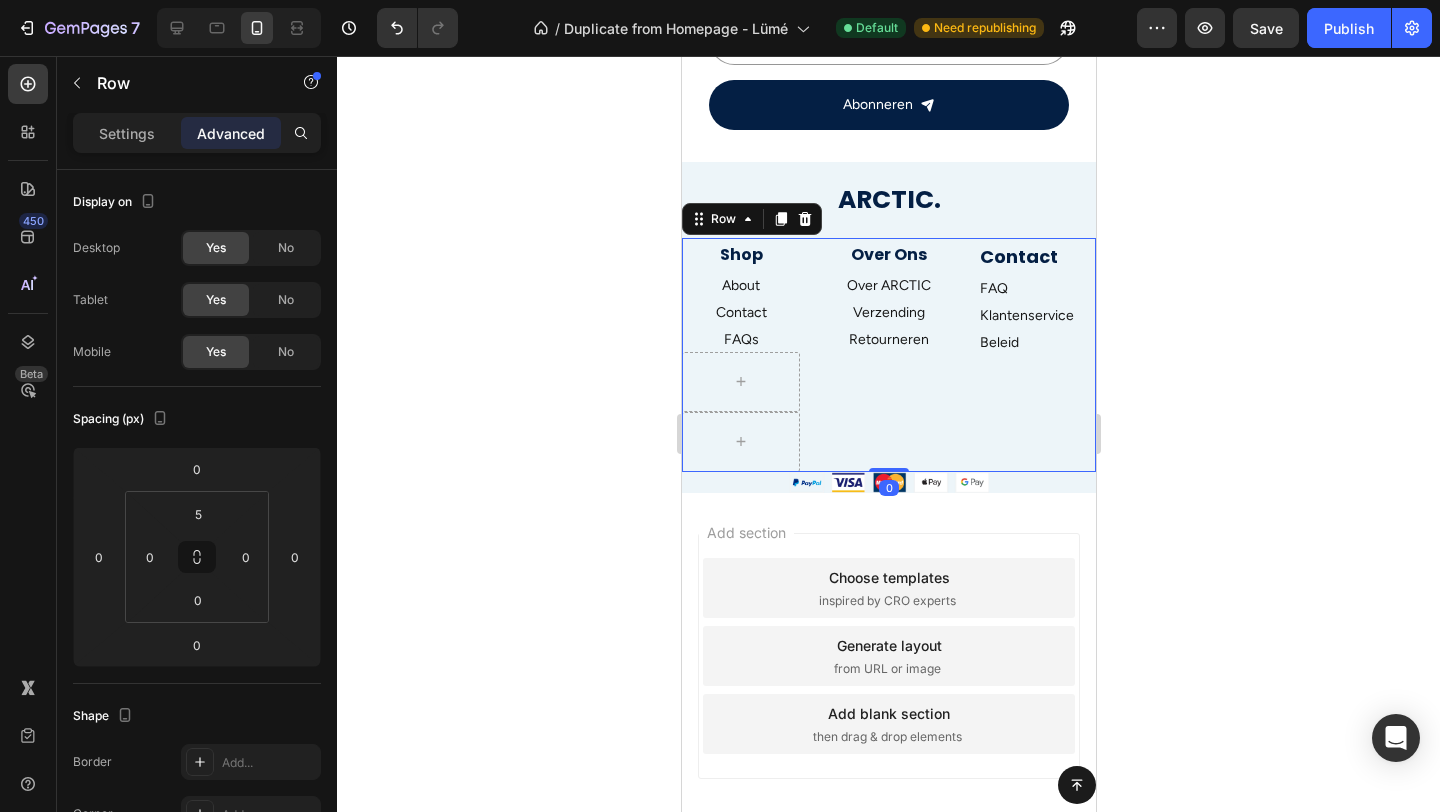 click at bounding box center [888, 482] 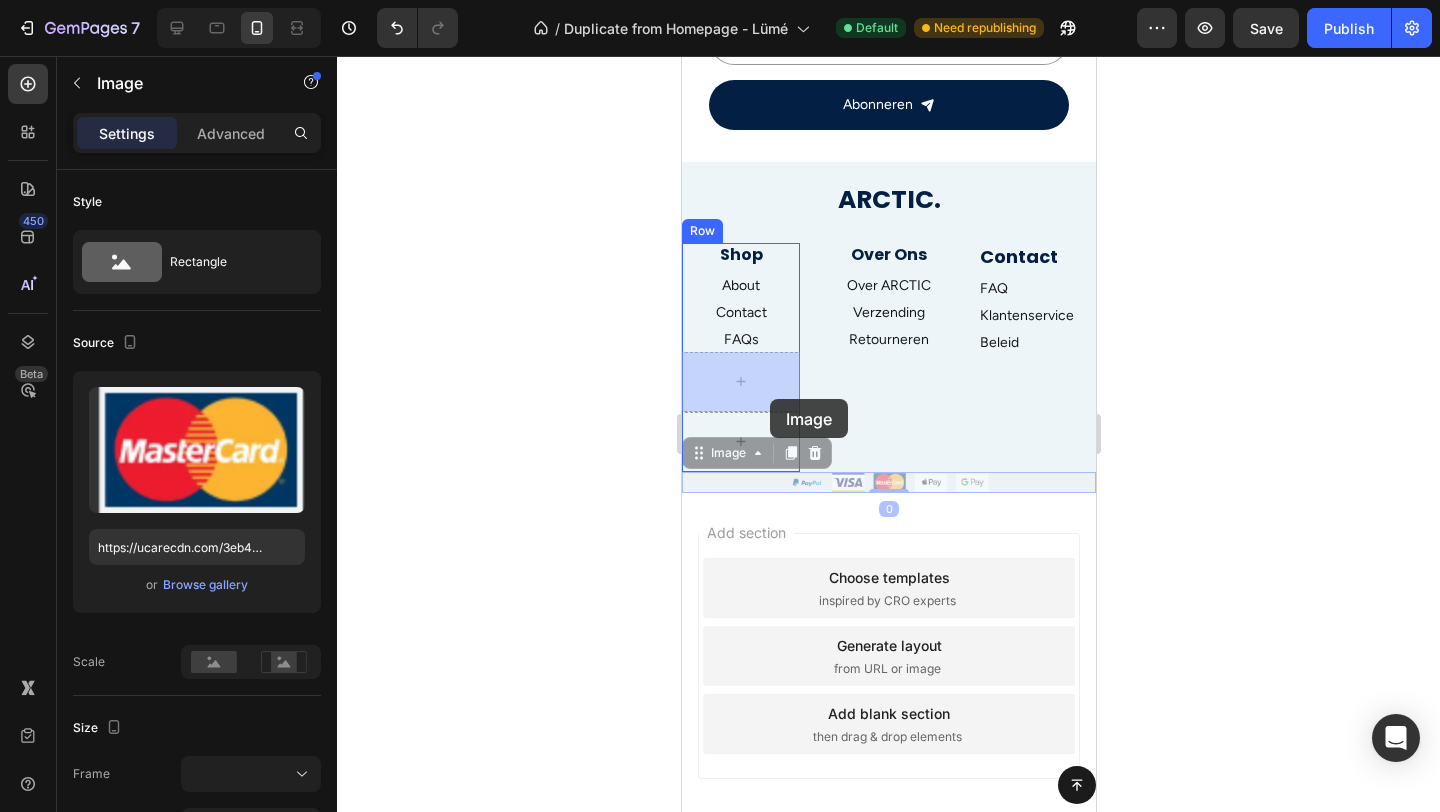 drag, startPoint x: 951, startPoint y: 481, endPoint x: 760, endPoint y: 424, distance: 199.32385 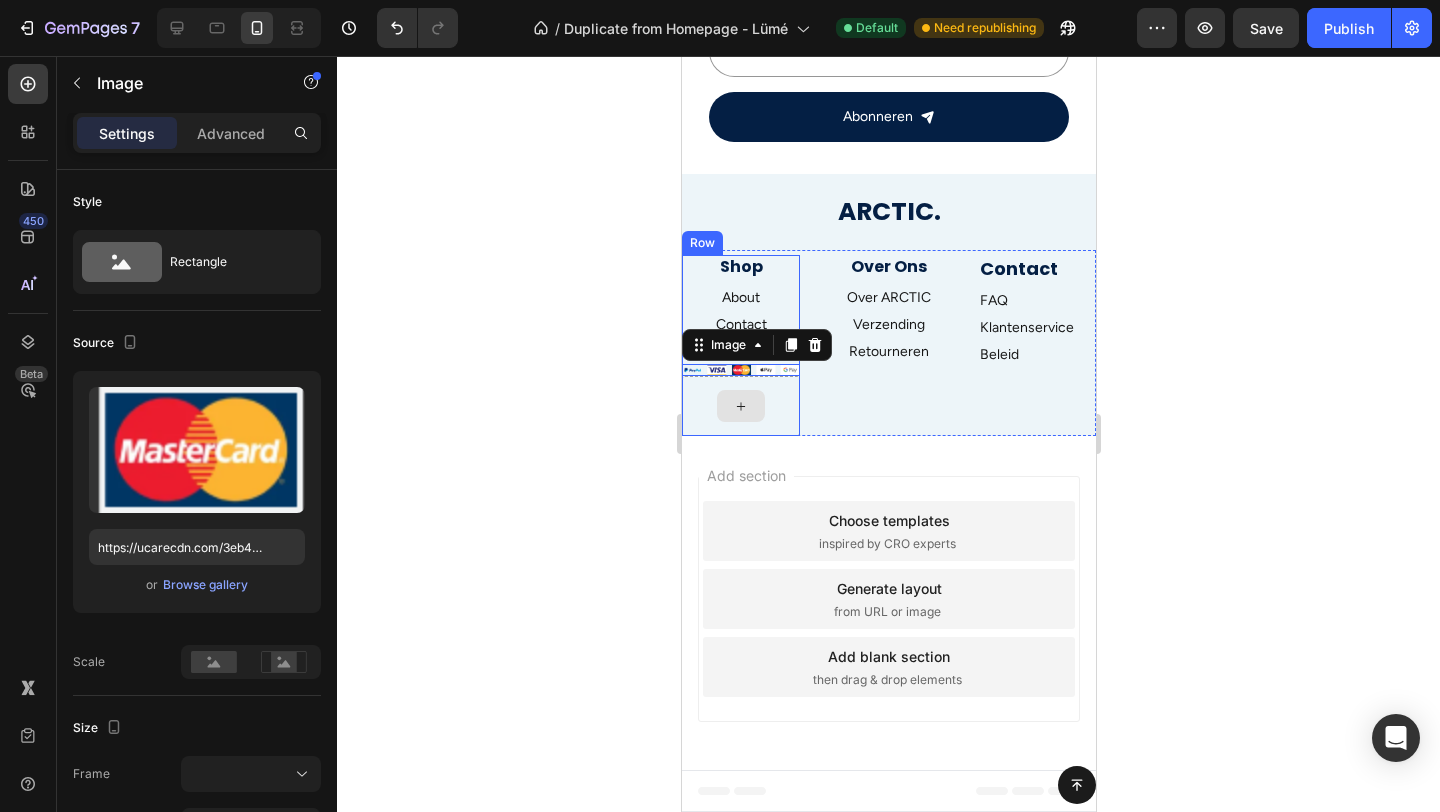 scroll, scrollTop: 2974, scrollLeft: 0, axis: vertical 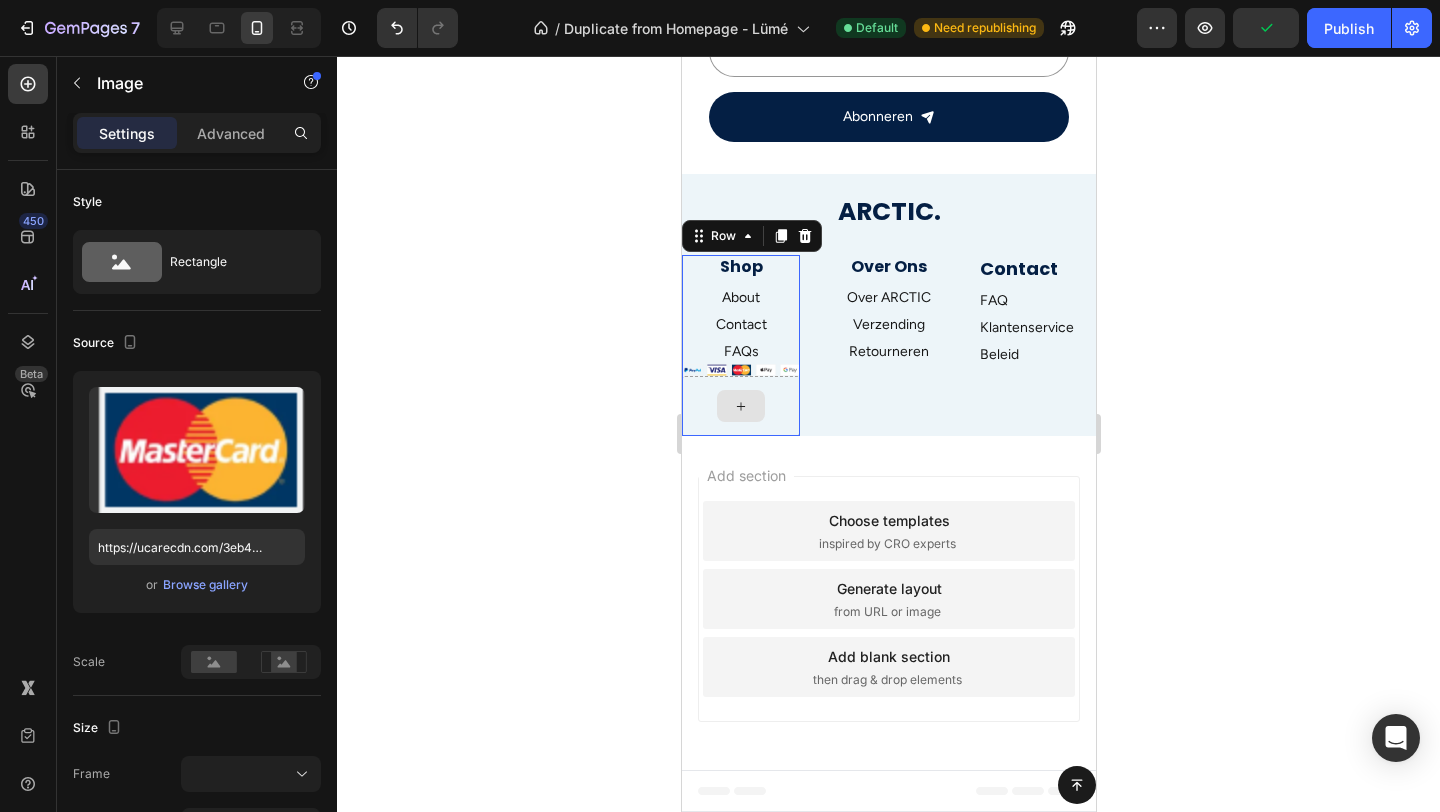 click at bounding box center [740, 406] 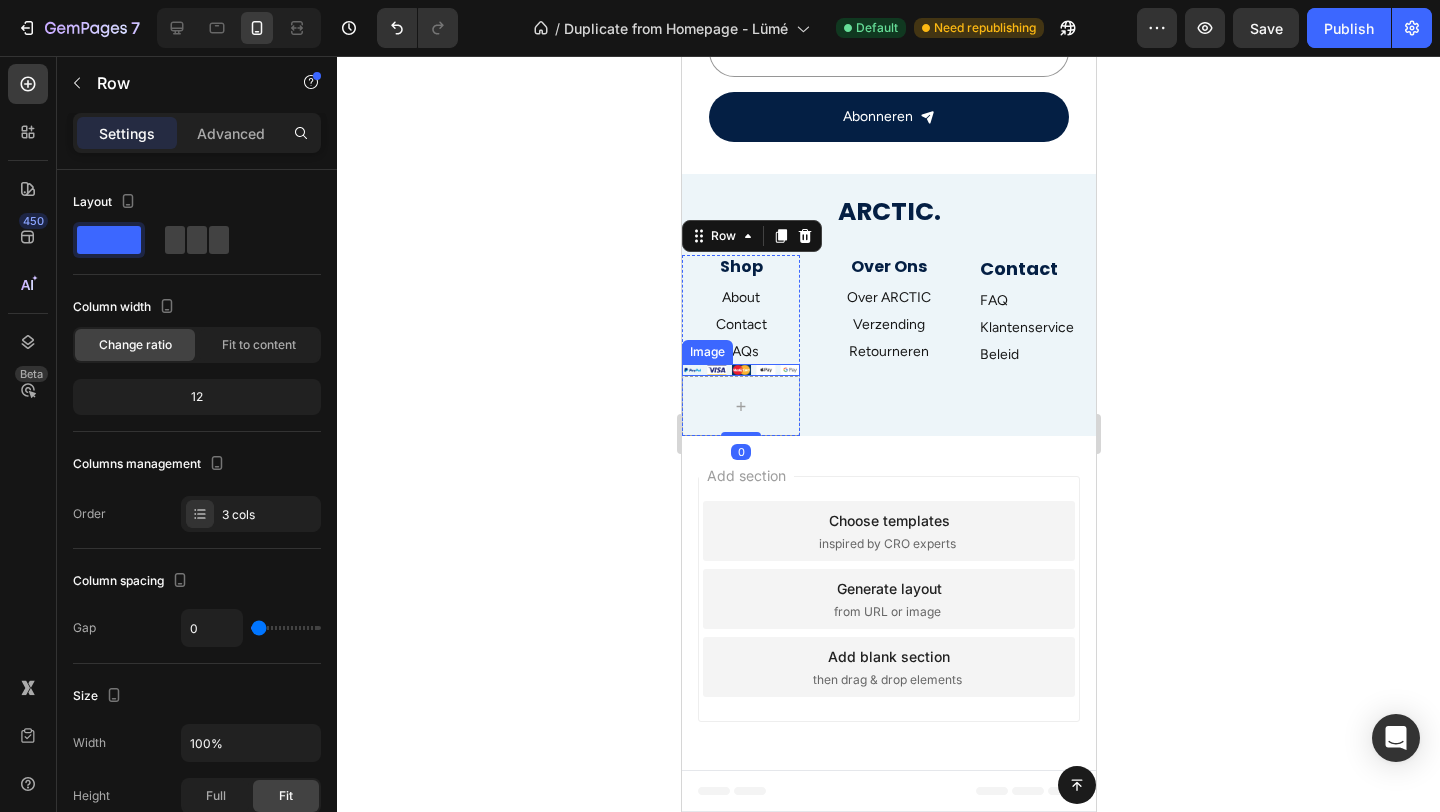 click at bounding box center (740, 370) 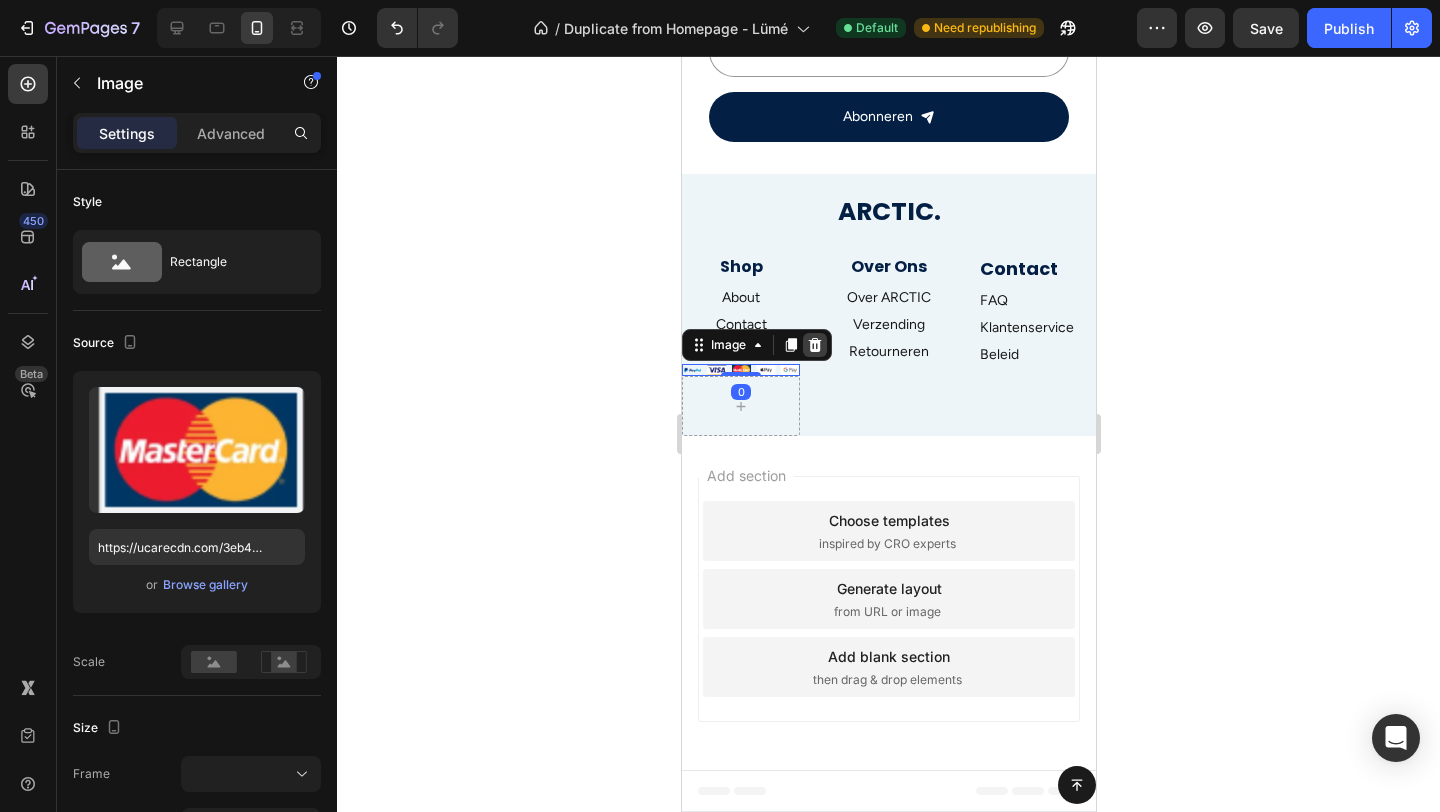 click 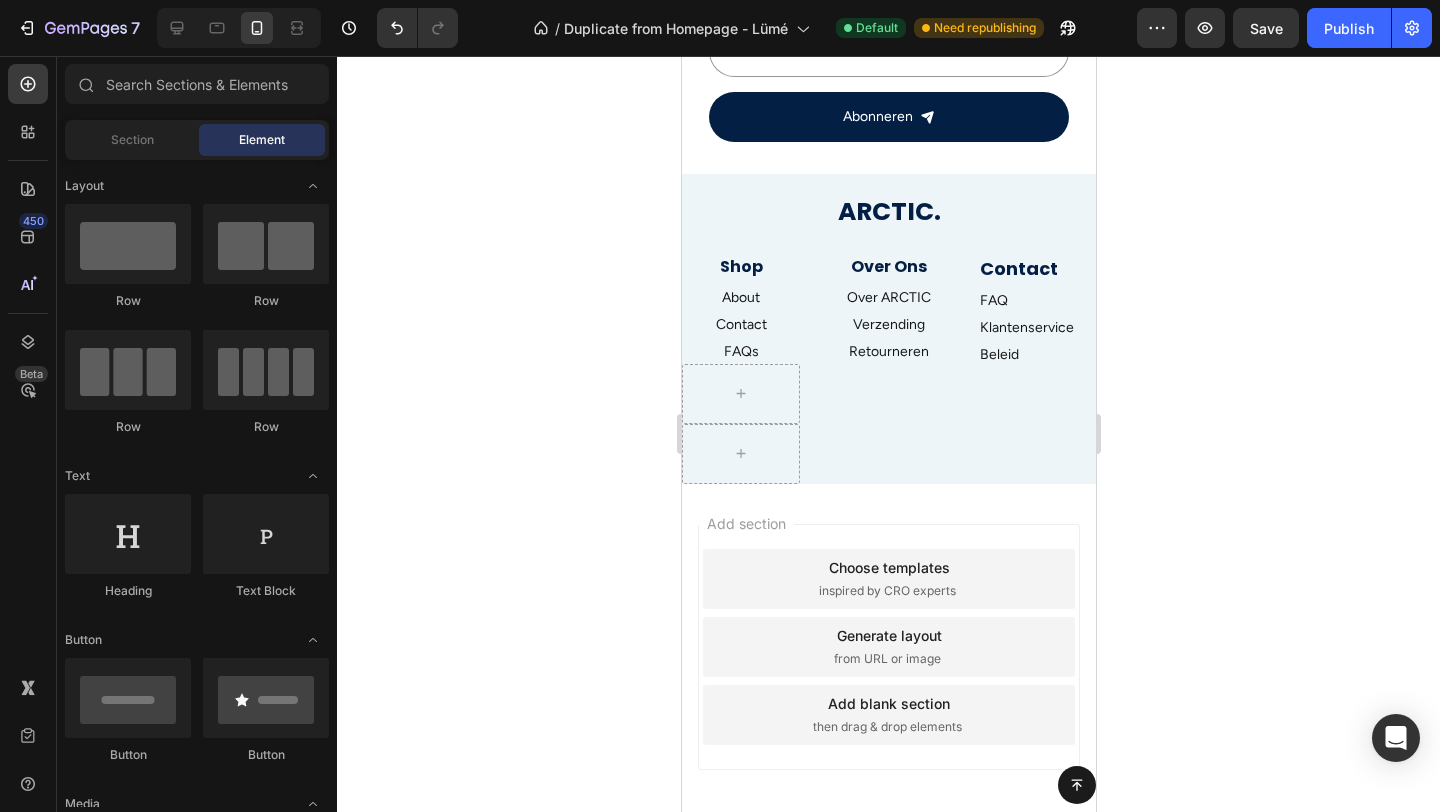 scroll, scrollTop: 2986, scrollLeft: 0, axis: vertical 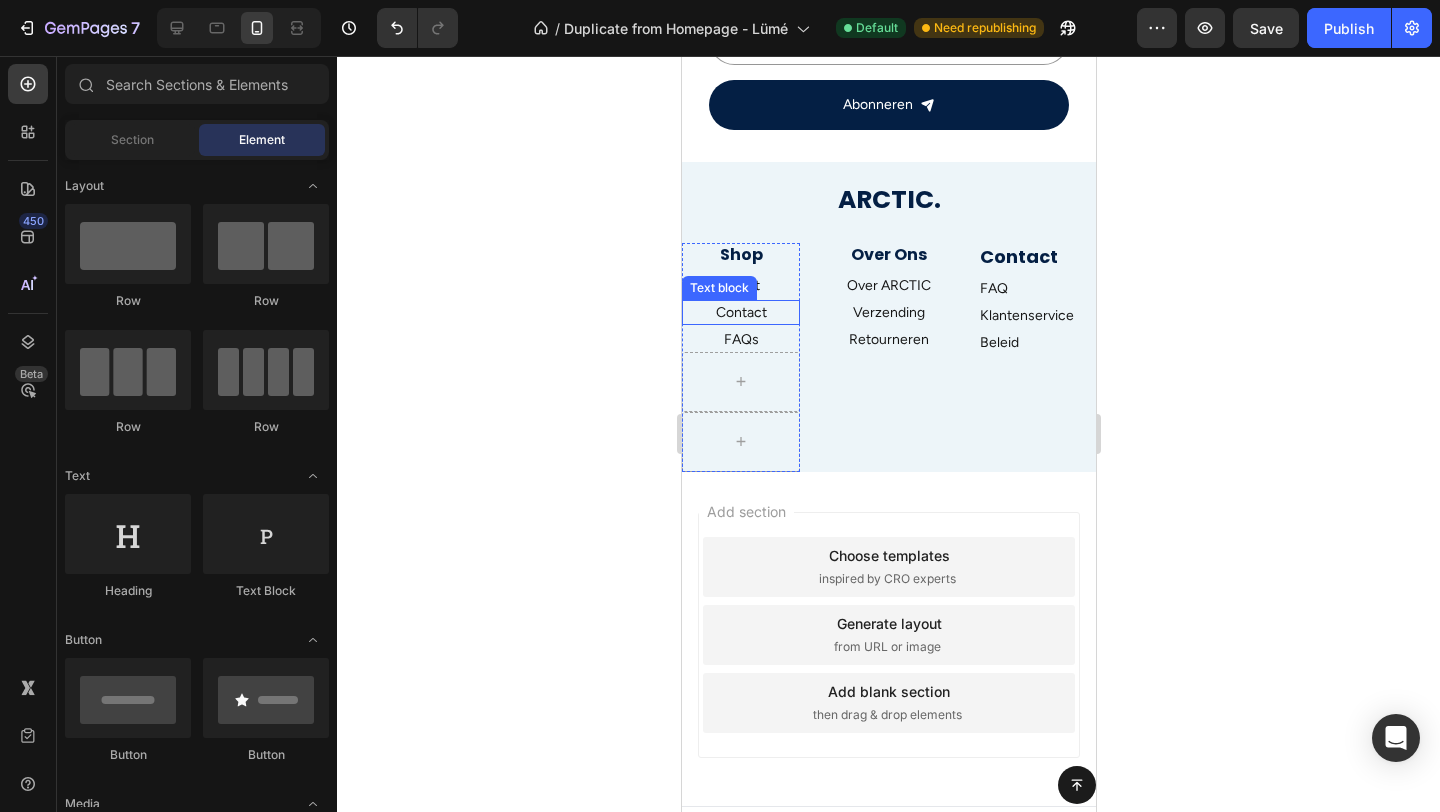 click on "Contact" at bounding box center [740, 312] 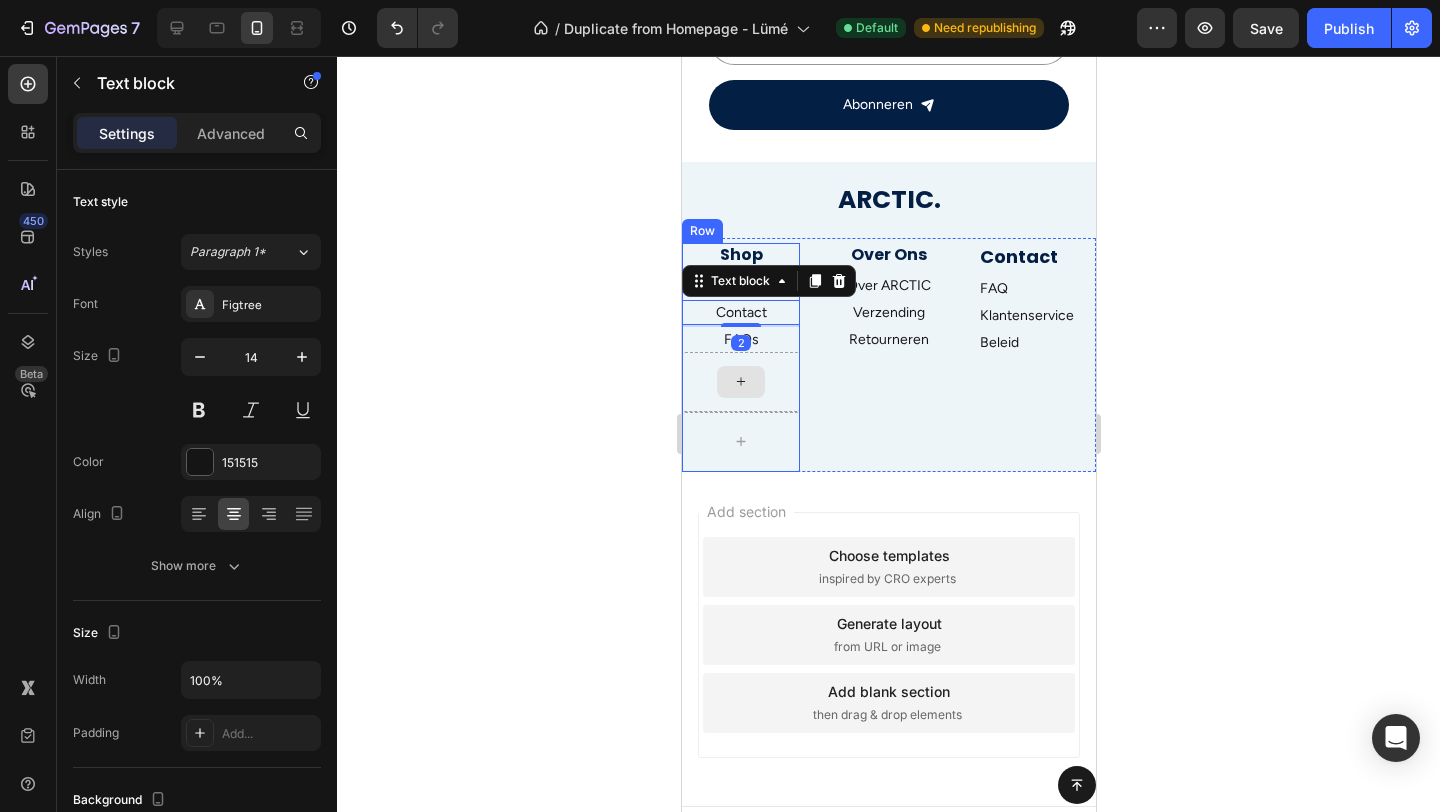 click at bounding box center [740, 382] 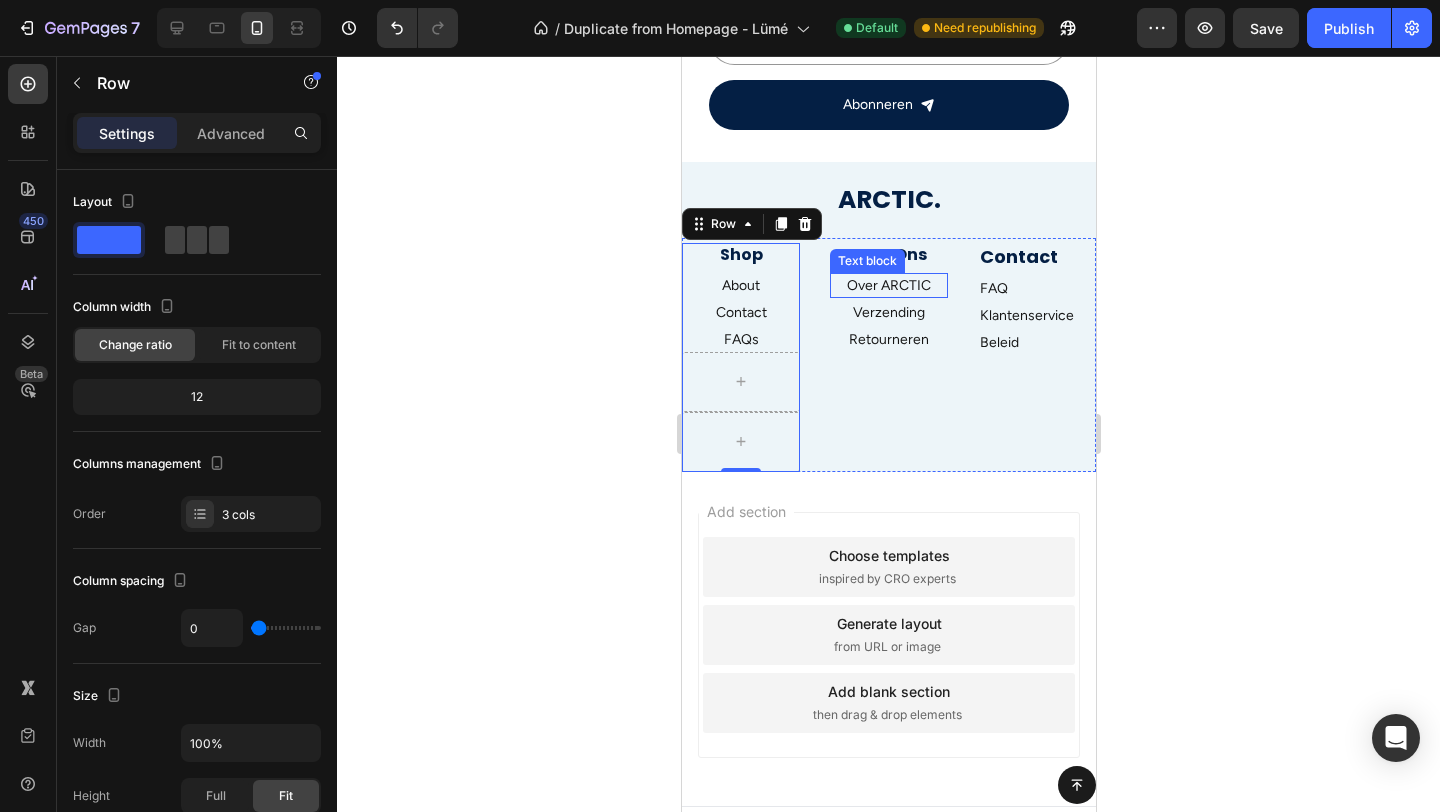 click on "Over ARCTIC" at bounding box center [888, 285] 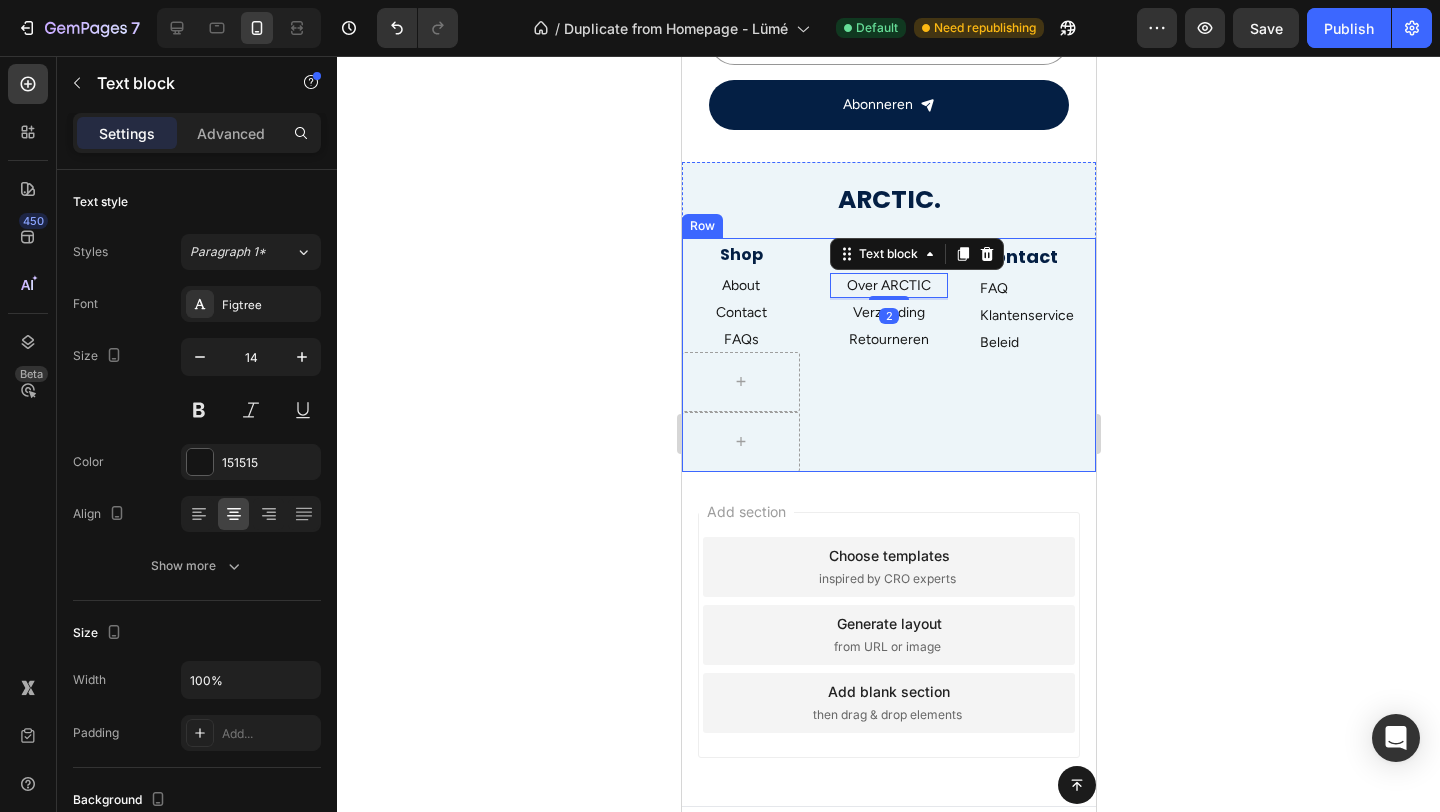 click on "Shop Heading About Text block Contact Text block FAQs Text block
Row Over Ons Heading Over ARCTIC Text block   2 Verzending Text block Retourneren Text block Contact Heading FAQ Text block Klantenservice Text block Beleid Text block Row Newsletter Row Row" at bounding box center [888, 355] 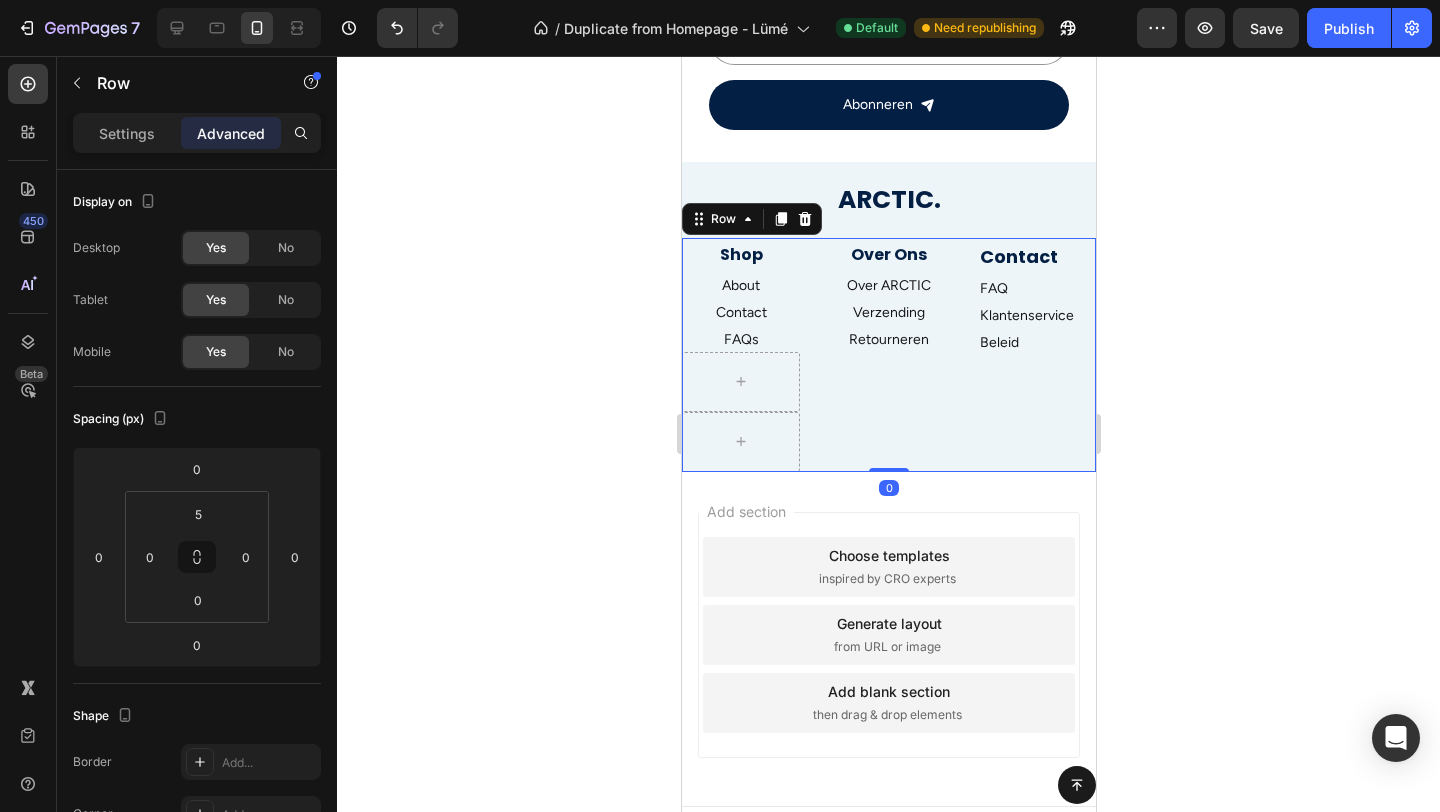 click on "Shop Heading About Text block Contact Text block FAQs Text block
Row Over Ons Heading Over ARCTIC Text block Verzending Text block Retourneren Text block Contact Heading FAQ Text block Klantenservice Text block Beleid Text block Row Newsletter Row Row   0" at bounding box center [888, 355] 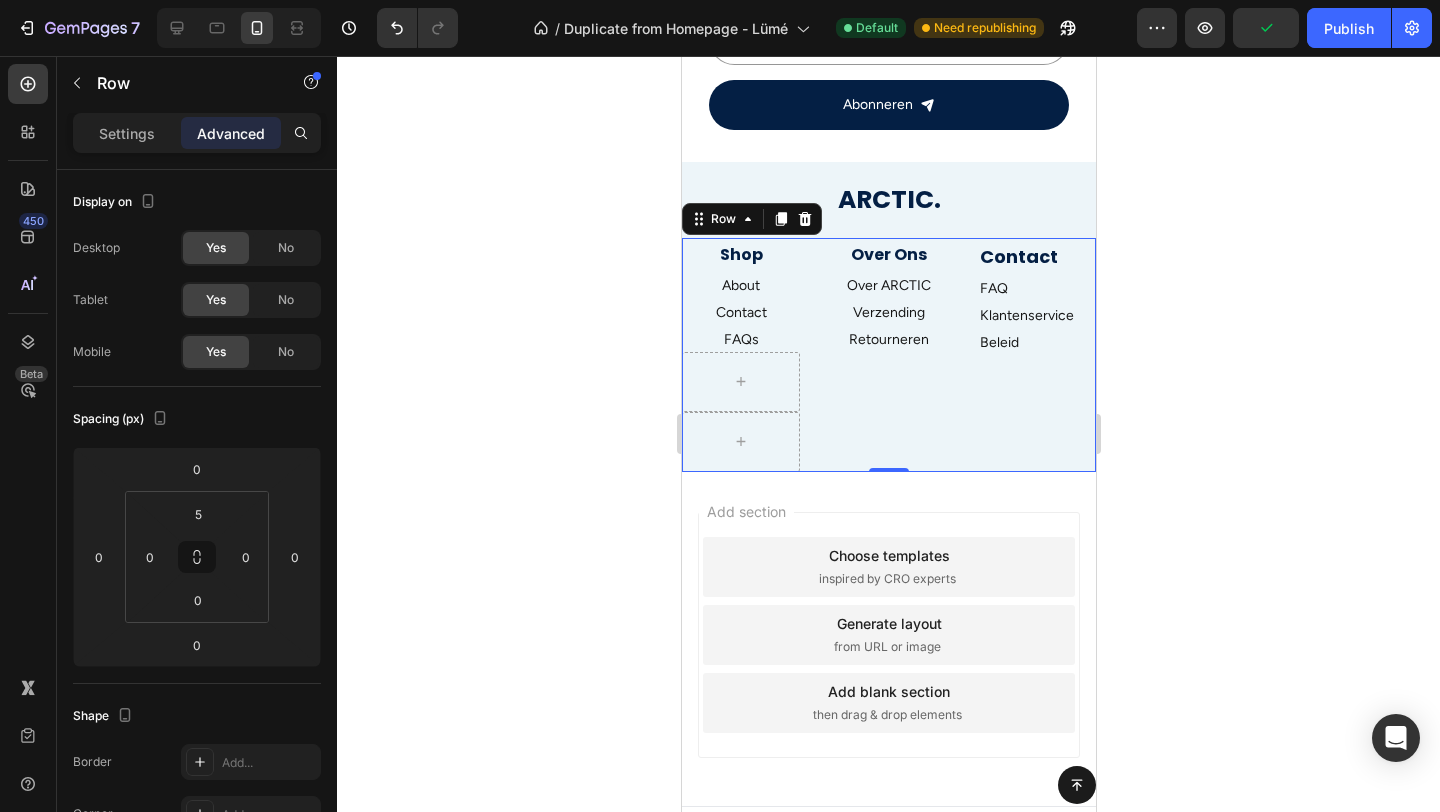 click on "About" at bounding box center [740, 285] 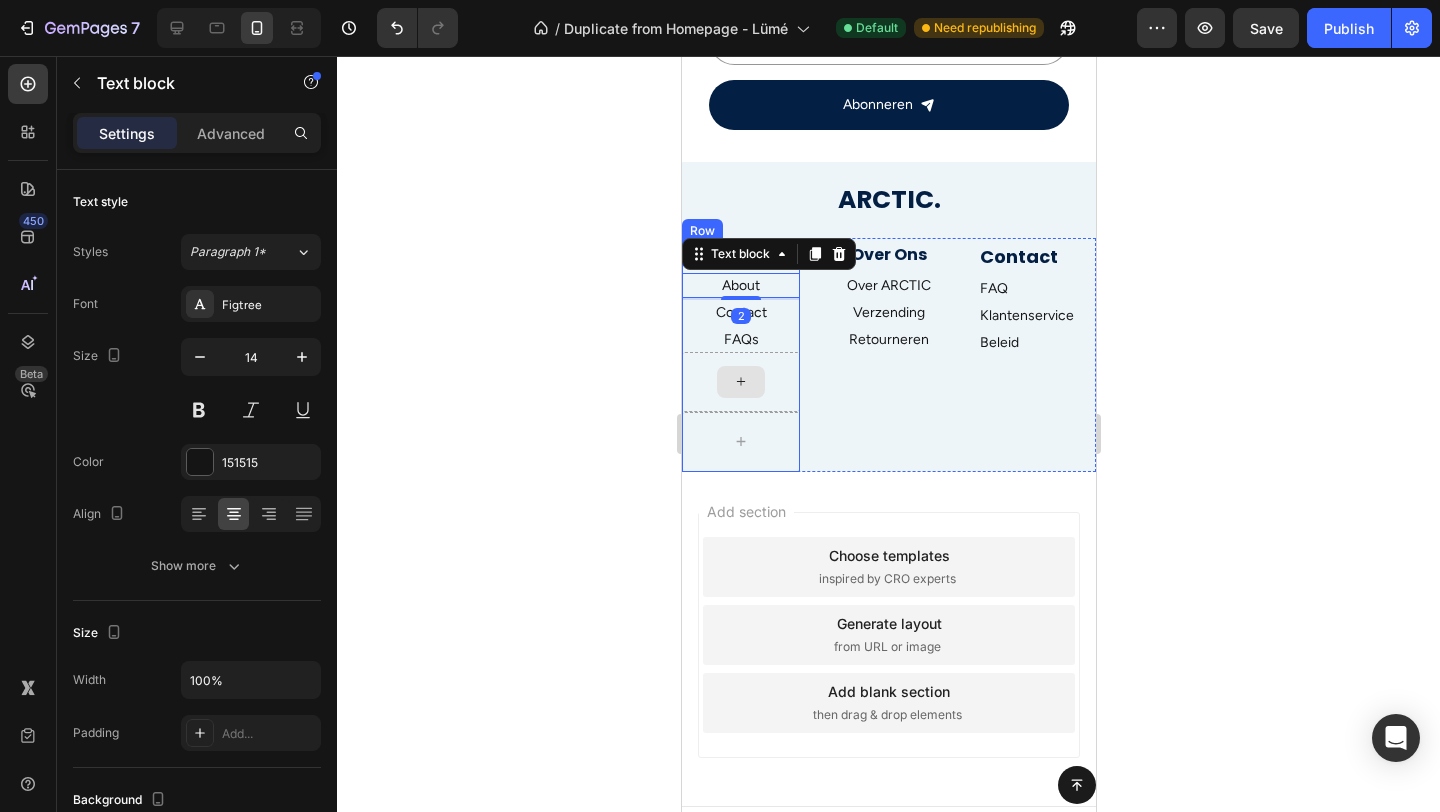 click at bounding box center (740, 382) 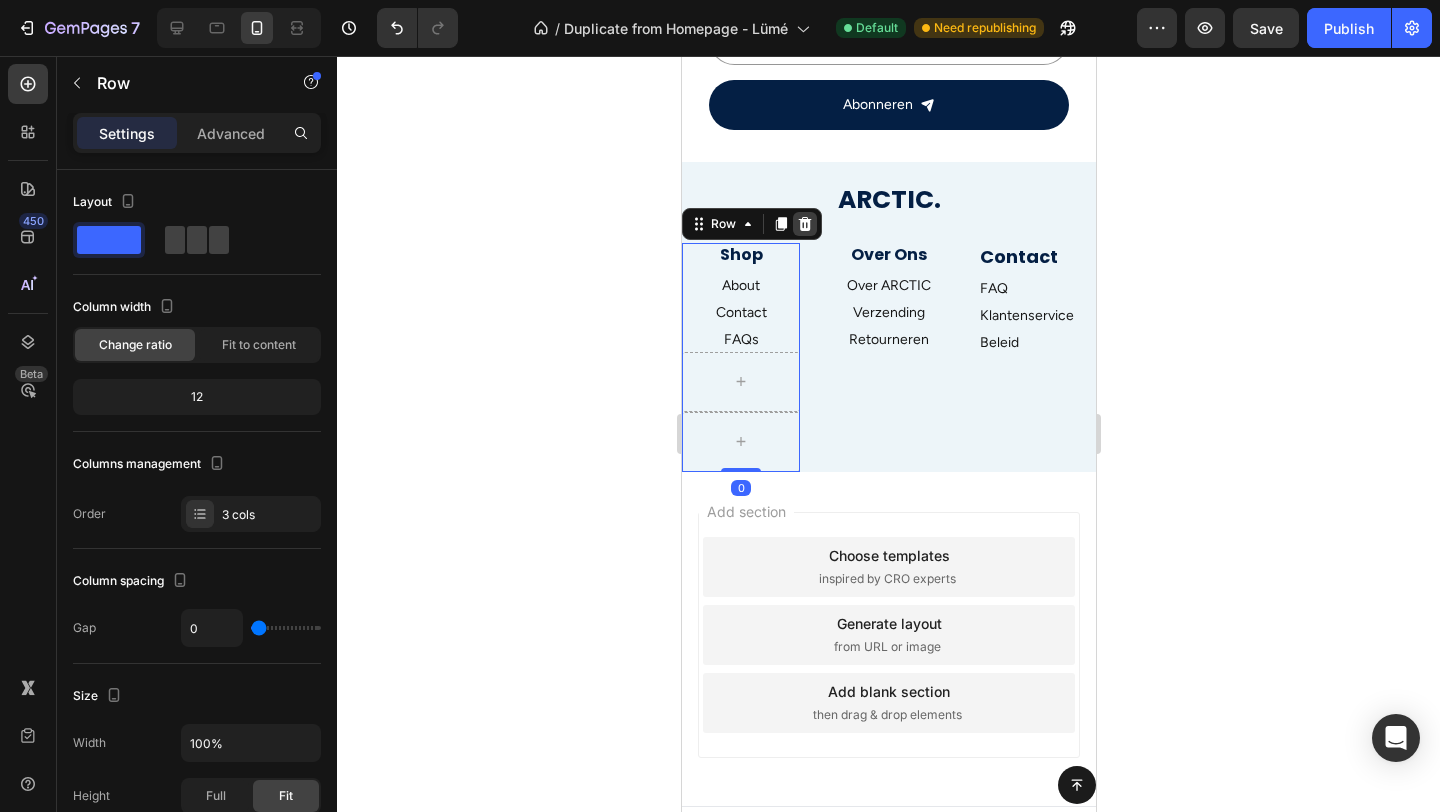 click 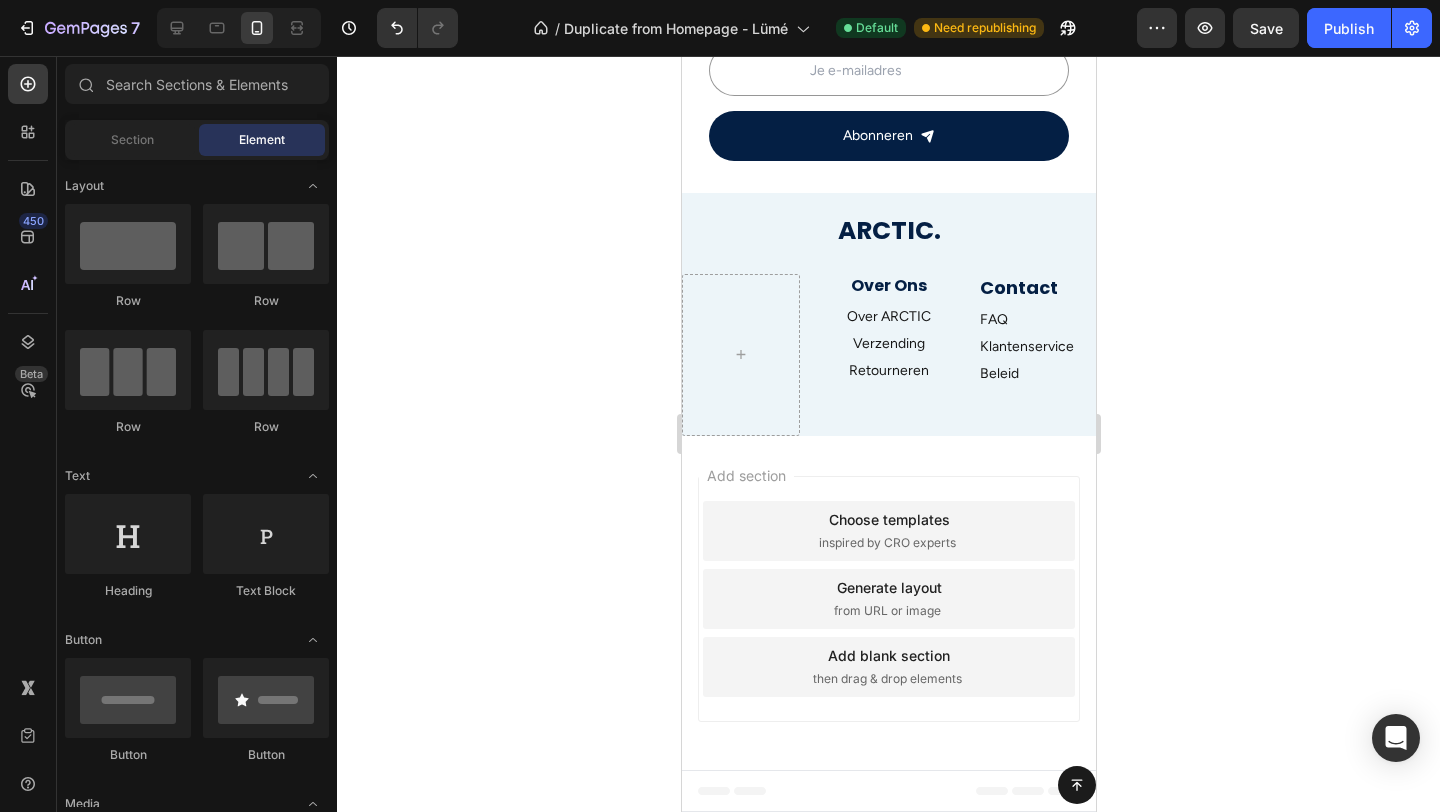 scroll, scrollTop: 2955, scrollLeft: 0, axis: vertical 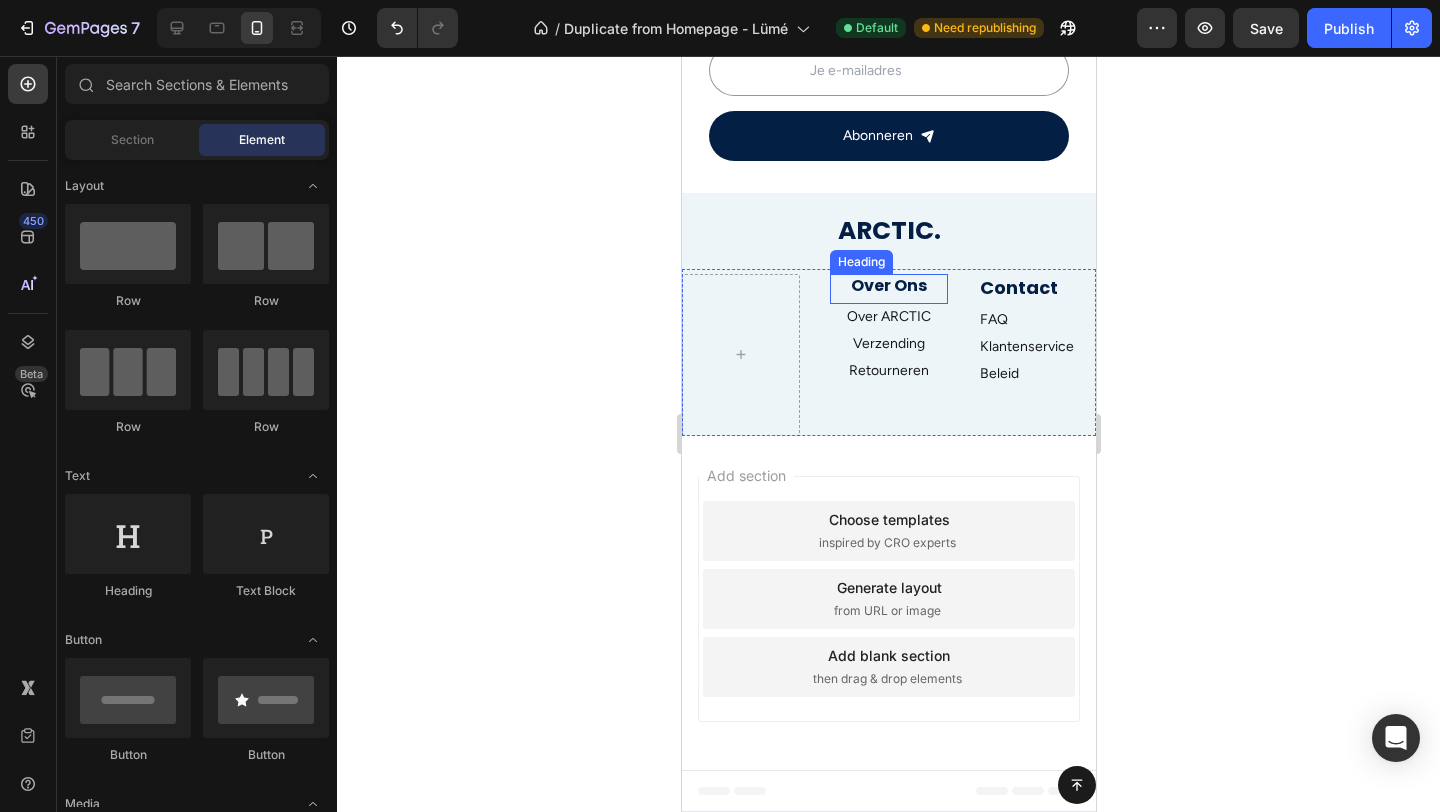 click on "Over Ons" at bounding box center (888, 286) 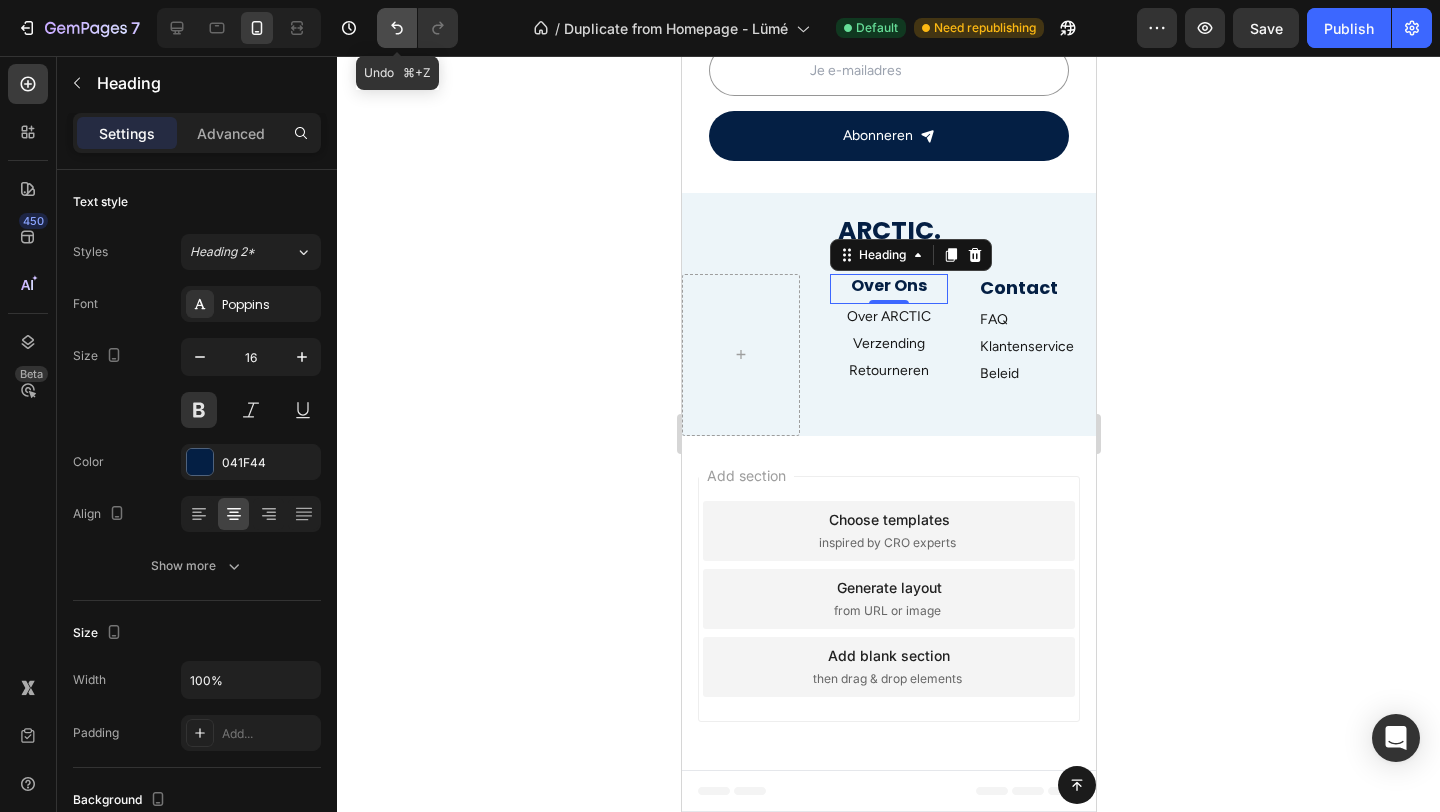 click 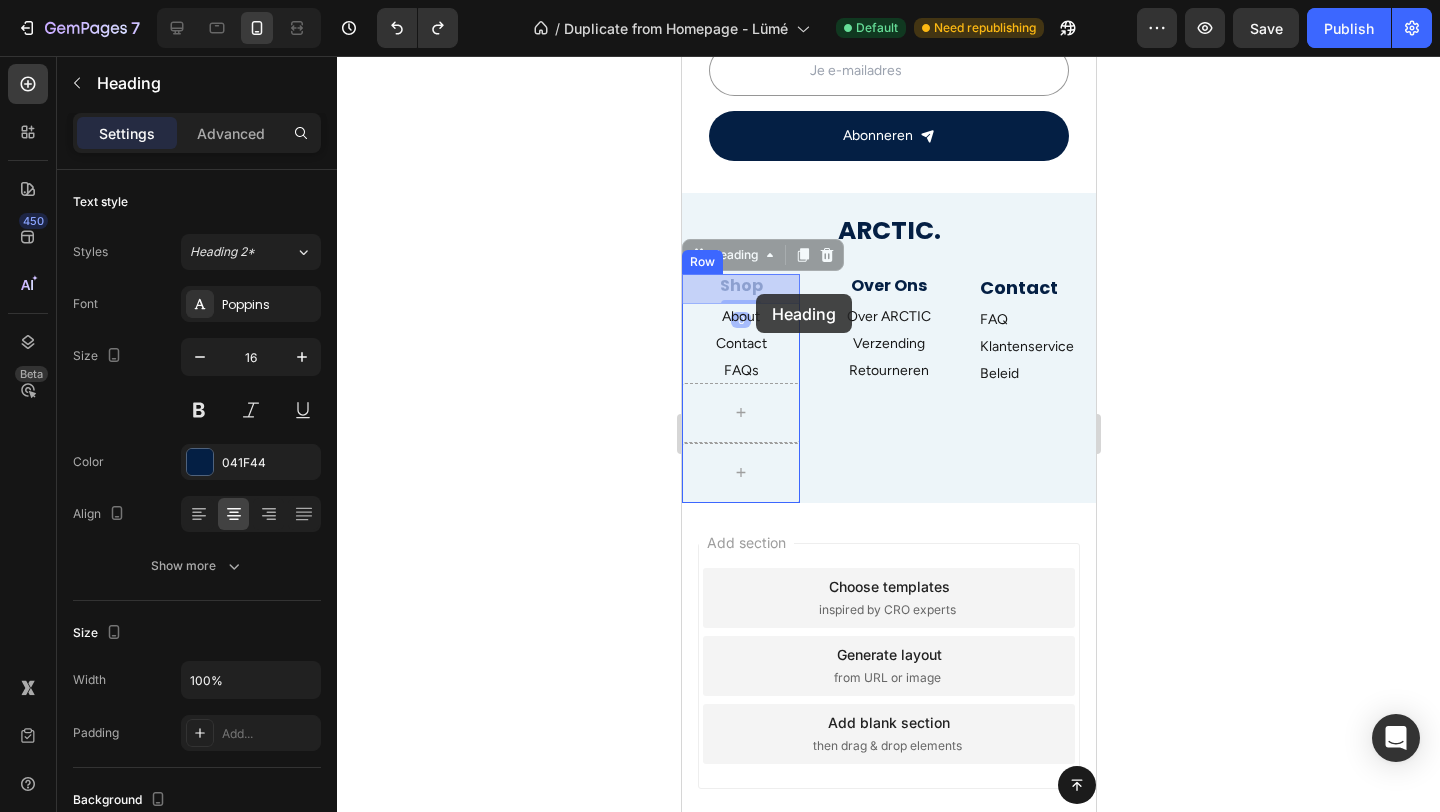 drag, startPoint x: 765, startPoint y: 284, endPoint x: 755, endPoint y: 294, distance: 14.142136 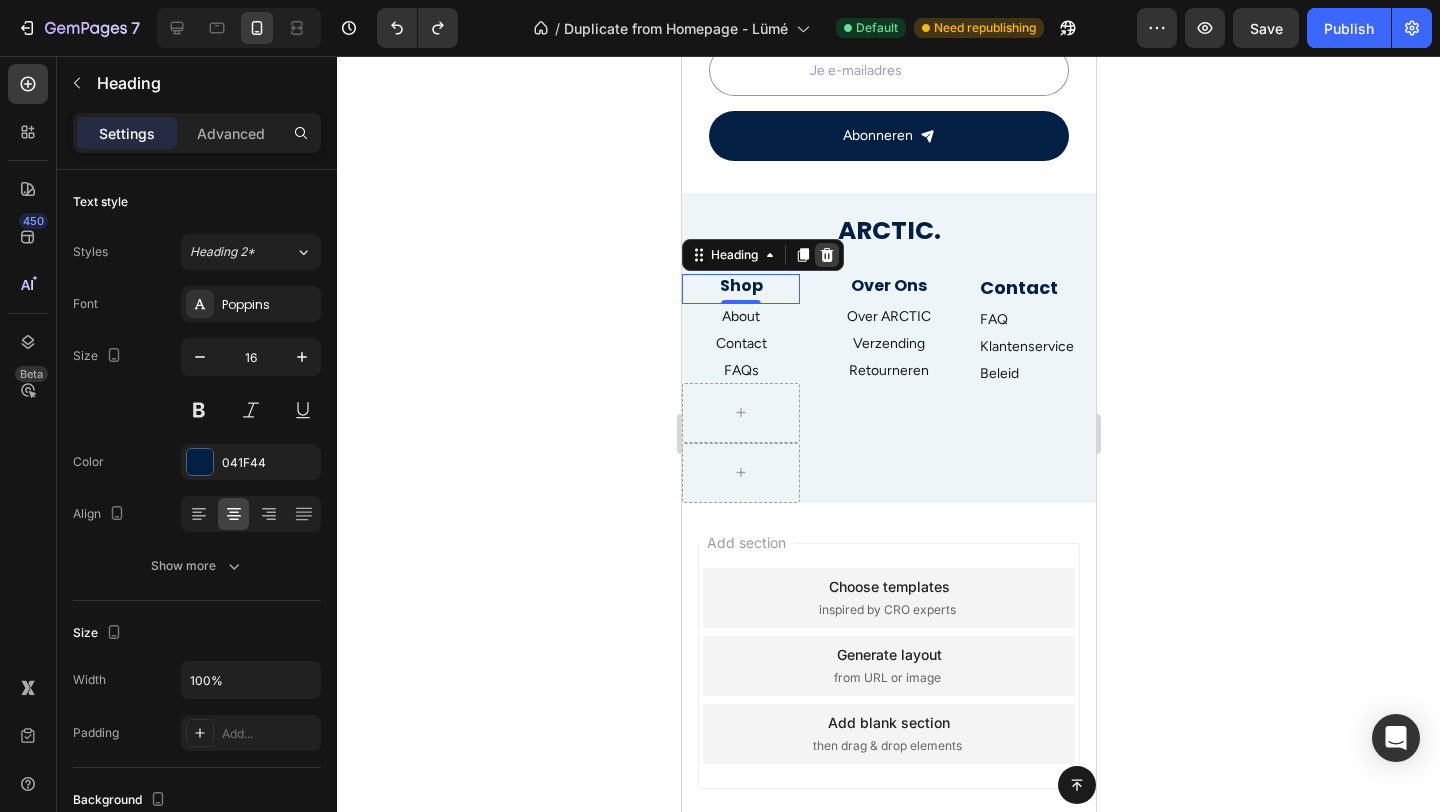 click 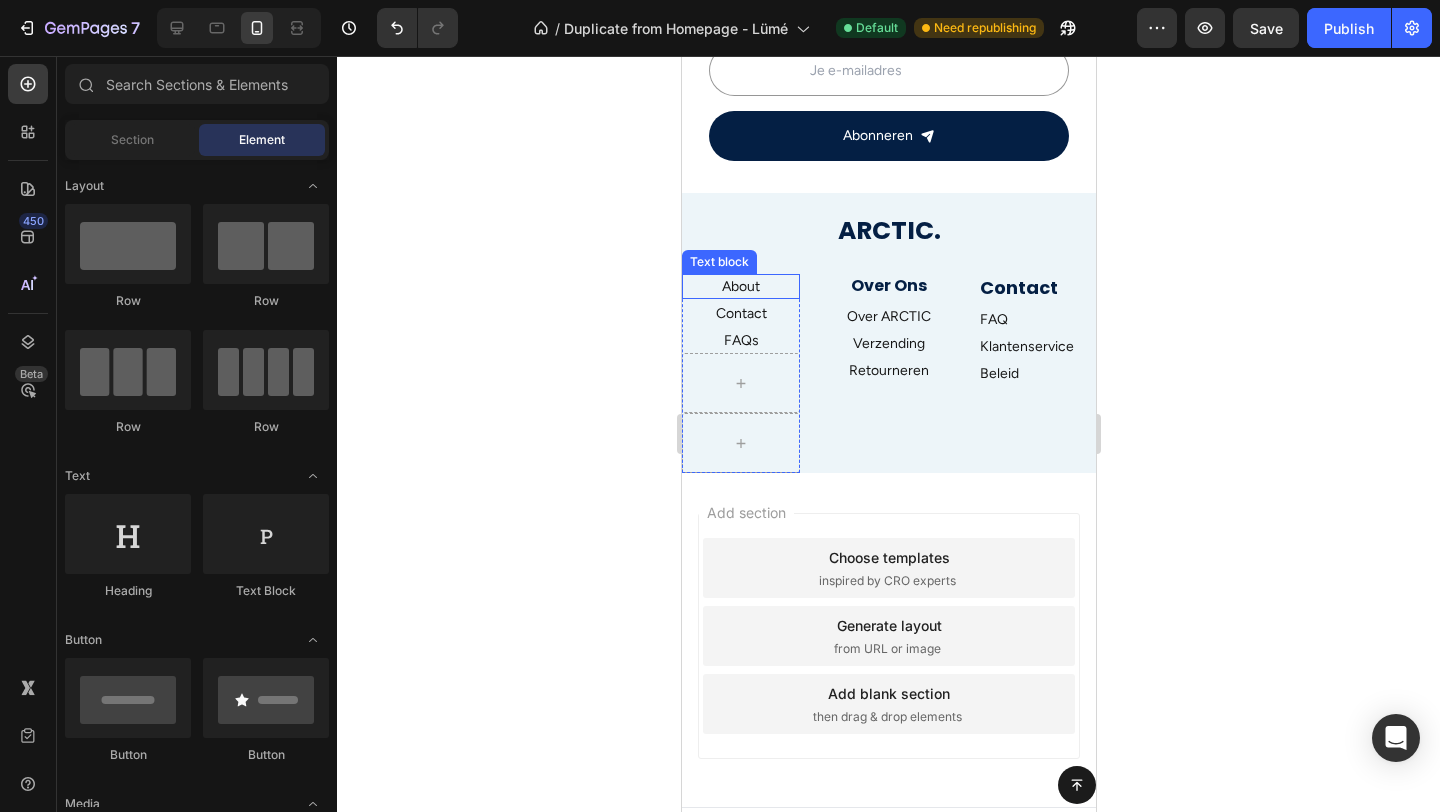 click on "About" at bounding box center [740, 286] 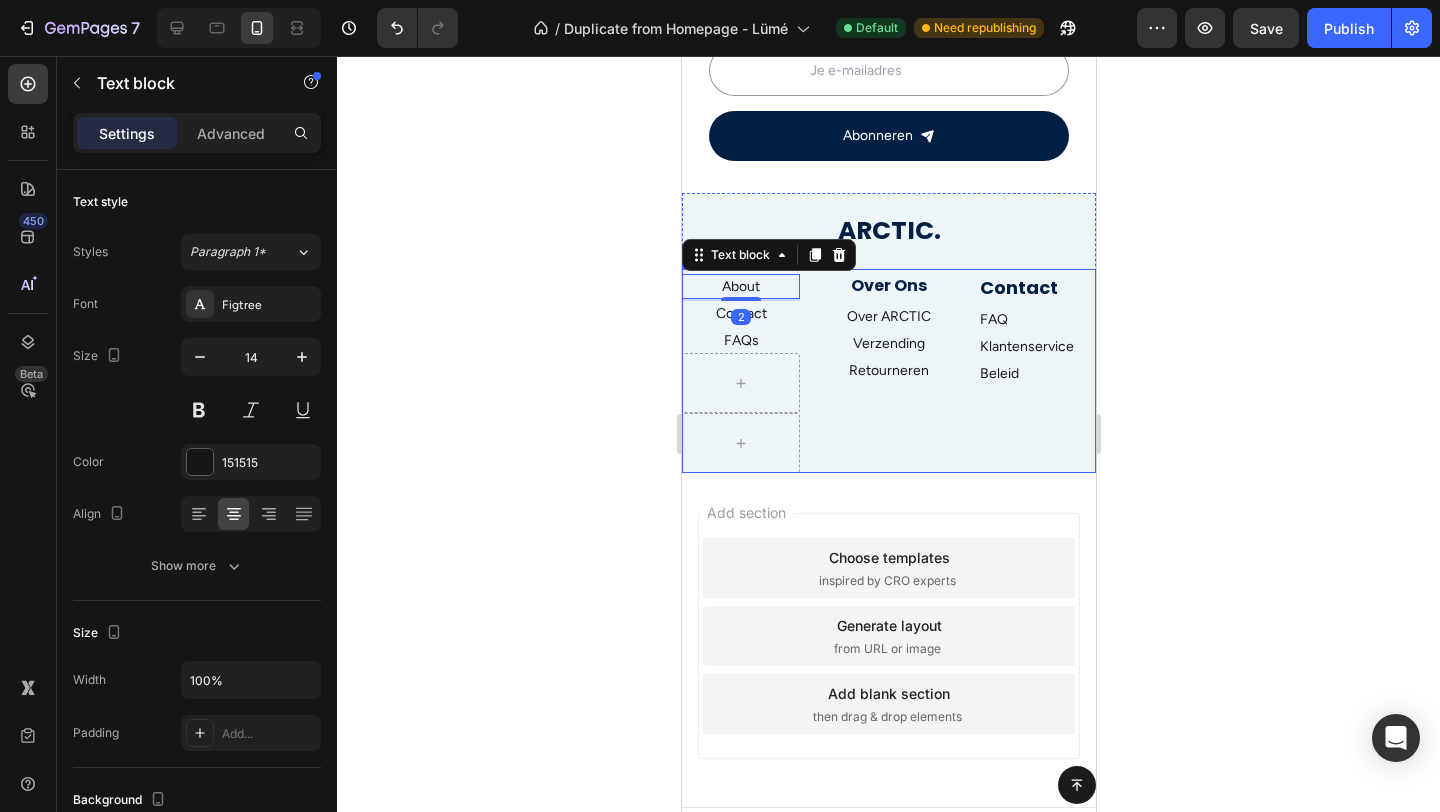 click on "FAQs" at bounding box center [740, 340] 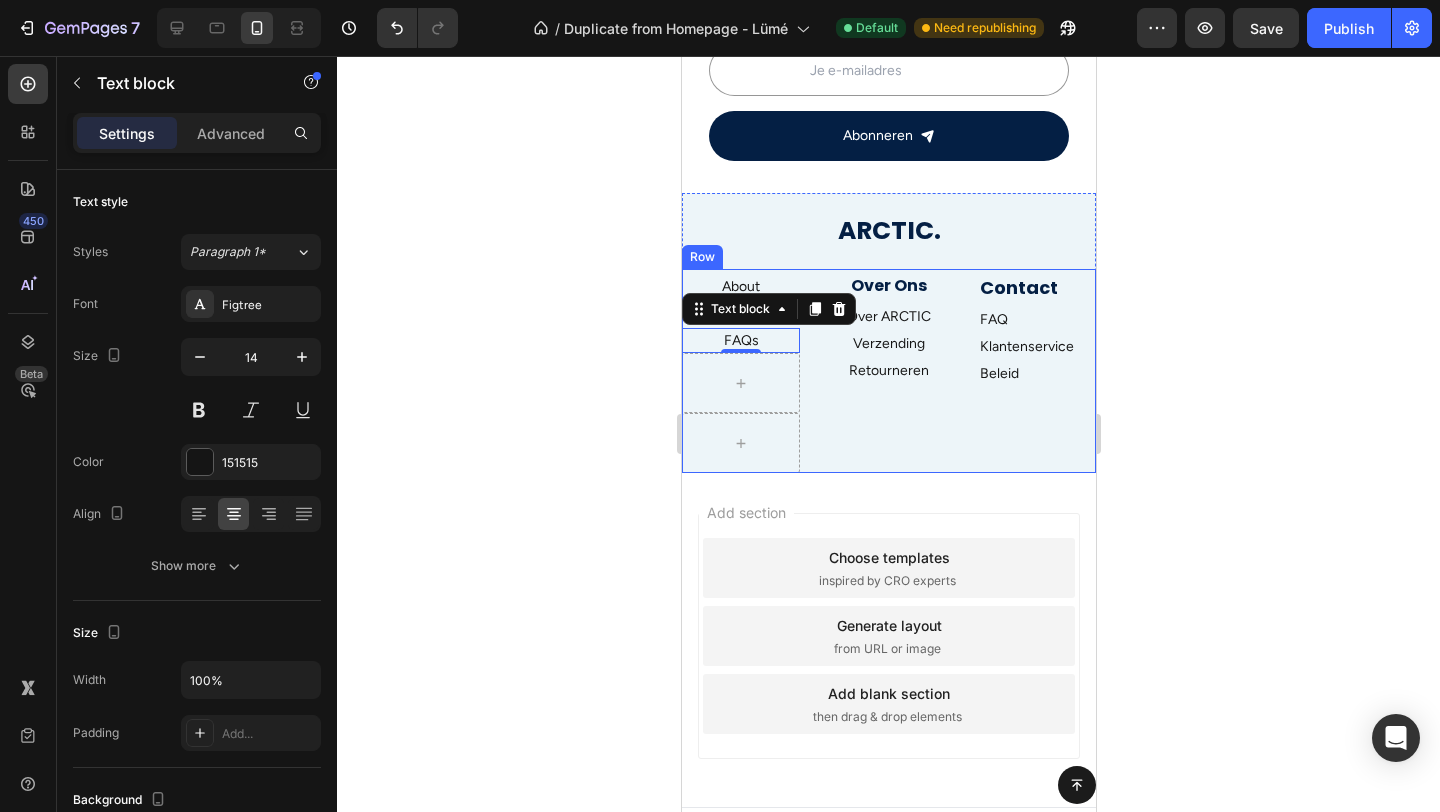 click on "About Text block Contact Text block FAQs Text block   0
Row Over Ons Heading Over ARCTIC Text block Verzending Text block Retourneren Text block Contact Heading FAQ Text block Klantenservice Text block Beleid Text block Row Newsletter Row Row" at bounding box center (888, 371) 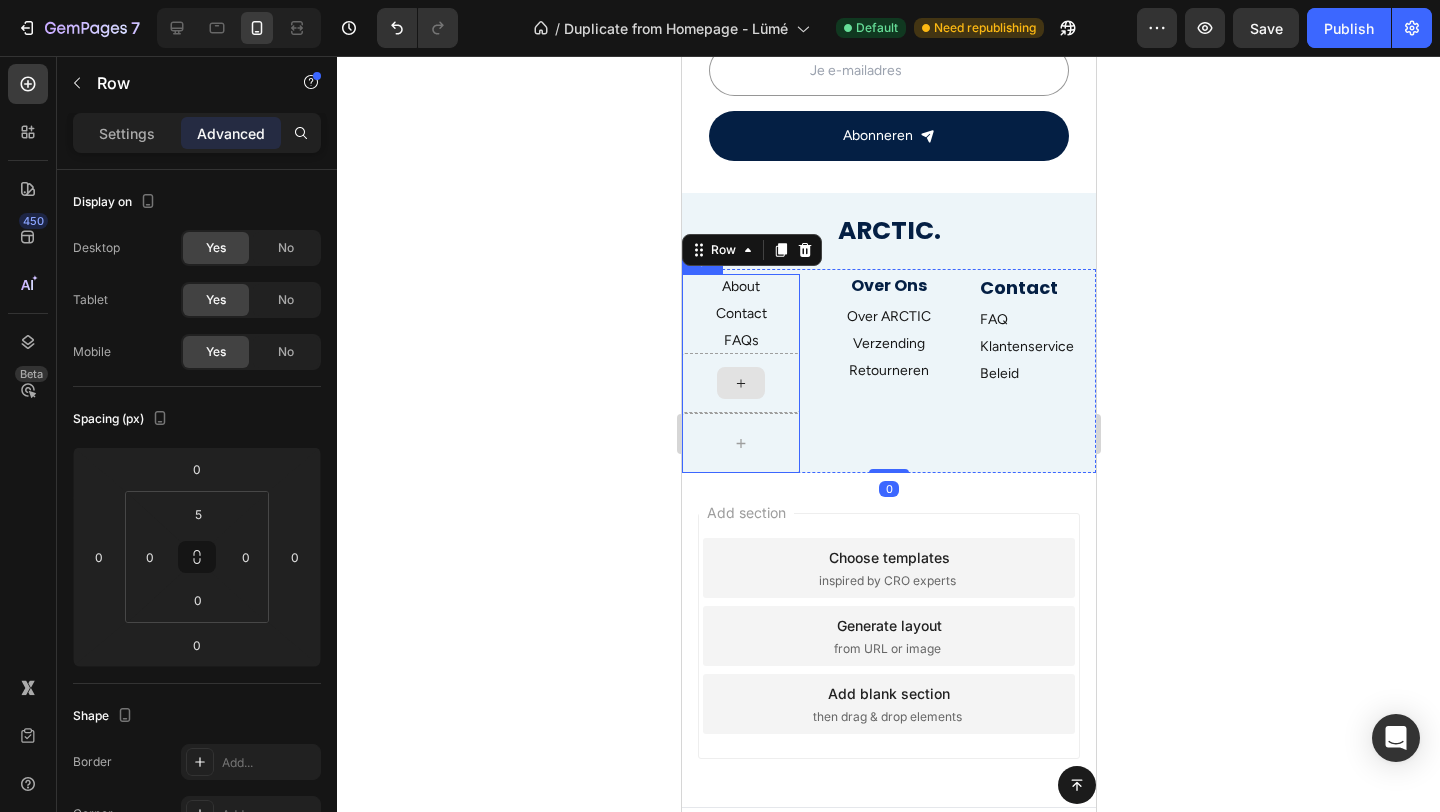 click at bounding box center [740, 383] 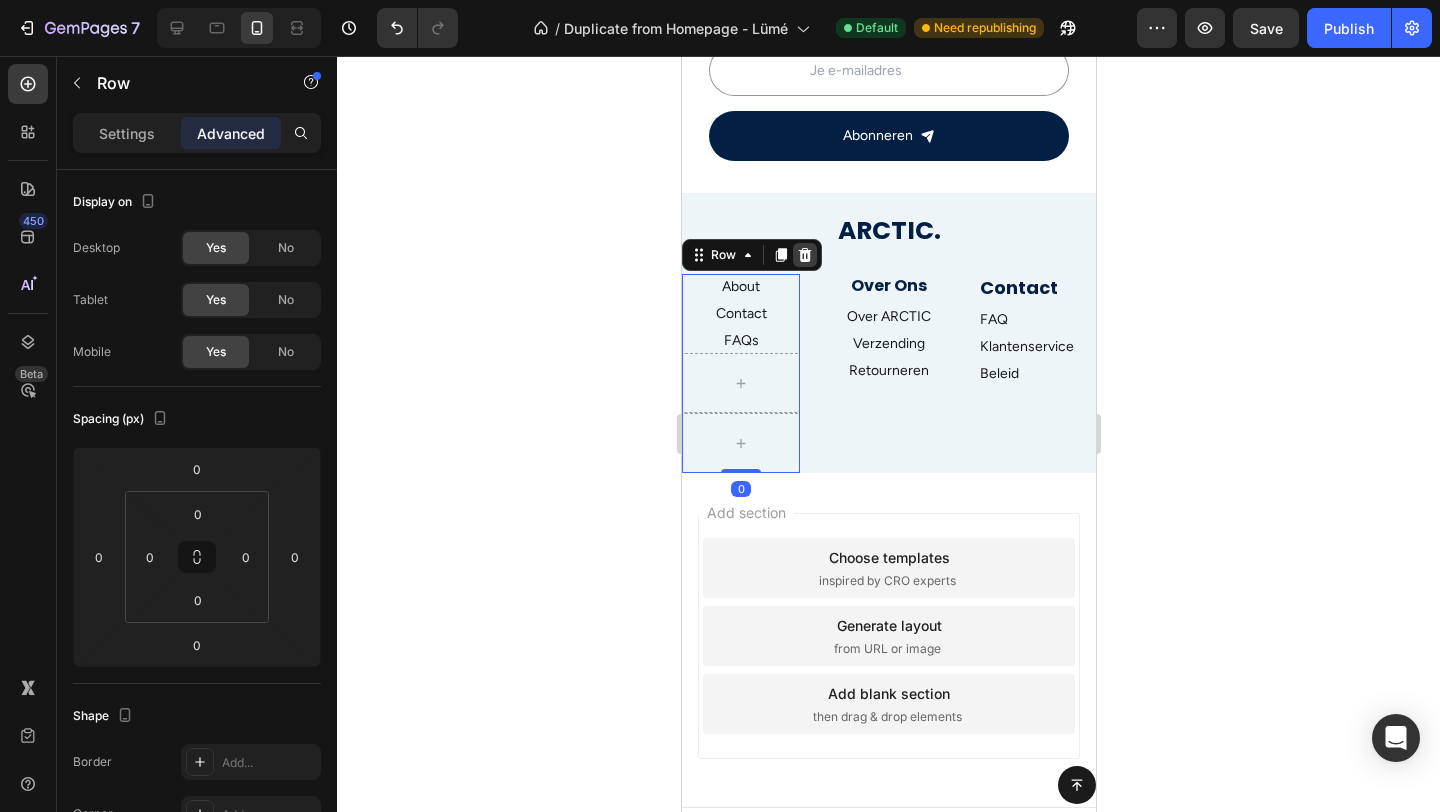 click 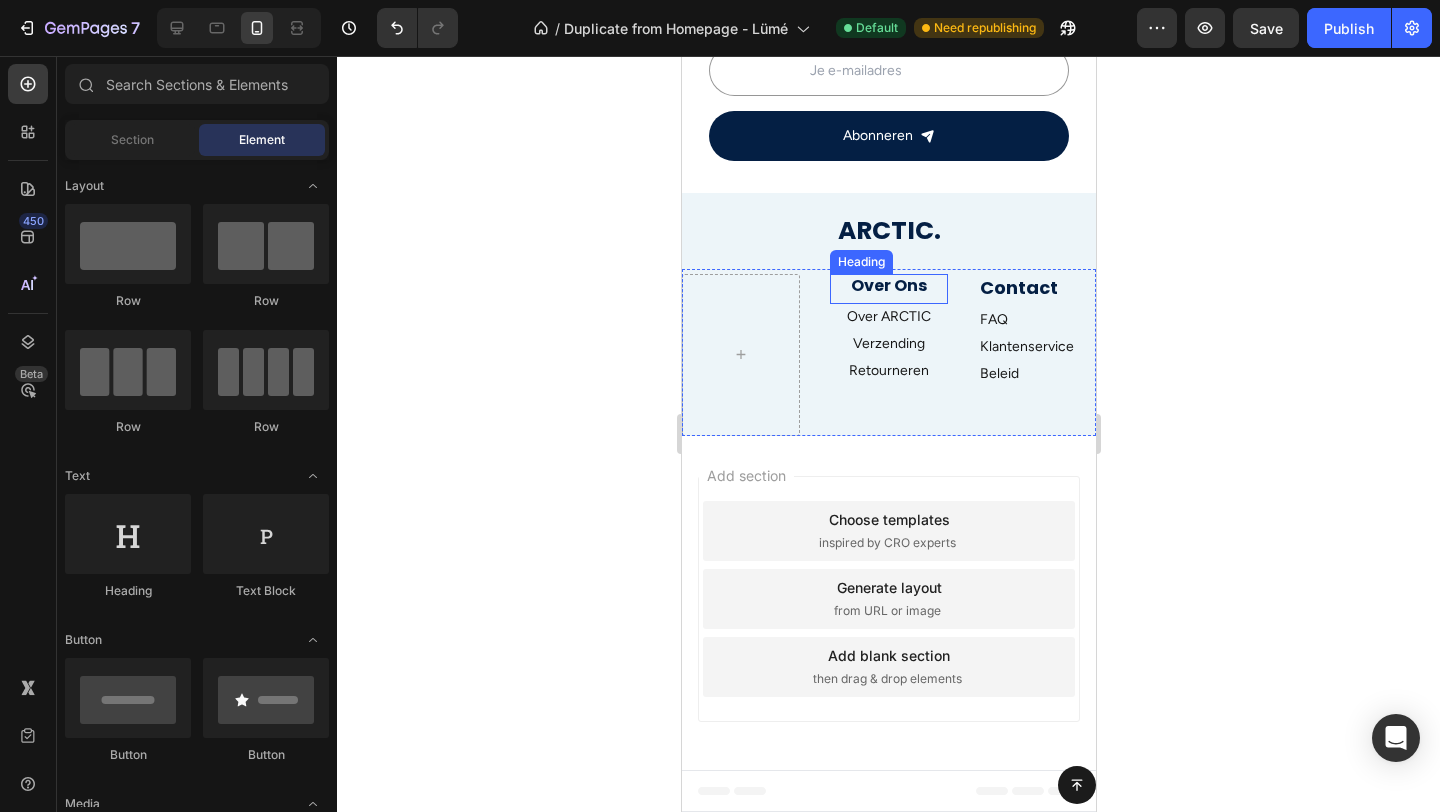 click on "Over Ons" at bounding box center (888, 286) 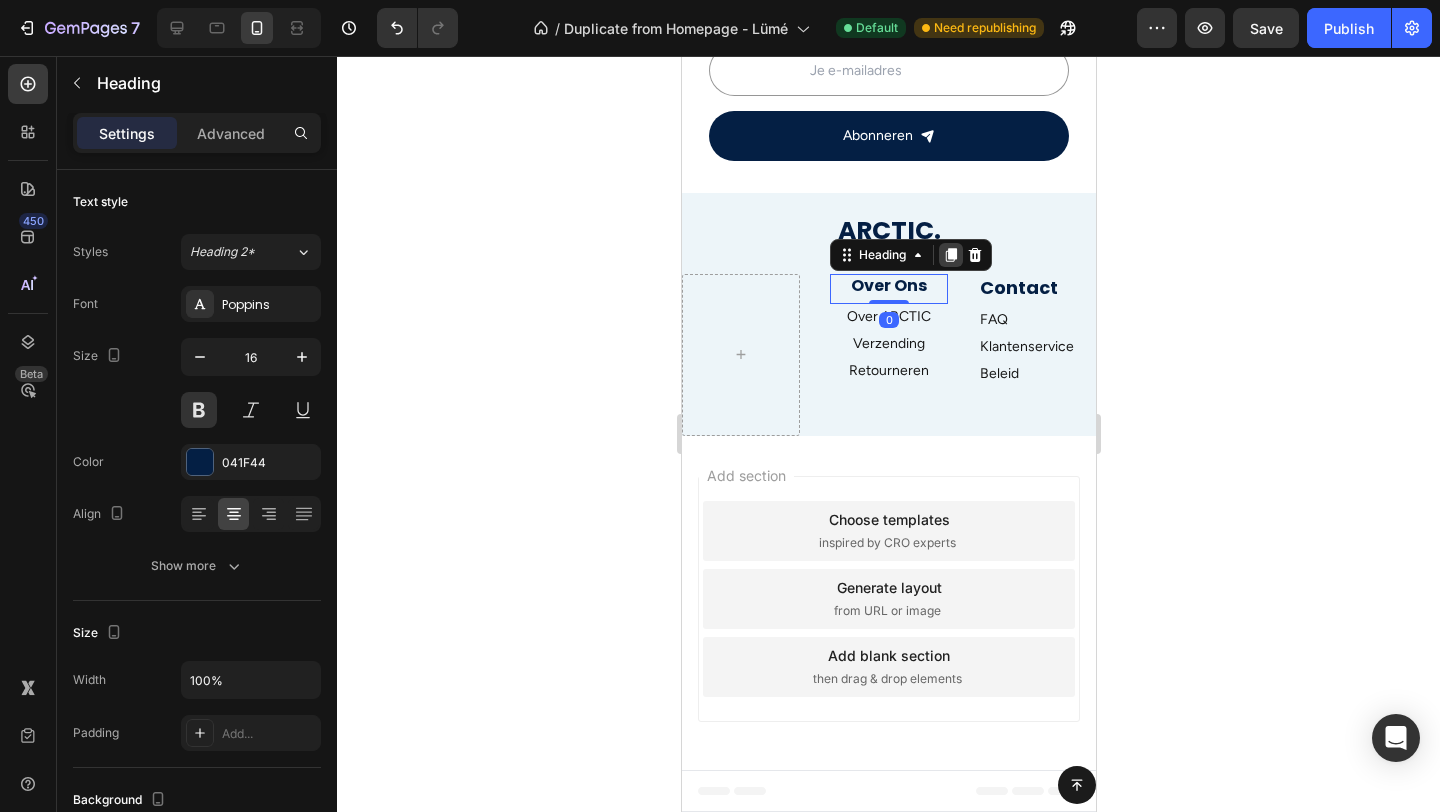 click 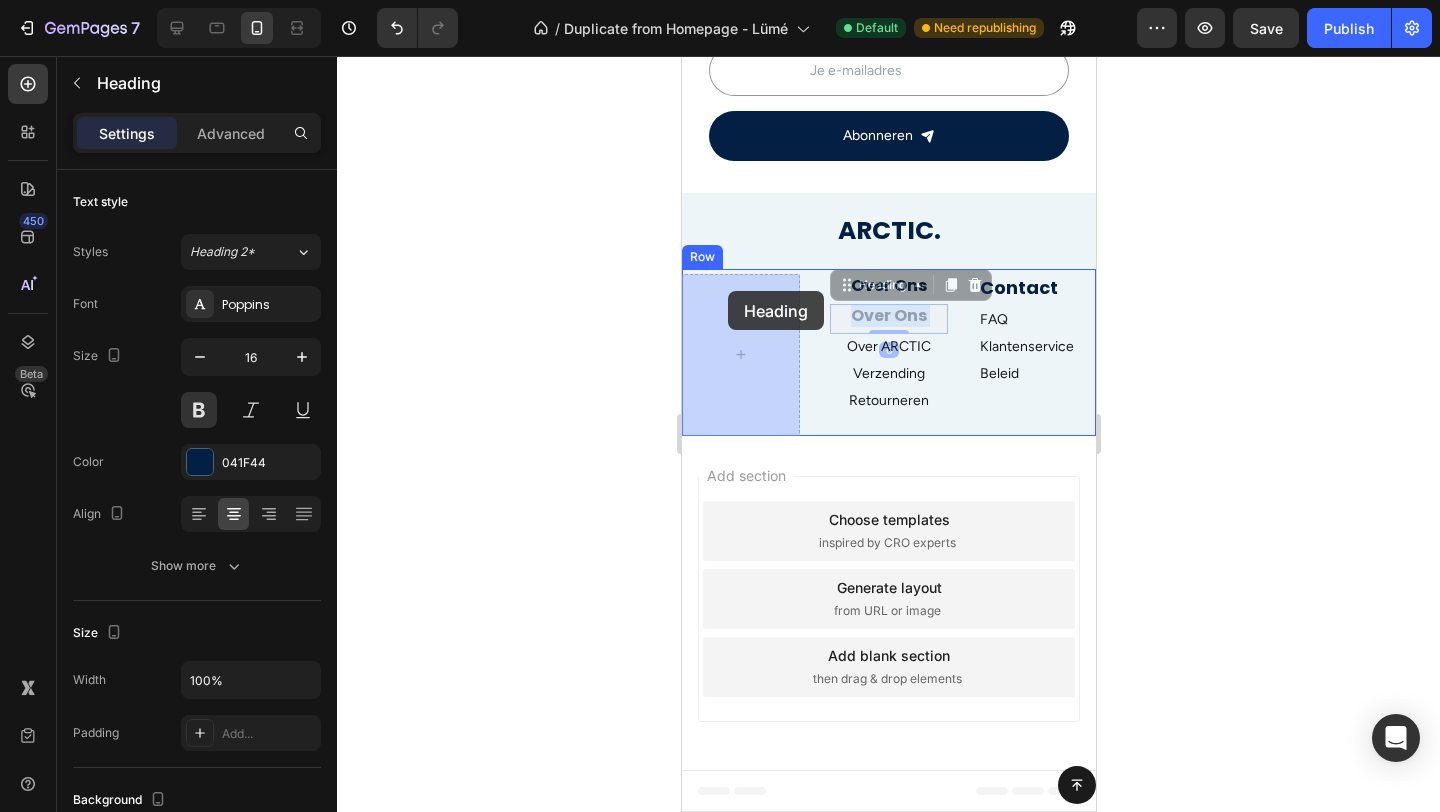 drag, startPoint x: 909, startPoint y: 314, endPoint x: 725, endPoint y: 288, distance: 185.82788 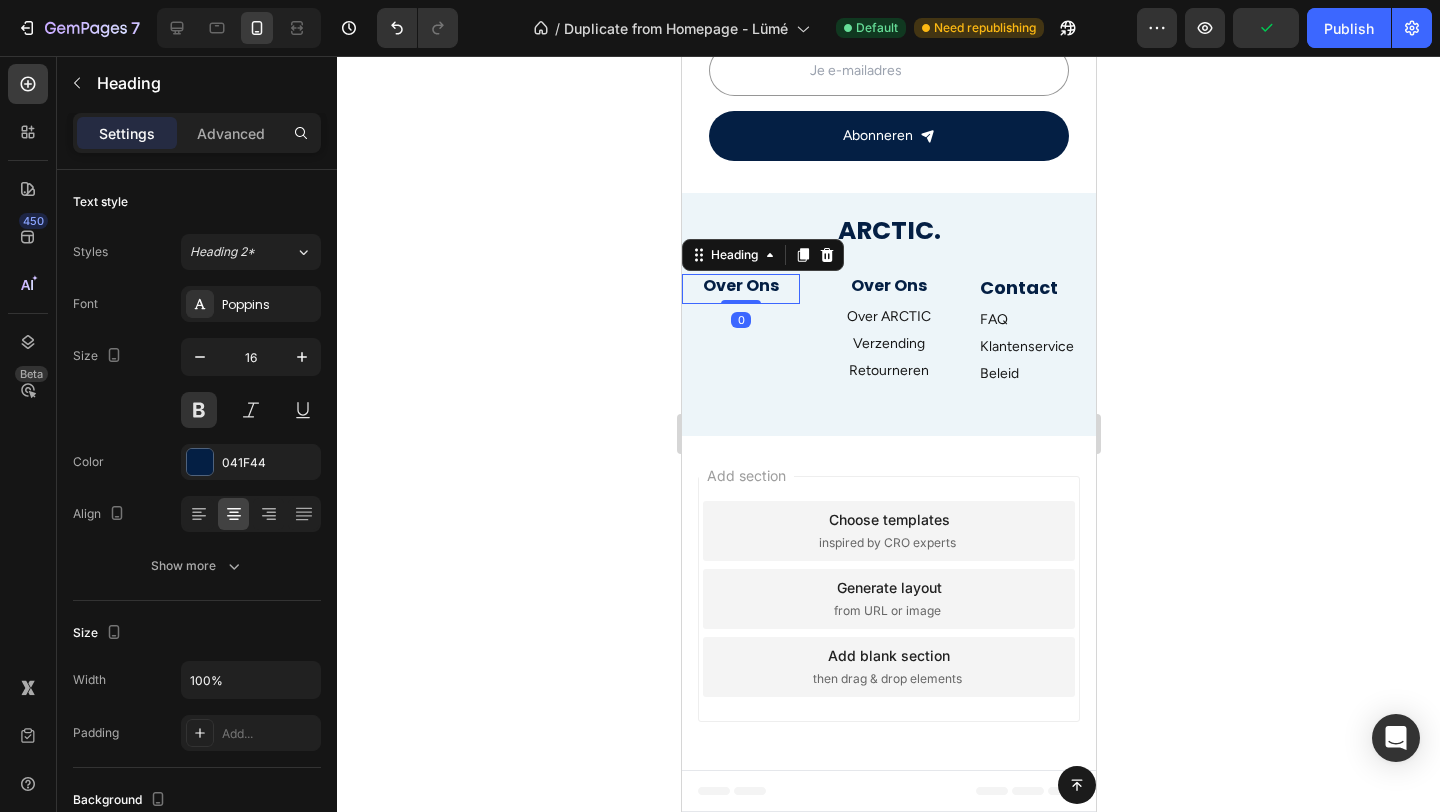 click on "Over Ons" at bounding box center (740, 286) 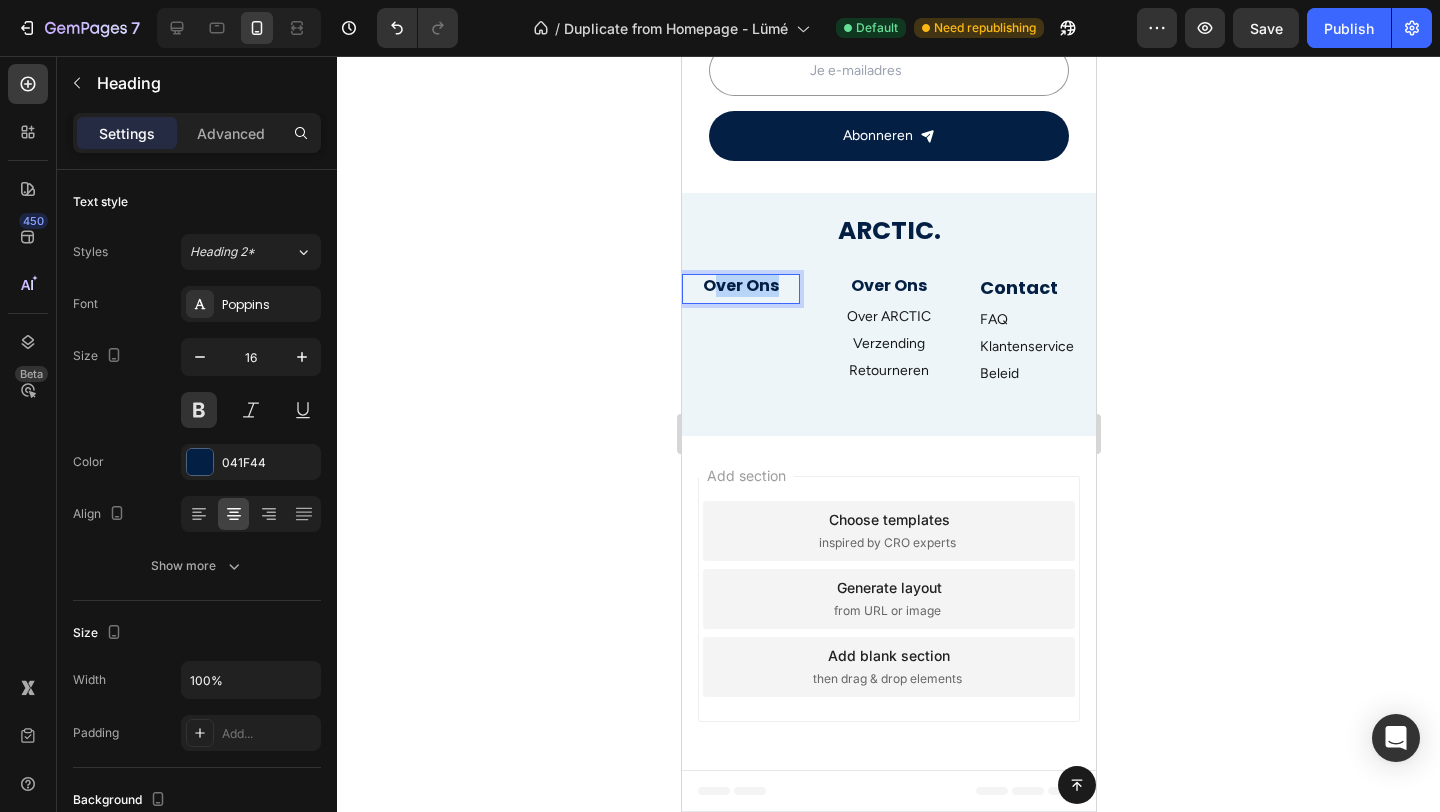 drag, startPoint x: 781, startPoint y: 292, endPoint x: 705, endPoint y: 290, distance: 76.02631 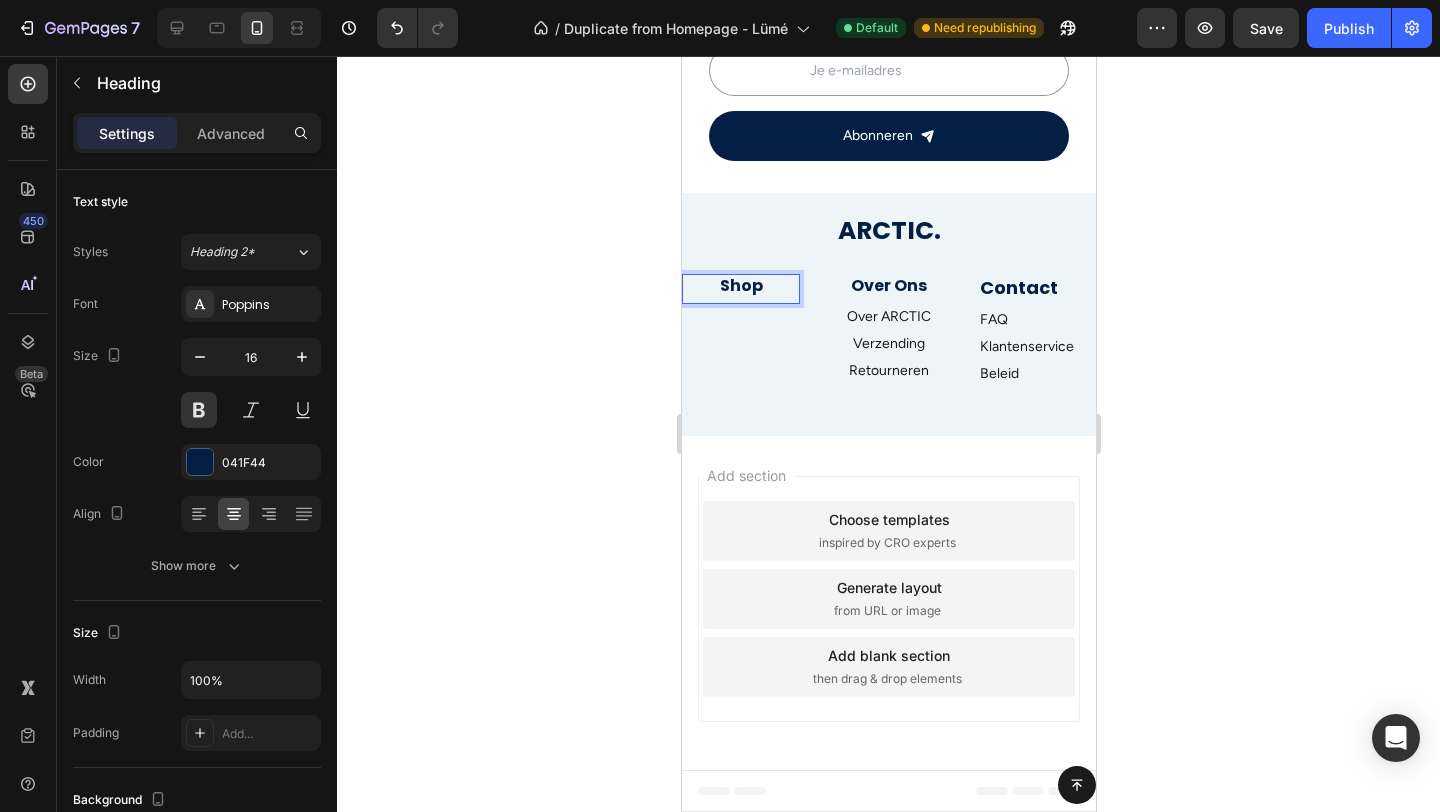 click on "Over Ons Heading Over ARCTIC Text block Verzending Text block Retourneren Text block" at bounding box center (888, 354) 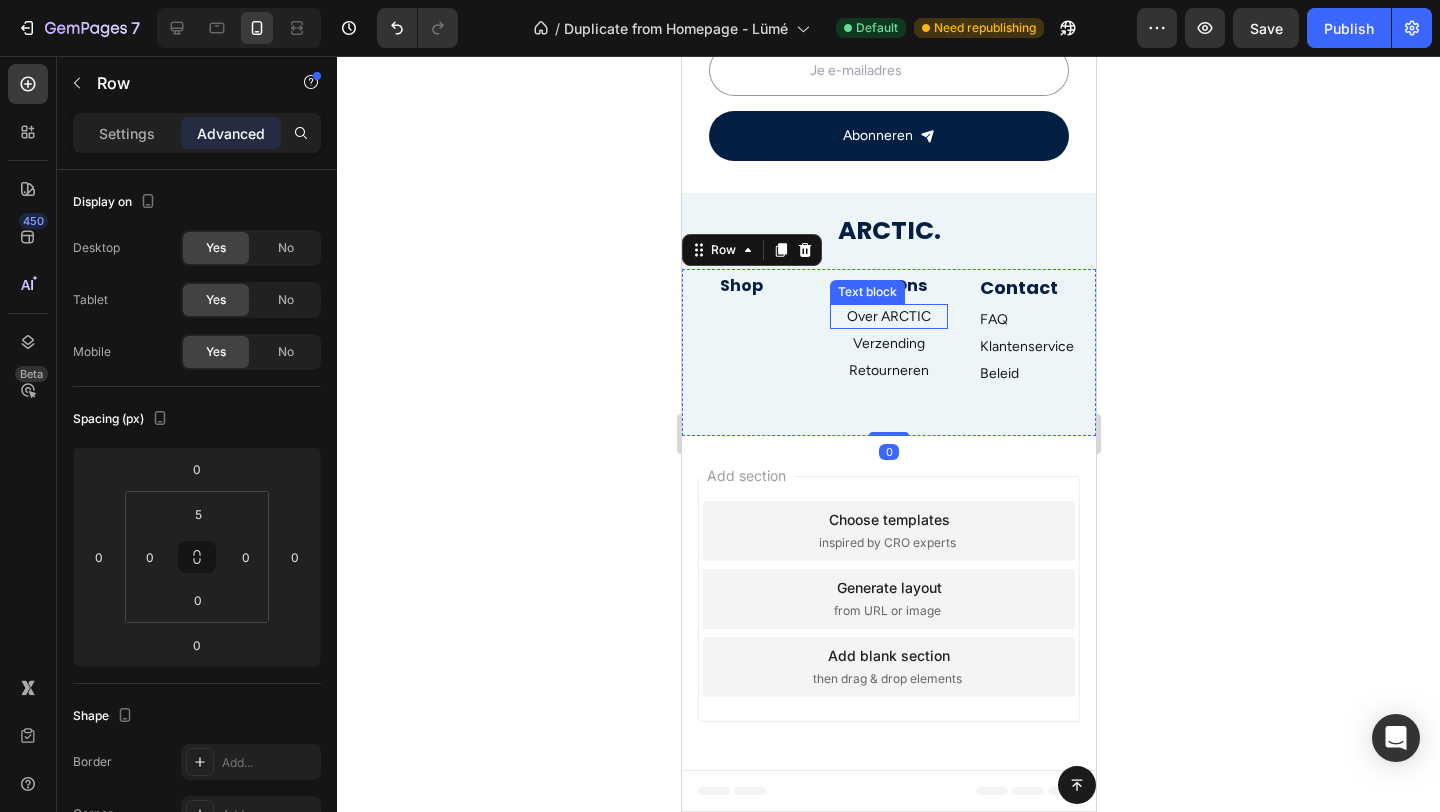 click on "Over ARCTIC" at bounding box center (888, 316) 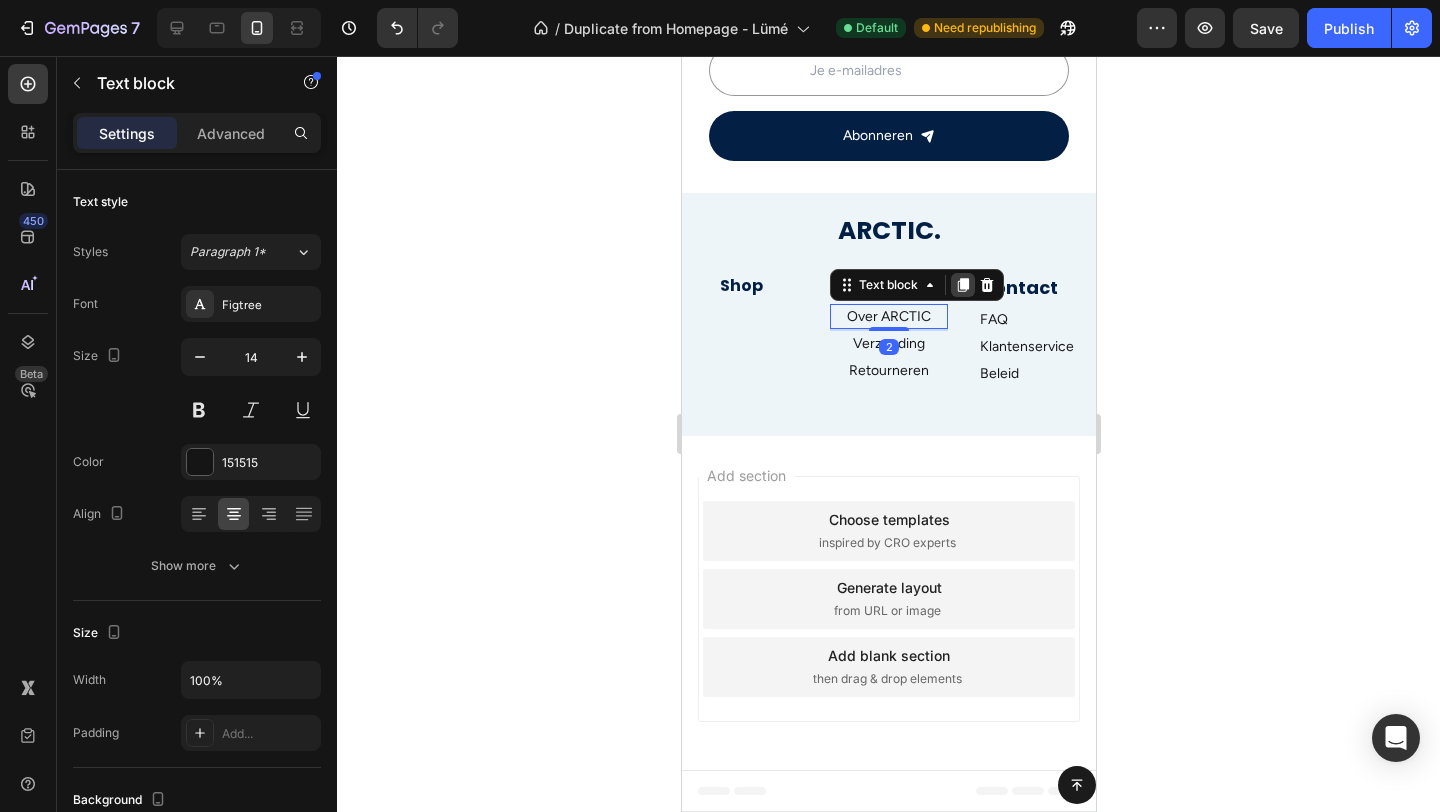 click at bounding box center [962, 285] 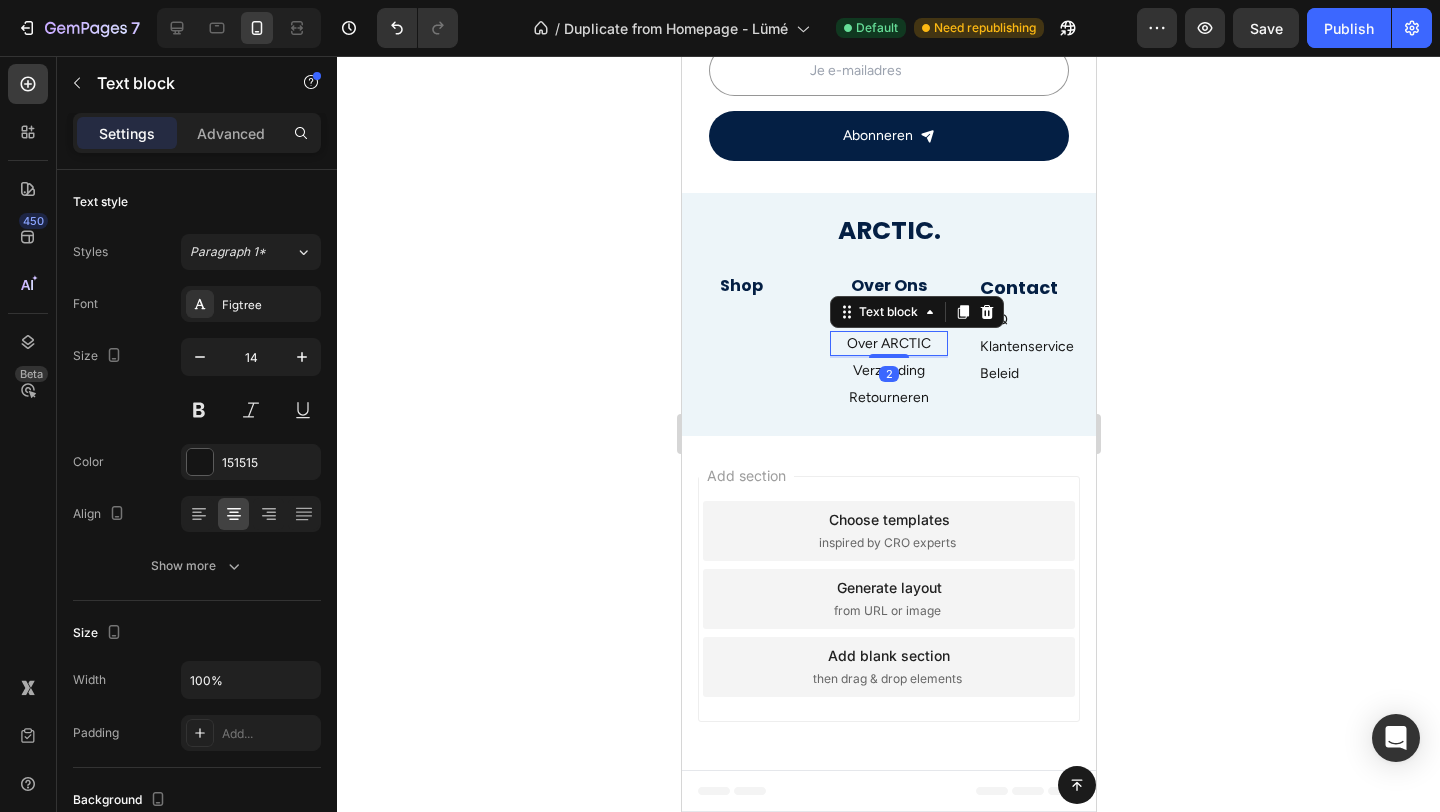 drag, startPoint x: 907, startPoint y: 345, endPoint x: 750, endPoint y: 301, distance: 163.04907 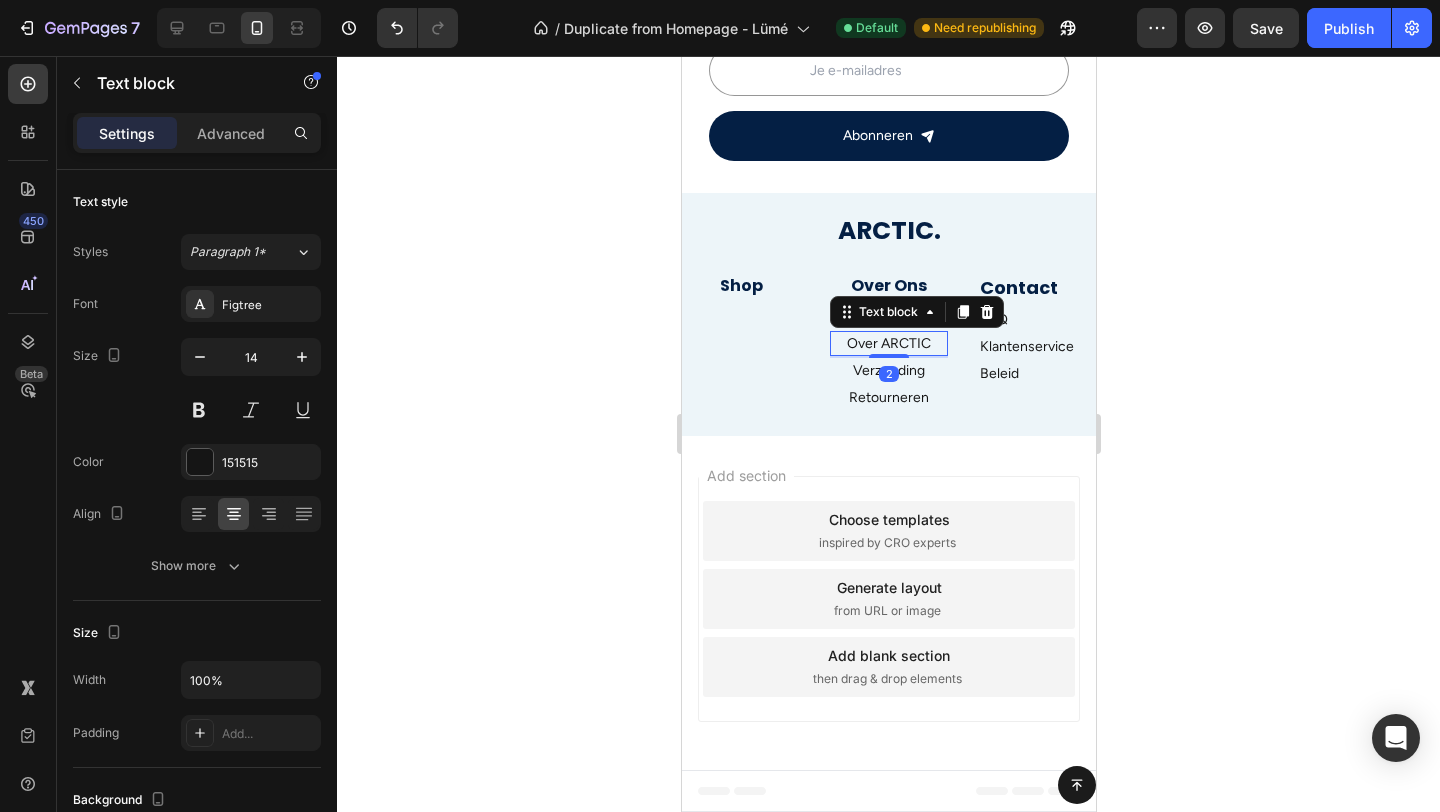 click on "Shop Heading Over Ons Heading Over ARCTIC Text block Over ARCTIC Text block   2 Verzending Text block Retourneren Text block Contact Heading FAQ Text block Klantenservice Text block Beleid Text block Row Newsletter Row Row" at bounding box center [888, 352] 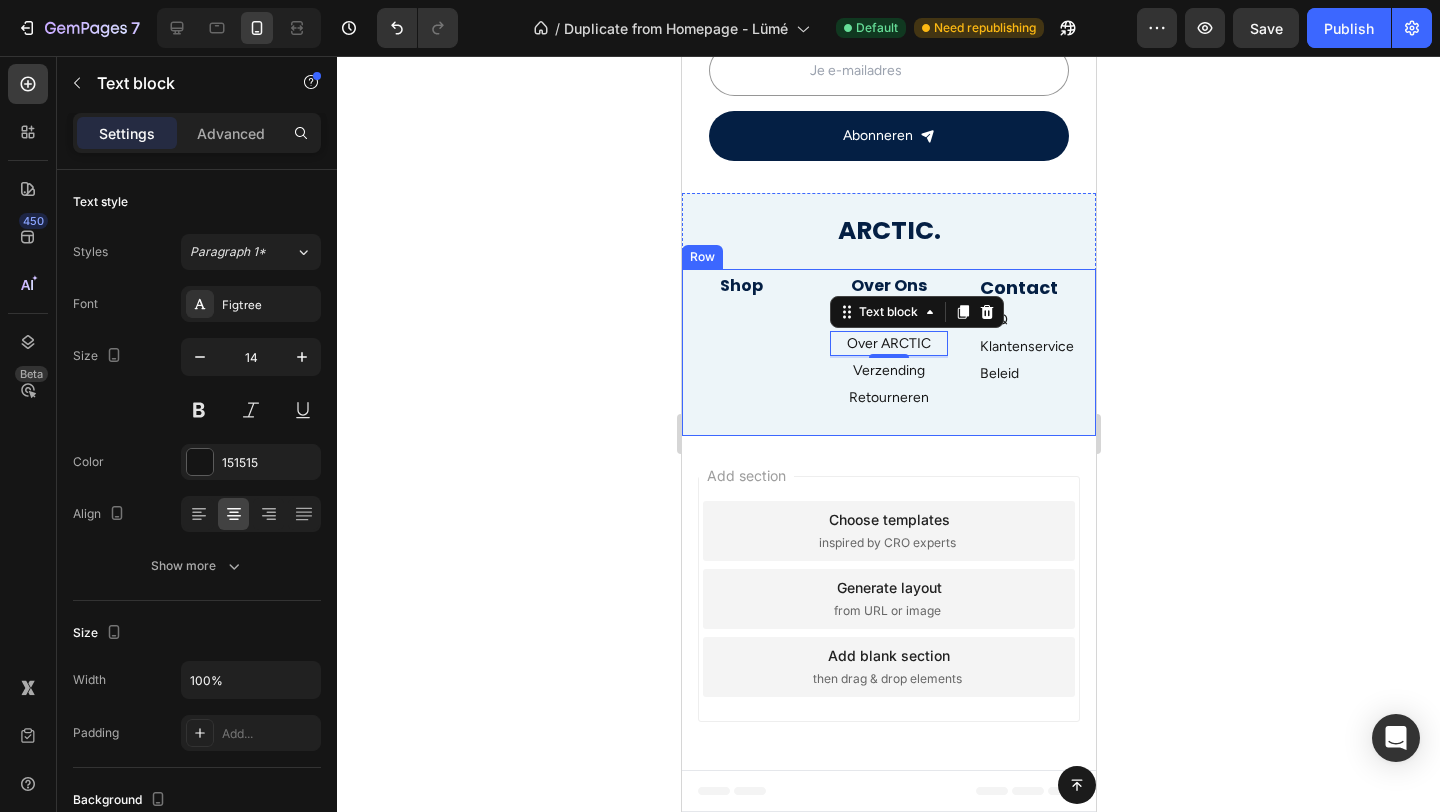 drag, startPoint x: 750, startPoint y: 301, endPoint x: 745, endPoint y: 317, distance: 16.763054 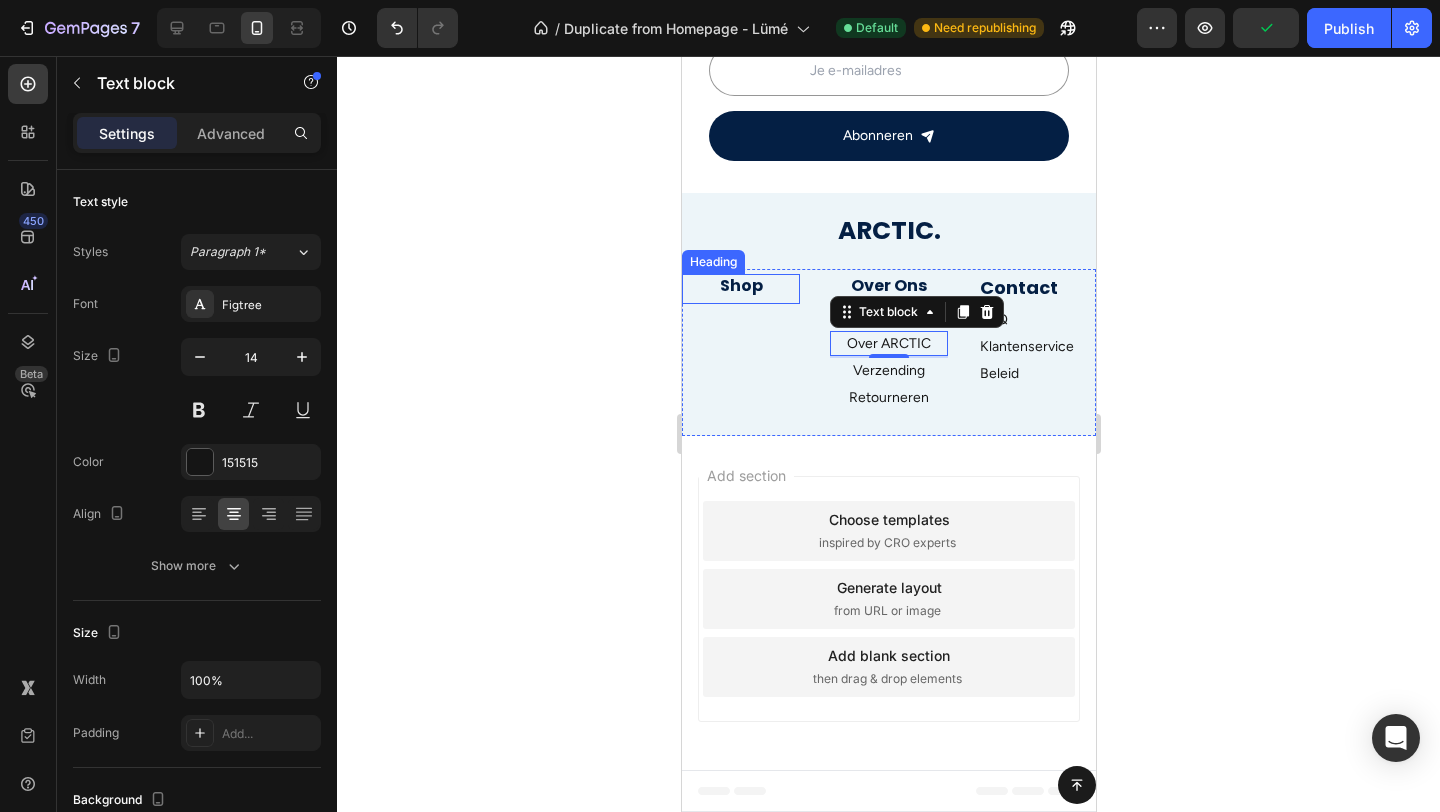 drag, startPoint x: 844, startPoint y: 316, endPoint x: 734, endPoint y: 291, distance: 112.805145 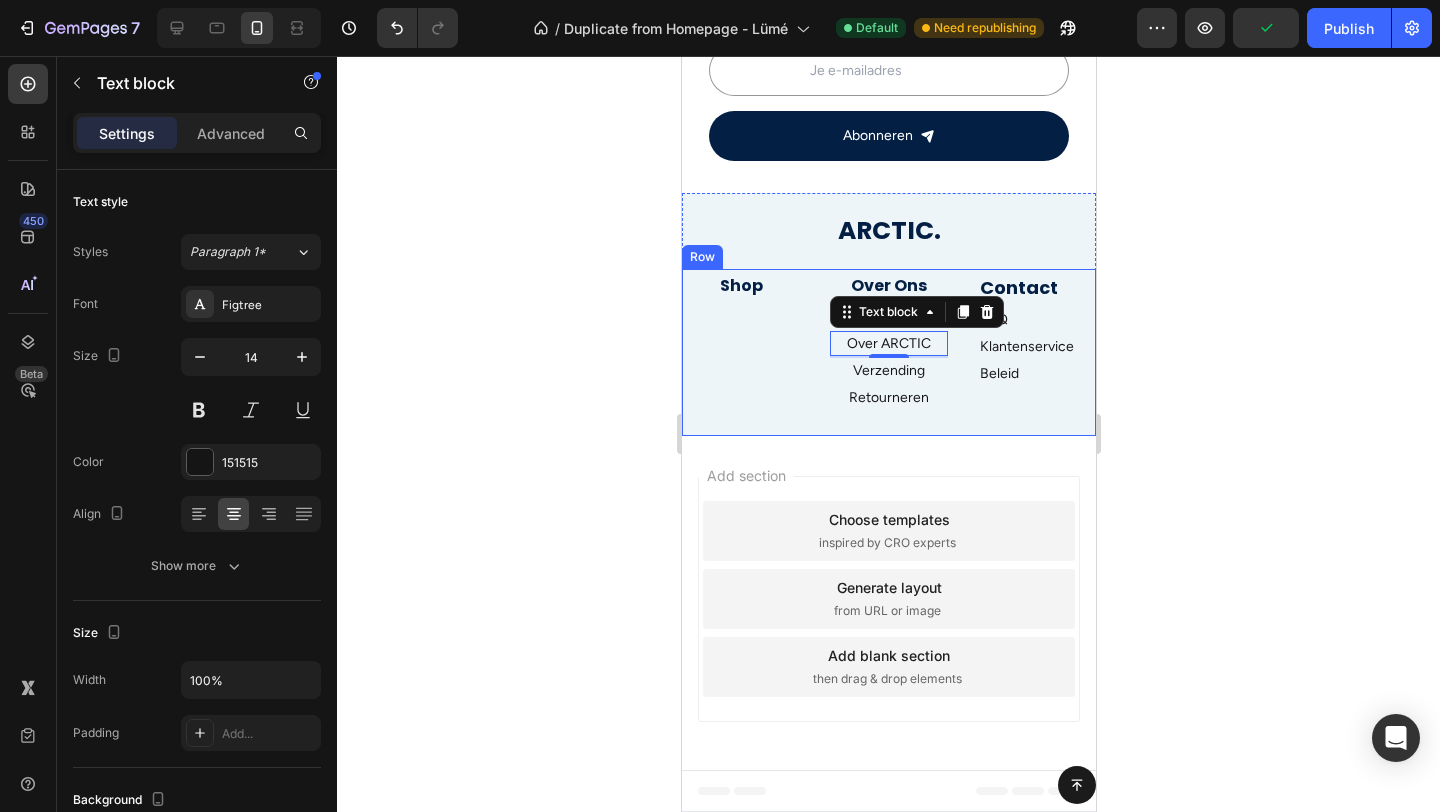 click on "Over Ons Heading Over ARCTIC Text block Over ARCTIC Text block   2 Verzending Text block Retourneren Text block" at bounding box center (888, 354) 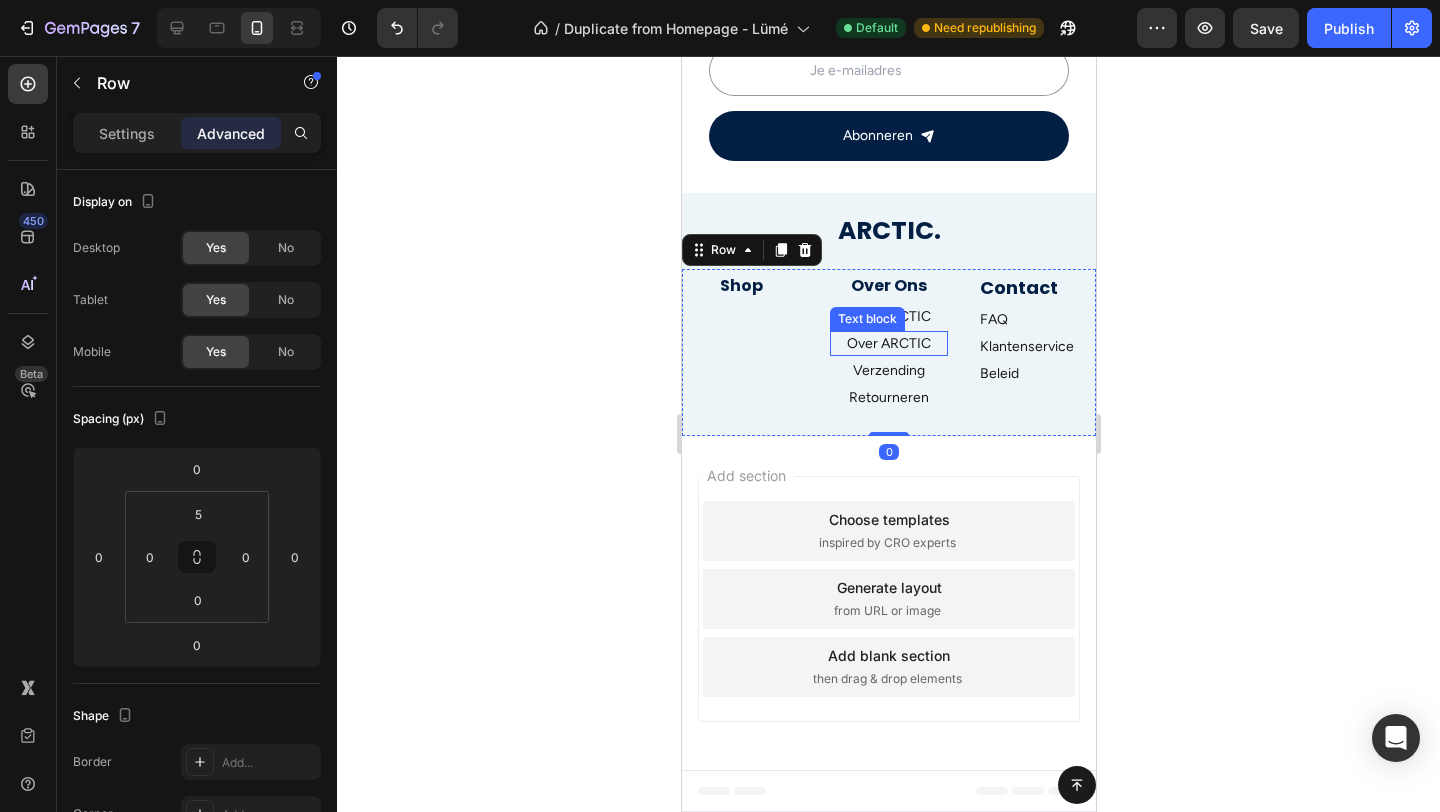 click on "Text block" at bounding box center (866, 319) 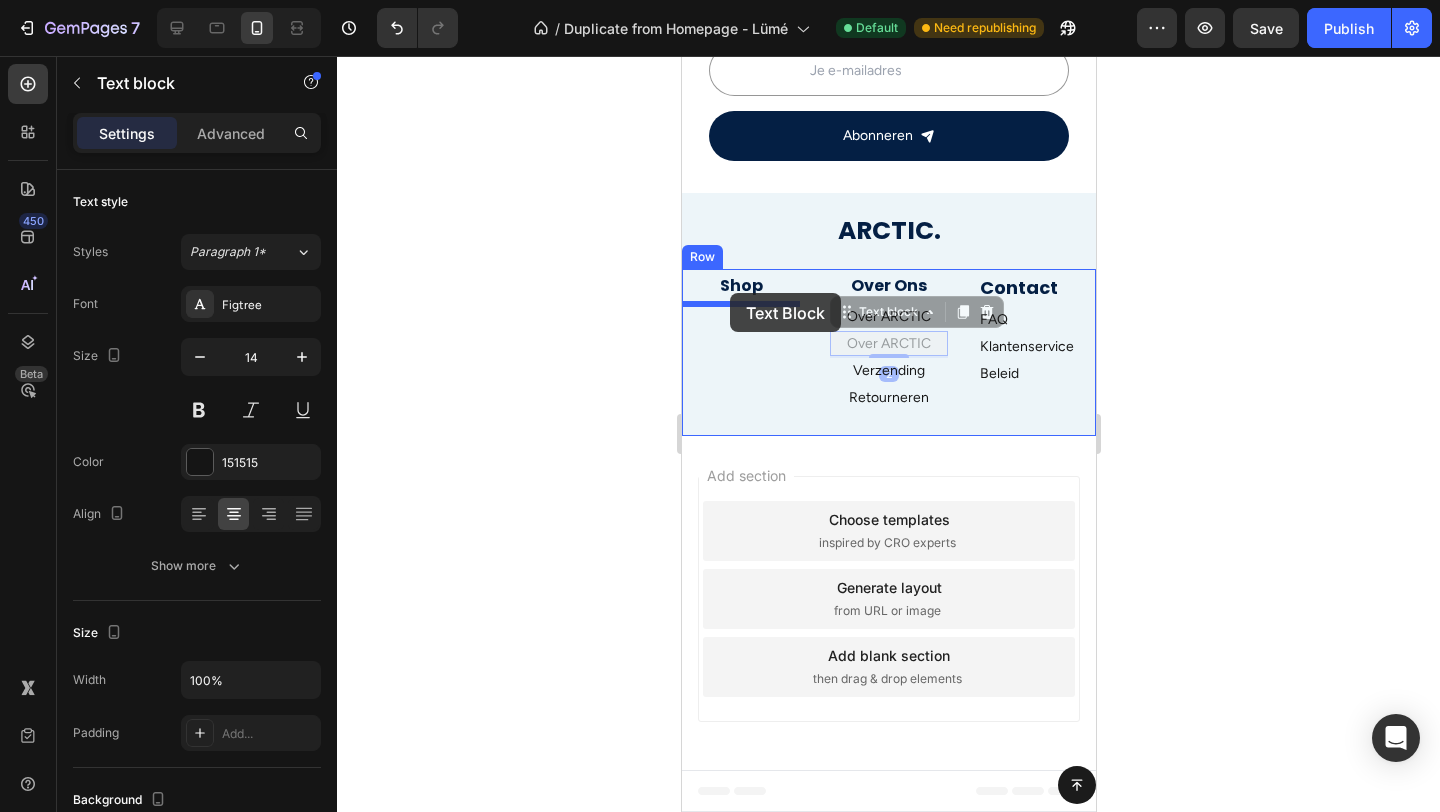 drag, startPoint x: 848, startPoint y: 314, endPoint x: 729, endPoint y: 293, distance: 120.83874 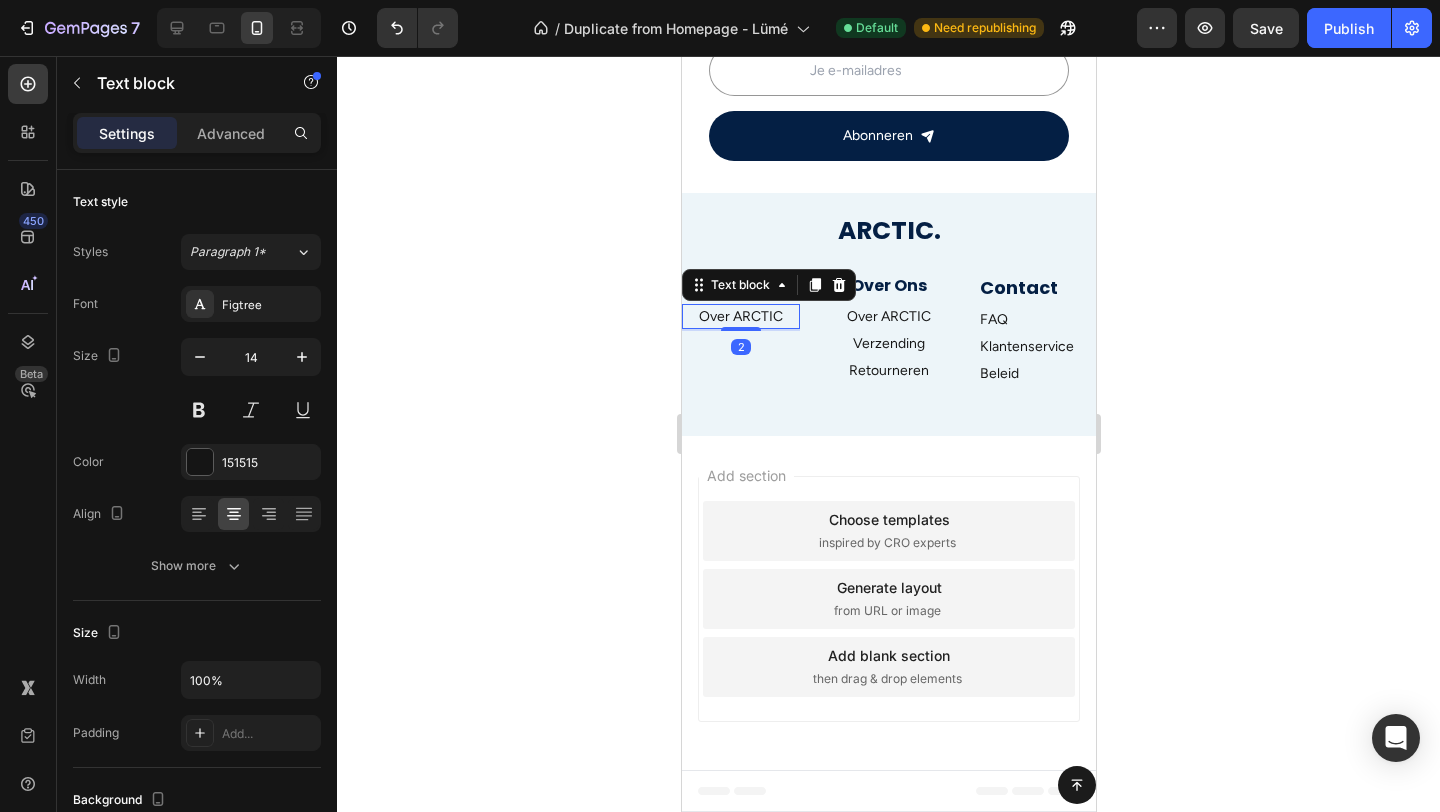 click on "Over ARCTIC" at bounding box center (740, 316) 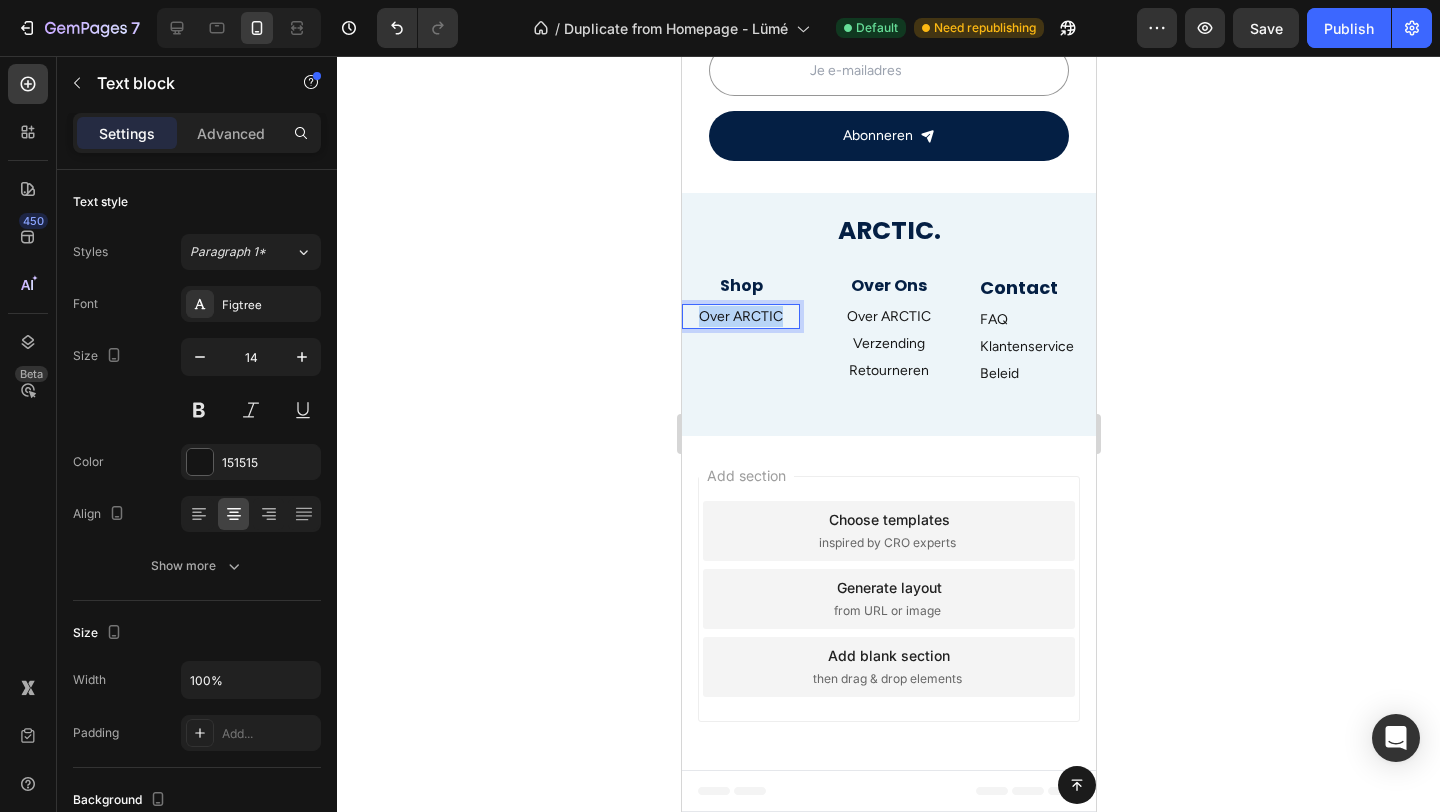 drag, startPoint x: 781, startPoint y: 317, endPoint x: 698, endPoint y: 319, distance: 83.02409 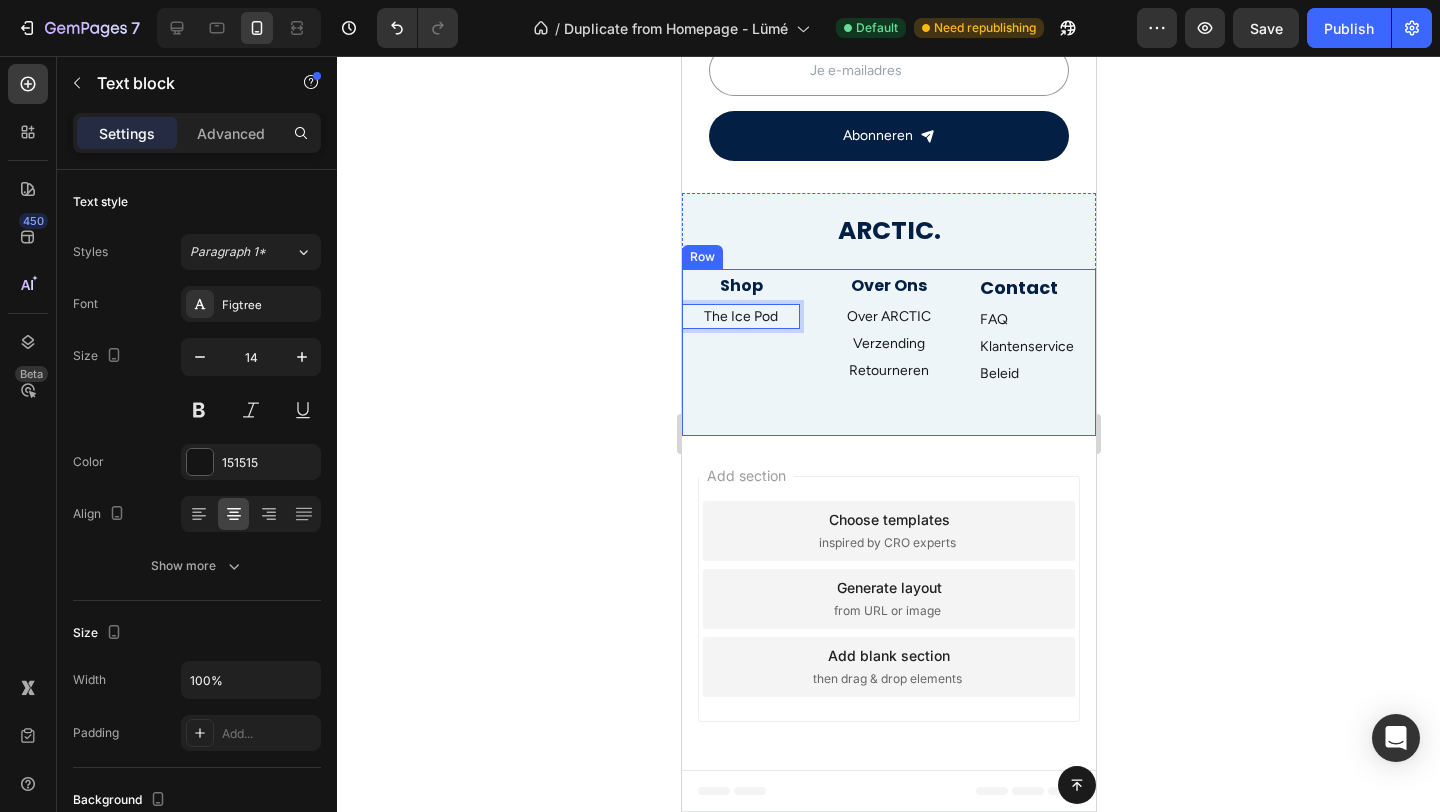 click on "Shop Heading The Ice Pod Text block   2 Over Ons Heading Over ARCTIC Text block Verzending Text block Retourneren Text block Contact Heading FAQ Text block Klantenservice Text block Beleid Text block Row Newsletter Row Row" at bounding box center [888, 352] 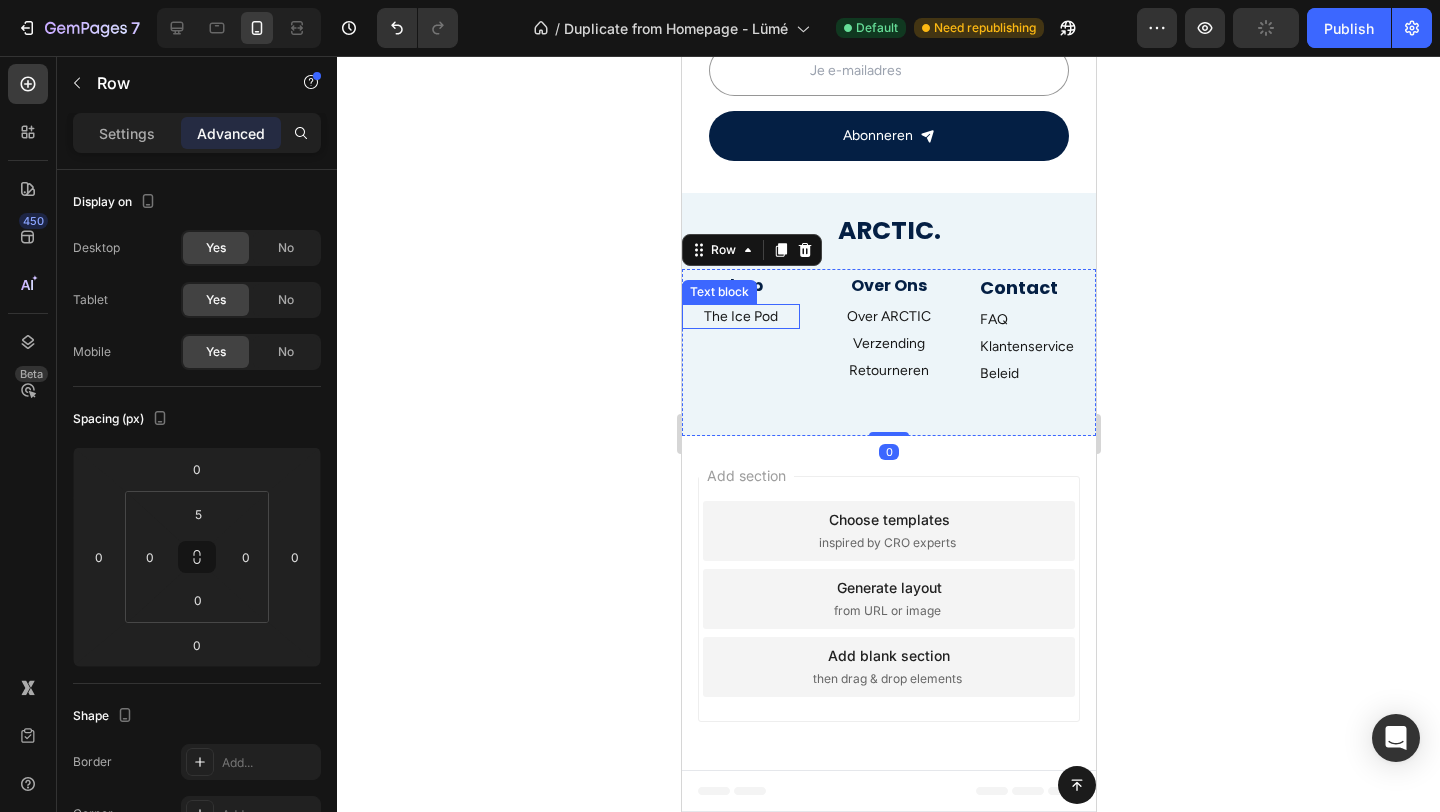 click on "The Ice Pod" at bounding box center [740, 316] 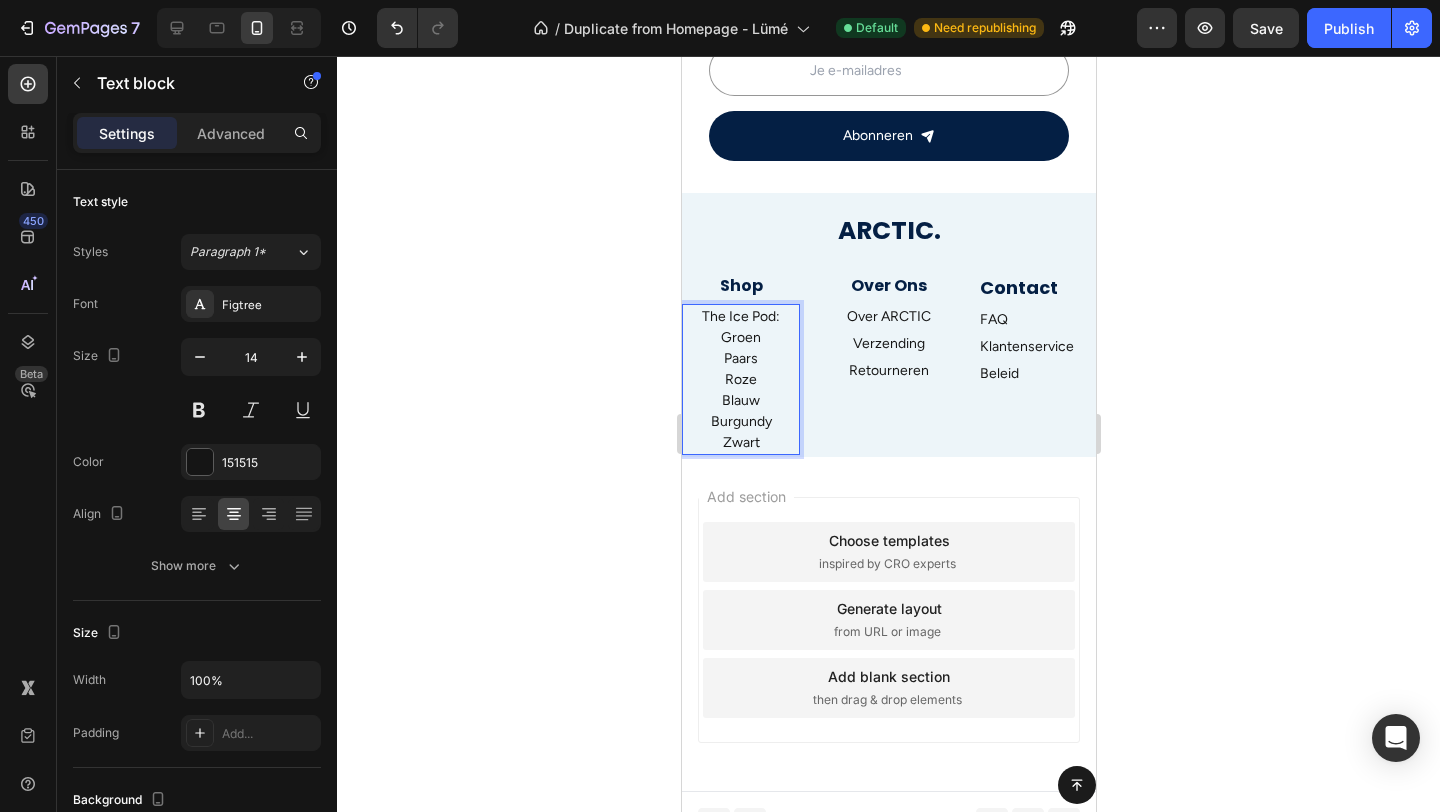 click on "Zwart" at bounding box center (740, 442) 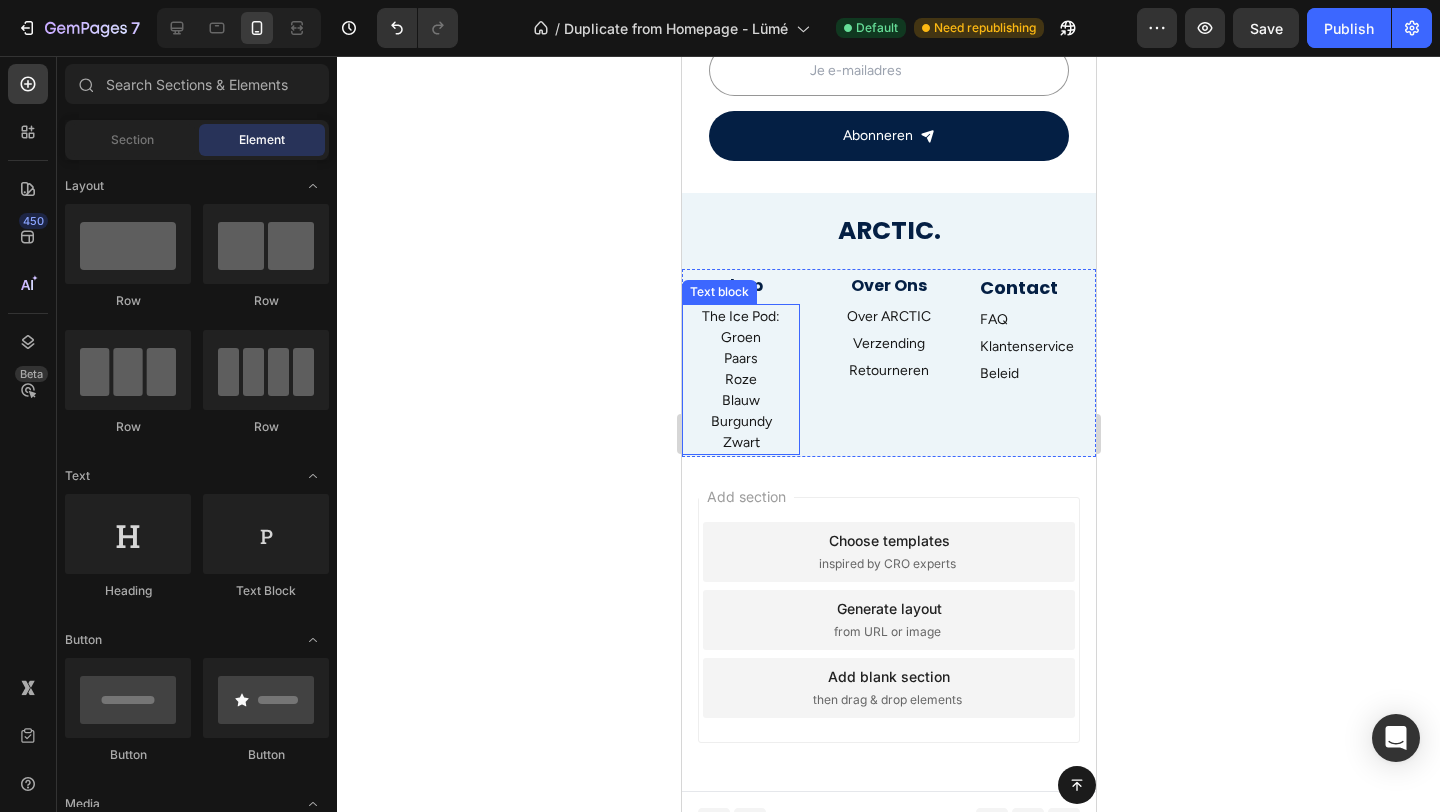 click on "Burgundy" at bounding box center (740, 421) 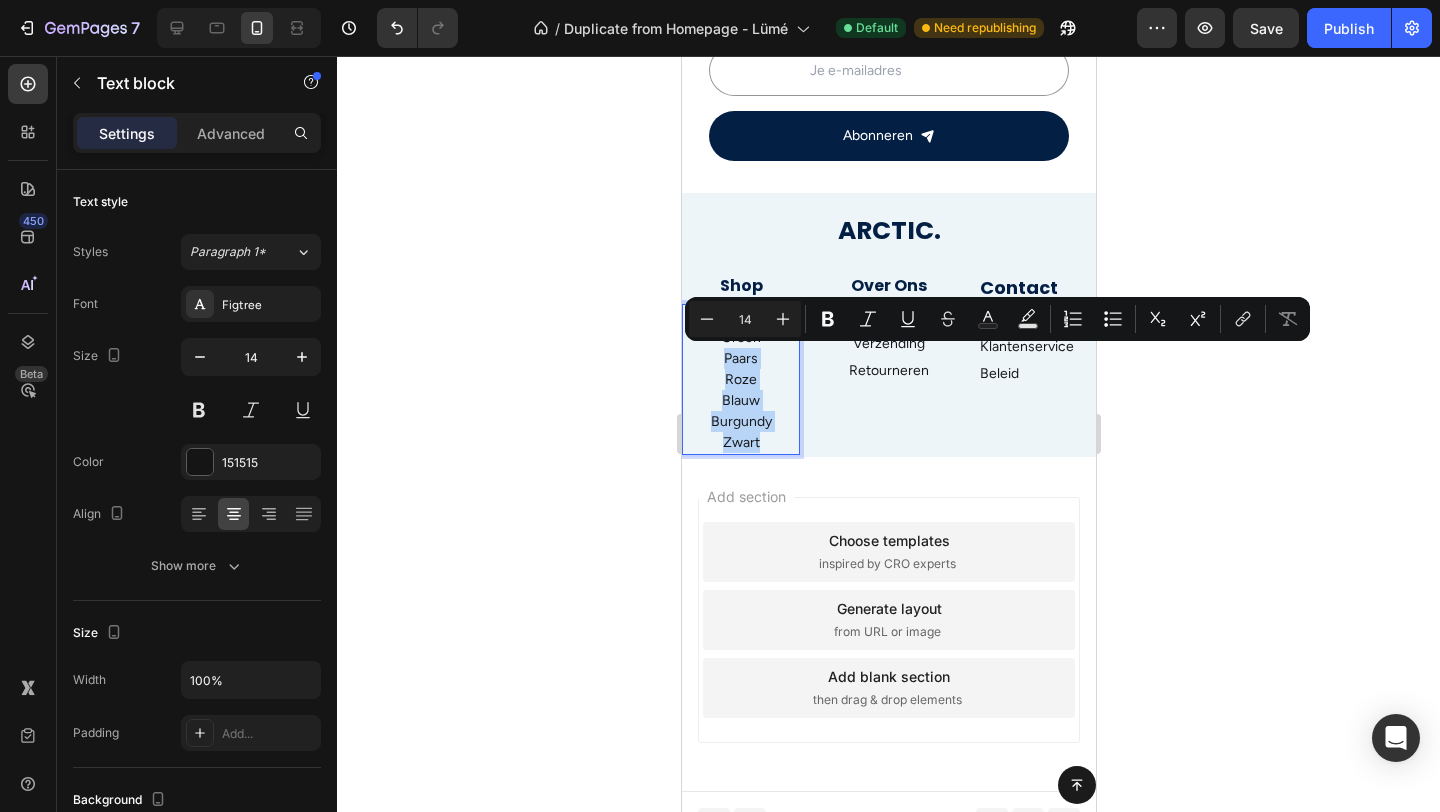 drag, startPoint x: 764, startPoint y: 443, endPoint x: 712, endPoint y: 352, distance: 104.80935 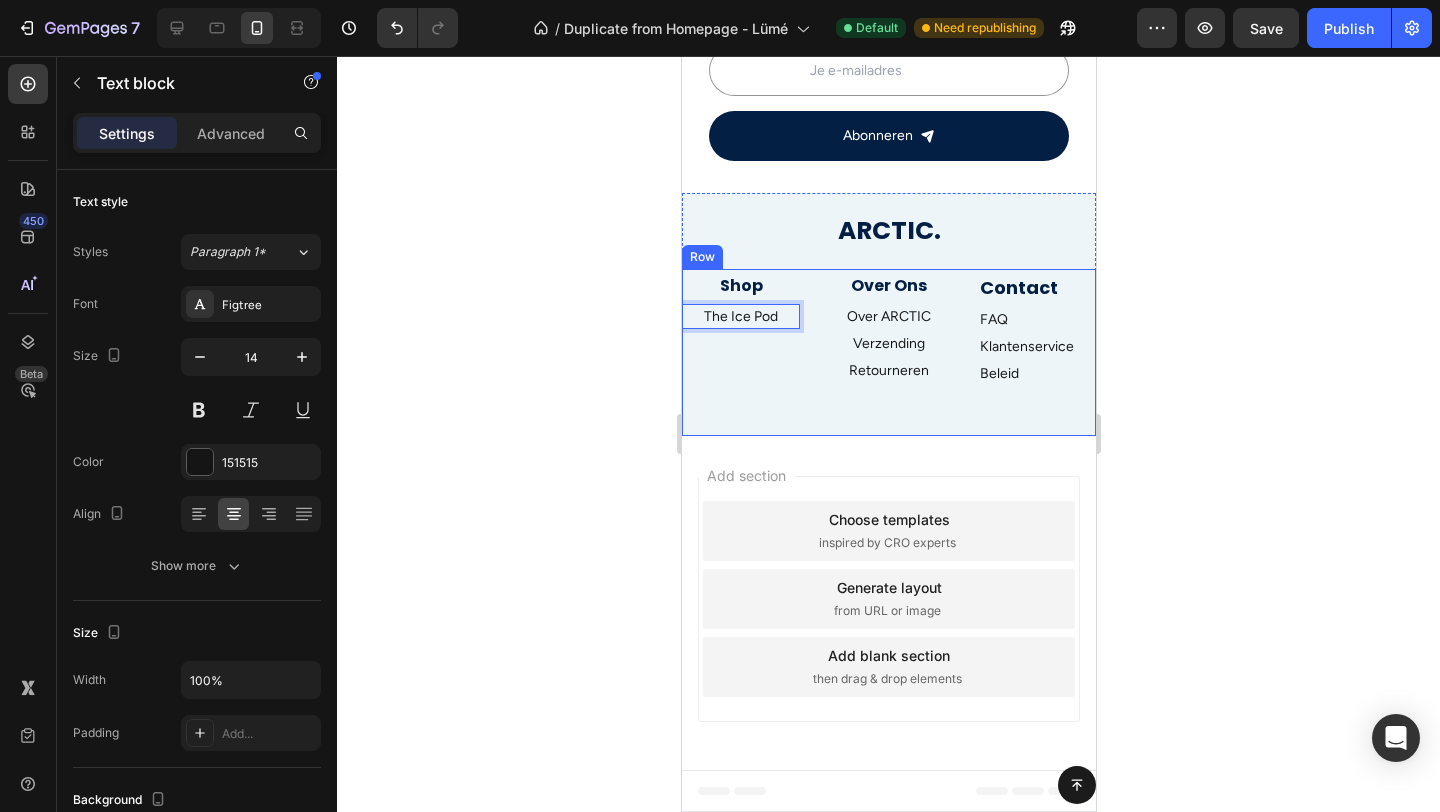 click on "Shop Heading The Ice Pod Text block   2" at bounding box center [740, 354] 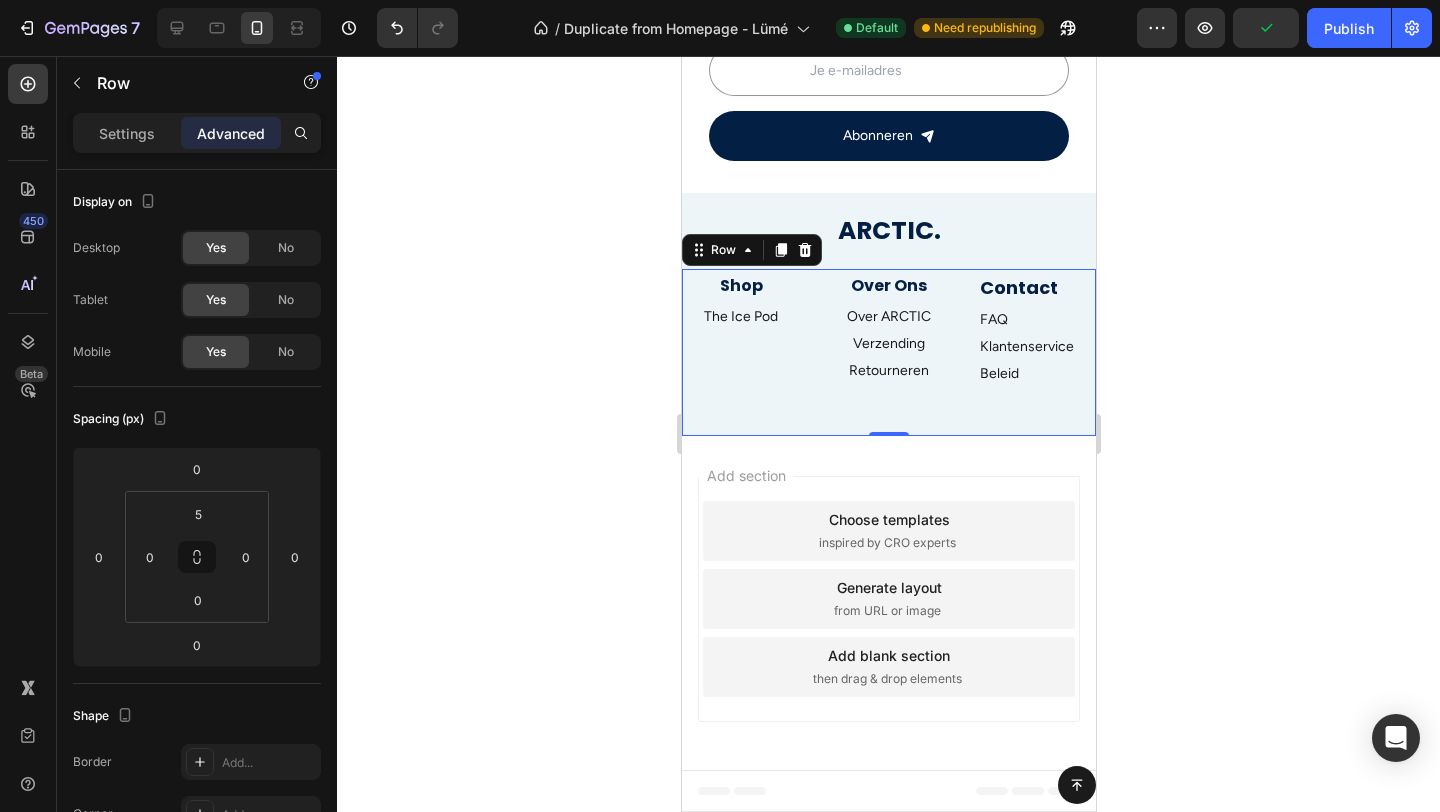scroll, scrollTop: 2862, scrollLeft: 0, axis: vertical 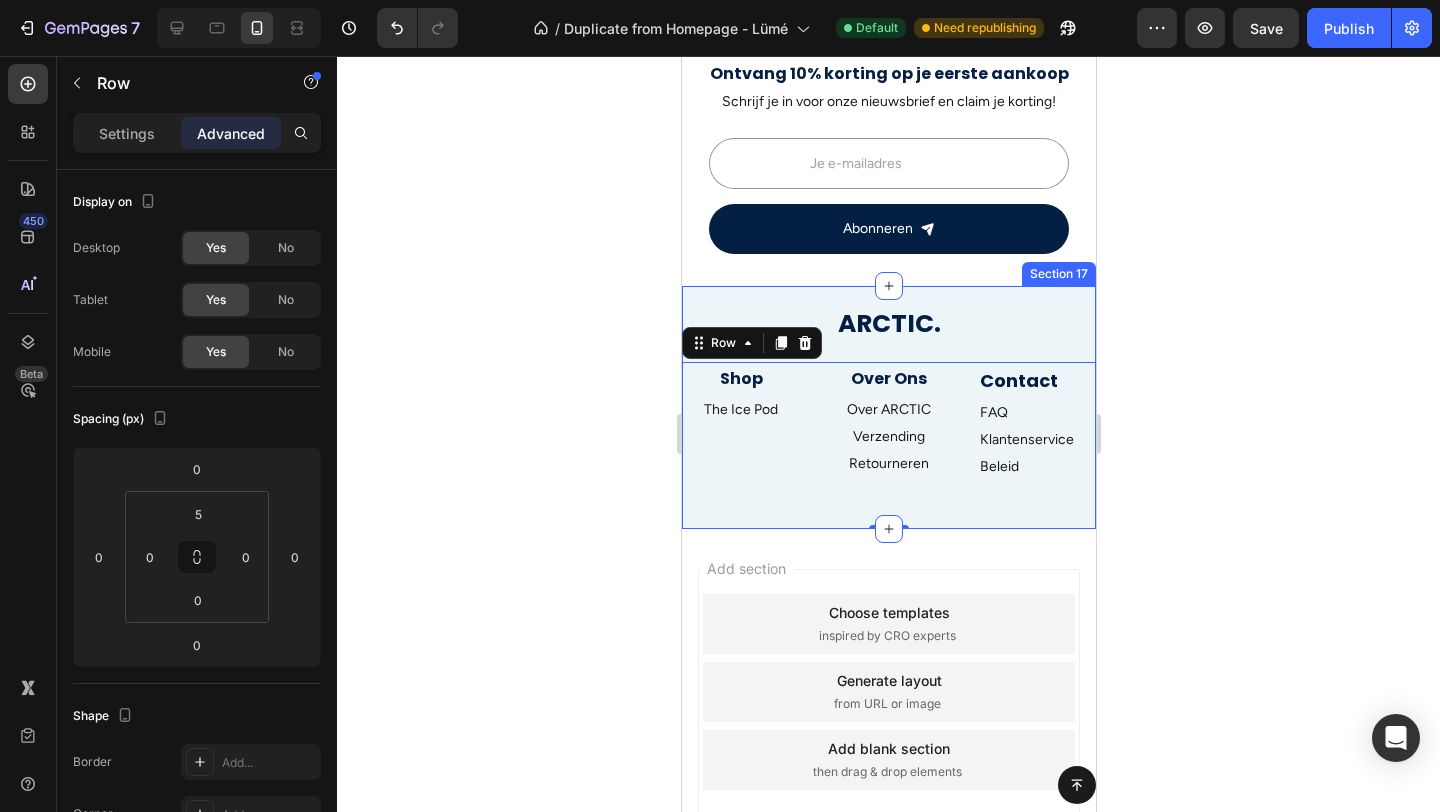 click on "ARCTIC.  Heading Shop Heading The Ice Pod Text block Over Ons Heading Over ARCTIC Text block Verzending Text block Retourneren Text block Contact Heading FAQ Text block Klantenservice Text block Beleid Text block Row Newsletter Row Row   0" at bounding box center (888, 417) 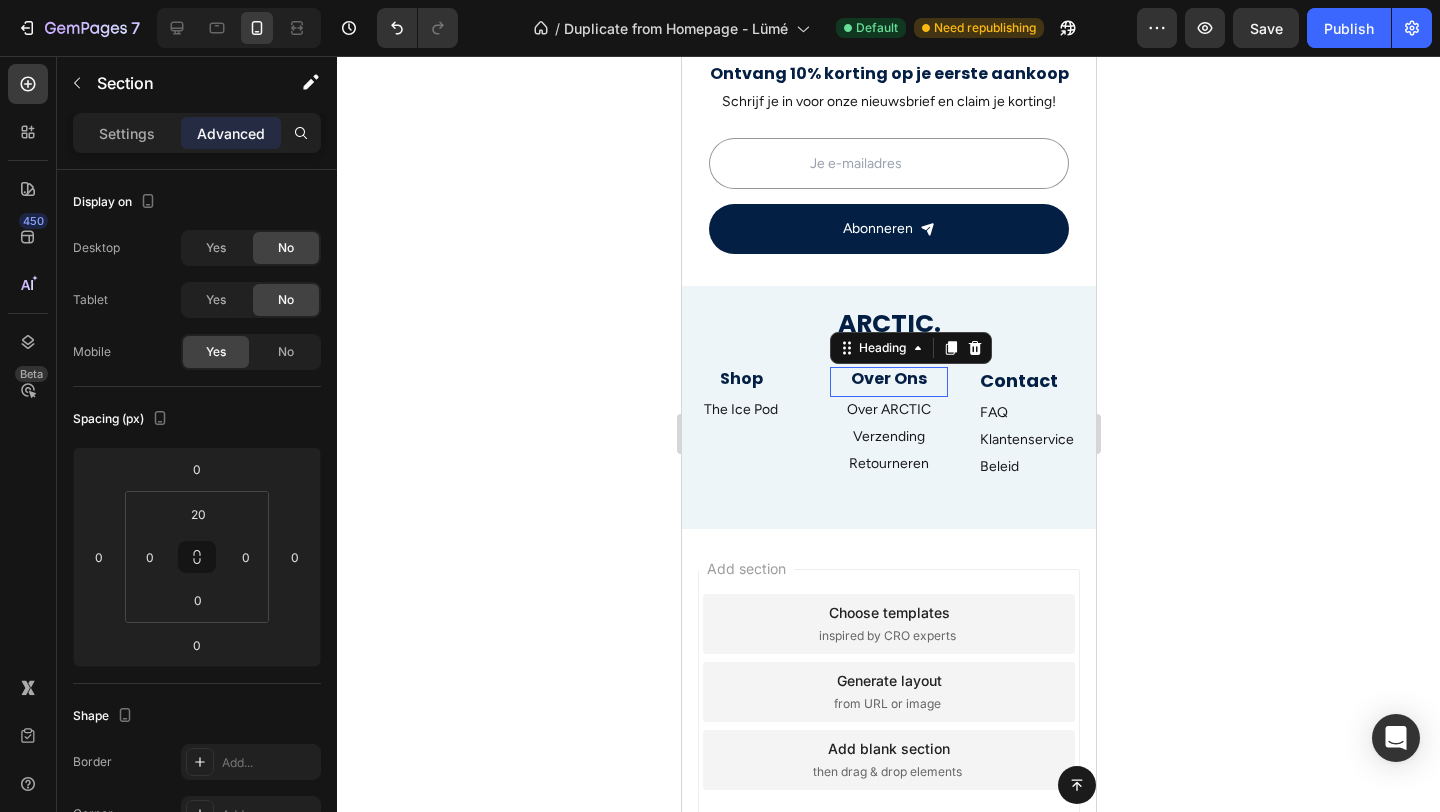 click on "Over Ons" at bounding box center (888, 379) 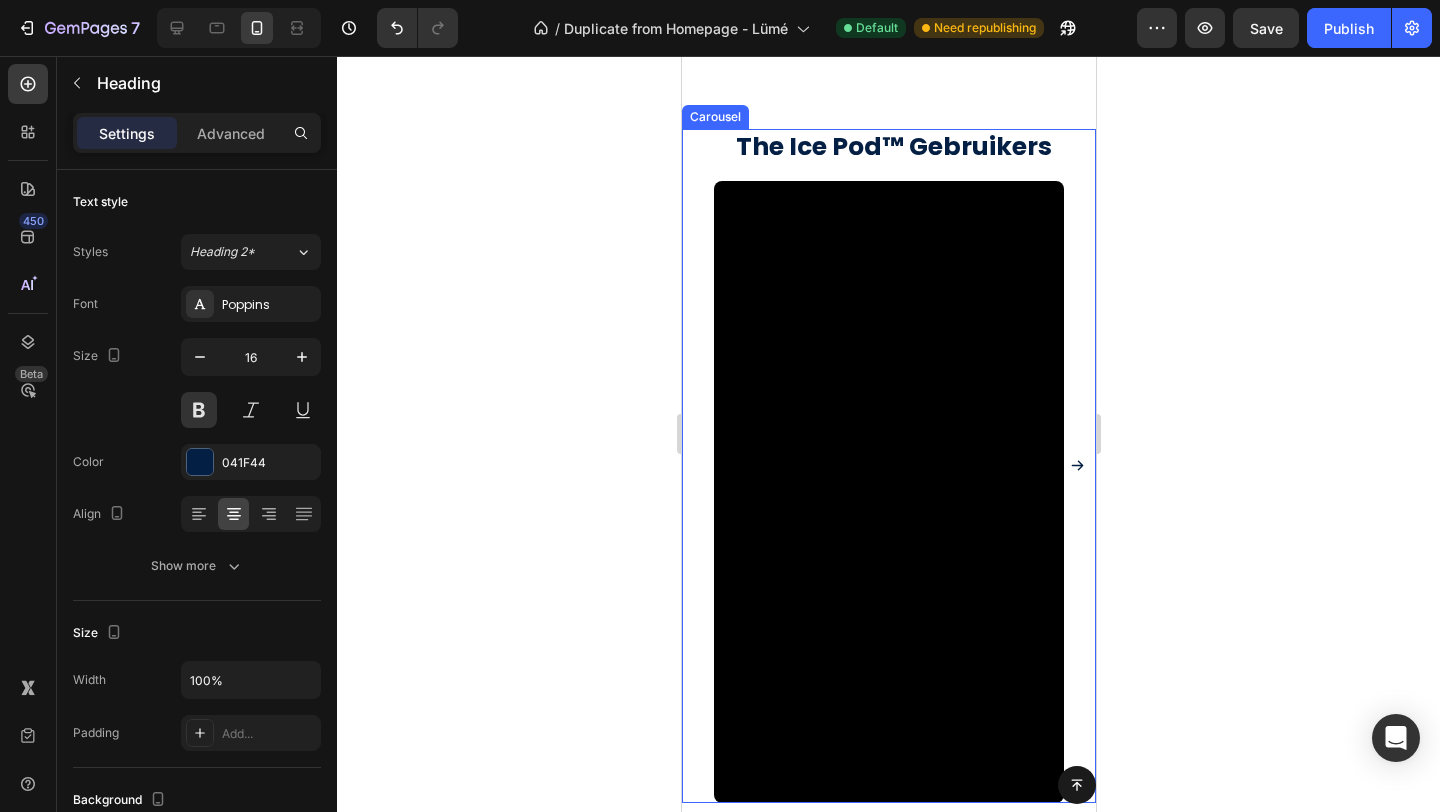 scroll, scrollTop: 1520, scrollLeft: 0, axis: vertical 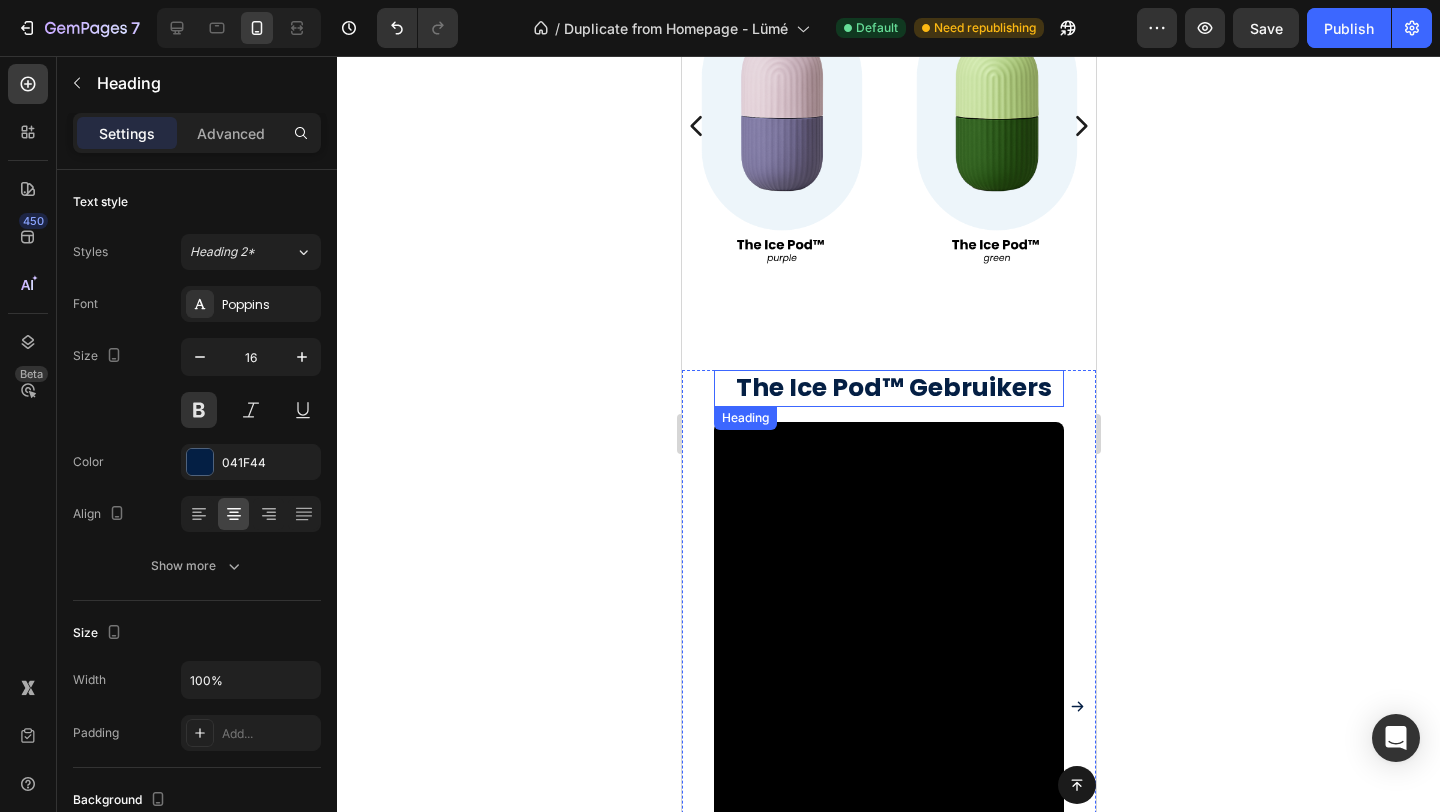 click on "The Ice Pod™ Gebruikers" at bounding box center [893, 388] 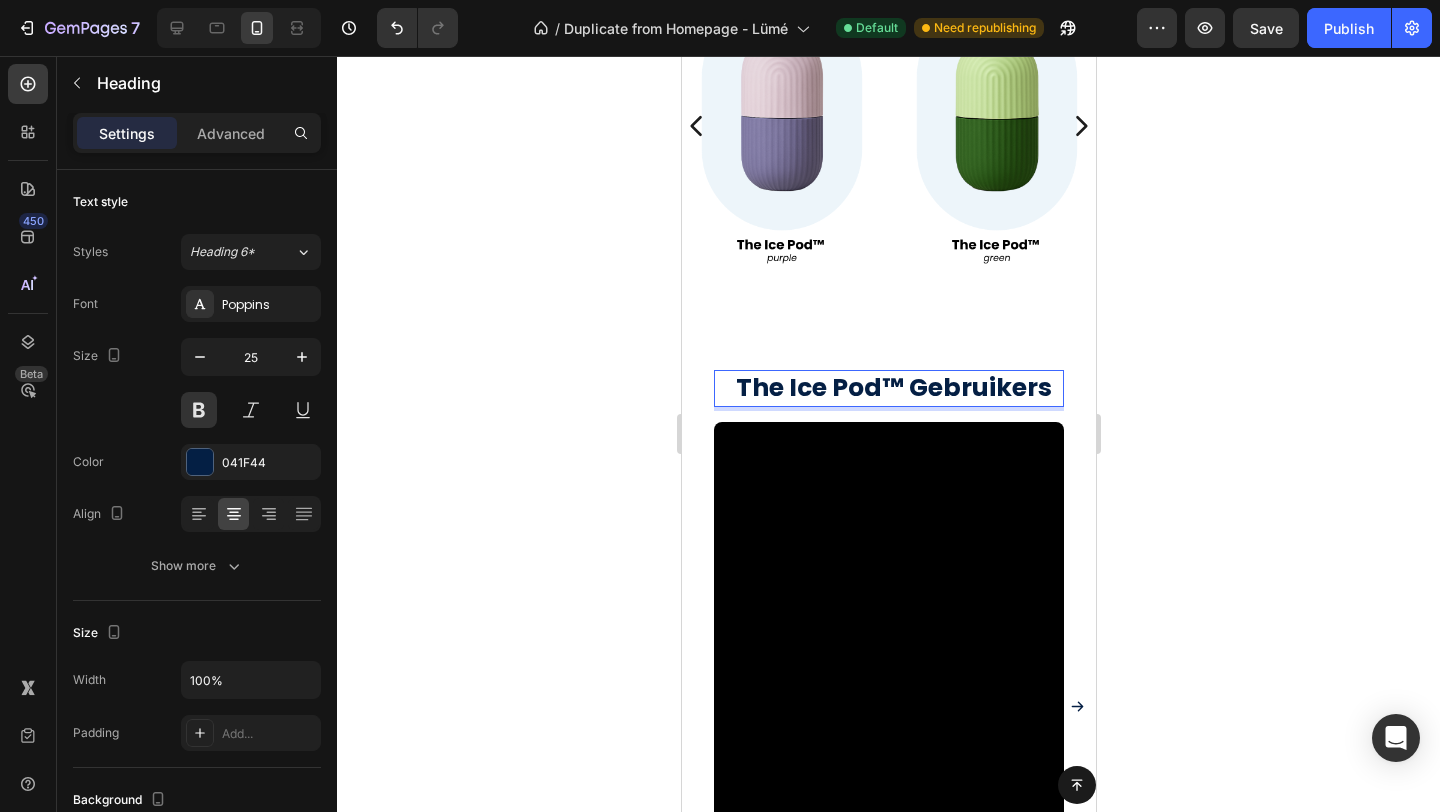 click on "The Ice Pod™ Gebruikers" at bounding box center [893, 388] 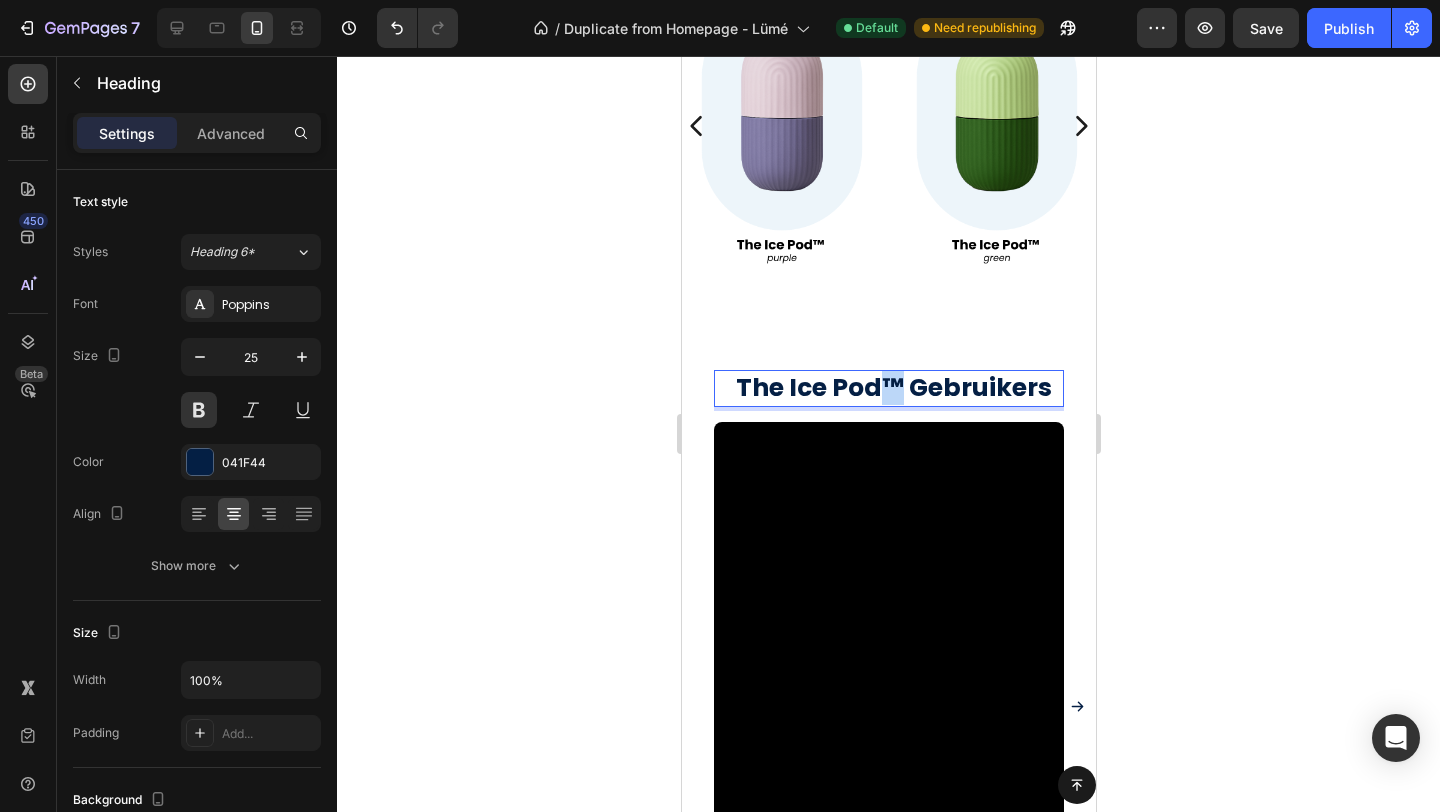 drag, startPoint x: 901, startPoint y: 382, endPoint x: 882, endPoint y: 384, distance: 19.104973 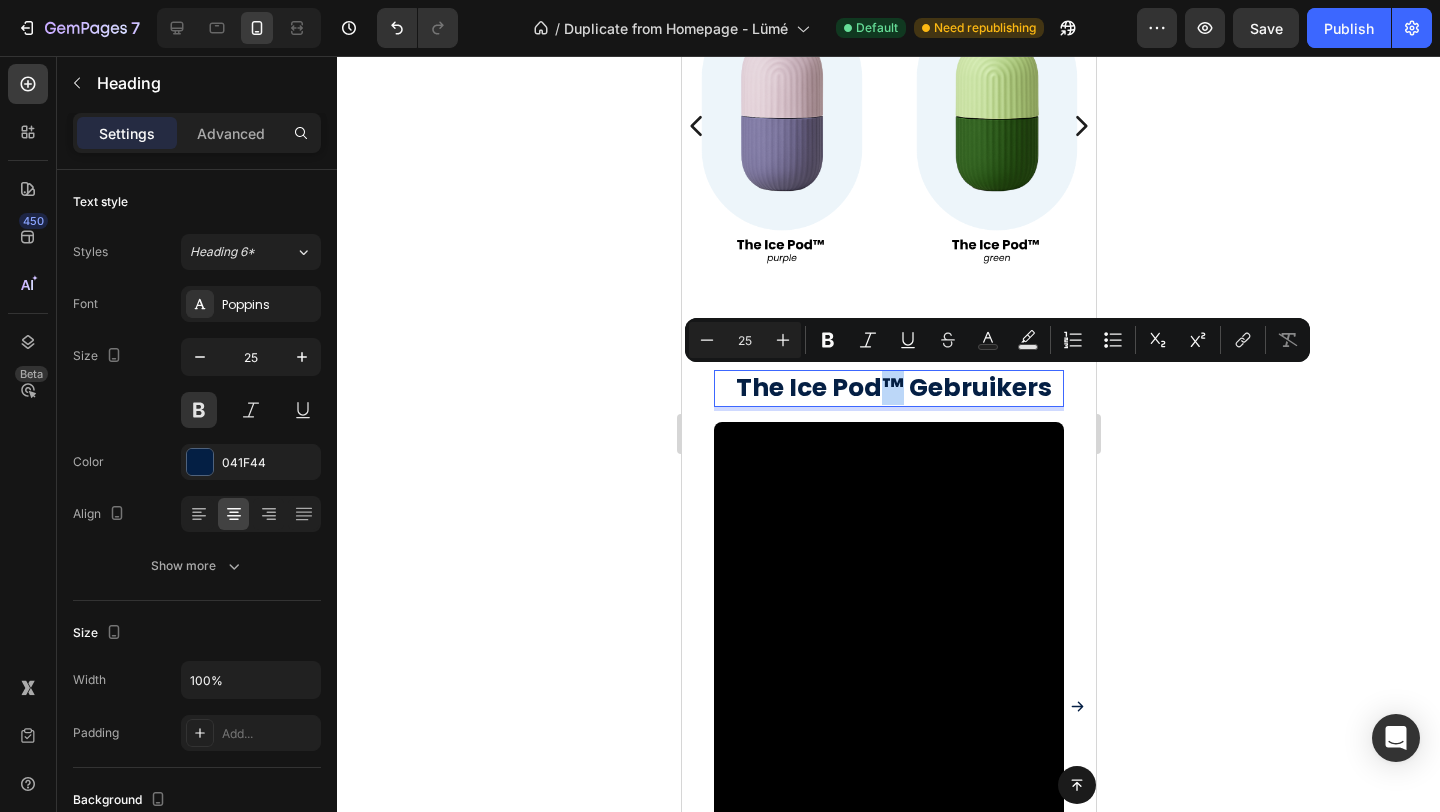 copy on "™" 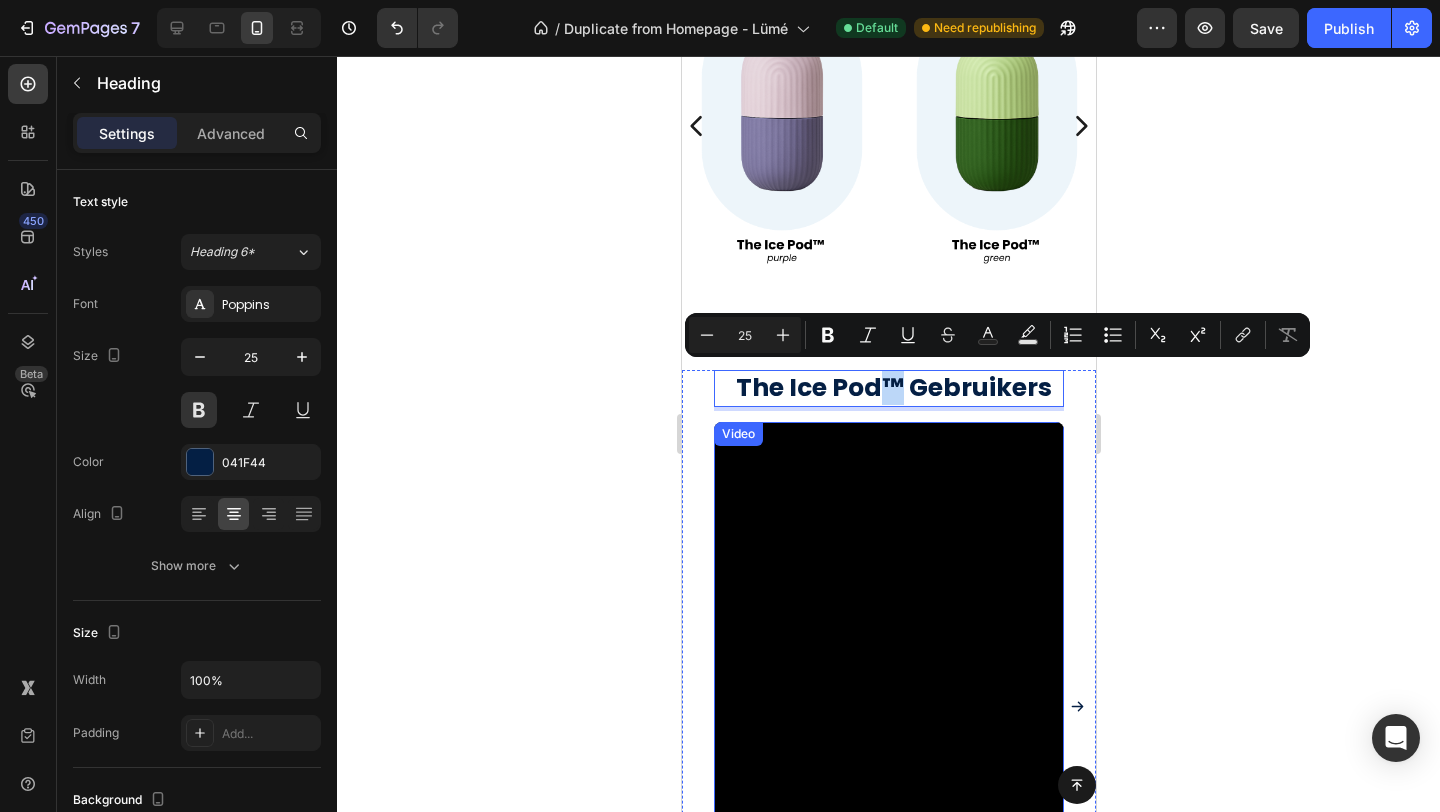 scroll, scrollTop: 1854, scrollLeft: 0, axis: vertical 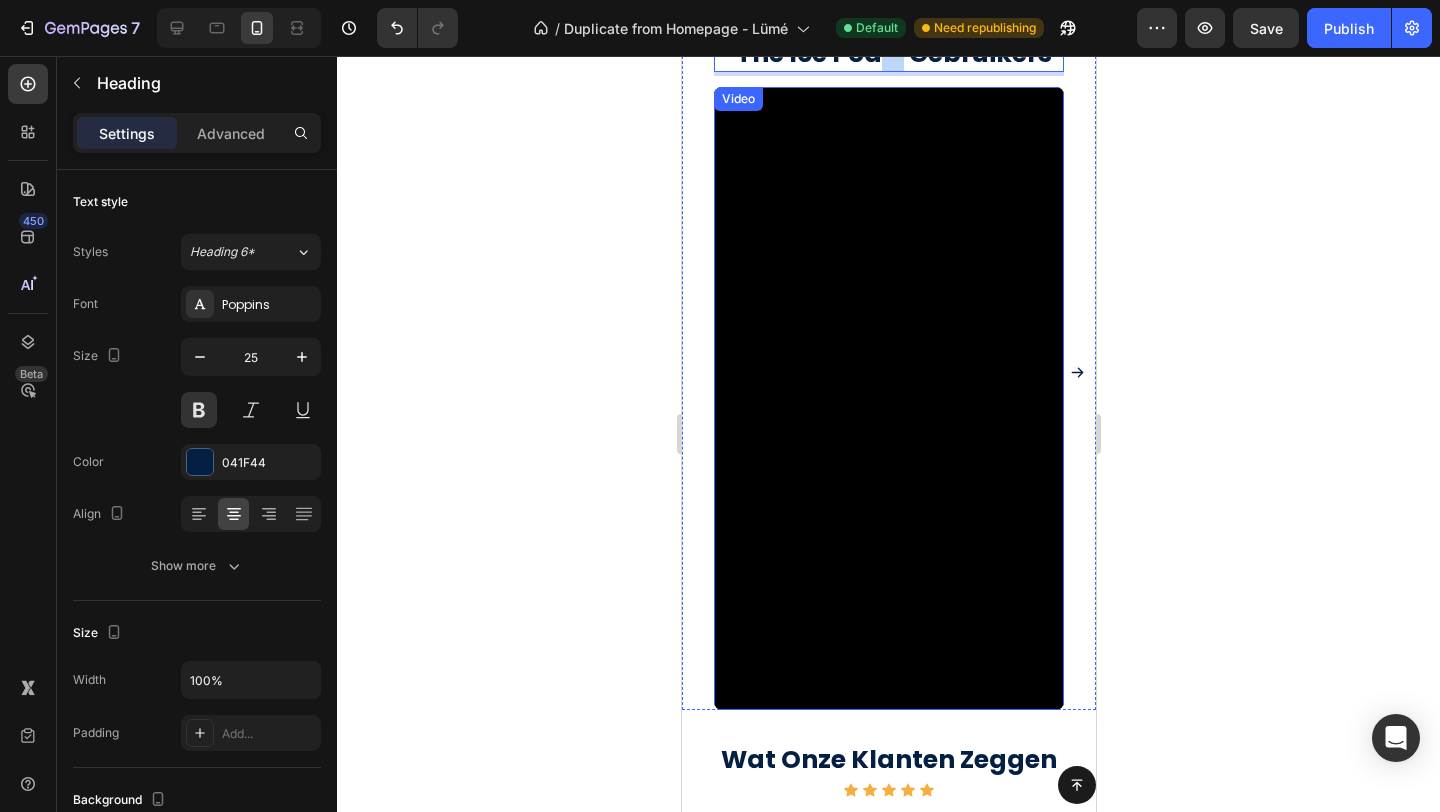 type on "16" 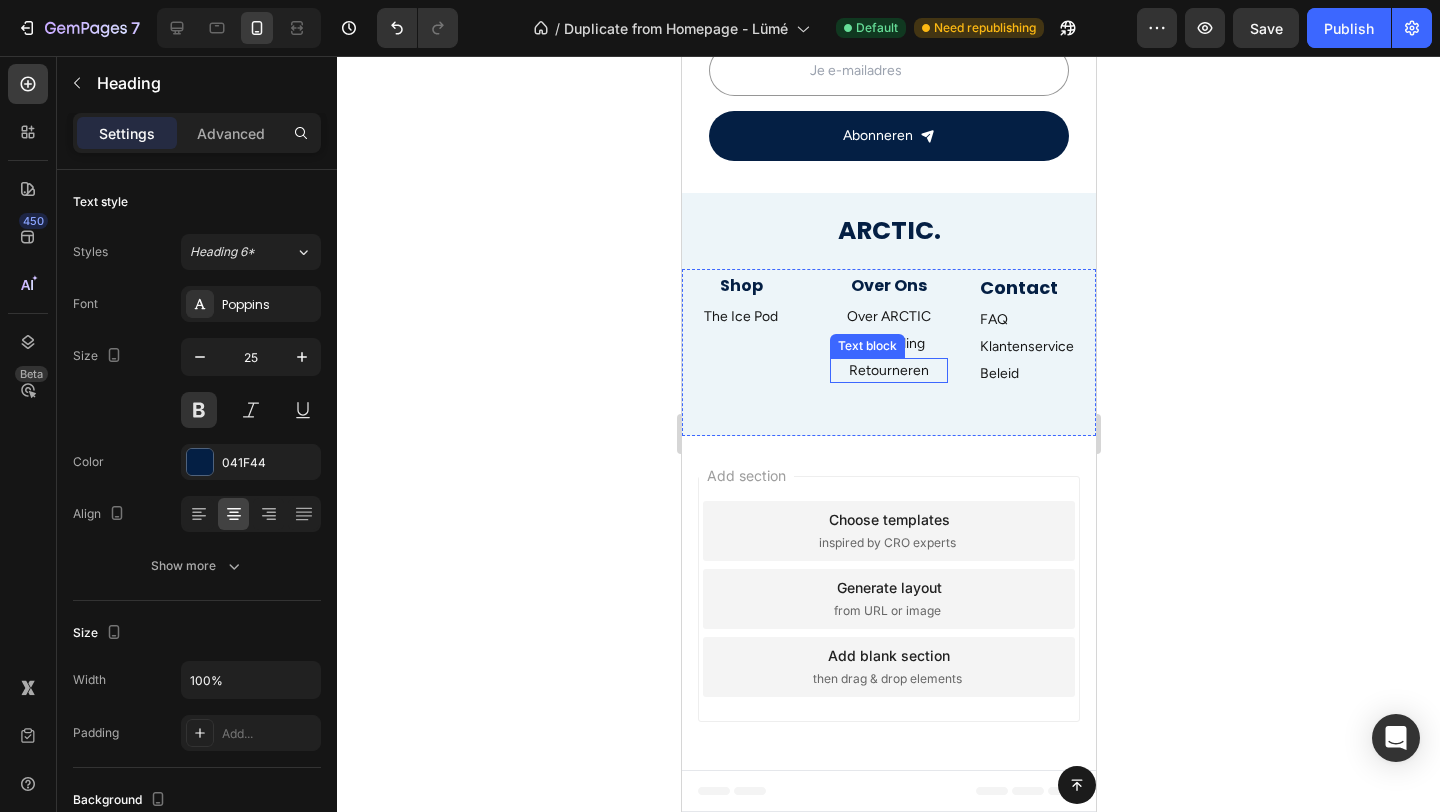 scroll, scrollTop: 2912, scrollLeft: 0, axis: vertical 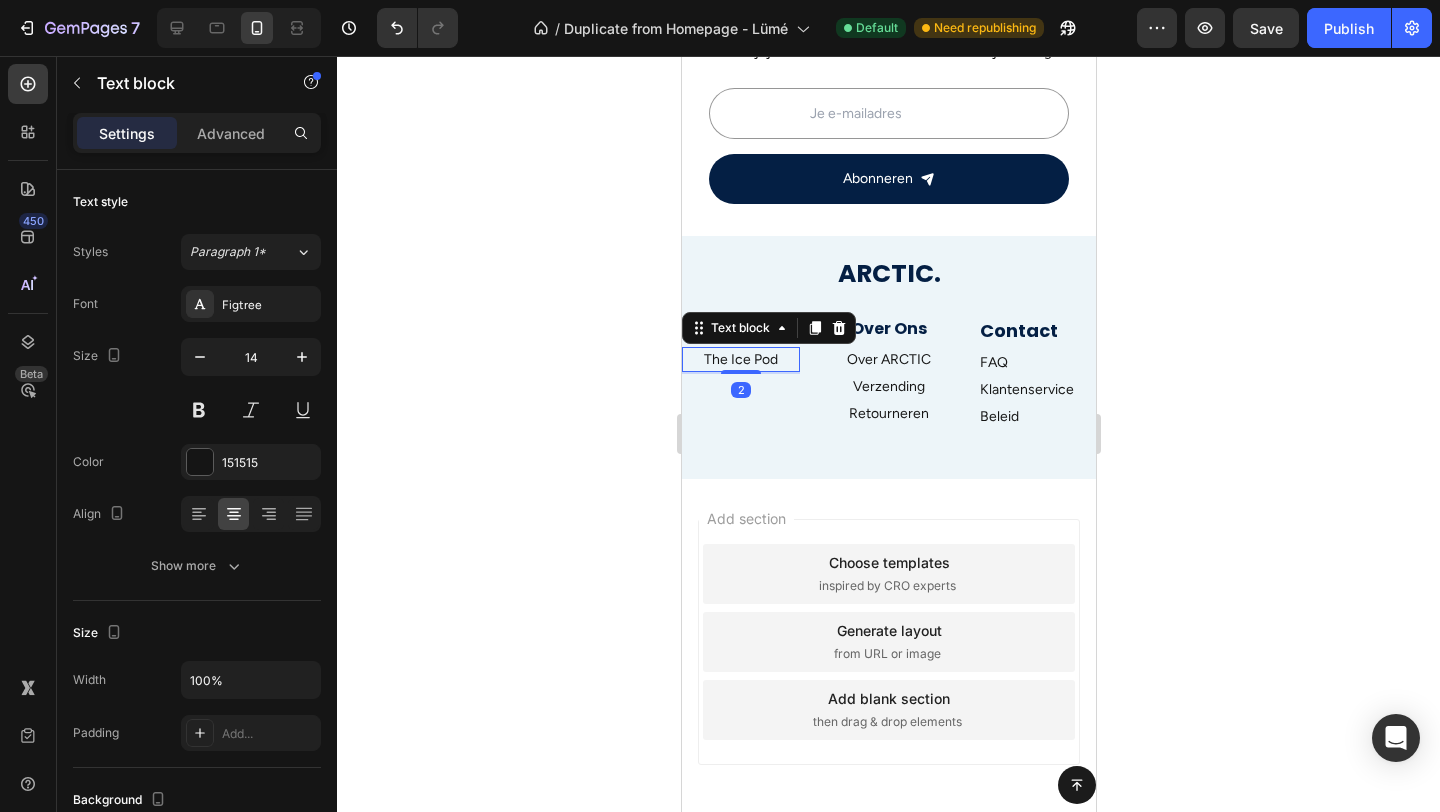 click on "The Ice Pod" at bounding box center (740, 359) 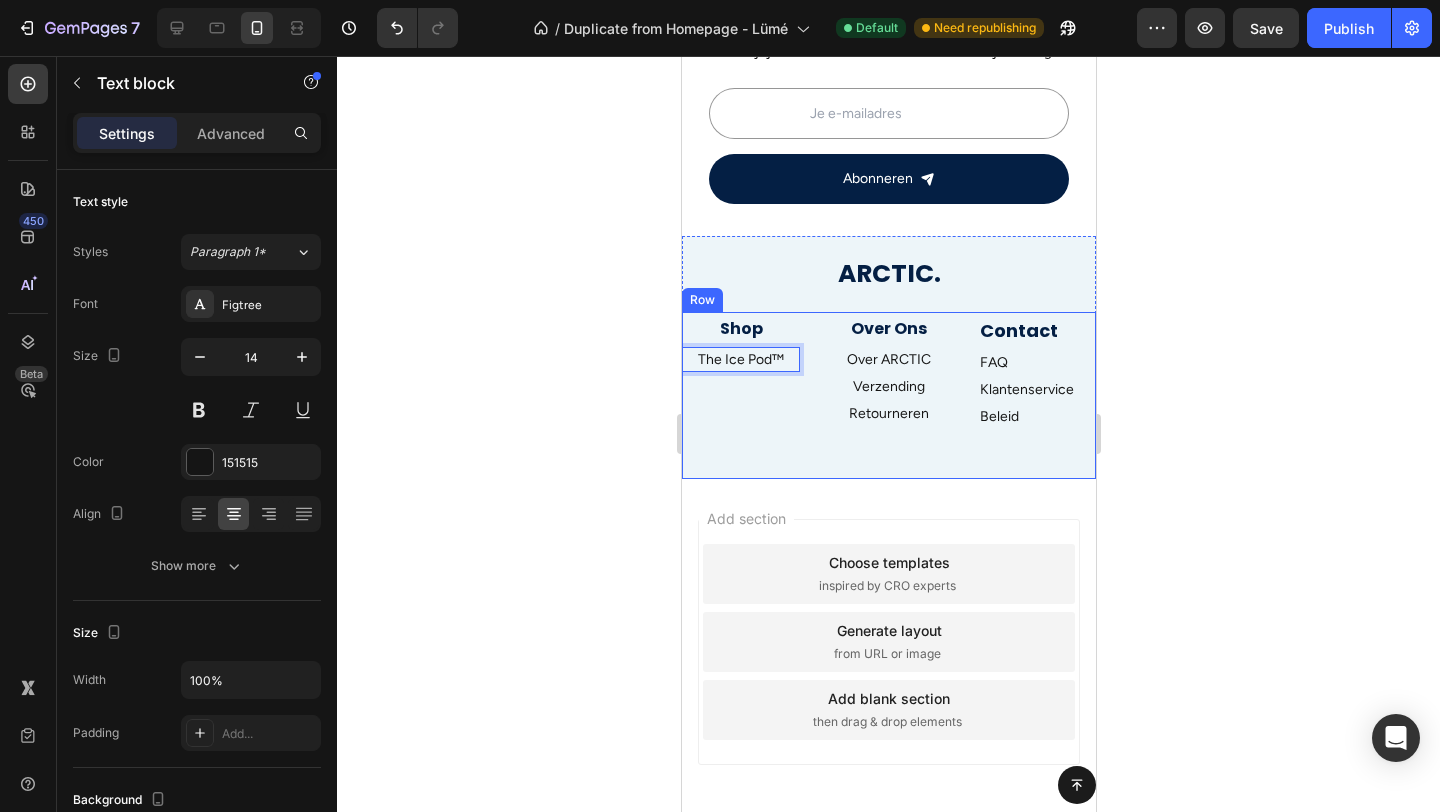 click on "Shop Heading The Ice Pod™ Text block   2" at bounding box center [740, 397] 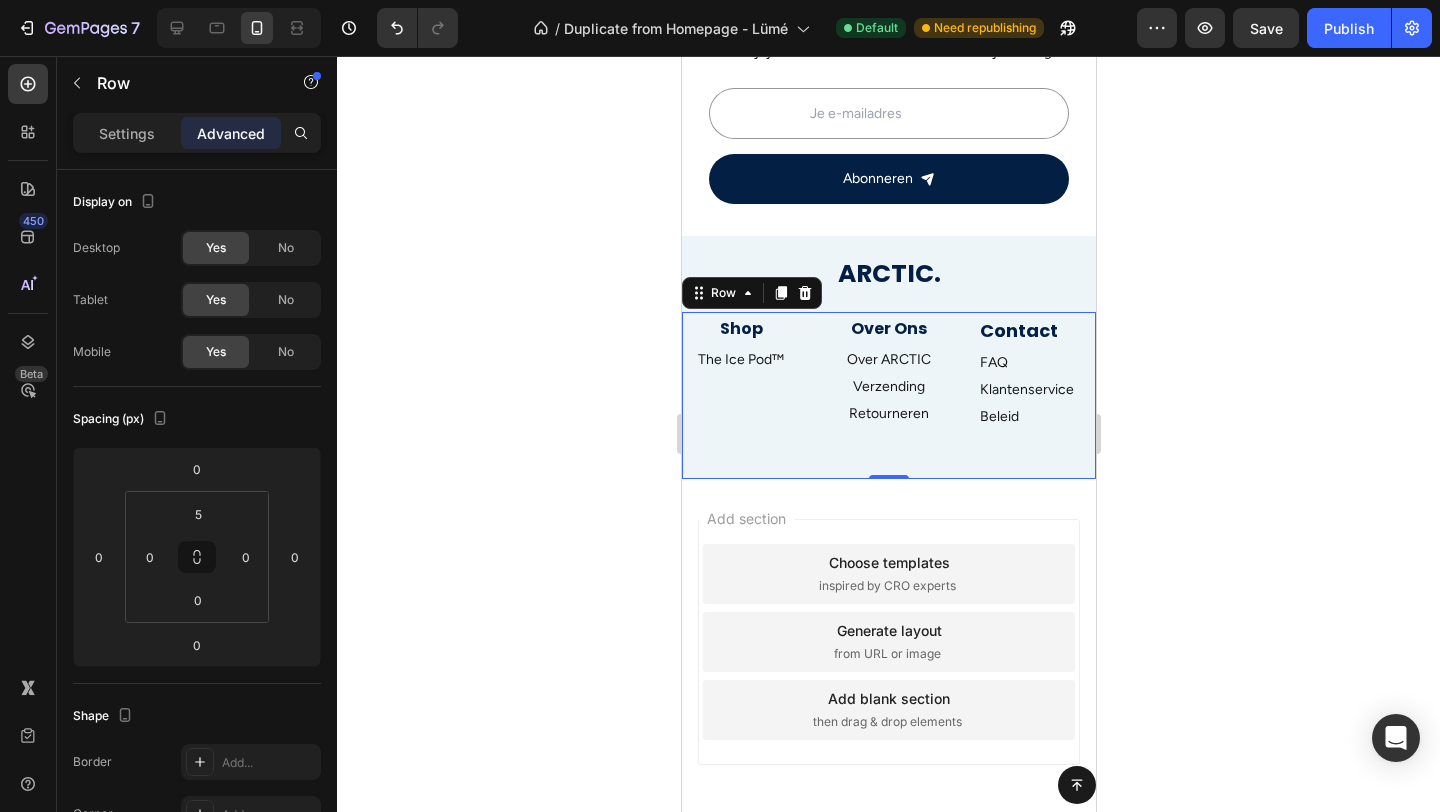 click 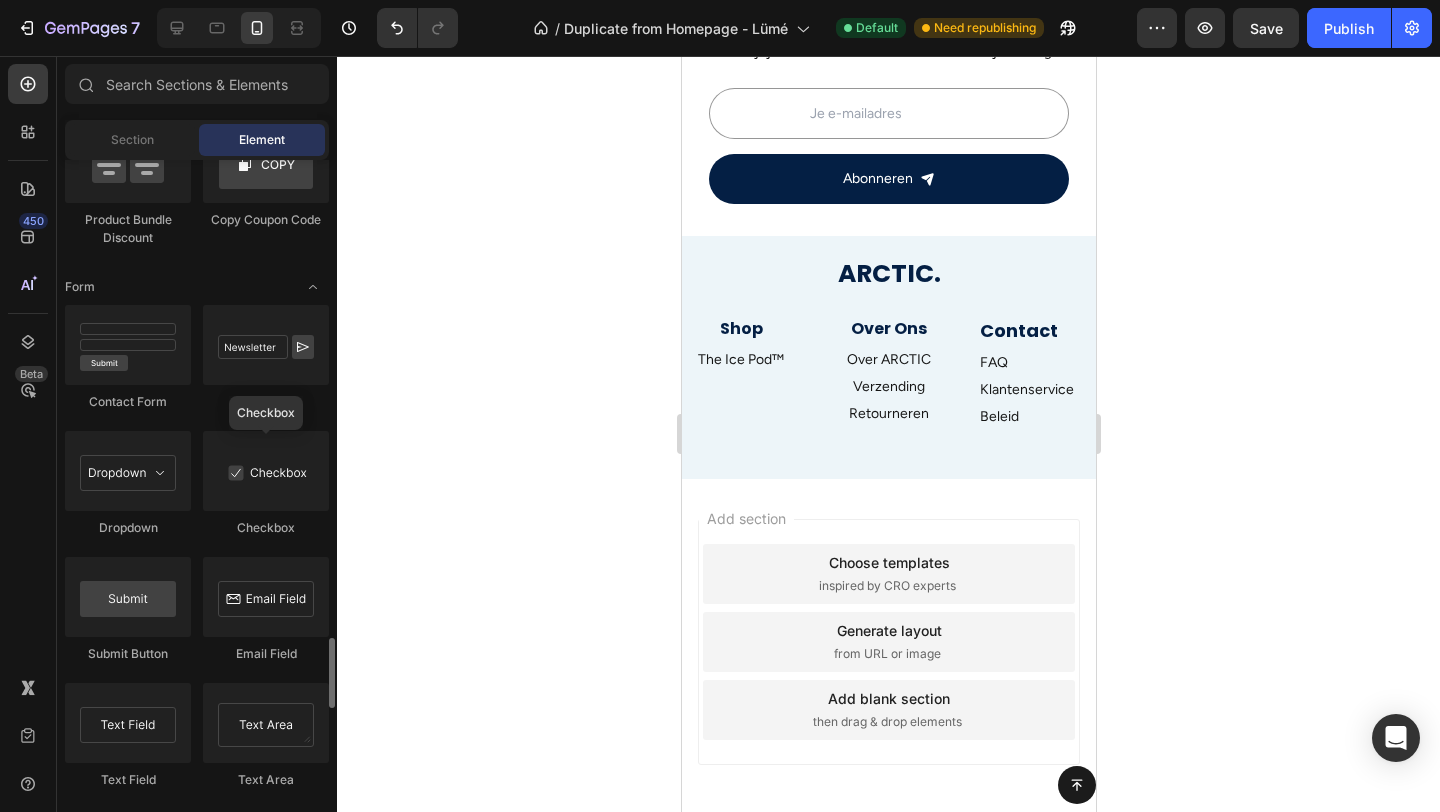 scroll, scrollTop: 4383, scrollLeft: 0, axis: vertical 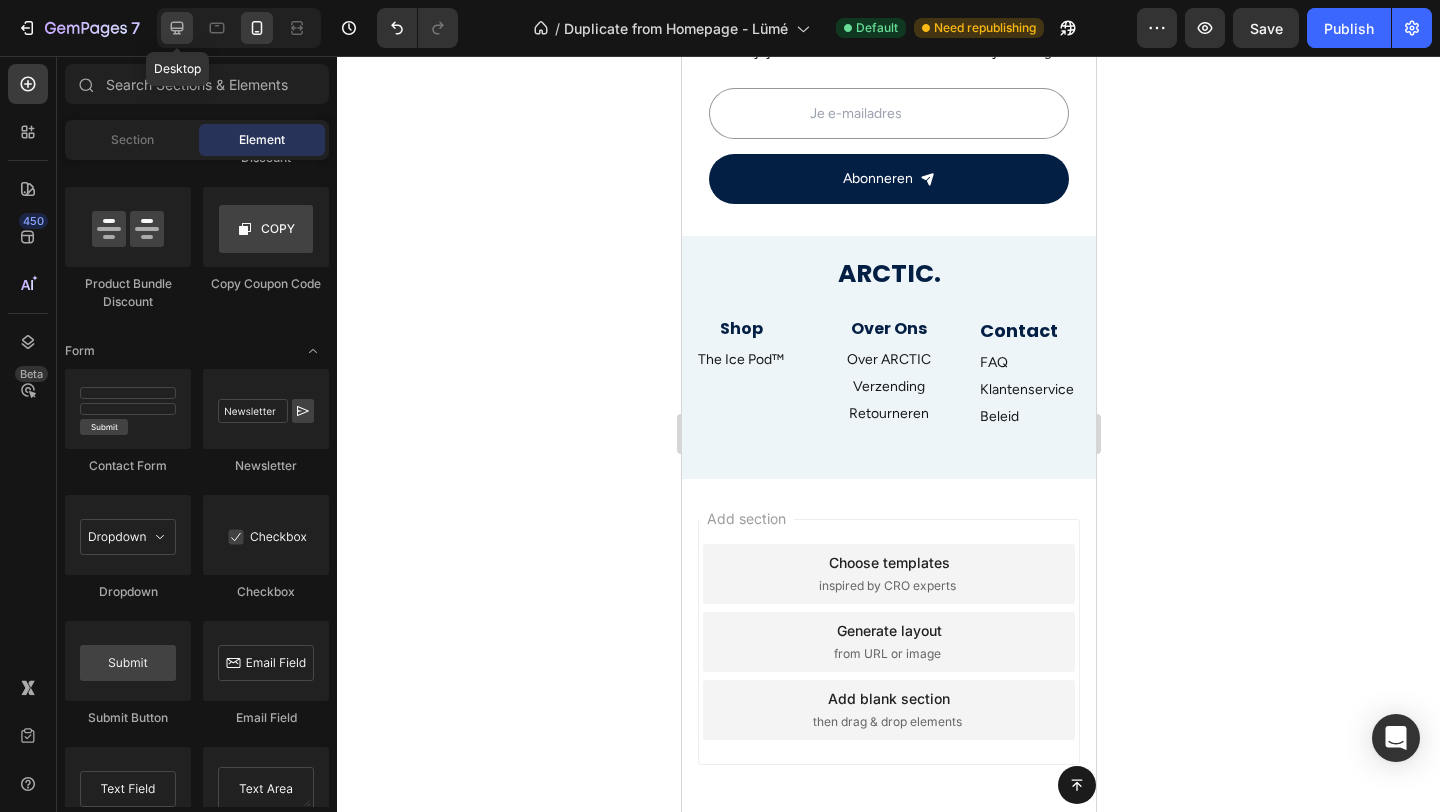 click 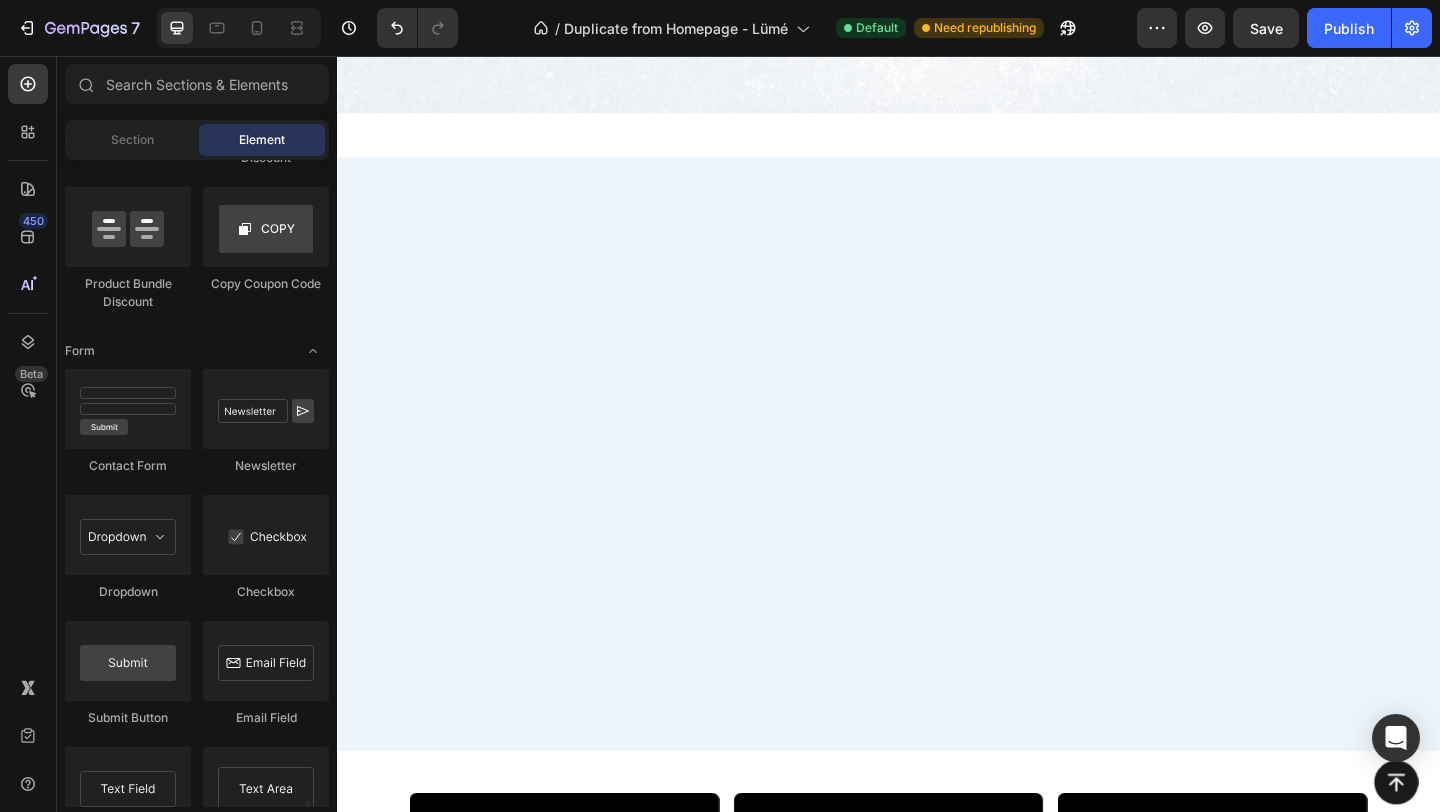 scroll, scrollTop: 4238, scrollLeft: 0, axis: vertical 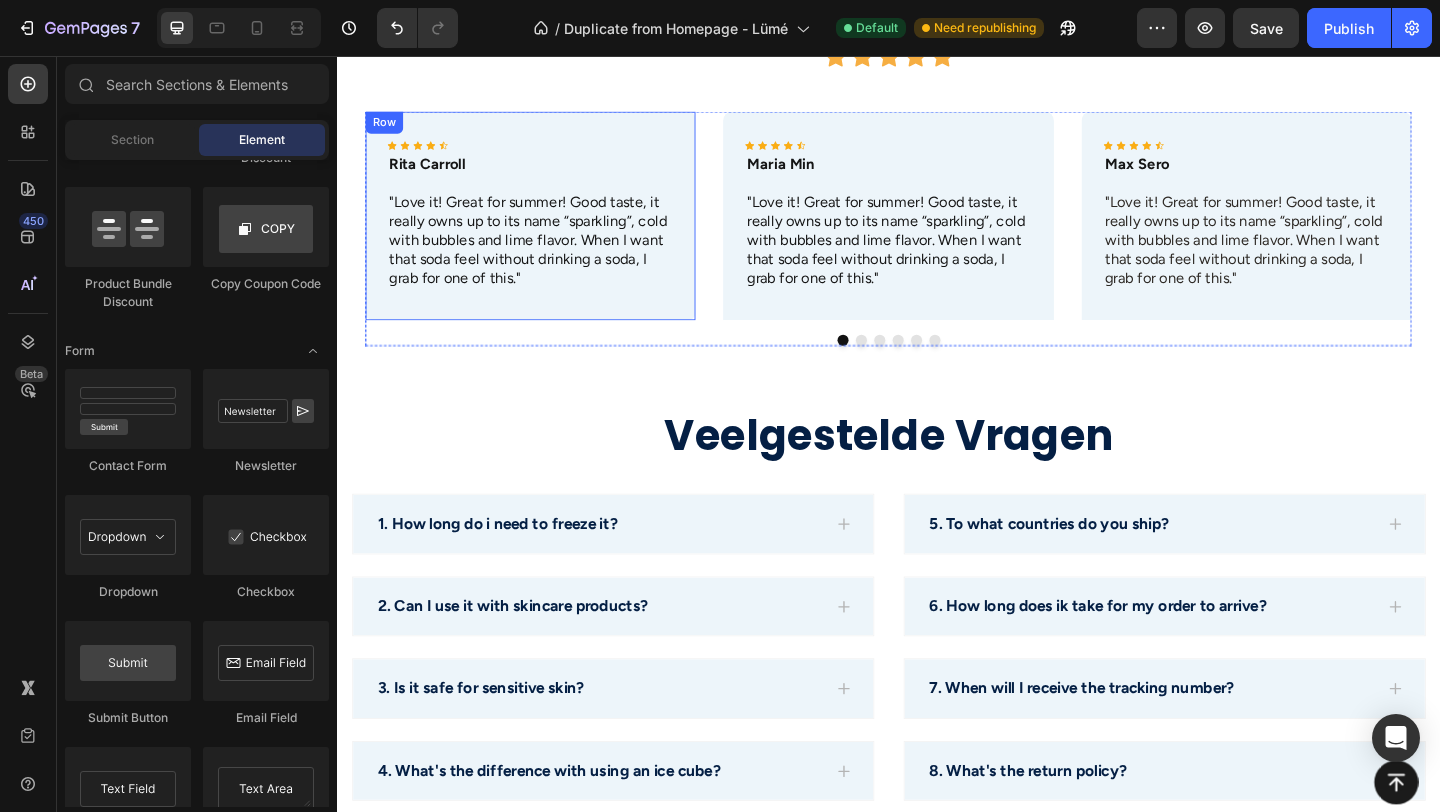 click on "Icon Icon Icon Icon
Icon Icon List [FIRST] [LAST] Text Block "Love it! Great for summer! Good taste, it really owns up to its name “sparkling", cold with bubbles and lime flavor. When I want that soda feel without drinking a soda, I grab for one of this." Text Block Row" at bounding box center (547, 229) 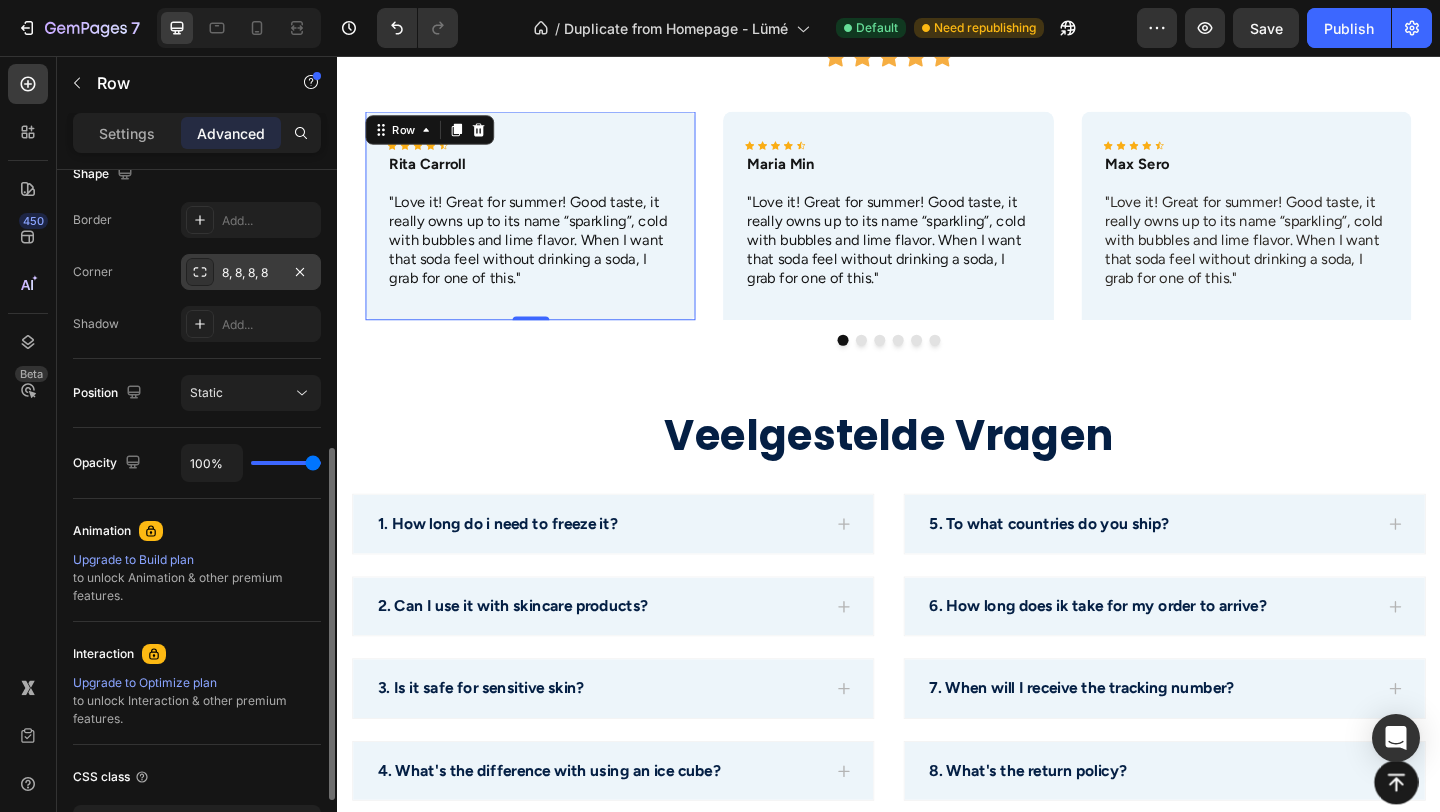 scroll, scrollTop: 546, scrollLeft: 0, axis: vertical 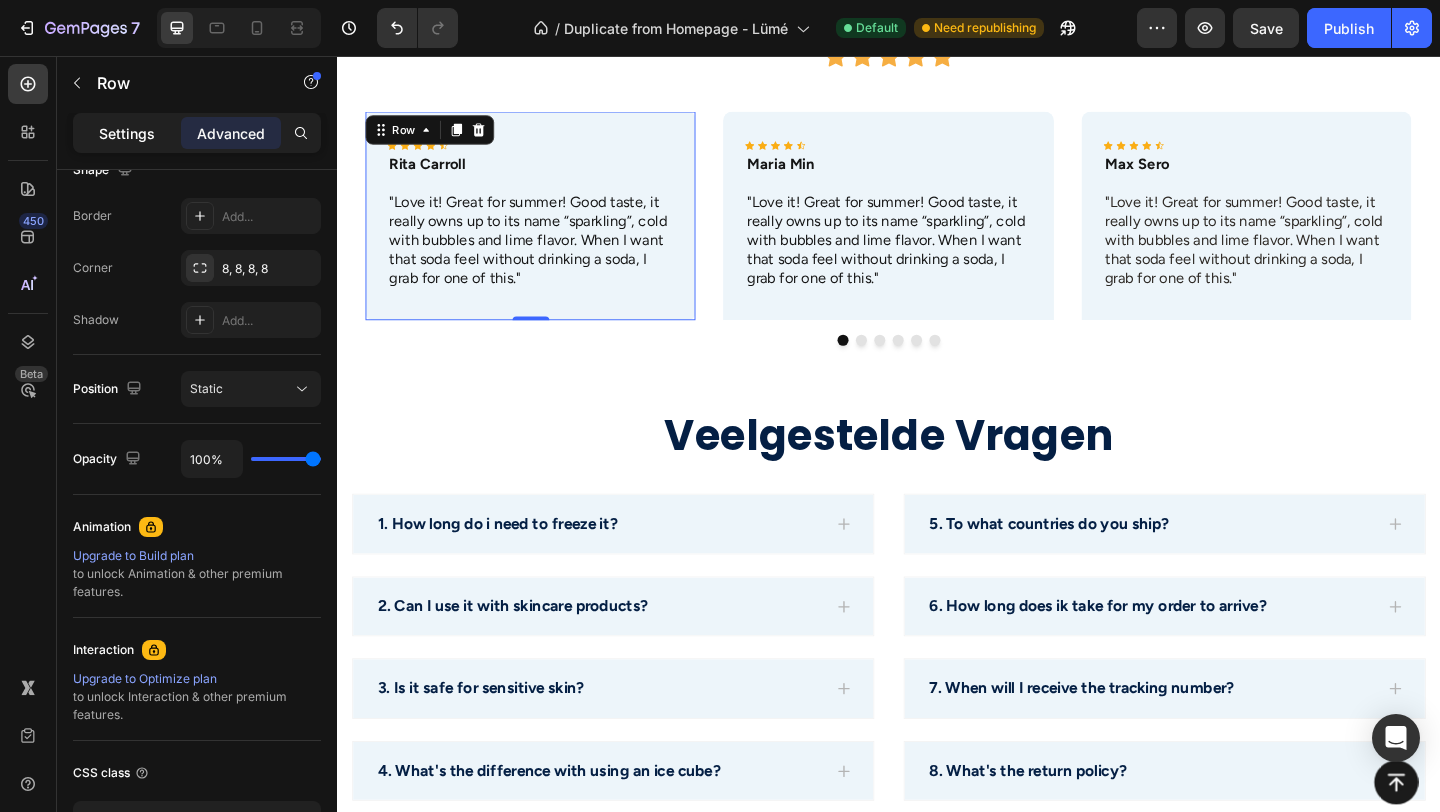 click on "Settings" at bounding box center [127, 133] 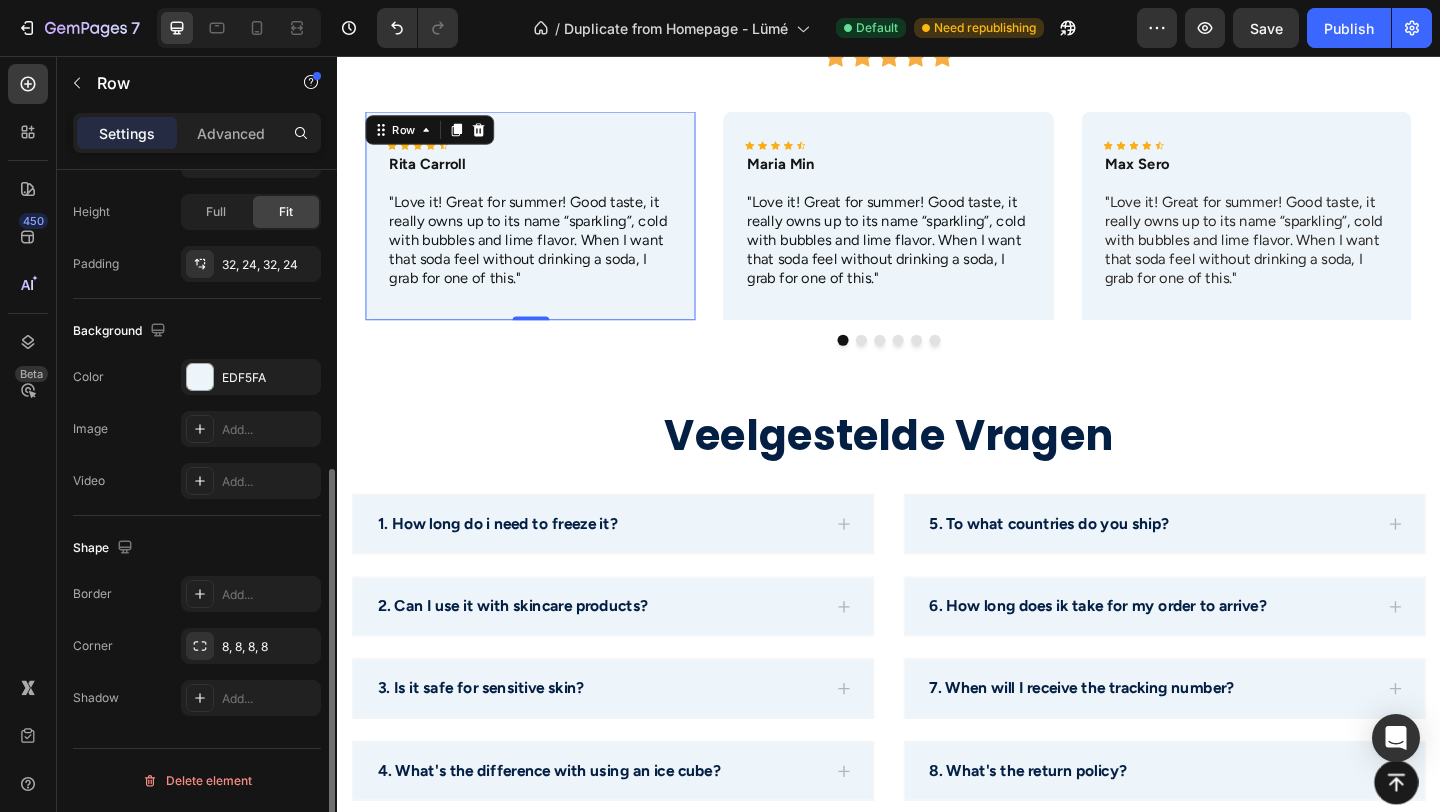 scroll, scrollTop: 521, scrollLeft: 0, axis: vertical 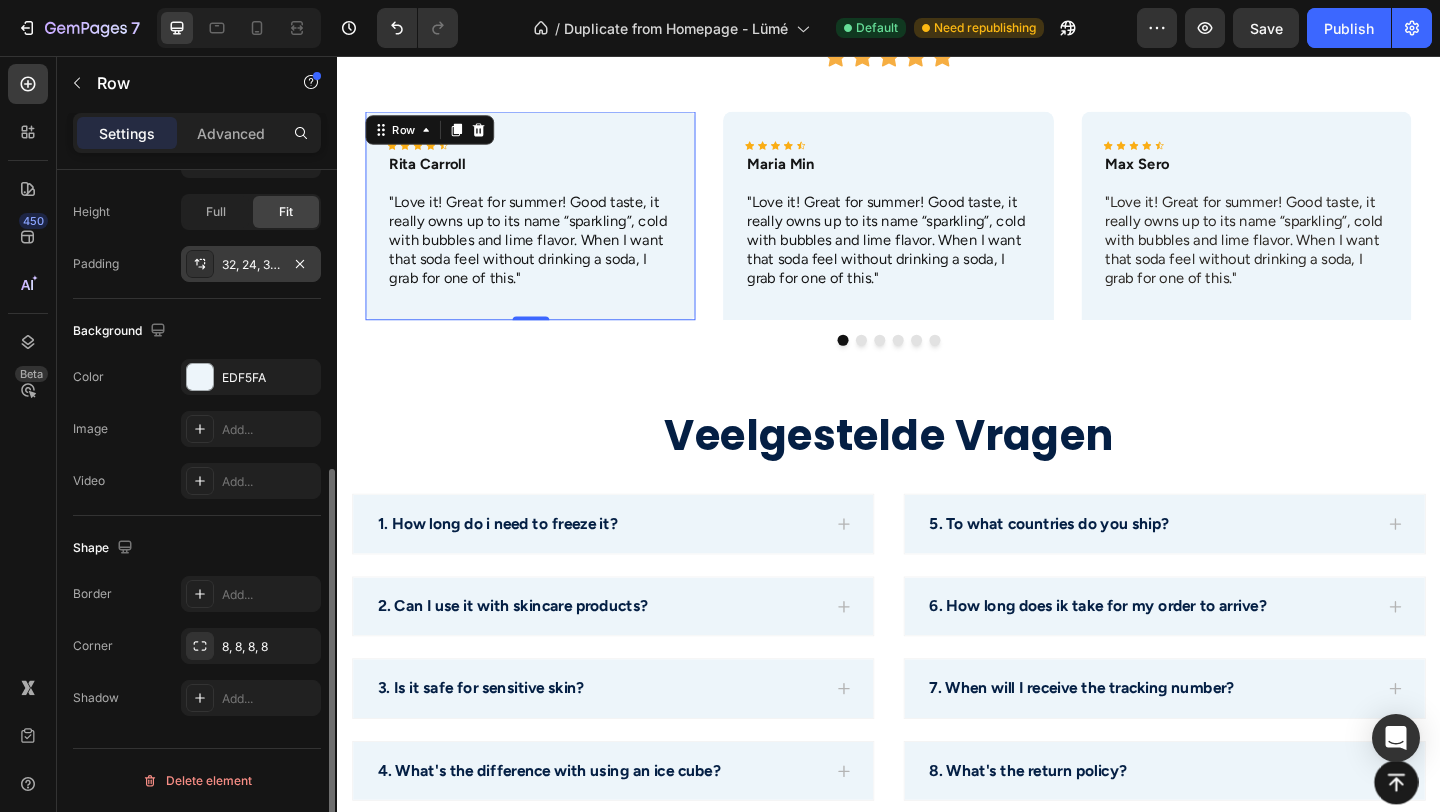 click on "32, 24, 32, 24" at bounding box center [251, 264] 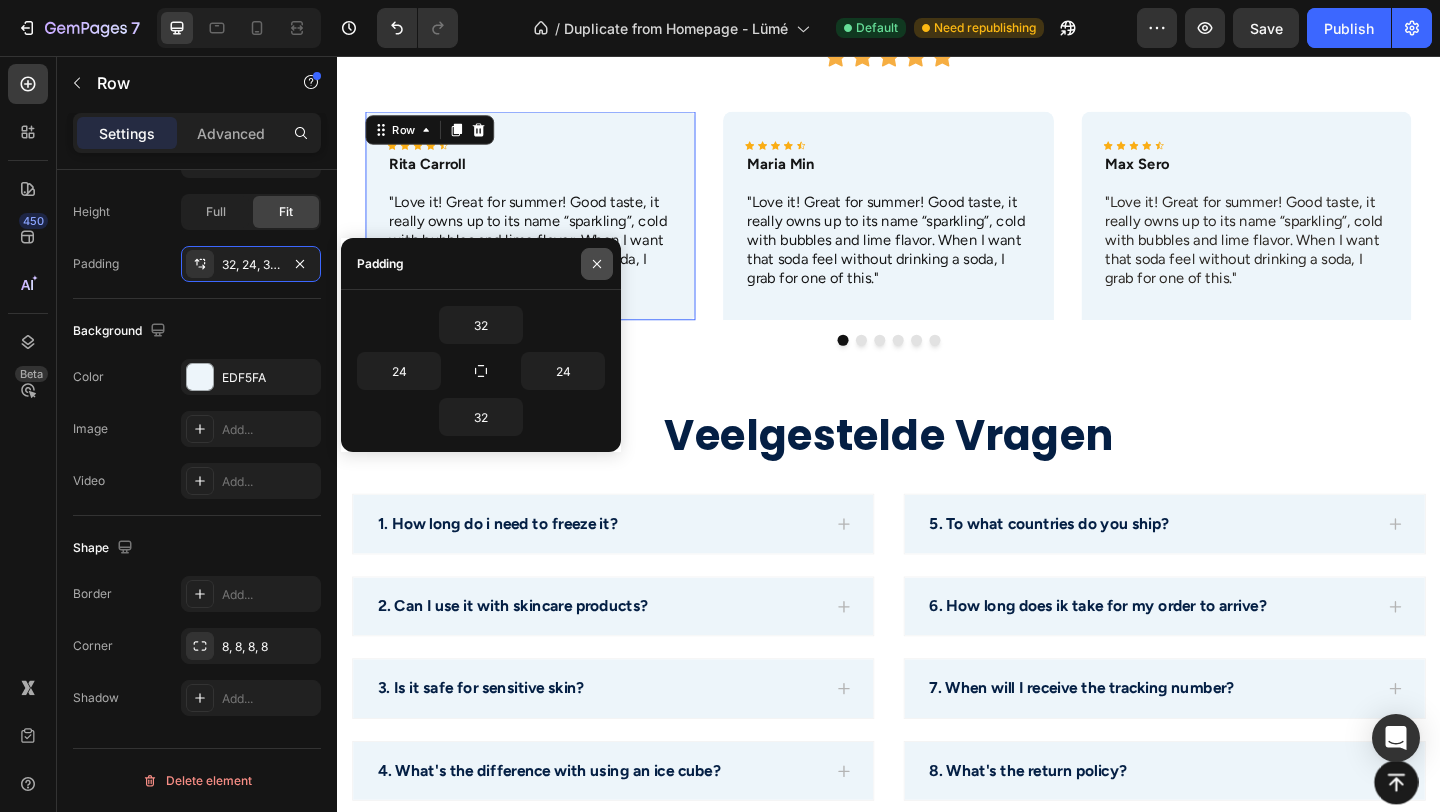 click 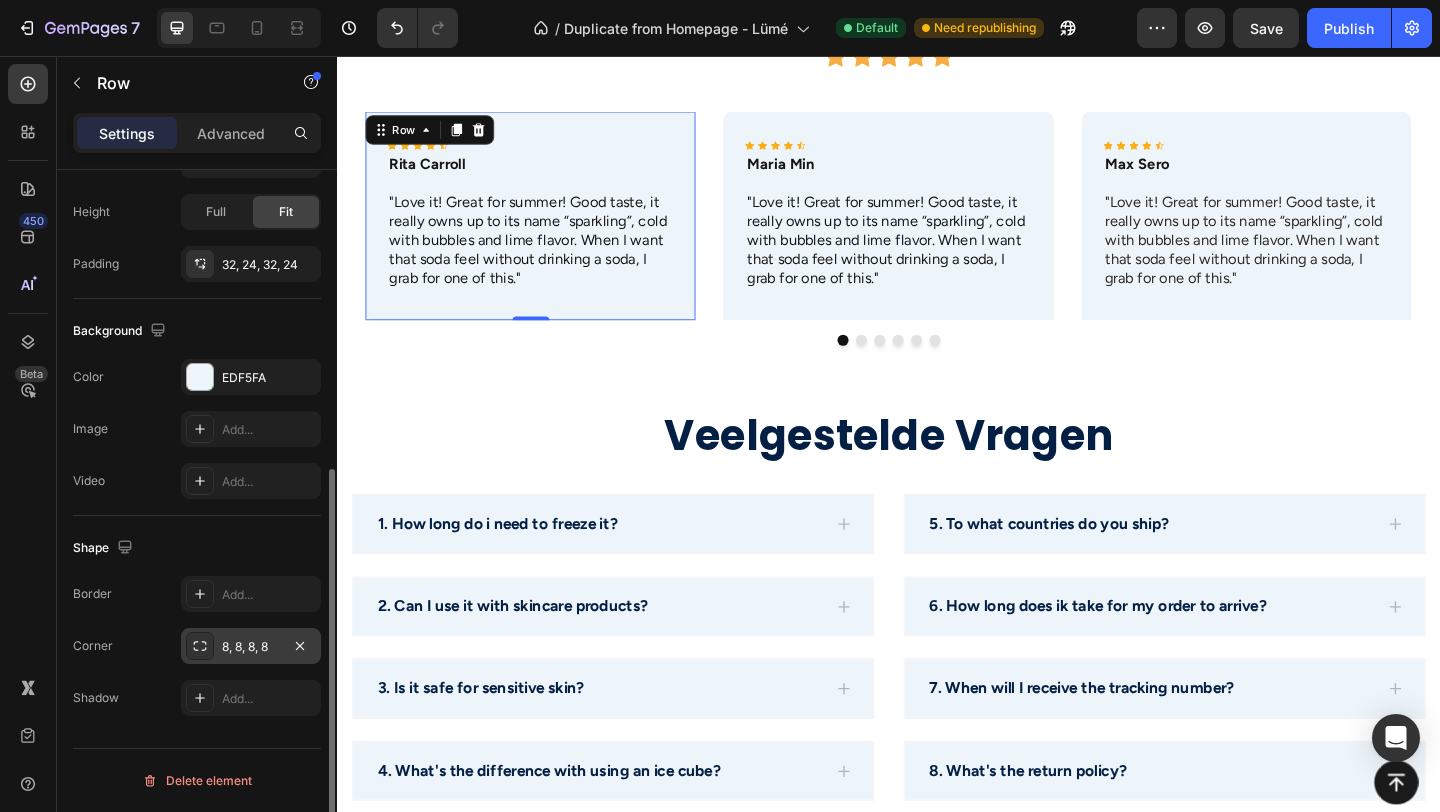 click on "8, 8, 8, 8" at bounding box center [251, 646] 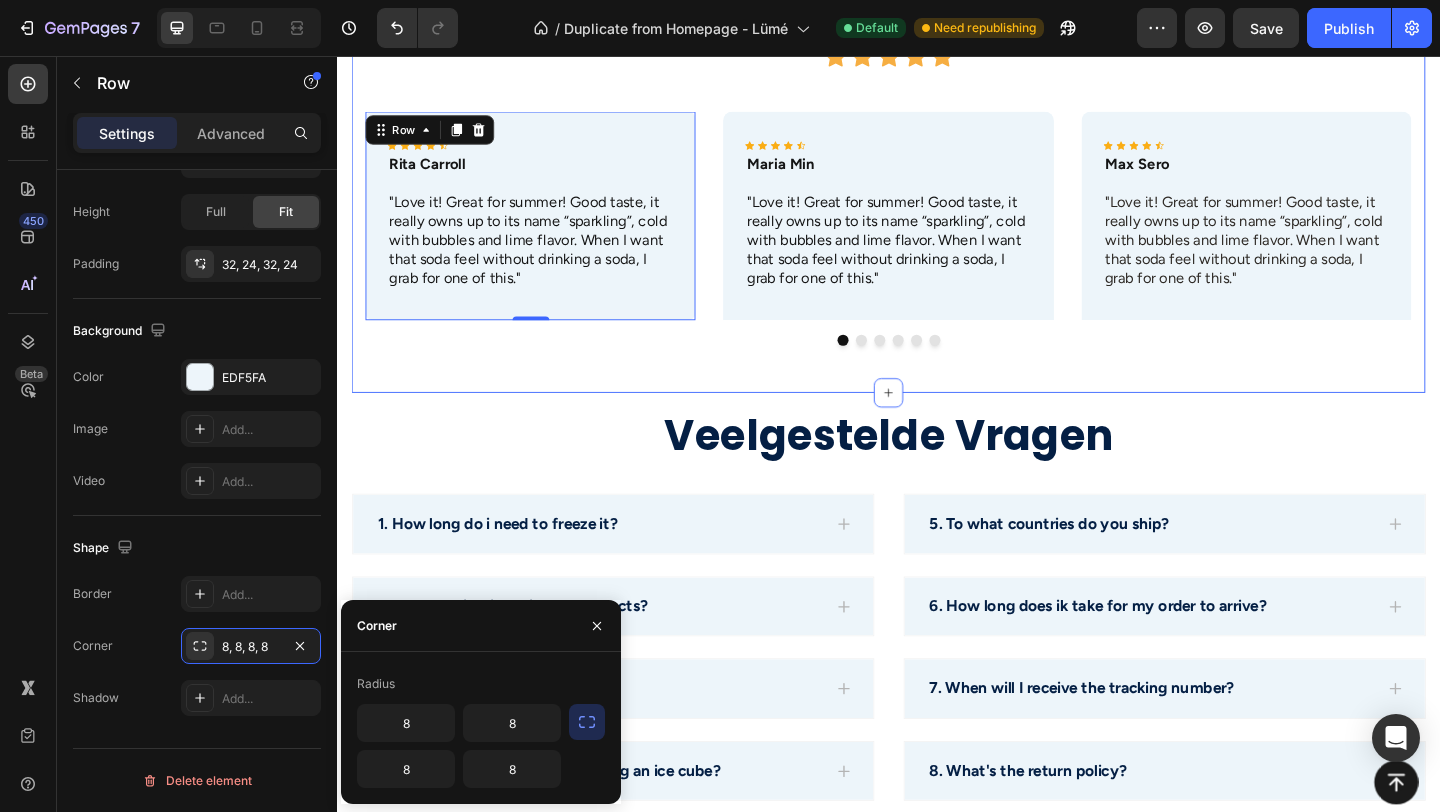 click on "Video Video Video Video
Drop element here
Carousel Wat Onze Klanten Zeggen Heading Icon Icon Icon Icon Icon Icon List Row Icon Icon Icon Icon
Icon Icon List Rita Carroll Text Block "Love it! Great for summer! Good taste, it really owns up to its name “sparkling”, cold with bubbles and lime flavor. When I want that soda feel without drinking a soda, I grab for one of this." Text Block Row   0 Icon Icon Icon Icon
Icon Icon List Maria Min Text Block "Love it! Great for summer! Good taste, it really owns up to its name “sparkling”, cold with bubbles and lime flavor. When I want that soda feel without drinking a soda, I grab for one of this." Text Block Row Icon Icon Icon Icon
Icon Icon List Max Sero Text Block "Love it! Great for summer! Good taste, it really owns up to its name “sparkling”, cold with bubbles and lime flavor. When I want that soda feel without drinking a soda, I grab for one of this." Row" at bounding box center (937, -137) 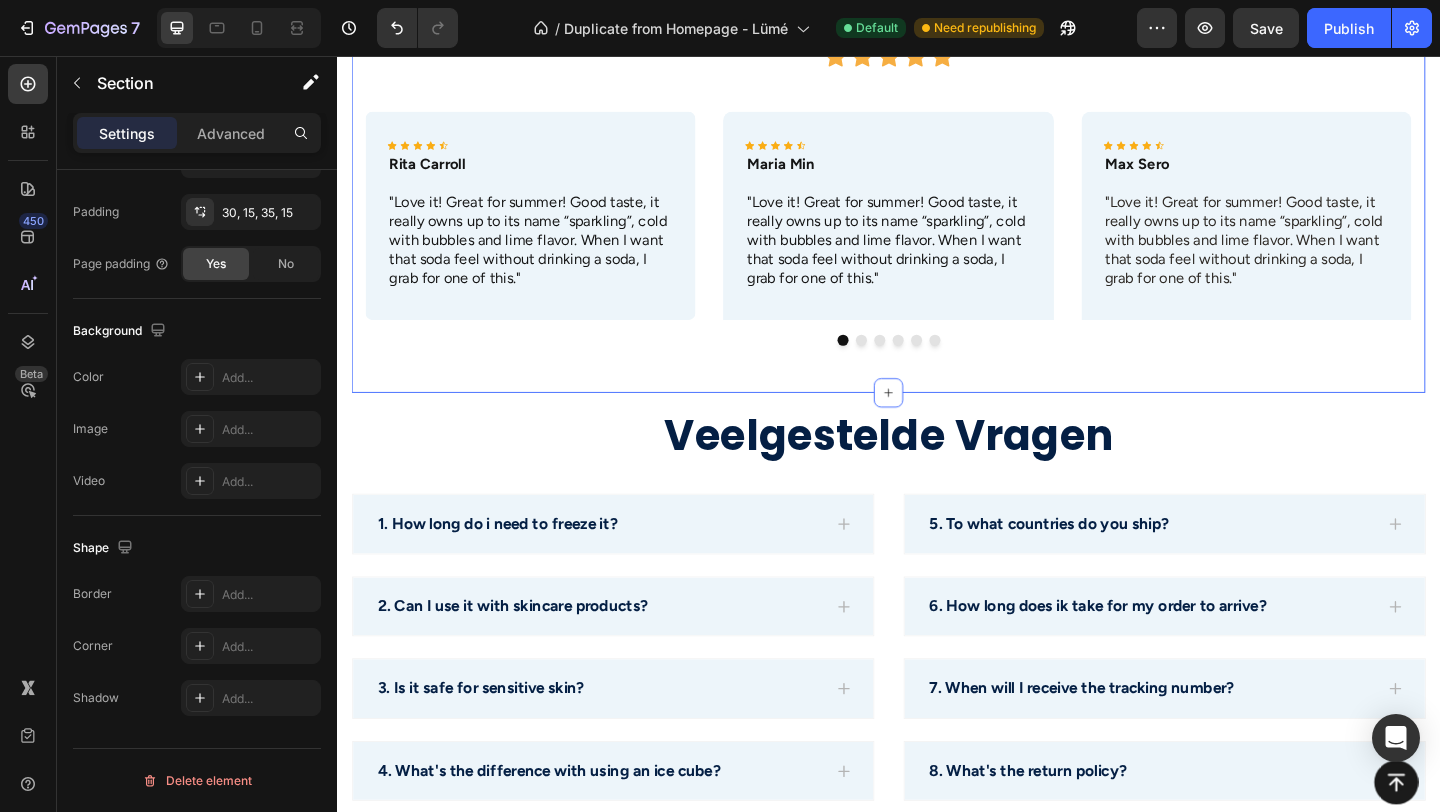scroll, scrollTop: 0, scrollLeft: 0, axis: both 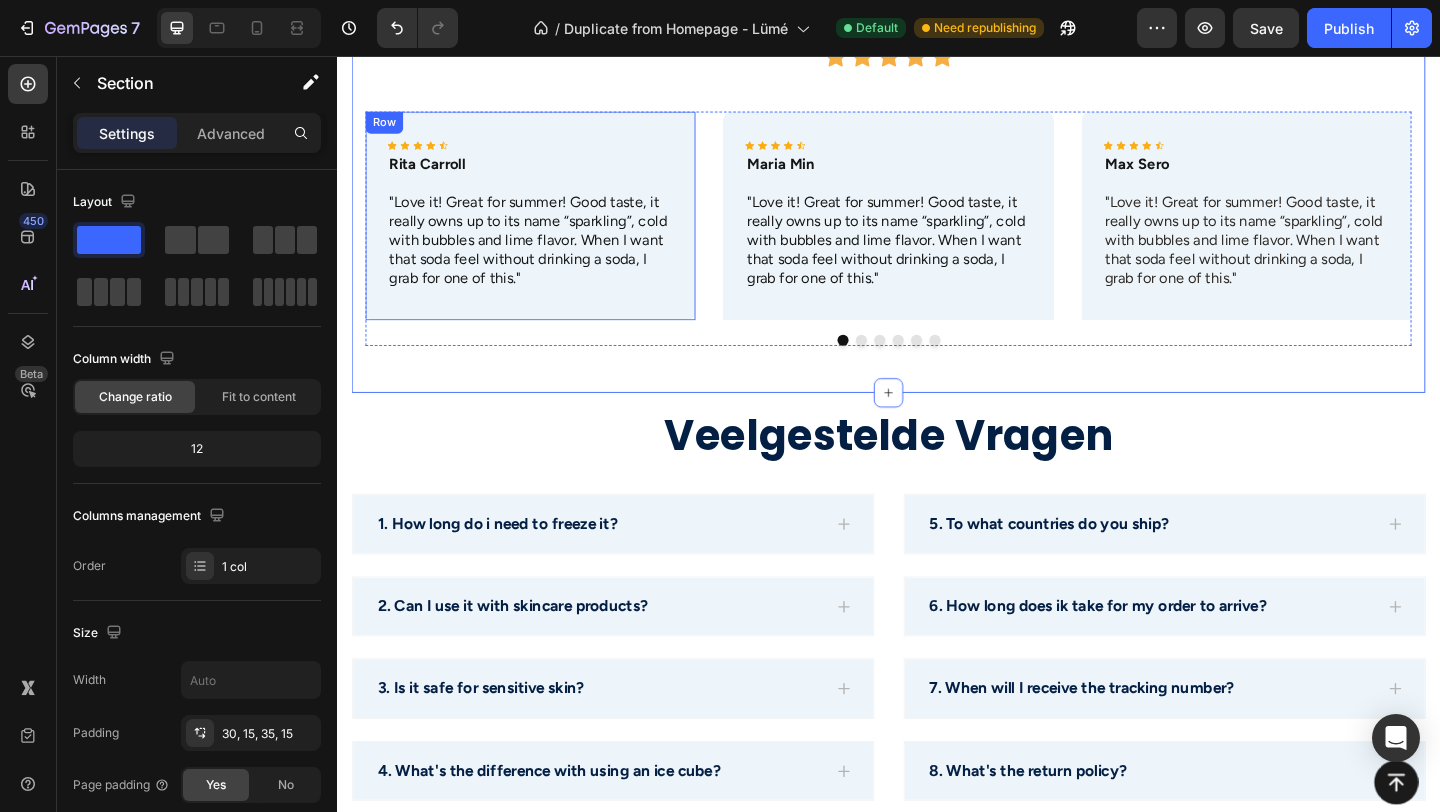 click on "Icon Icon Icon Icon
Icon Icon List [FIRST] [LAST] Text Block "Love it! Great for summer! Good taste, it really owns up to its name “sparkling", cold with bubbles and lime flavor. When I want that soda feel without drinking a soda, I grab for one of this." Text Block Row" at bounding box center (547, 229) 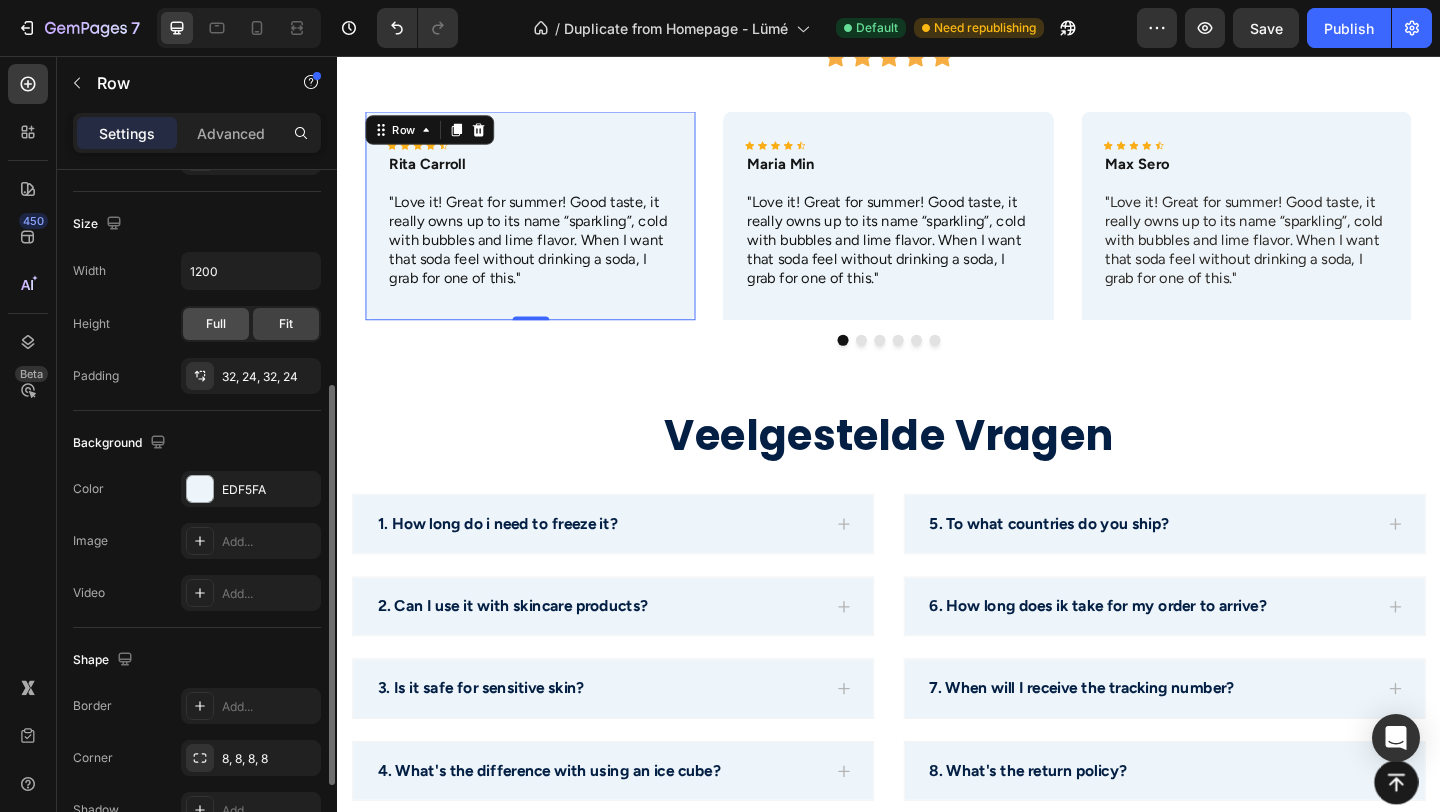 scroll, scrollTop: 422, scrollLeft: 0, axis: vertical 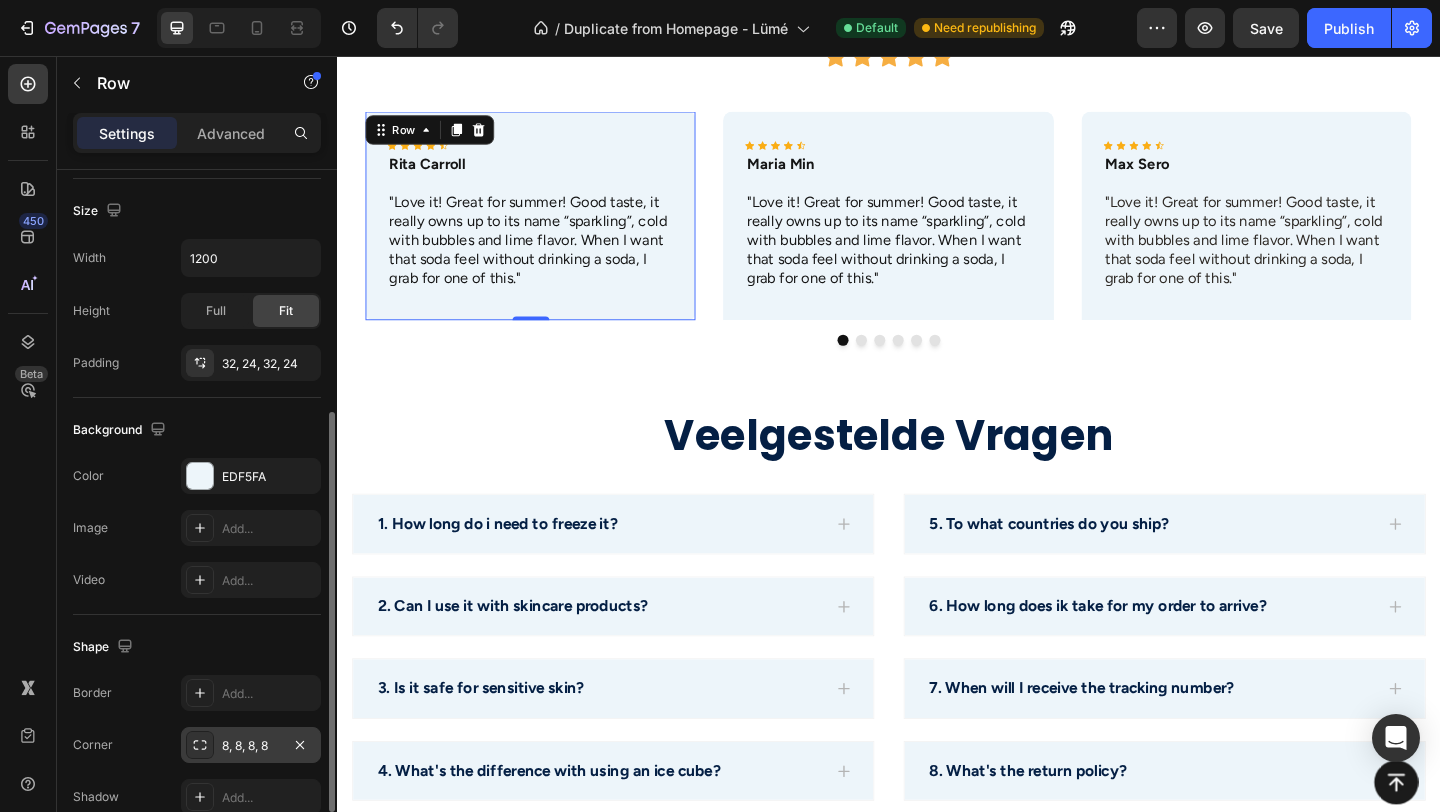 click 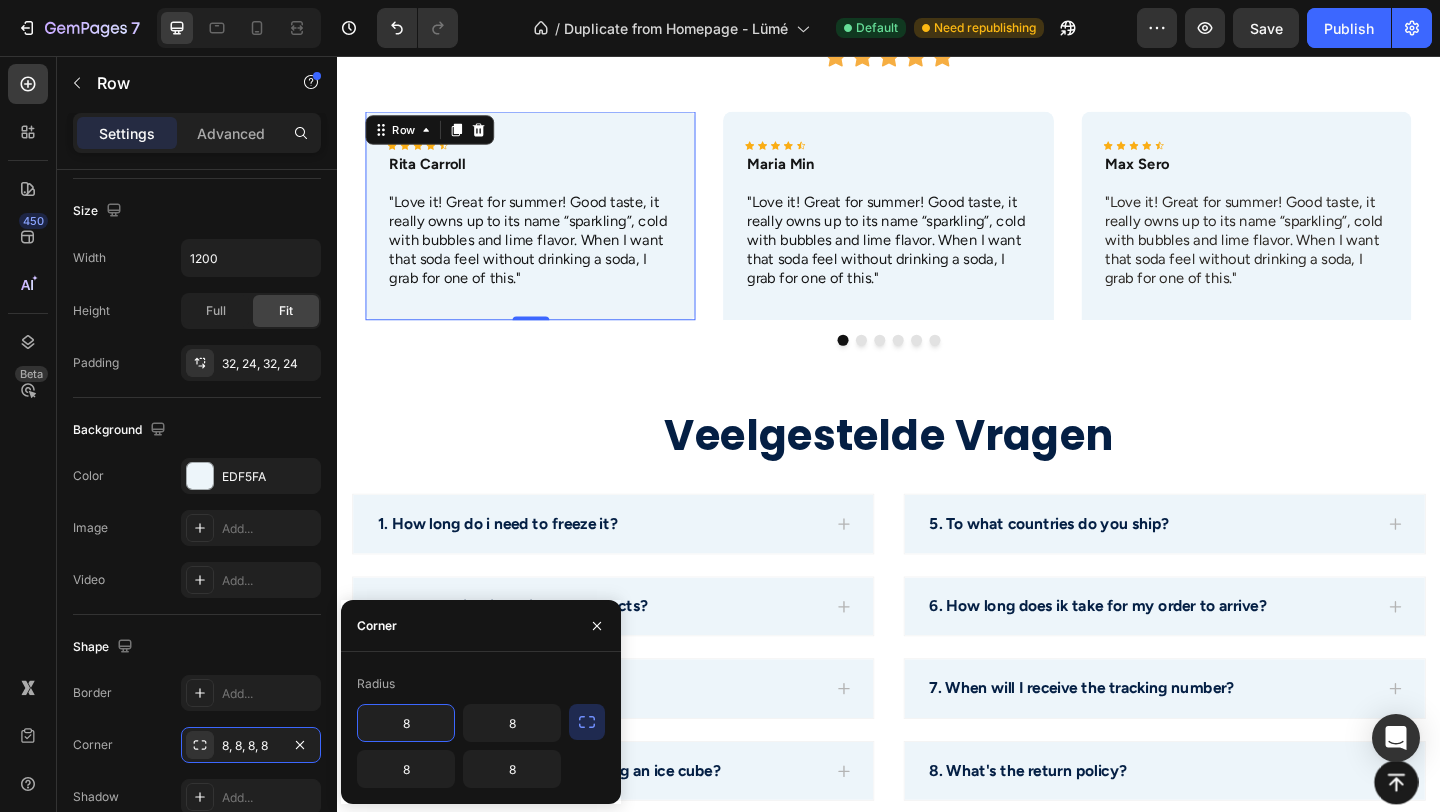 click on "8" at bounding box center (406, 723) 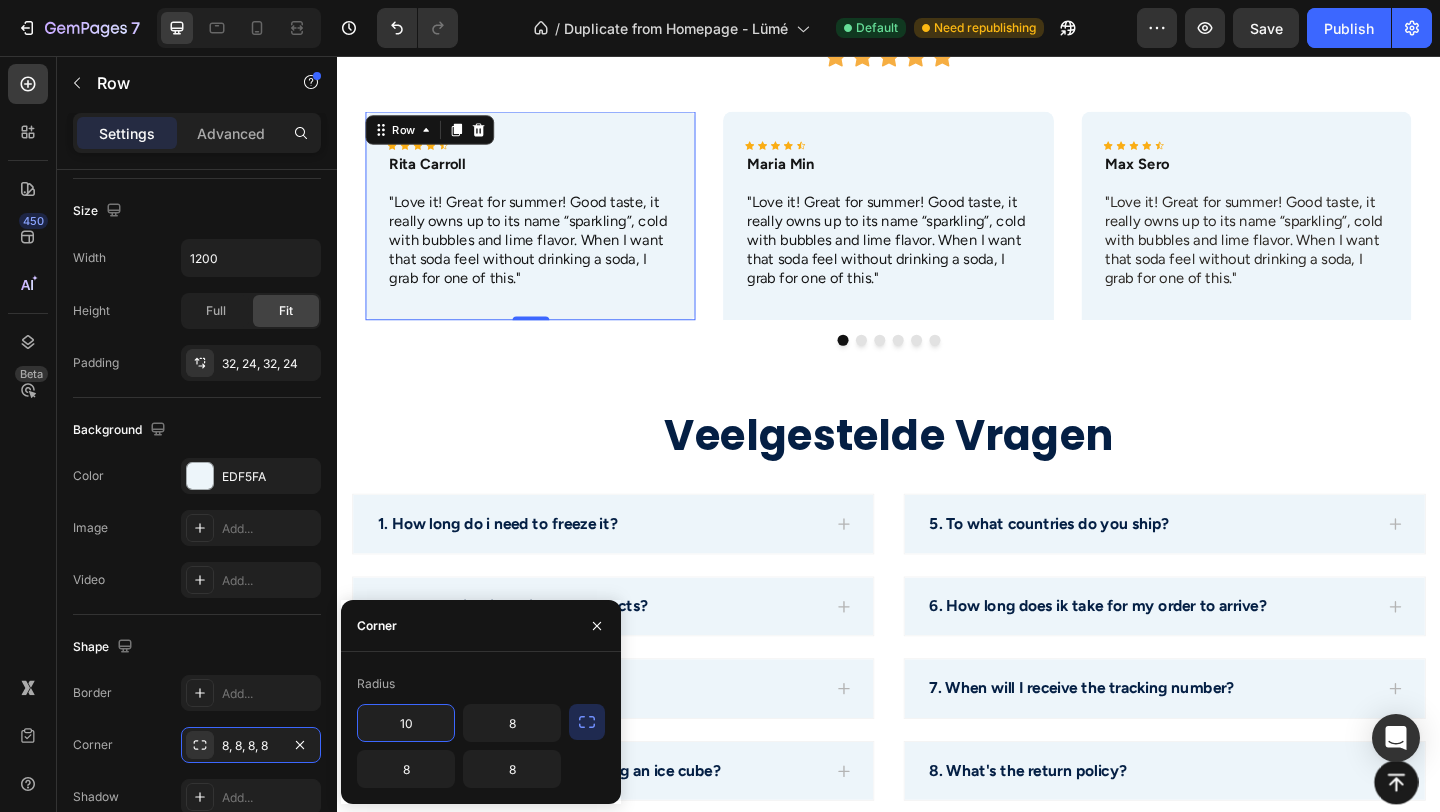 type on "10" 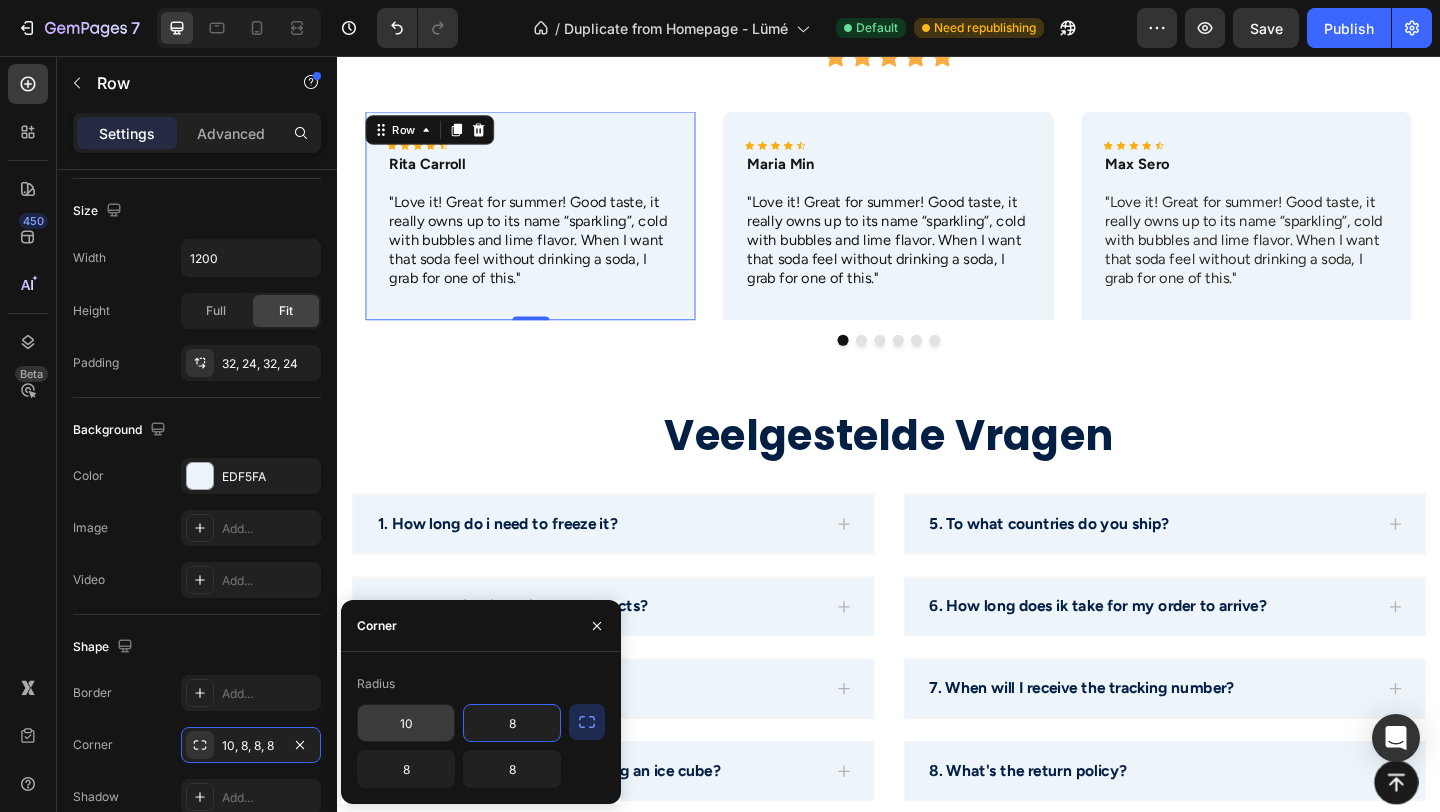 type on "0" 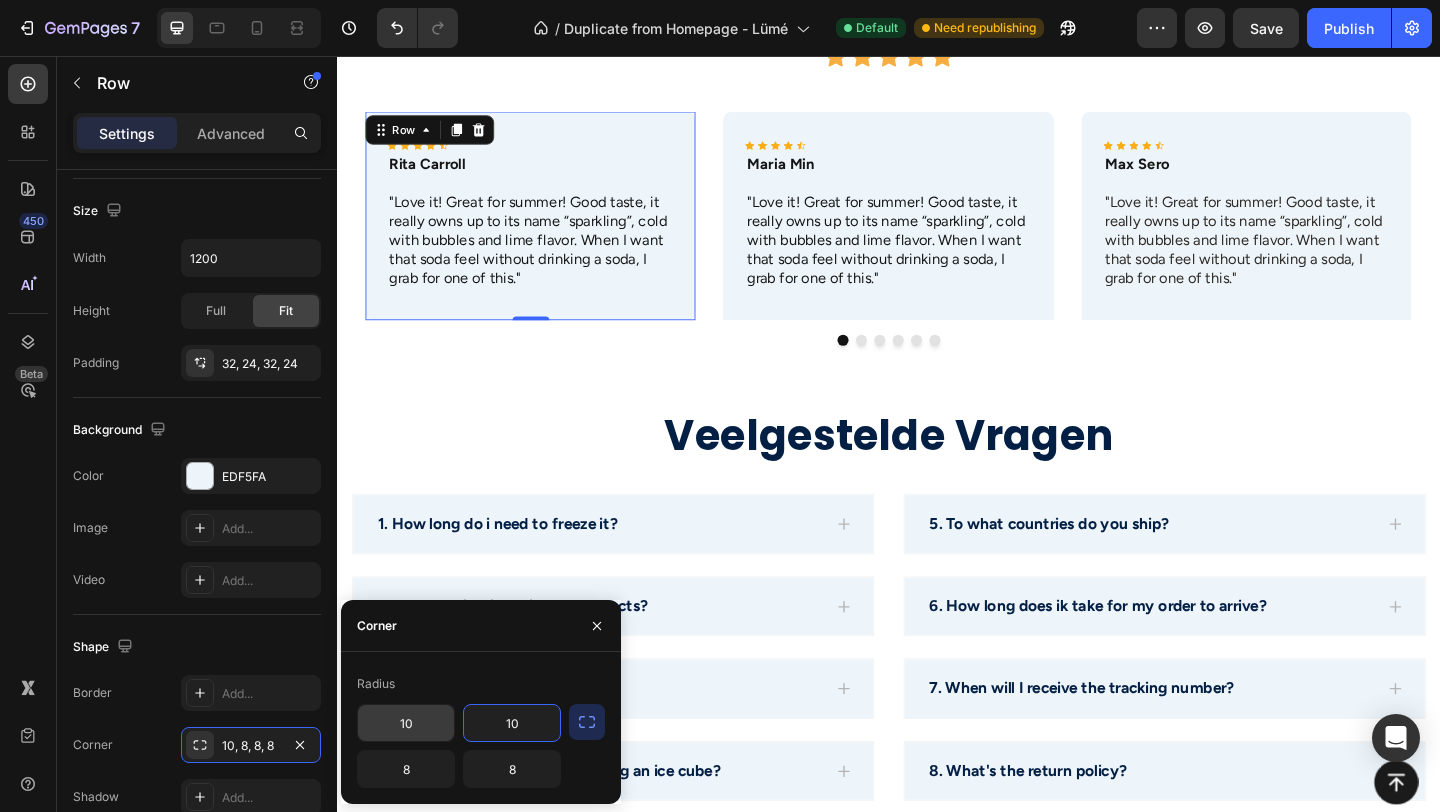 type on "10" 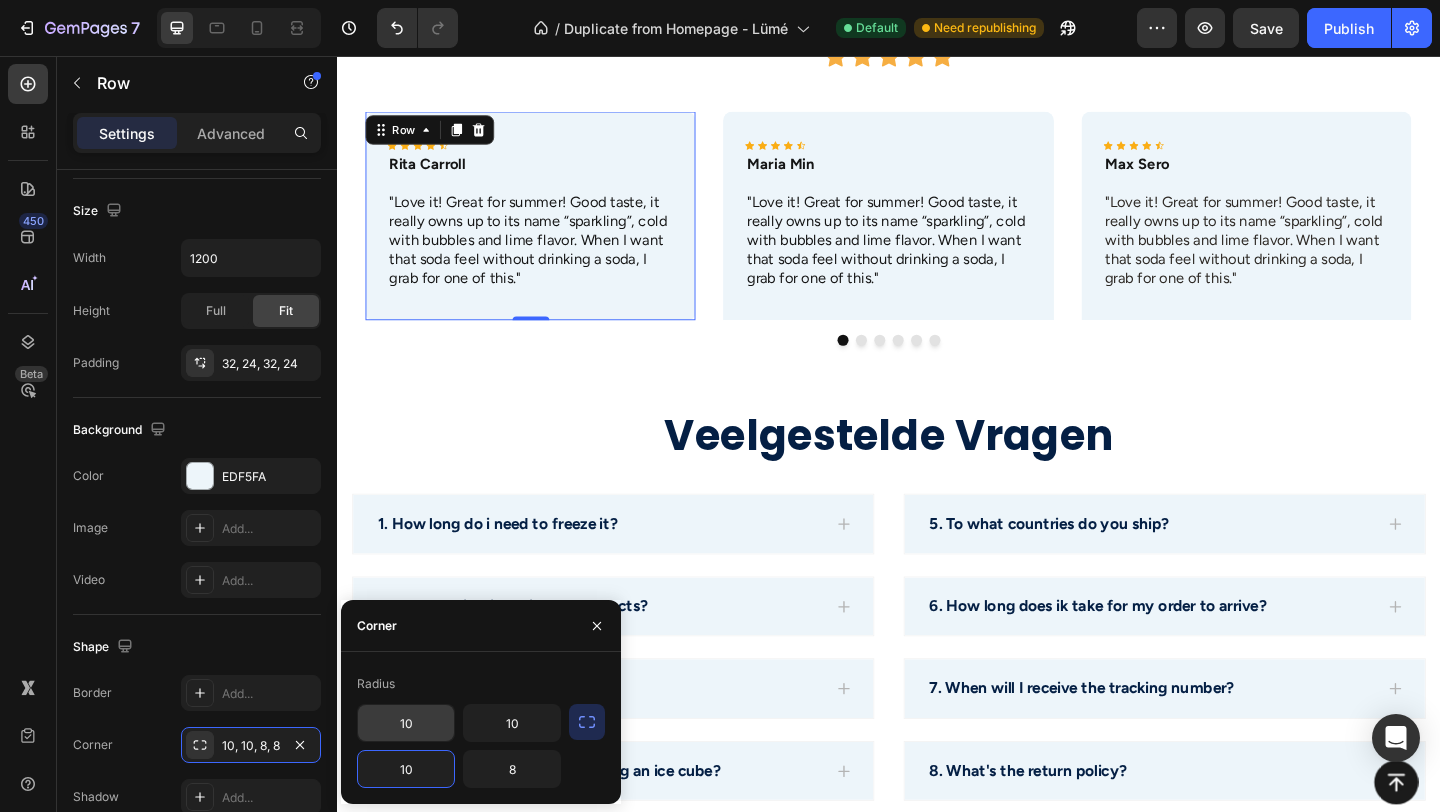 type on "10" 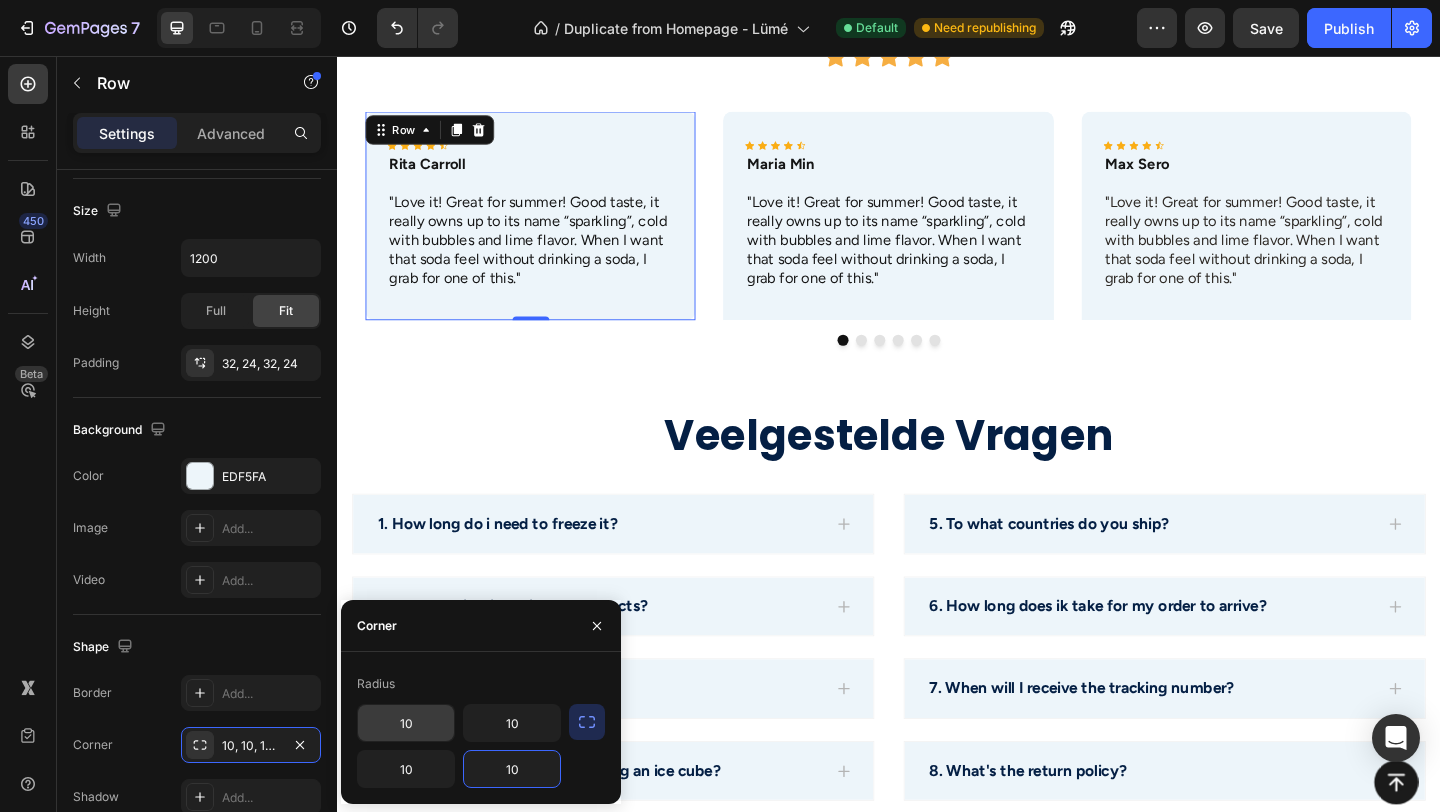 type on "10" 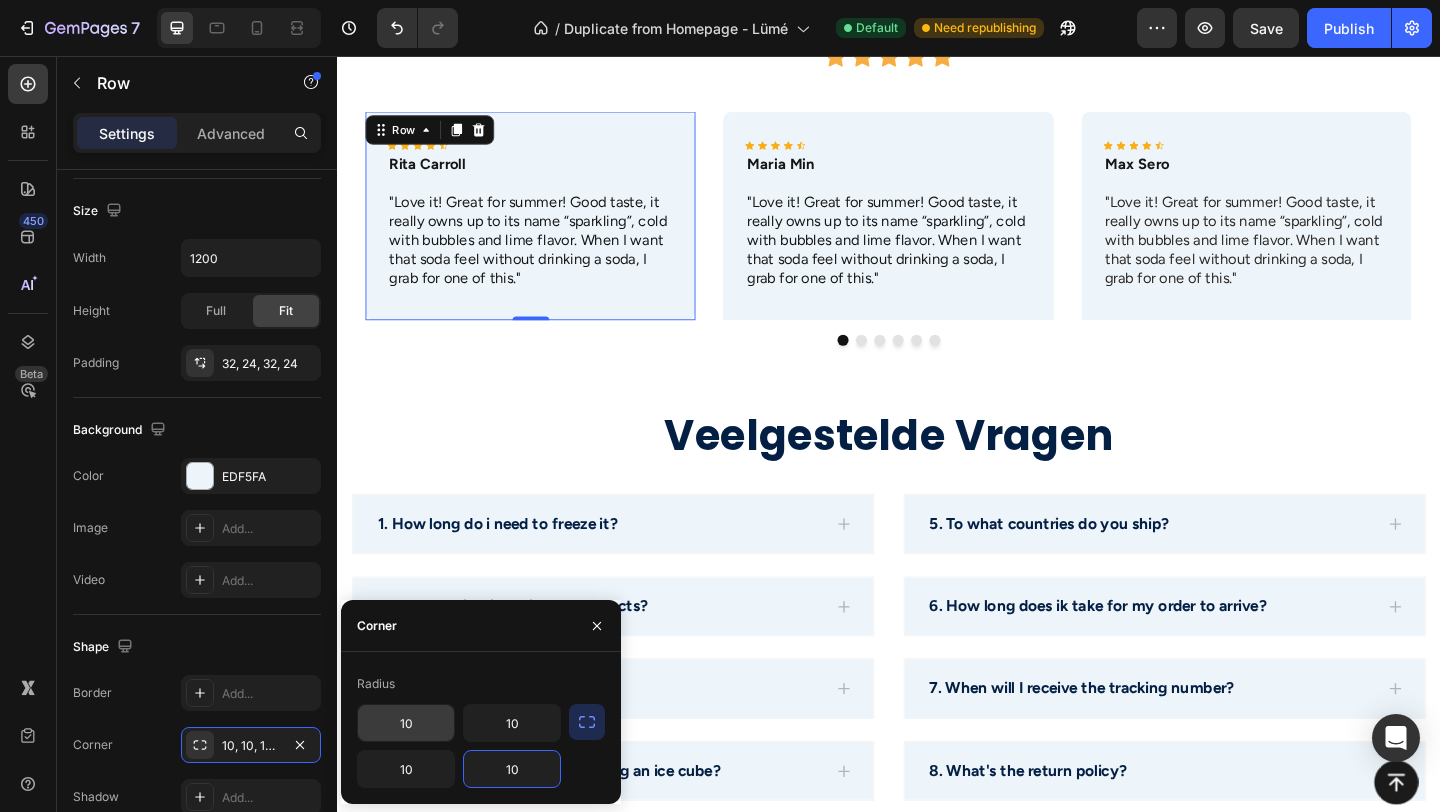 type 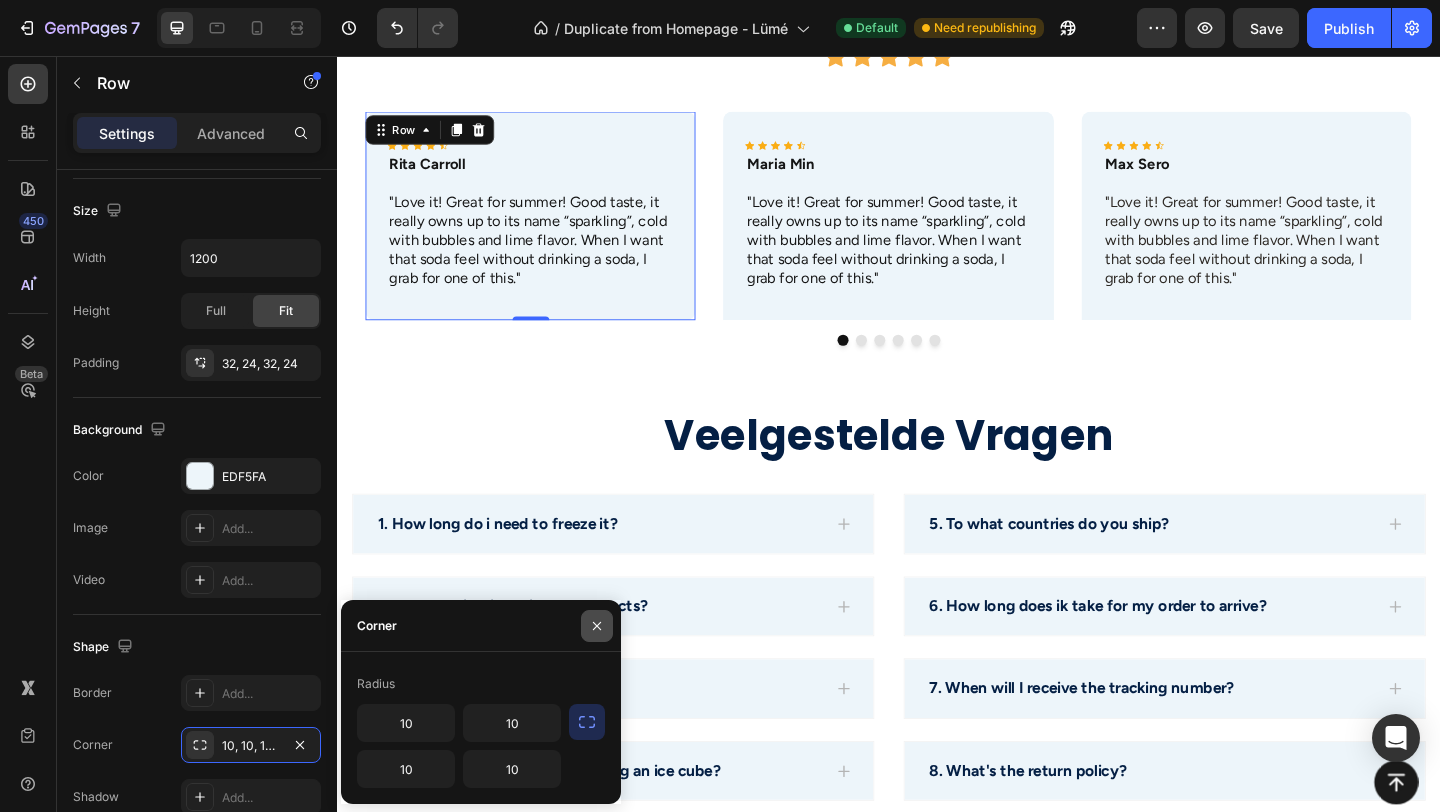 click 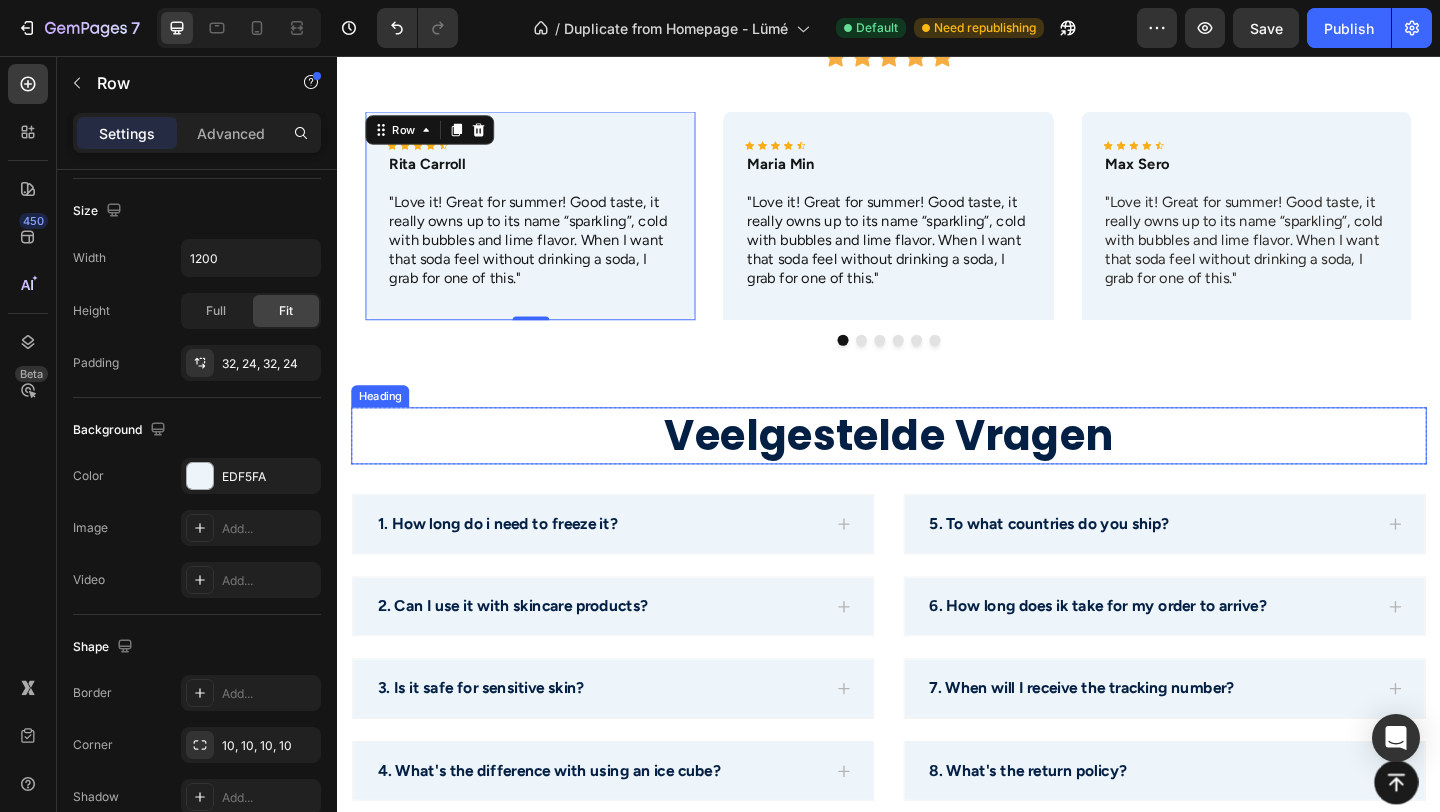 click on "veelgestelde vragen" at bounding box center (937, 469) 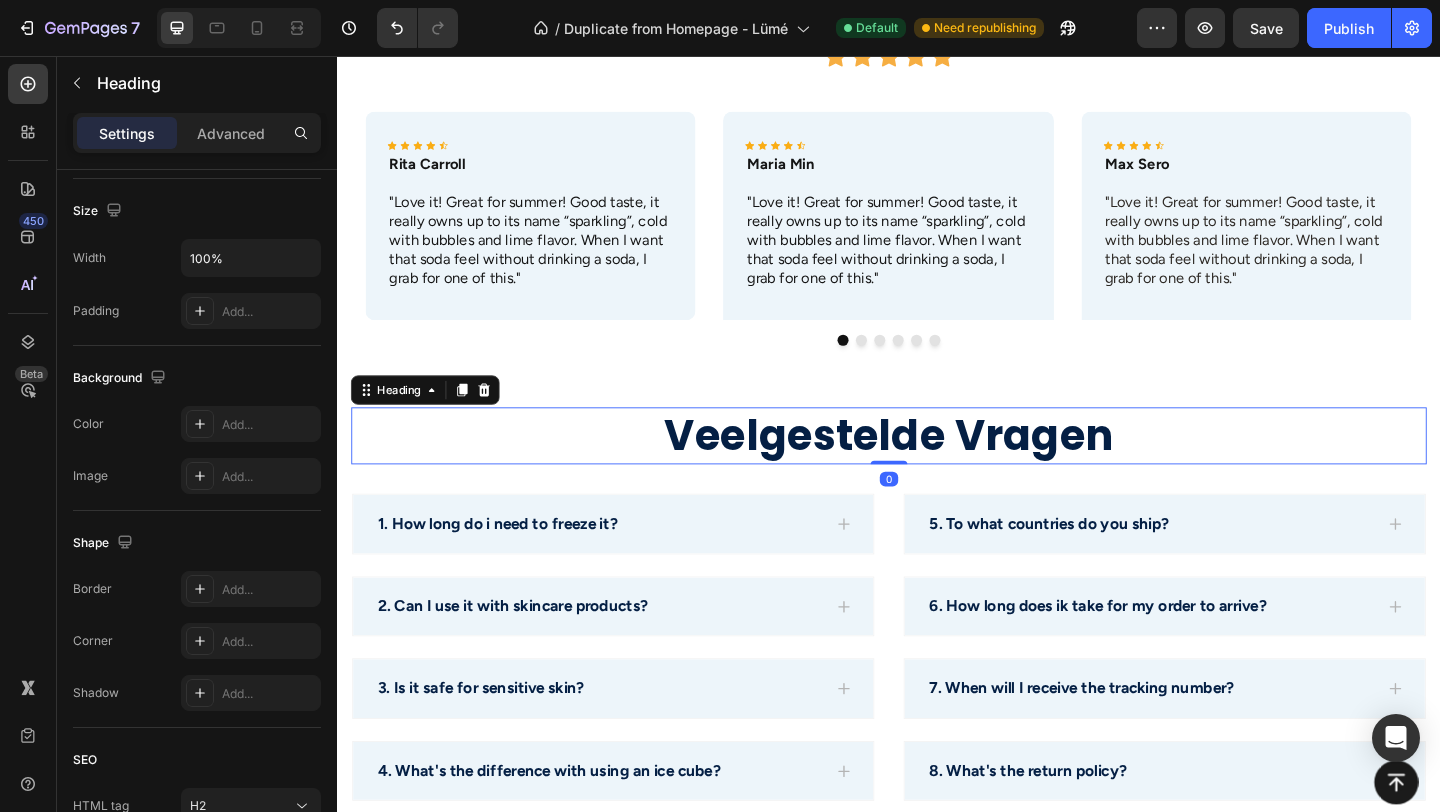 scroll, scrollTop: 0, scrollLeft: 0, axis: both 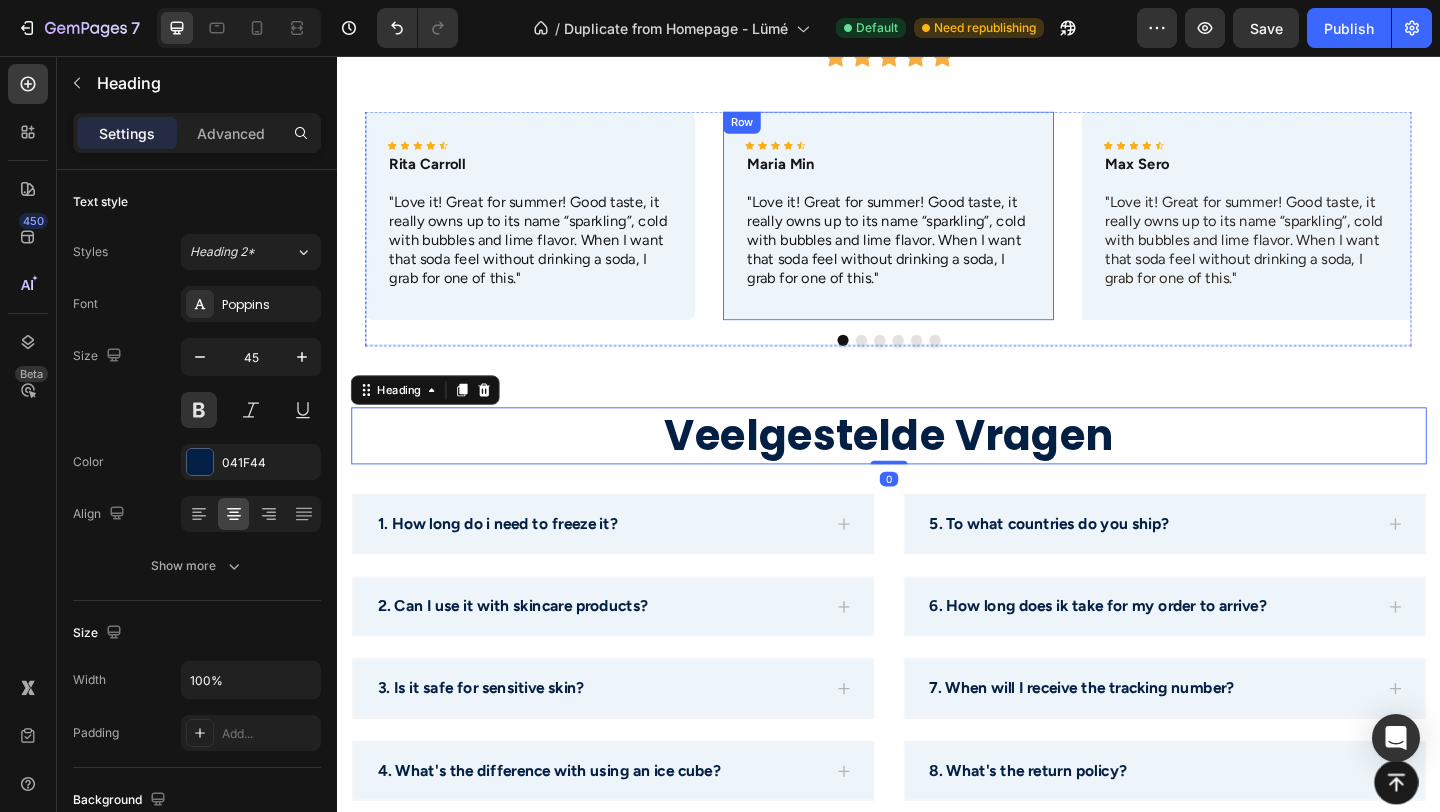 click on "Icon Icon Icon Icon
Icon Icon List Maria Min Text Block "Love it! Great for summer! Good taste, it really owns up to its name “sparkling”, cold with bubbles and lime flavor. When I want that soda feel without drinking a soda, I grab for one of this." Text Block Row" at bounding box center [936, 229] 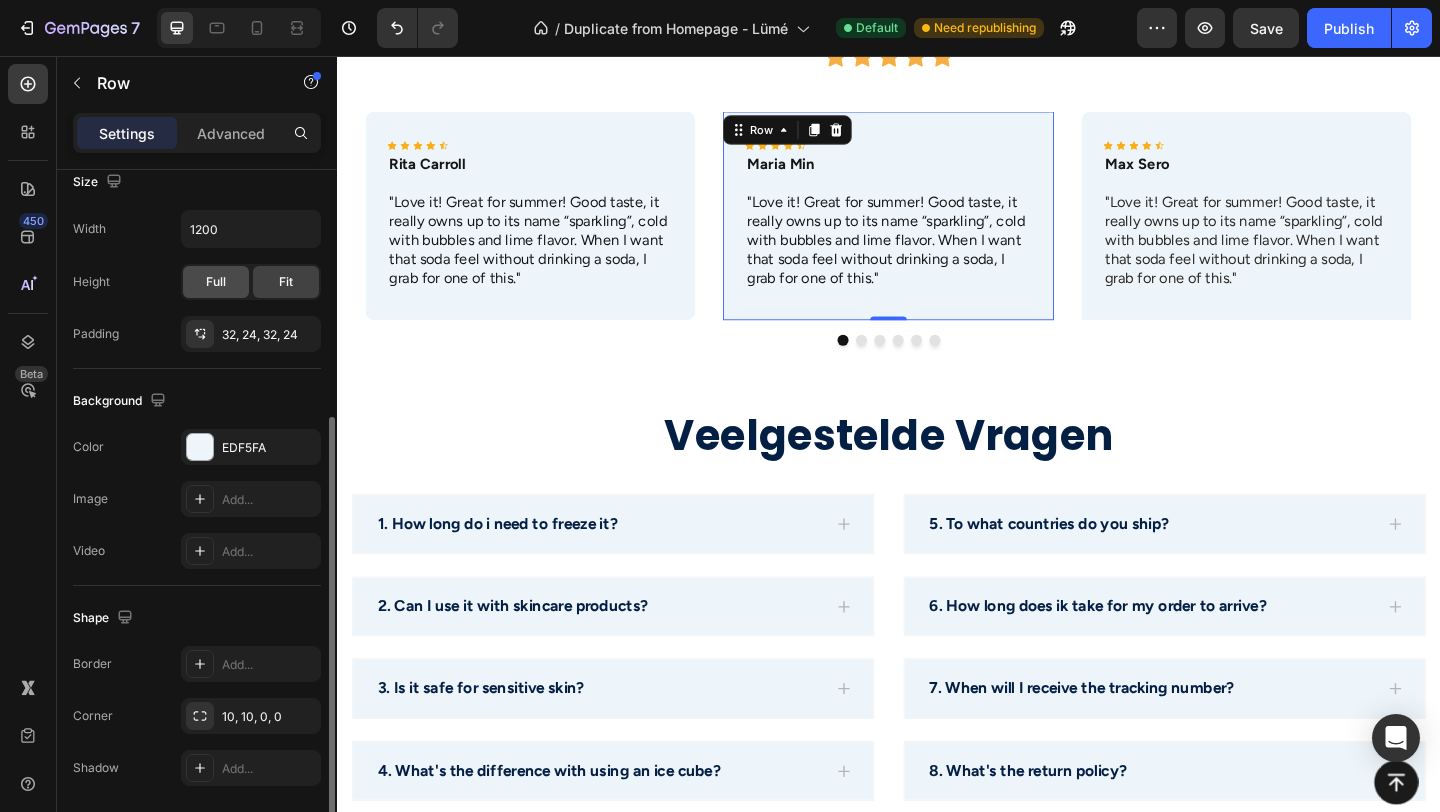 scroll, scrollTop: 491, scrollLeft: 0, axis: vertical 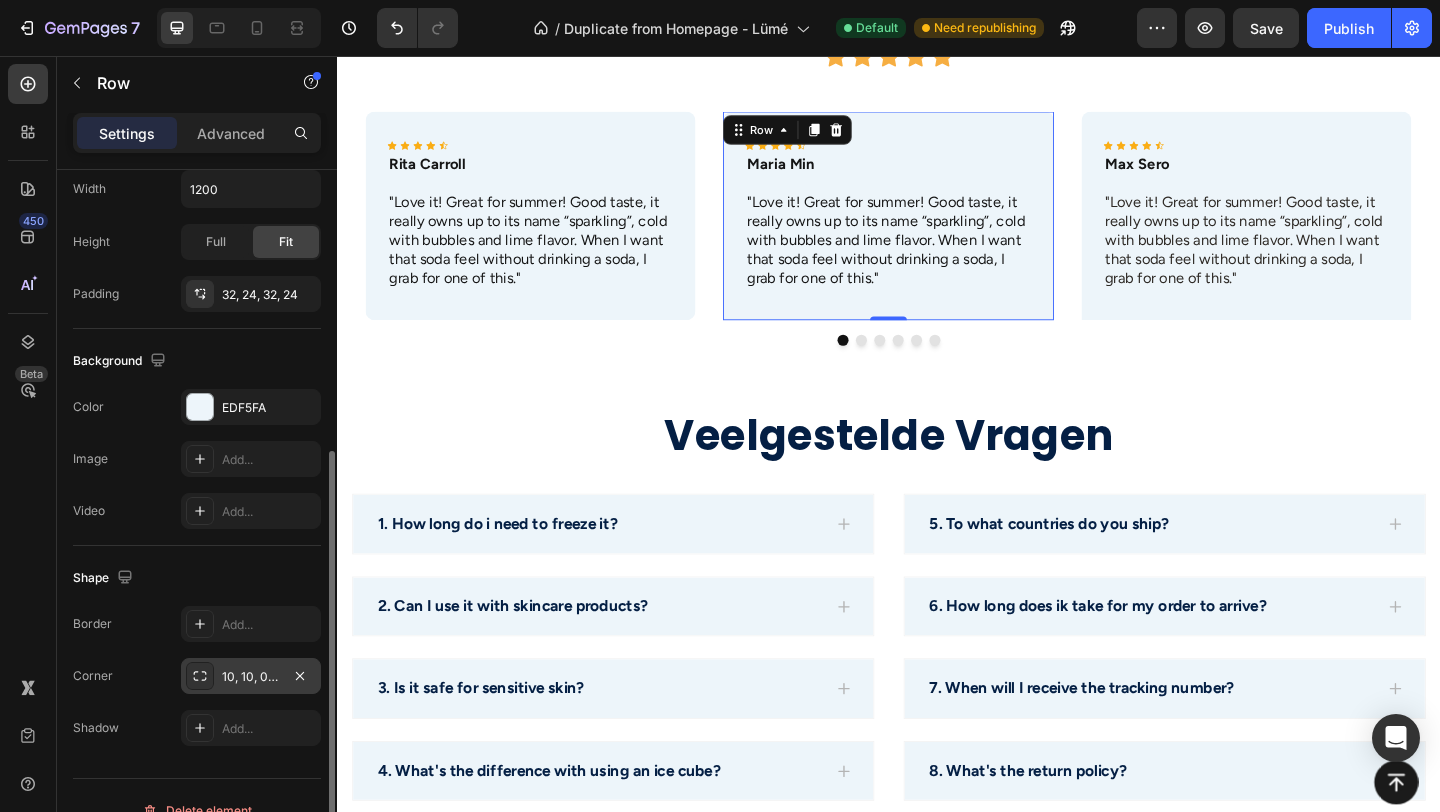click on "10, 10, 0, 0" at bounding box center [251, 676] 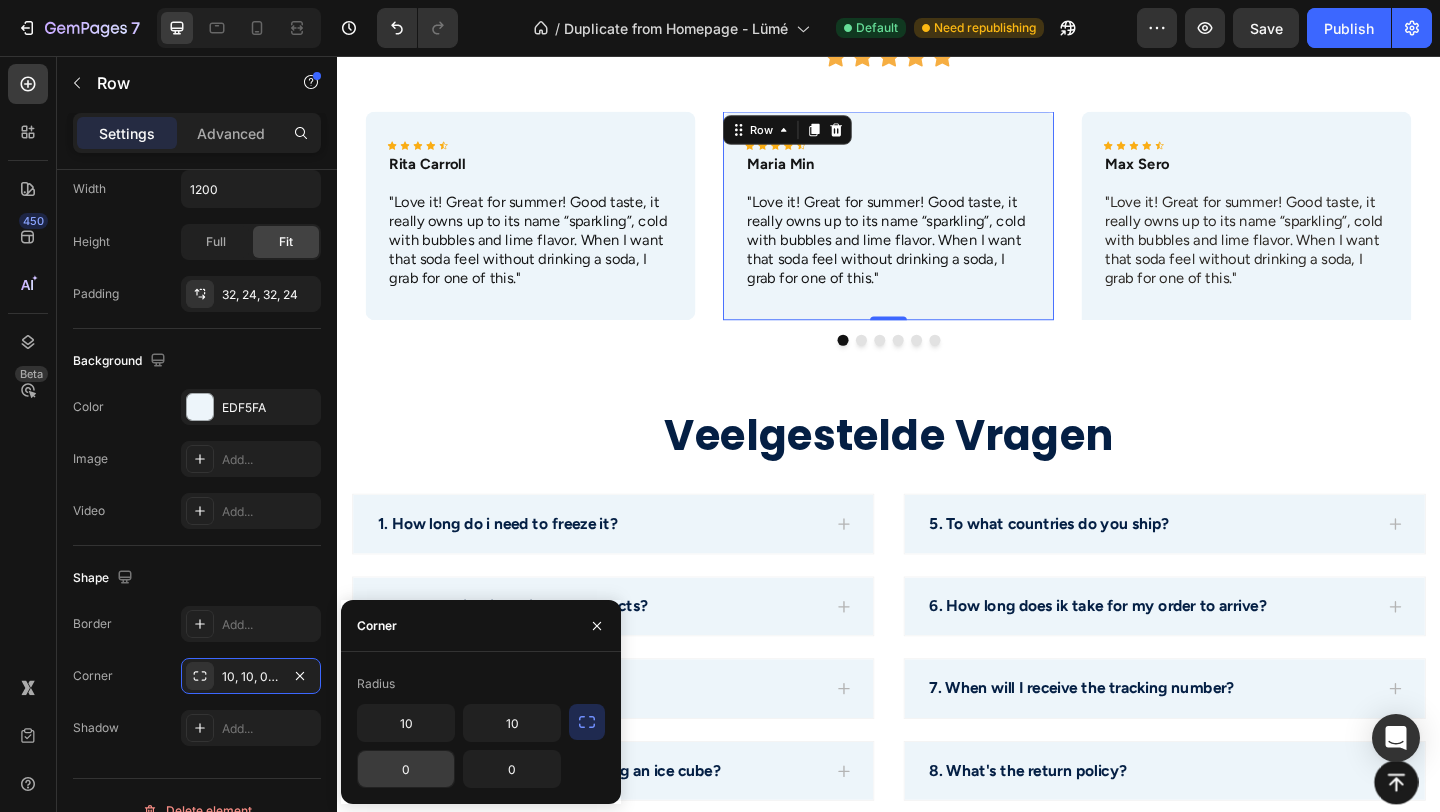 click on "0" at bounding box center (406, 769) 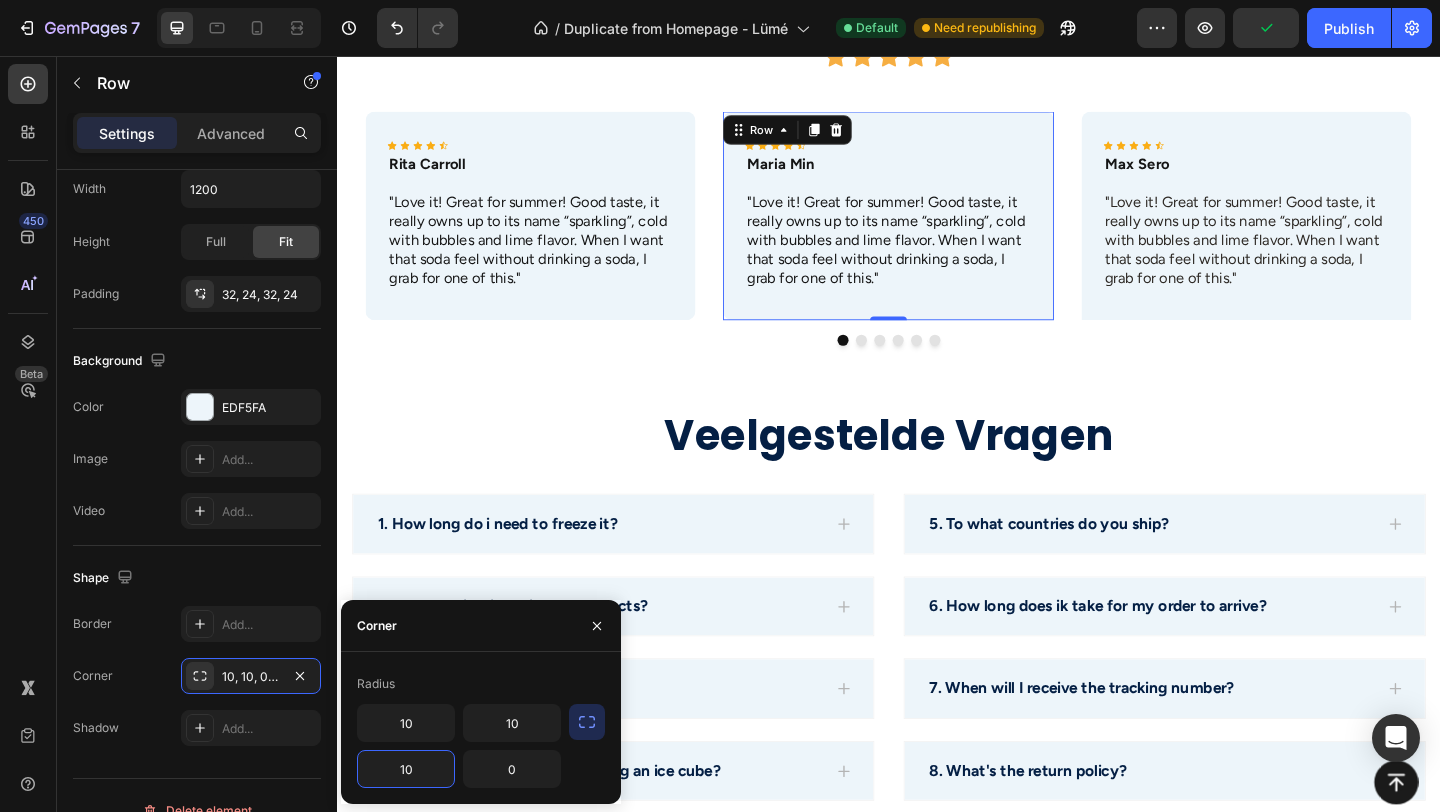 type on "10" 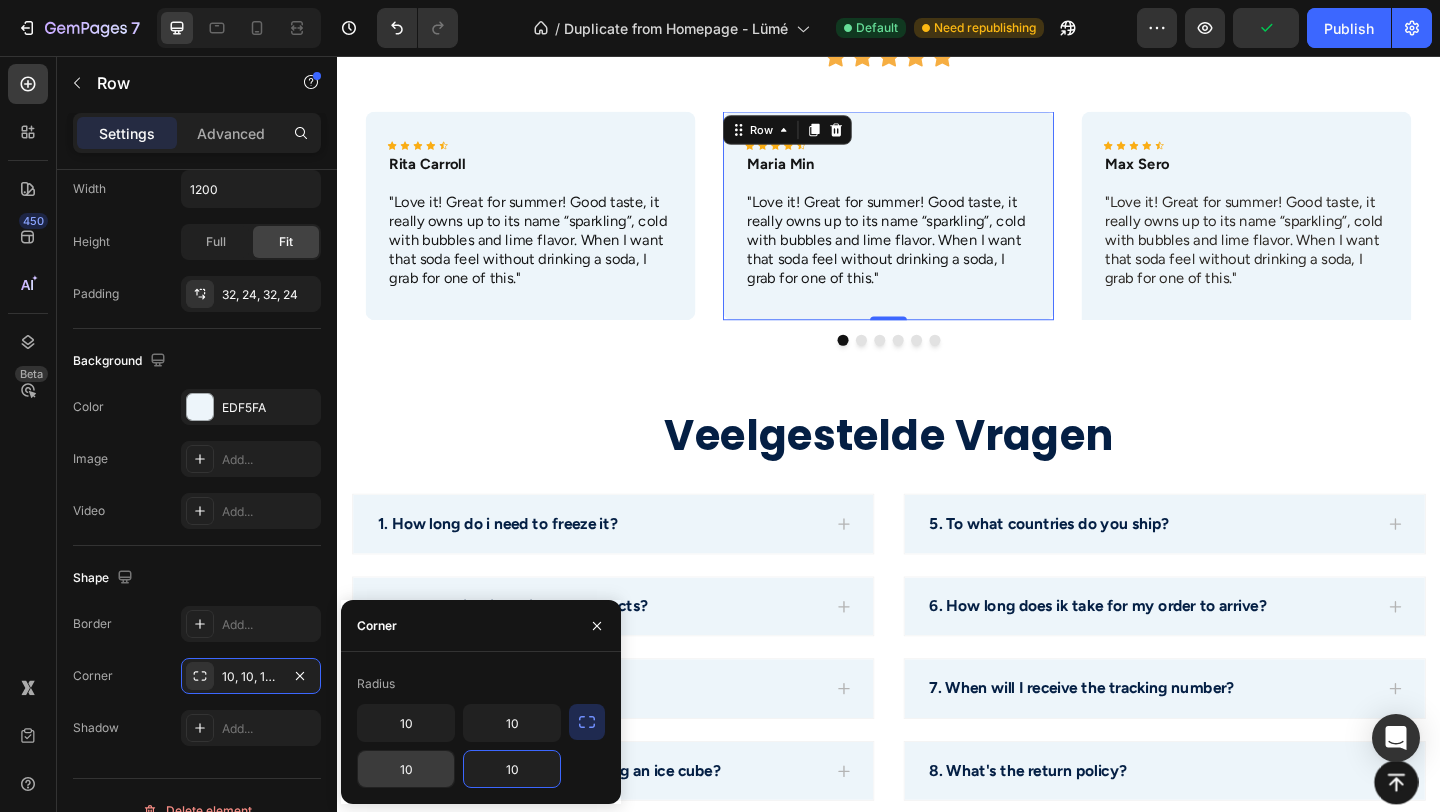 type on "10" 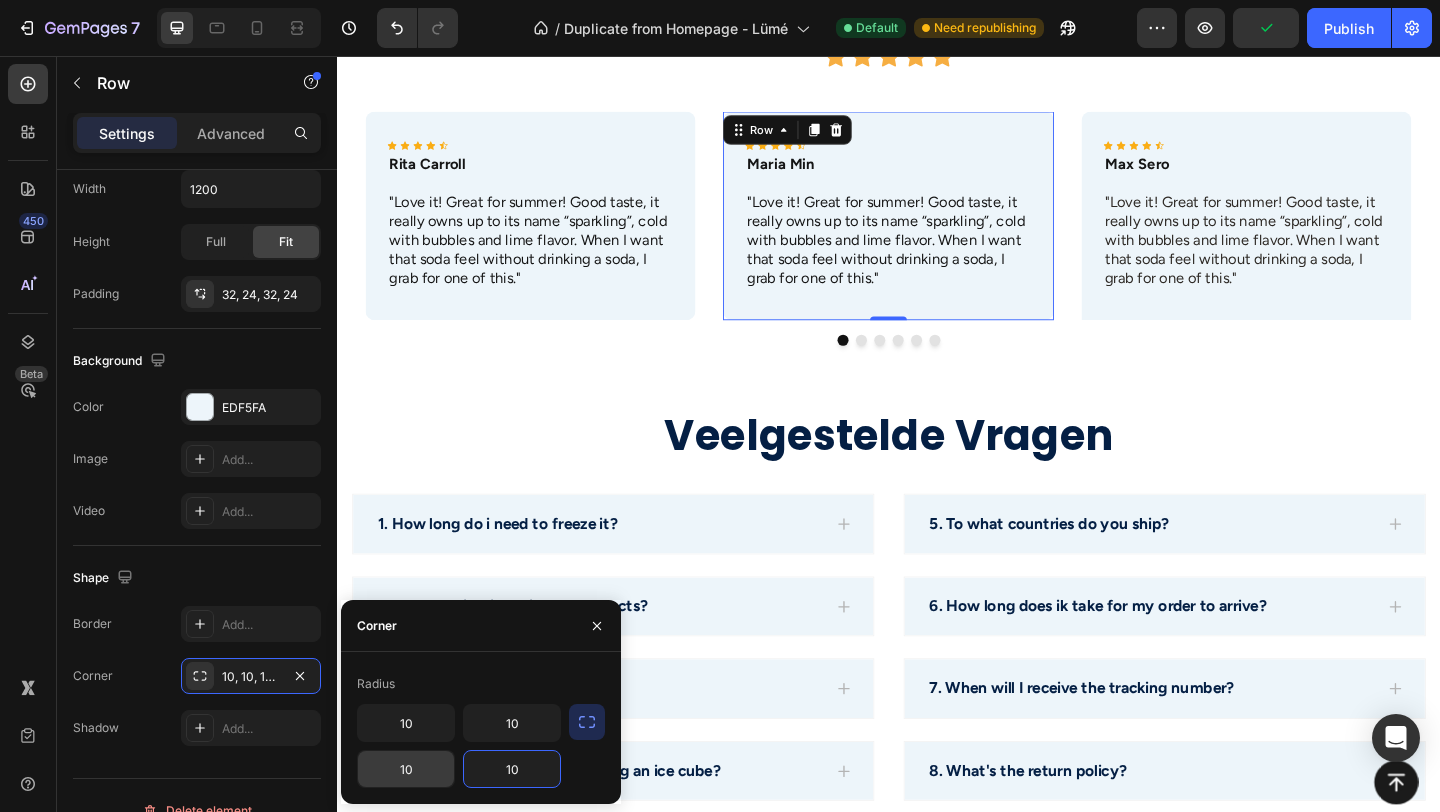 type 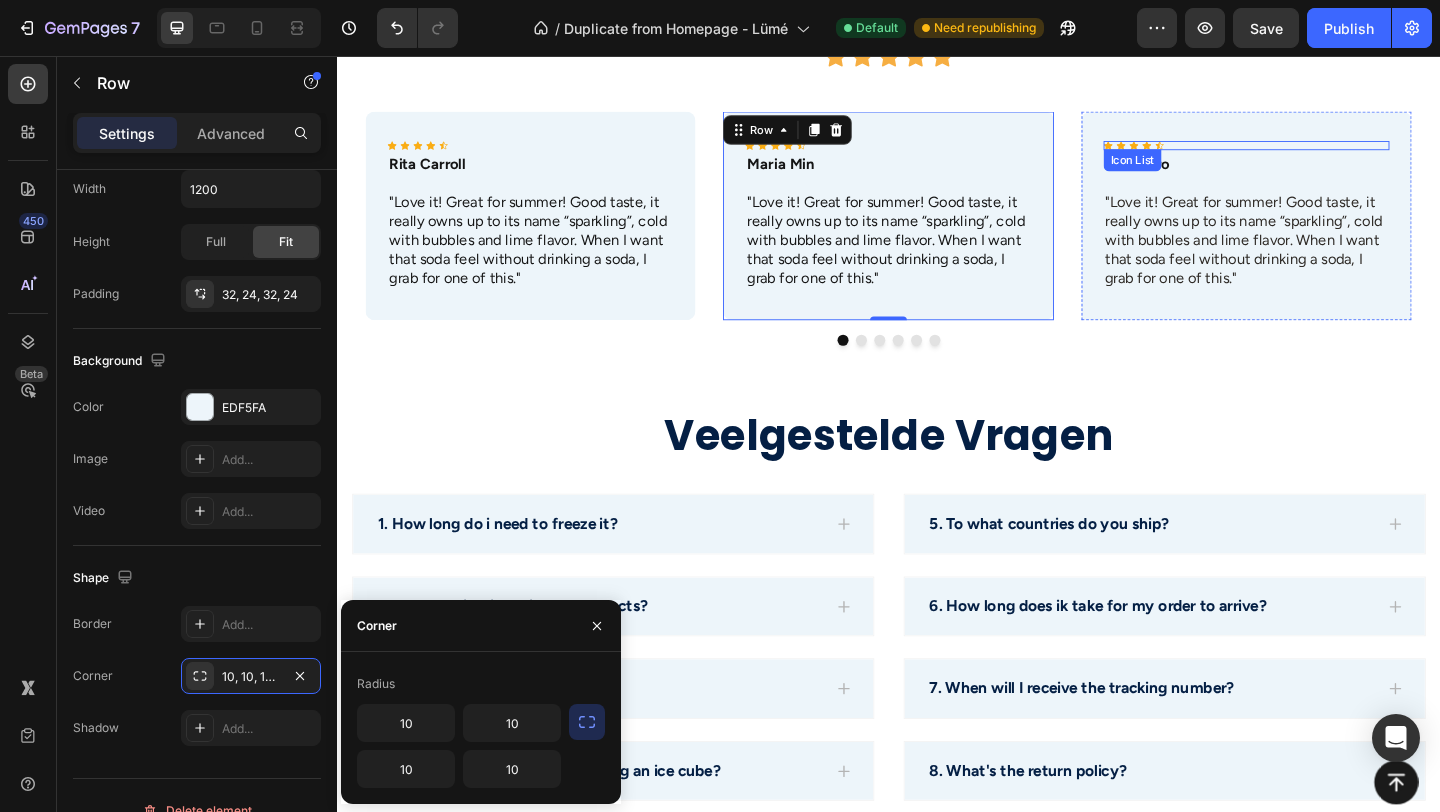 click on "Icon Icon Icon Icon
Icon" at bounding box center (1326, 153) 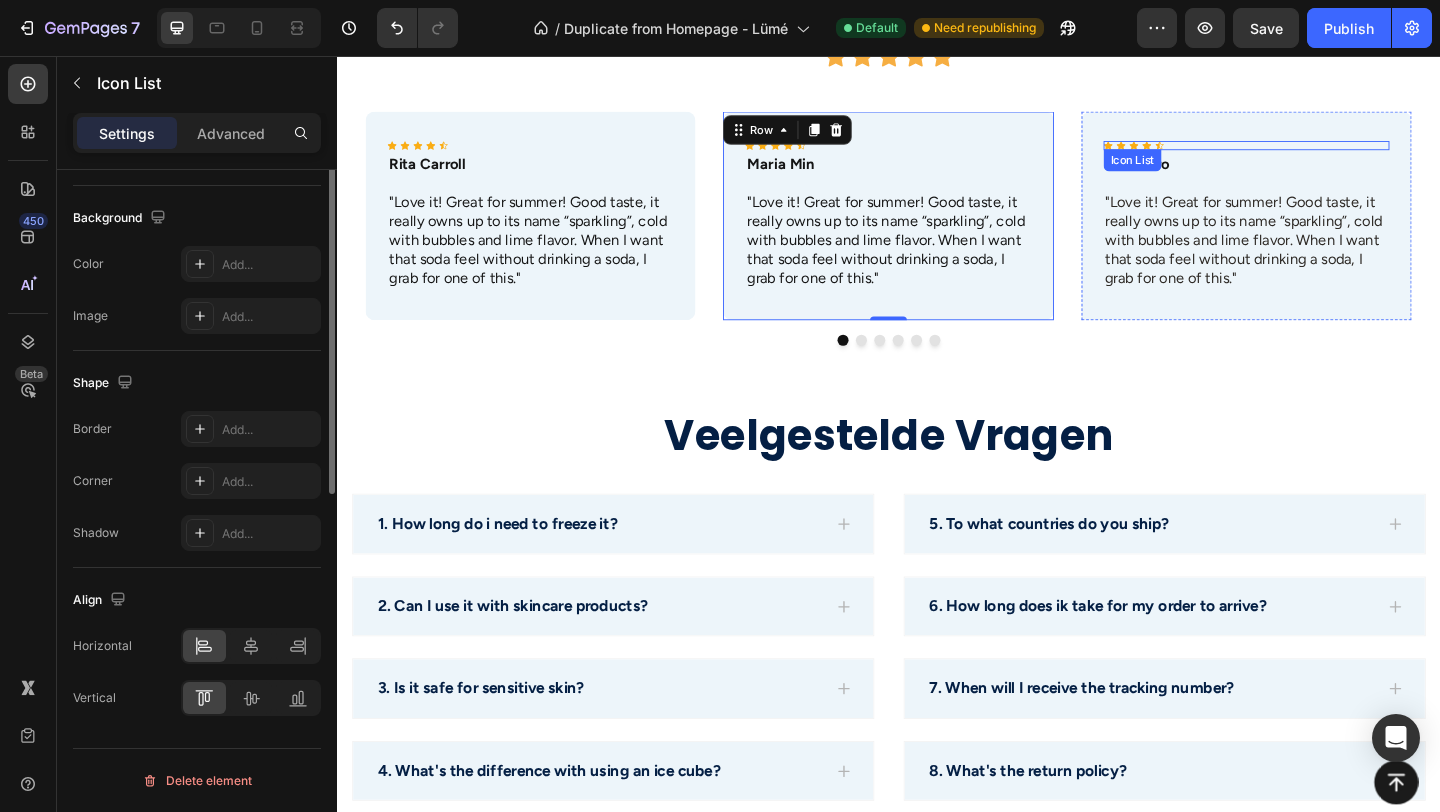 scroll, scrollTop: 0, scrollLeft: 0, axis: both 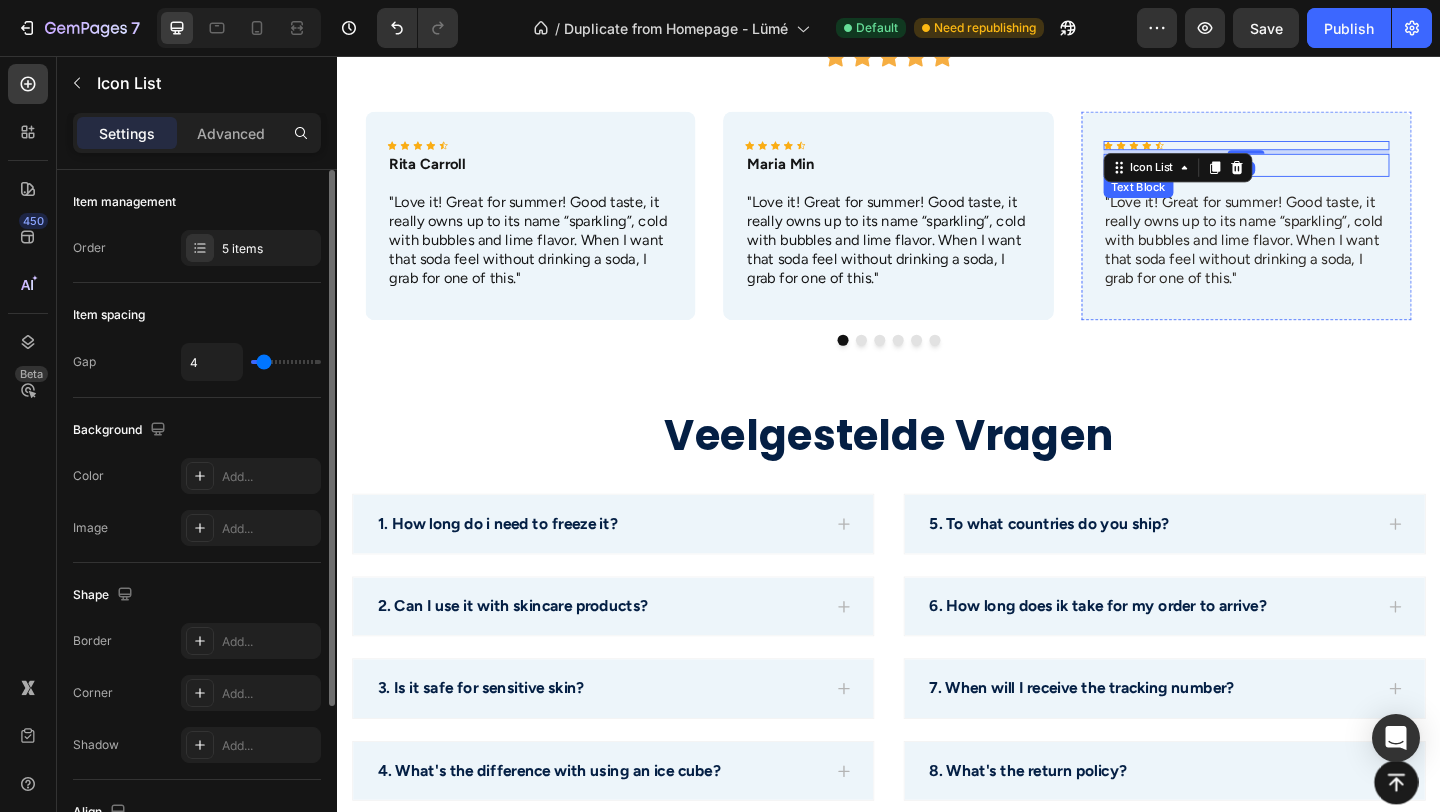 click on "Max Sero" at bounding box center [1326, 174] 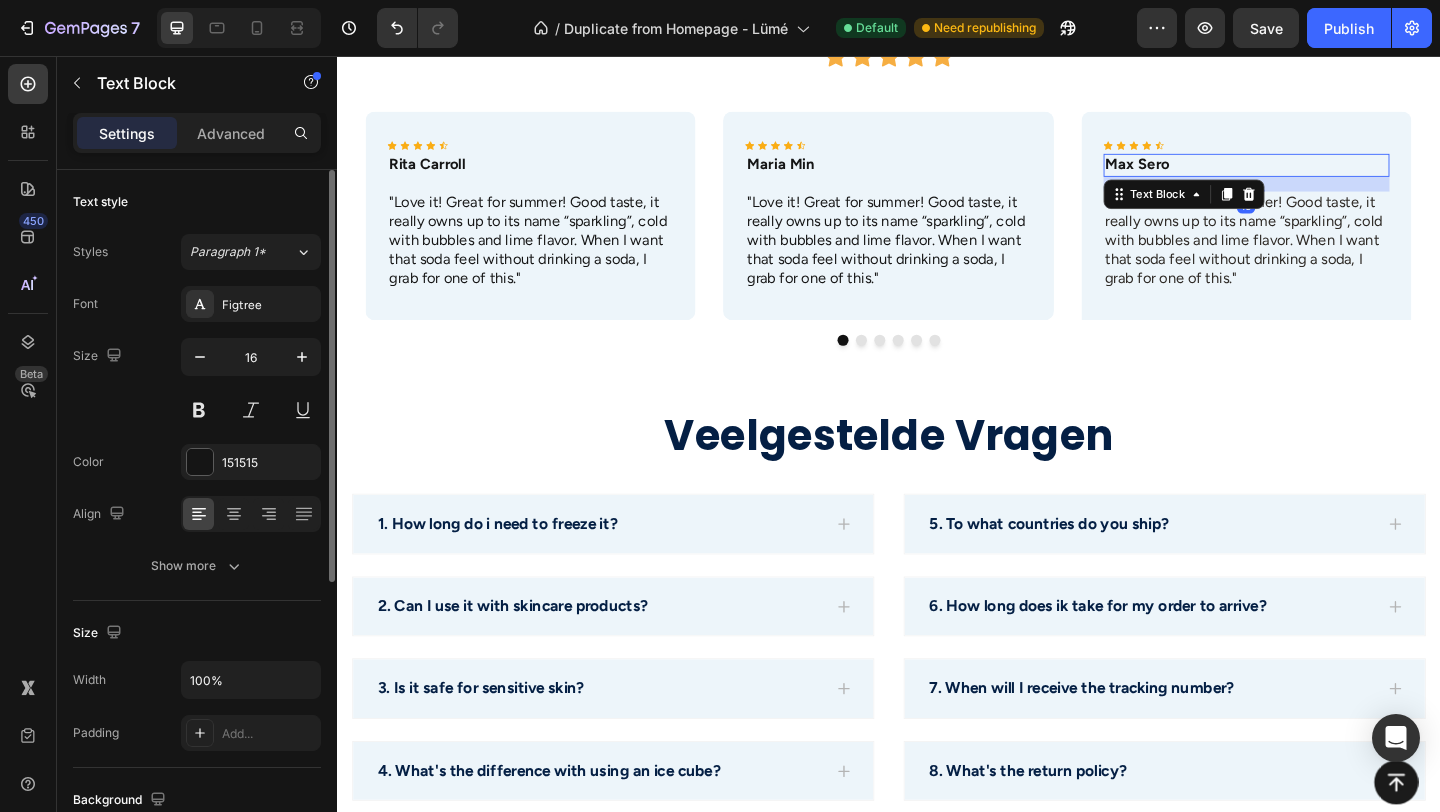 click on "Icon Icon Icon Icon
Icon Icon List Max Sero Text Block   16 "Love it! Great for summer! Good taste, it really owns up to its name “sparkling”, cold with bubbles and lime flavor. When I want that soda feel without drinking a soda, I grab for one of this." Text Block Row" at bounding box center (1326, 229) 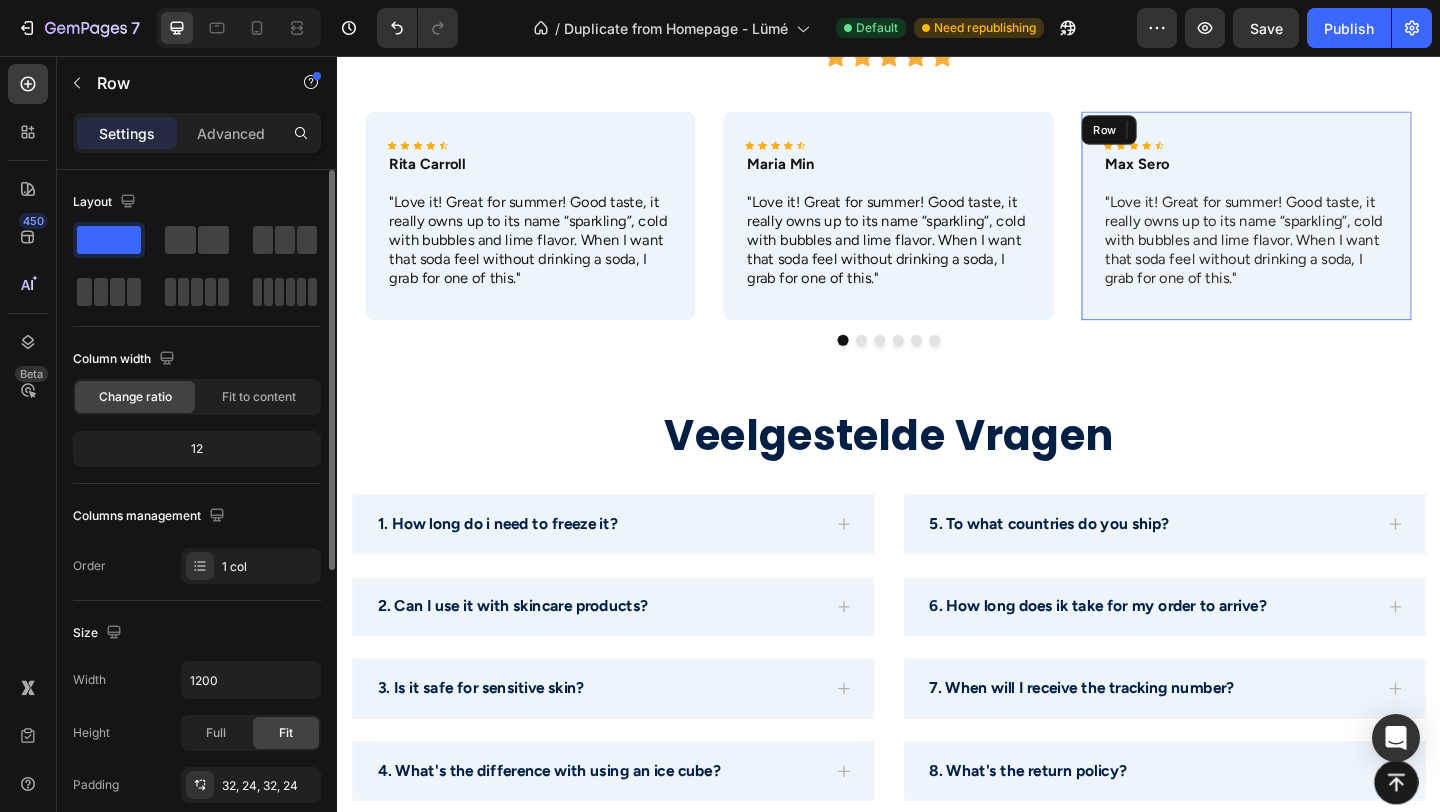 click on "Icon" at bounding box center (1176, 153) 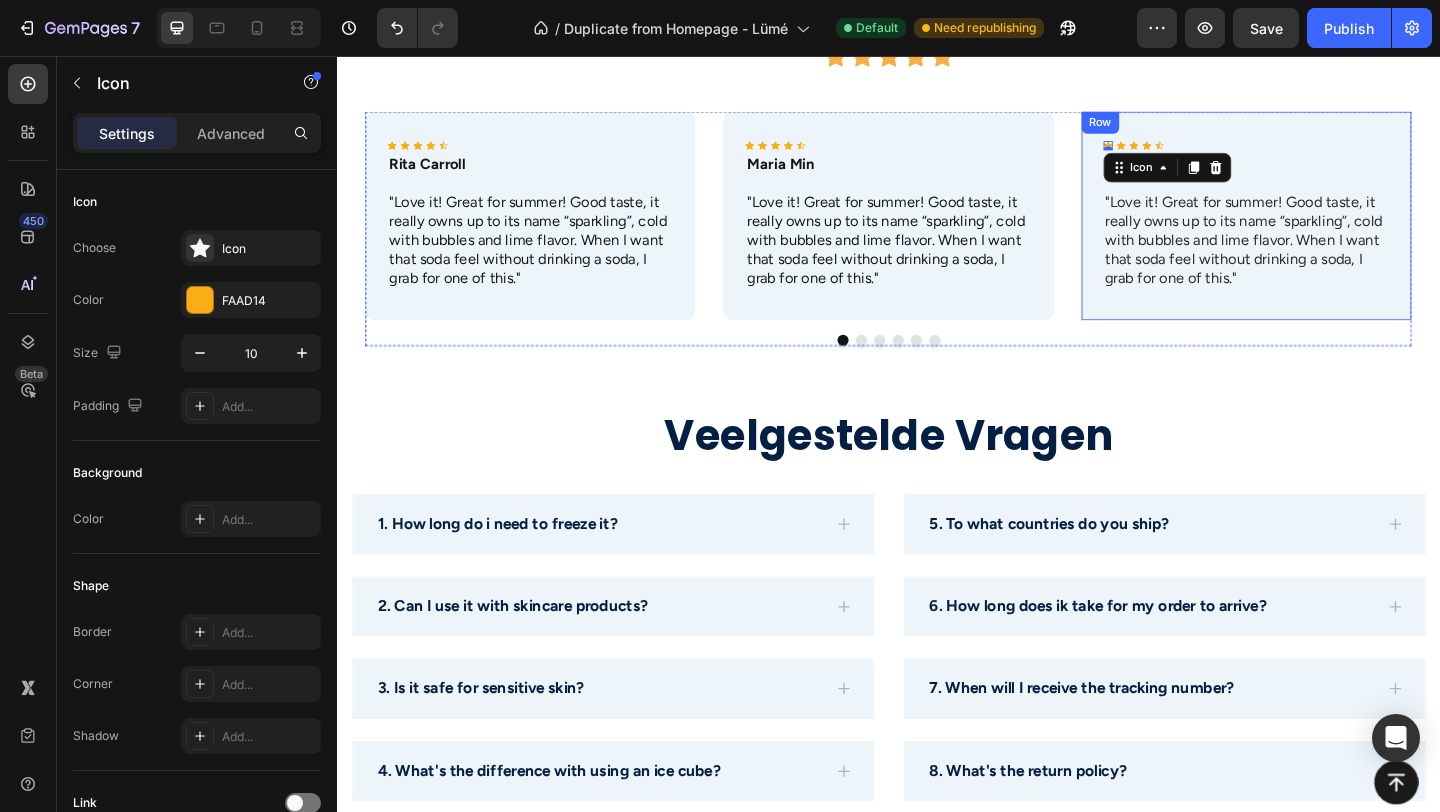 click on "Icon   0 Icon Icon Icon
Icon Icon List Max Sero Text Block "Love it! Great for summer! Good taste, it really owns up to its name “sparkling”, cold with bubbles and lime flavor. When I want that soda feel without drinking a soda, I grab for one of this." Text Block Row" at bounding box center [1326, 229] 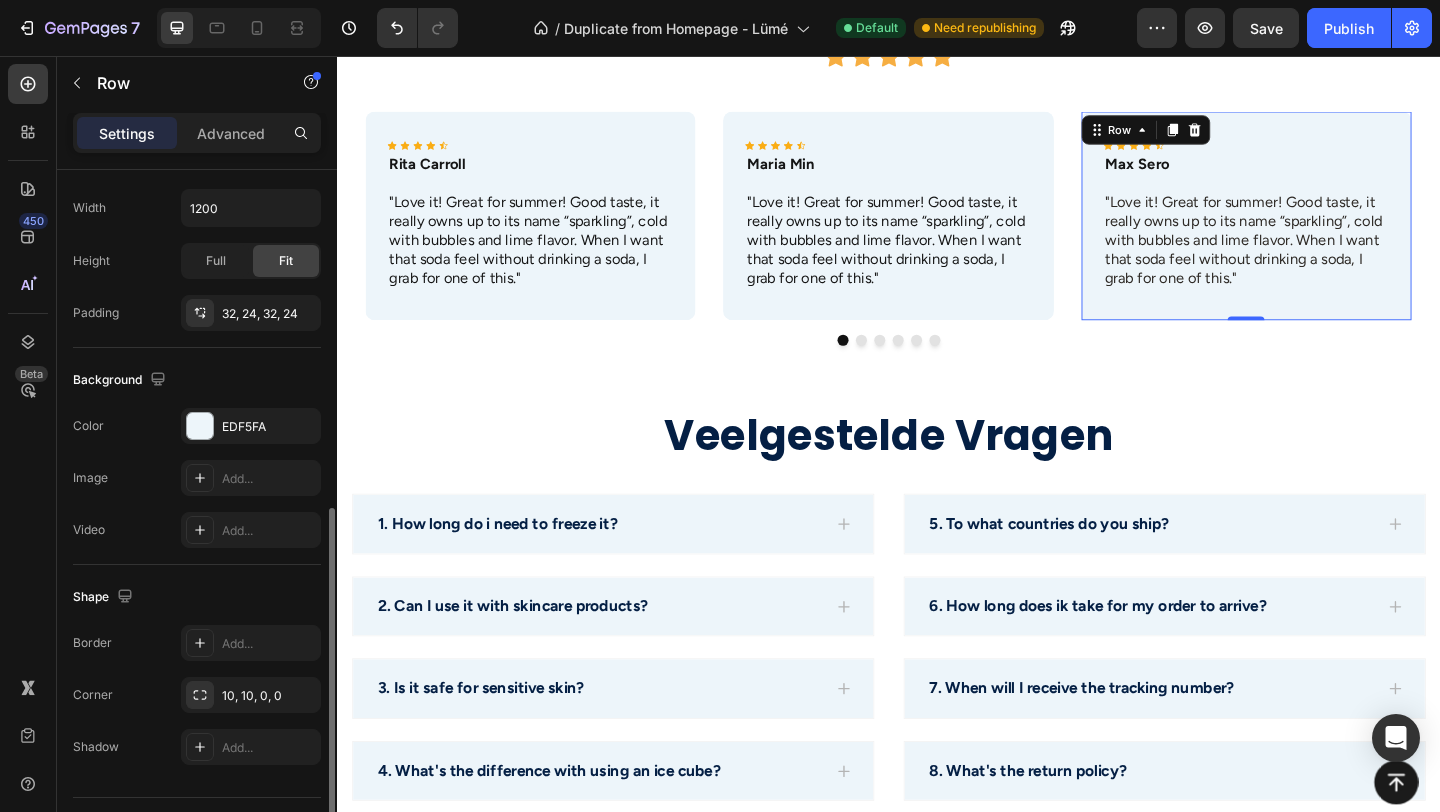 scroll, scrollTop: 516, scrollLeft: 0, axis: vertical 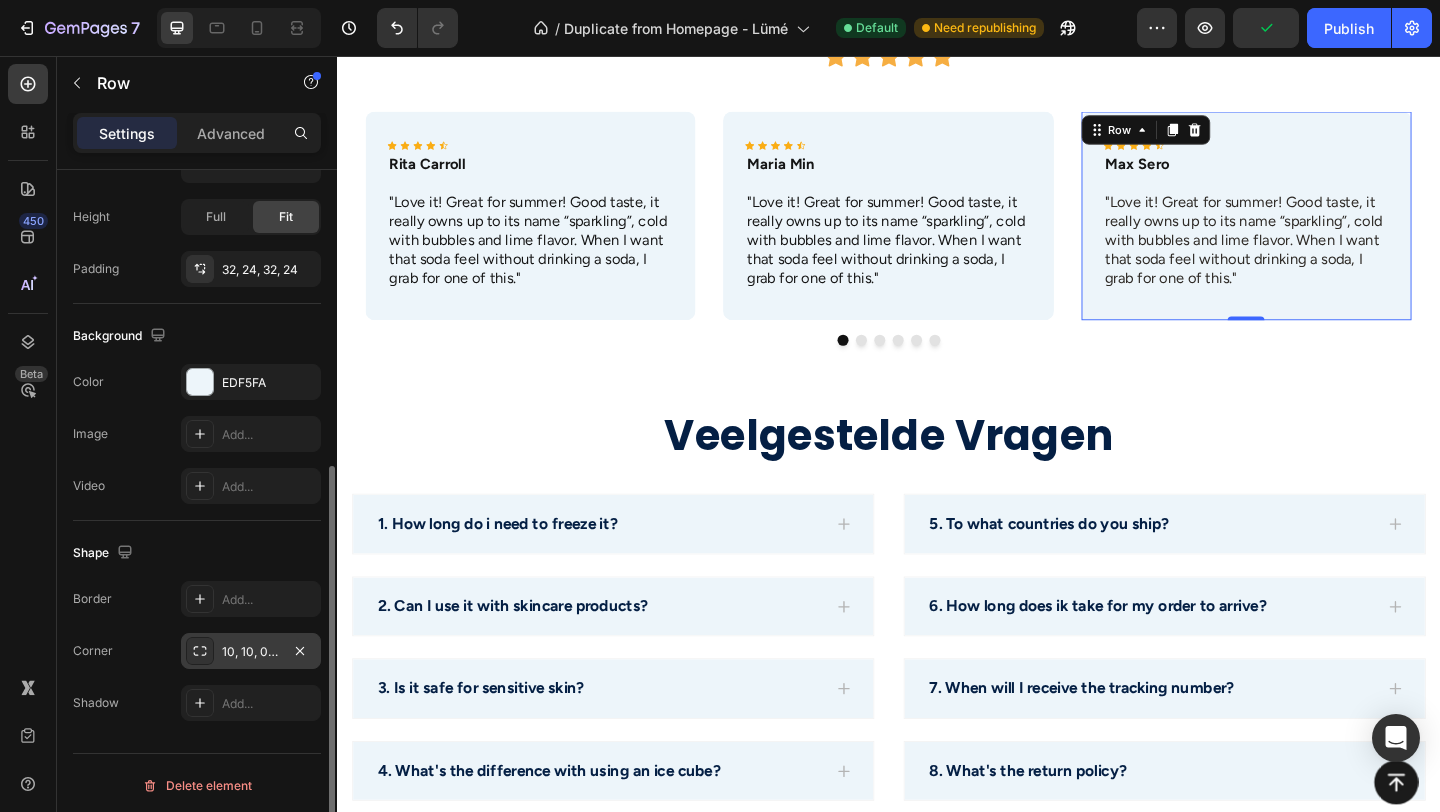 click 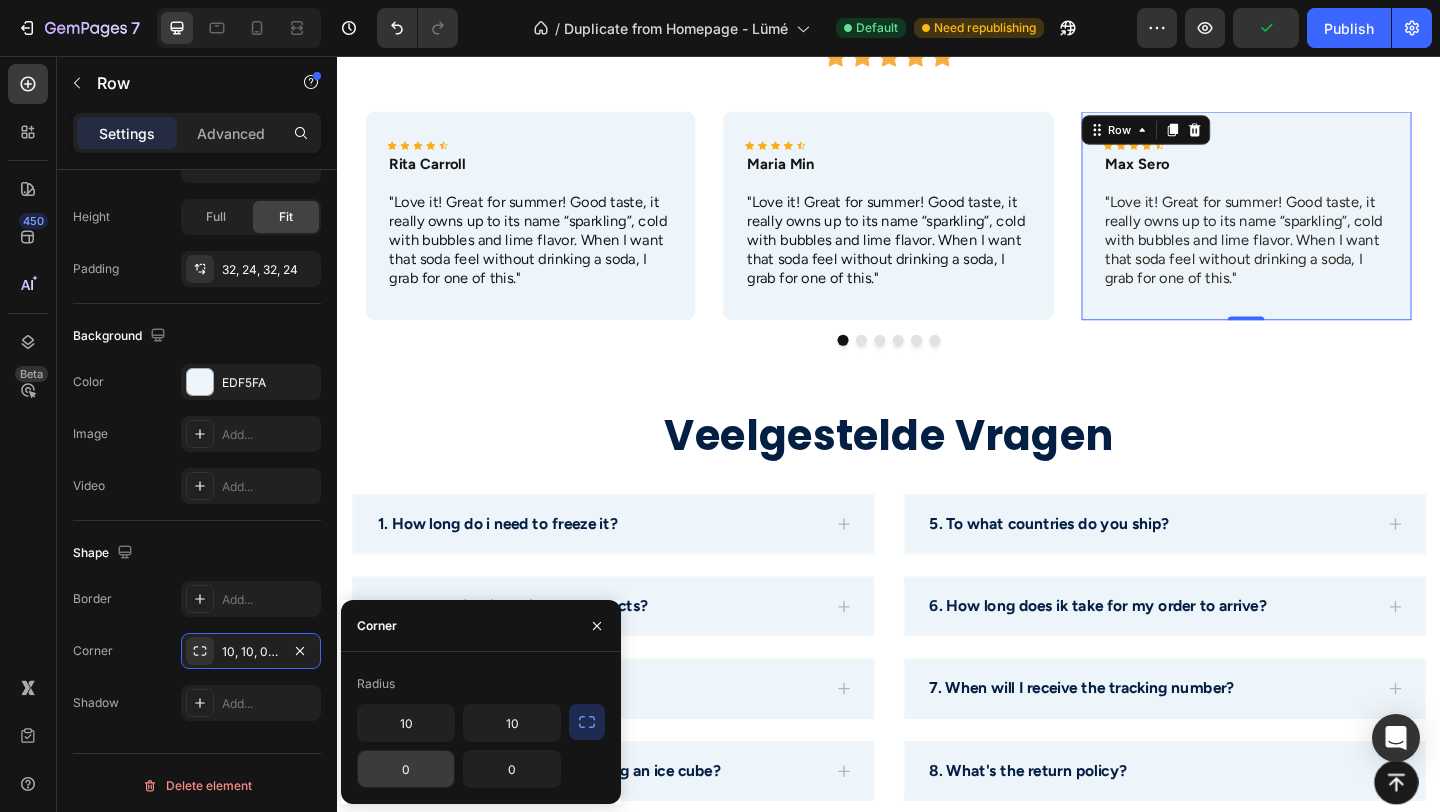 click on "0" at bounding box center (406, 769) 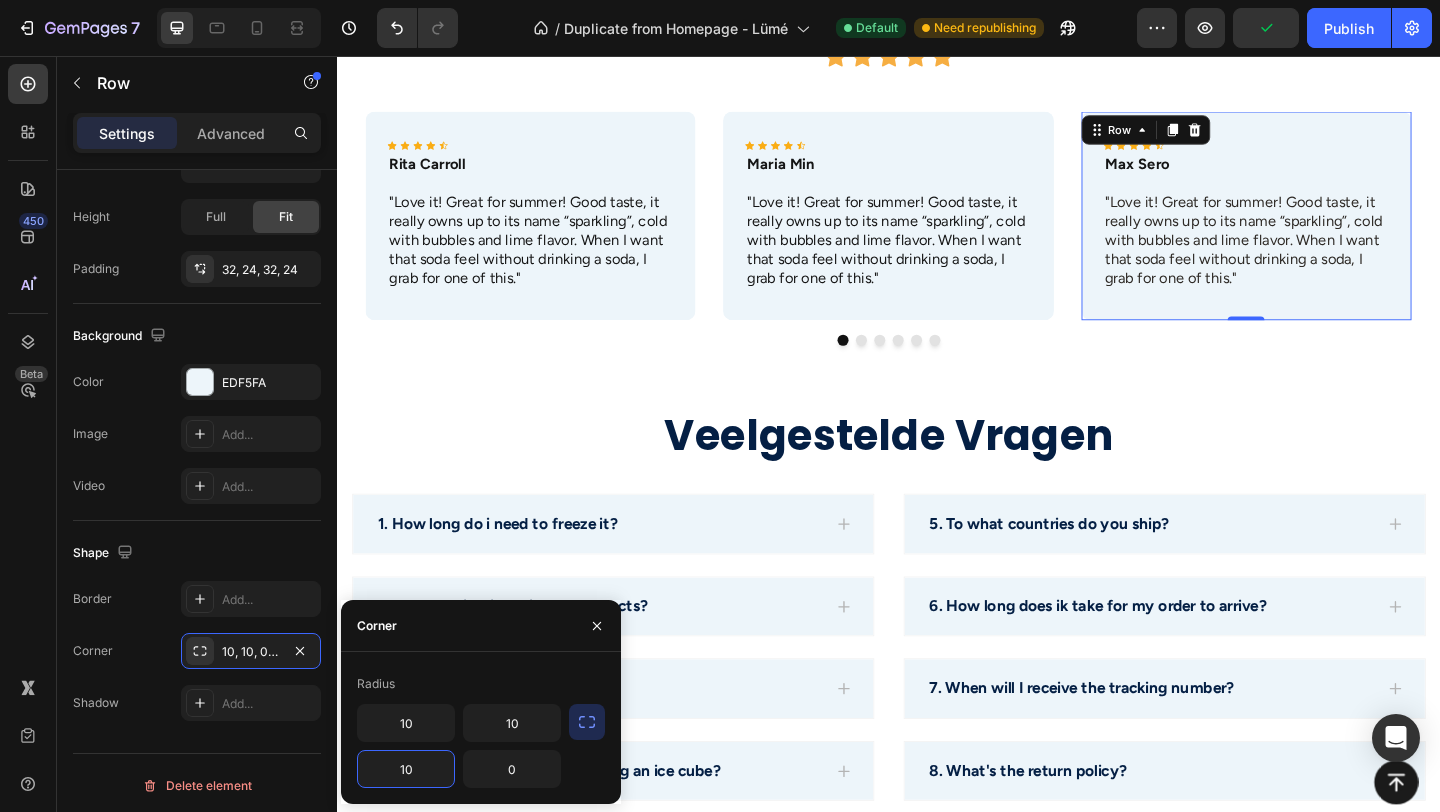 type on "10" 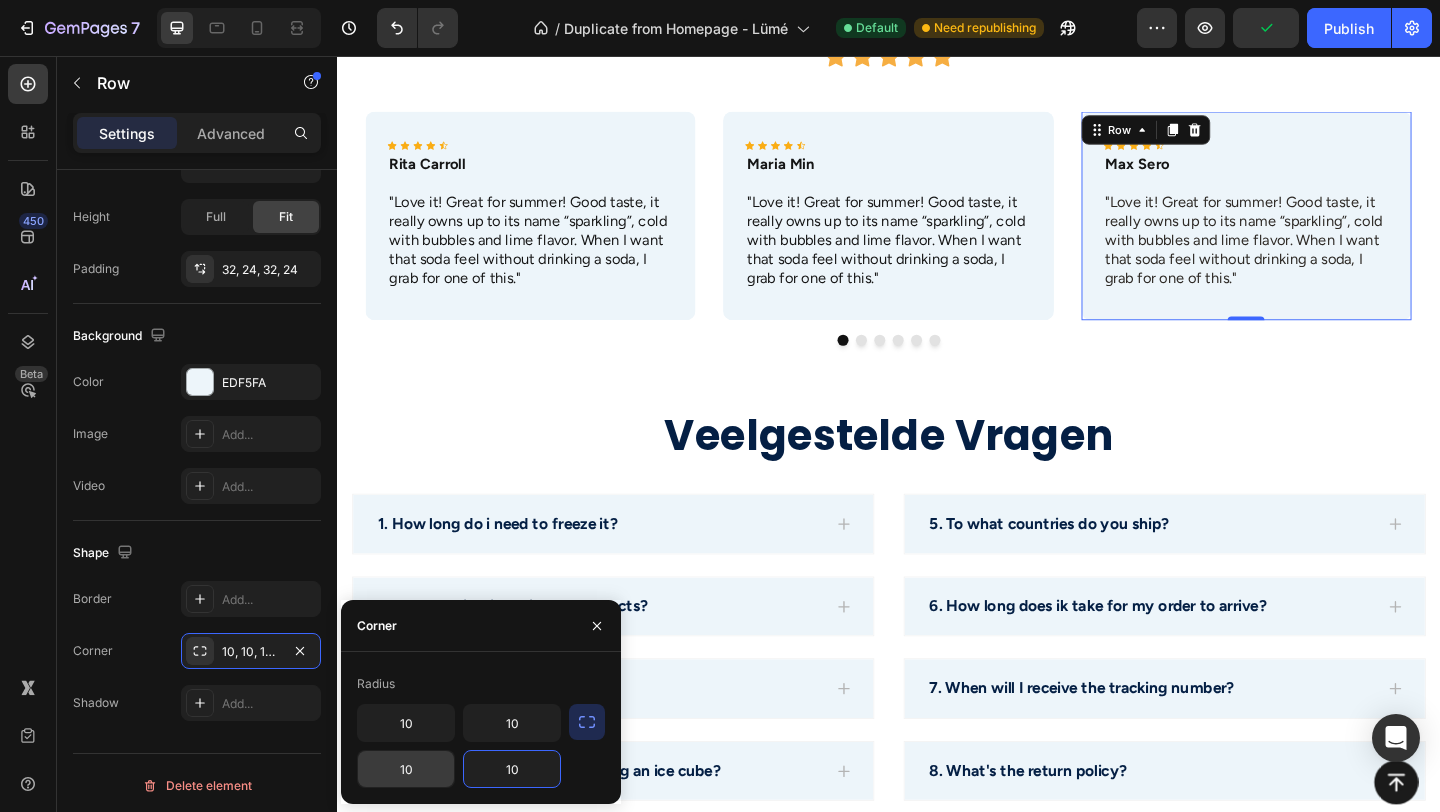 type on "10" 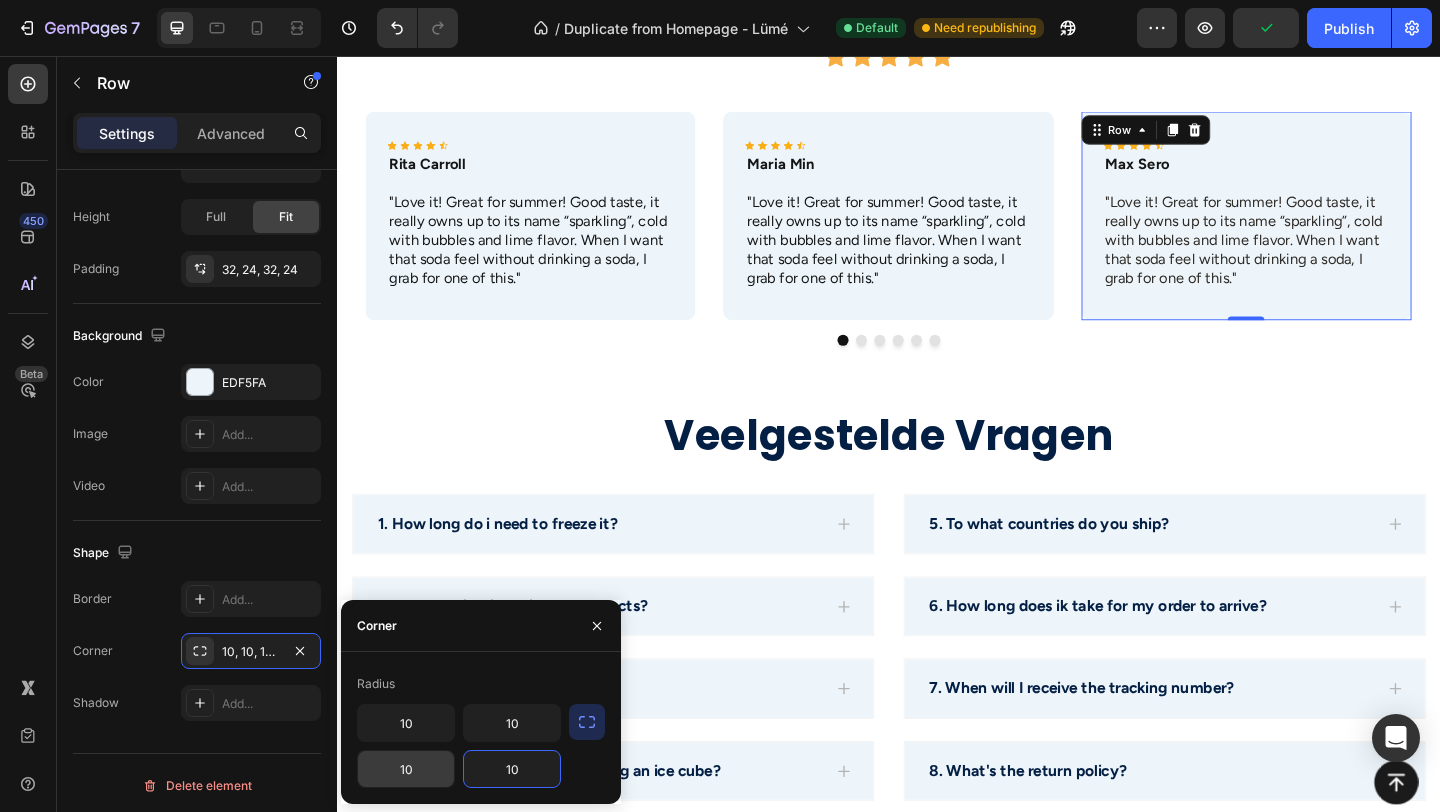 type 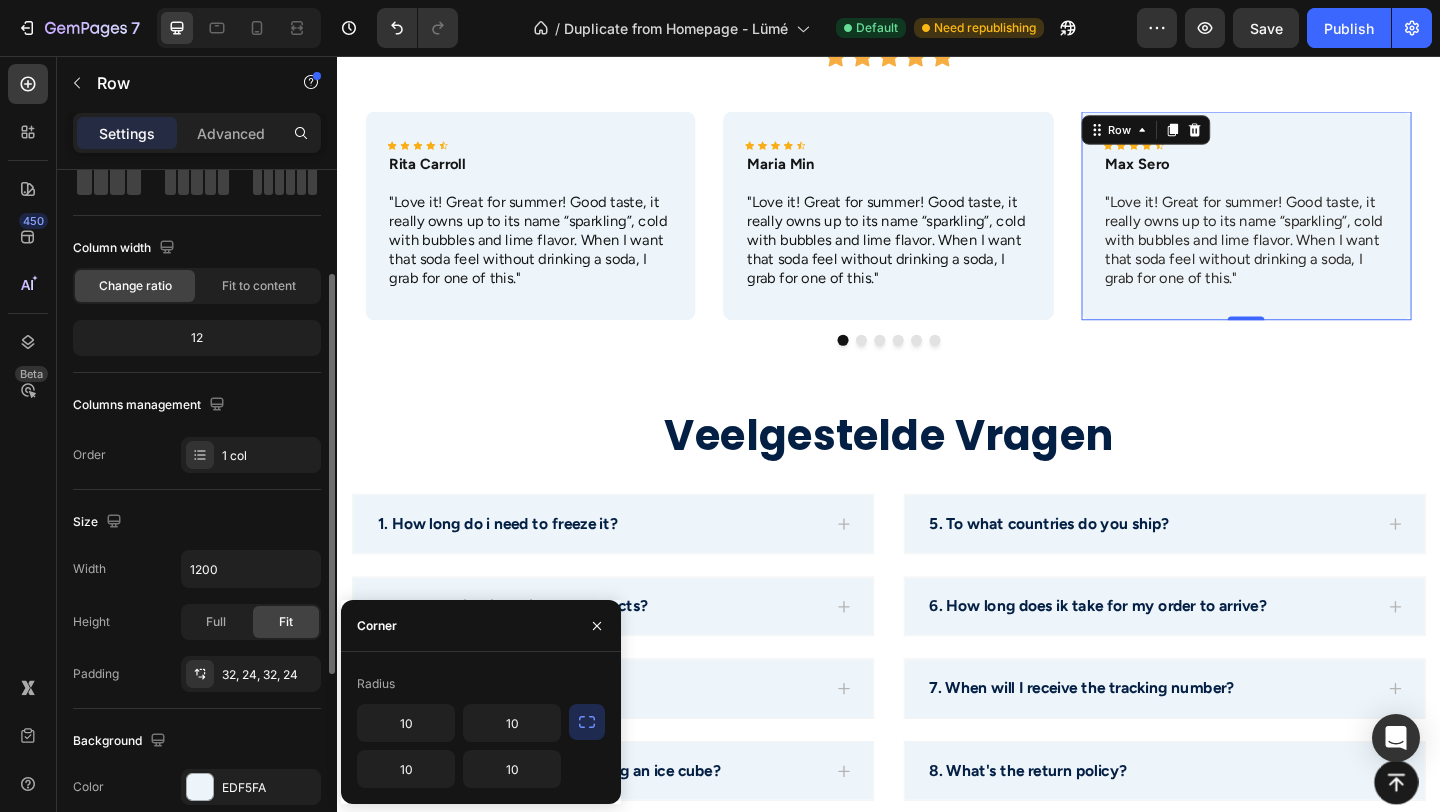 scroll, scrollTop: 104, scrollLeft: 0, axis: vertical 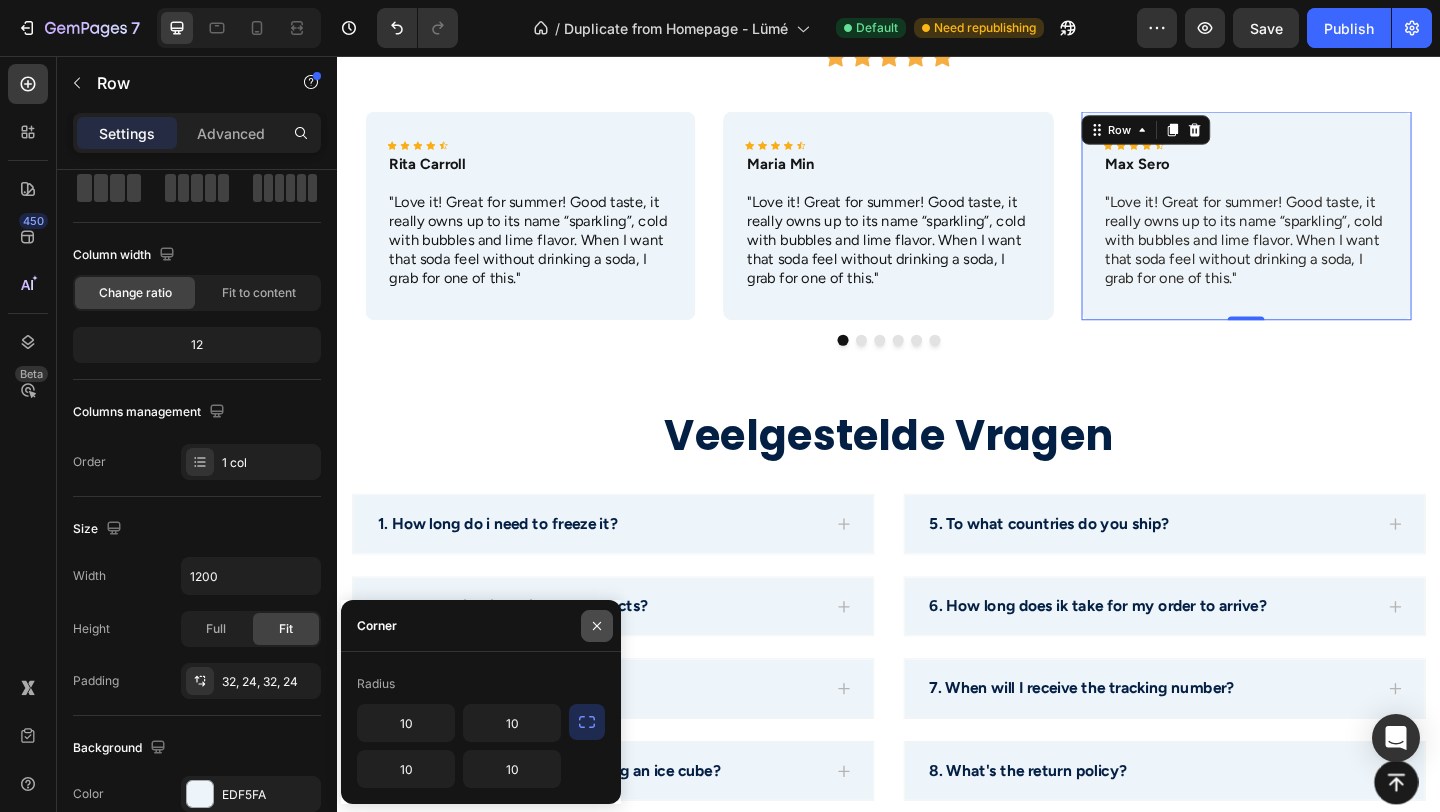 click 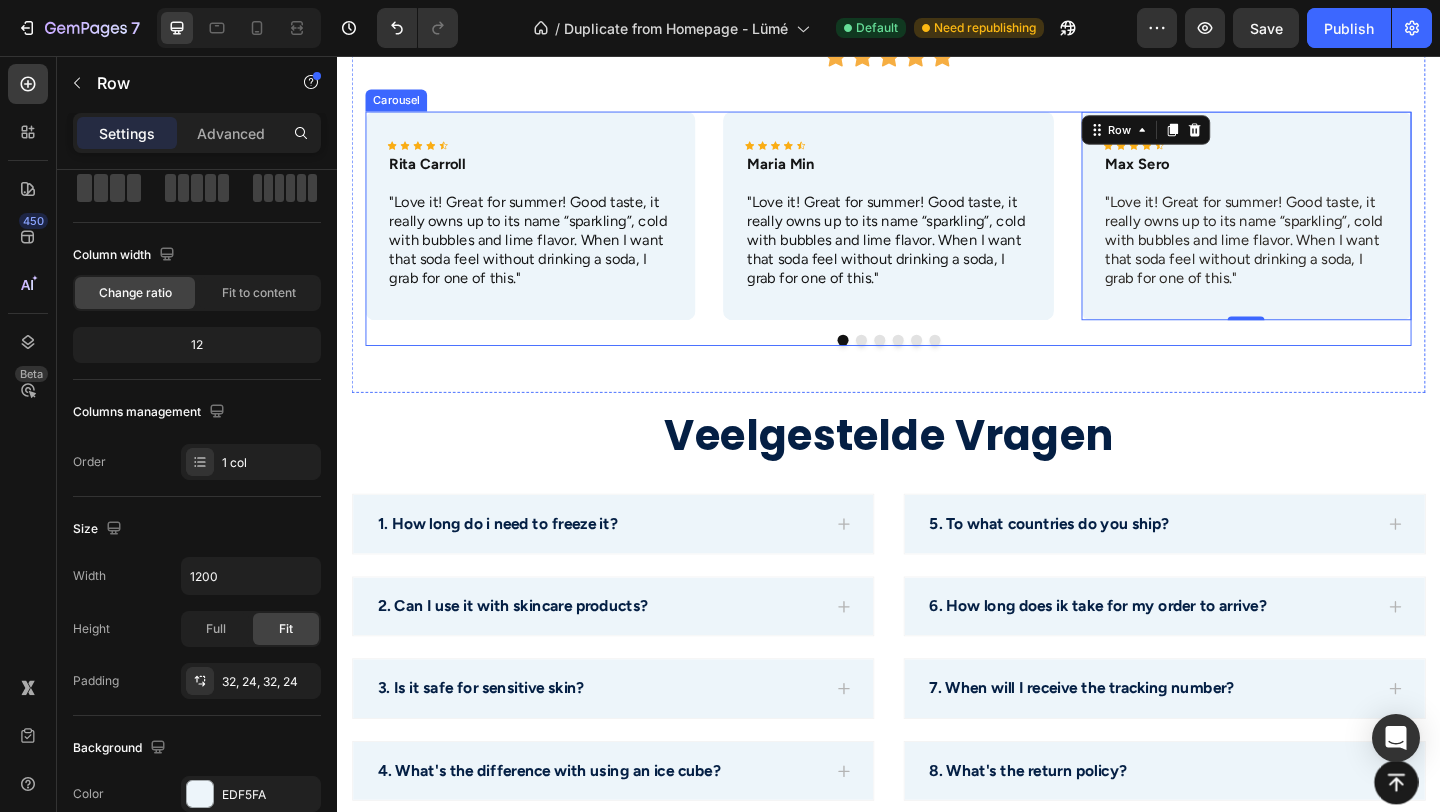 click at bounding box center [907, 365] 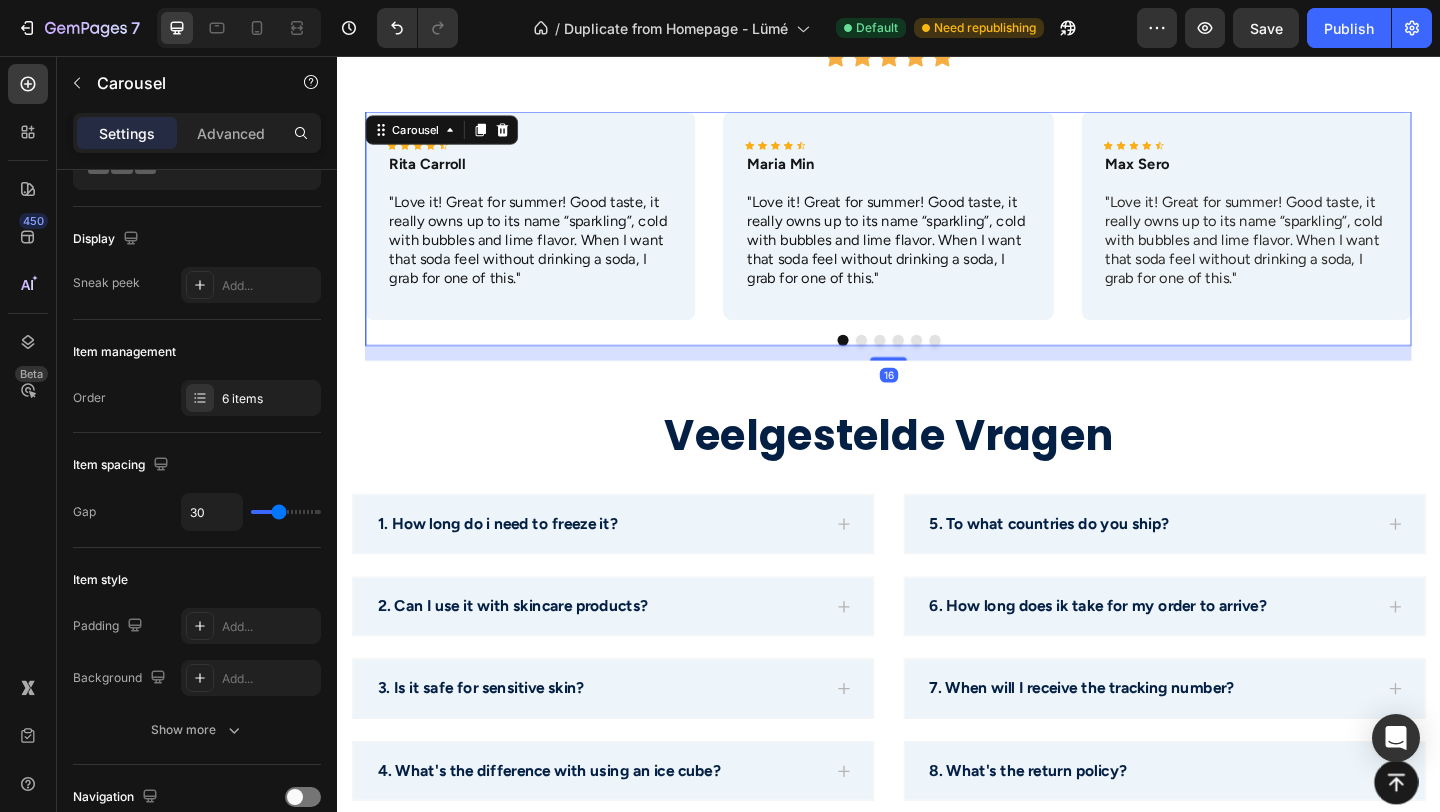 scroll, scrollTop: 0, scrollLeft: 0, axis: both 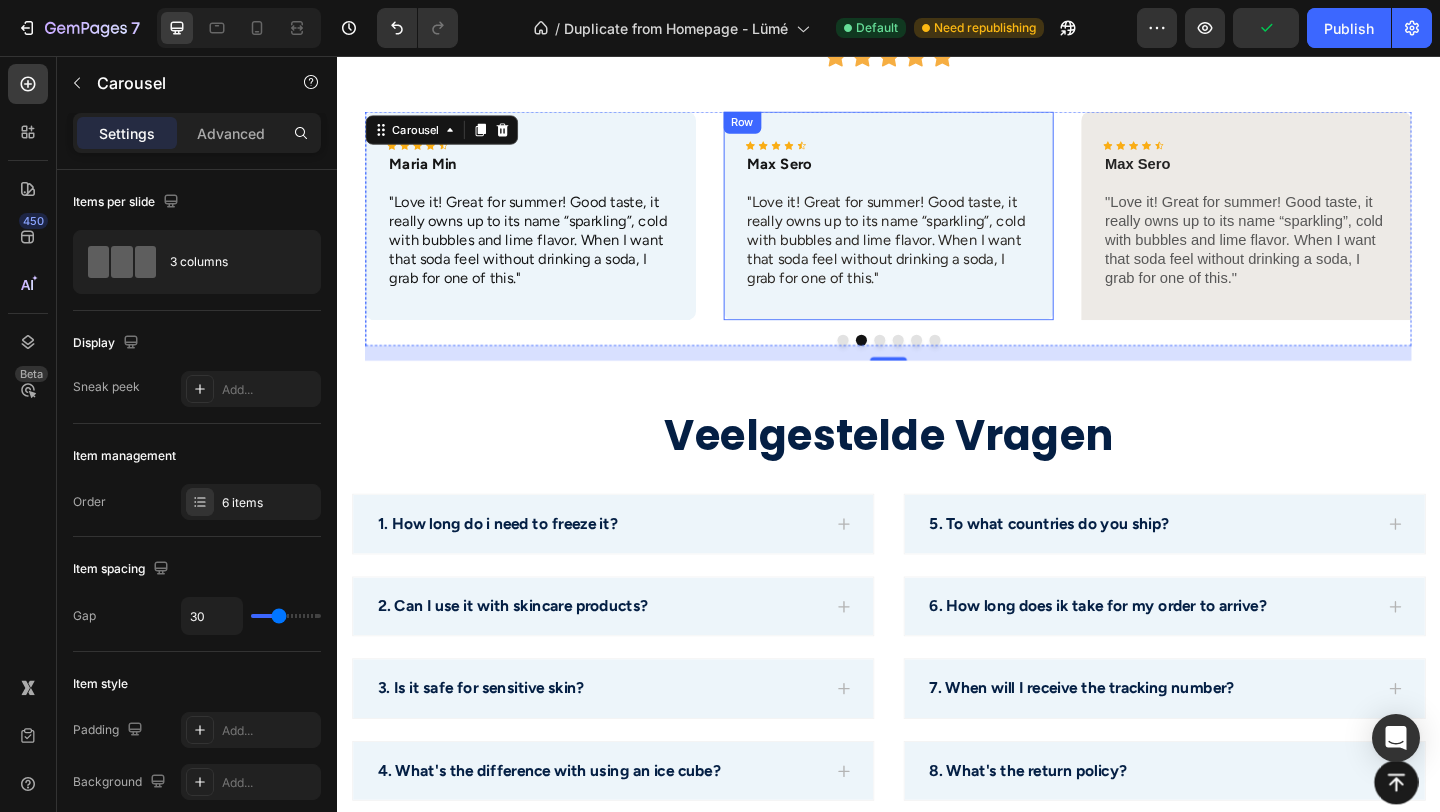 click on "Icon Icon Icon Icon
Icon Icon List Max Sero Text Block "Love it! Great for summer! Good taste, it really owns up to its name “sparkling”, cold with bubbles and lime flavor. When I want that soda feel without drinking a soda, I grab for one of this." Text Block Row" at bounding box center [936, 229] 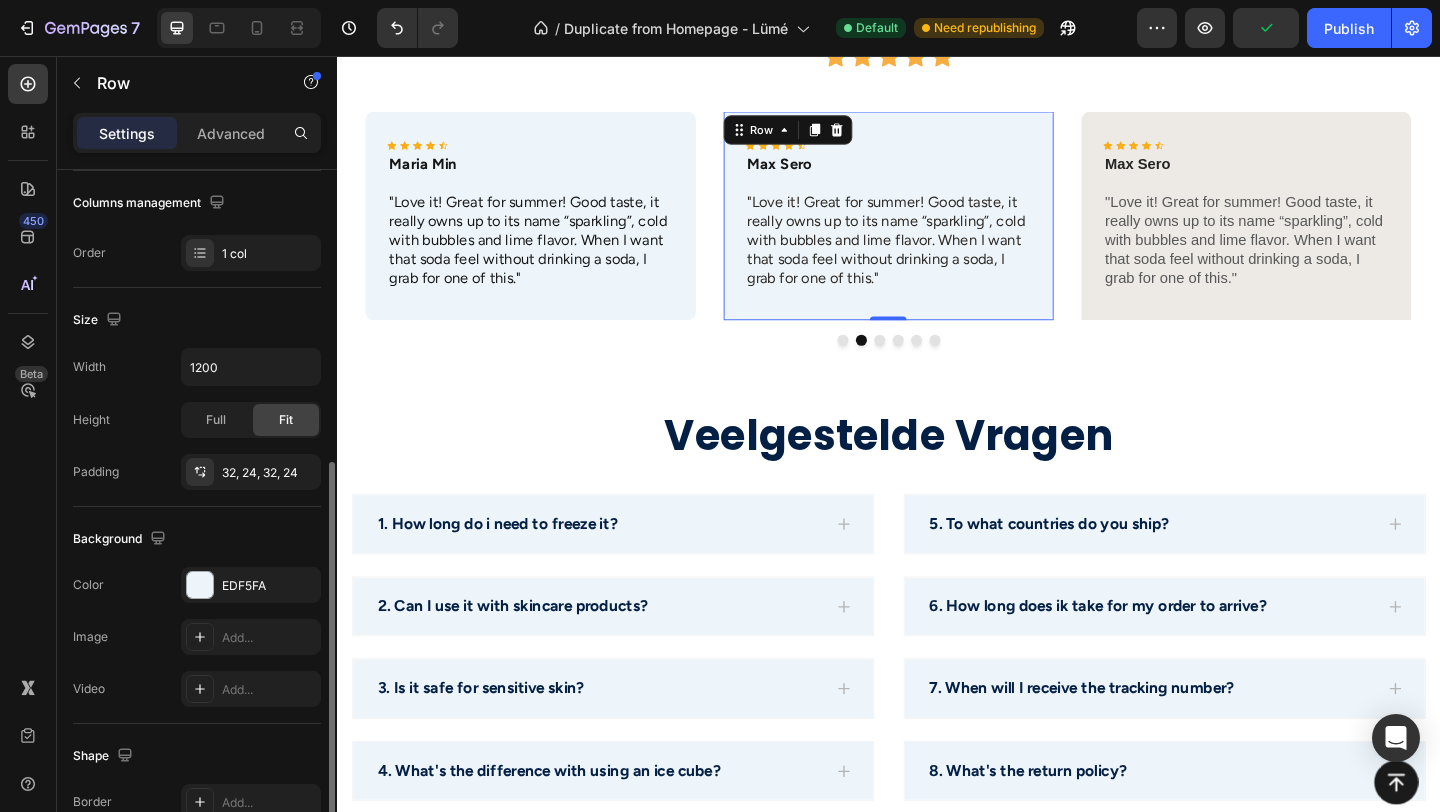 scroll, scrollTop: 385, scrollLeft: 0, axis: vertical 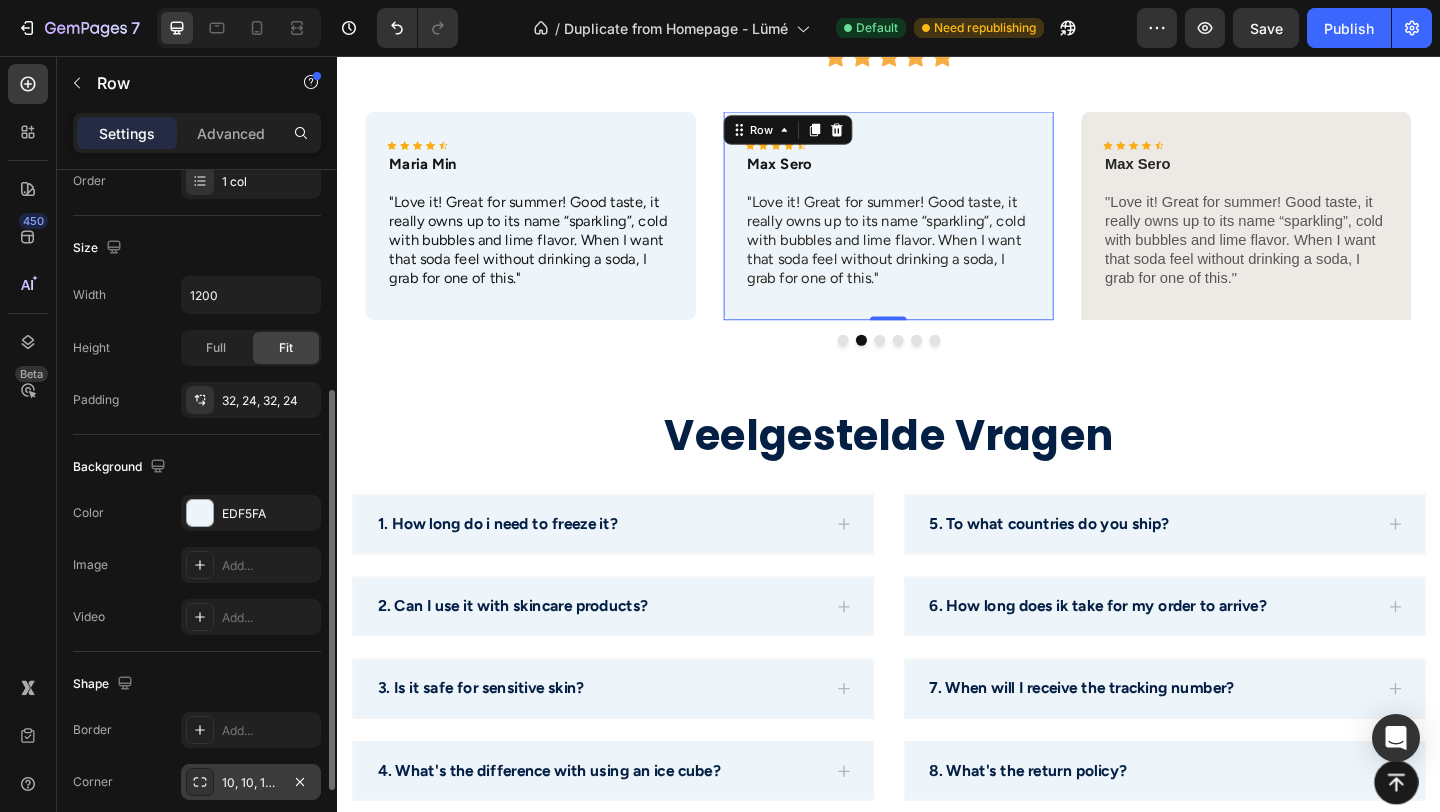 click 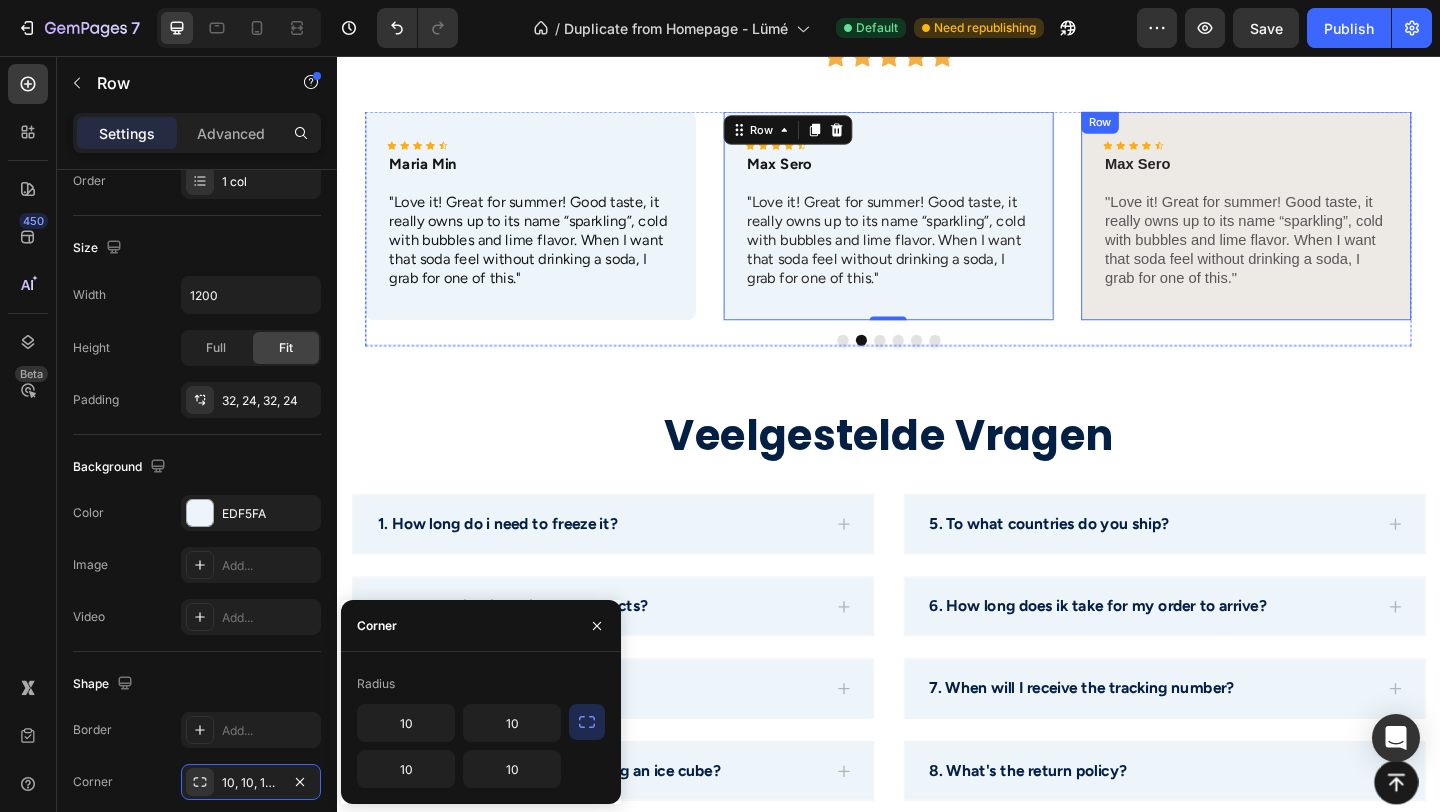 click on "Icon Icon Icon Icon
Icon Icon List Max Sero Text Block "Love it! Great for summer! Good taste, it really owns up to its name “sparkling”, cold with bubbles and lime flavor. When I want that soda feel without drinking a soda, I grab for one of this." Text Block Row" at bounding box center [1326, 229] 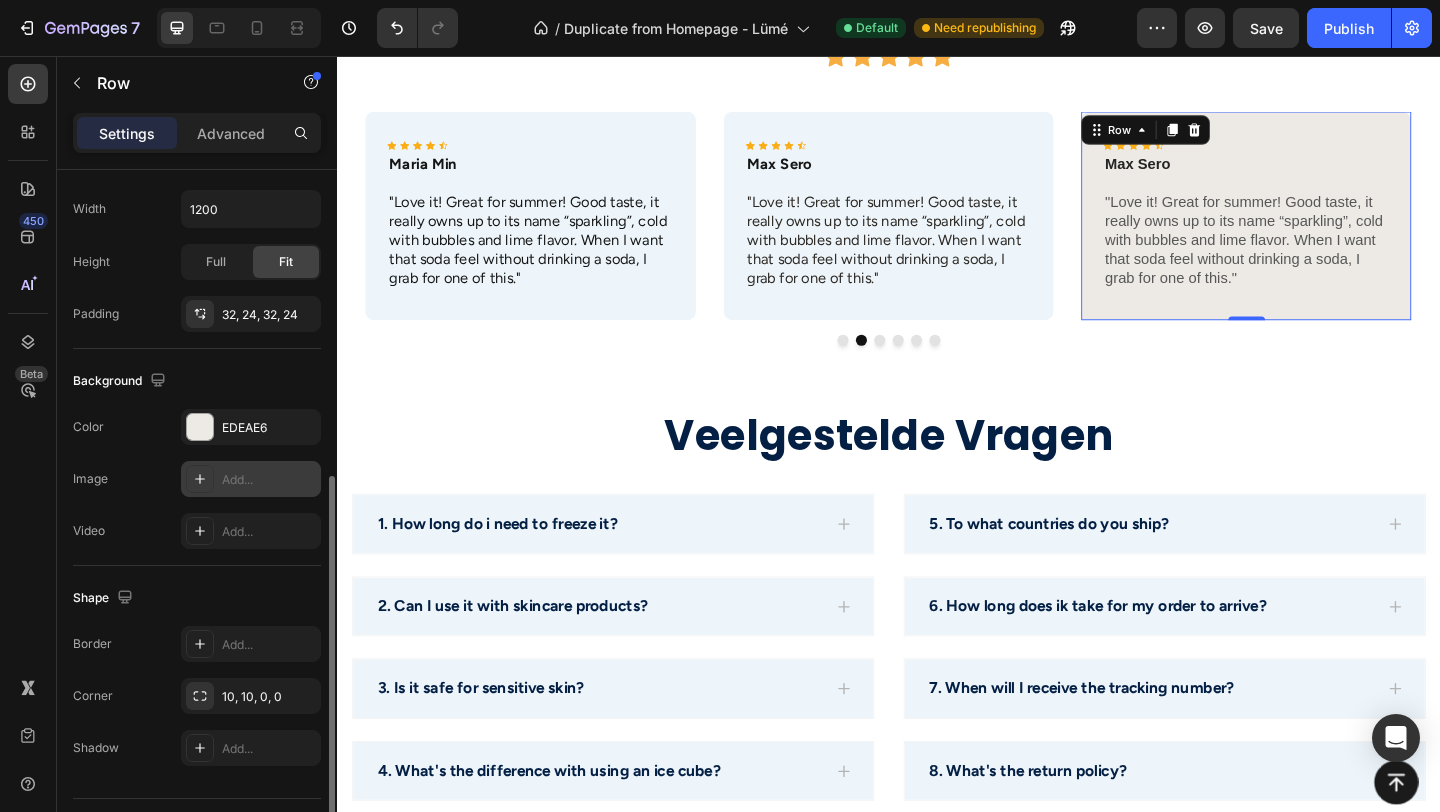 scroll, scrollTop: 521, scrollLeft: 0, axis: vertical 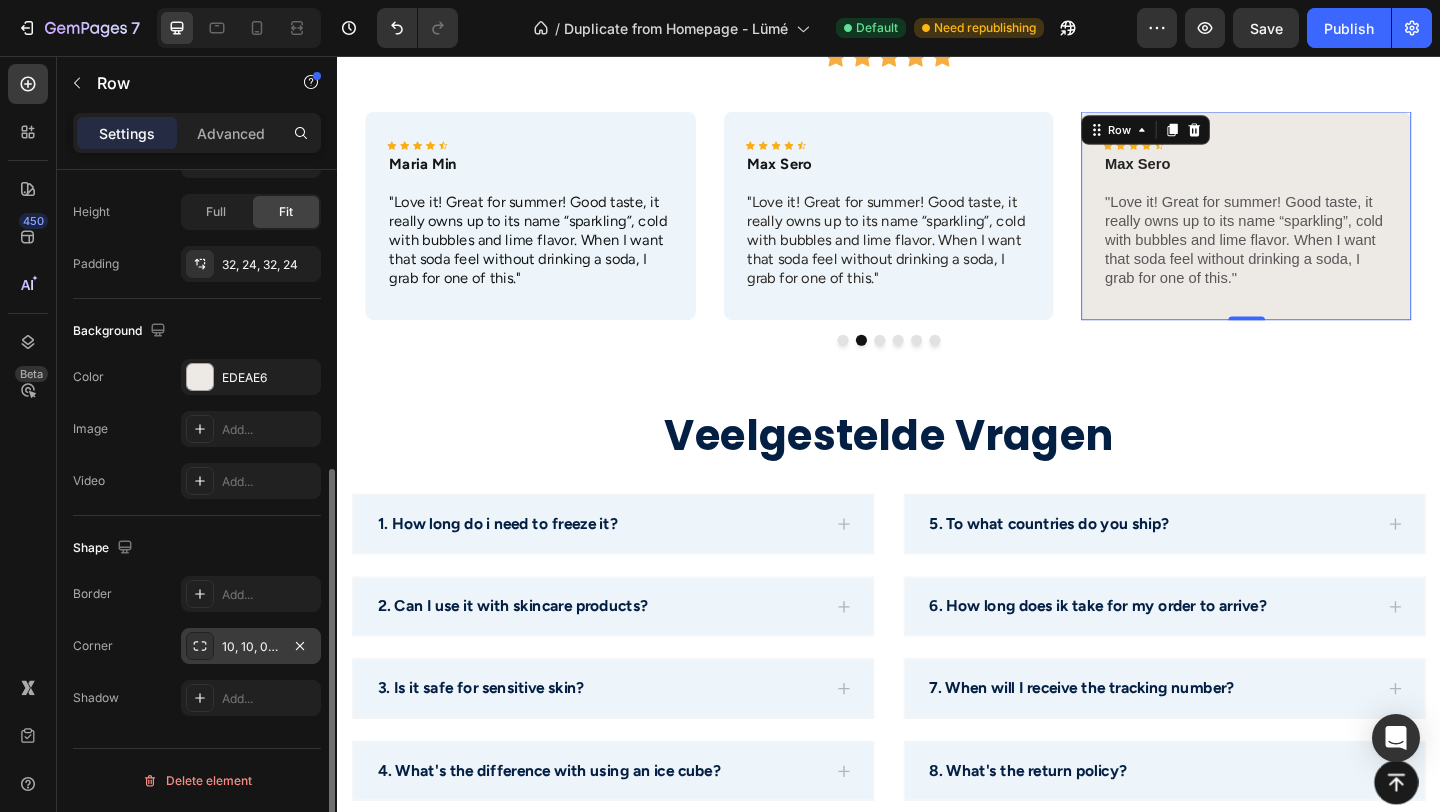 click 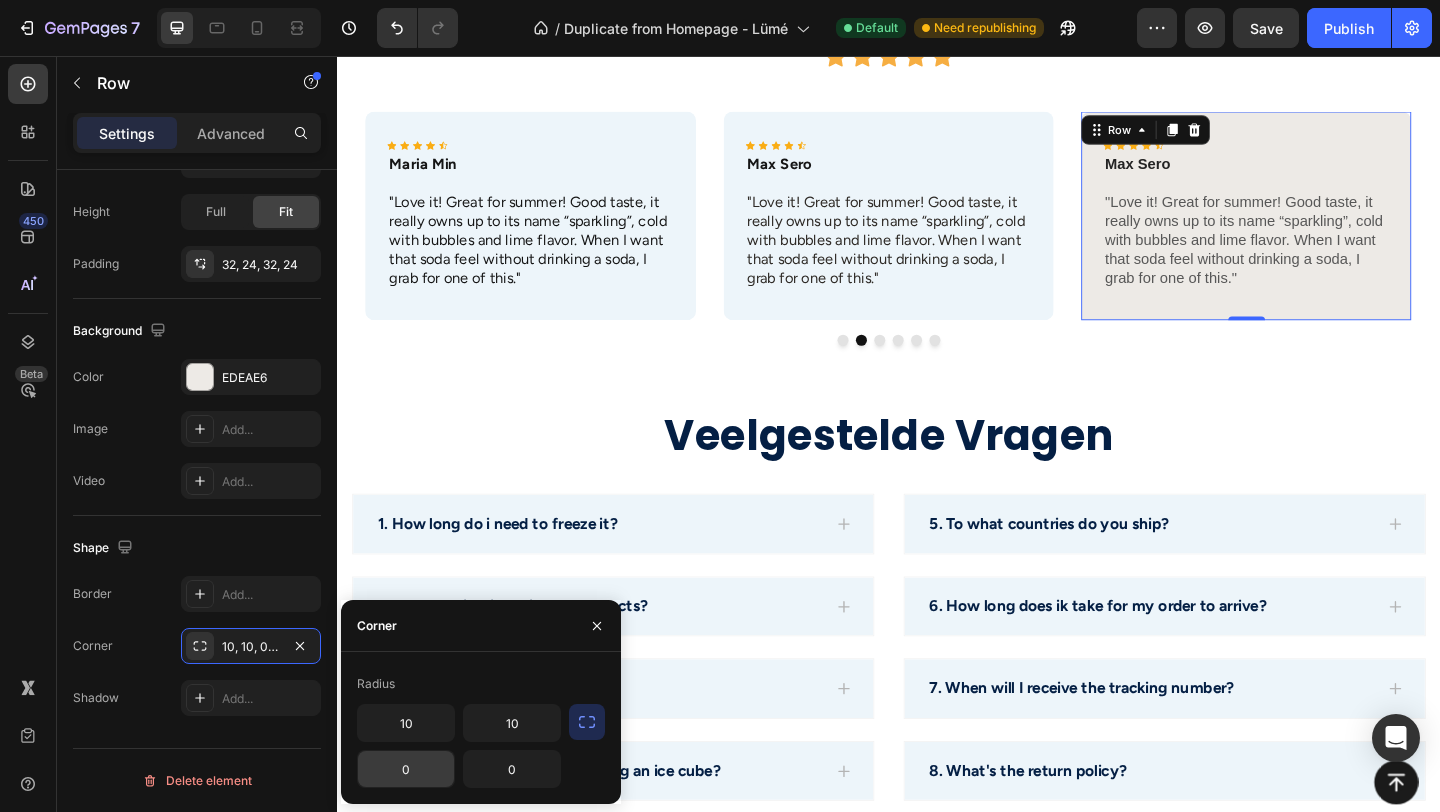 click on "0" at bounding box center (406, 769) 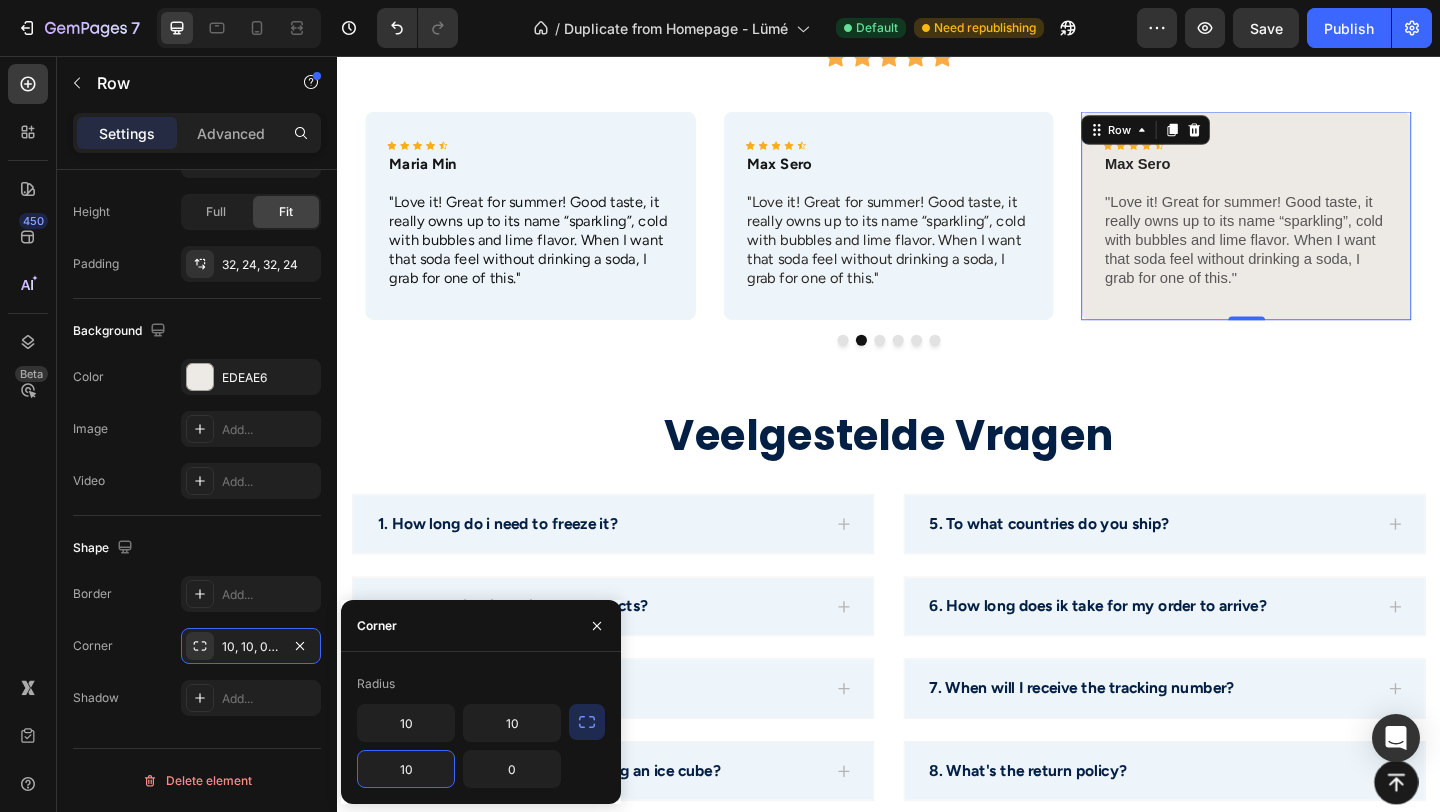 type on "10" 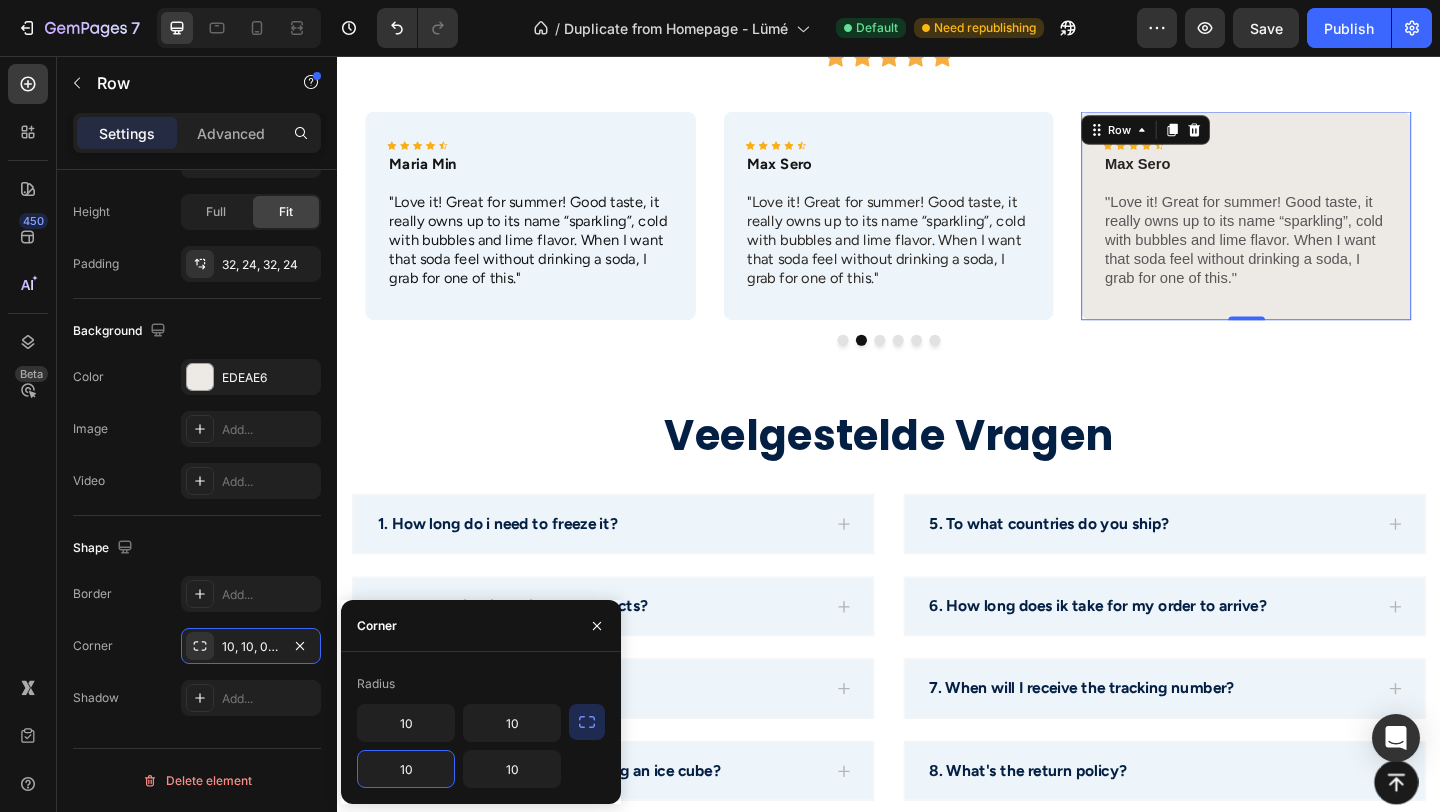 type on "10" 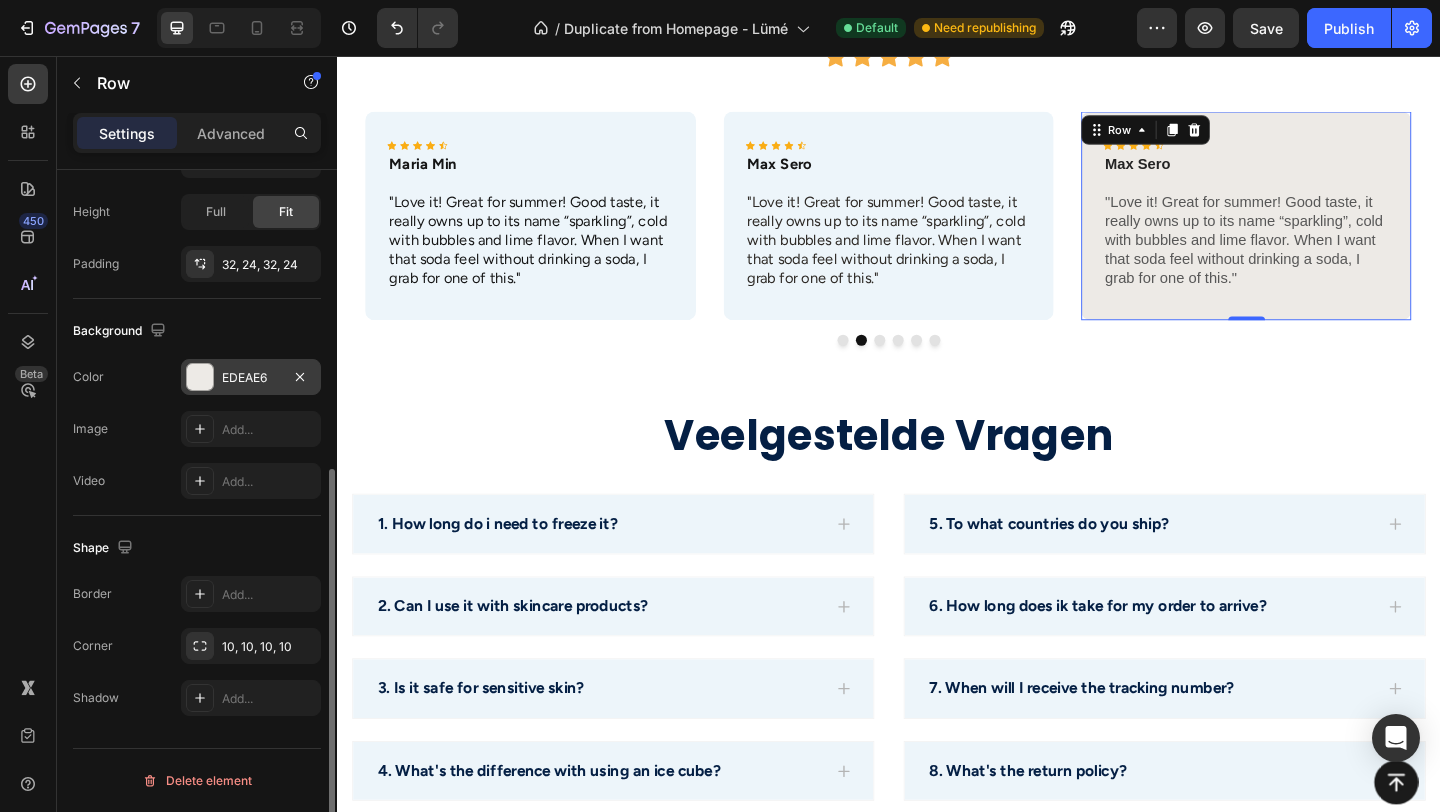 click on "EDEAE6" at bounding box center [251, 377] 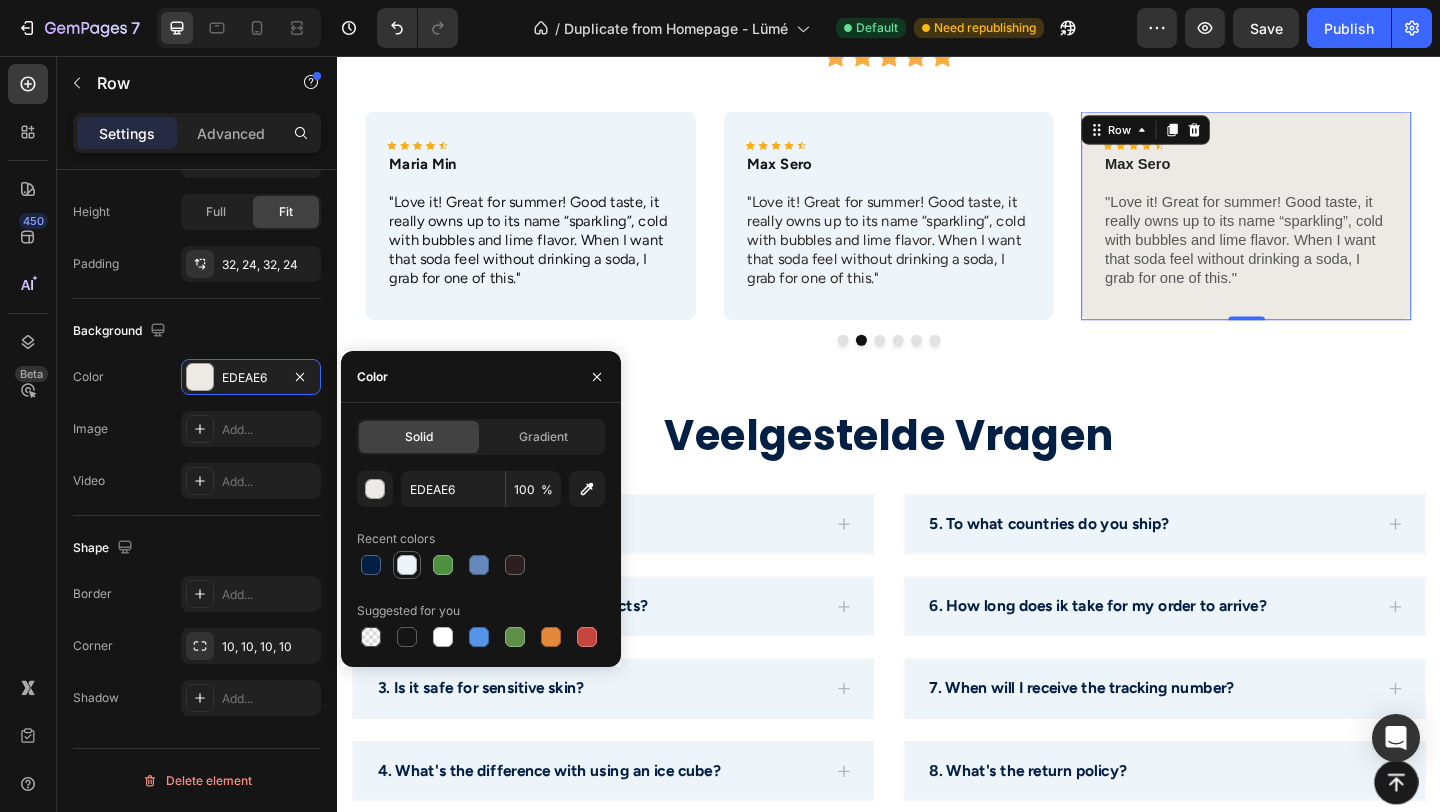 click at bounding box center (407, 565) 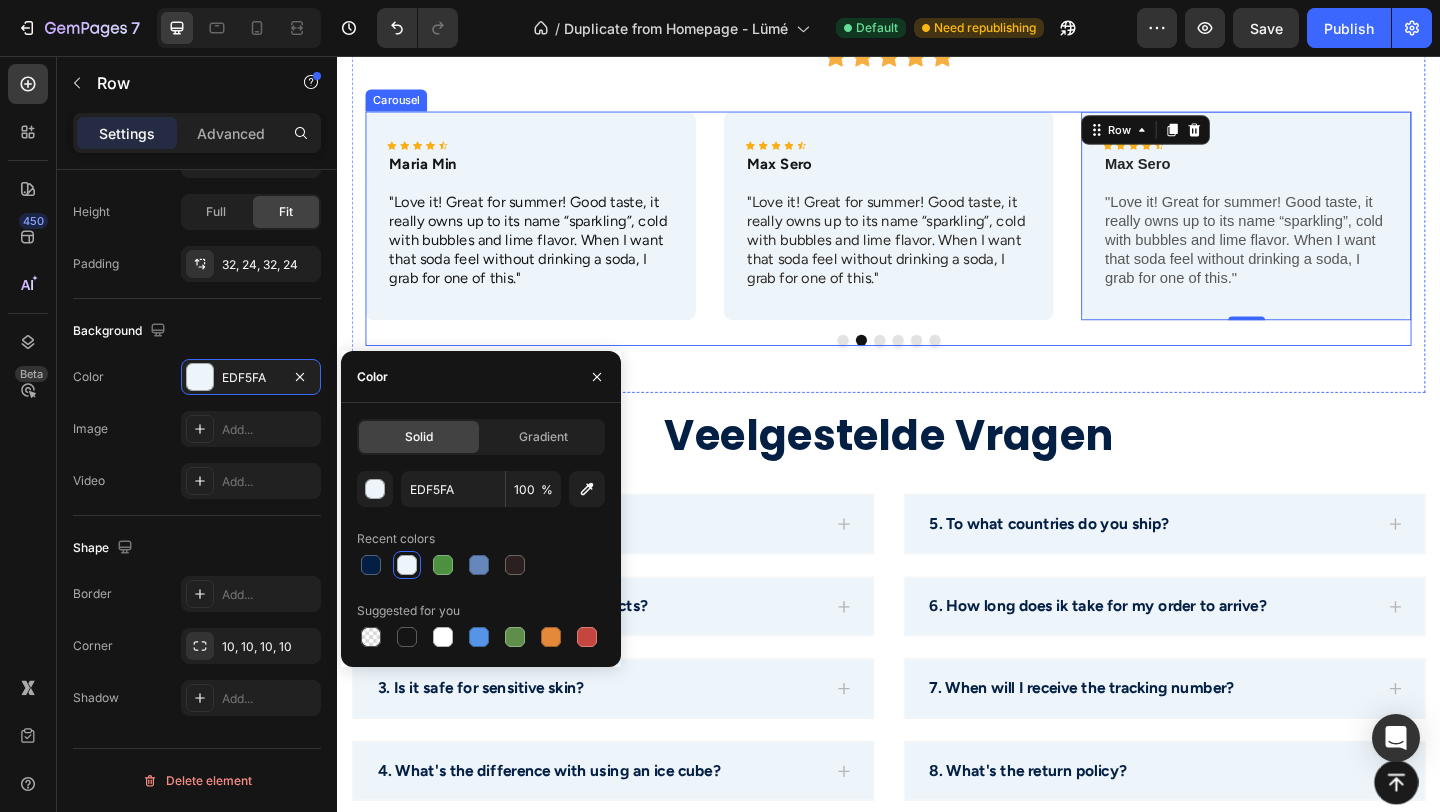 click at bounding box center [937, 365] 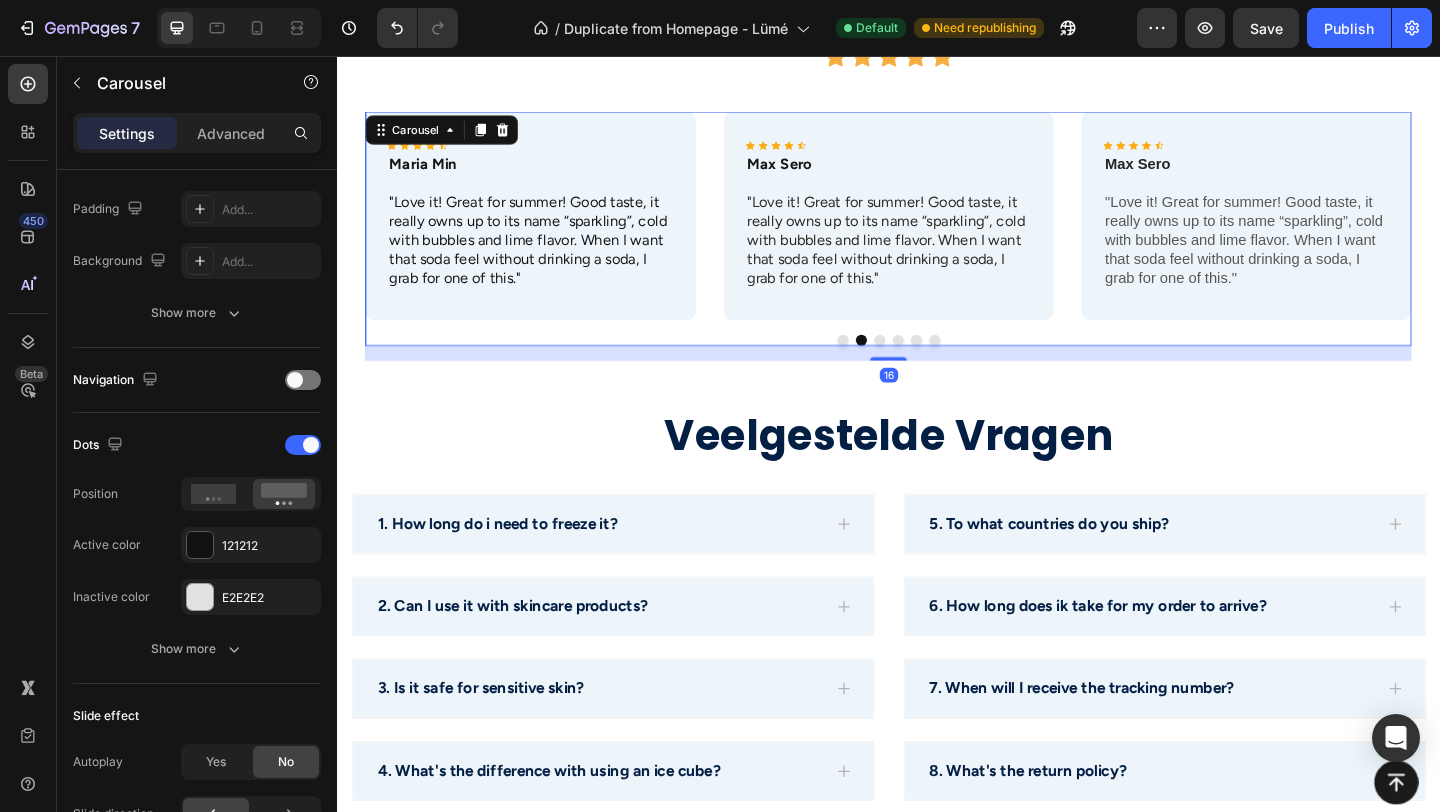 scroll, scrollTop: 0, scrollLeft: 0, axis: both 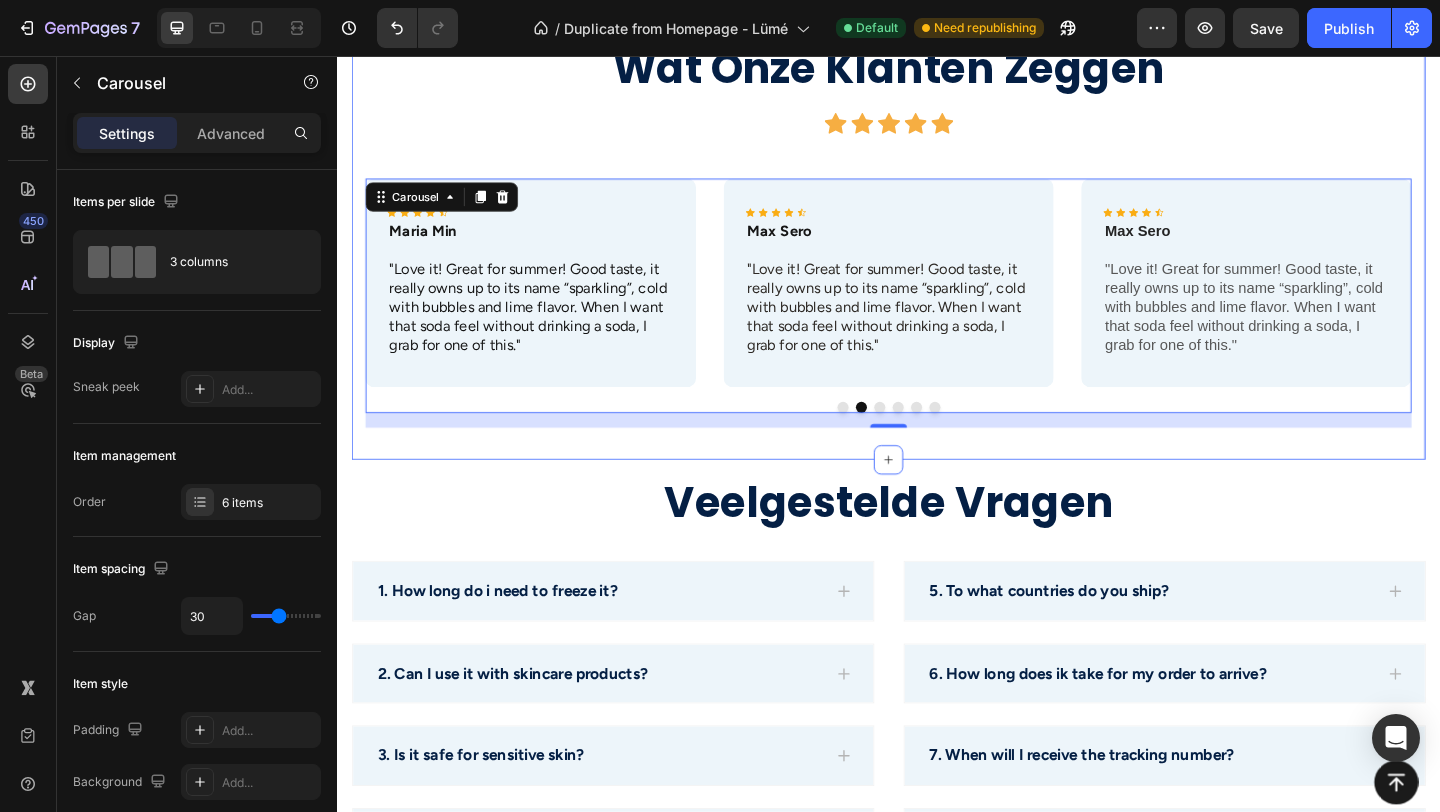 click on "Video Video Video Video
Drop element here
Carousel Wat Onze Klanten Zeggen Heading Icon Icon Icon Icon Icon Icon List Row Icon Icon Icon Icon
Icon Icon List Rita Carroll Text Block "Love it! Great for summer! Good taste, it really owns up to its name “sparkling”, cold with bubbles and lime flavor. When I want that soda feel without drinking a soda, I grab for one of this." Text Block Row Icon Icon Icon Icon
Icon Icon List Maria Min Text Block "Love it! Great for summer! Good taste, it really owns up to its name “sparkling”, cold with bubbles and lime flavor. When I want that soda feel without drinking a soda, I grab for one of this." Text Block Row Icon Icon Icon Icon
Icon Icon List Max Sero Text Block "Love it! Great for summer! Good taste, it really owns up to its name “sparkling”, cold with bubbles and lime flavor. When I want that soda feel without drinking a soda, I grab for one of this." Row Row" at bounding box center (937, -64) 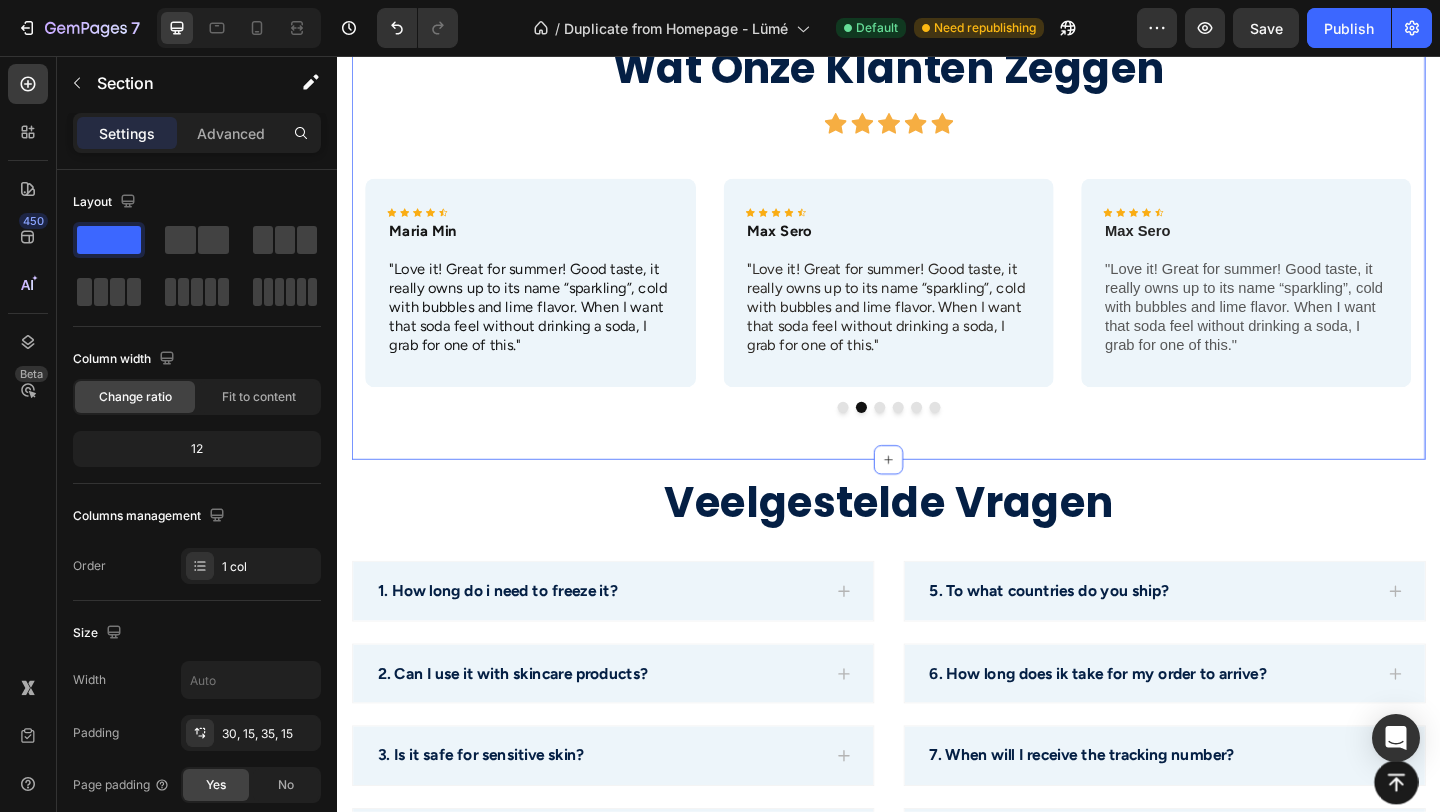 click at bounding box center [927, 438] 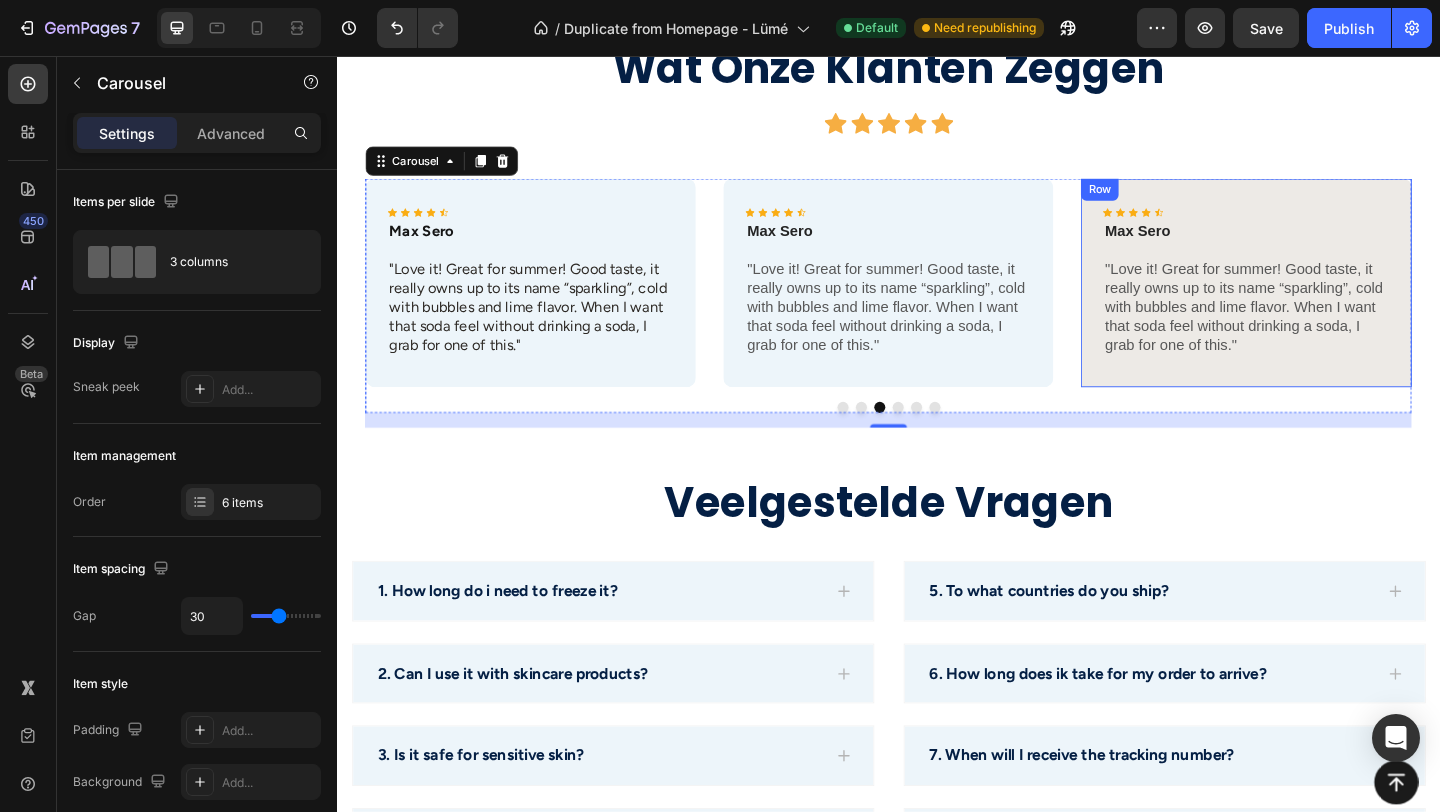 click on "Icon Icon Icon Icon
Icon Icon List Max Sero Text Block "Love it! Great for summer! Good taste, it really owns up to its name “sparkling”, cold with bubbles and lime flavor. When I want that soda feel without drinking a soda, I grab for one of this." Text Block Row" at bounding box center (1326, 302) 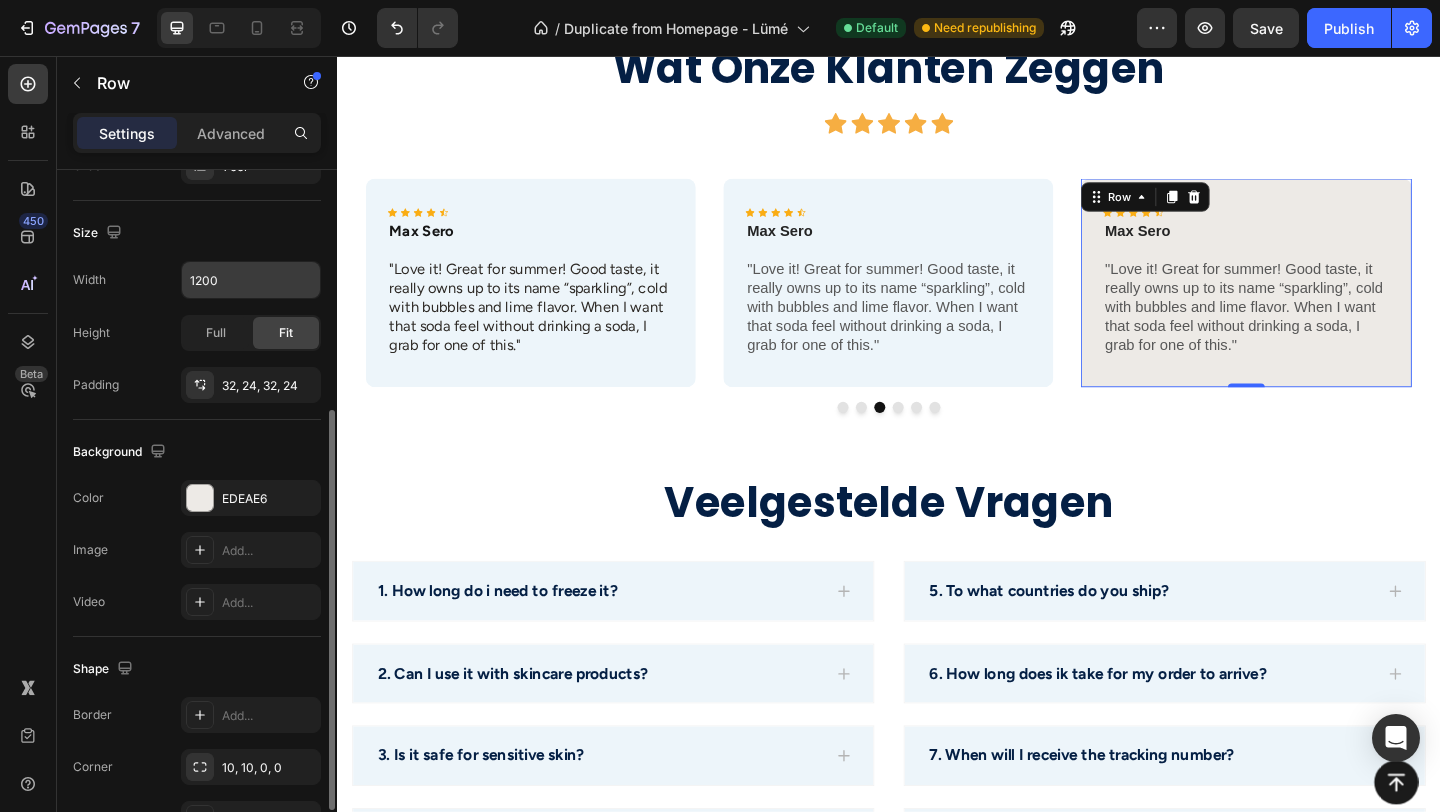scroll, scrollTop: 427, scrollLeft: 0, axis: vertical 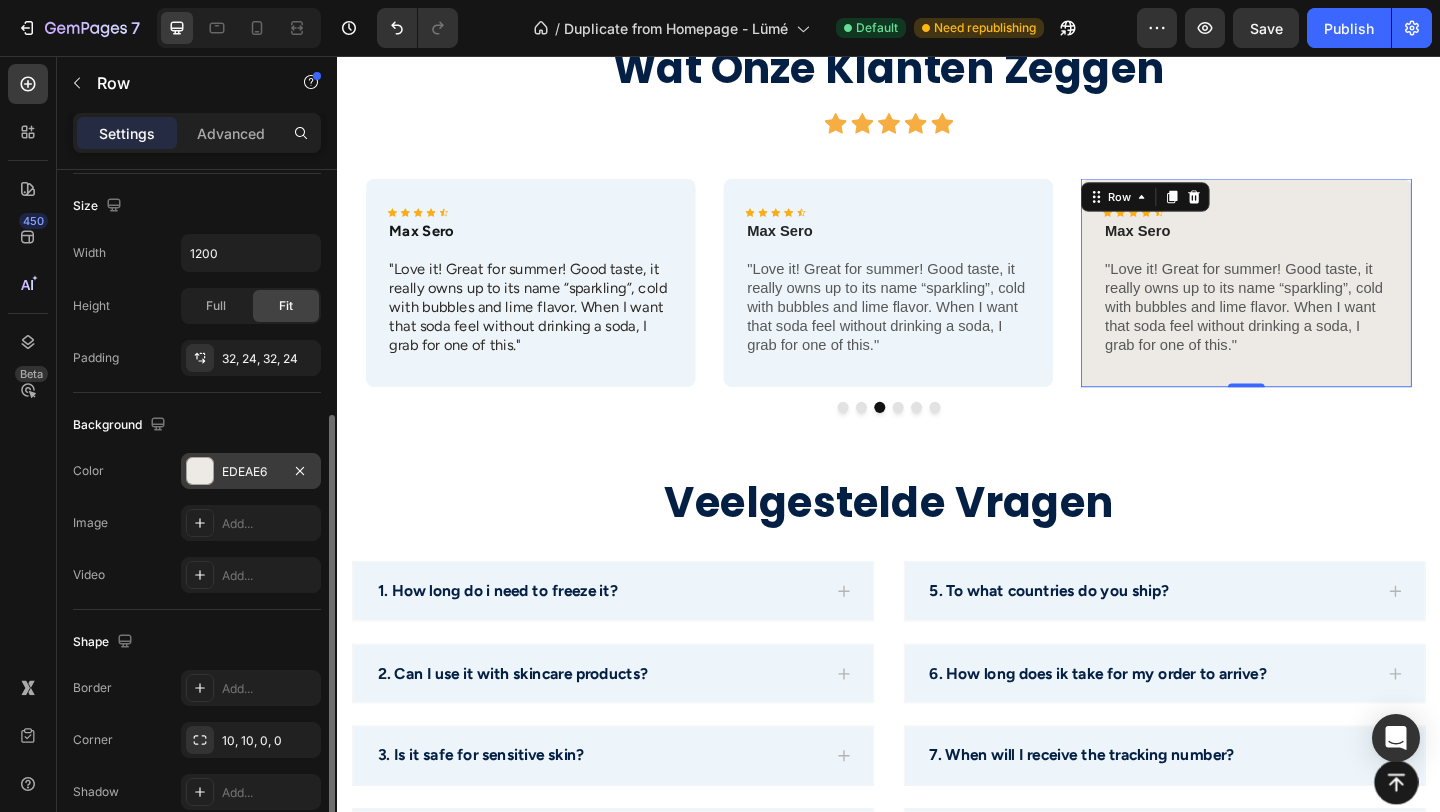 click at bounding box center (200, 471) 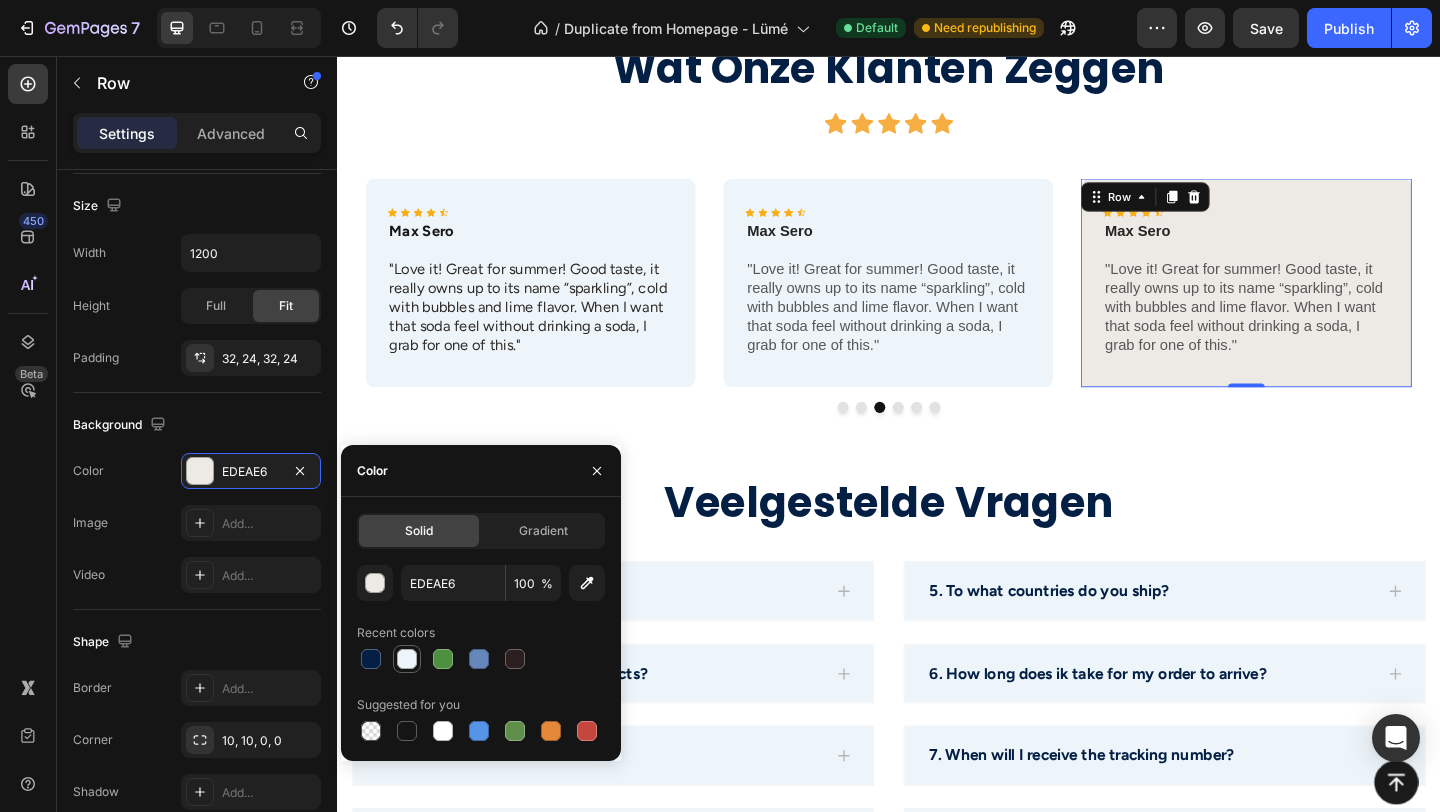 click at bounding box center (407, 659) 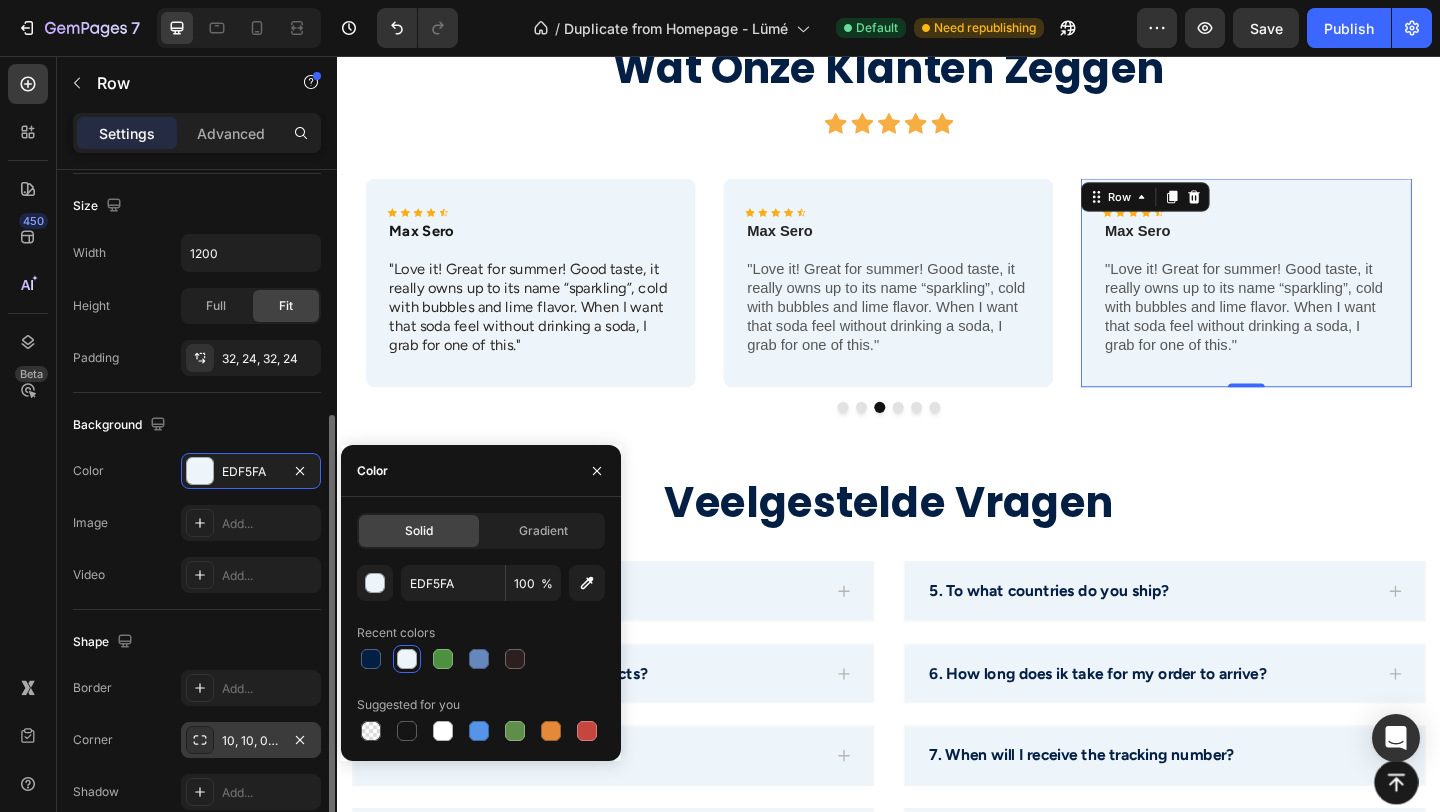 click 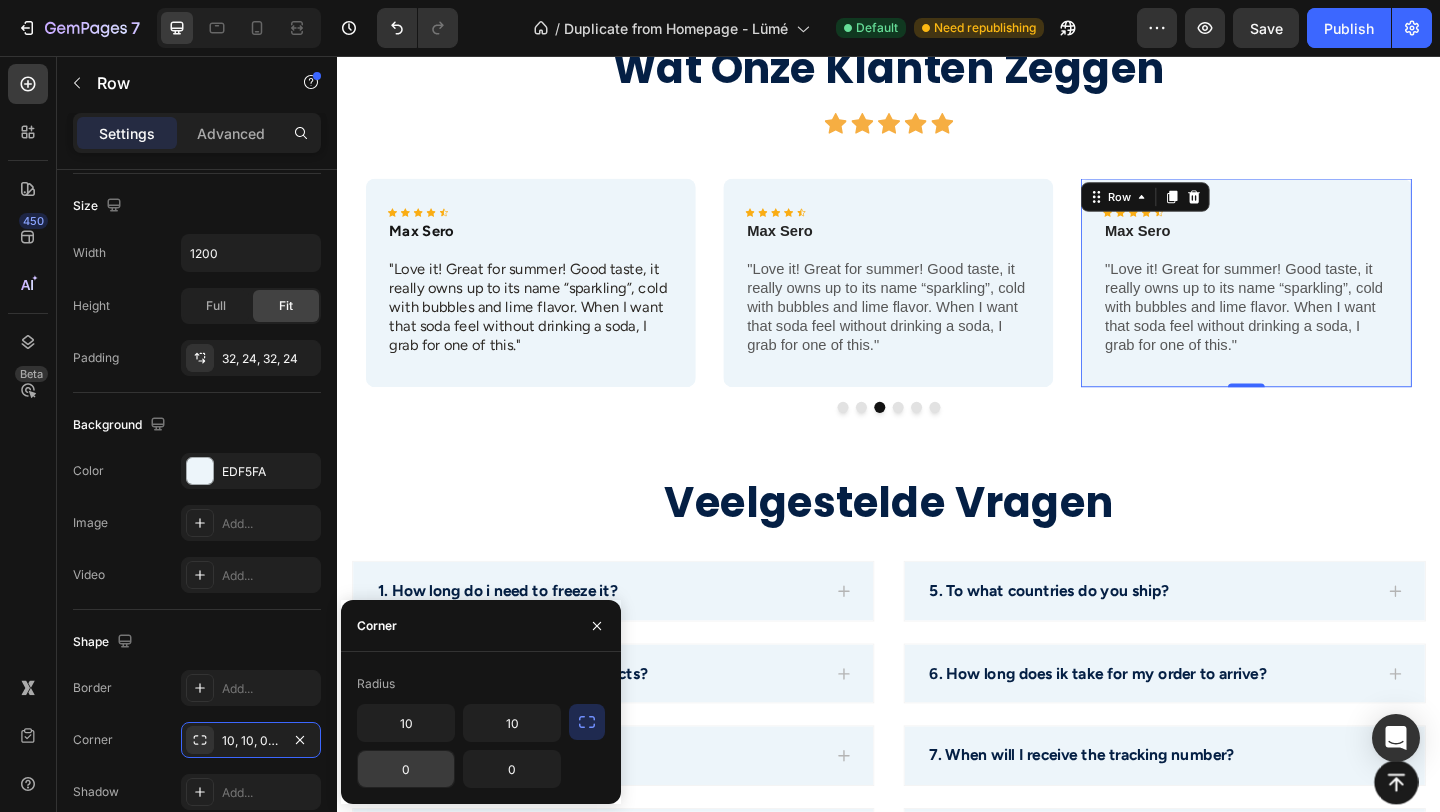 click on "0" at bounding box center [406, 769] 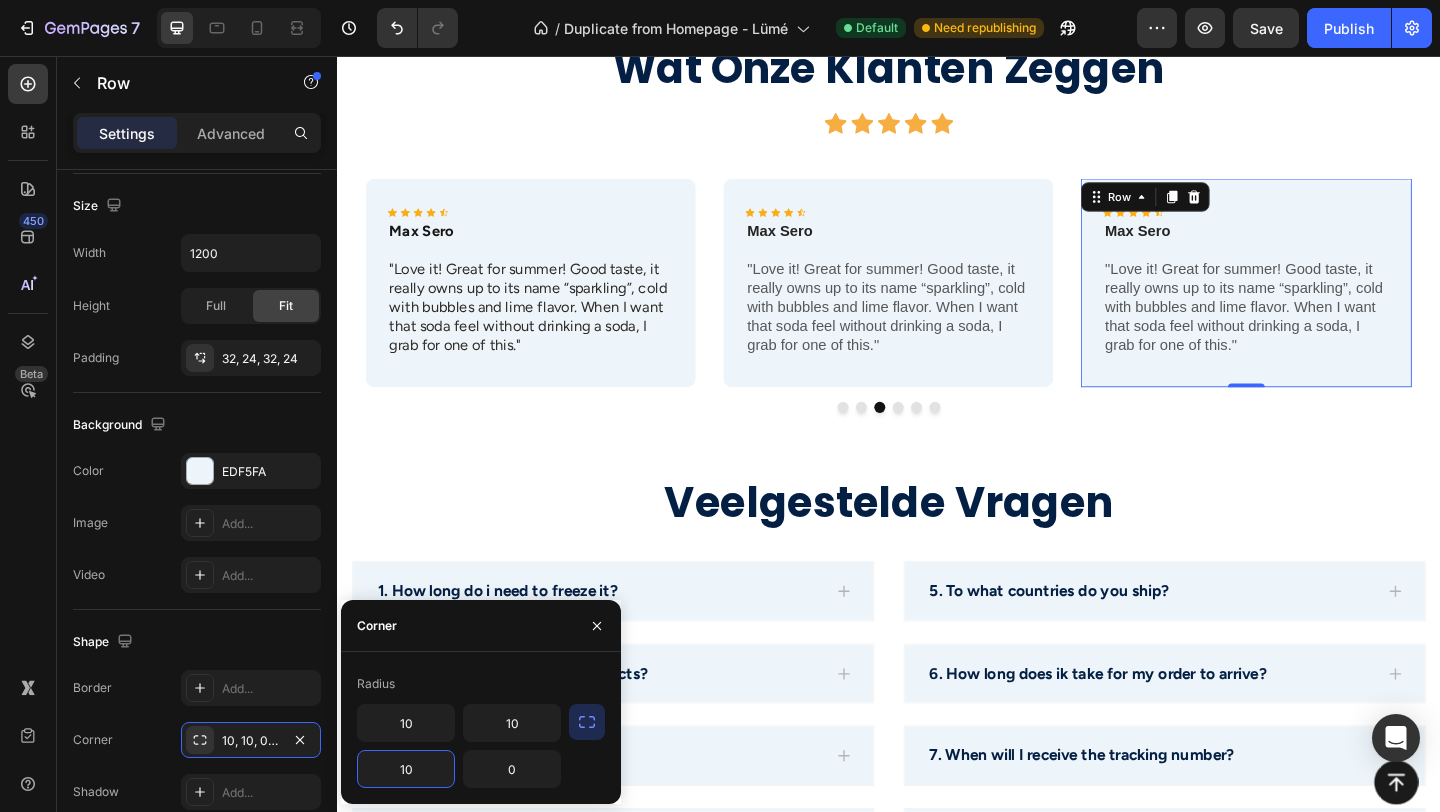 type on "10" 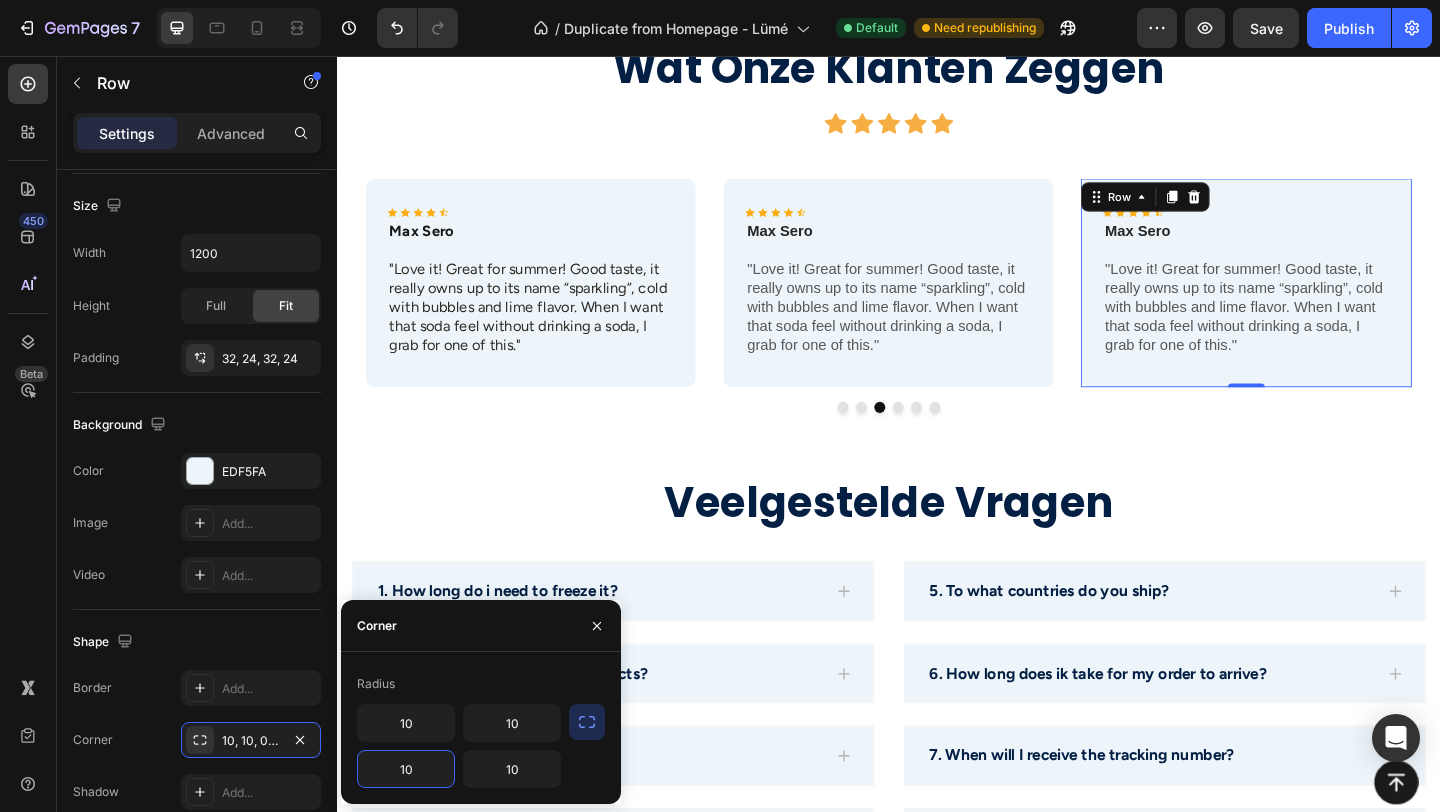 type on "10" 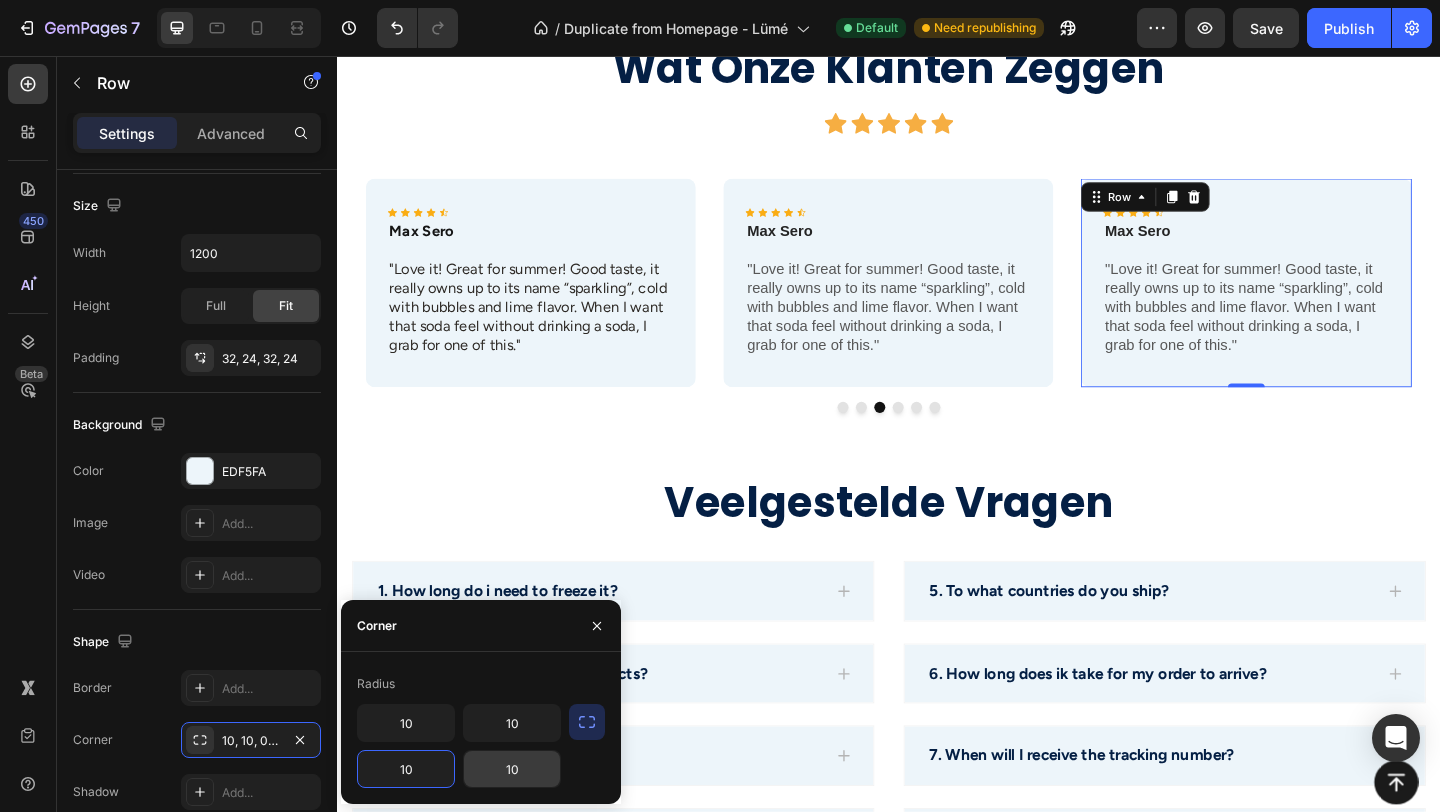 click on "10" 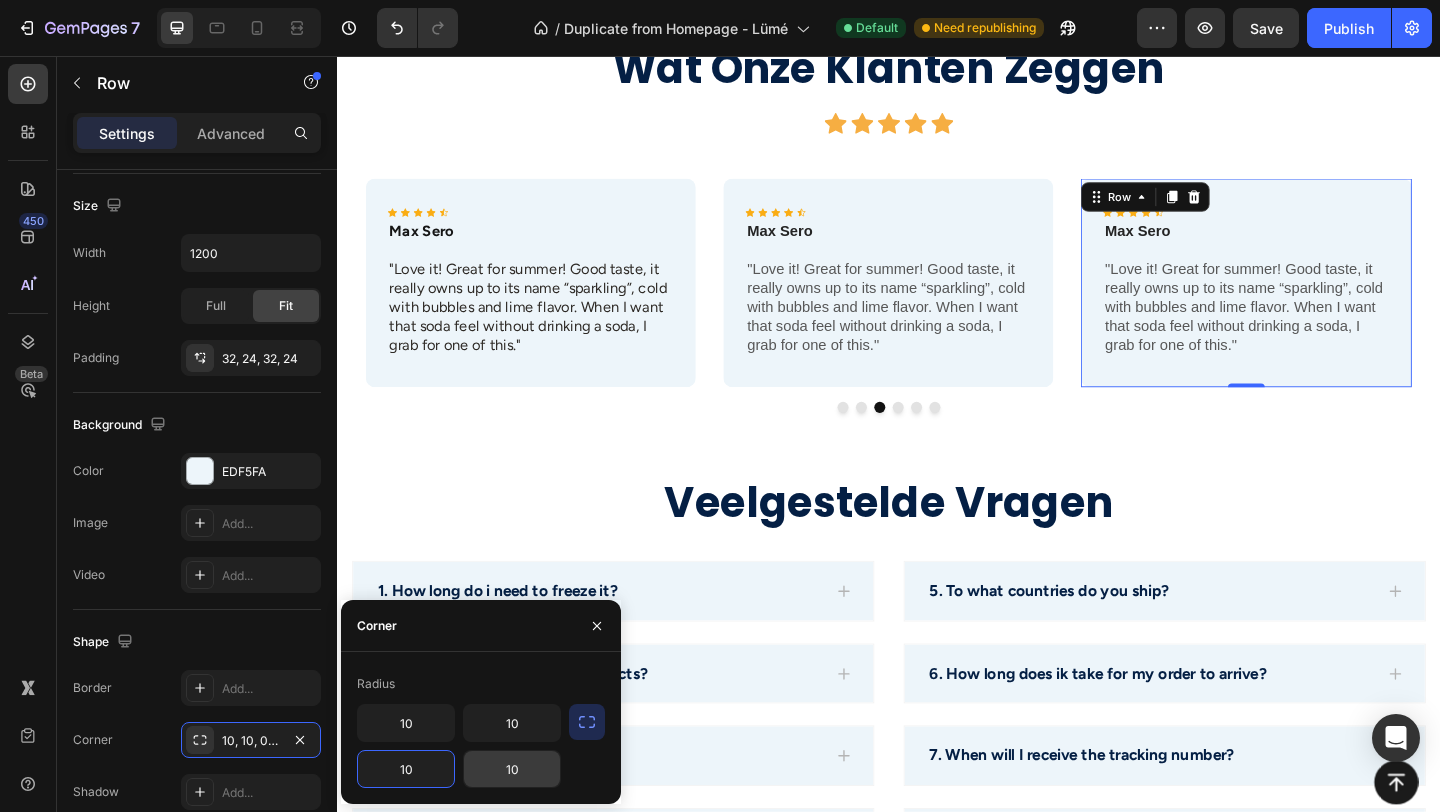 click on "10" at bounding box center (512, 769) 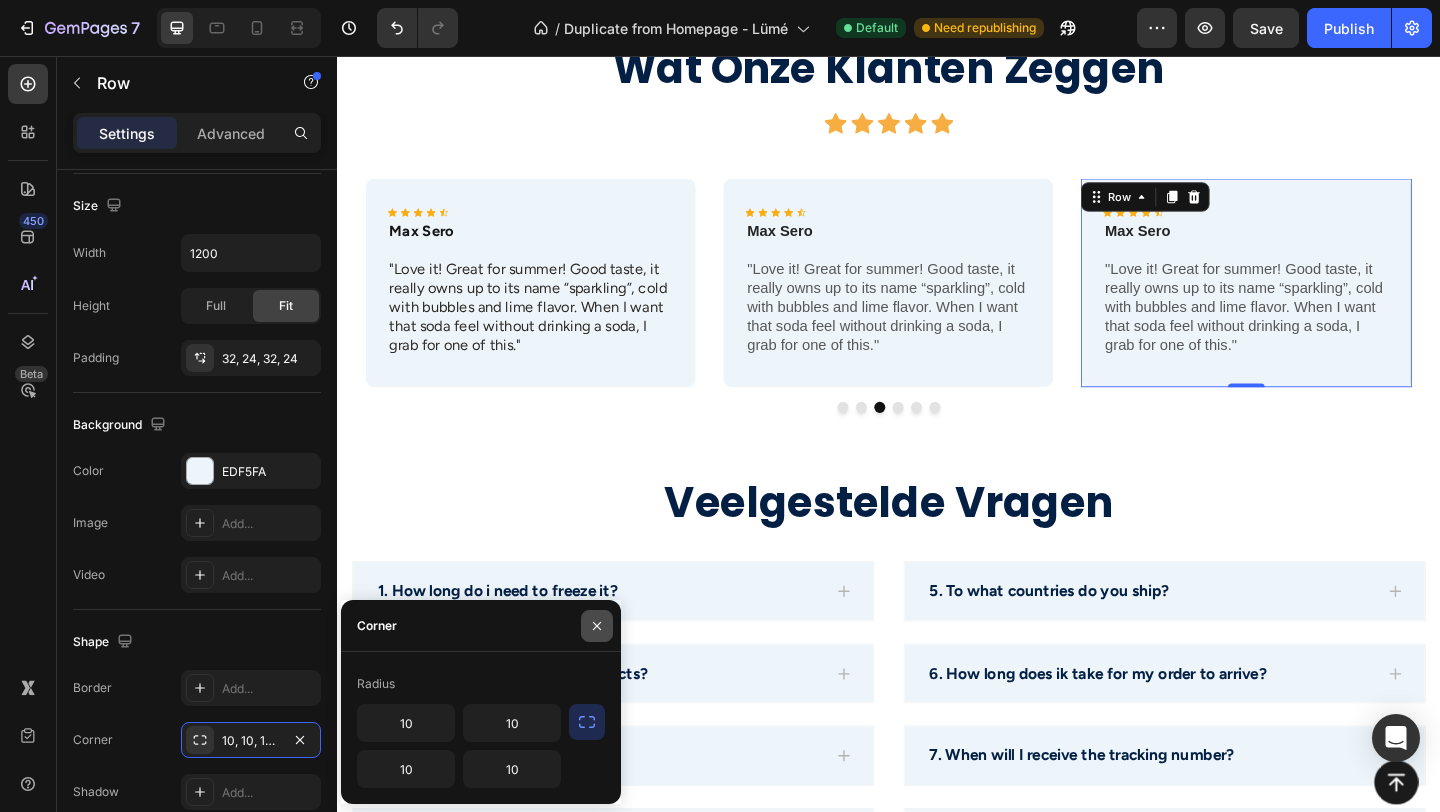 click 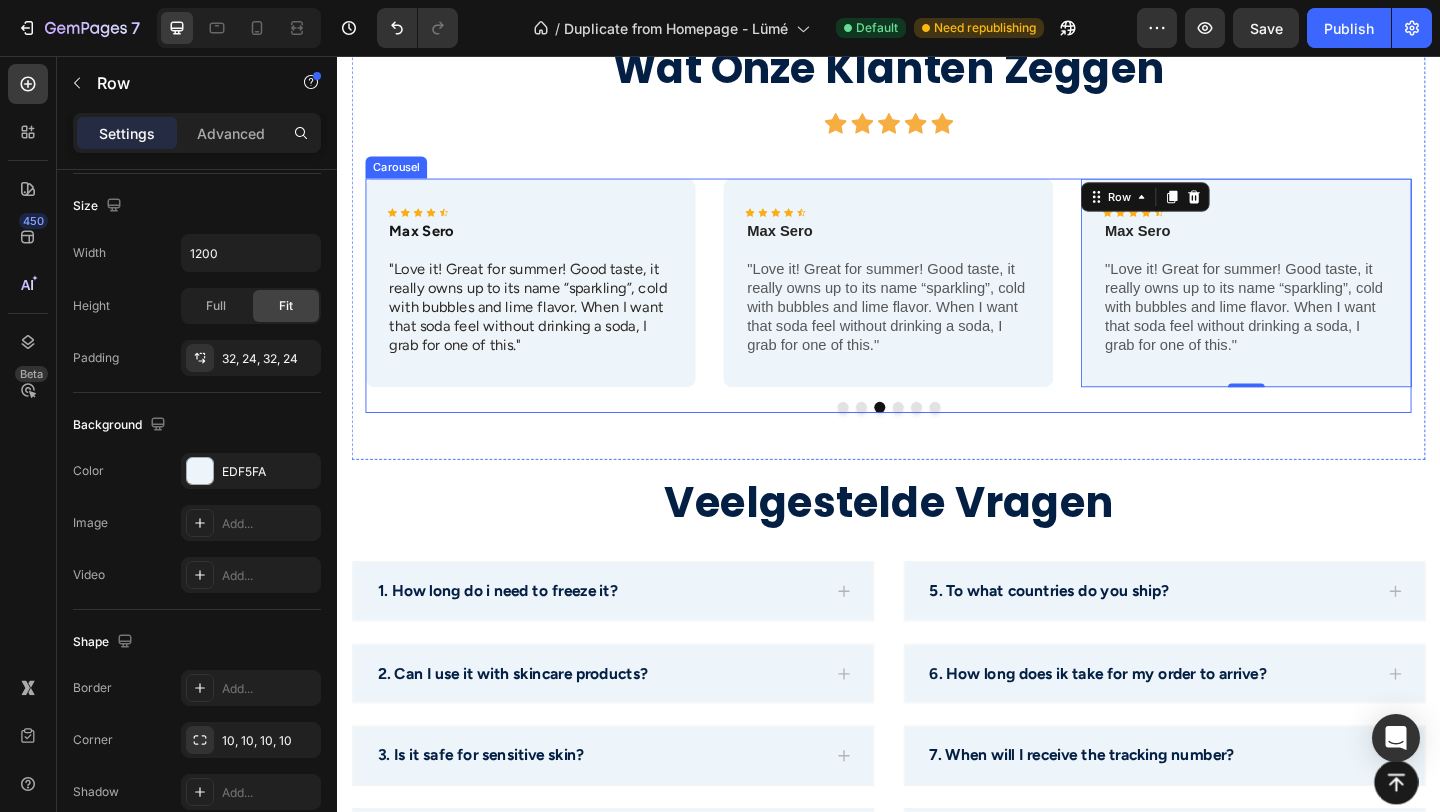 click at bounding box center [947, 438] 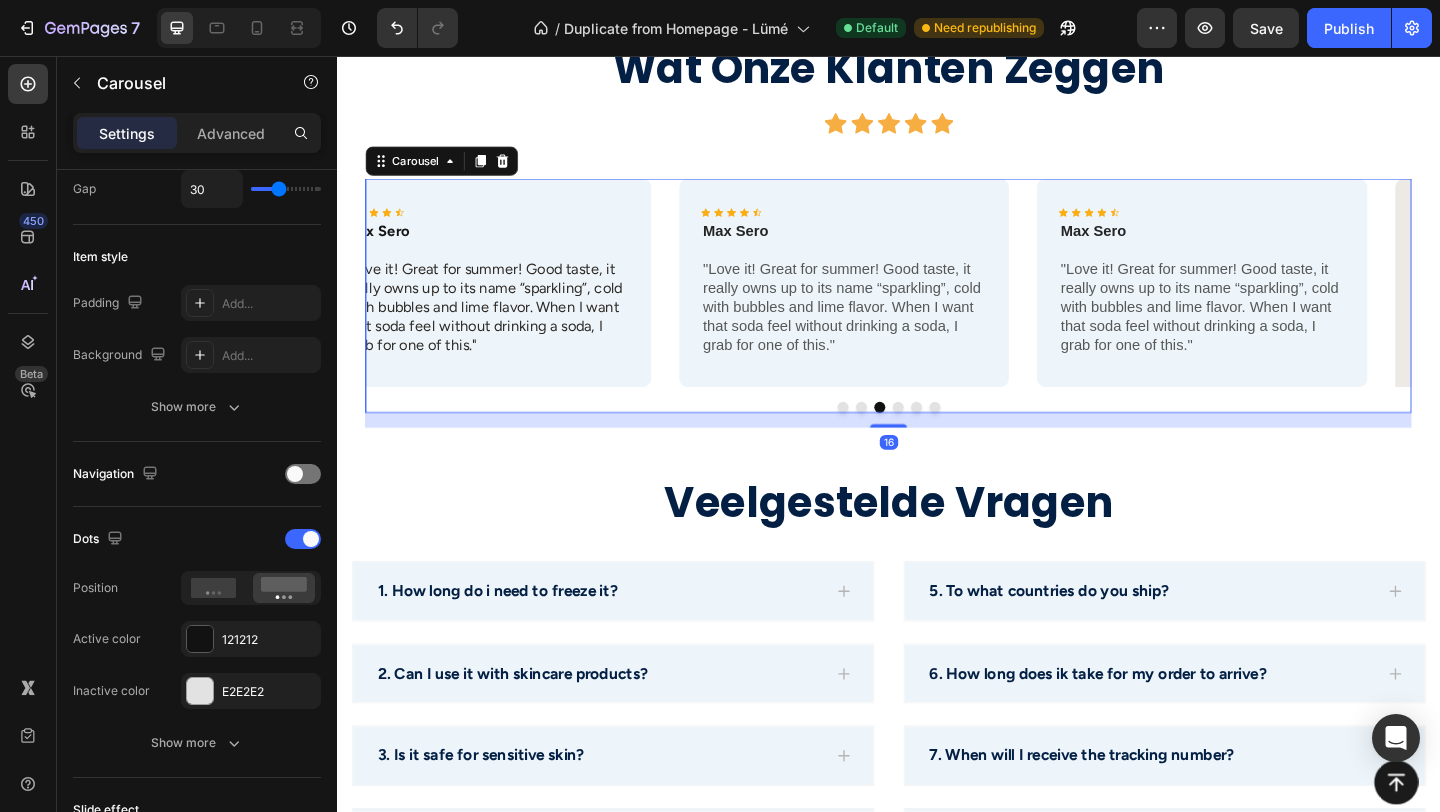 scroll, scrollTop: 0, scrollLeft: 0, axis: both 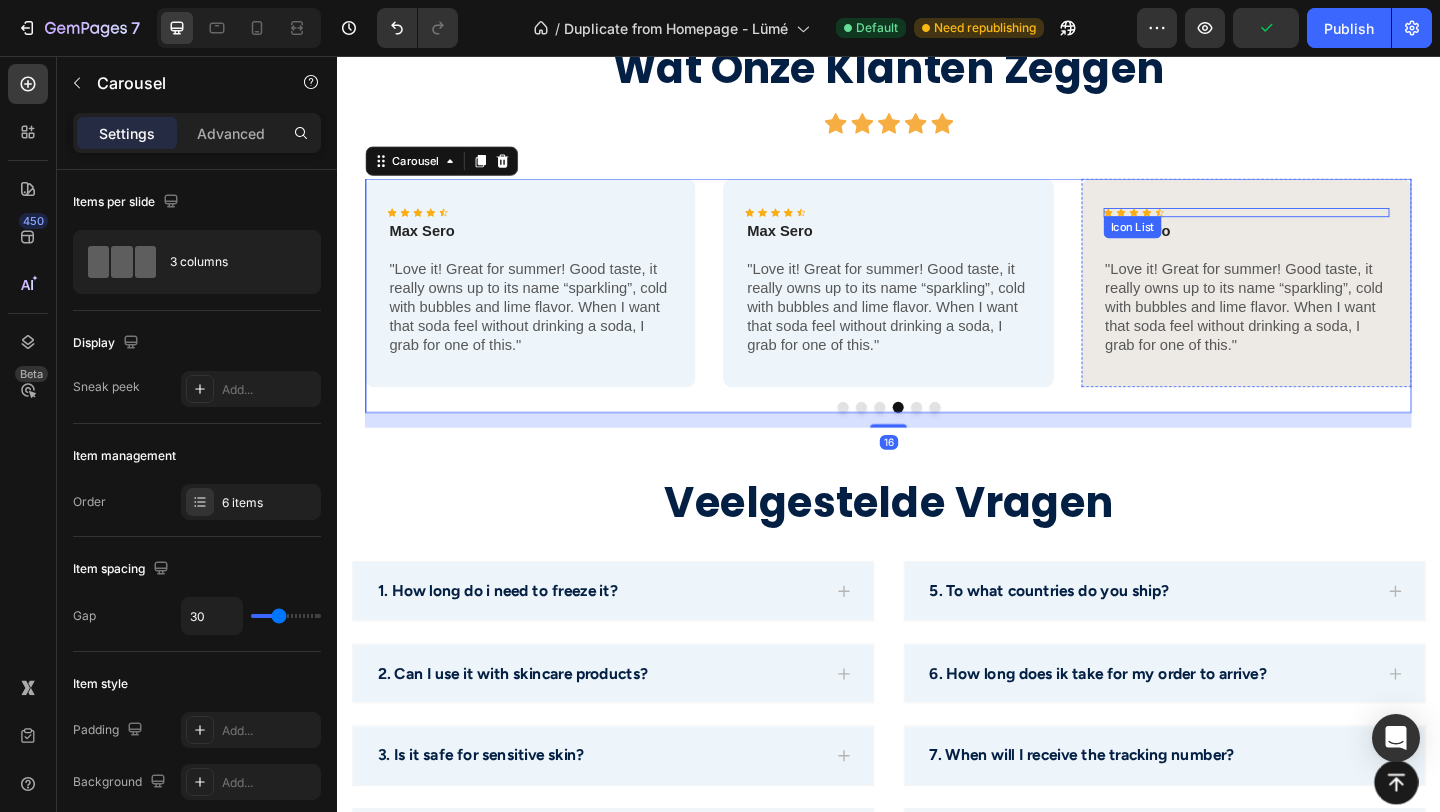 click on "Icon Icon Icon Icon
Icon" at bounding box center [1326, 226] 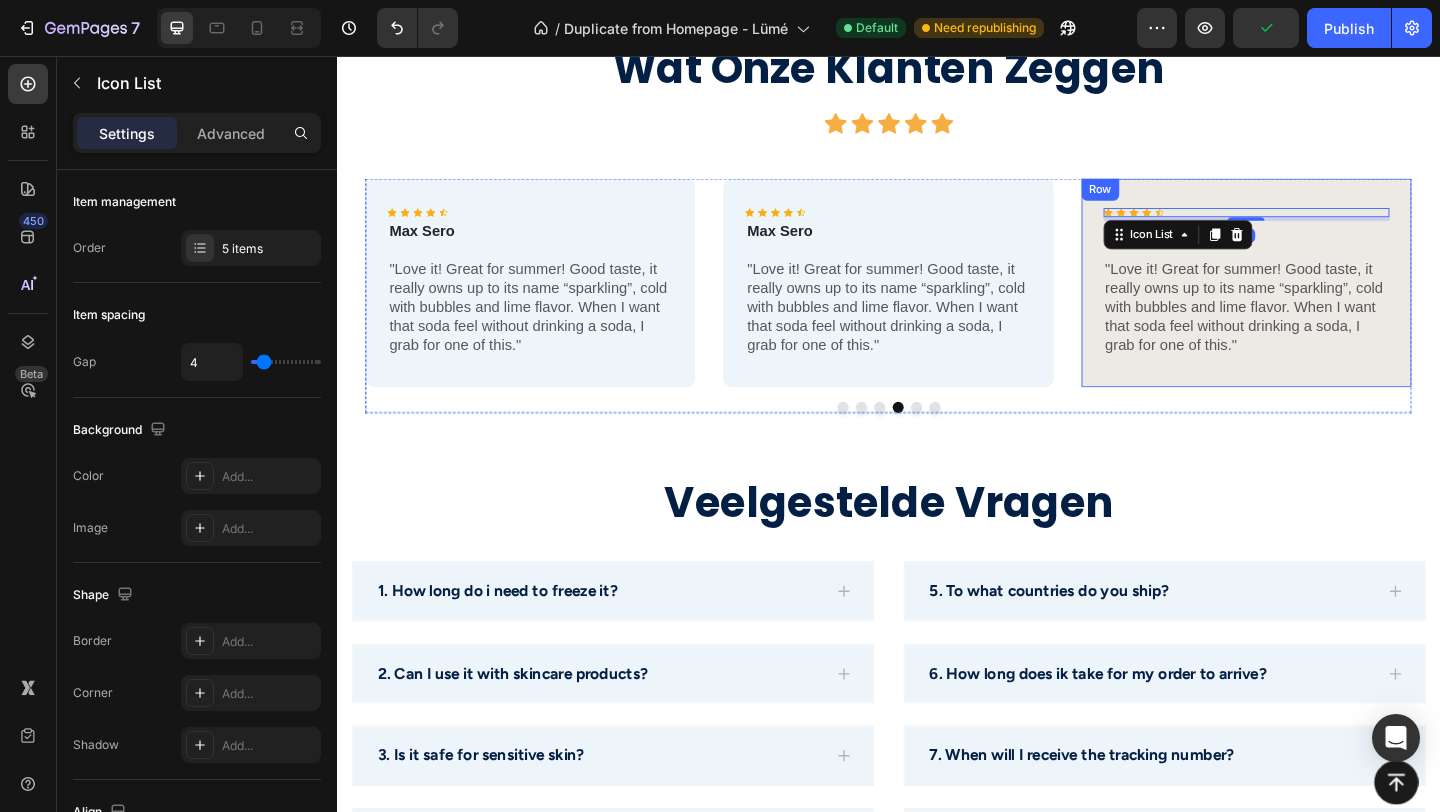 click on "Icon Icon Icon Icon
Icon Icon List   4 Max Sero Text Block "Love it! Great for summer! Good taste, it really owns up to its name “sparkling”, cold with bubbles and lime flavor. When I want that soda feel without drinking a soda, I grab for one of this." Text Block Row" at bounding box center (1326, 302) 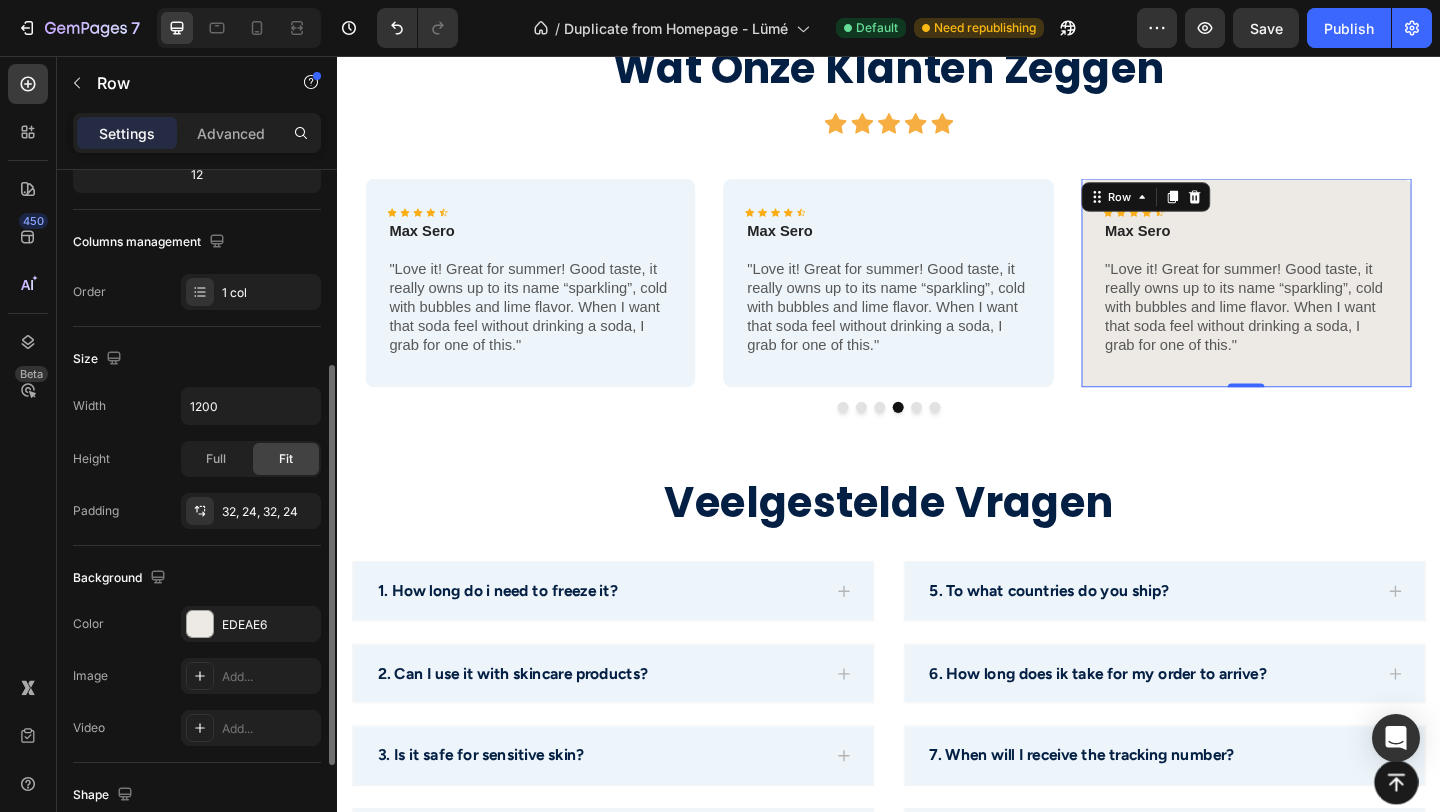 scroll, scrollTop: 303, scrollLeft: 0, axis: vertical 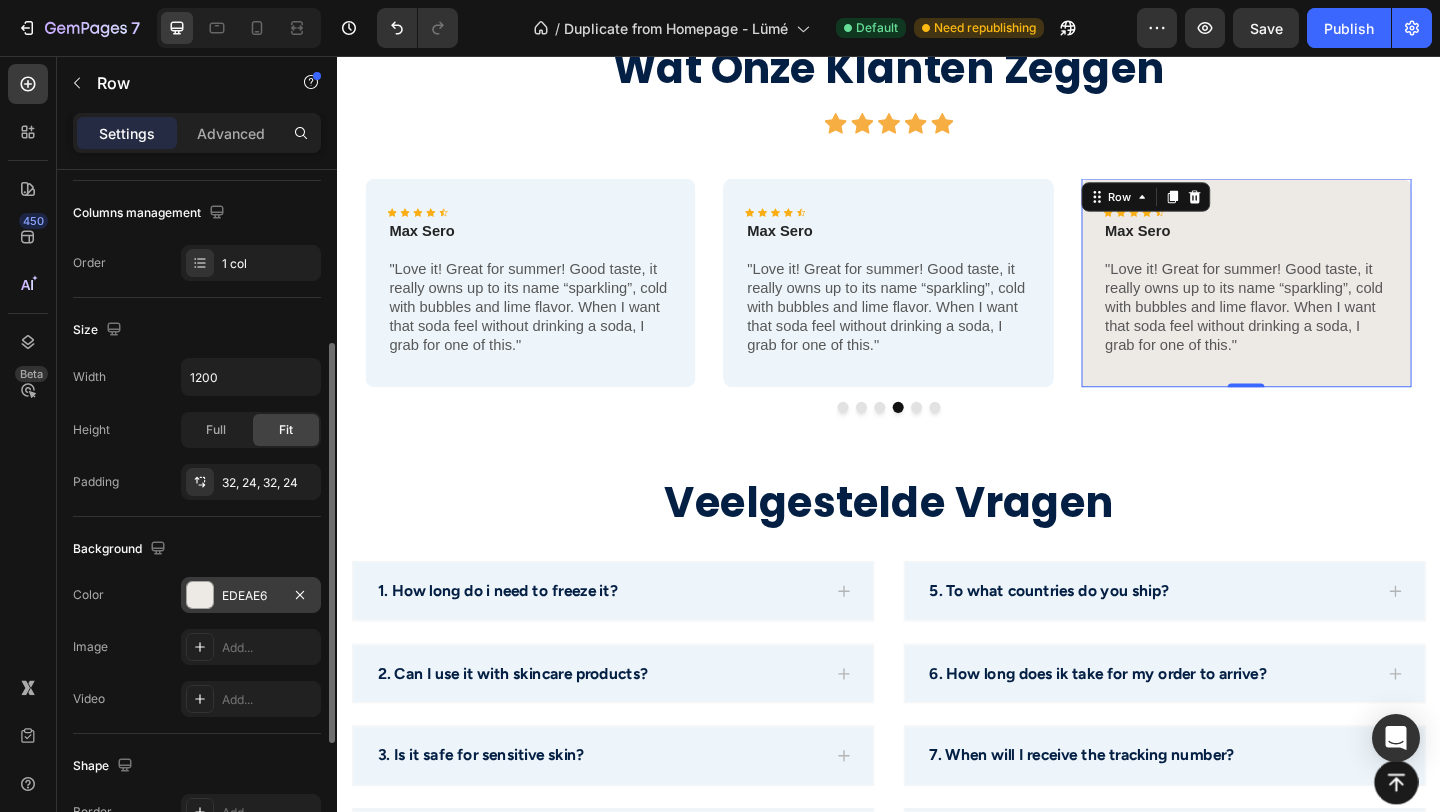 click at bounding box center [200, 595] 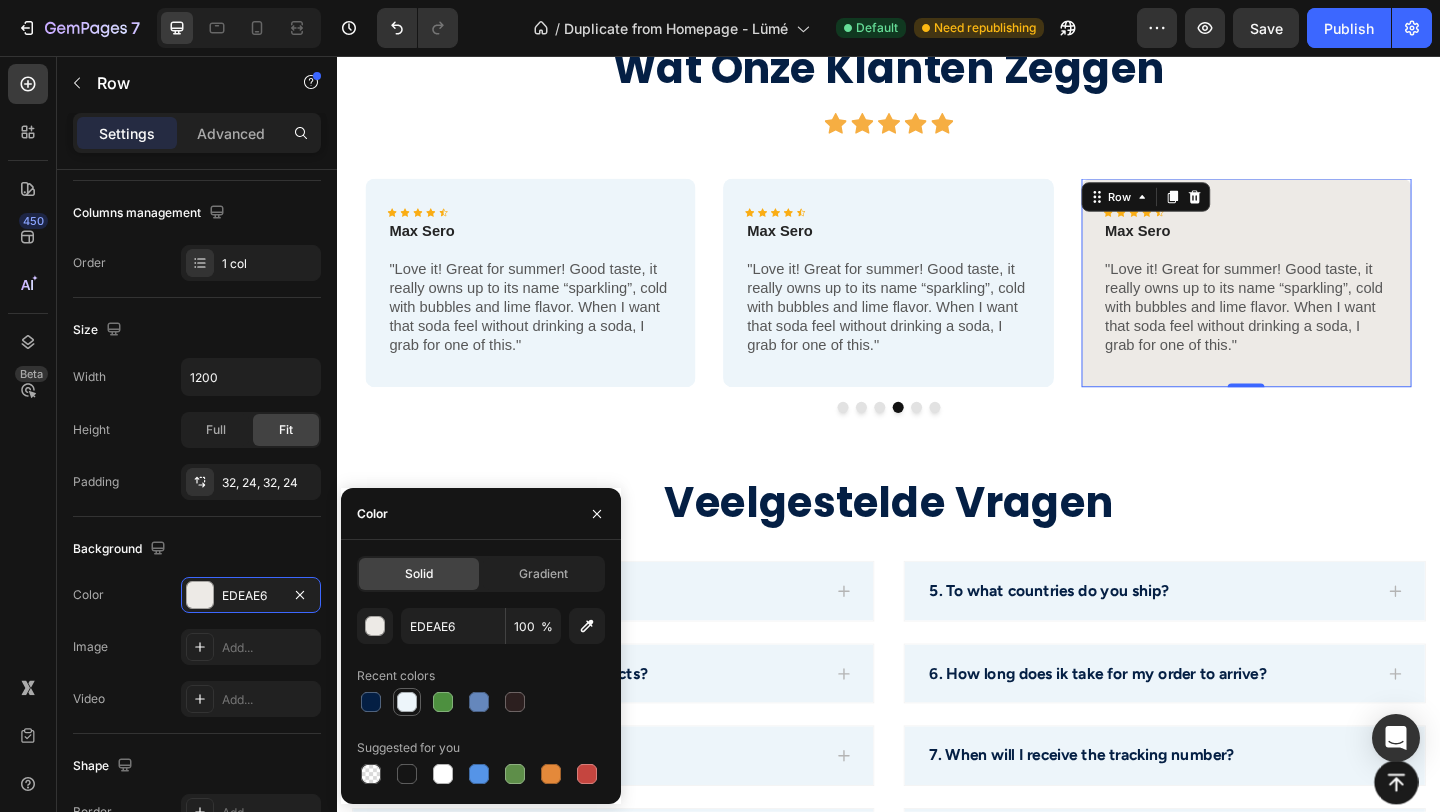 click at bounding box center (407, 702) 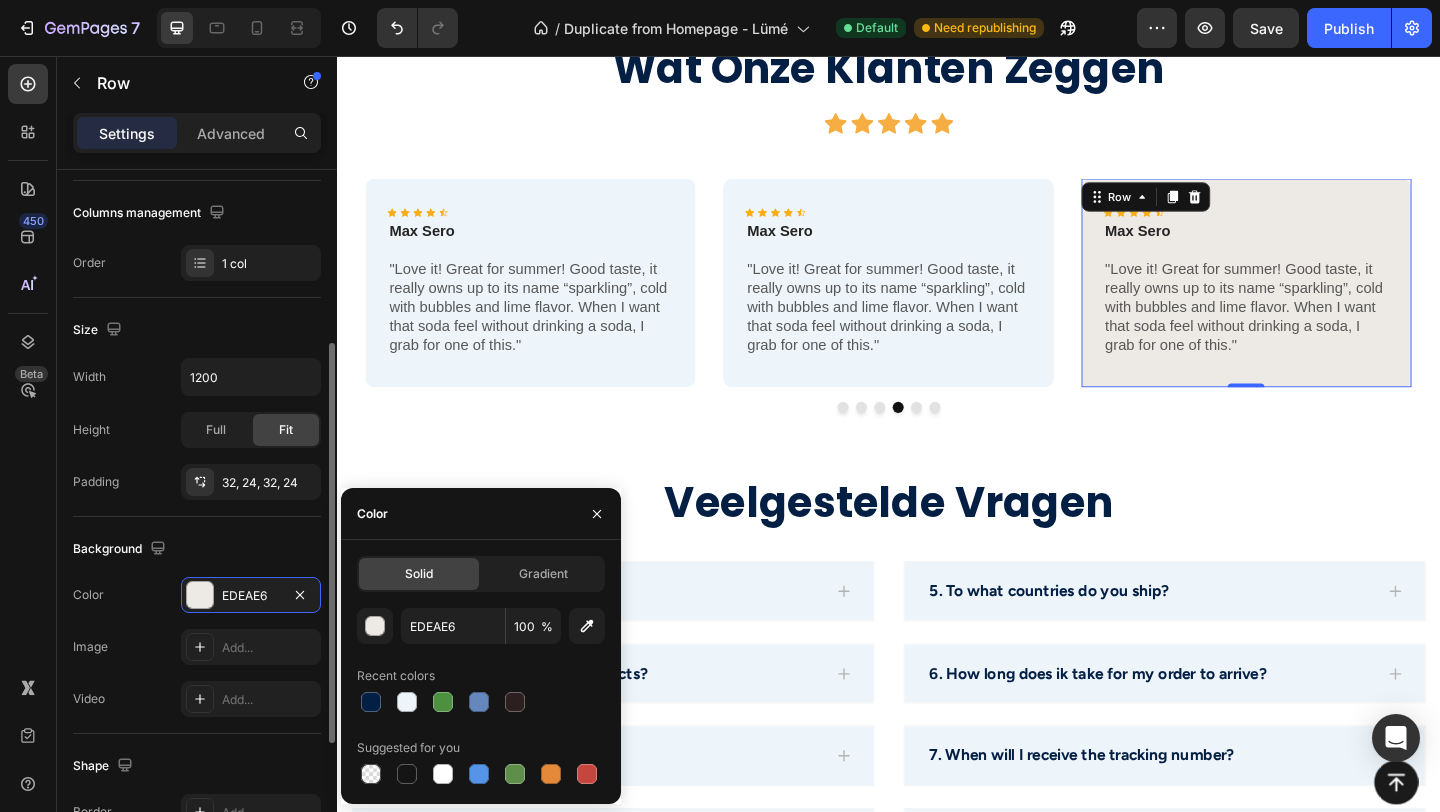 type on "EDF5FA" 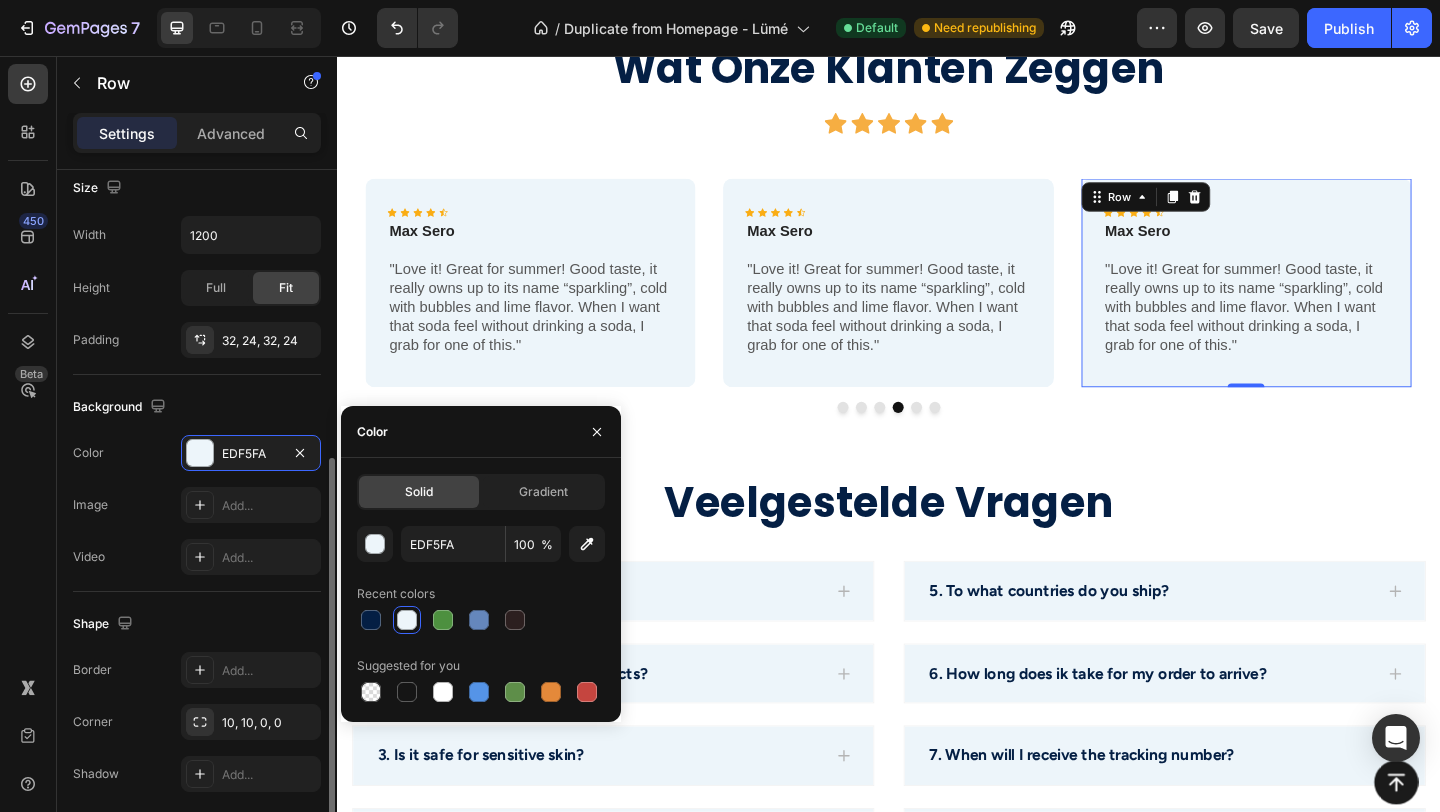 scroll, scrollTop: 505, scrollLeft: 0, axis: vertical 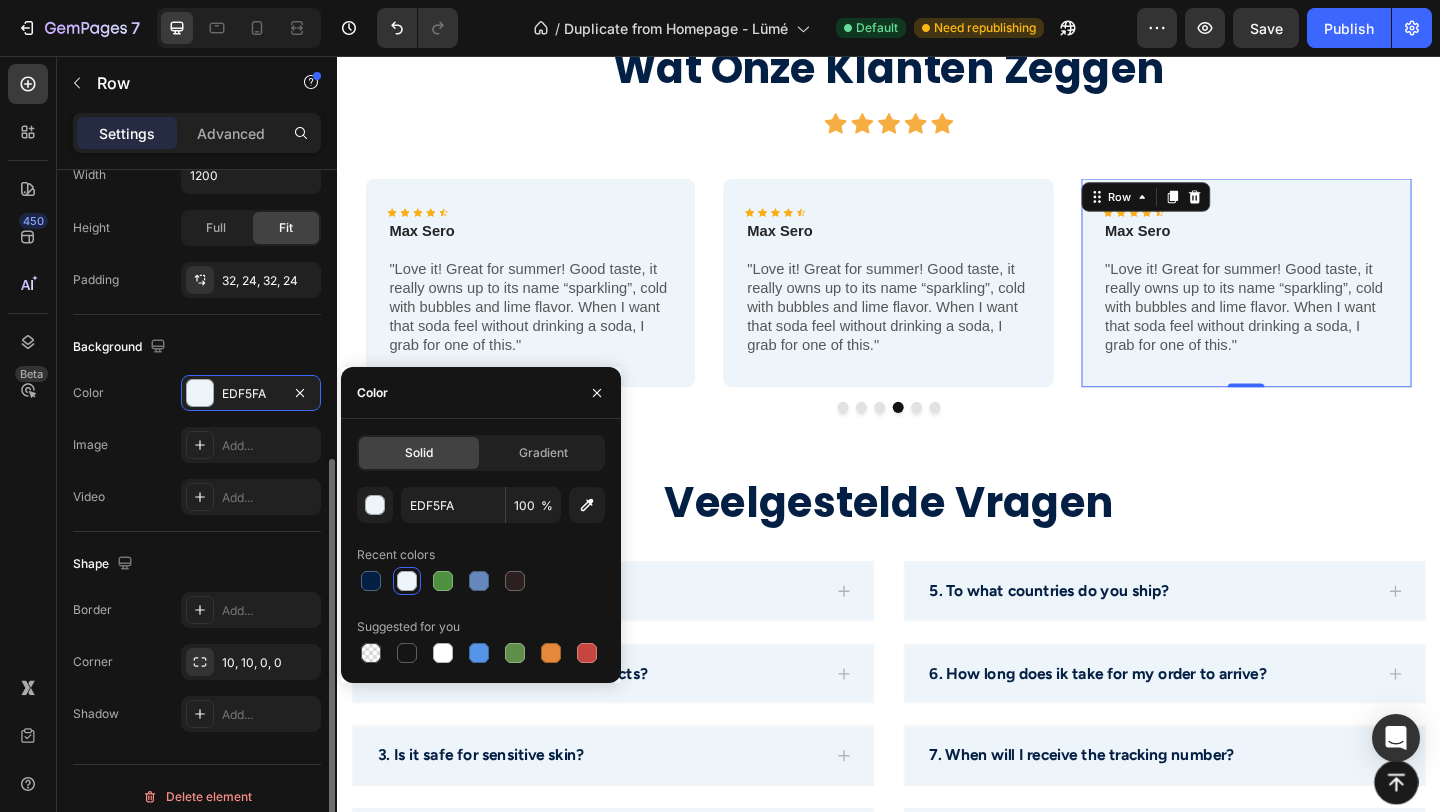 click on "Border Add... Corner 10, 10, 0, 0 Shadow Add..." at bounding box center [197, 662] 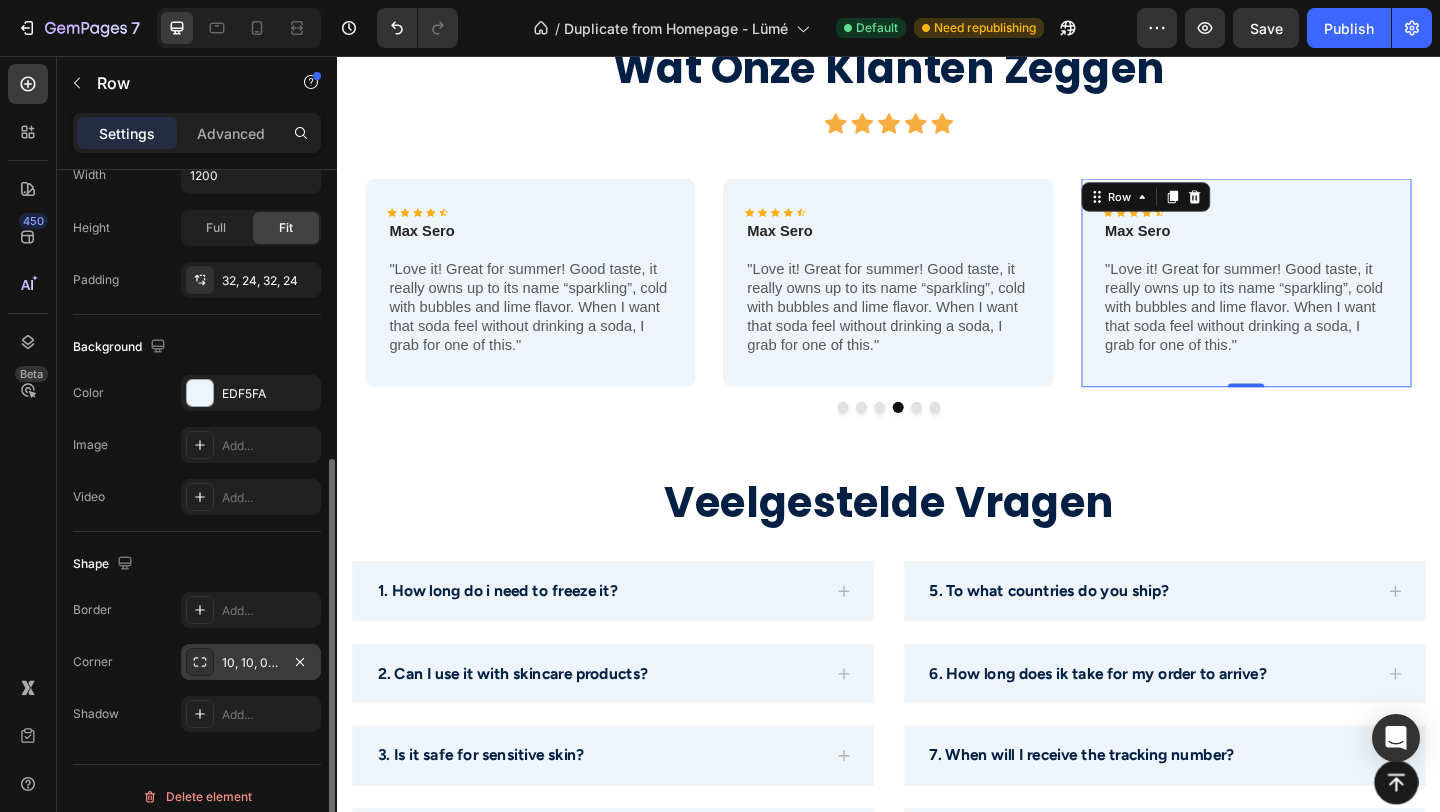 click on "10, 10, 0, 0" at bounding box center [251, 663] 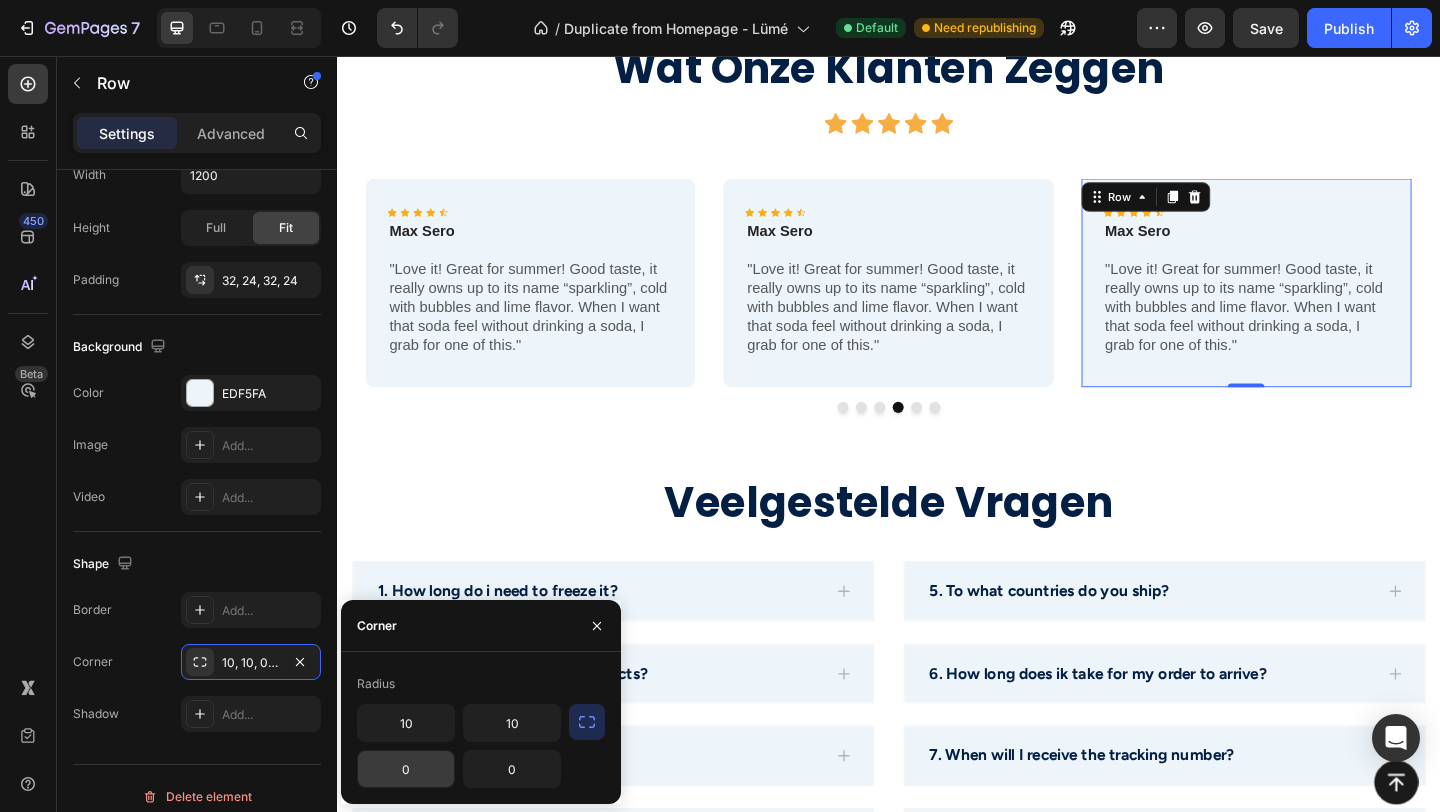 click on "0" at bounding box center [406, 769] 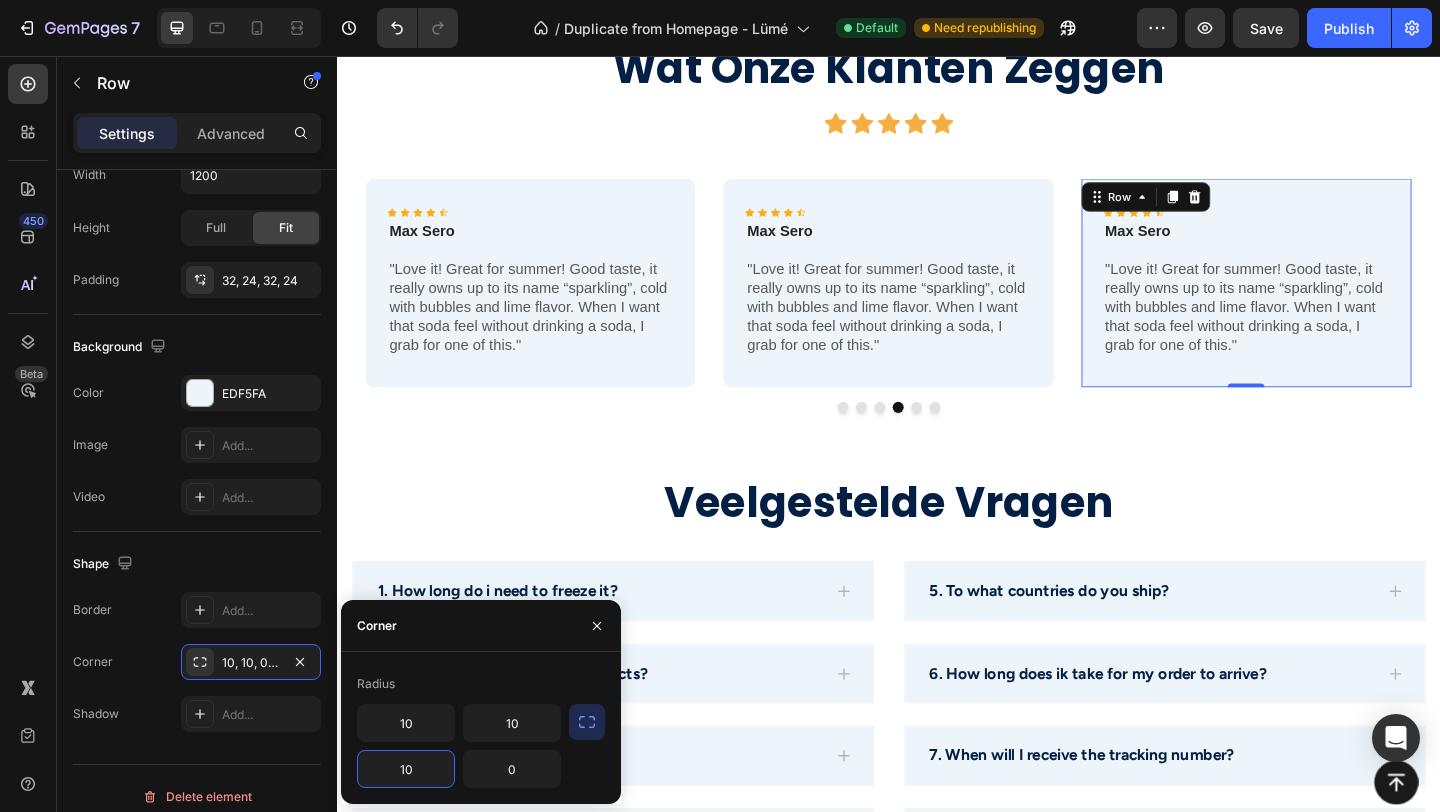 type on "10" 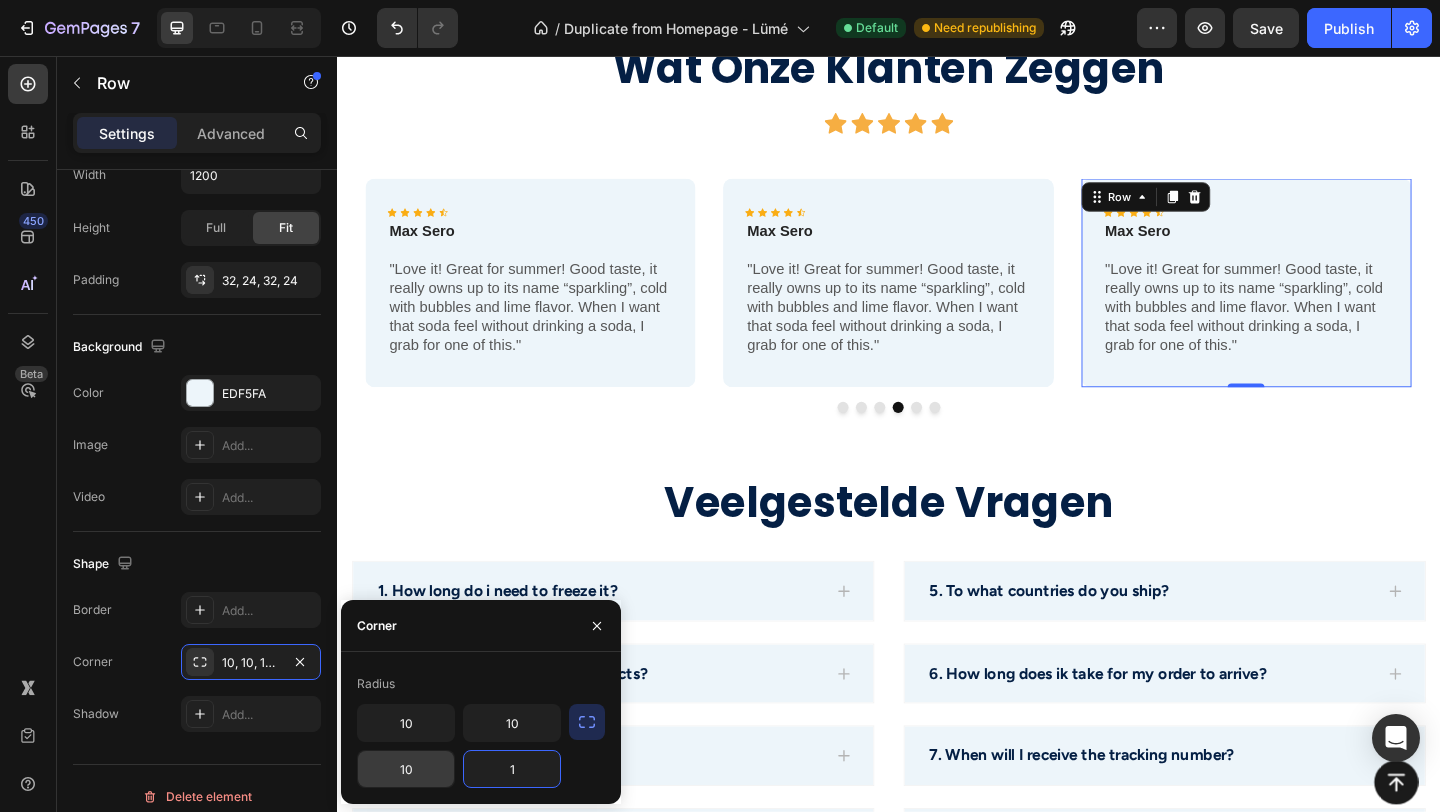 type on "10" 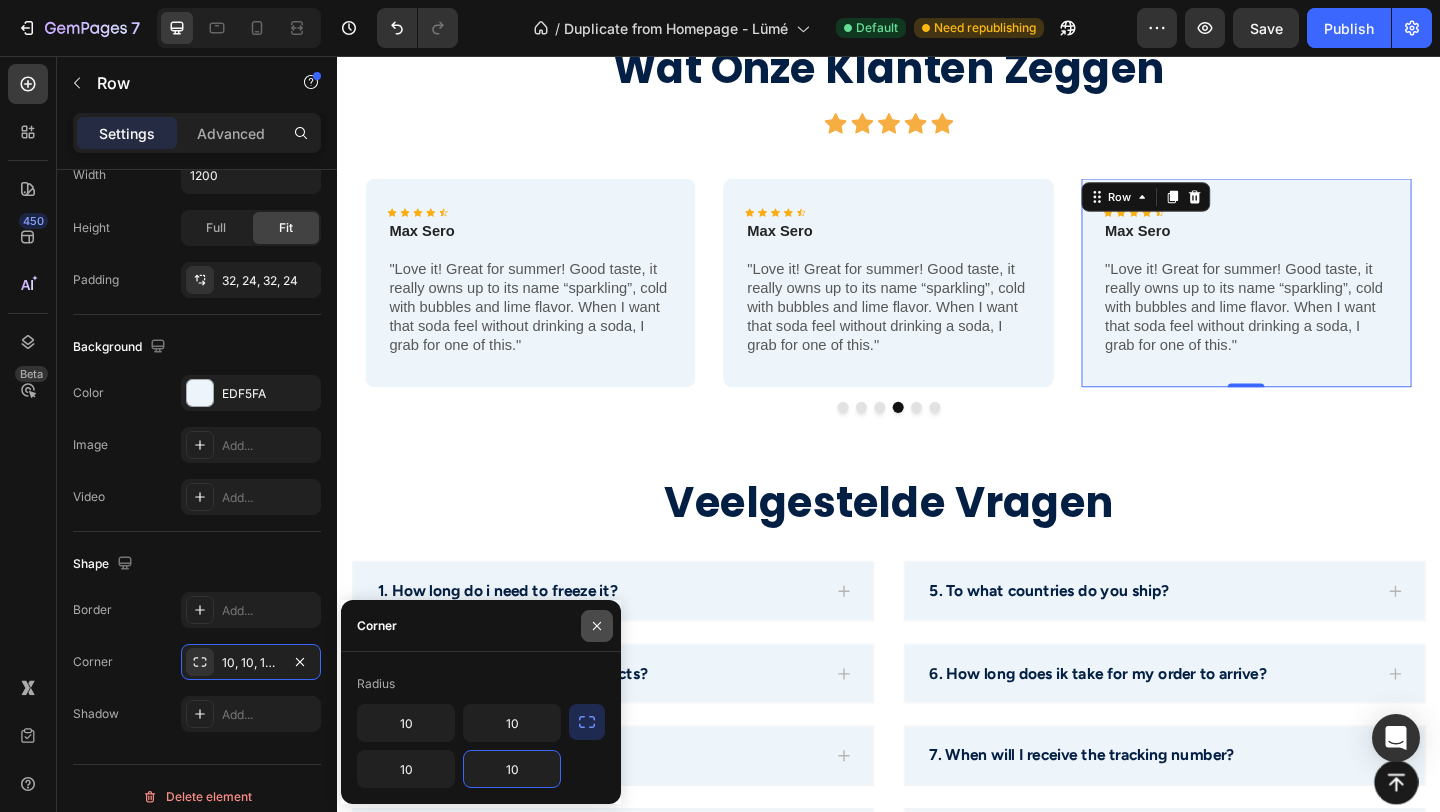 click at bounding box center (597, 626) 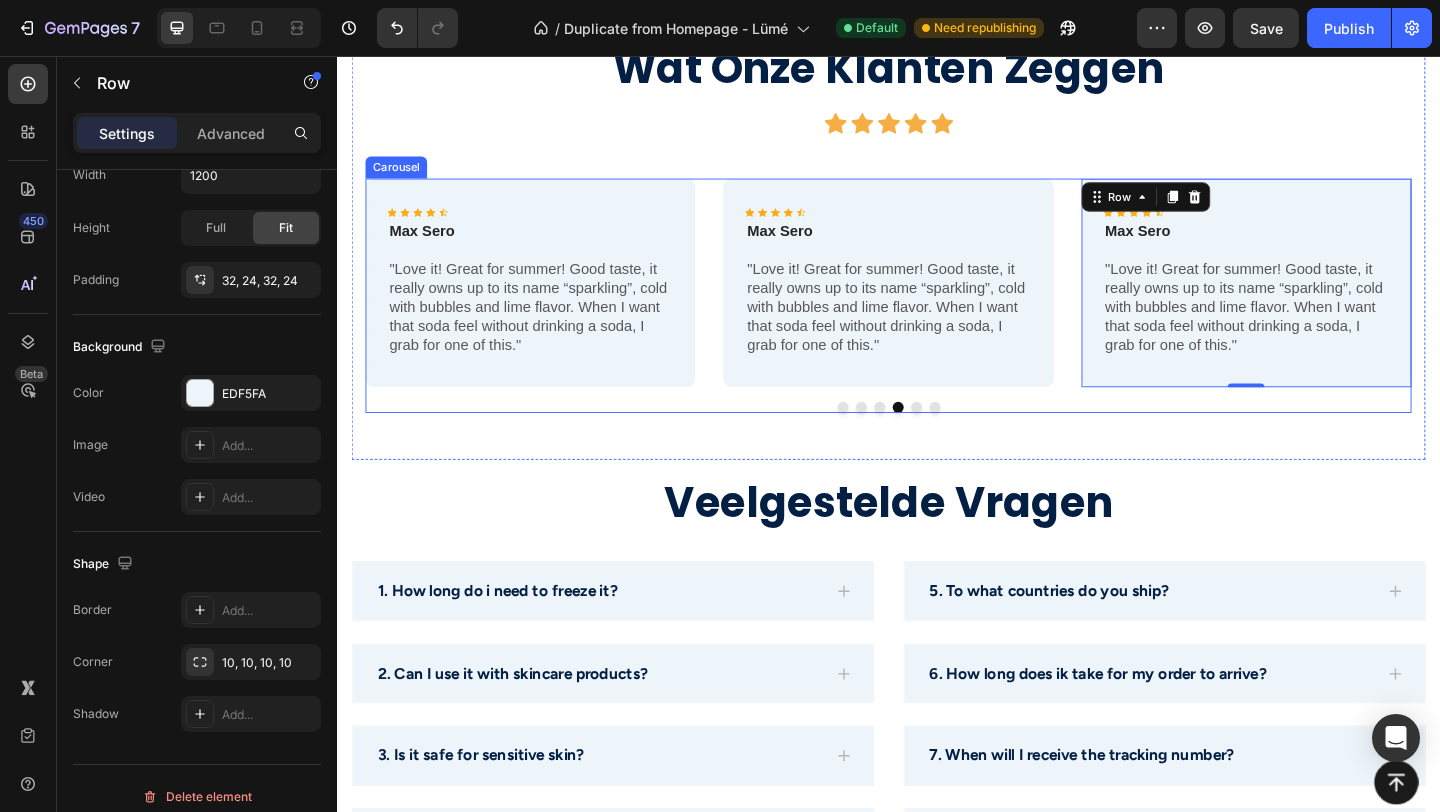 click at bounding box center (937, 438) 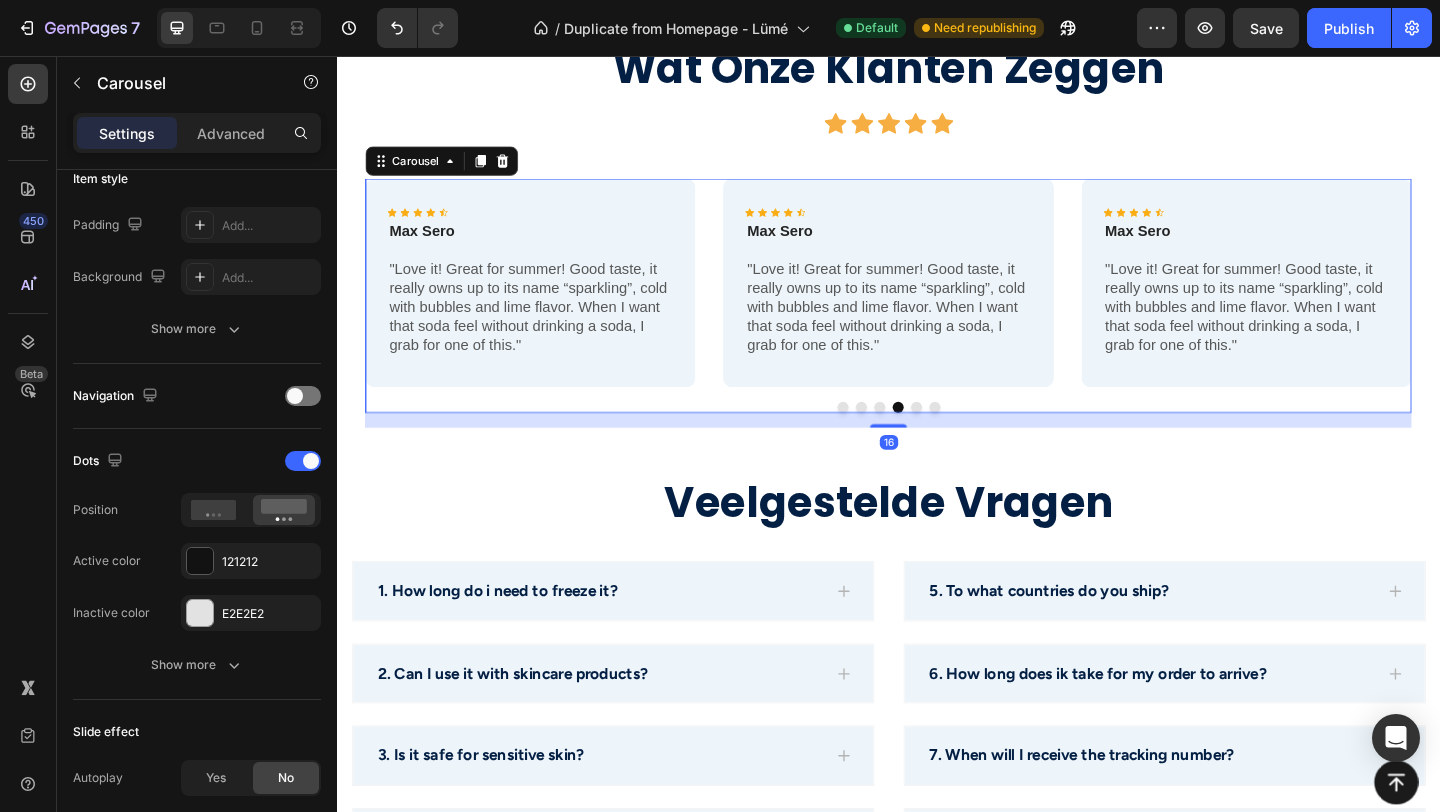 scroll, scrollTop: 0, scrollLeft: 0, axis: both 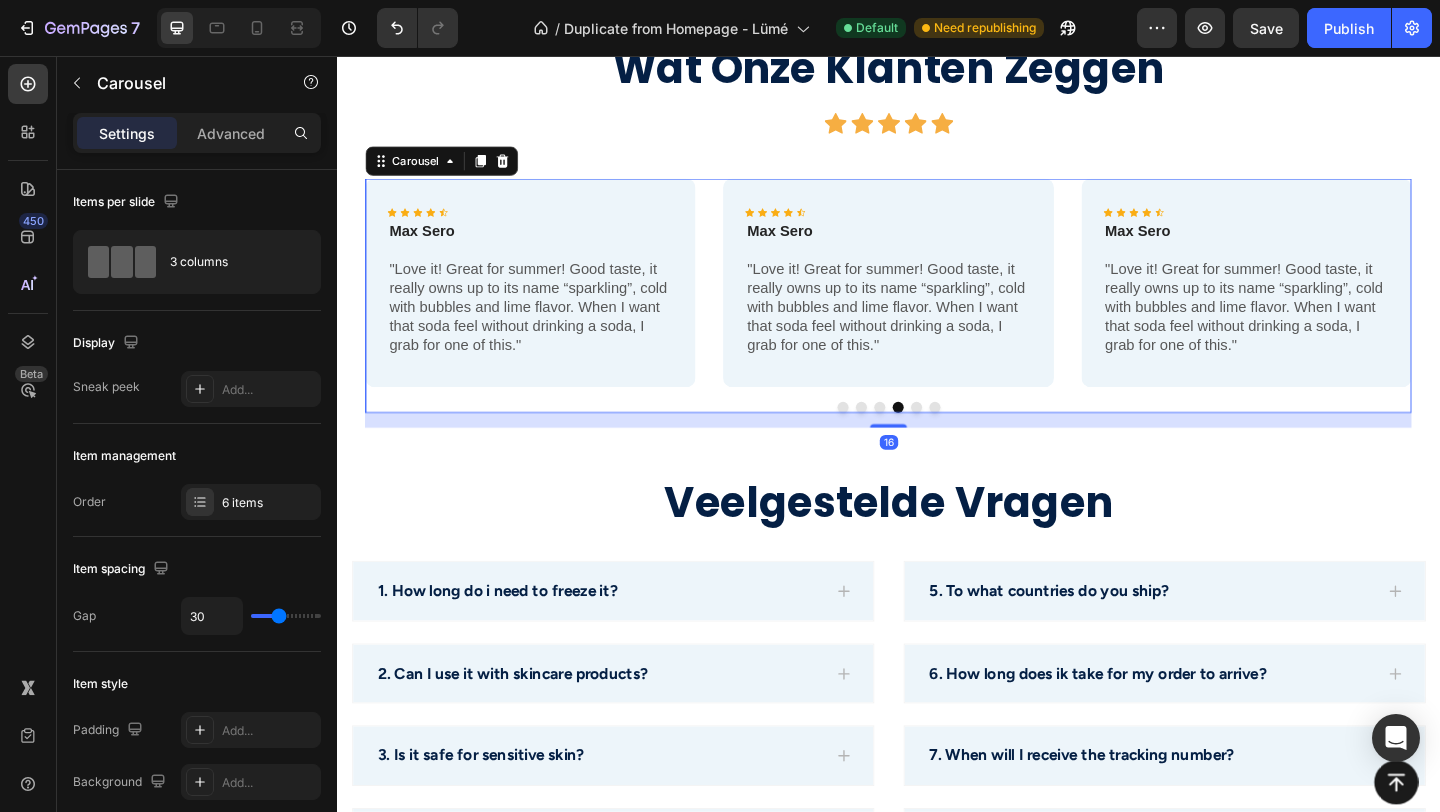 click at bounding box center (967, 438) 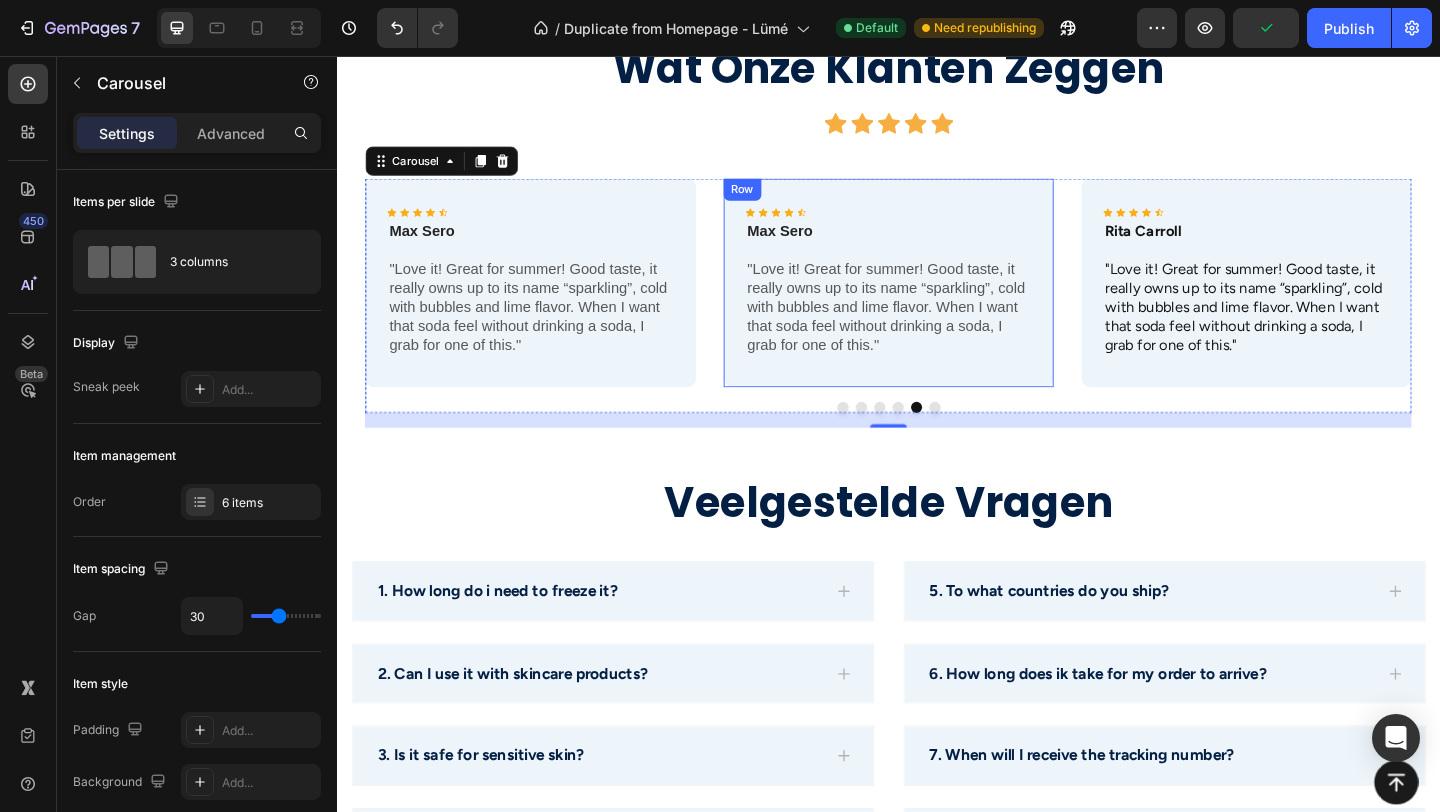 click on "Icon Icon Icon Icon
Icon Icon List Max Sero Text Block "Love it! Great for summer! Good taste, it really owns up to its name “sparkling”, cold with bubbles and lime flavor. When I want that soda feel without drinking a soda, I grab for one of this." Text Block Row" at bounding box center (936, 302) 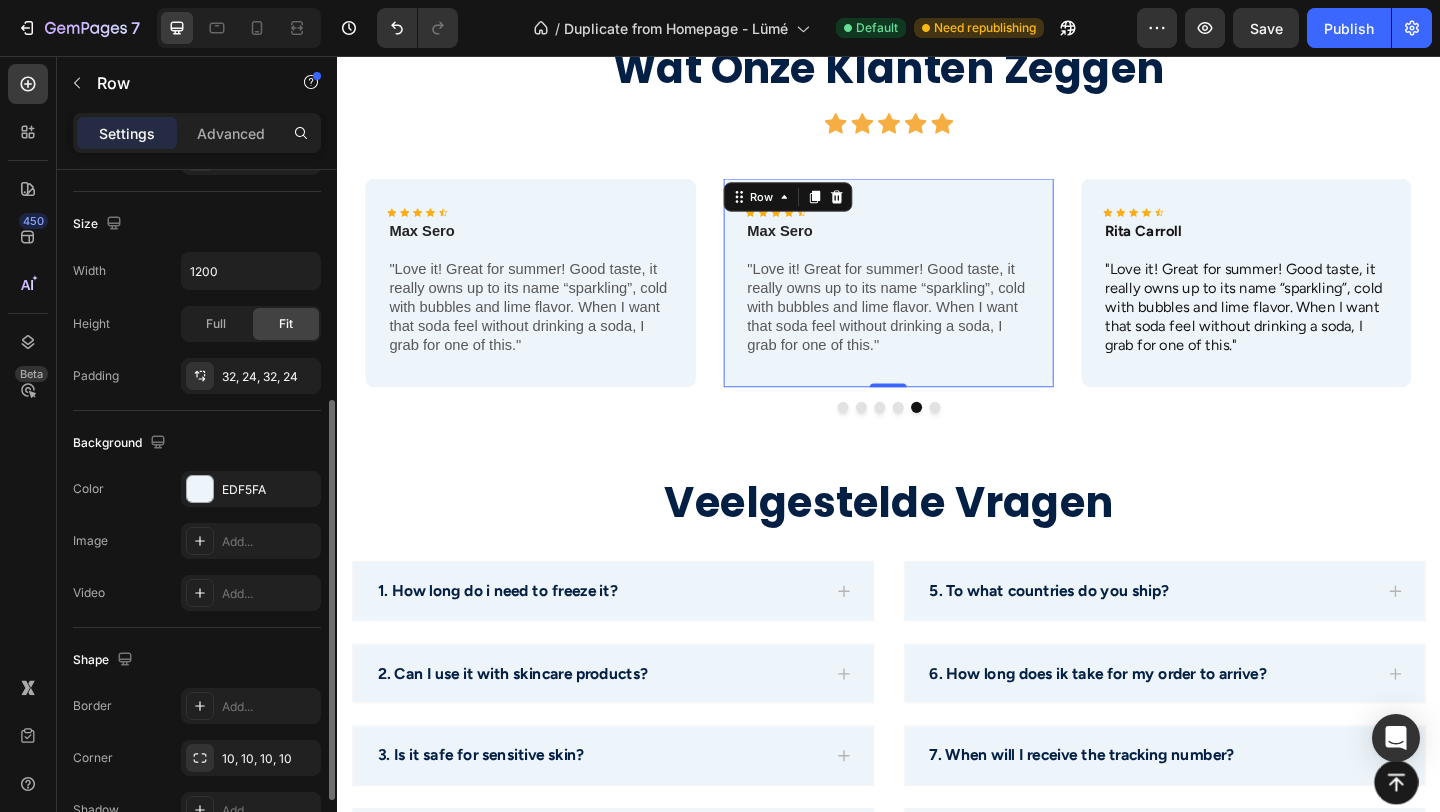 scroll, scrollTop: 410, scrollLeft: 0, axis: vertical 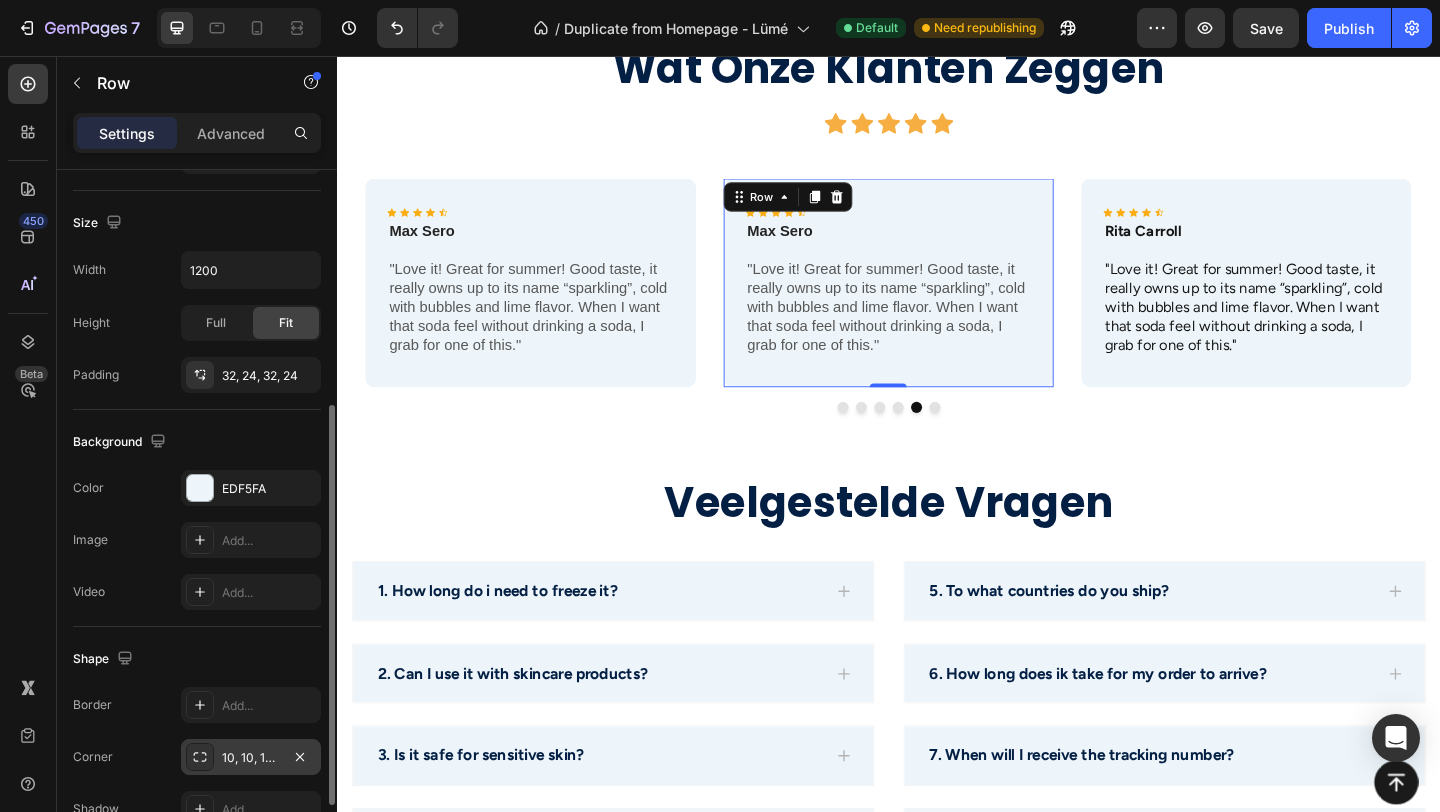 click at bounding box center (200, 757) 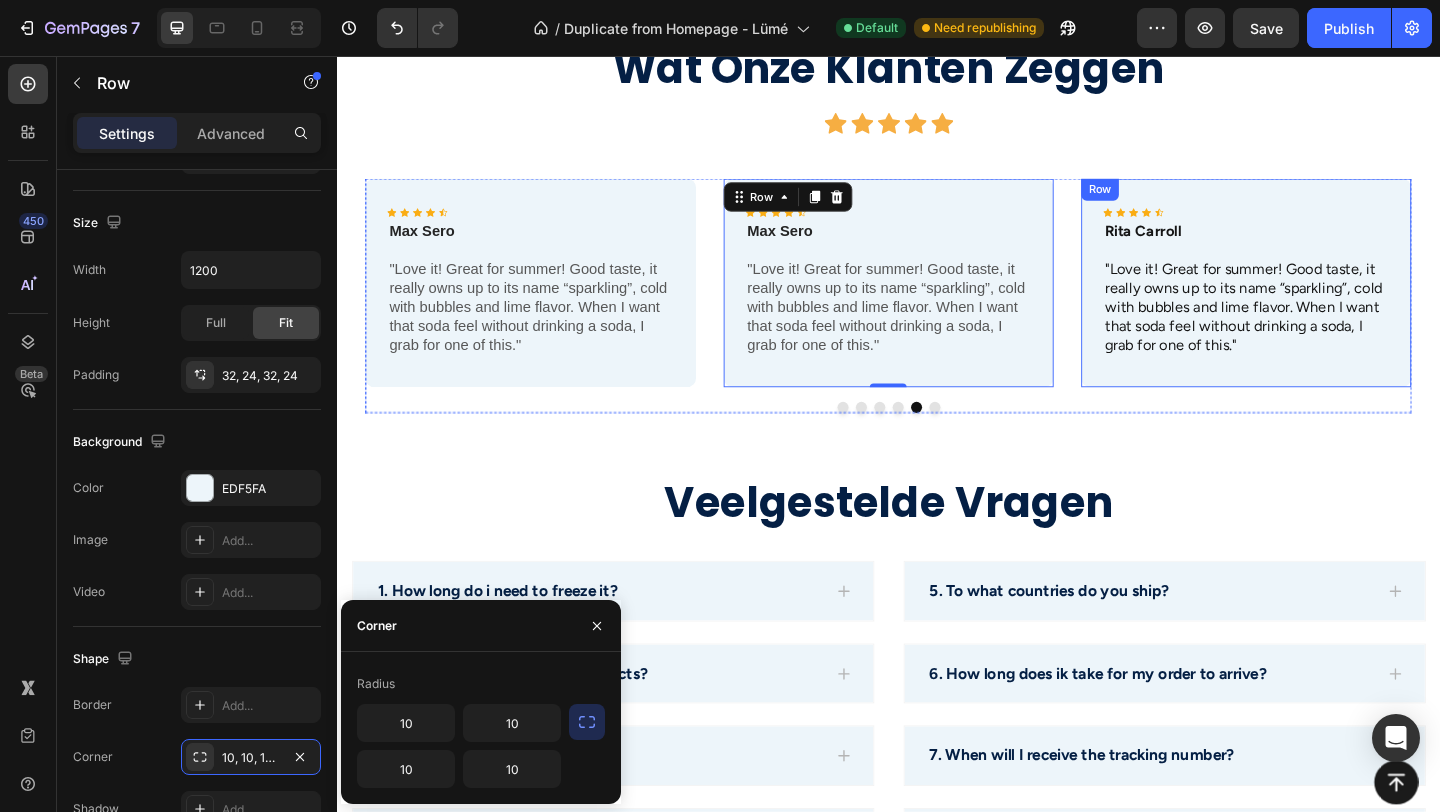 click on "Icon Icon Icon Icon
Icon Icon List [FIRST] [LAST] Text Block "Love it! Great for summer! Good taste, it really owns up to its name “sparkling", cold with bubbles and lime flavor. When I want that soda feel without drinking a soda, I grab for one of this." Text Block Row" at bounding box center [1326, 302] 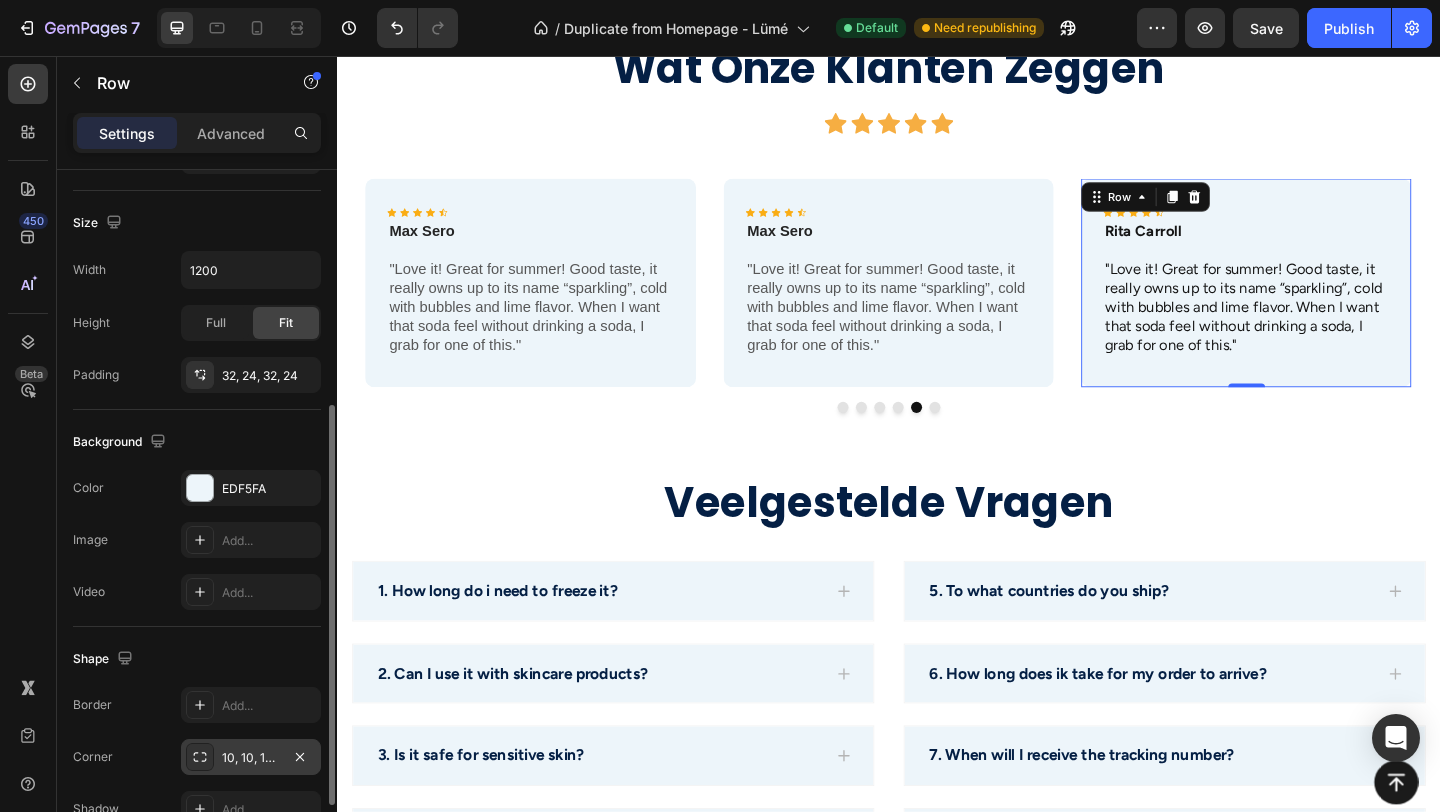click on "10, 10, 10, 10" at bounding box center [251, 758] 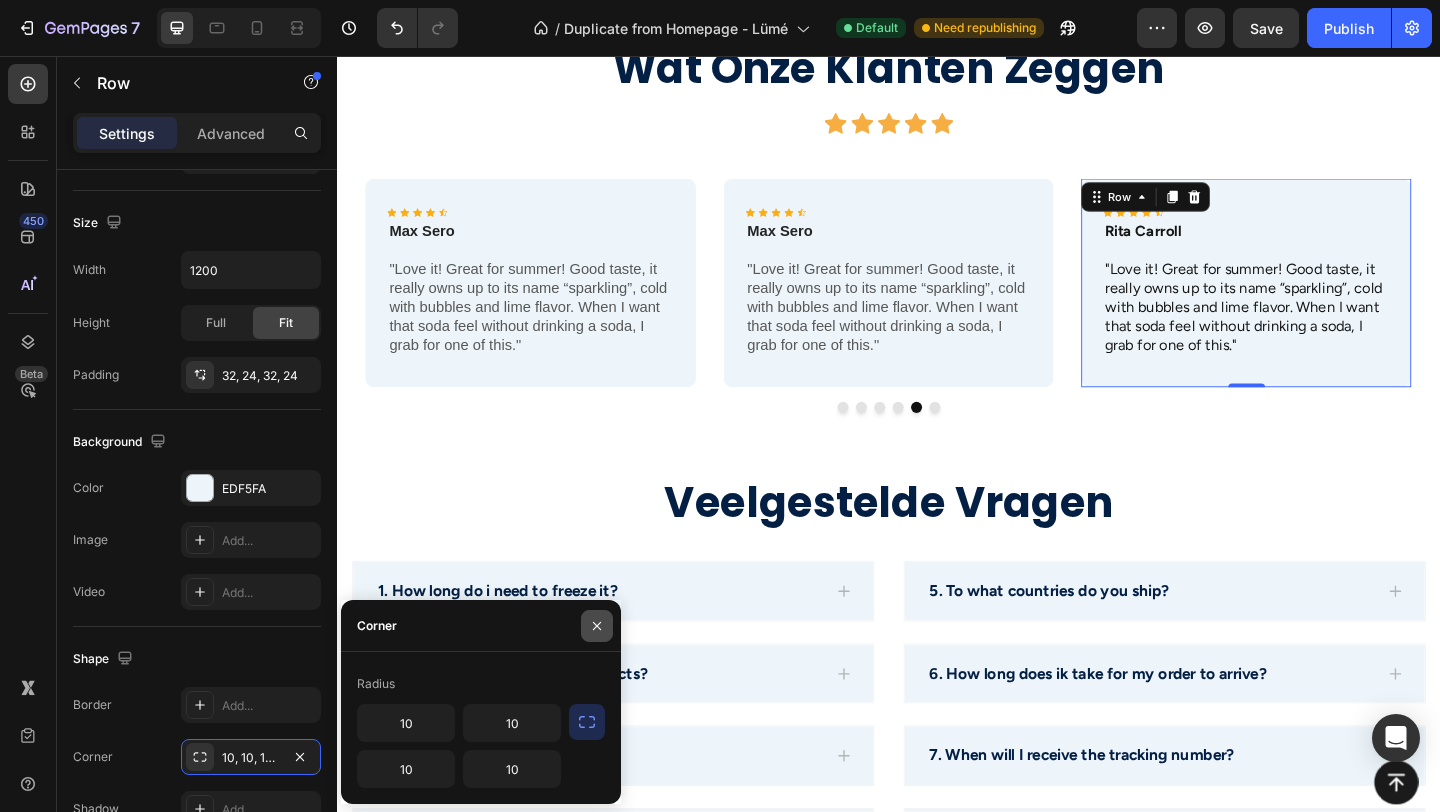 click at bounding box center (597, 626) 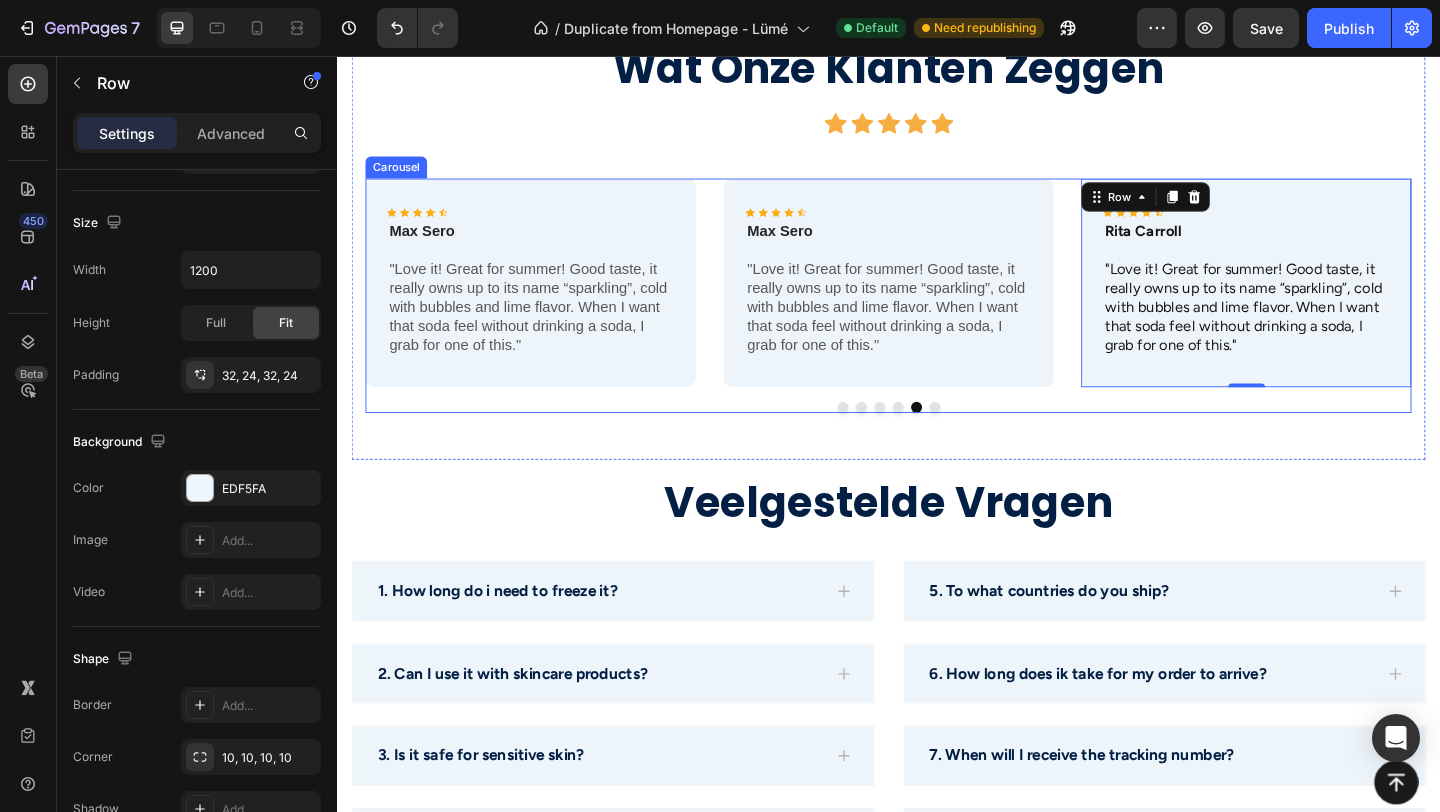 click at bounding box center (987, 438) 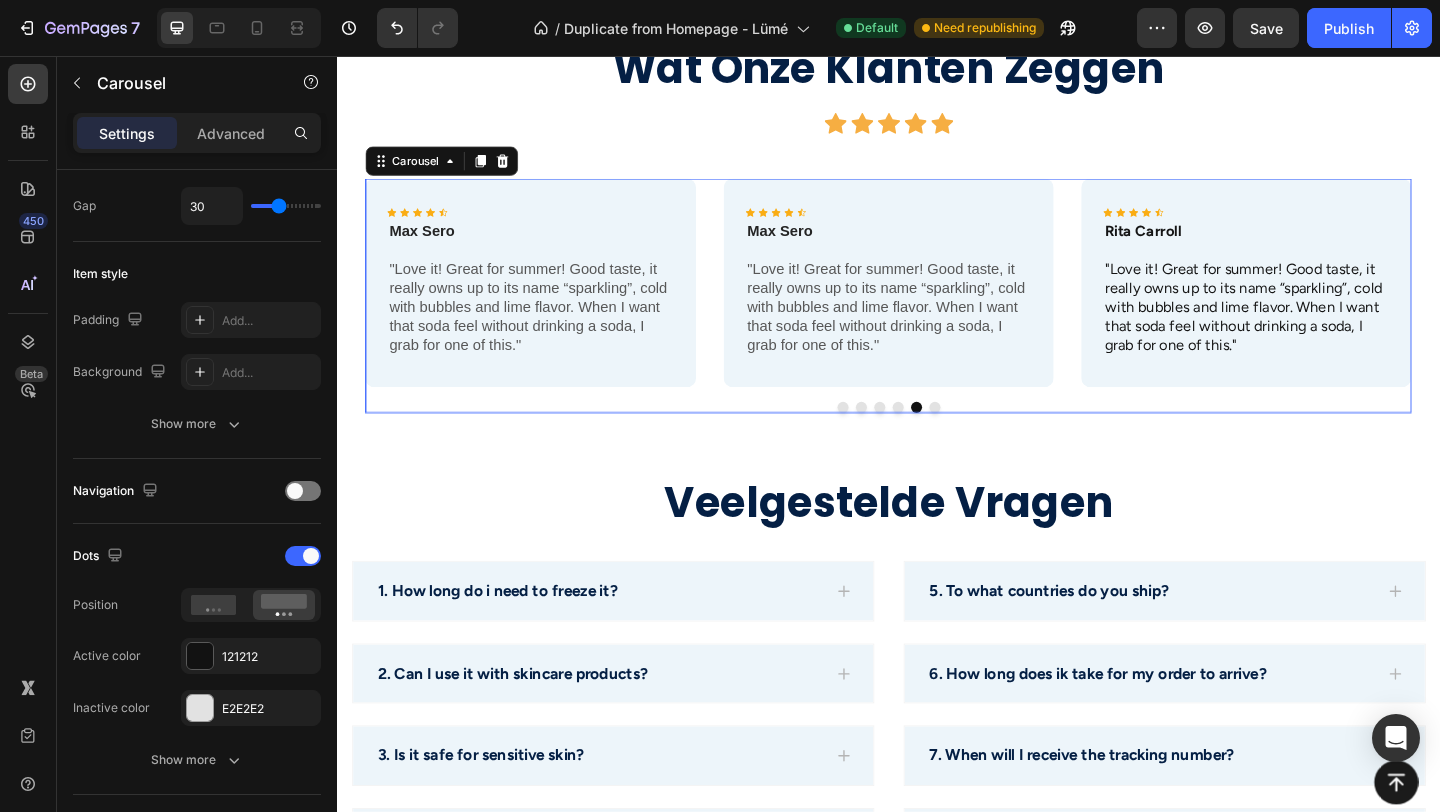 scroll, scrollTop: 0, scrollLeft: 0, axis: both 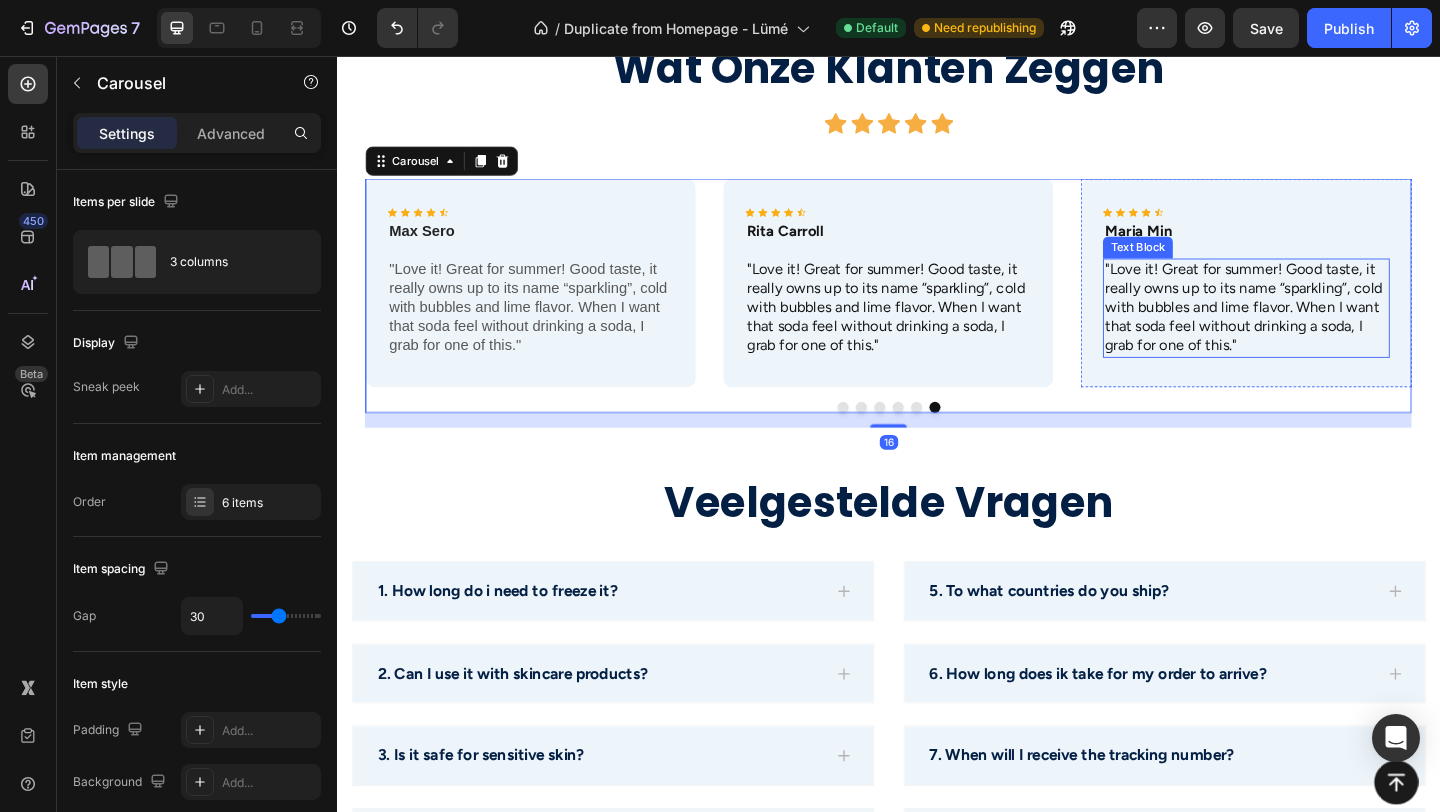 click on ""Love it! Great for summer! Good taste, it really owns up to its name “sparkling”, cold with bubbles and lime flavor. When I want that soda feel without drinking a soda, I grab for one of this."" at bounding box center (1326, 330) 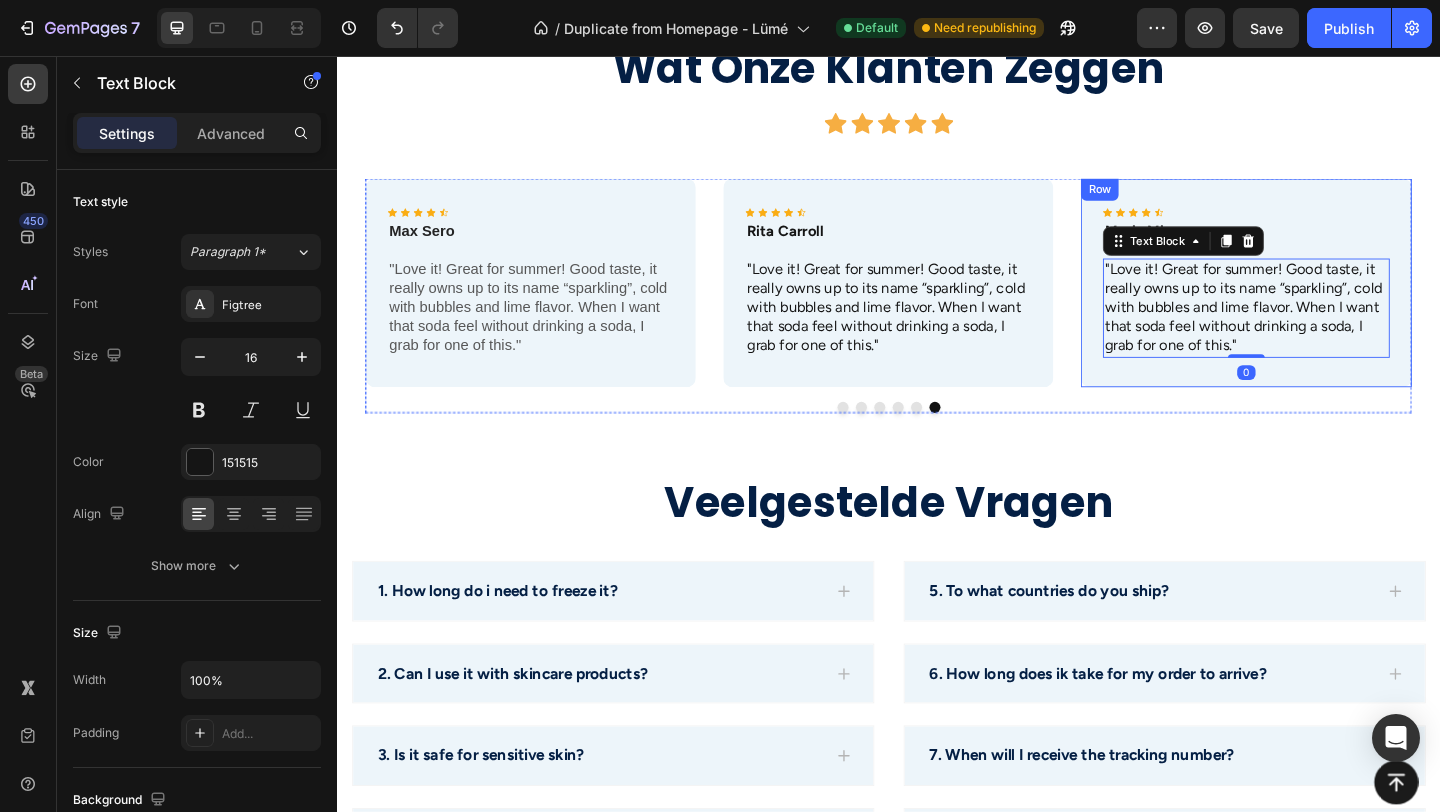 click on "Icon Icon Icon Icon
Icon Icon List Maria Min Text Block "Love it! Great for summer! Good taste, it really owns up to its name “sparkling”, cold with bubbles and lime flavor. When I want that soda feel without drinking a soda, I grab for one of this." Text Block   0 Row" at bounding box center [1326, 302] 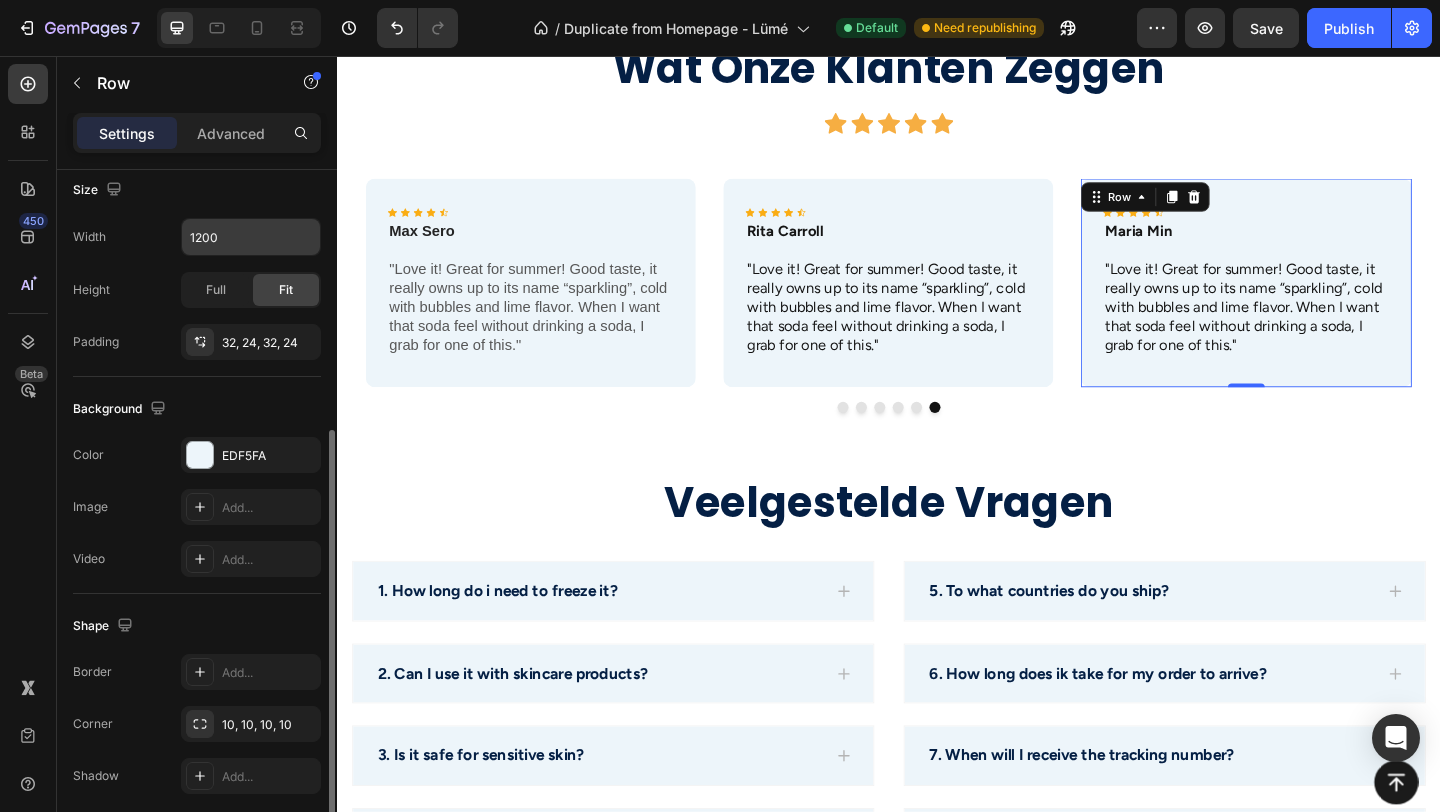 scroll, scrollTop: 512, scrollLeft: 0, axis: vertical 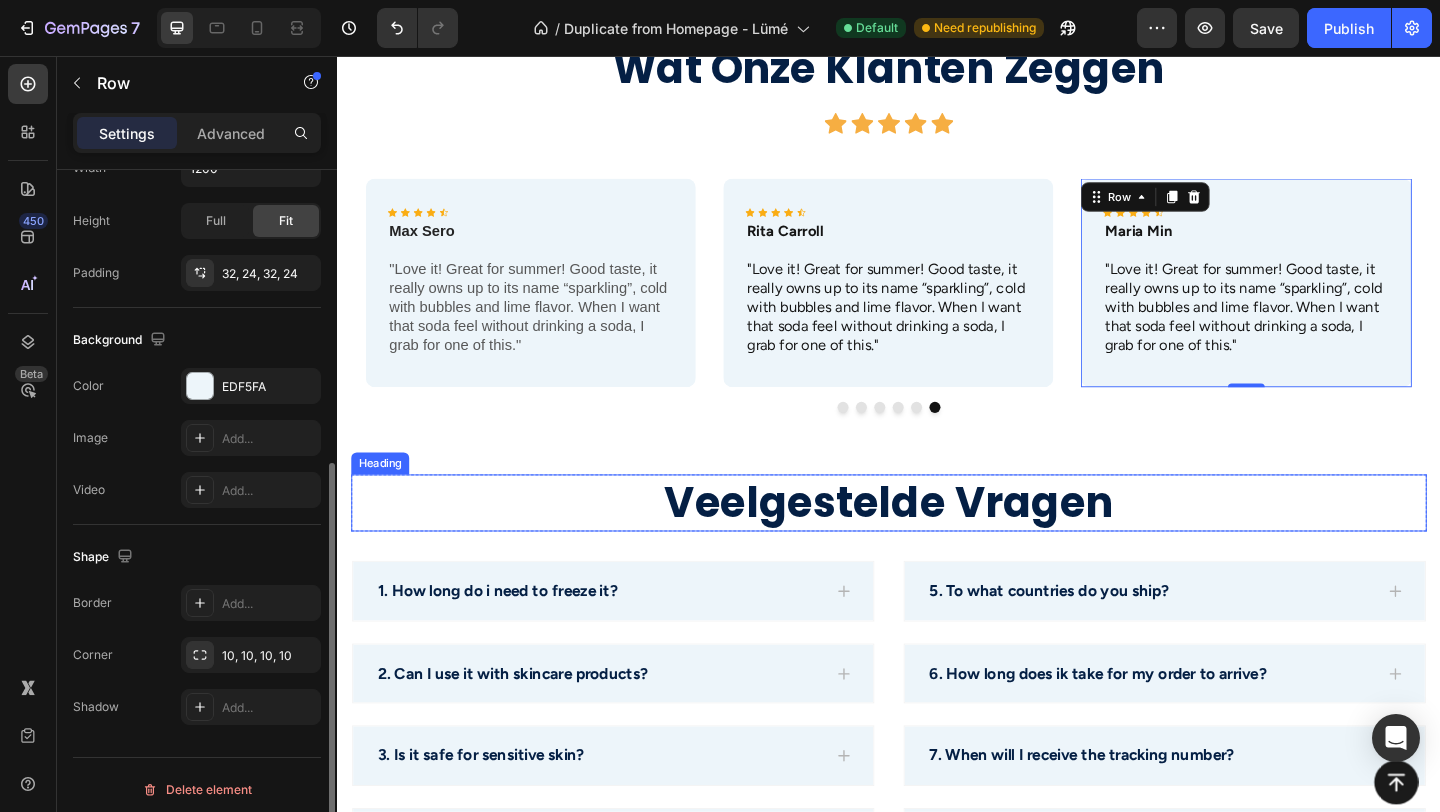 click on "veelgestelde vragen Heading Row
1. How long do i need to freeze it?
2. Can I use it with skincare products?
3. Is it safe for sensitive skin?
4. What's the difference with using an ice cube? Accordion
5. To what countries do you ship?
6. How long does ik take for my order to arrive?
7. When will I receive the tracking number?
8. What's the return policy? Accordion Row Section 9" at bounding box center (937, 749) 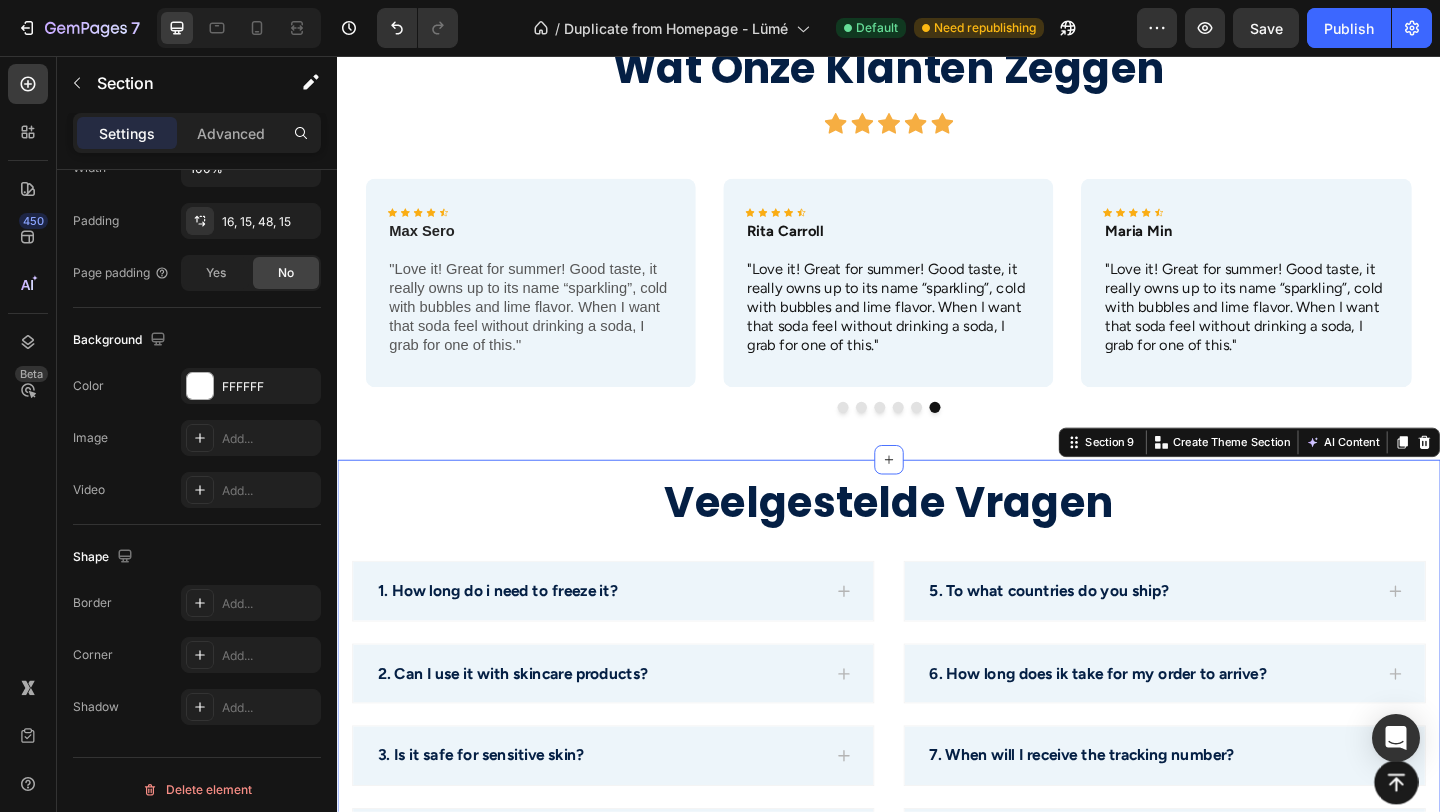 scroll, scrollTop: 0, scrollLeft: 0, axis: both 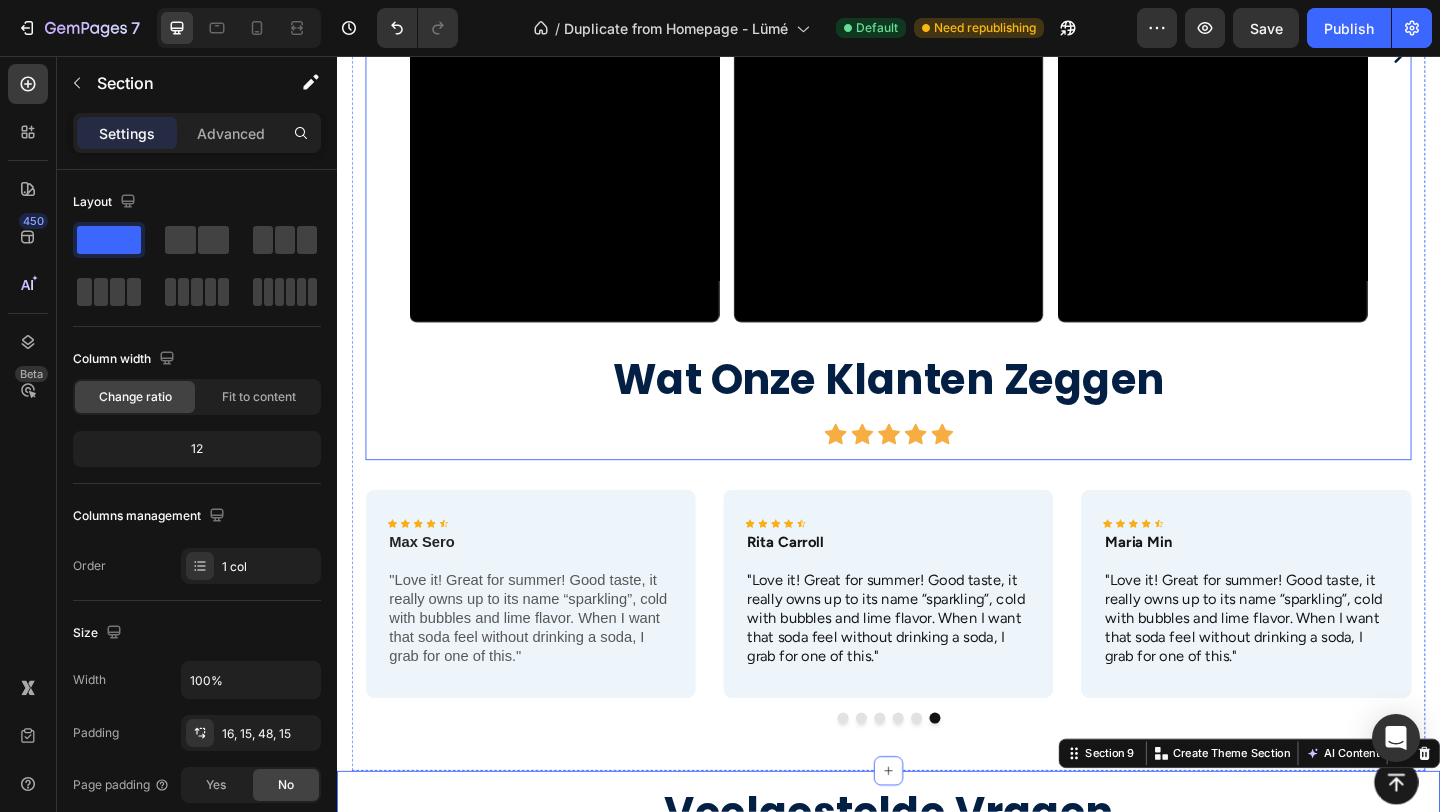 click on "Video Video Video Video
Drop element here
Carousel" at bounding box center (937, 61) 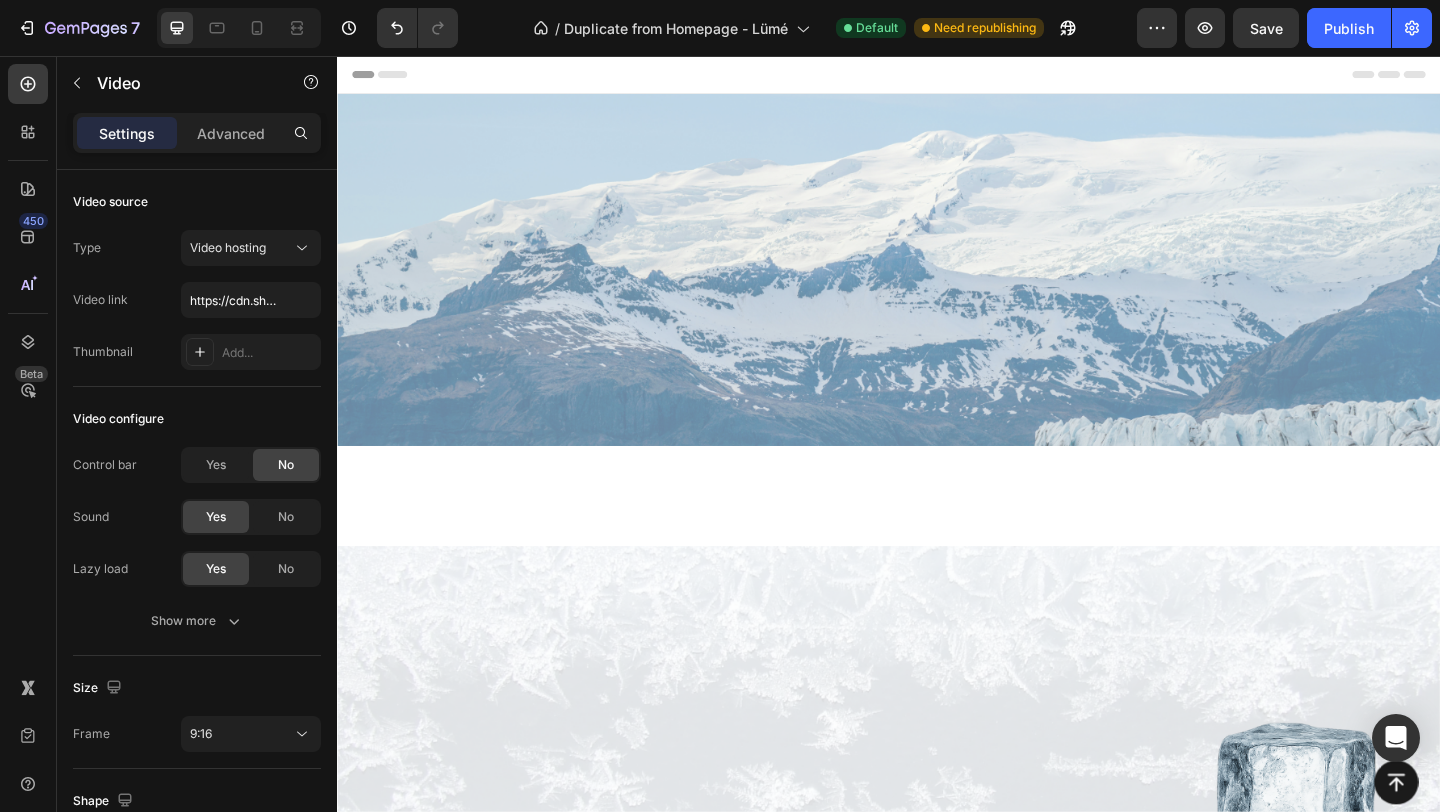 scroll, scrollTop: 3827, scrollLeft: 0, axis: vertical 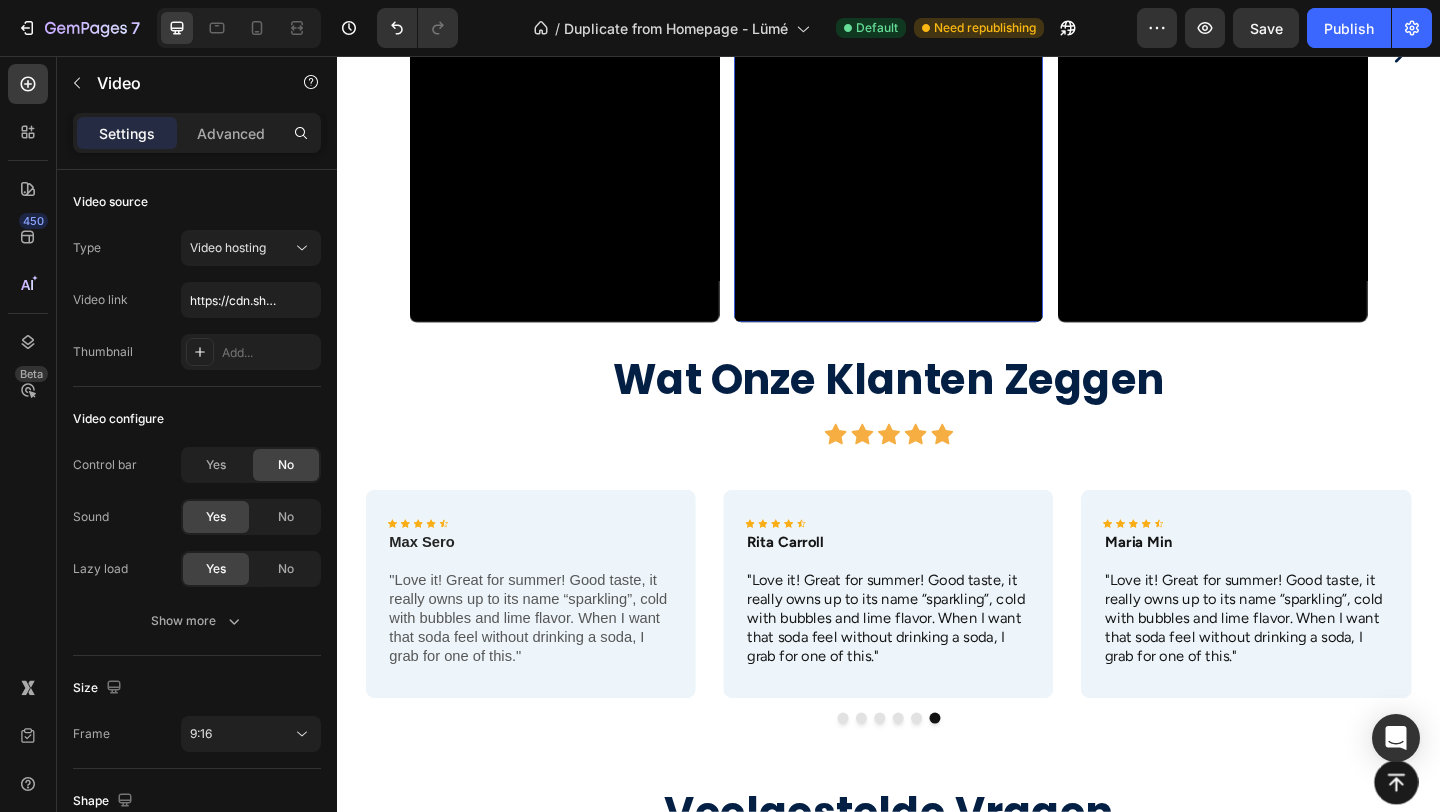 click on "Video Video   16 Video Video
Drop element here" at bounding box center (937, 53) 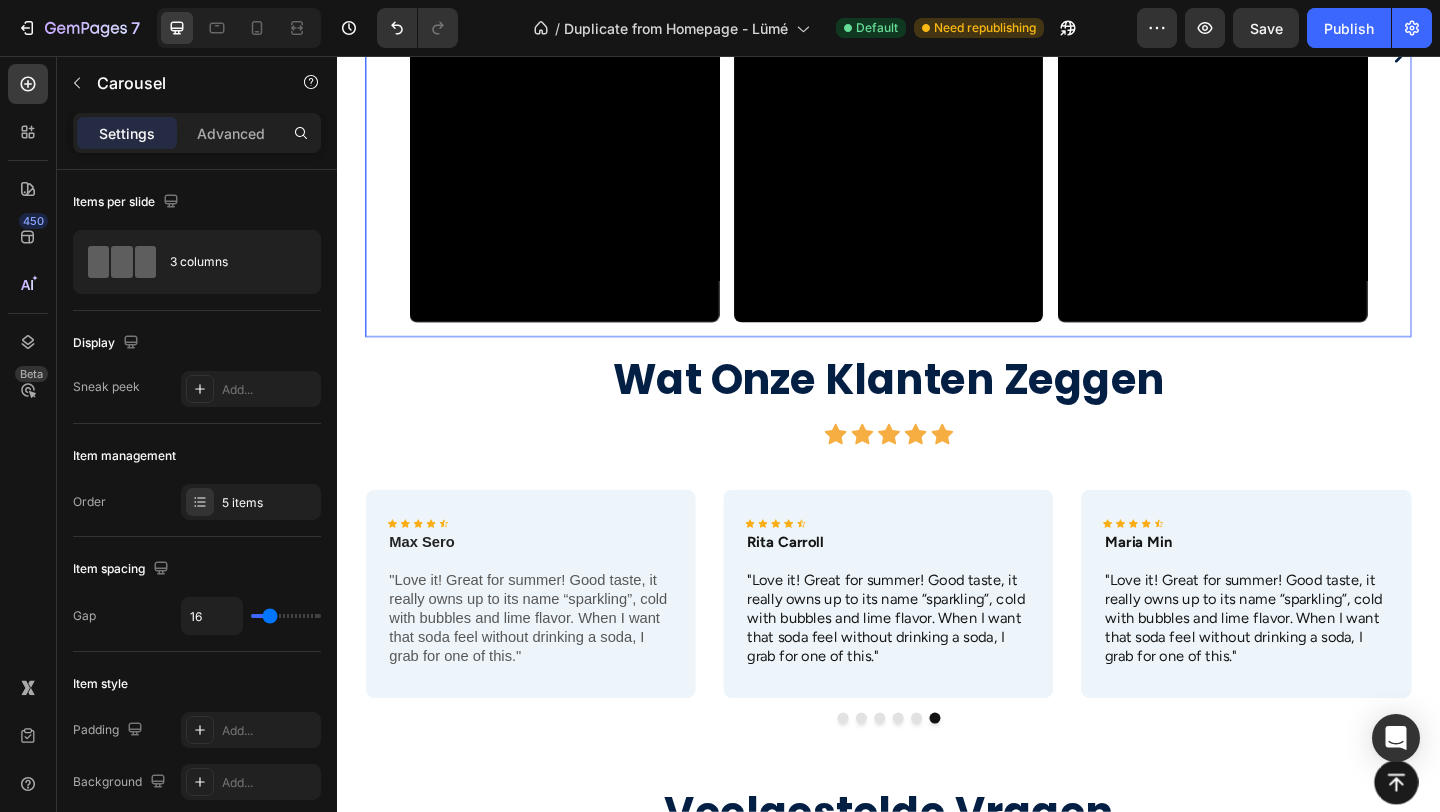 click on "Video Video Video Video
Drop element here" at bounding box center (937, 53) 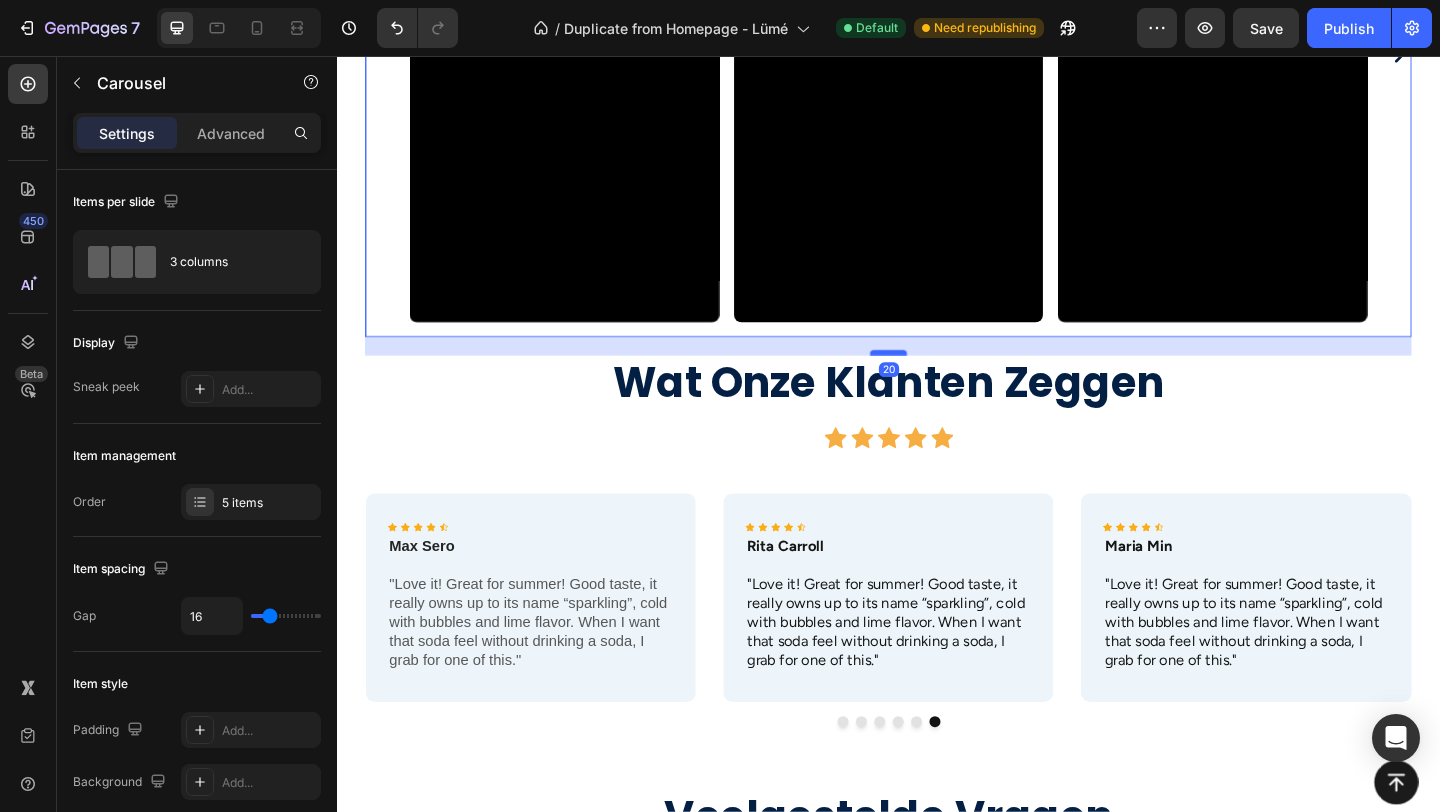 click at bounding box center (937, 378) 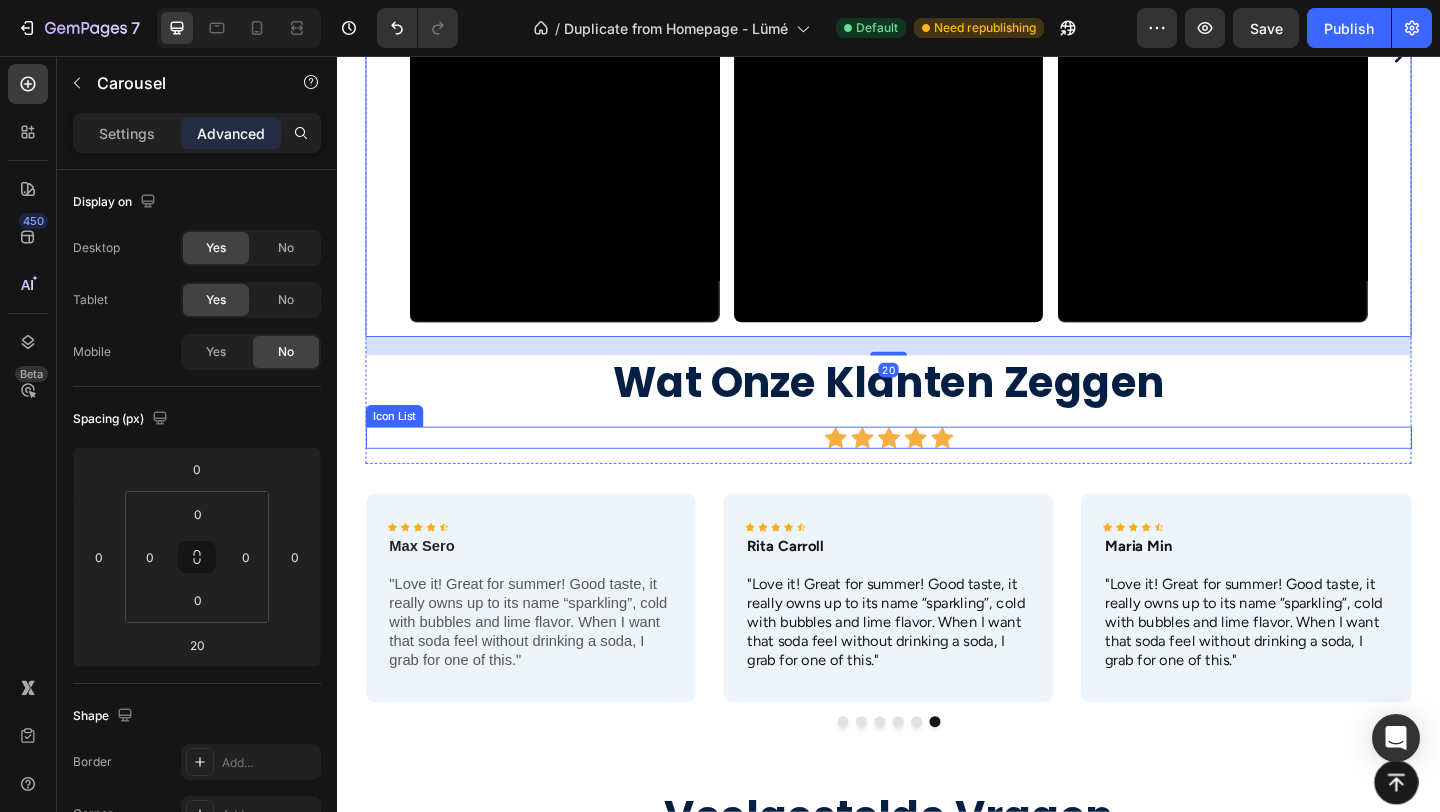 click on "Icon Icon Icon Icon Icon" at bounding box center [937, 471] 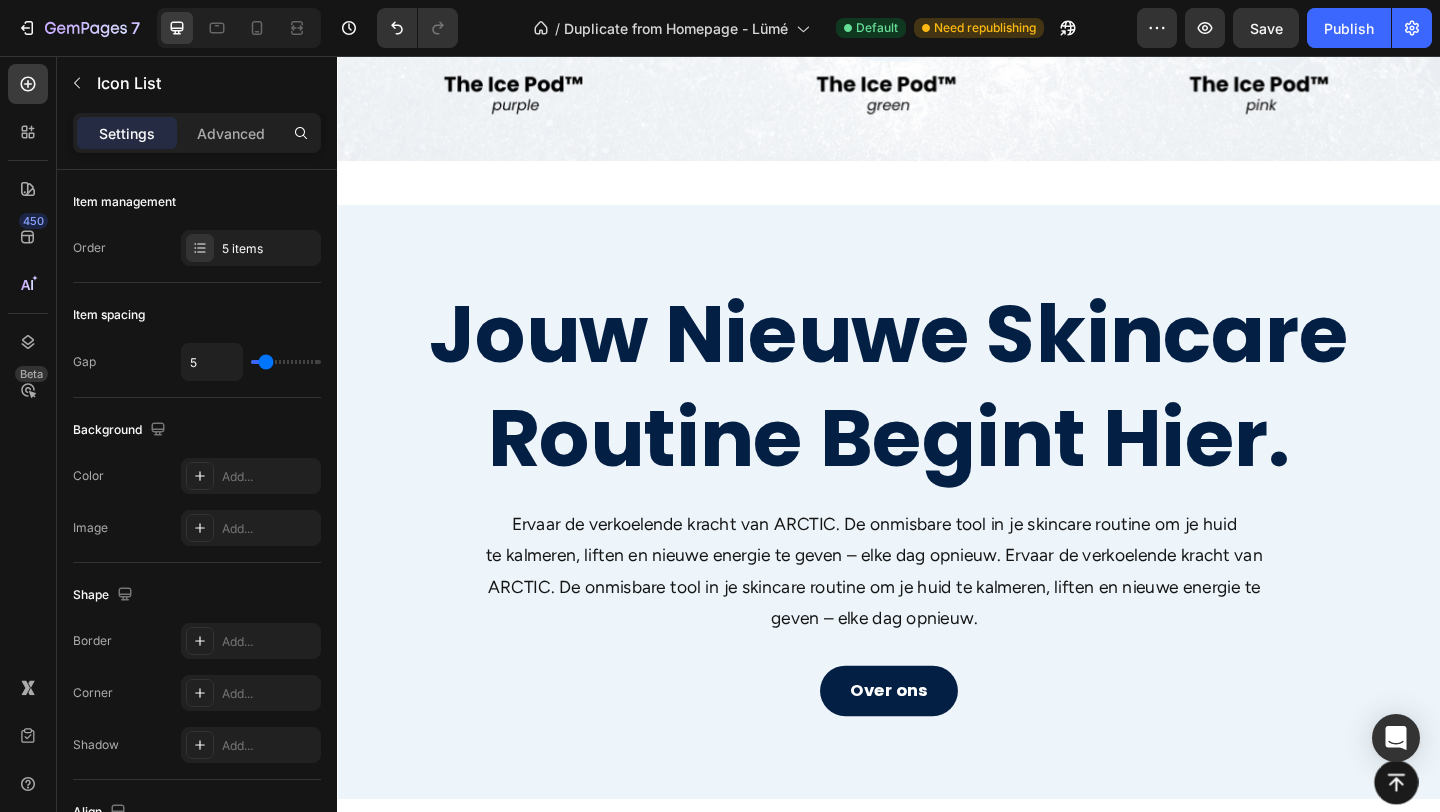 scroll, scrollTop: 2661, scrollLeft: 0, axis: vertical 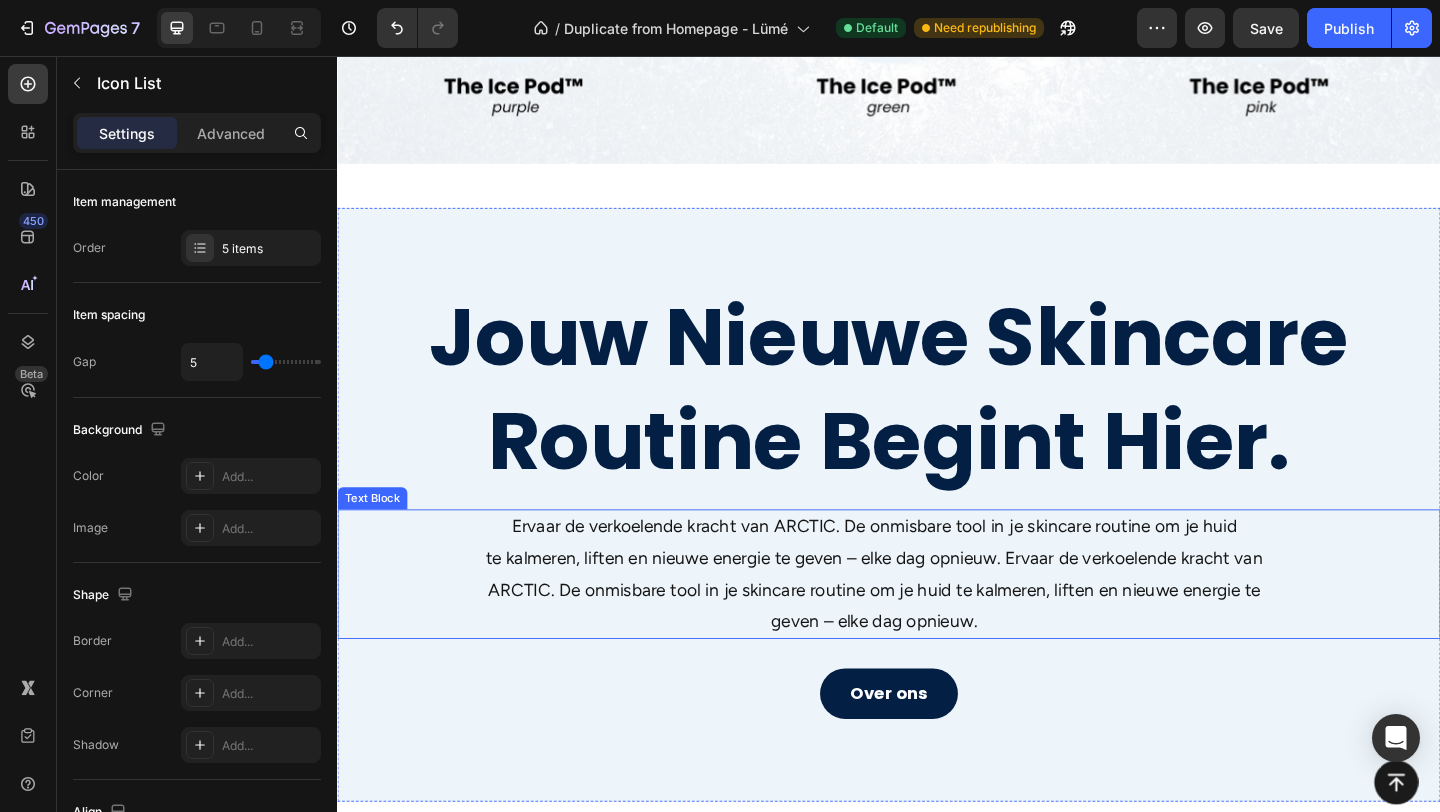 click on "Ervaar de verkoelende kracht van ARCTIC. De onmisbare tool in je skincare routine om je huid te kalmeren, liften en nieuwe energie te geven – elke dag opnieuw. Ervaar de verkoelende kracht van ARCTIC. De onmisbare tool in je skincare routine om je huid te kalmeren, liften en nieuwe energie te geven – elke dag opnieuw." at bounding box center (921, 619) 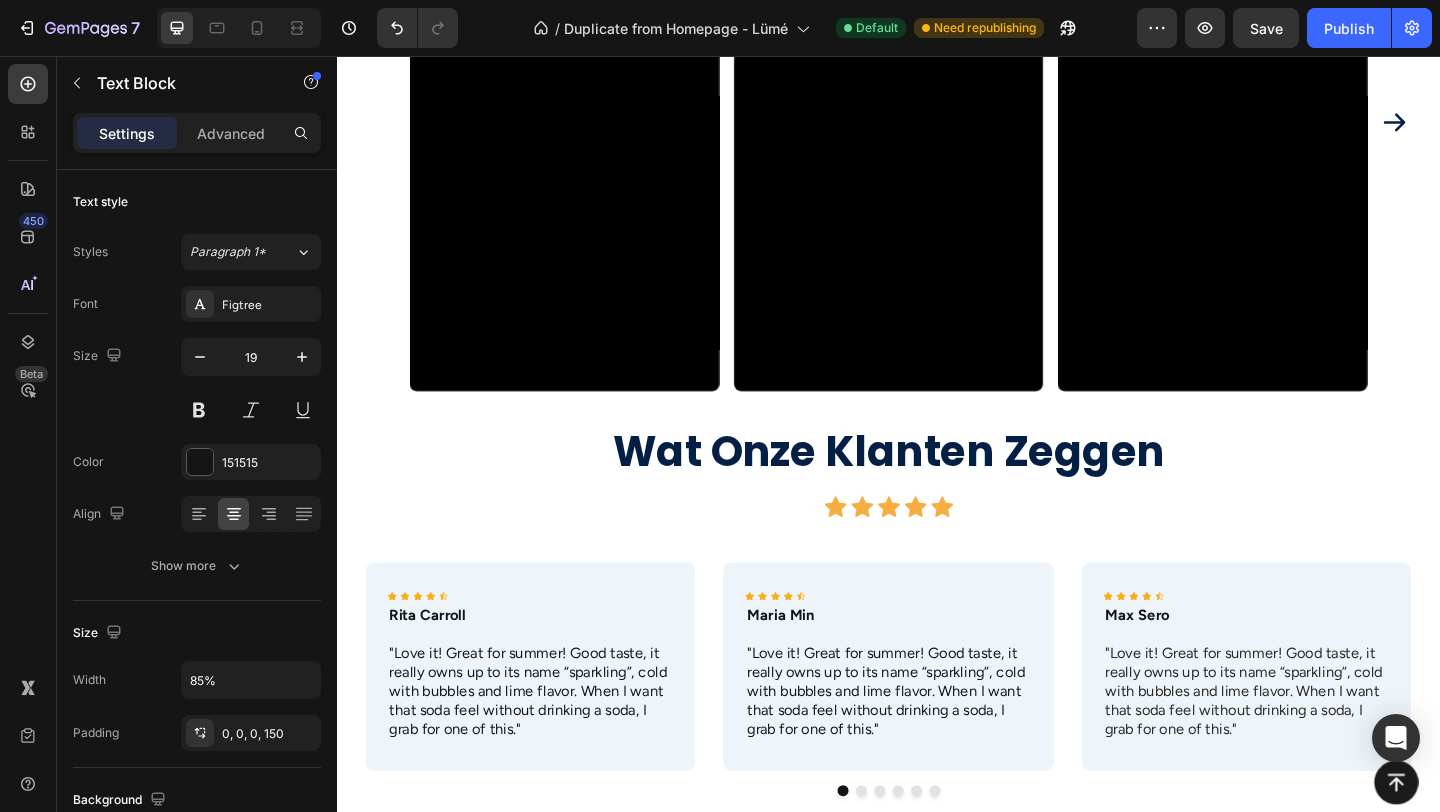 scroll, scrollTop: 3780, scrollLeft: 0, axis: vertical 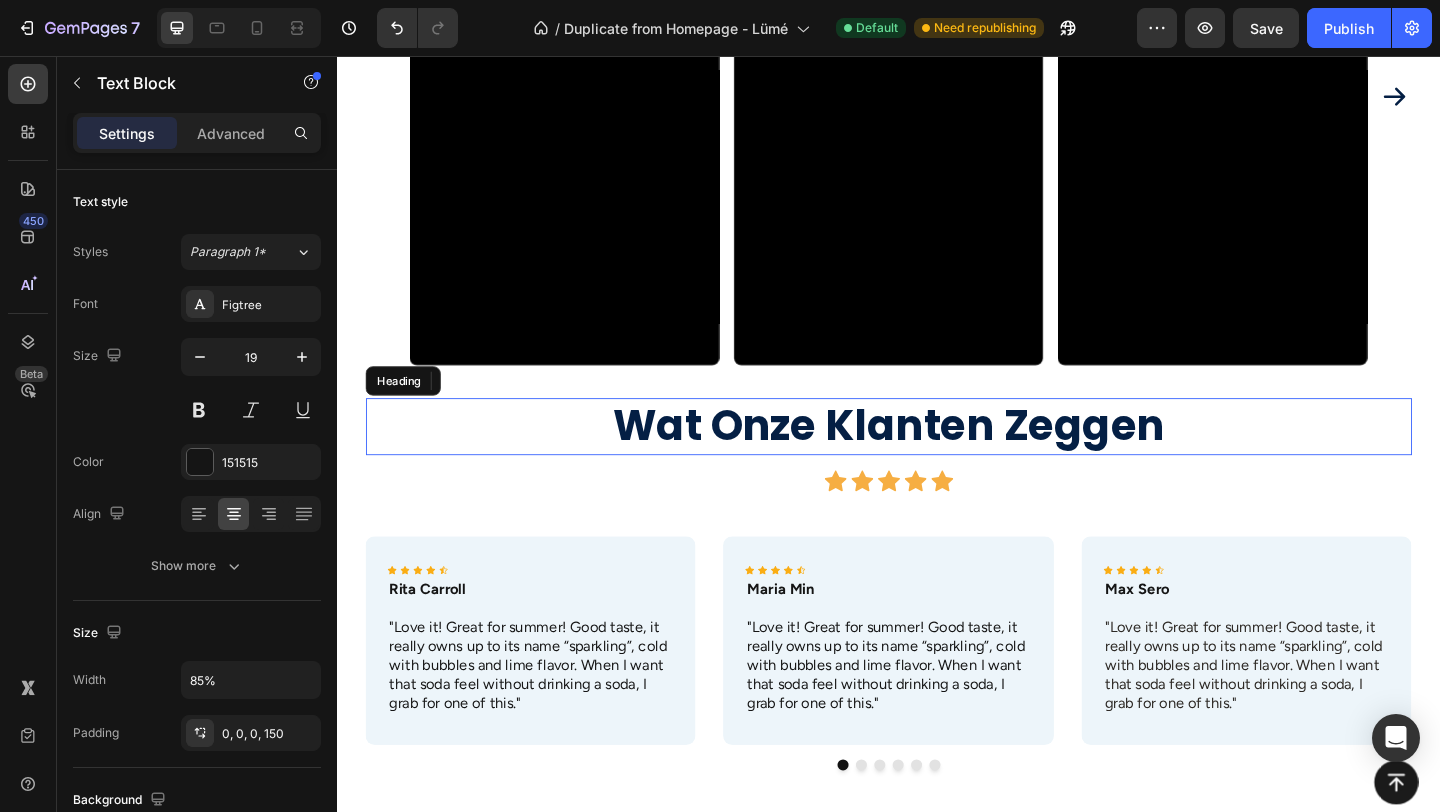 click on "Wat Onze Klanten Zeggen" at bounding box center [937, 459] 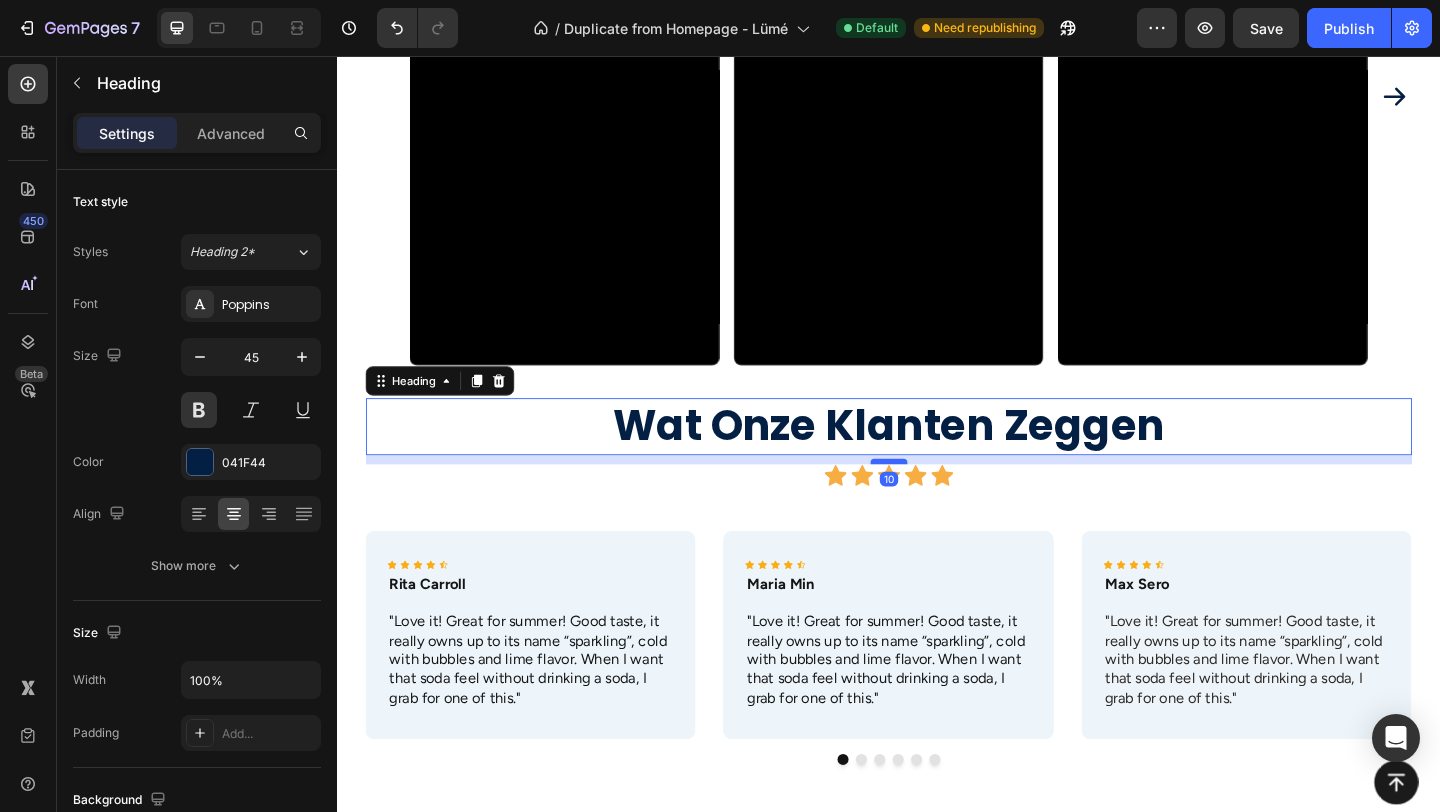 click at bounding box center [937, 497] 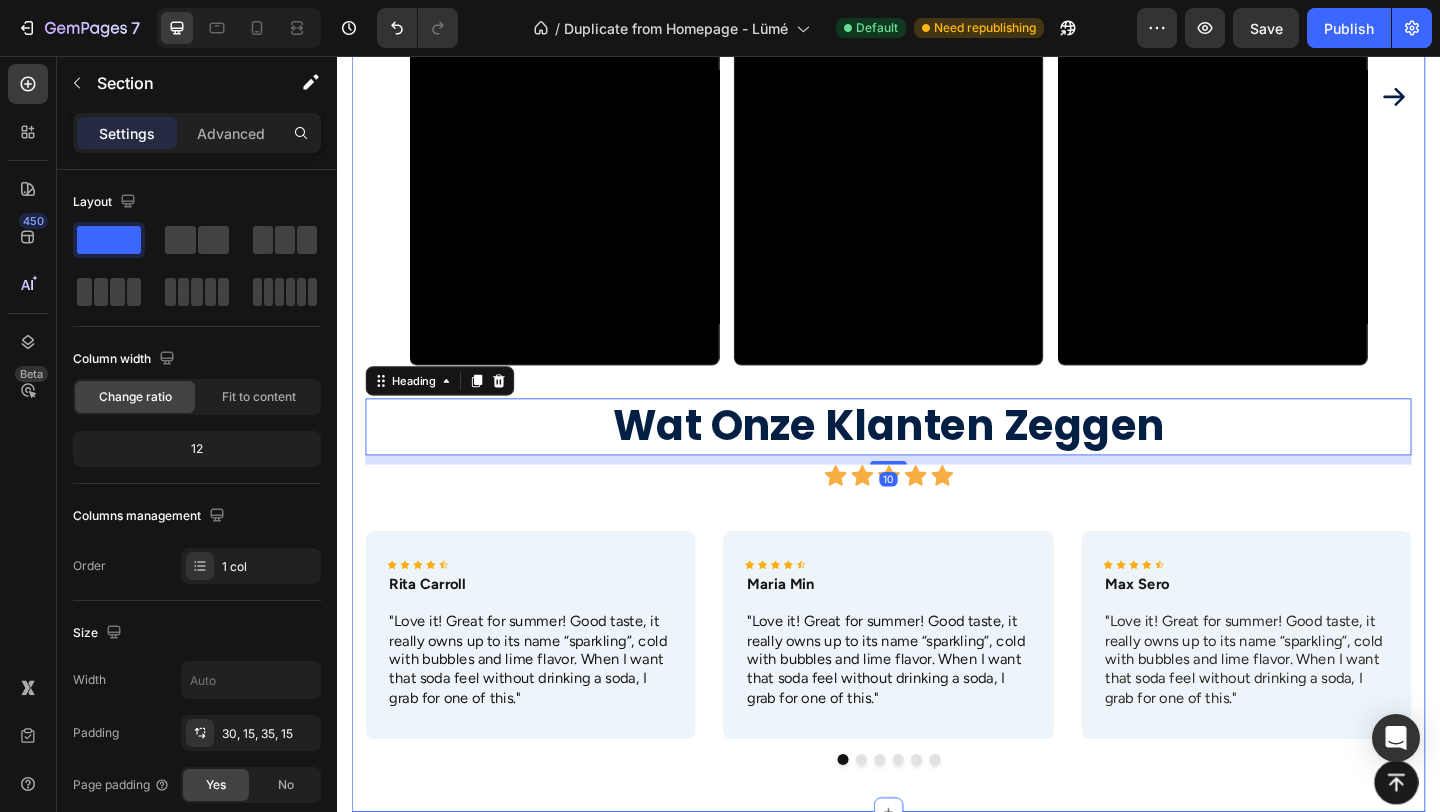 click on "Video Video Video Video
Drop element here
Carousel Wat Onze Klanten Zeggen Heading   10 Icon Icon Icon Icon Icon Icon List Row Icon Icon Icon Icon
Icon Icon List [FIRST] [LAST] Text Block "Love it! Great for summer! Good taste, it really owns up to its name “sparkling”, cold with bubbles and lime flavor. When I want that soda feel without drinking a soda, I grab for one of this." Text Block Row Icon Icon Icon Icon
Icon Icon List [FIRST] [LAST] Text Block "Love it! Great for summer! Good taste, it really owns up to its name “sparkling”, cold with bubbles and lime flavor. When I want that soda feel without drinking a soda, I grab for one of this." Text Block Row Icon Icon Icon Icon
Icon Icon List [FIRST] [LAST] Text Block "Love it! Great for summer! Good taste, it really owns up to its name “sparkling”, cold with bubbles and lime flavor. When I want that soda feel without drinking a soda, I grab for one of this."" at bounding box center [937, 318] 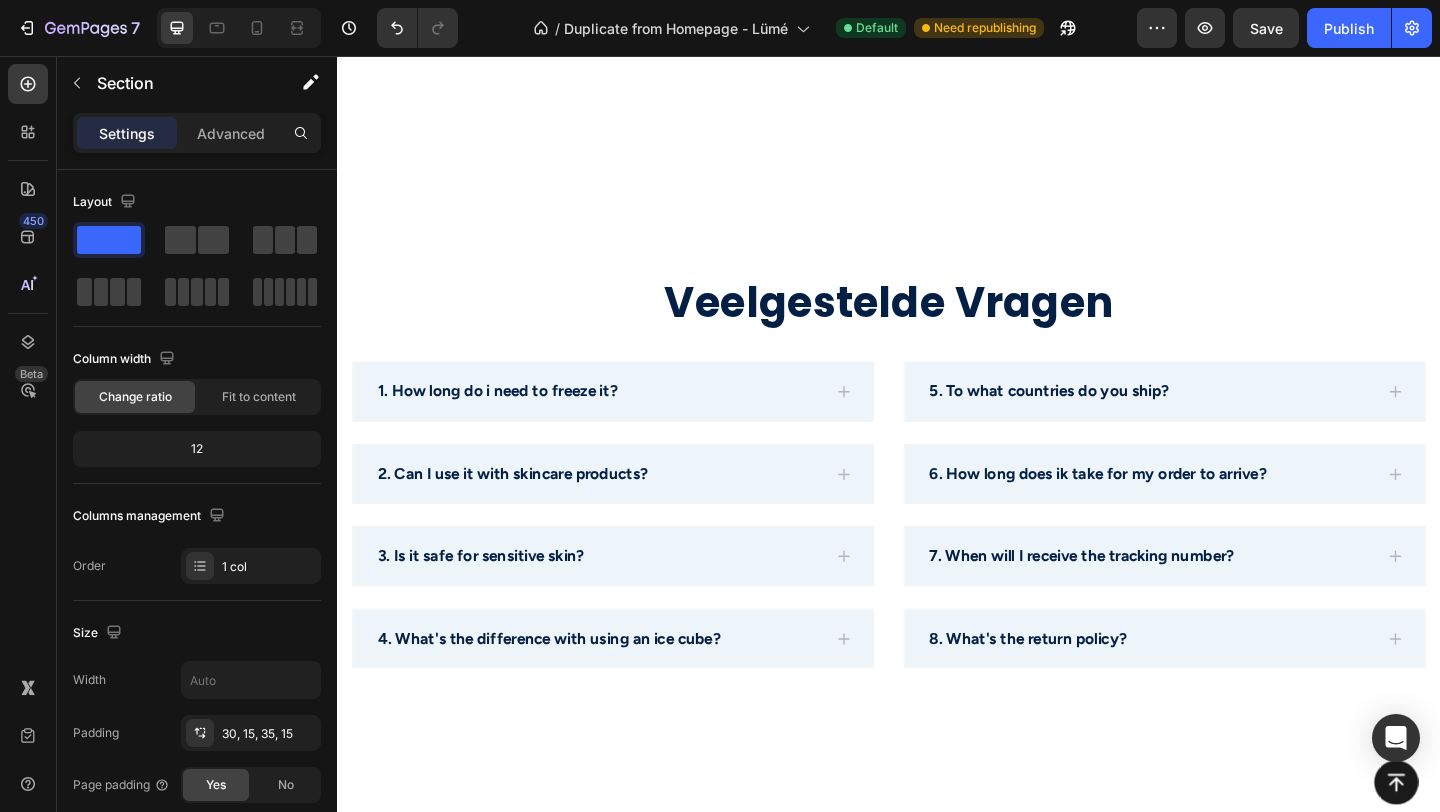 scroll, scrollTop: 4927, scrollLeft: 0, axis: vertical 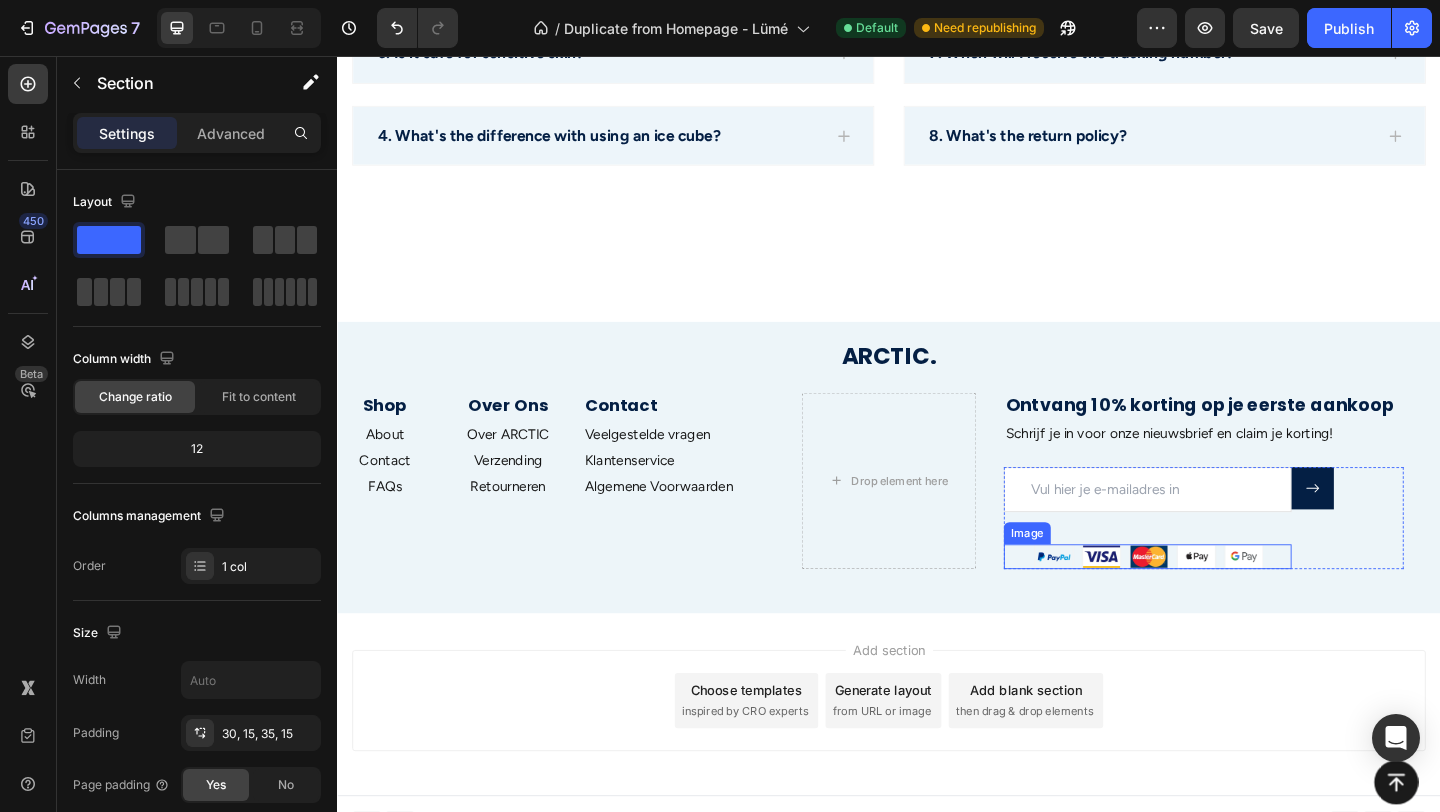 click at bounding box center (1219, 600) 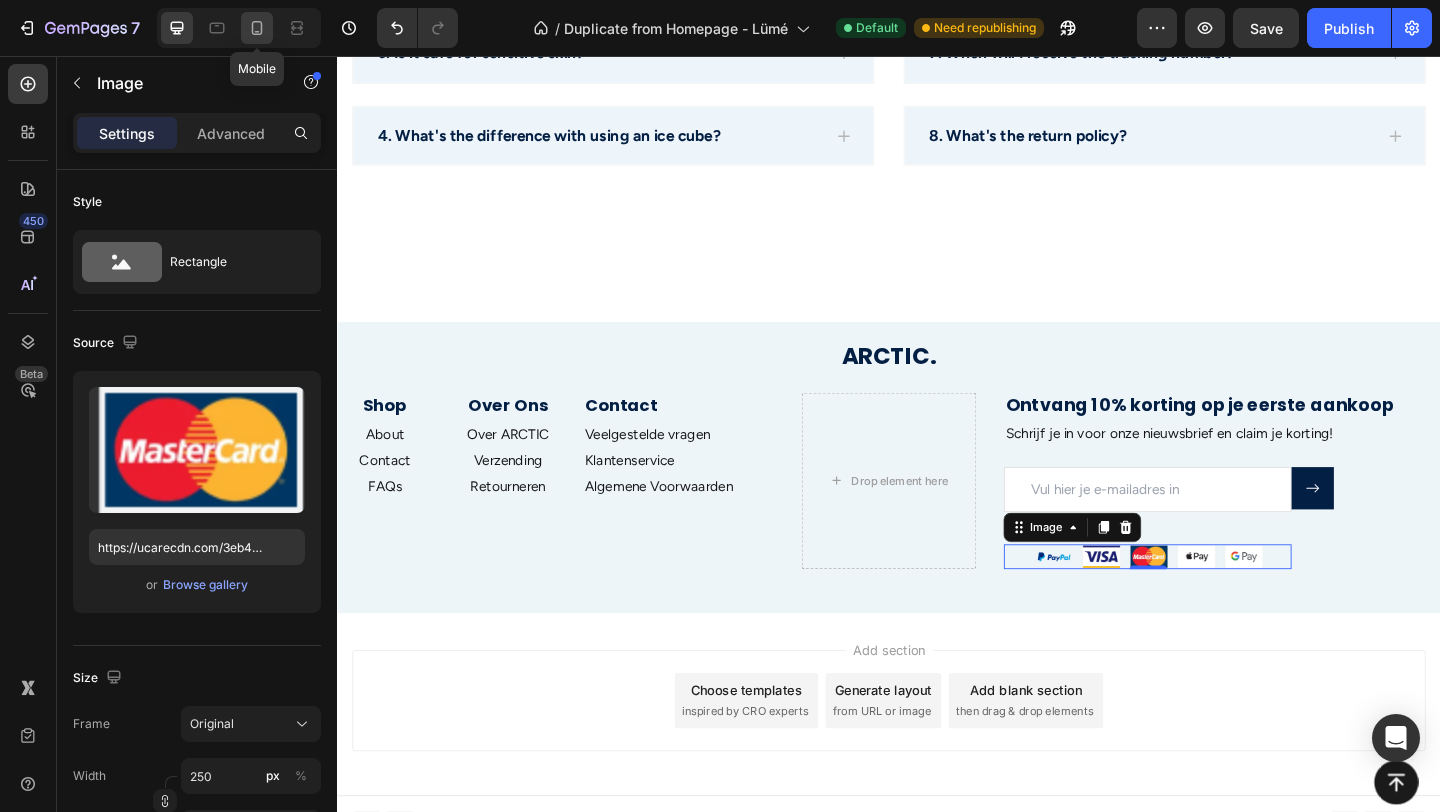 click 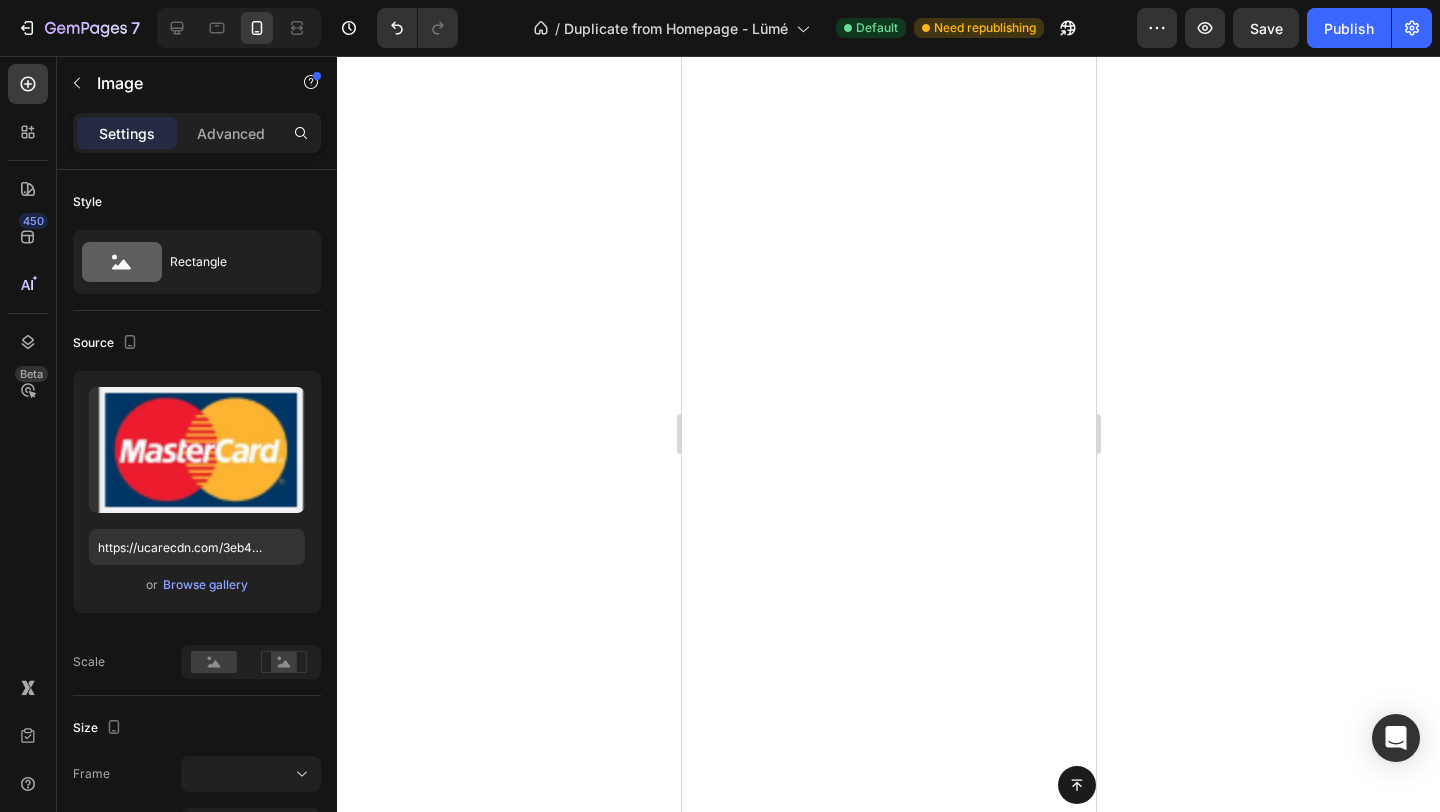 scroll, scrollTop: 2841, scrollLeft: 0, axis: vertical 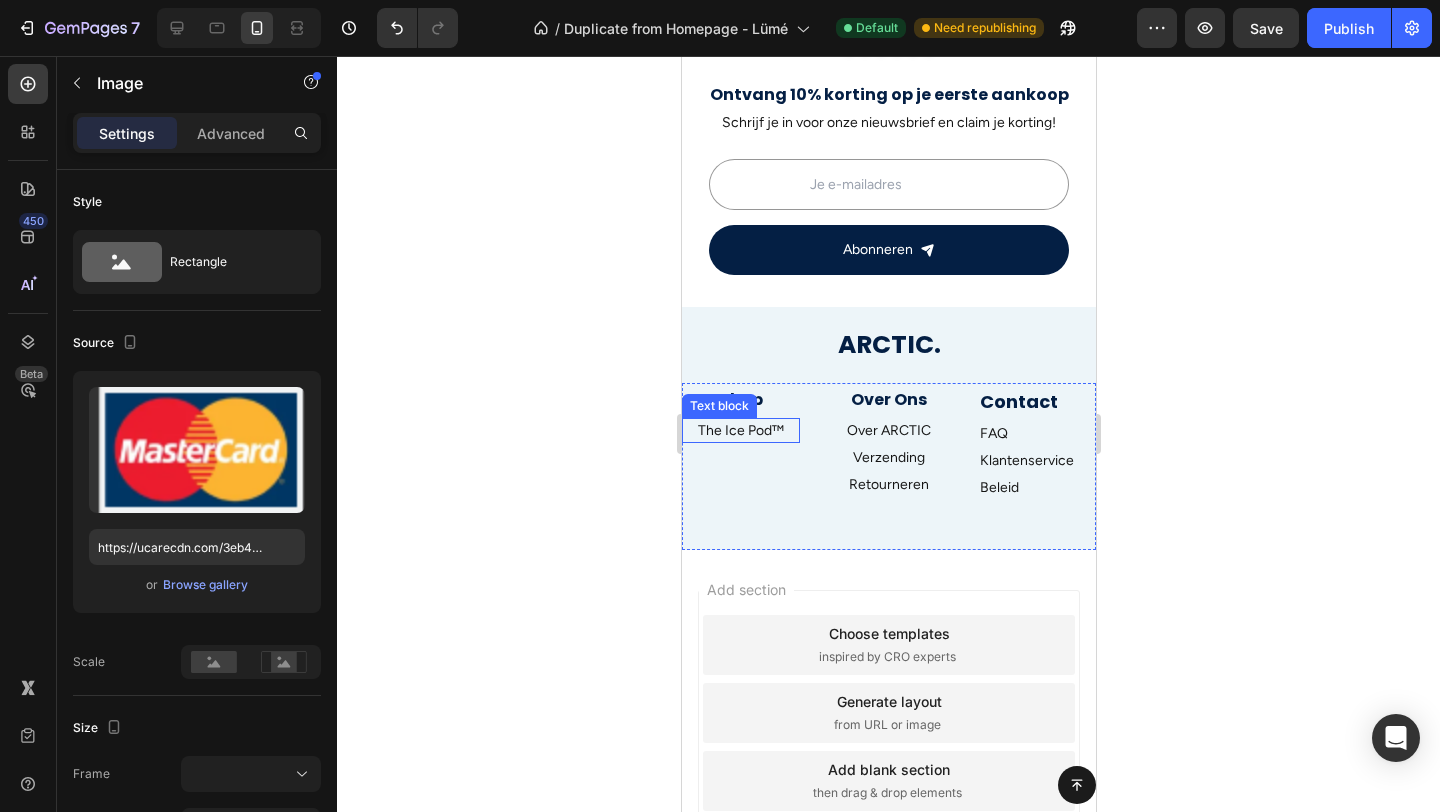 click on "The Ice Pod™" at bounding box center (740, 430) 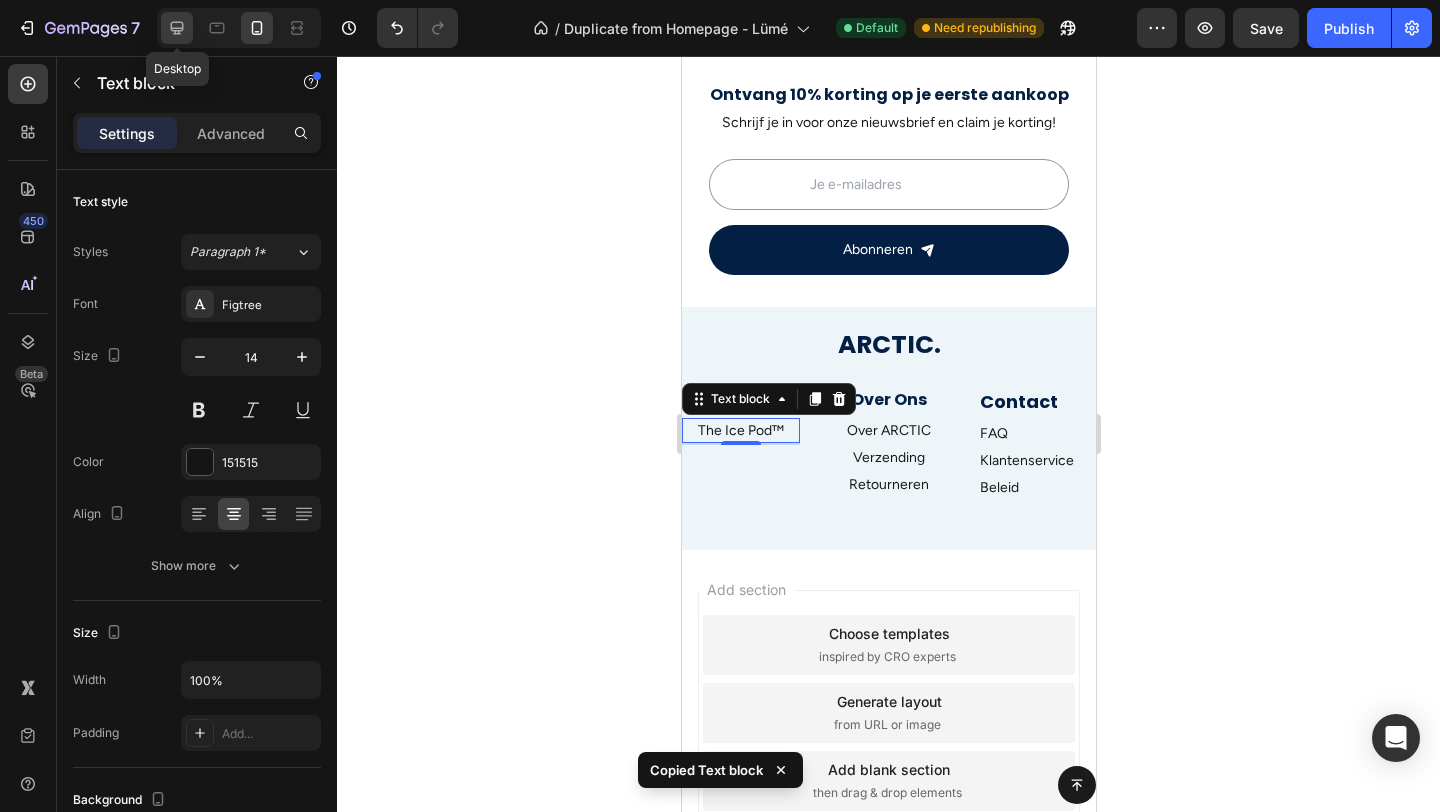 click 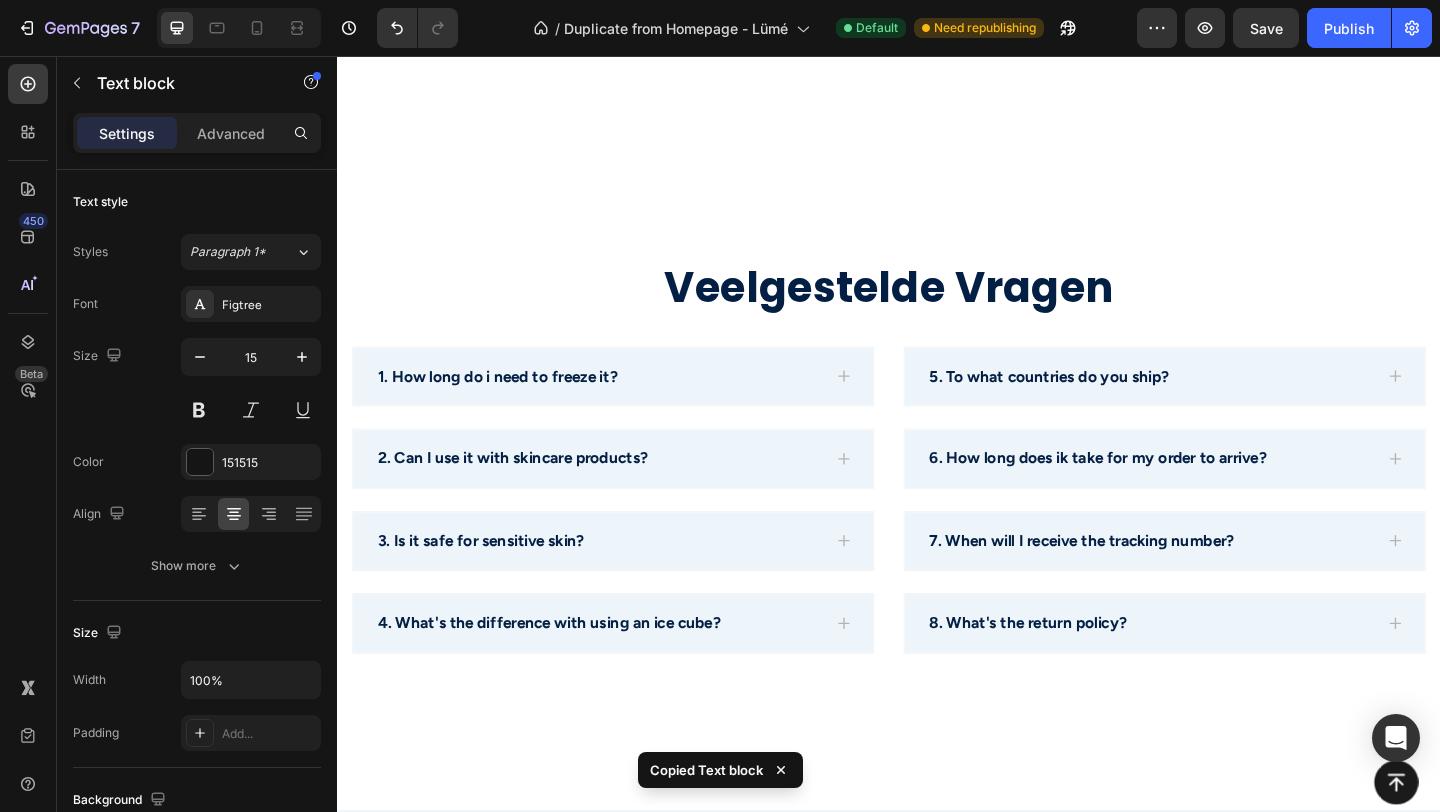 scroll, scrollTop: 4991, scrollLeft: 0, axis: vertical 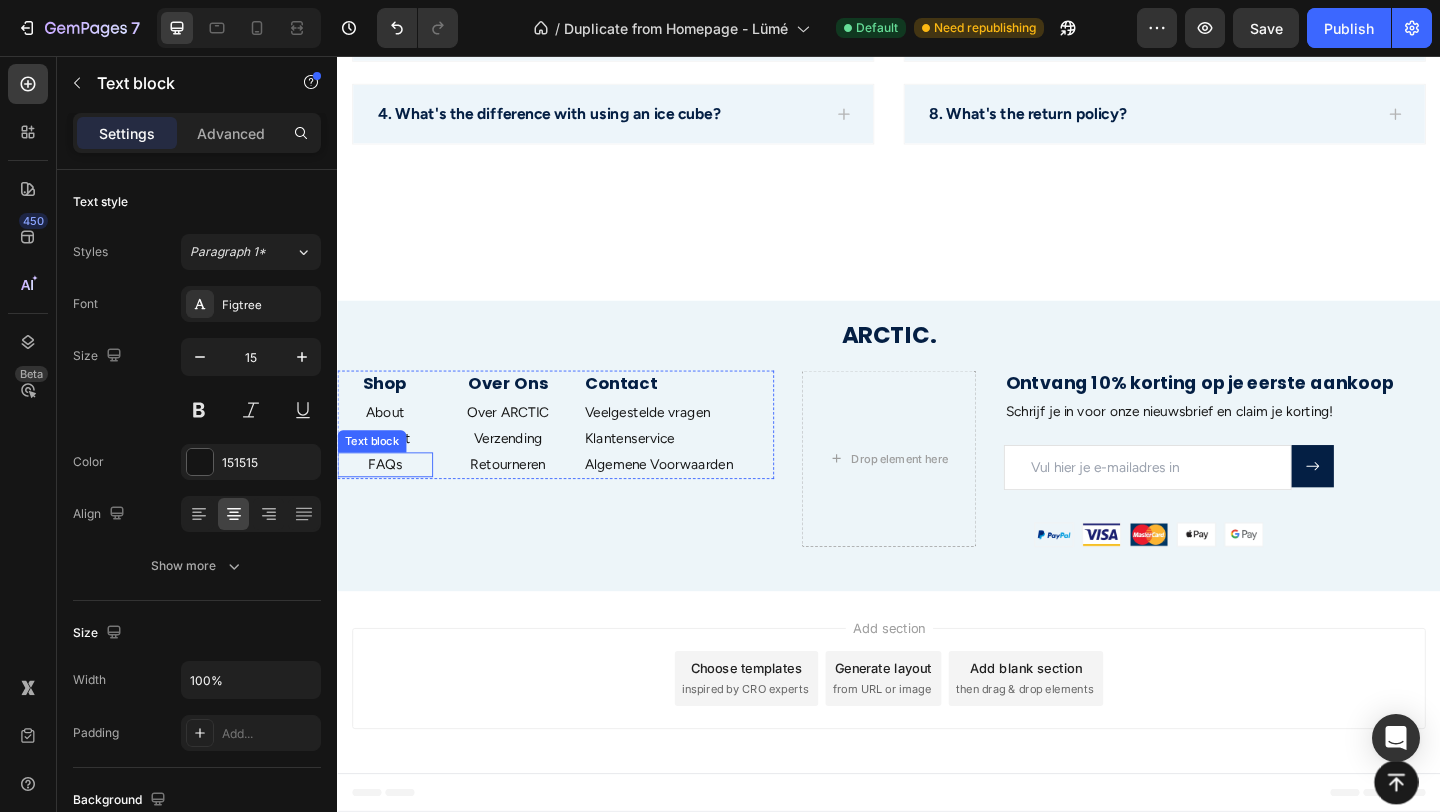 click on "Shop Heading About Text block Contact Text block FAQs Text block" at bounding box center [389, 457] 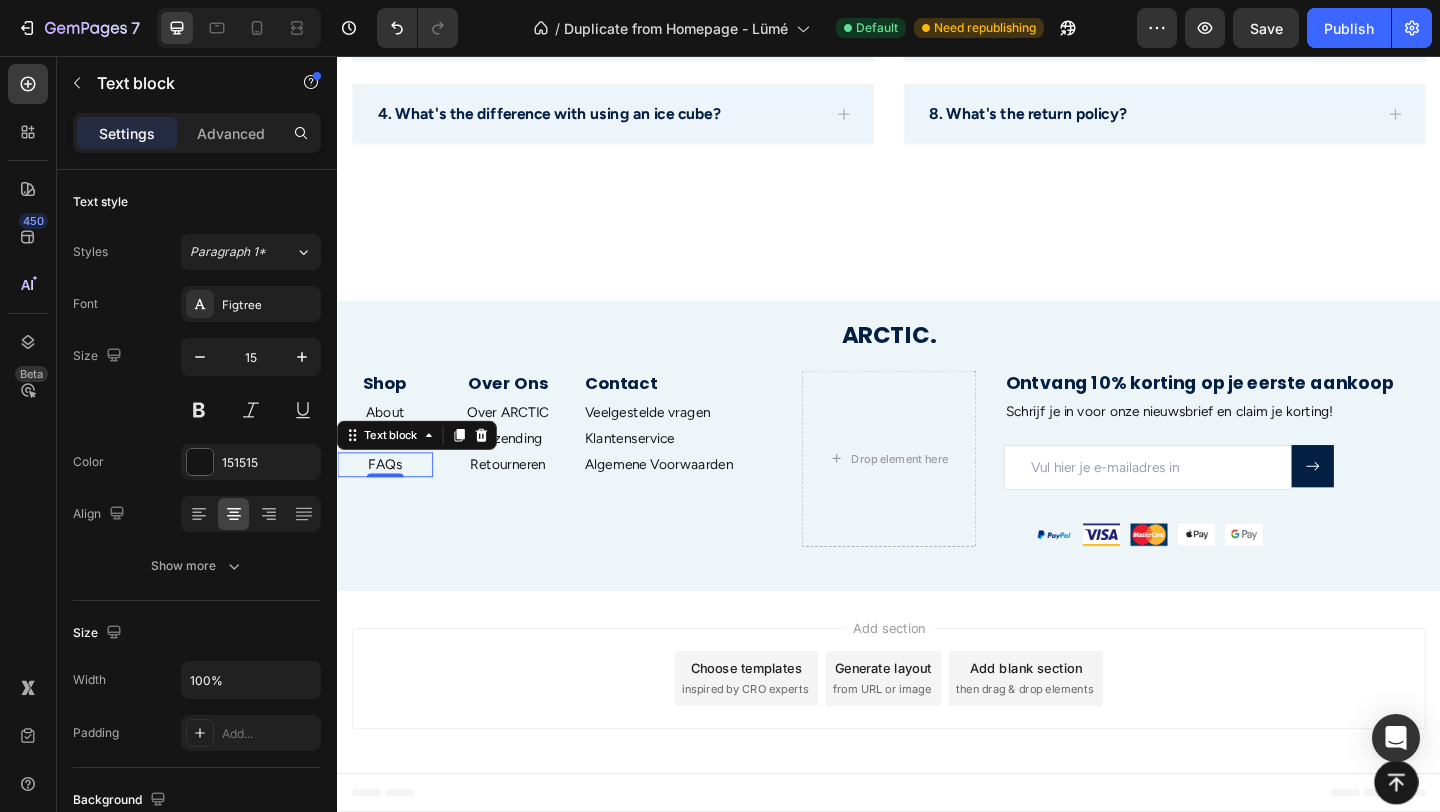 click on "FAQs" at bounding box center [389, 500] 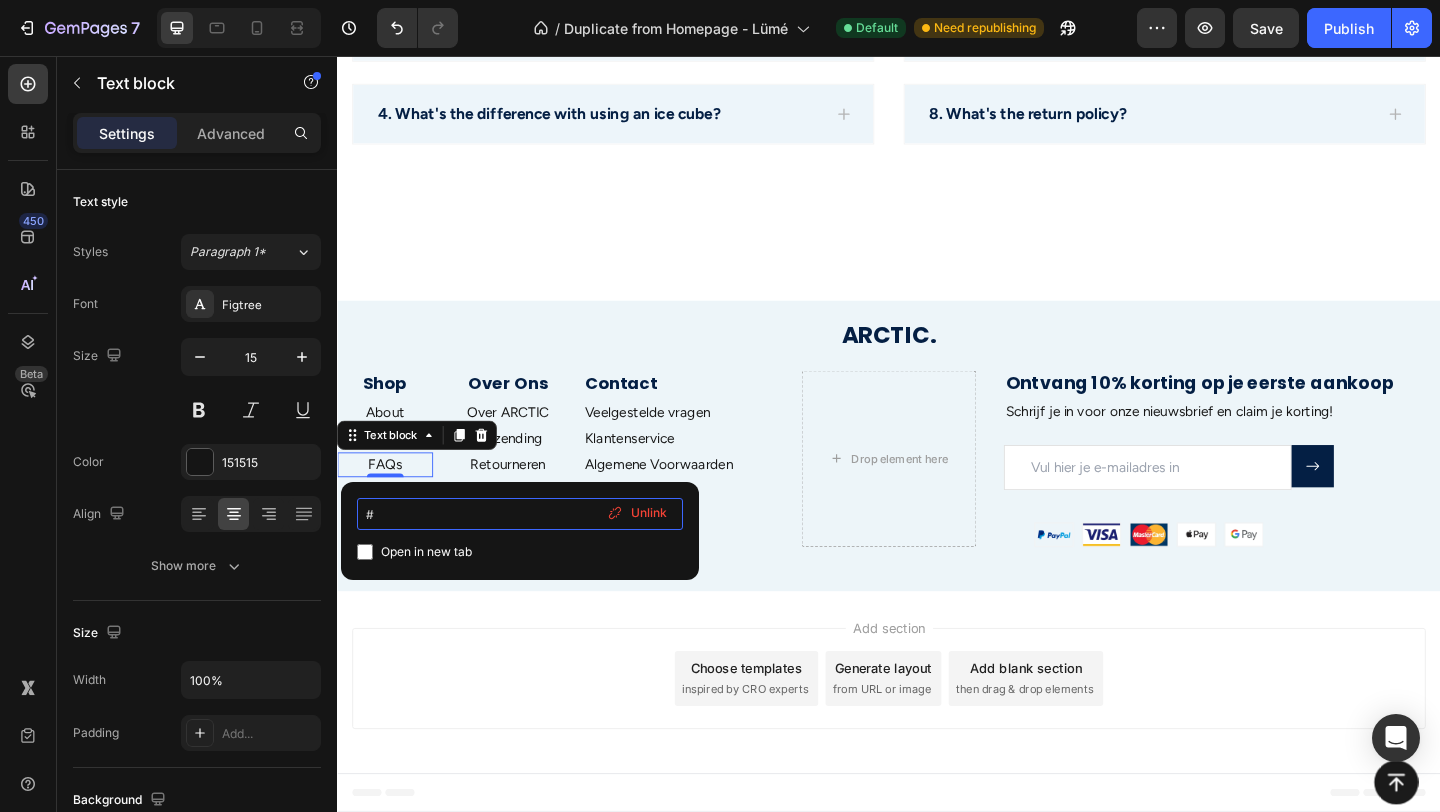 click on "#" at bounding box center (520, 514) 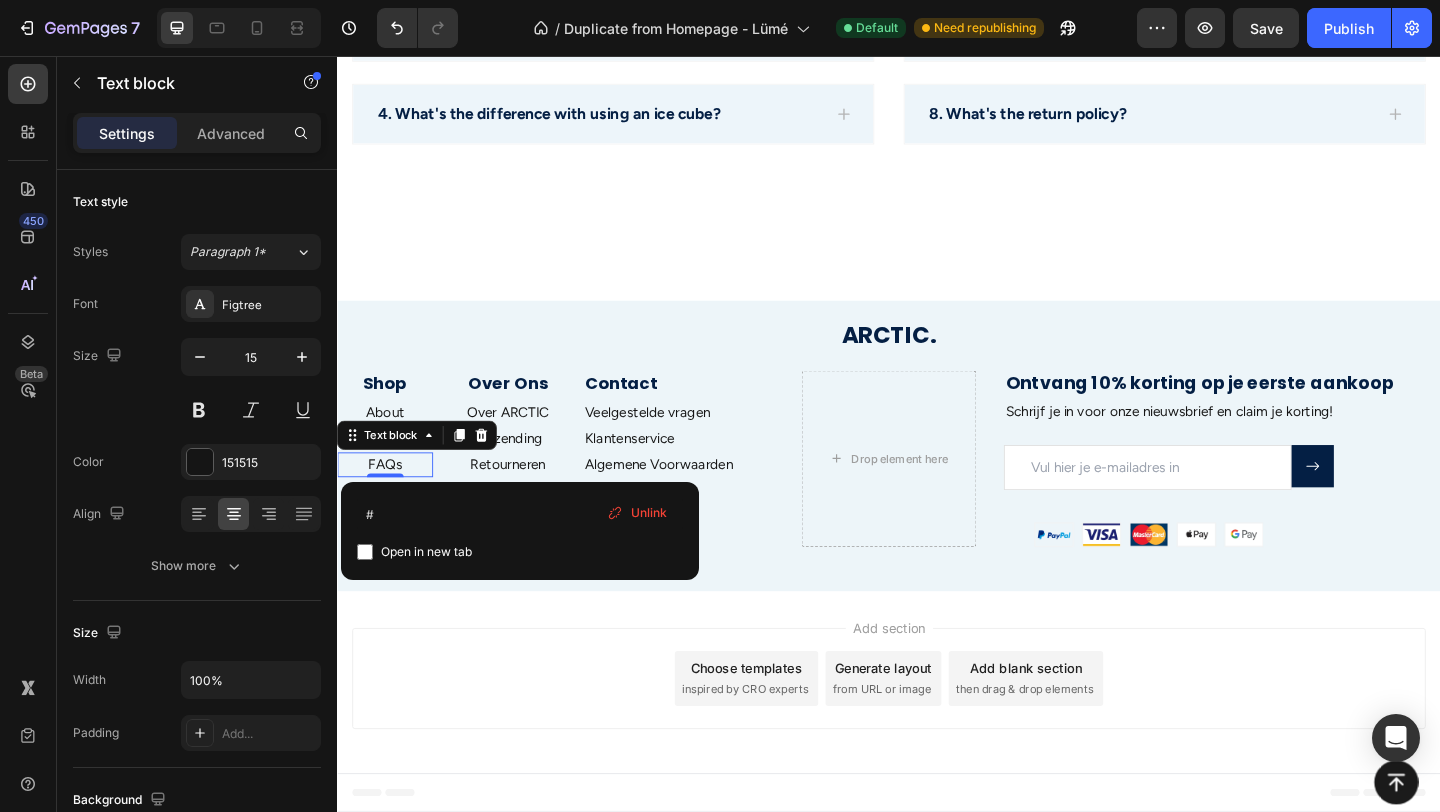 click on "Unlink" at bounding box center (649, 513) 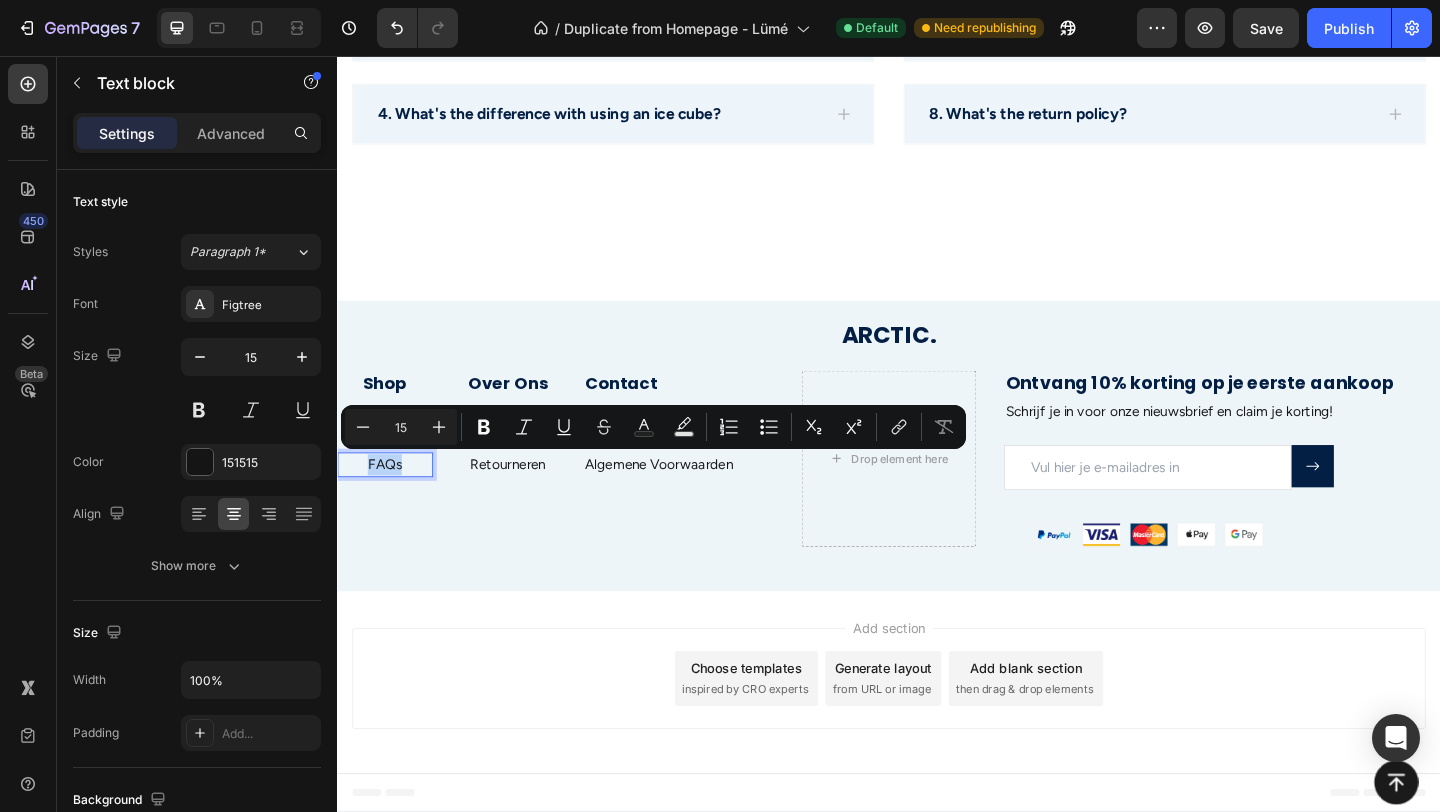 click on "FAQs" at bounding box center [389, 500] 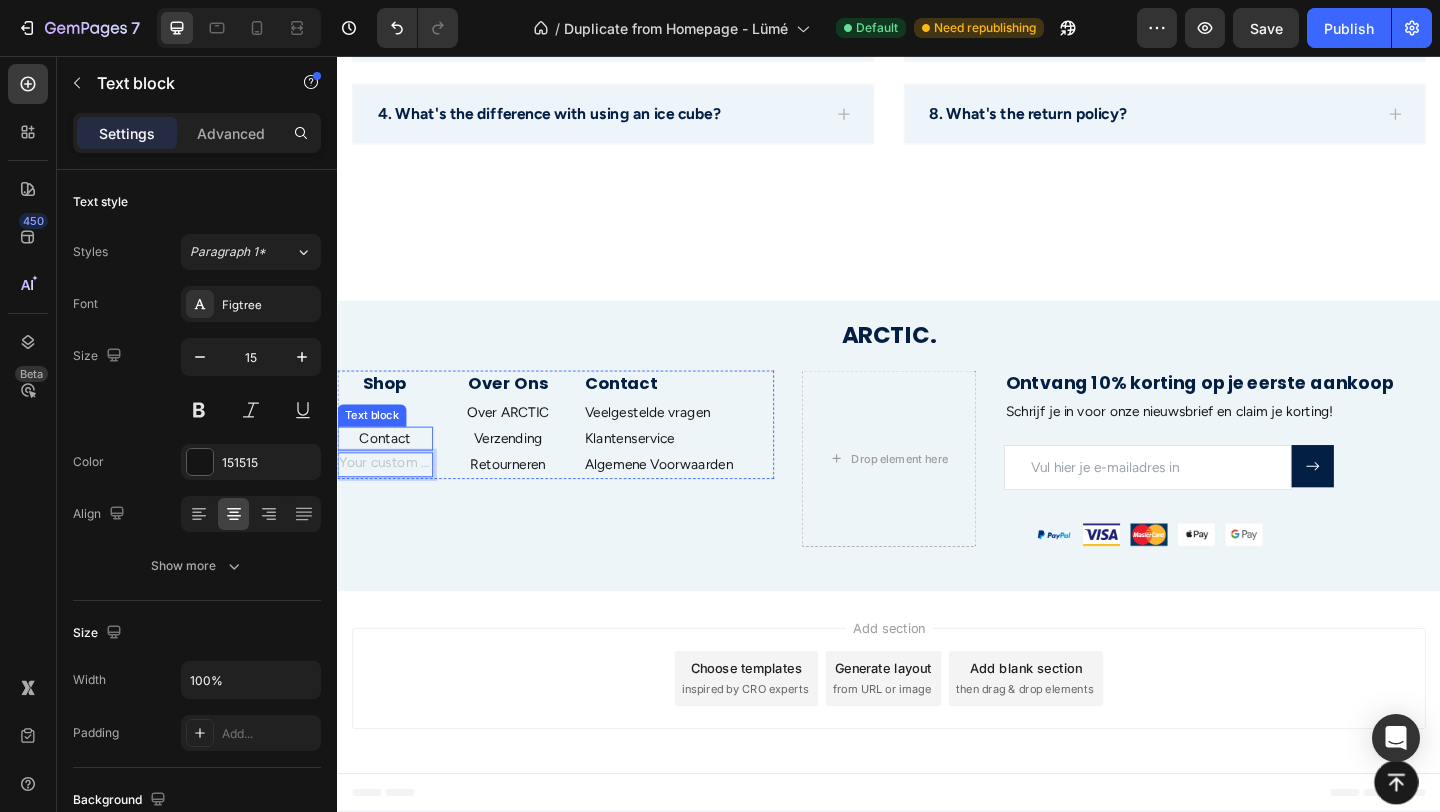 click on "Contact" at bounding box center (389, 472) 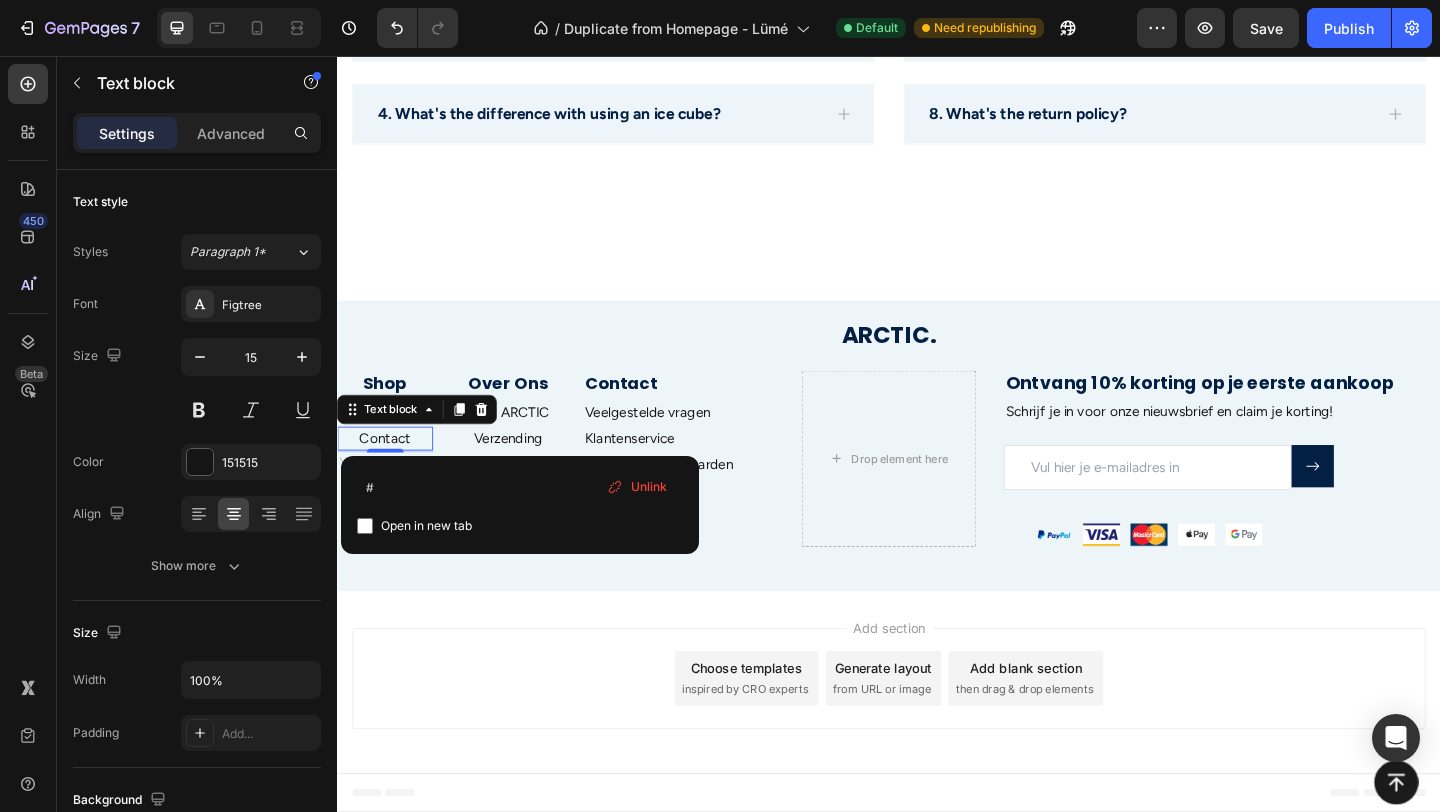click on "Unlink" at bounding box center (637, 487) 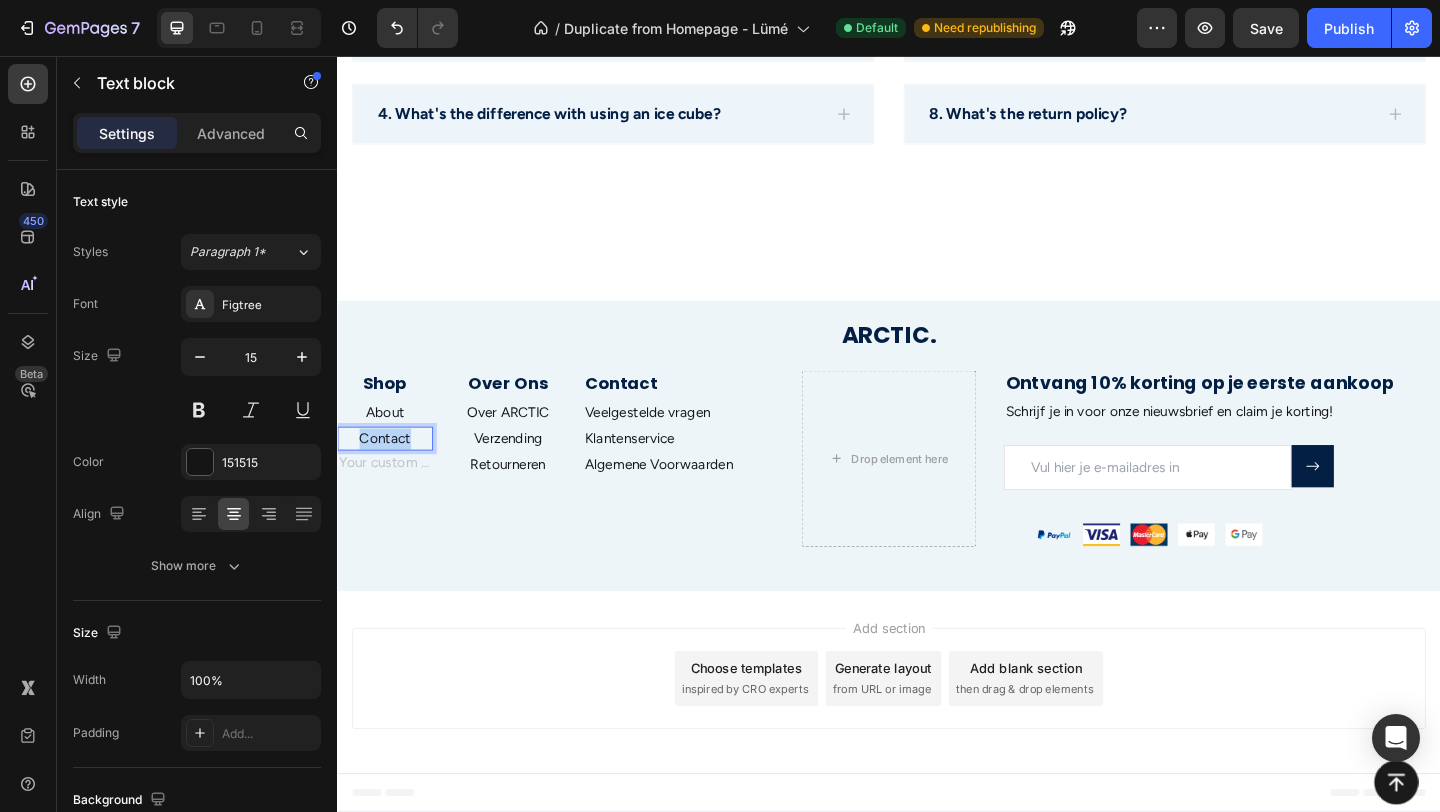 drag, startPoint x: 417, startPoint y: 471, endPoint x: 358, endPoint y: 470, distance: 59.008472 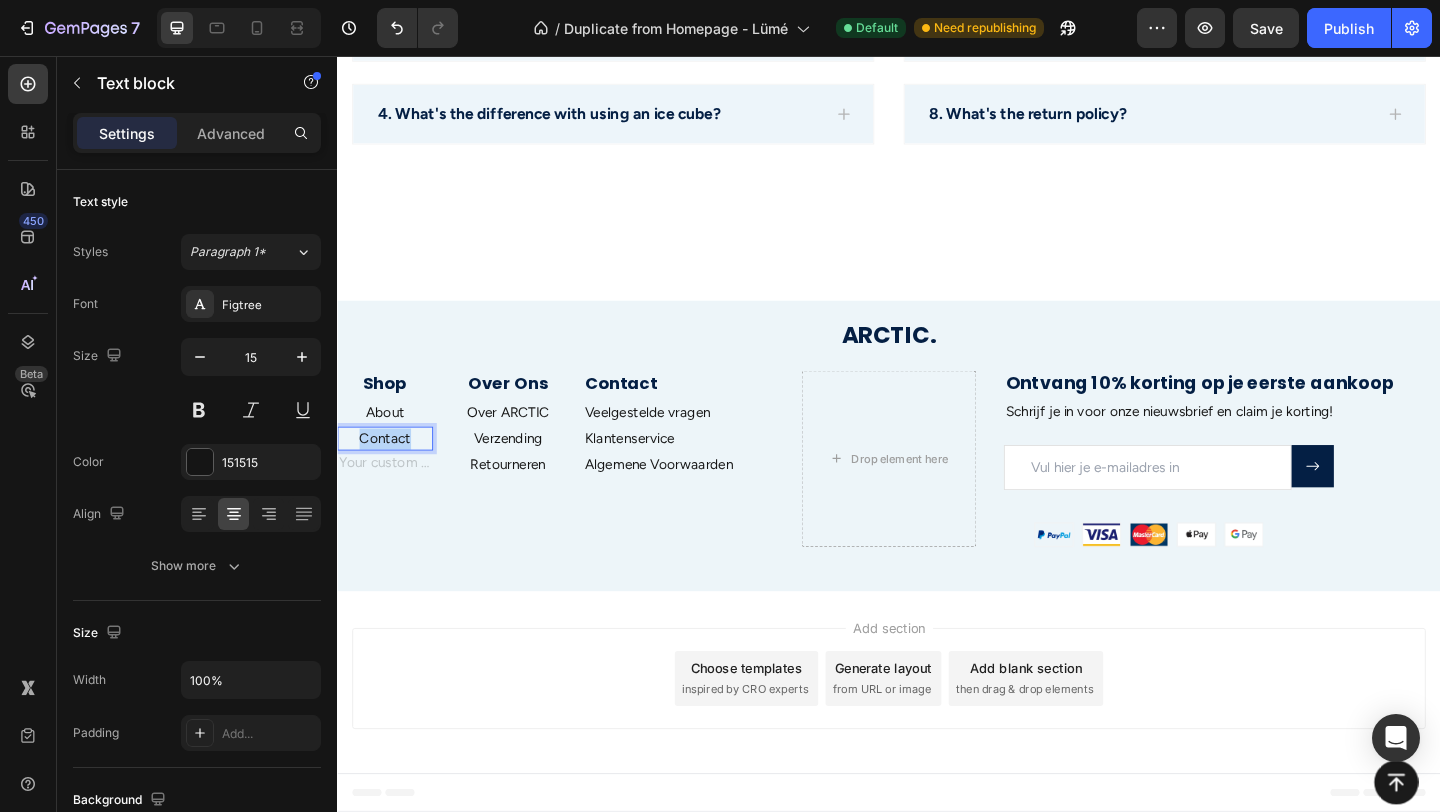 click on "Contact" at bounding box center (389, 472) 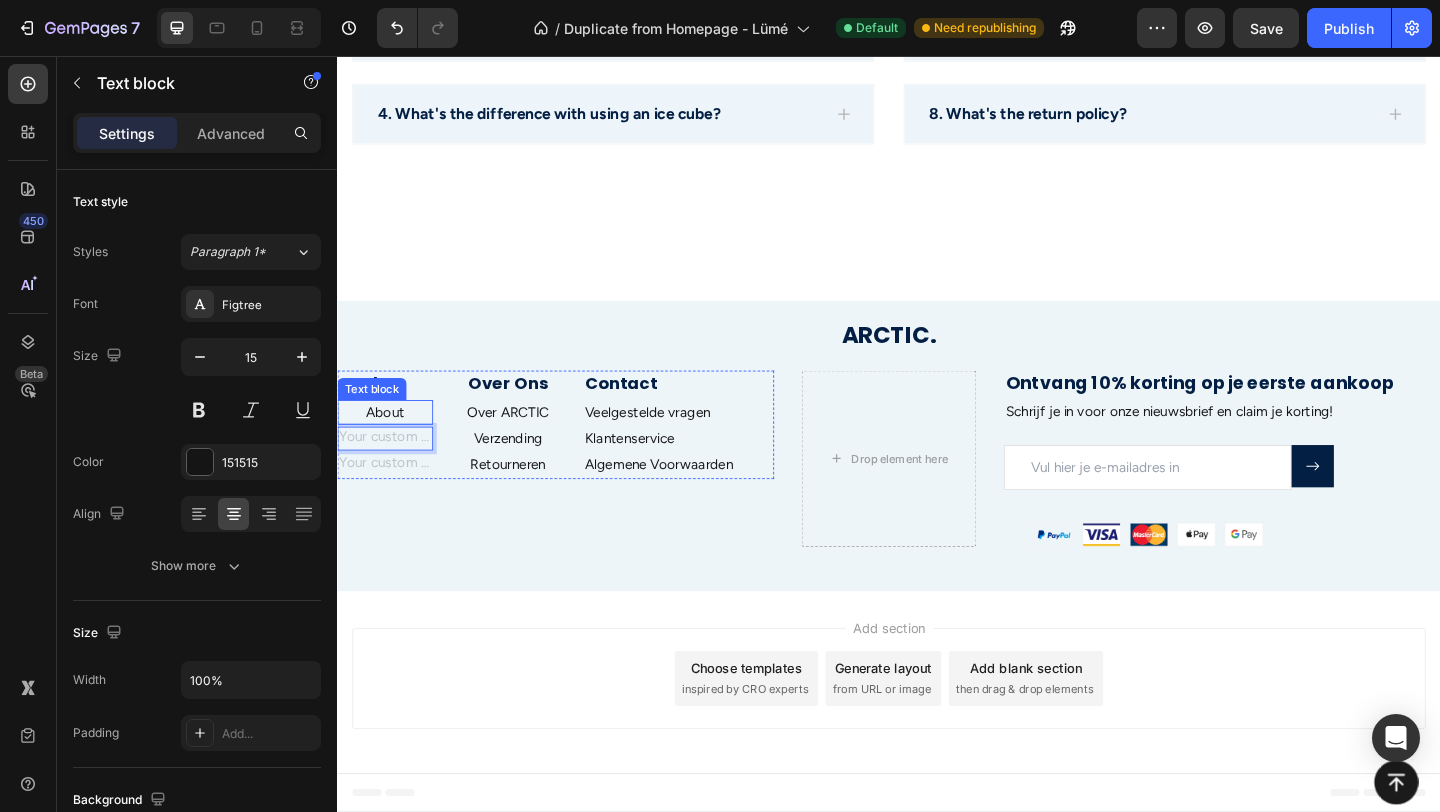 click on "About" at bounding box center (389, 443) 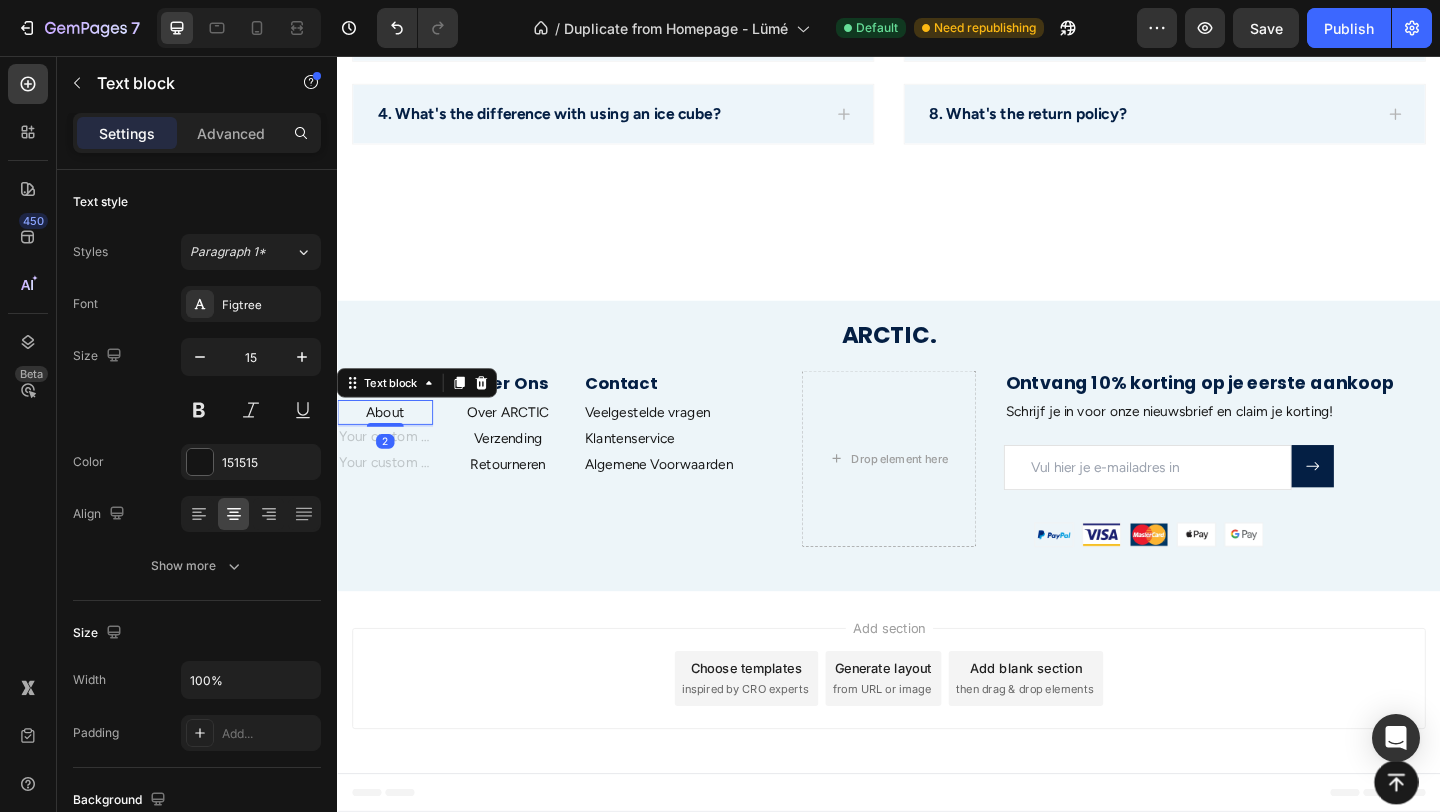 click on "About" at bounding box center [389, 443] 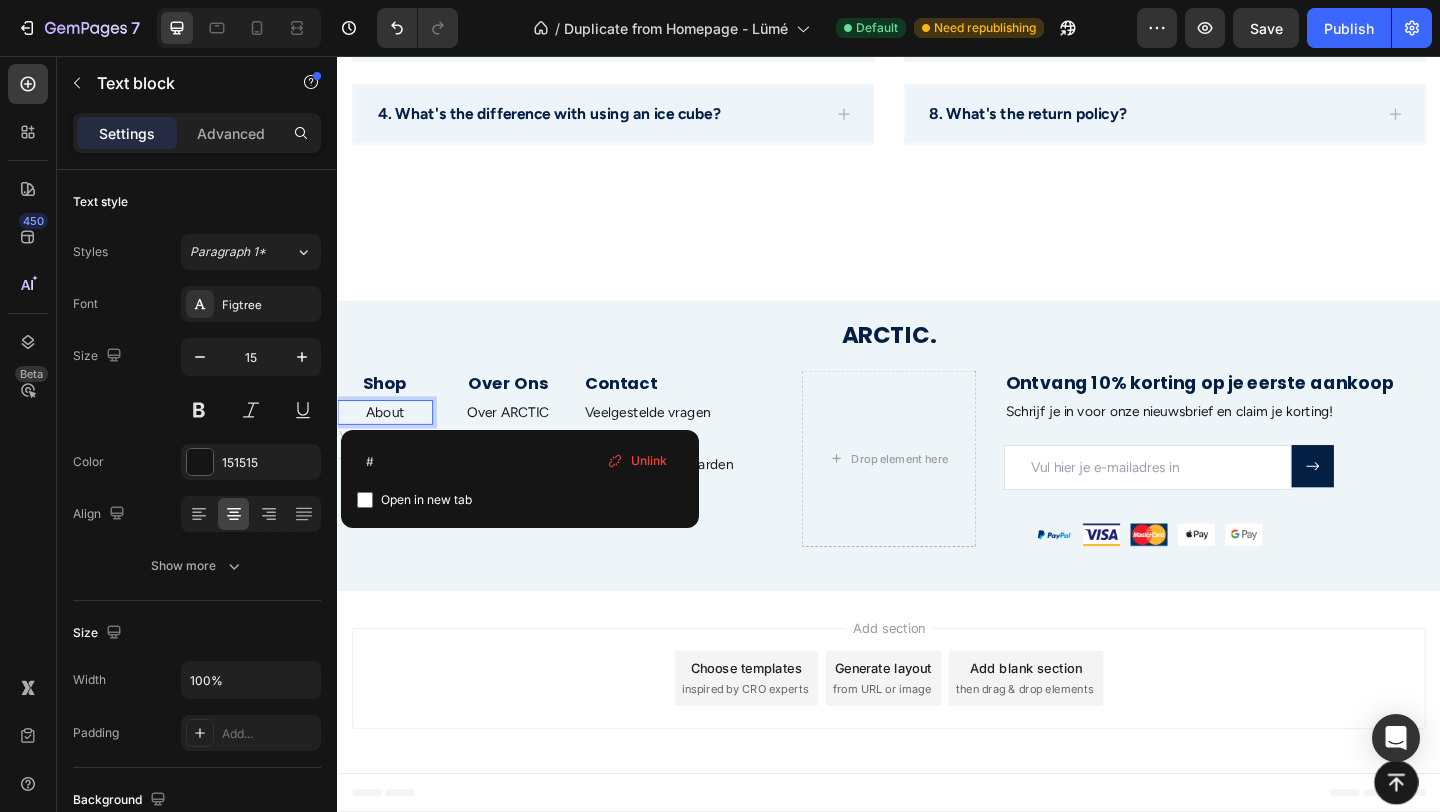 click on "Unlink" at bounding box center (649, 461) 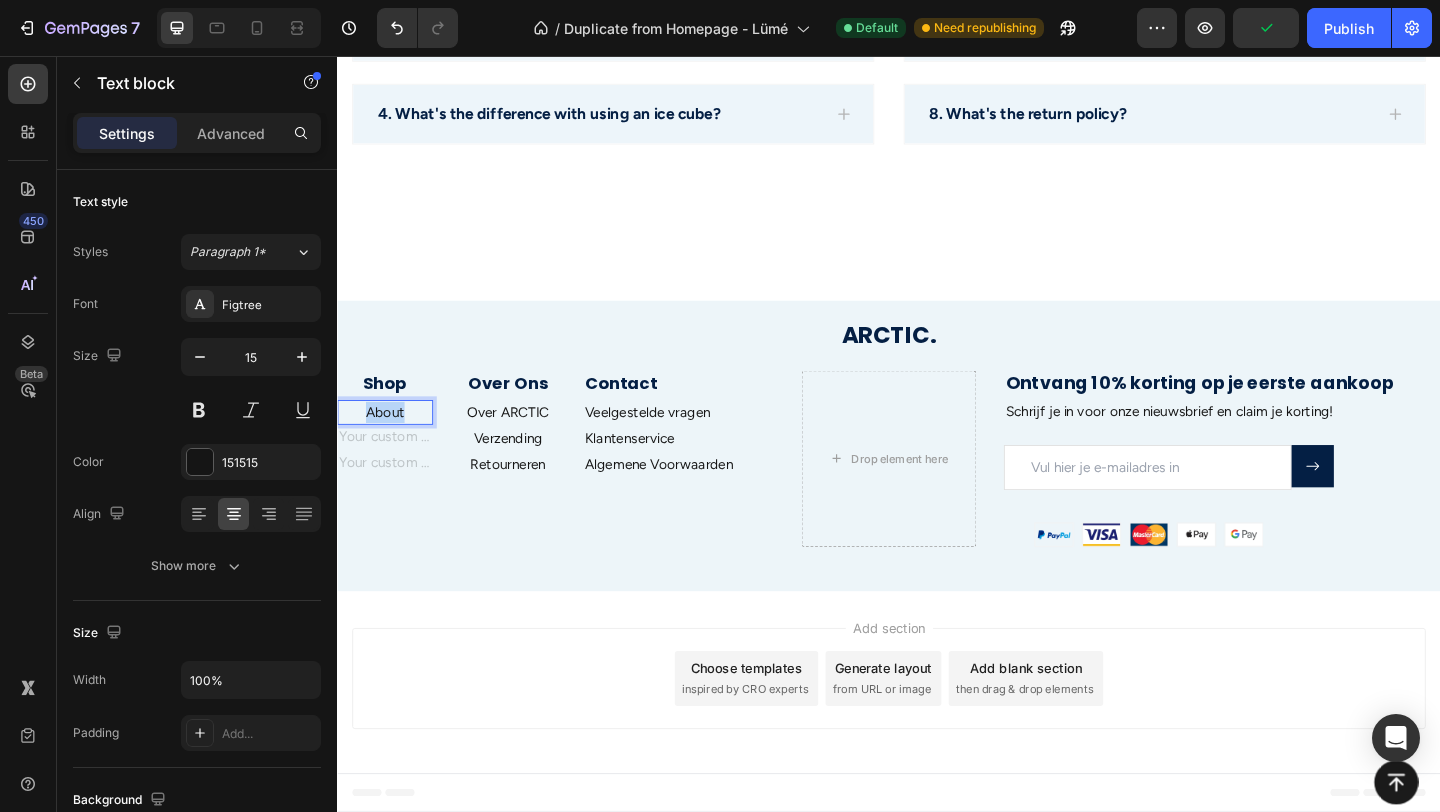 drag, startPoint x: 427, startPoint y: 453, endPoint x: 368, endPoint y: 441, distance: 60.207973 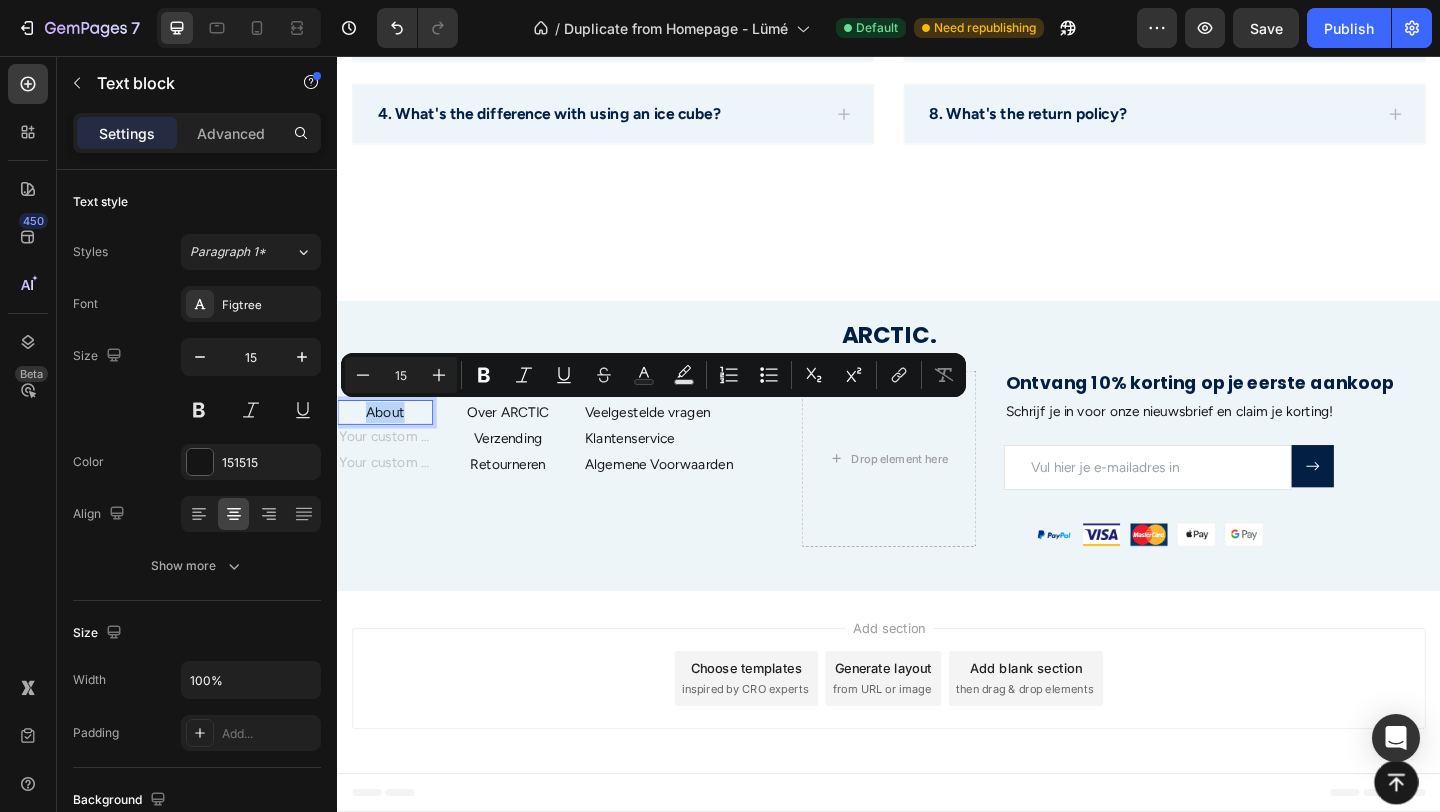 click on "About" at bounding box center (389, 443) 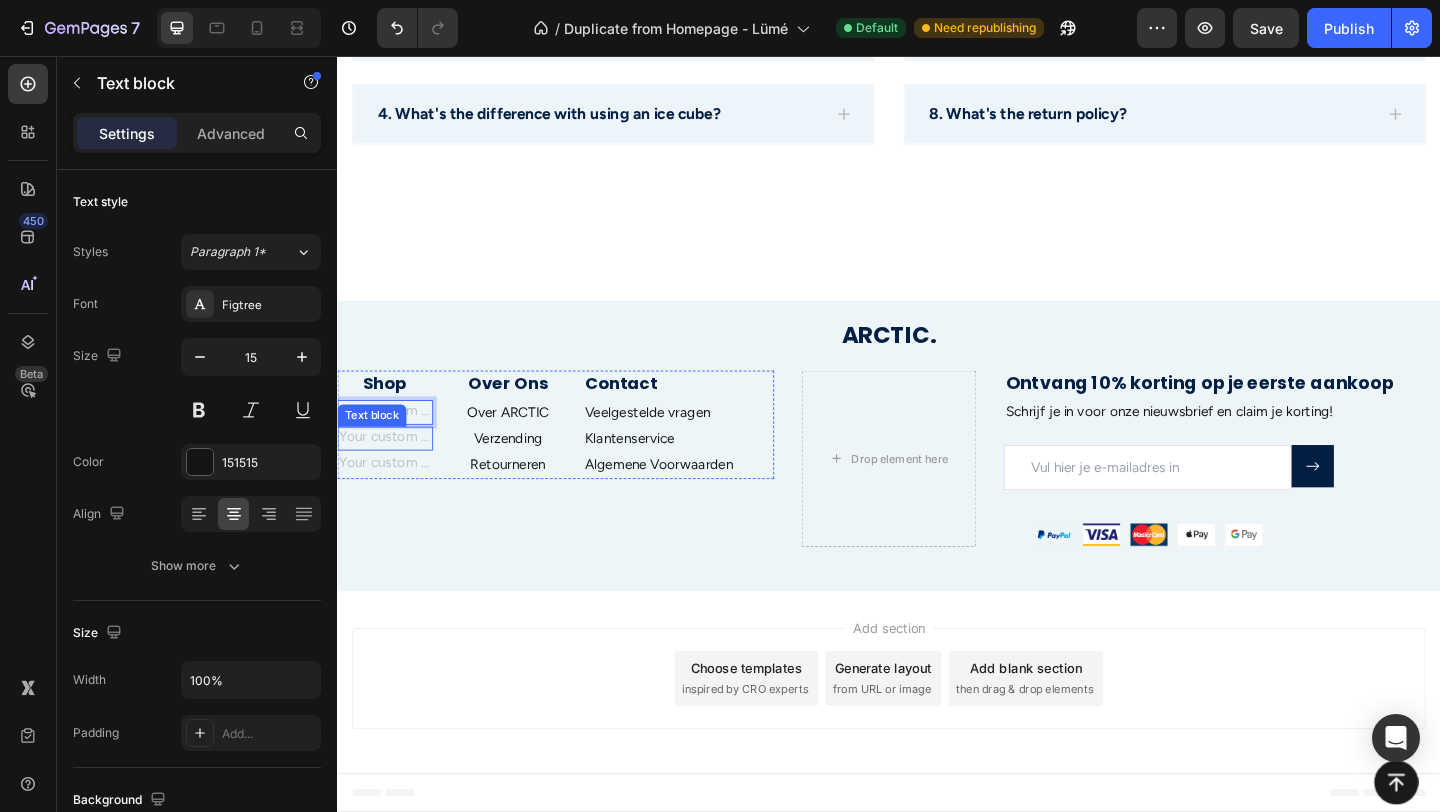 click at bounding box center (389, 472) 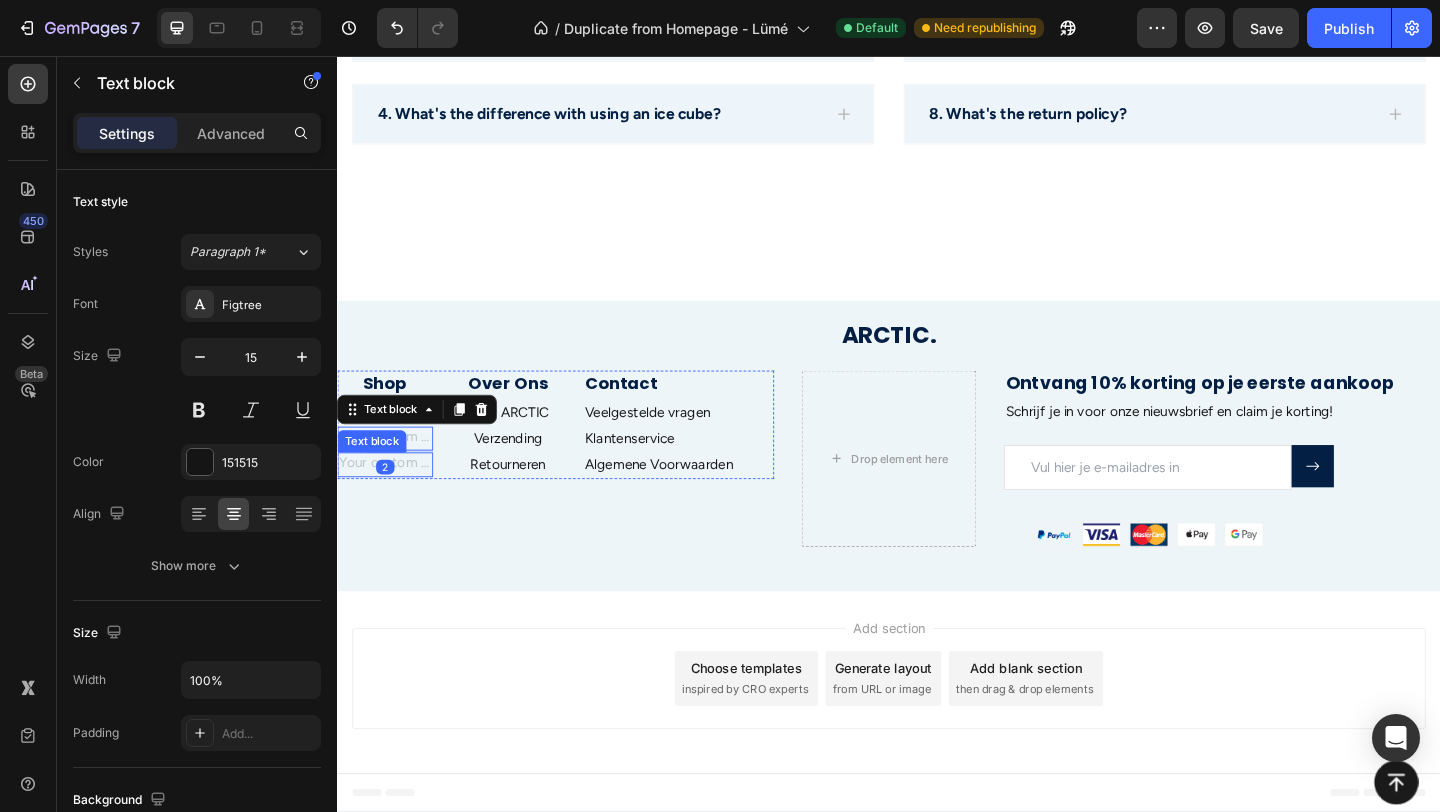 click on "Shop Heading Text block Text block   2 Text block" at bounding box center (389, 457) 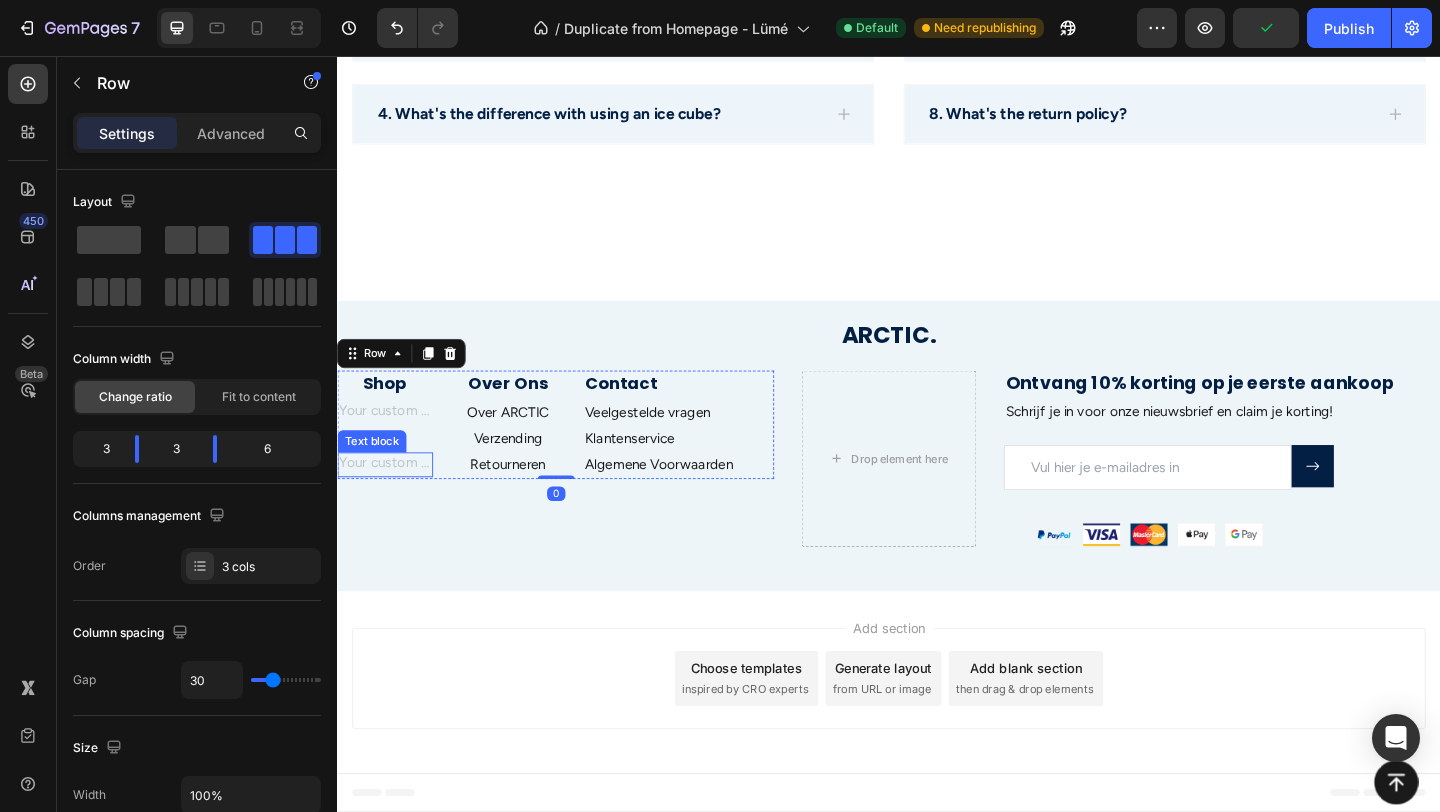 click on "Text block" at bounding box center [374, 475] 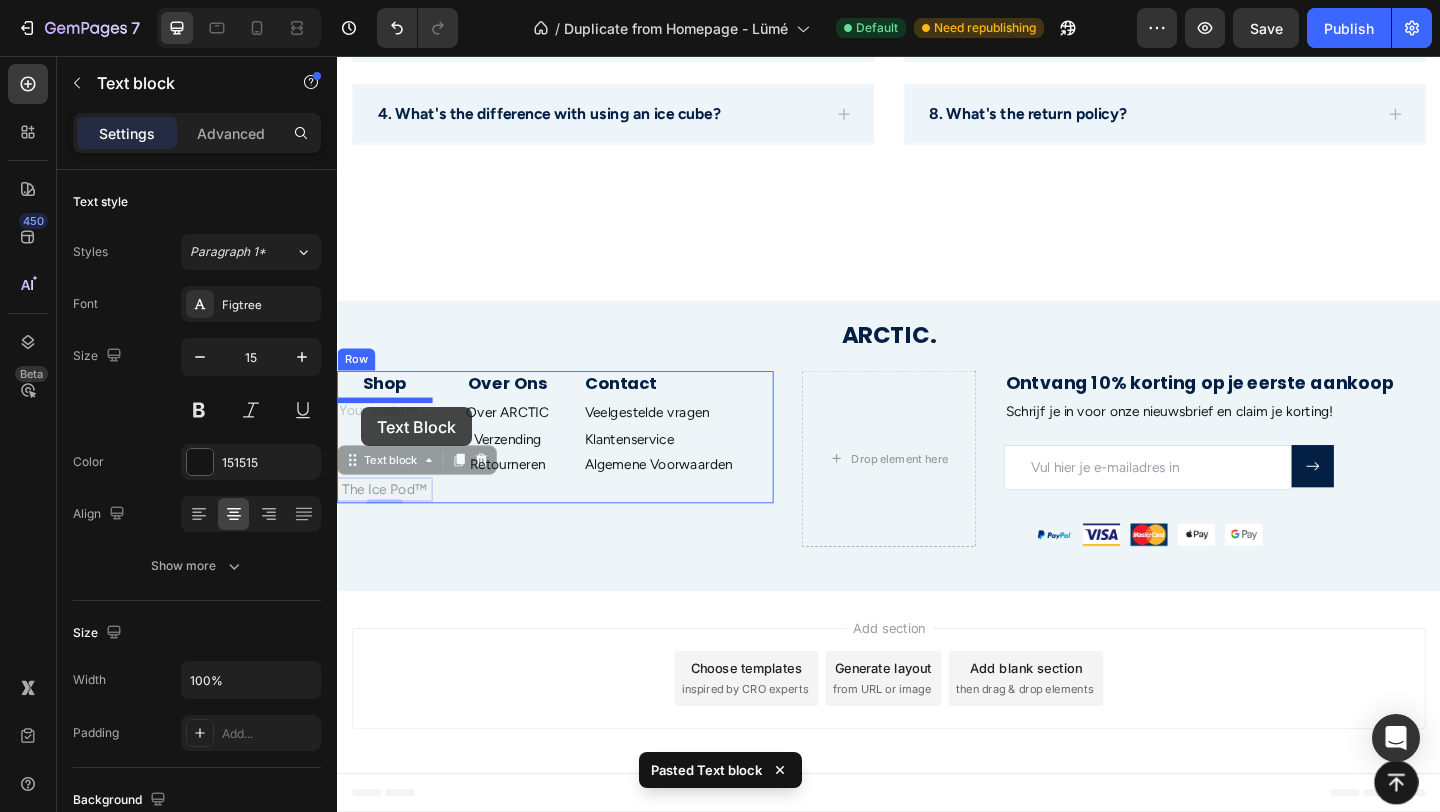 drag, startPoint x: 356, startPoint y: 499, endPoint x: 363, endPoint y: 438, distance: 61.400326 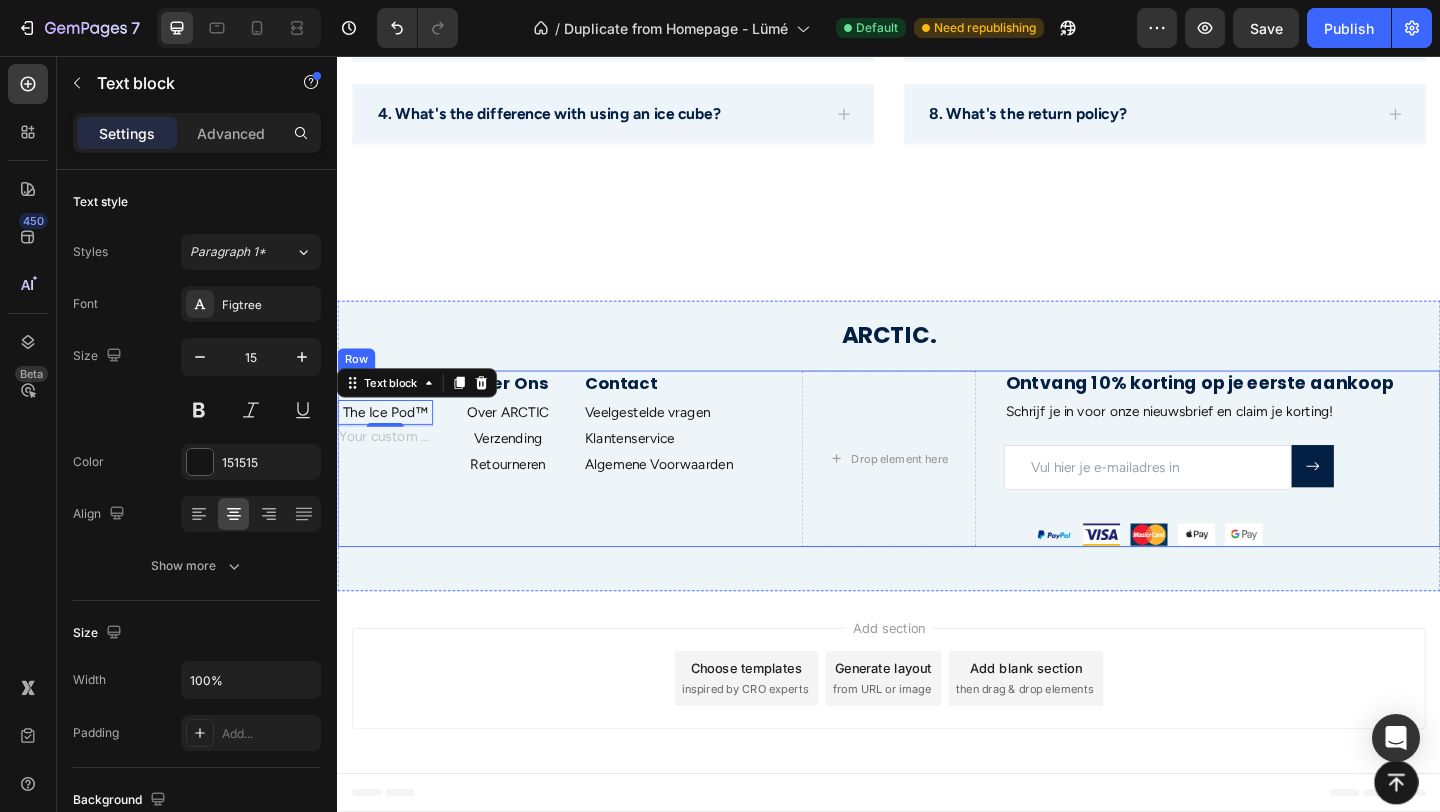 click on "Shop Heading The Ice Pod™ Text block   2 Text block Text block Text block Over Ons Heading Over ARCTIC Text block Verzending Text block Retourneren Text block Contact Heading Veelgestelde vragen Text block Klantenservice Text block Algemene Voorwaarden Text block Row" at bounding box center (574, 494) 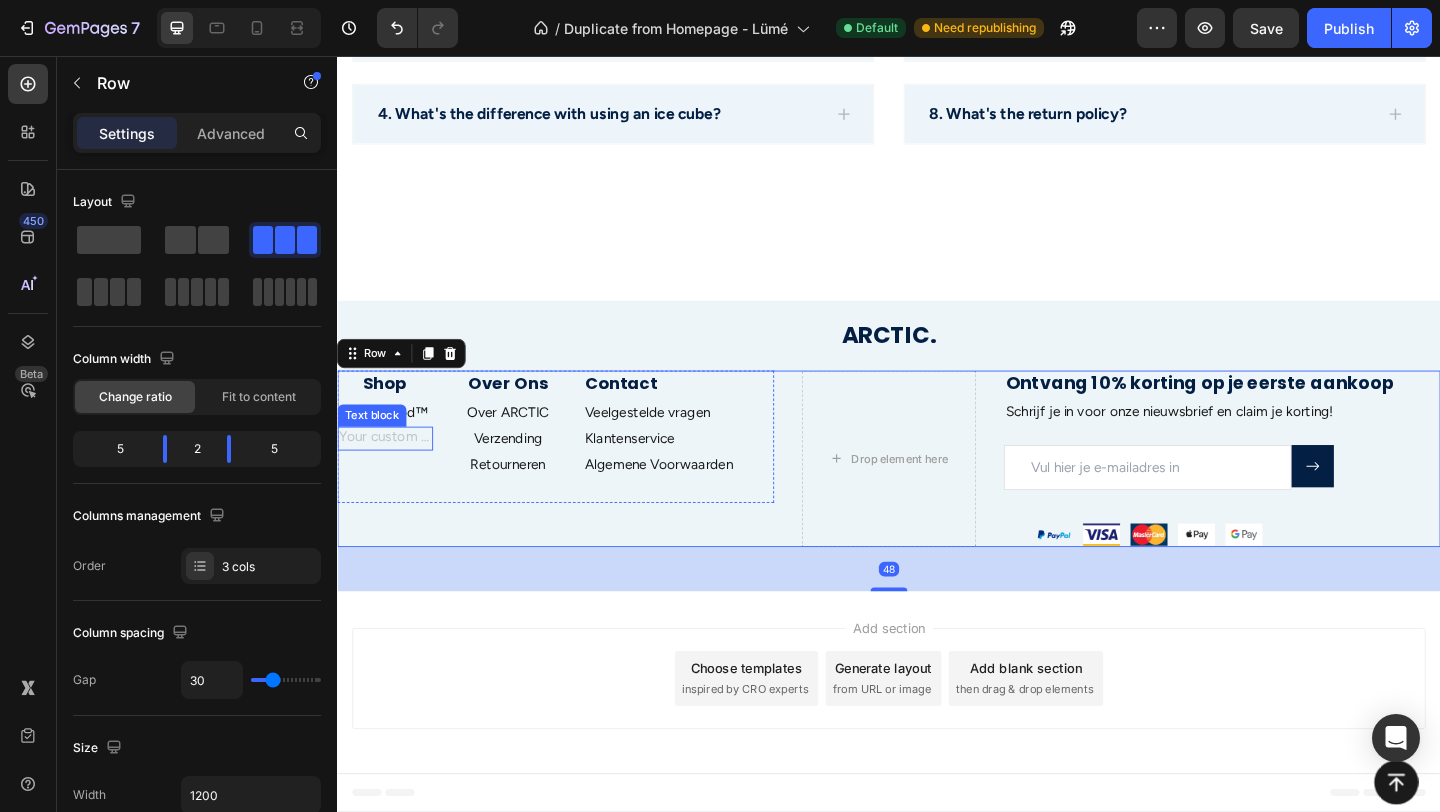 click at bounding box center (389, 472) 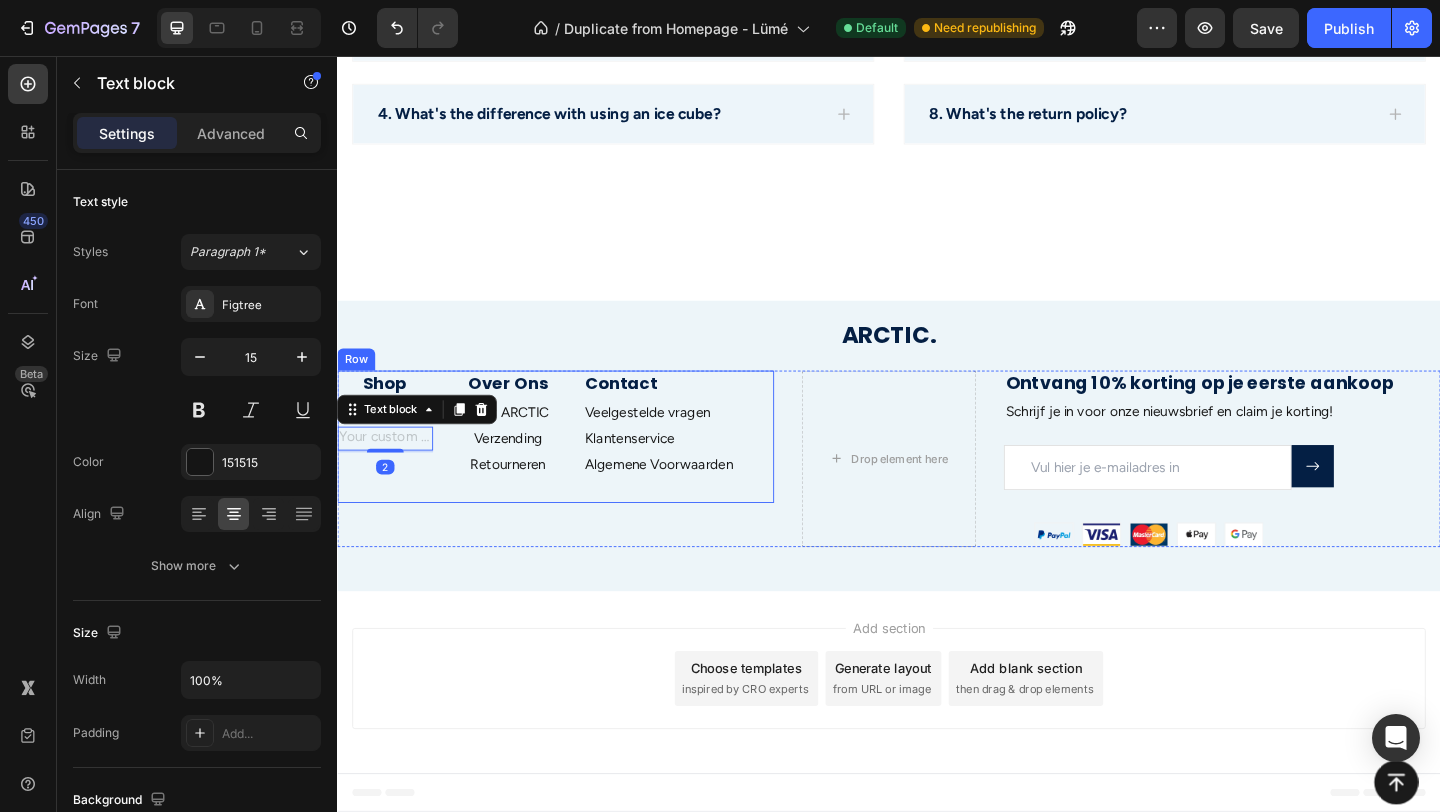 click on "Shop Heading The Ice Pod™ Text block Text block   2 Text block Text block Over Ons Heading Over ARCTIC Text block Verzending Text block Retourneren Text block Contact Heading Veelgestelde vragen Text block Klantenservice Text block Algemene Voorwaarden Text block Row" at bounding box center [574, 470] 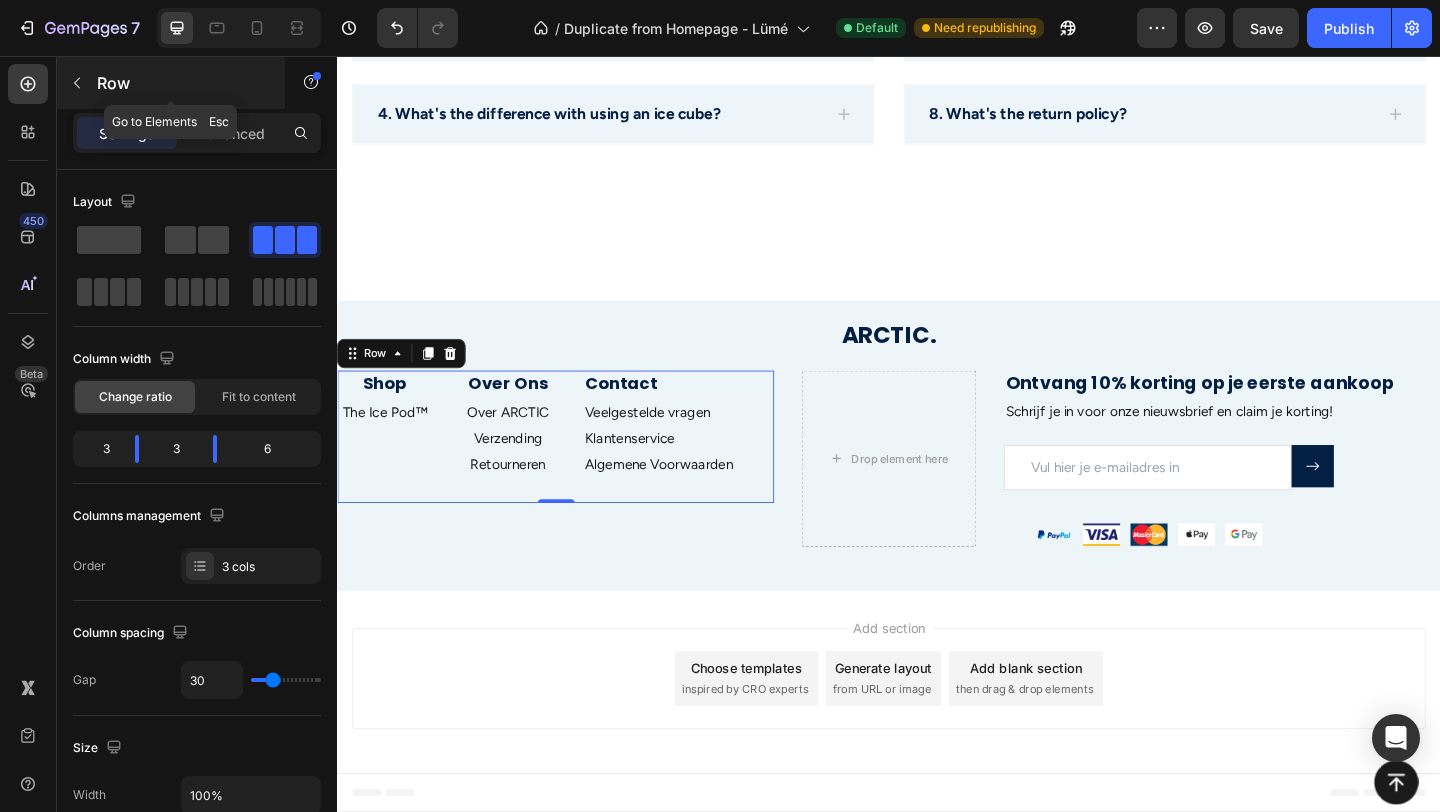 click at bounding box center (77, 83) 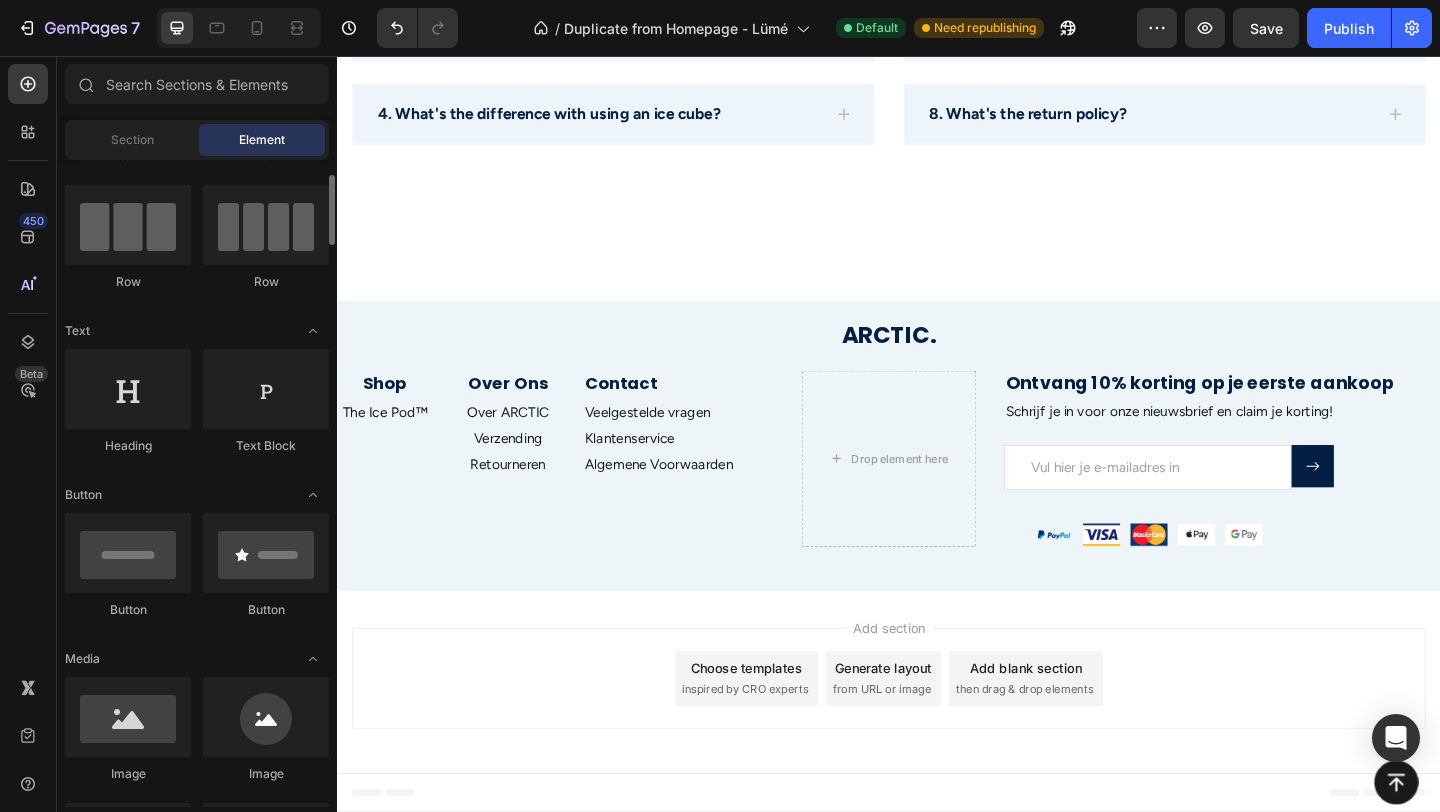 scroll, scrollTop: 143, scrollLeft: 0, axis: vertical 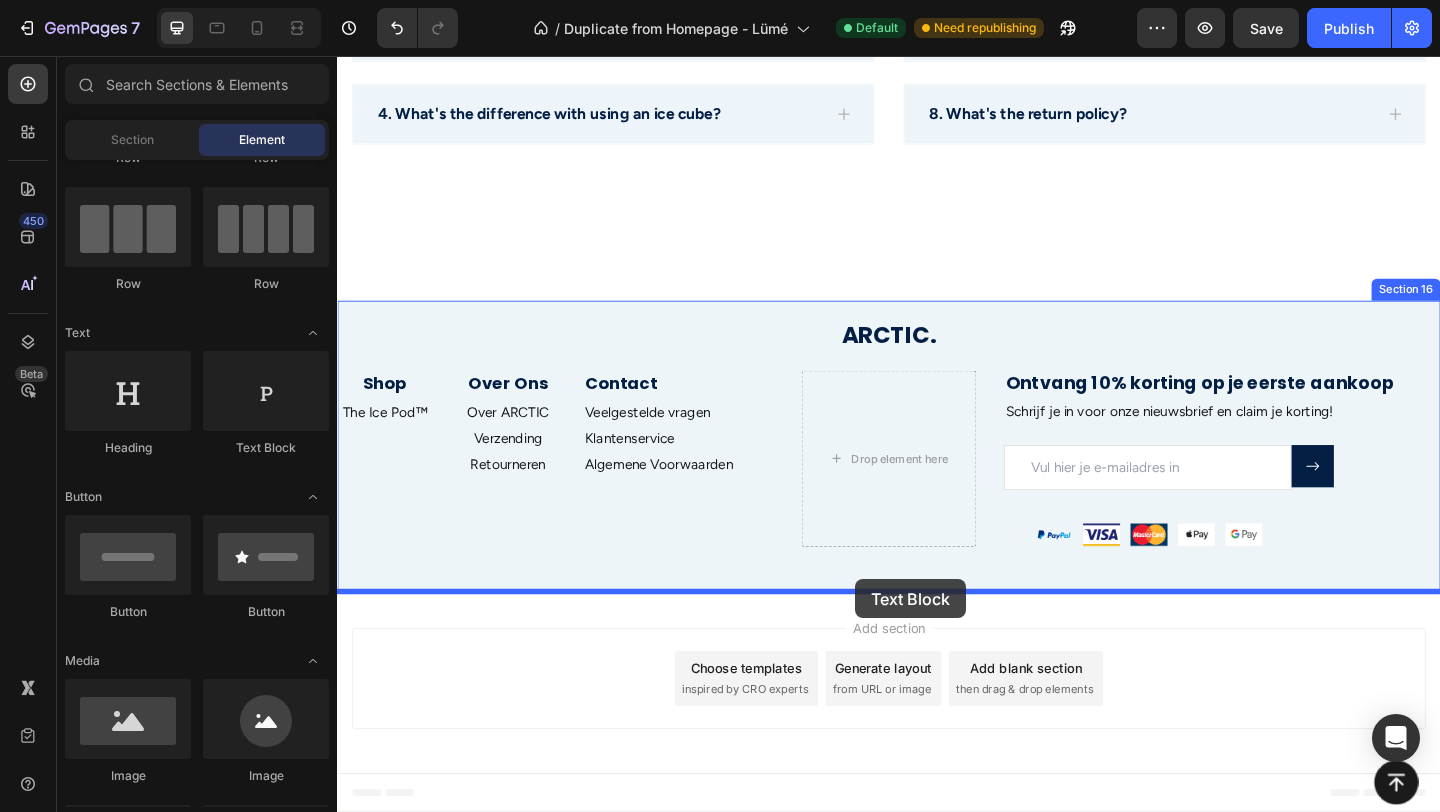 drag, startPoint x: 564, startPoint y: 473, endPoint x: 901, endPoint y: 624, distance: 369.28308 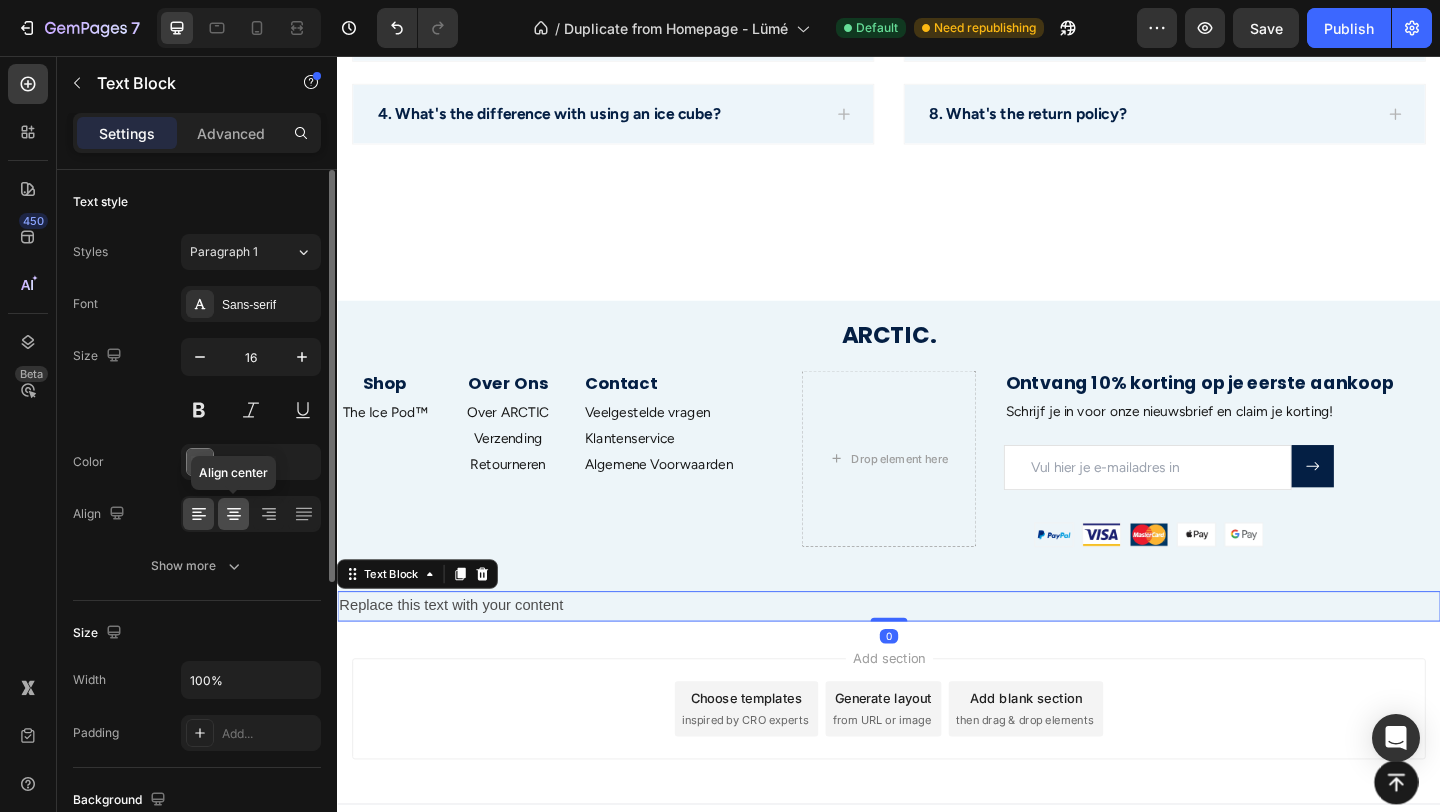 click 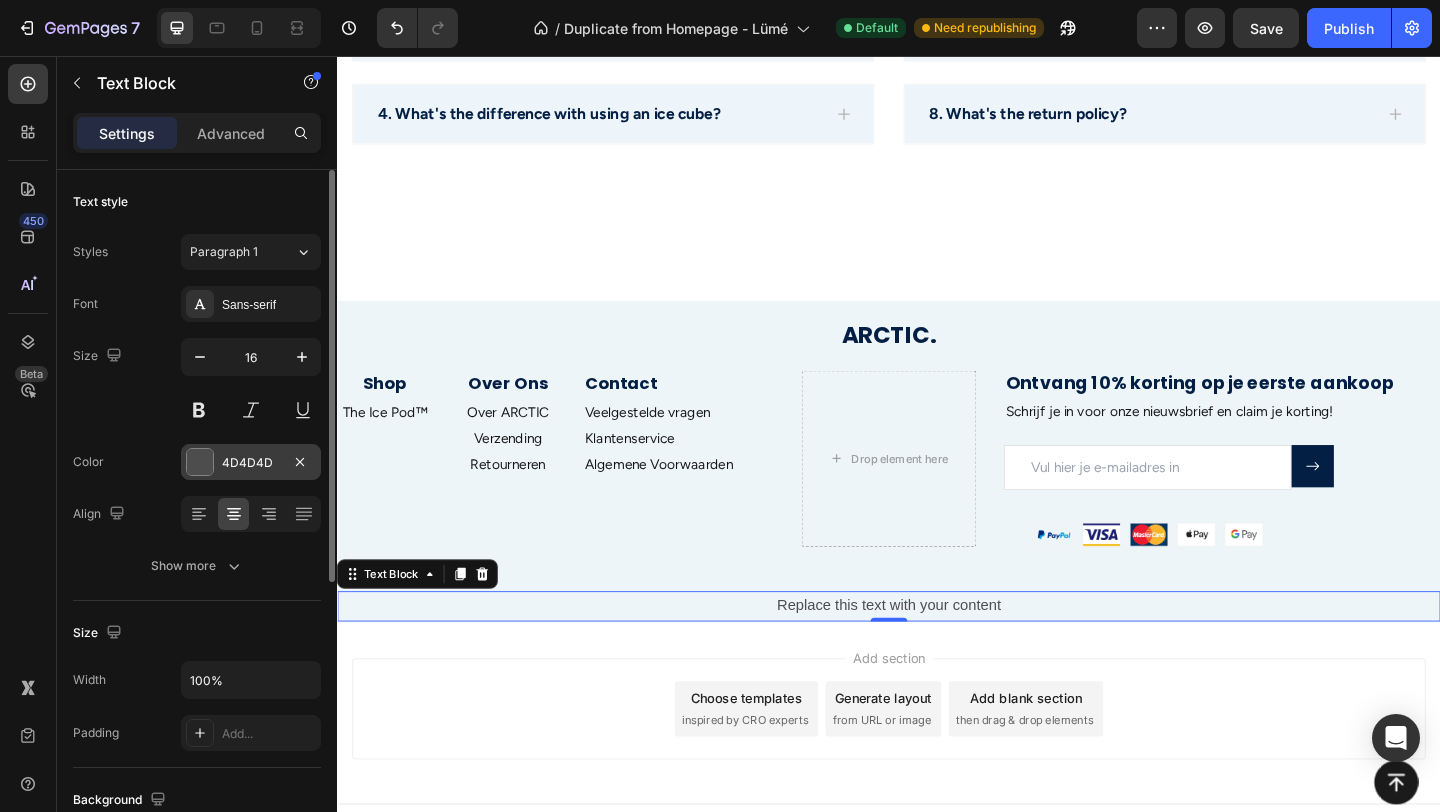 click at bounding box center (200, 462) 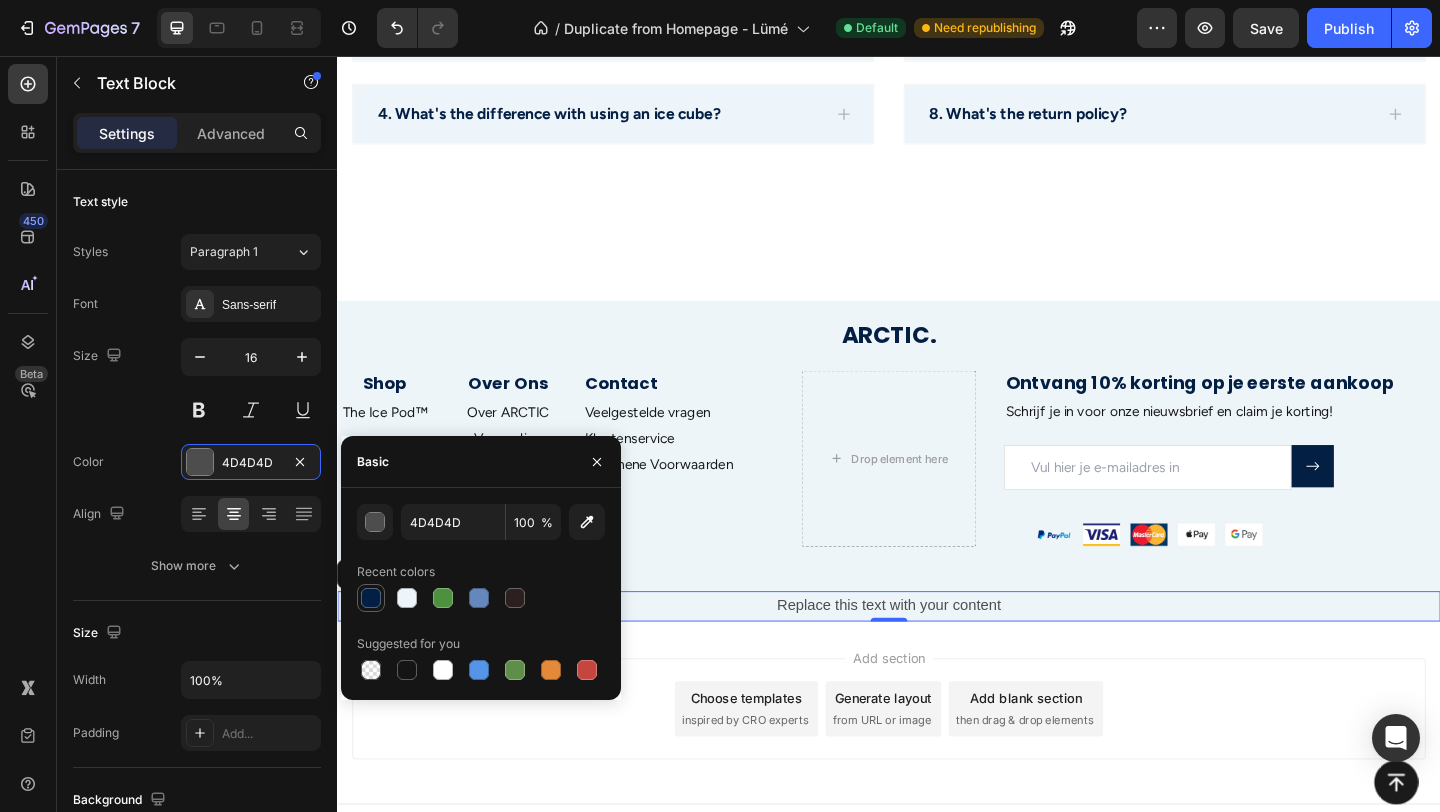click at bounding box center (371, 598) 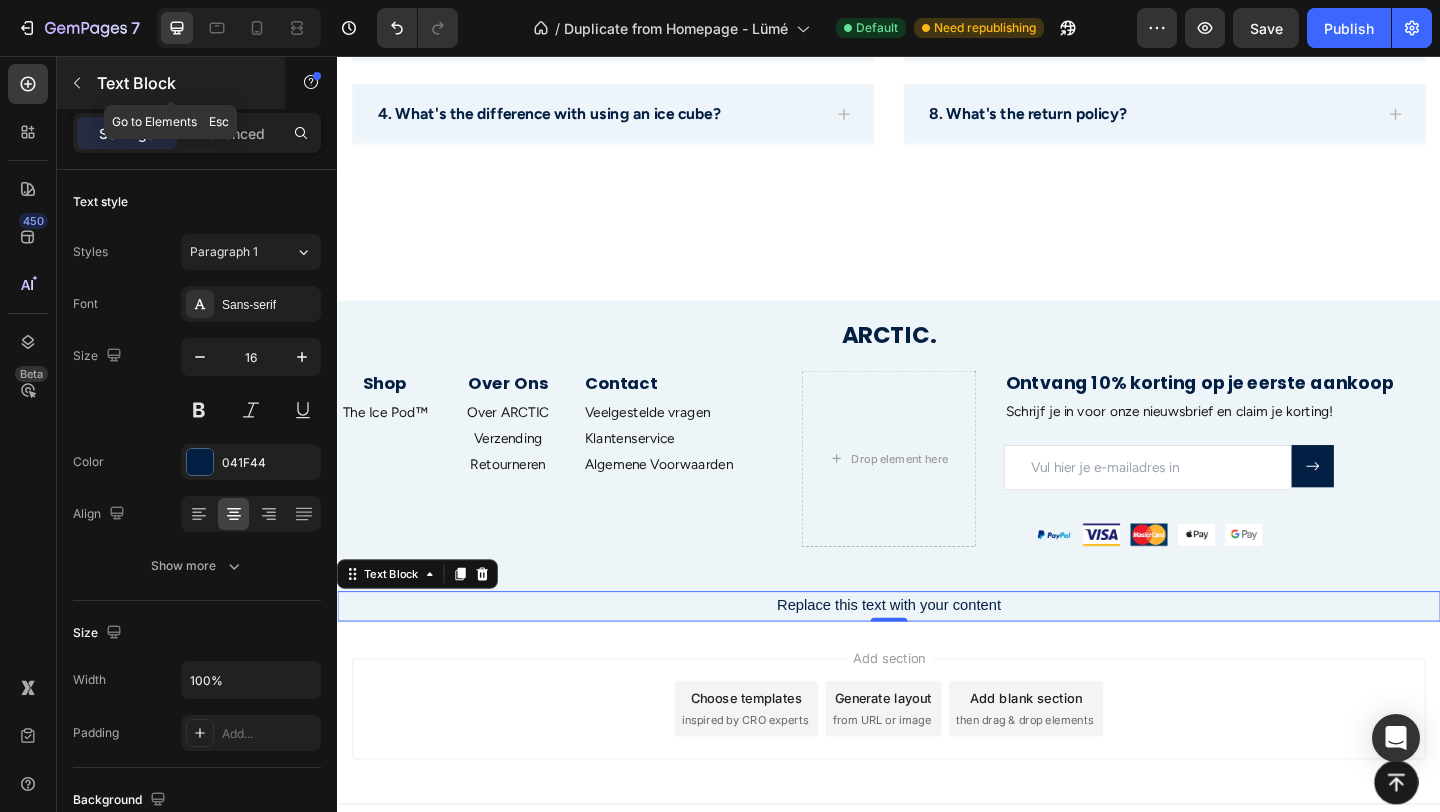 click 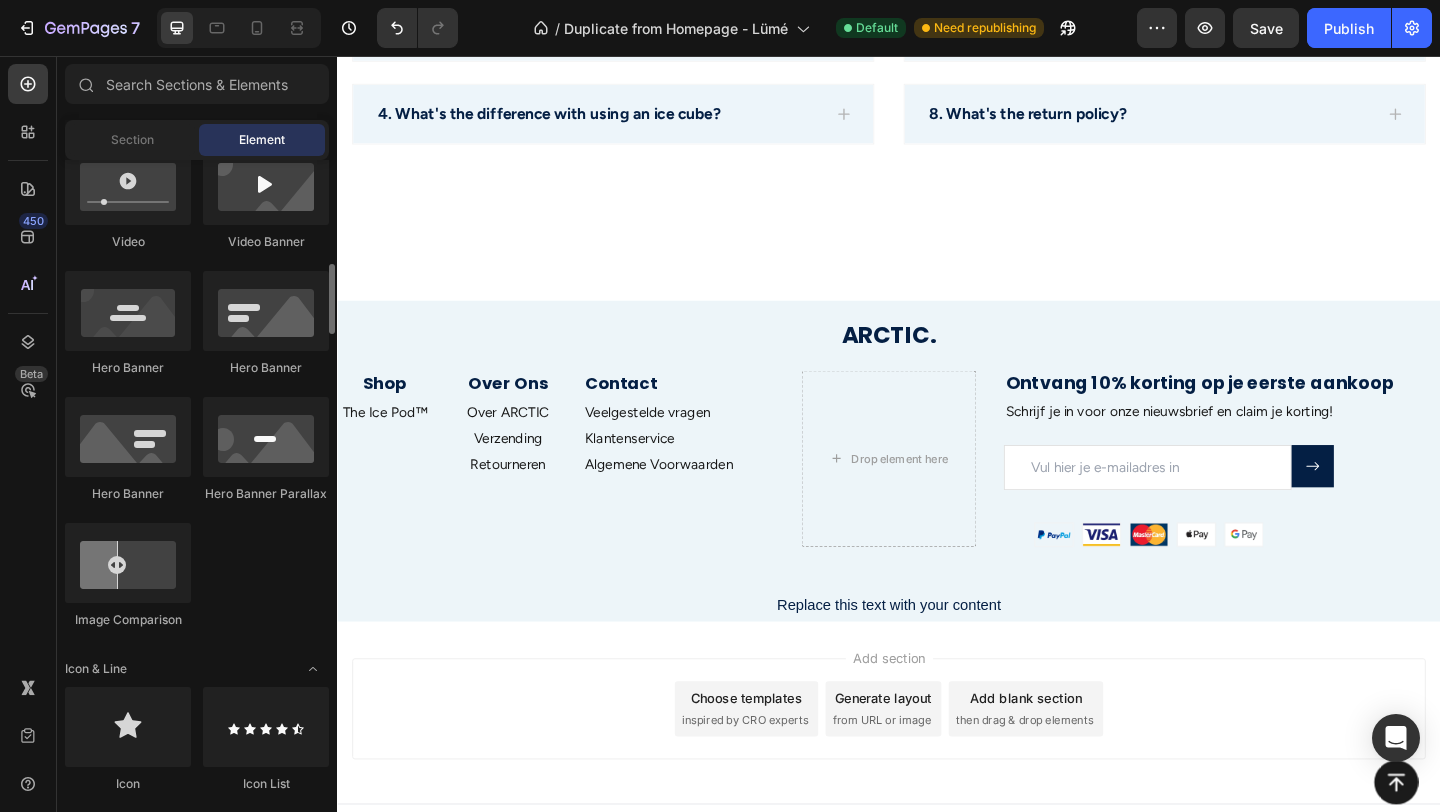 scroll, scrollTop: 798, scrollLeft: 0, axis: vertical 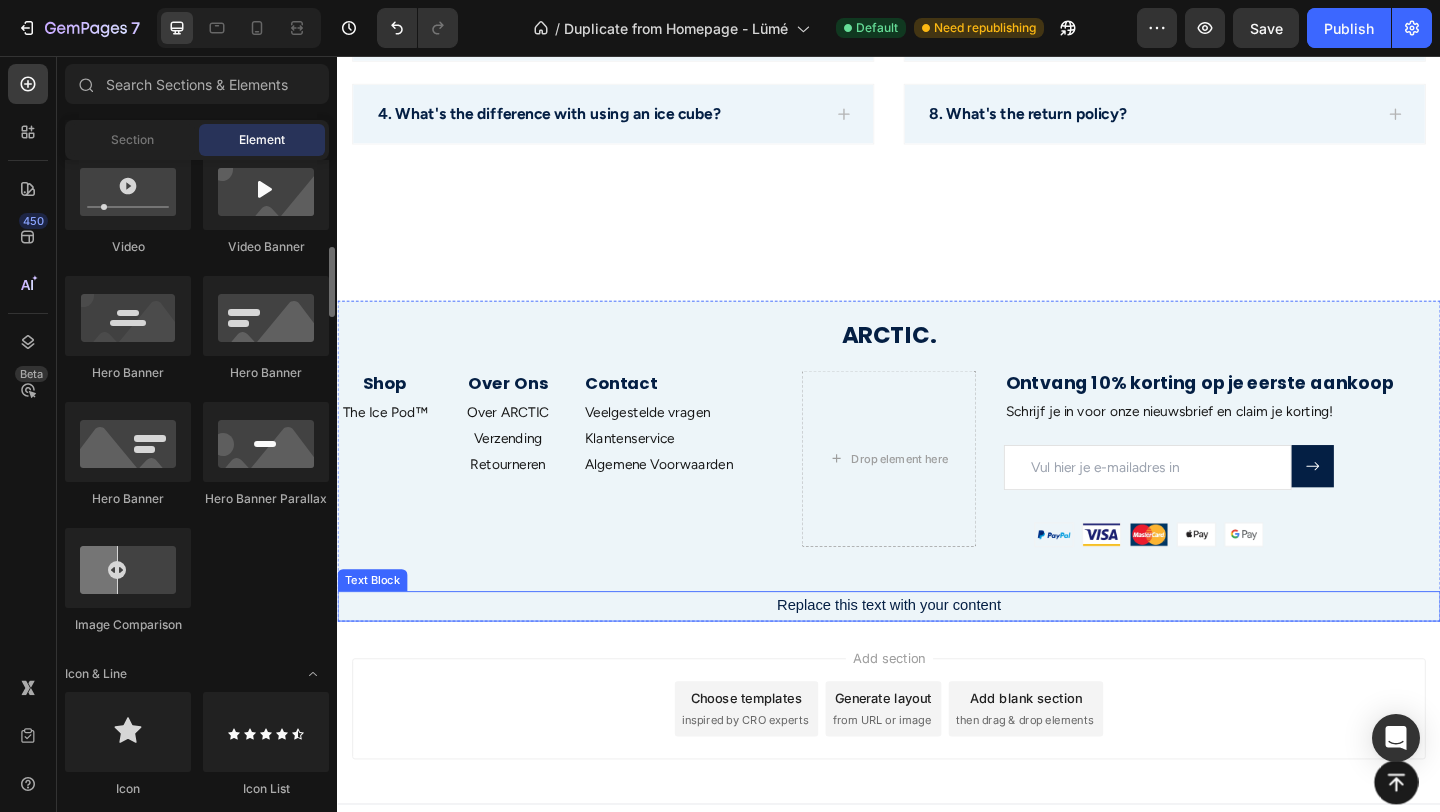 click on "Replace this text with your content" at bounding box center [937, 654] 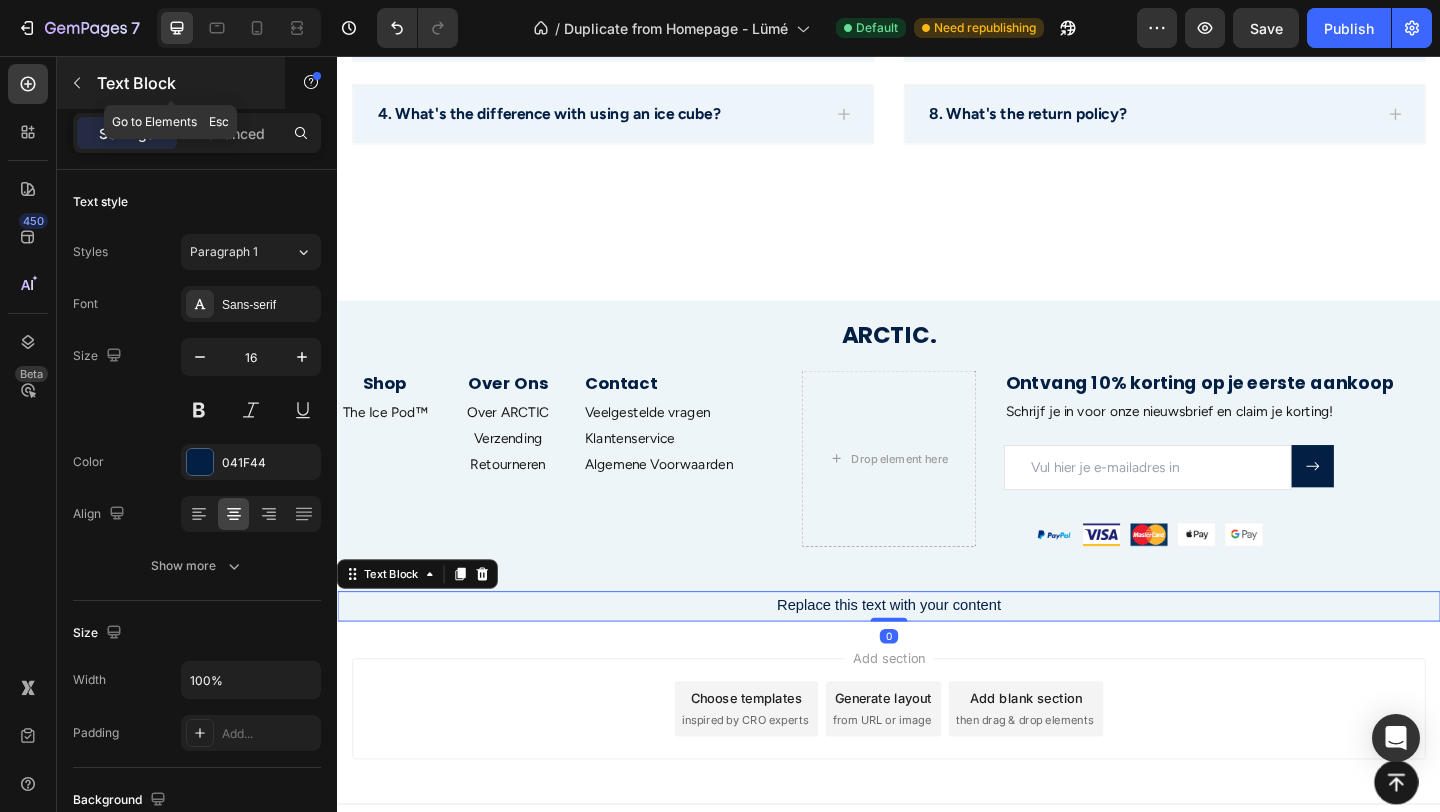 click 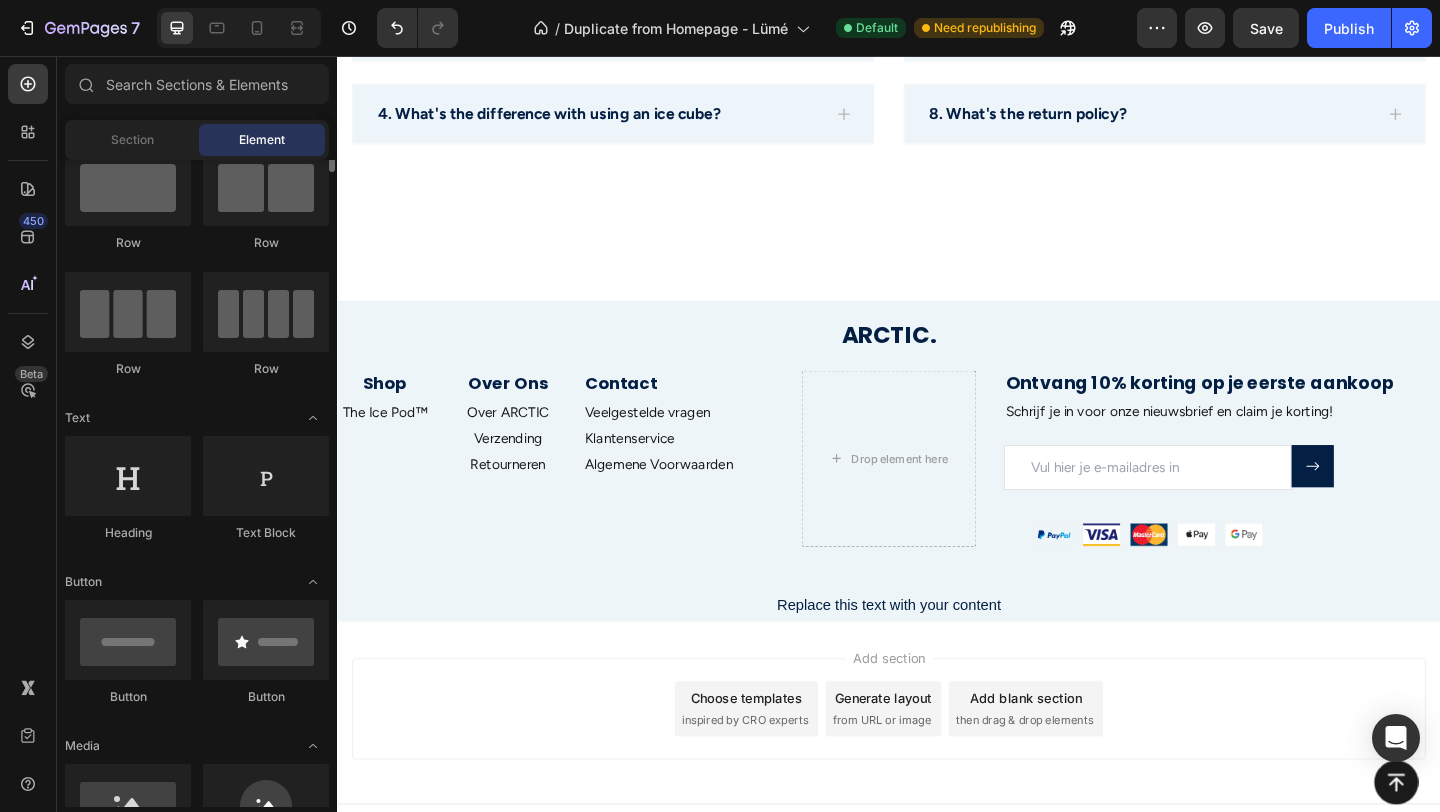 scroll, scrollTop: 0, scrollLeft: 0, axis: both 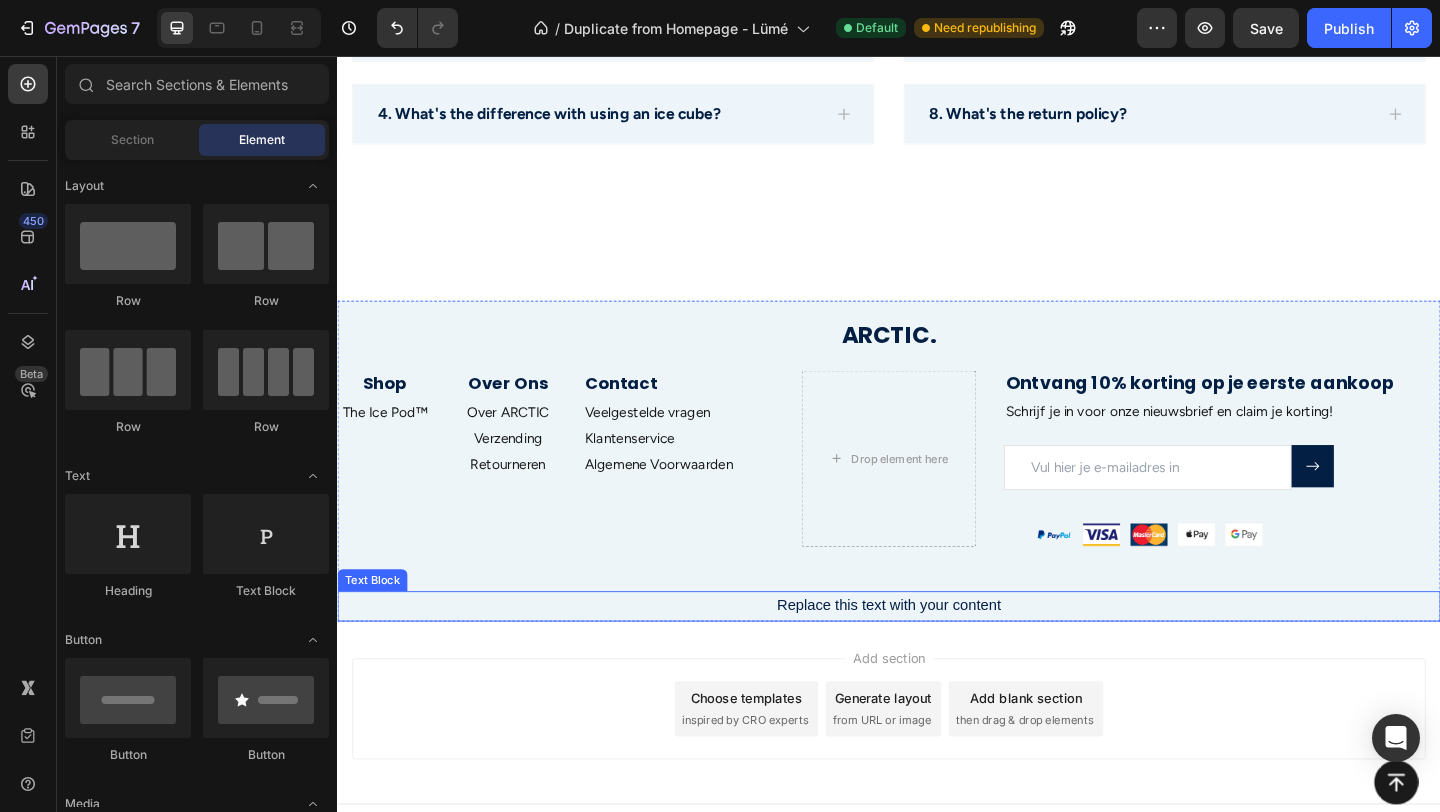 click on "Replace this text with your content" at bounding box center (937, 654) 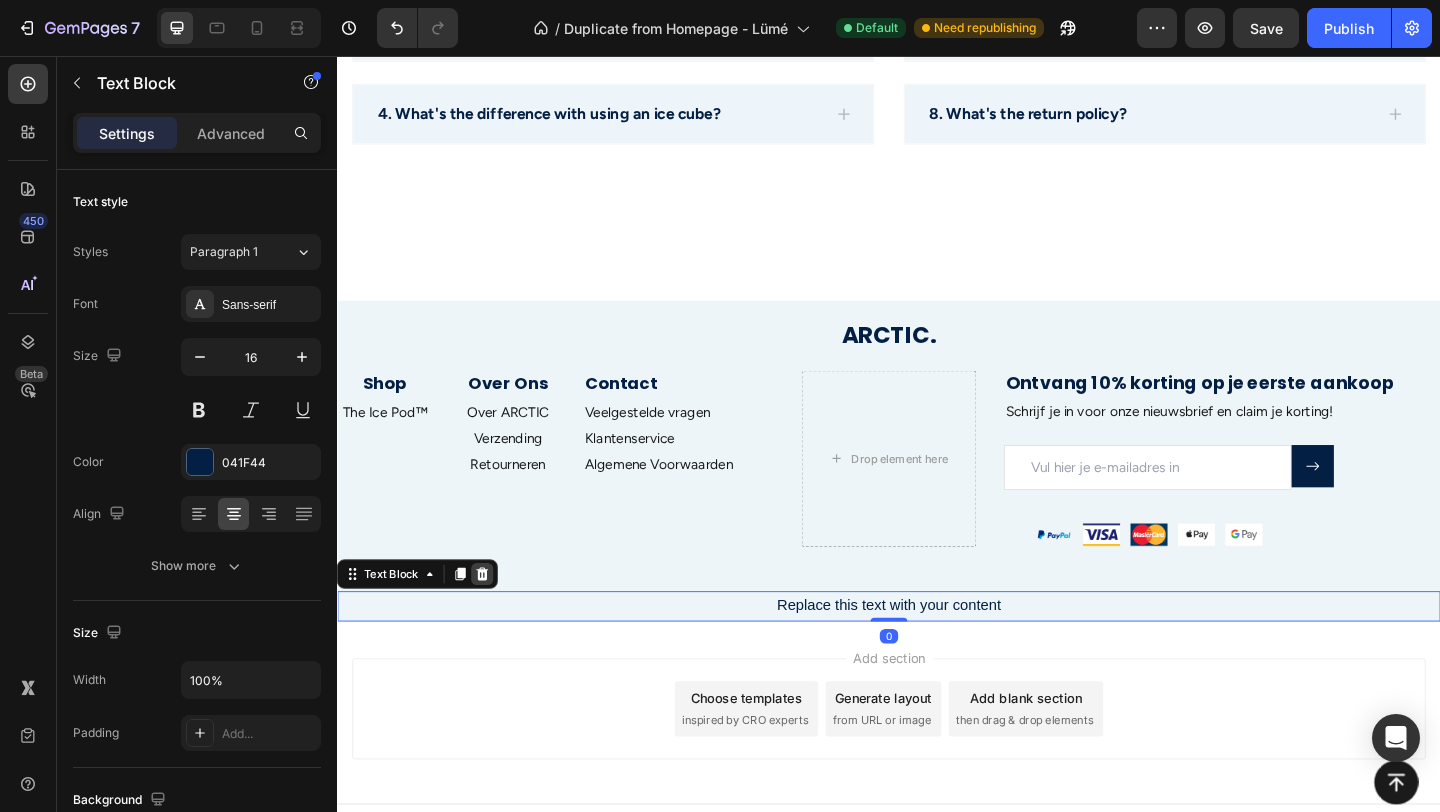 click at bounding box center [495, 619] 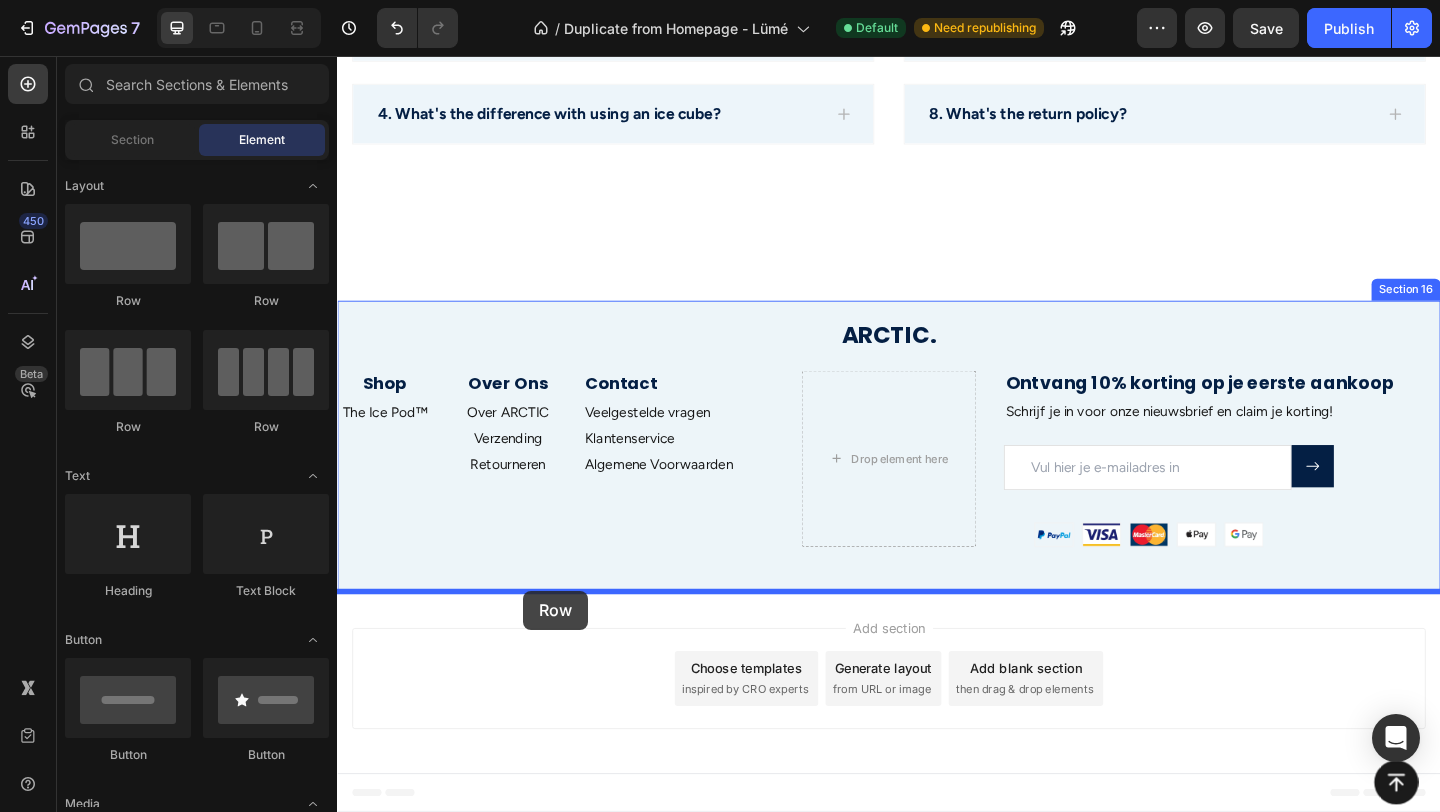 drag, startPoint x: 591, startPoint y: 312, endPoint x: 539, endPoint y: 638, distance: 330.1212 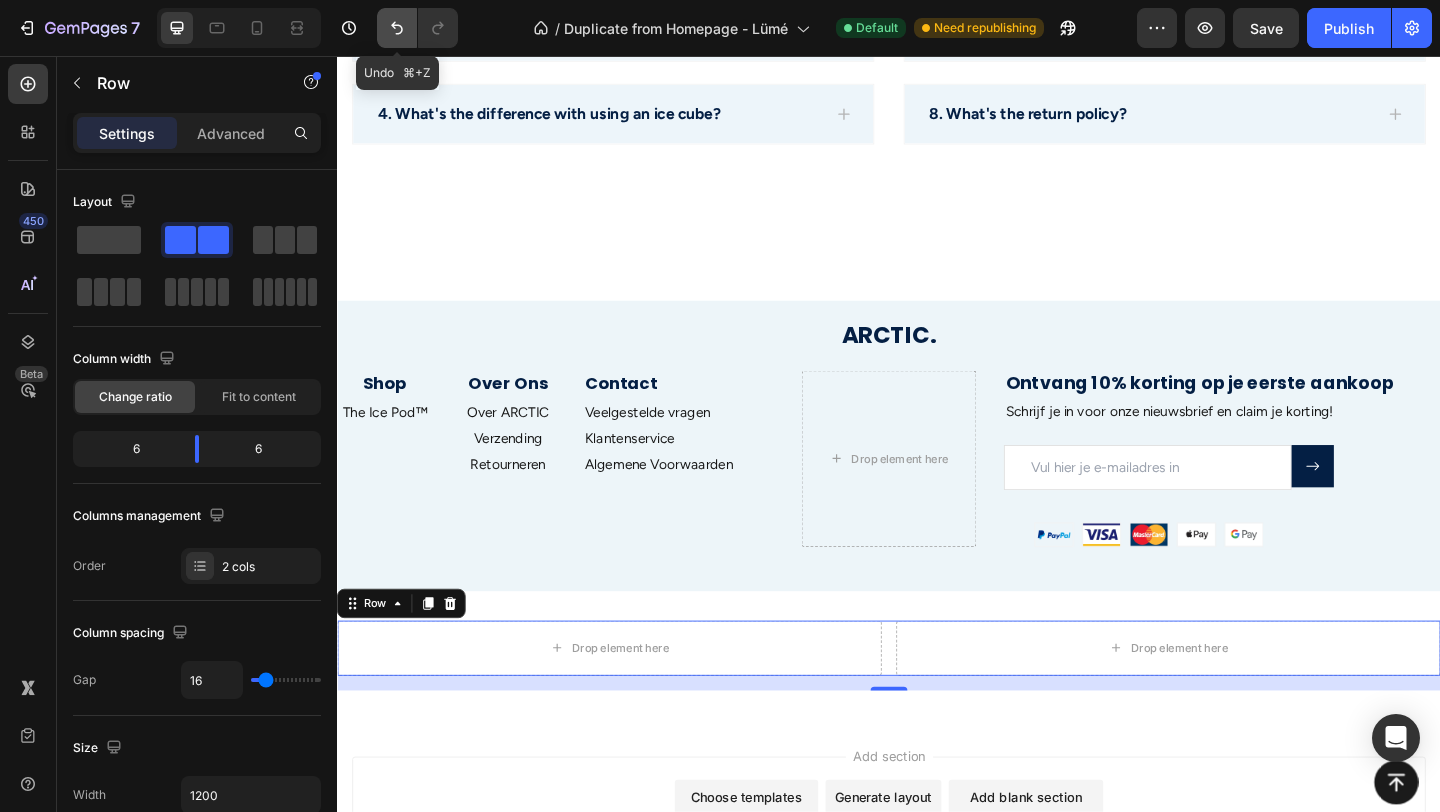 click 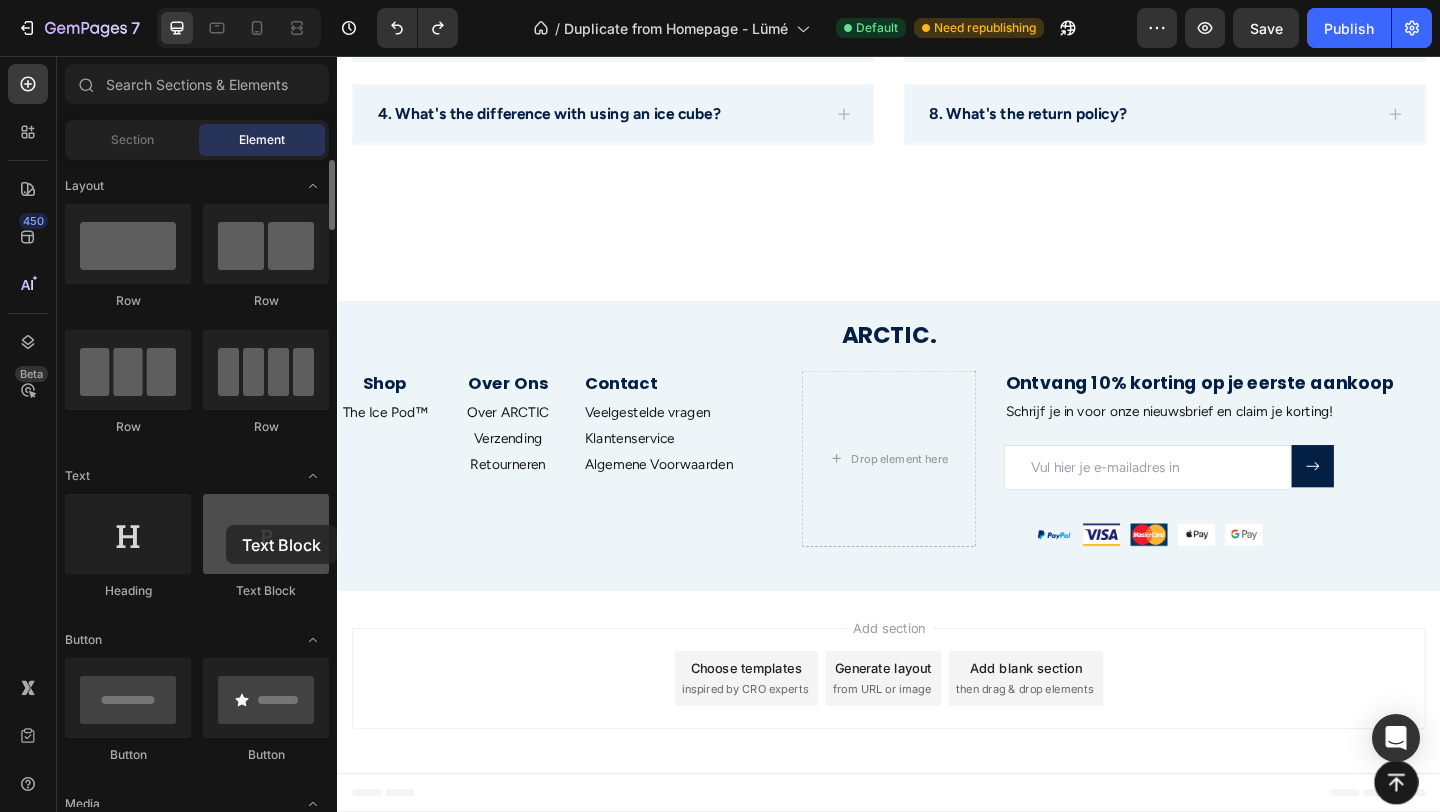 drag, startPoint x: 258, startPoint y: 548, endPoint x: 226, endPoint y: 525, distance: 39.40812 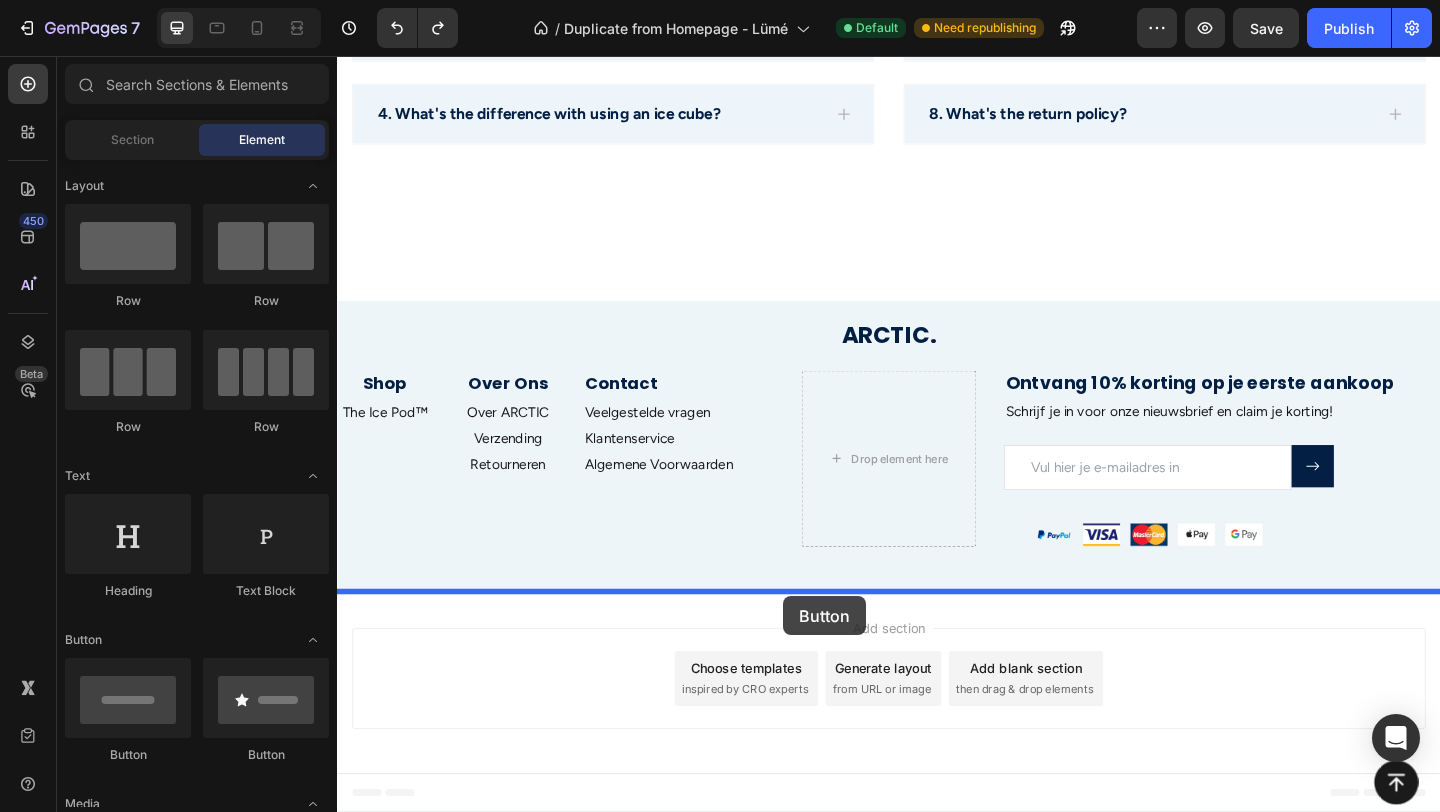 drag, startPoint x: 580, startPoint y: 758, endPoint x: 822, endPoint y: 644, distance: 267.50702 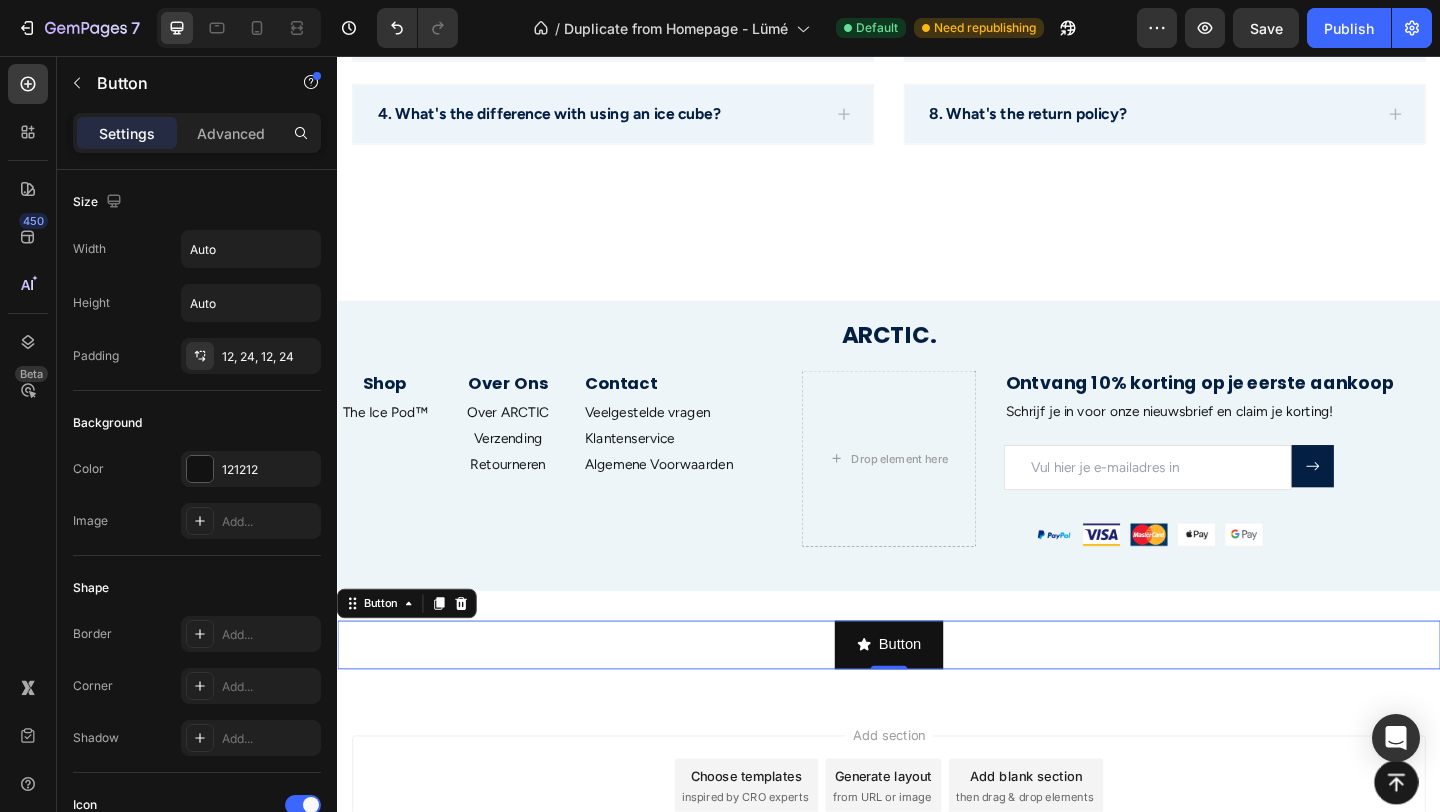 click on "Button Button   0" at bounding box center (937, 696) 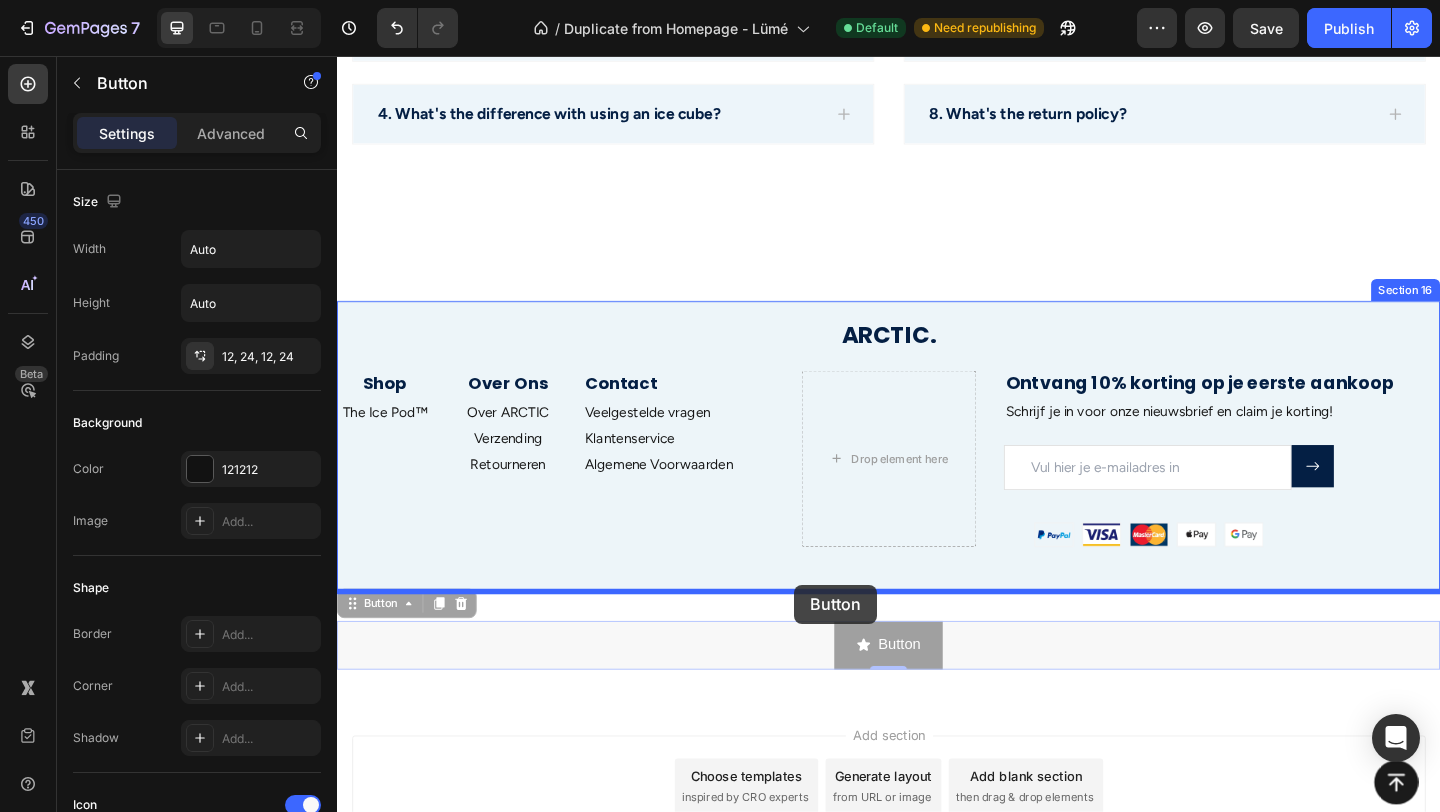 drag, startPoint x: 827, startPoint y: 707, endPoint x: 834, endPoint y: 631, distance: 76.321686 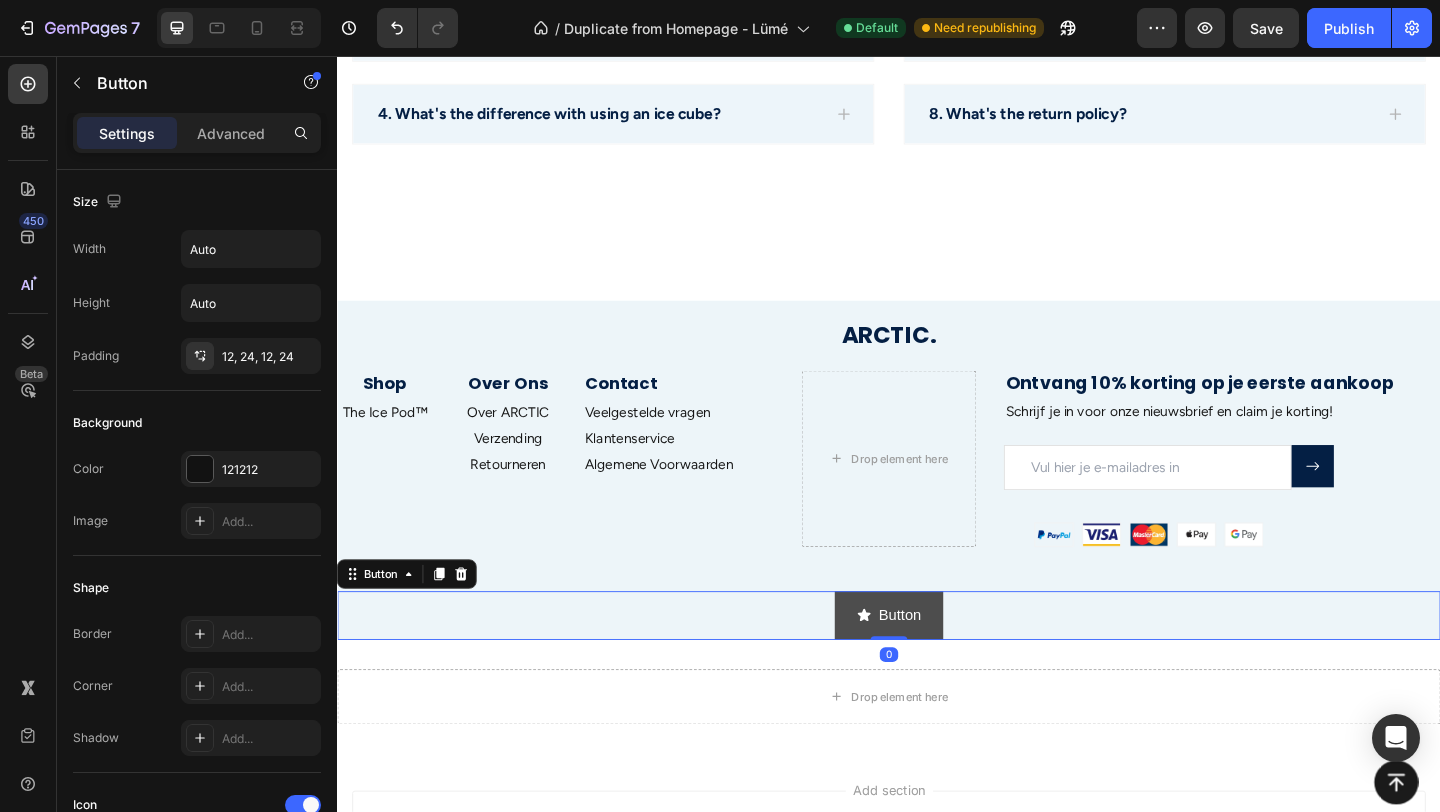 click on "Button" at bounding box center (937, 664) 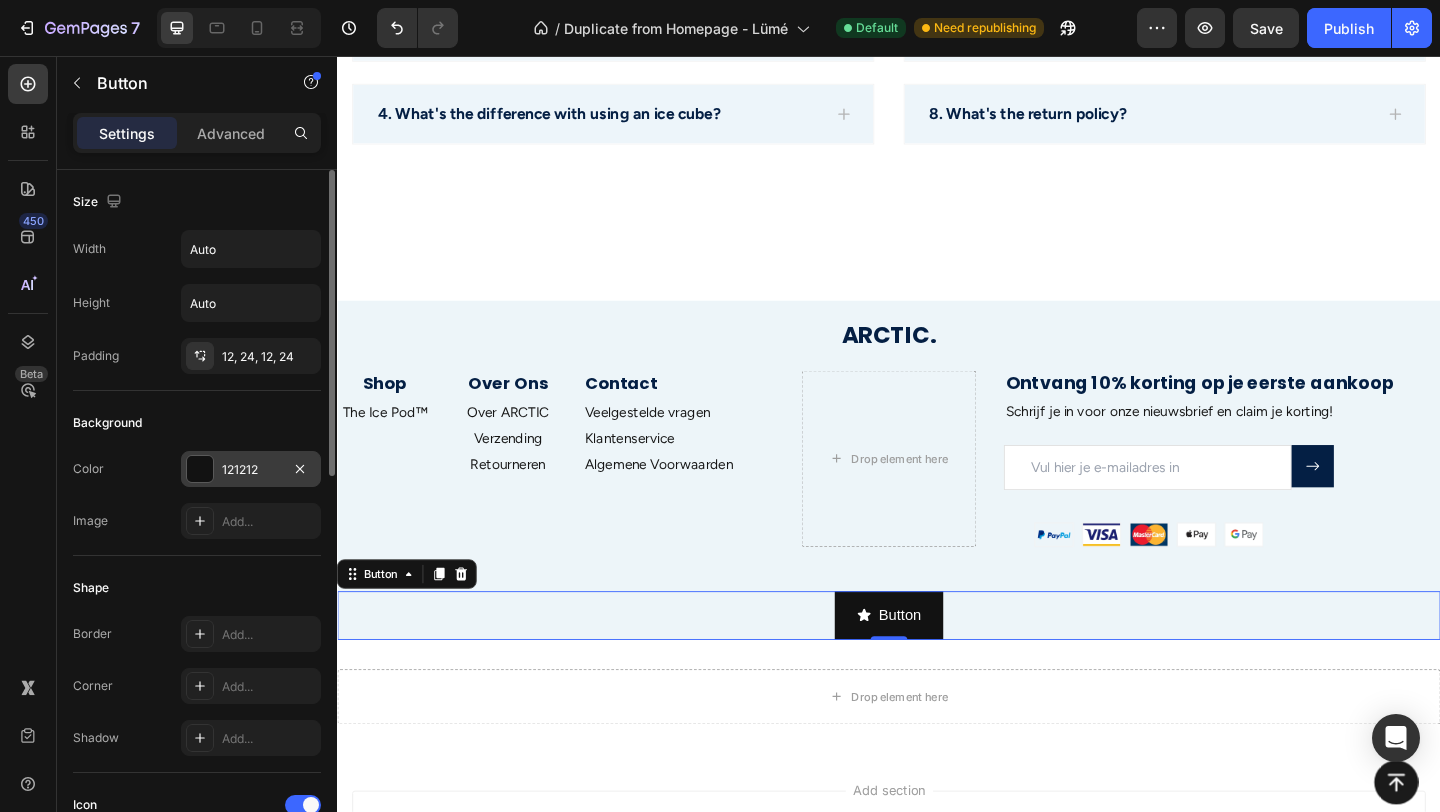 click at bounding box center [200, 469] 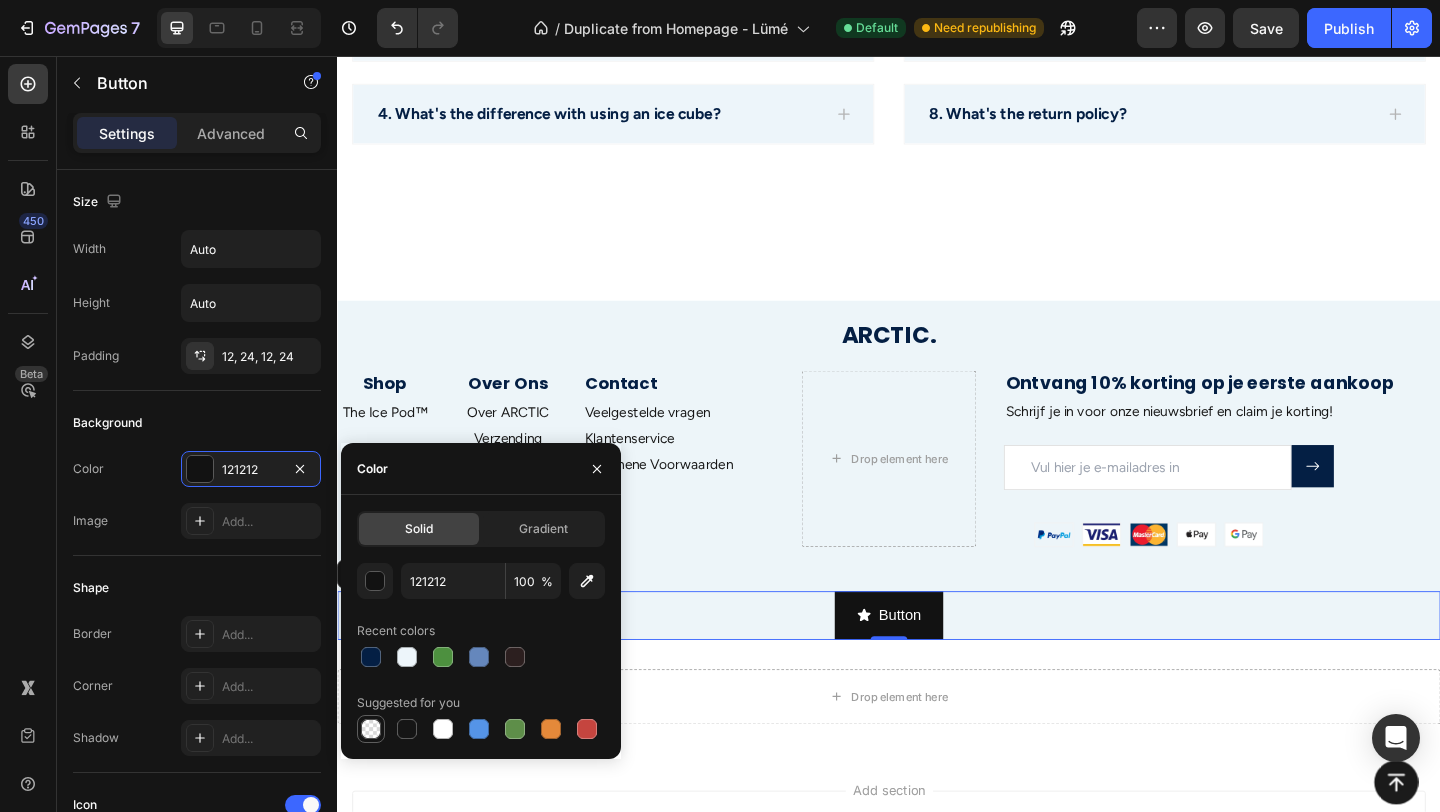 click at bounding box center (371, 729) 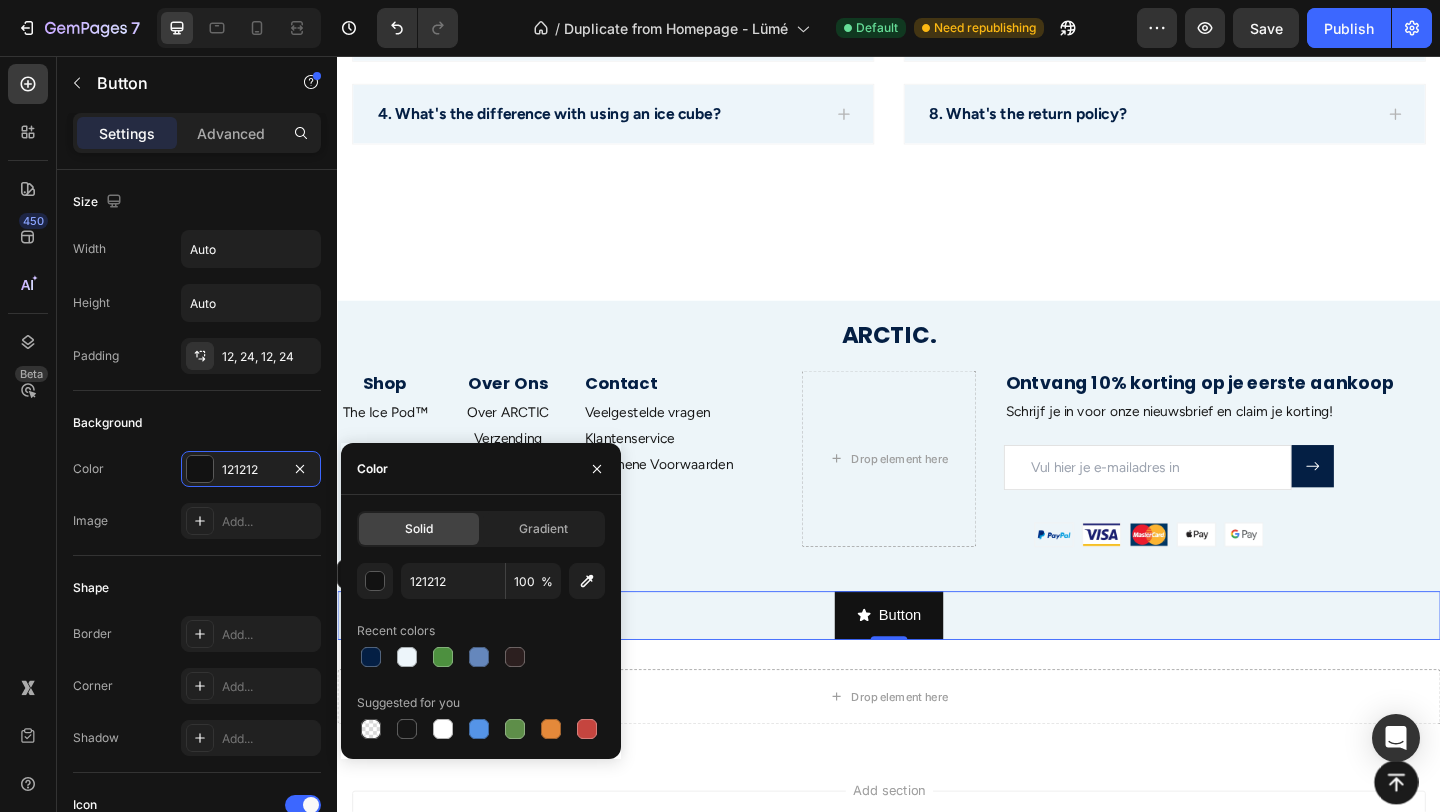 click at bounding box center [371, 729] 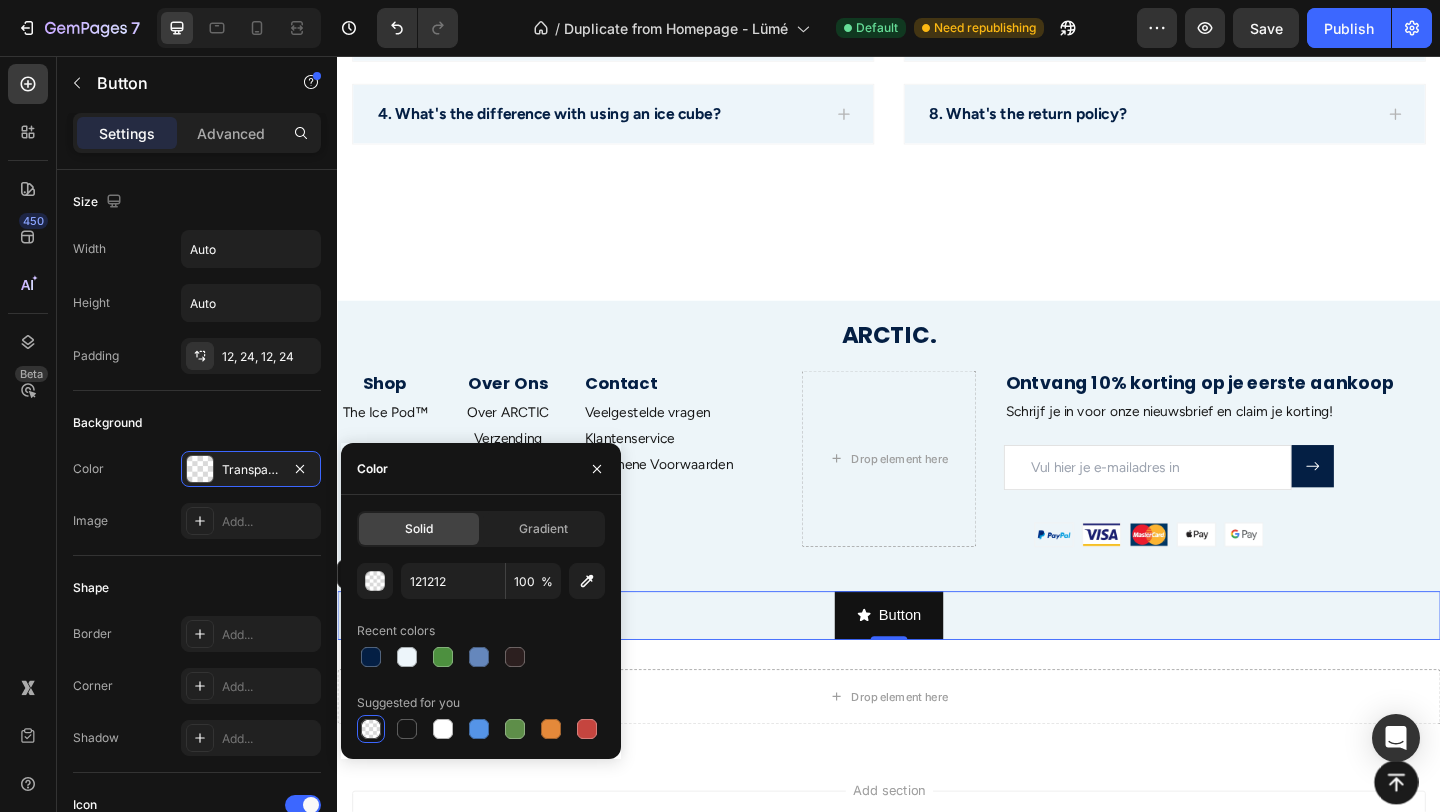 type on "000000" 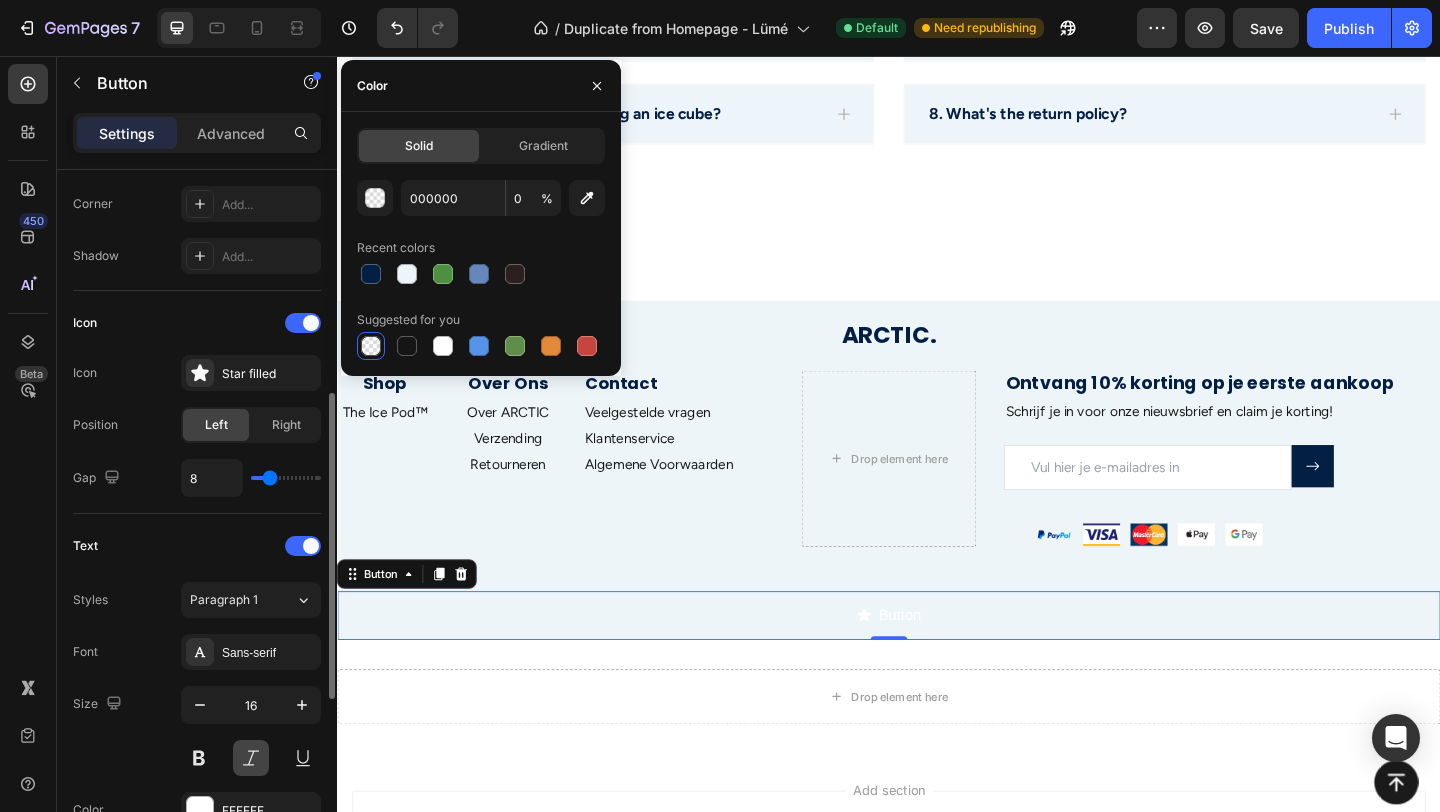 scroll, scrollTop: 565, scrollLeft: 0, axis: vertical 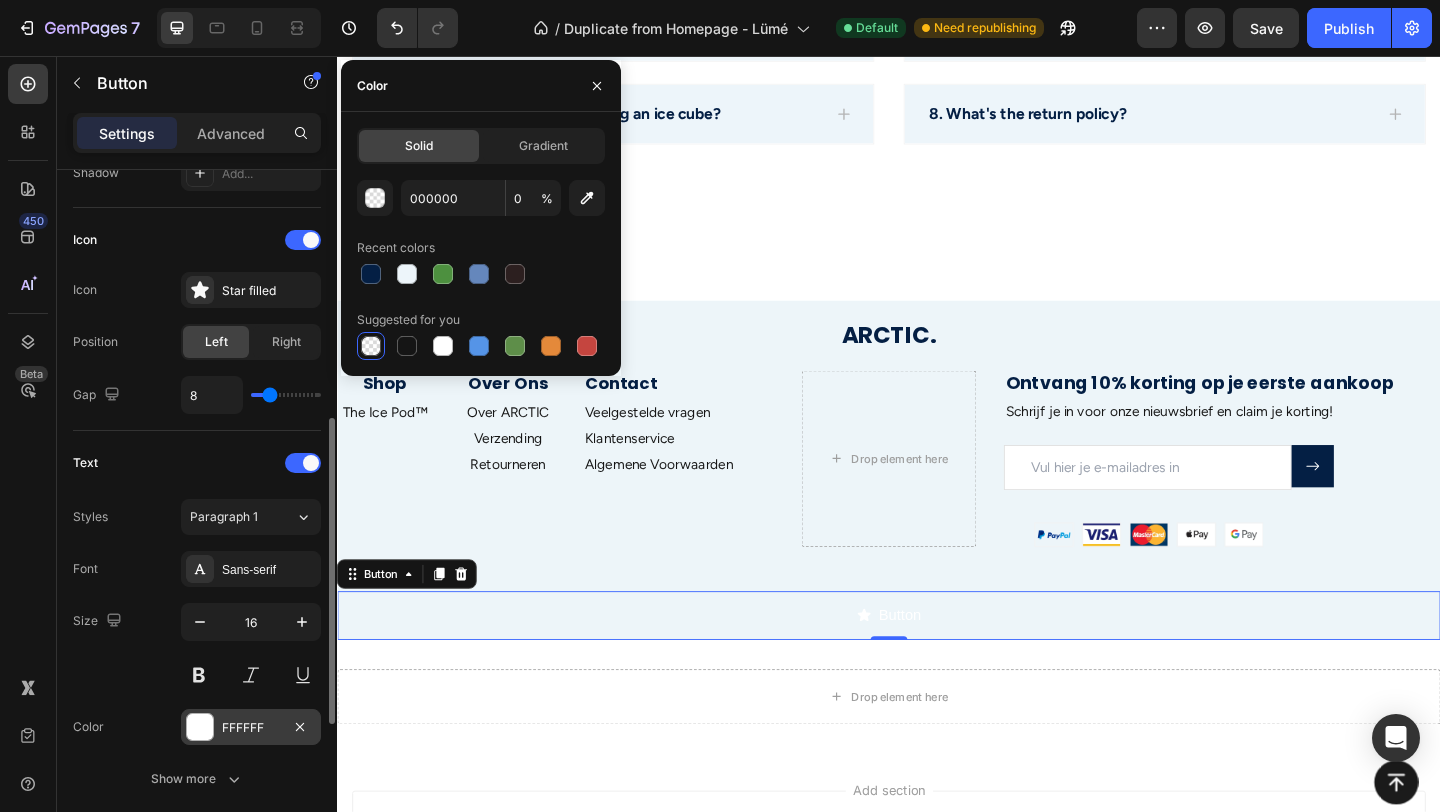 click at bounding box center [200, 727] 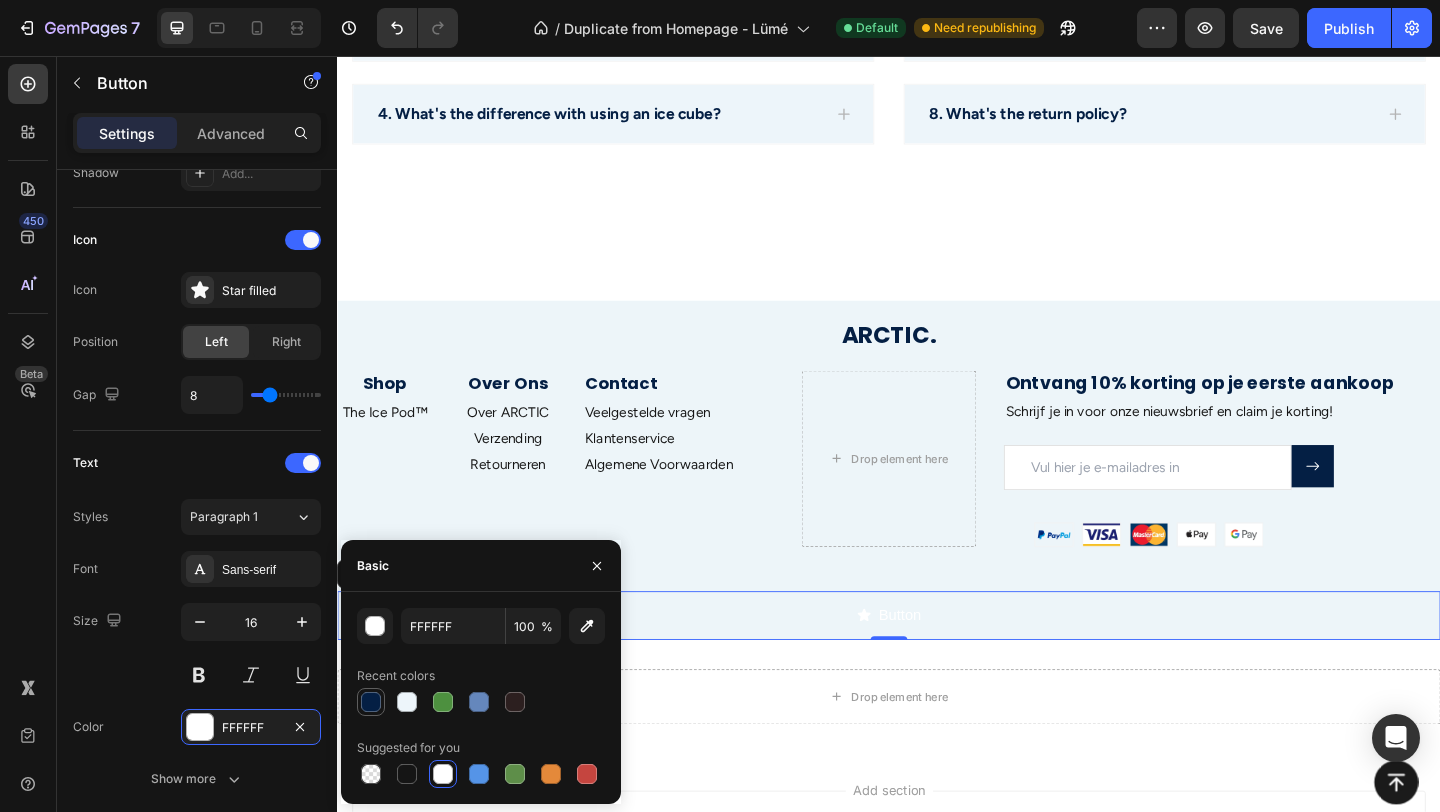 click at bounding box center [371, 702] 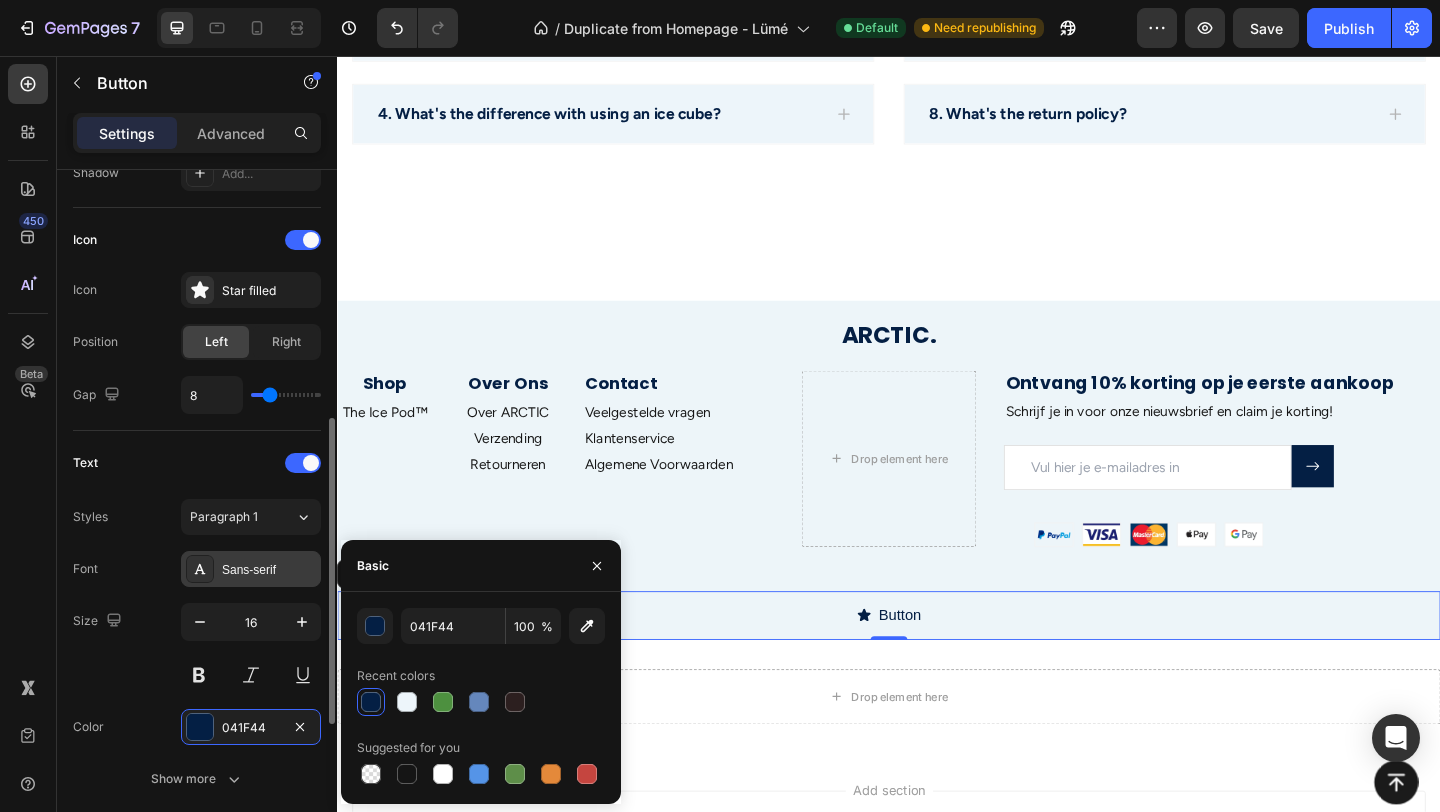 click on "Sans-serif" at bounding box center (251, 569) 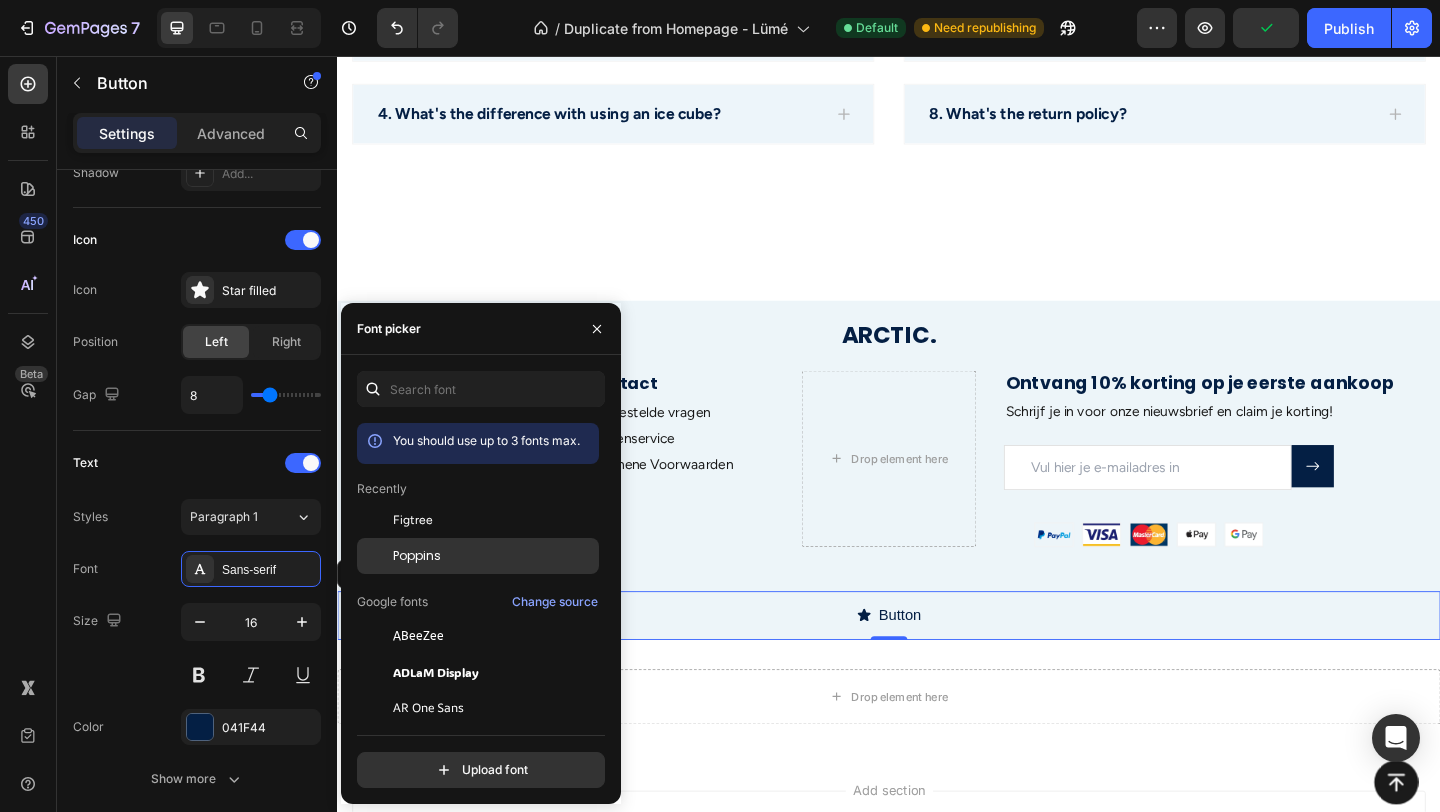 click on "Poppins" at bounding box center (417, 556) 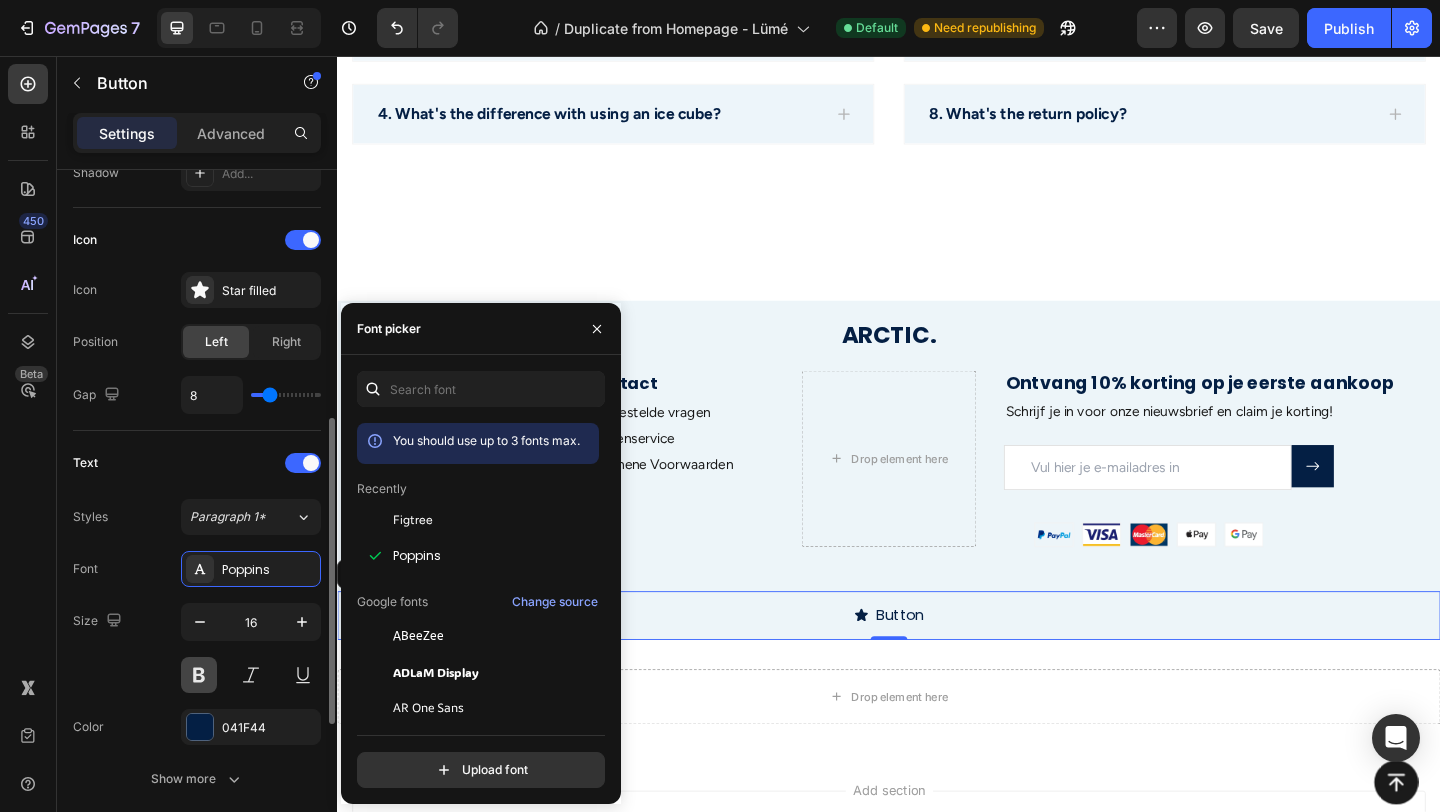 click at bounding box center [199, 675] 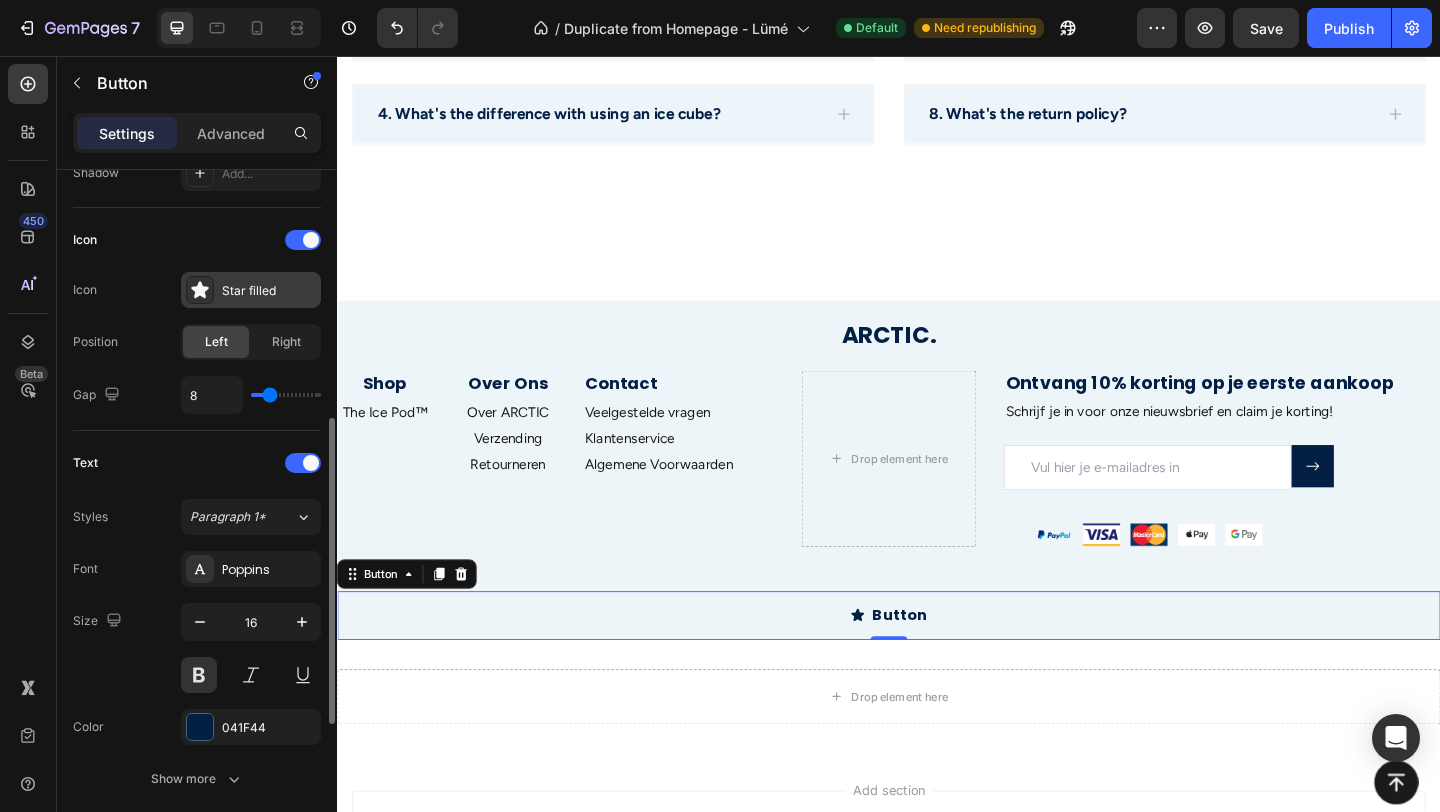 click on "Star filled" at bounding box center (269, 291) 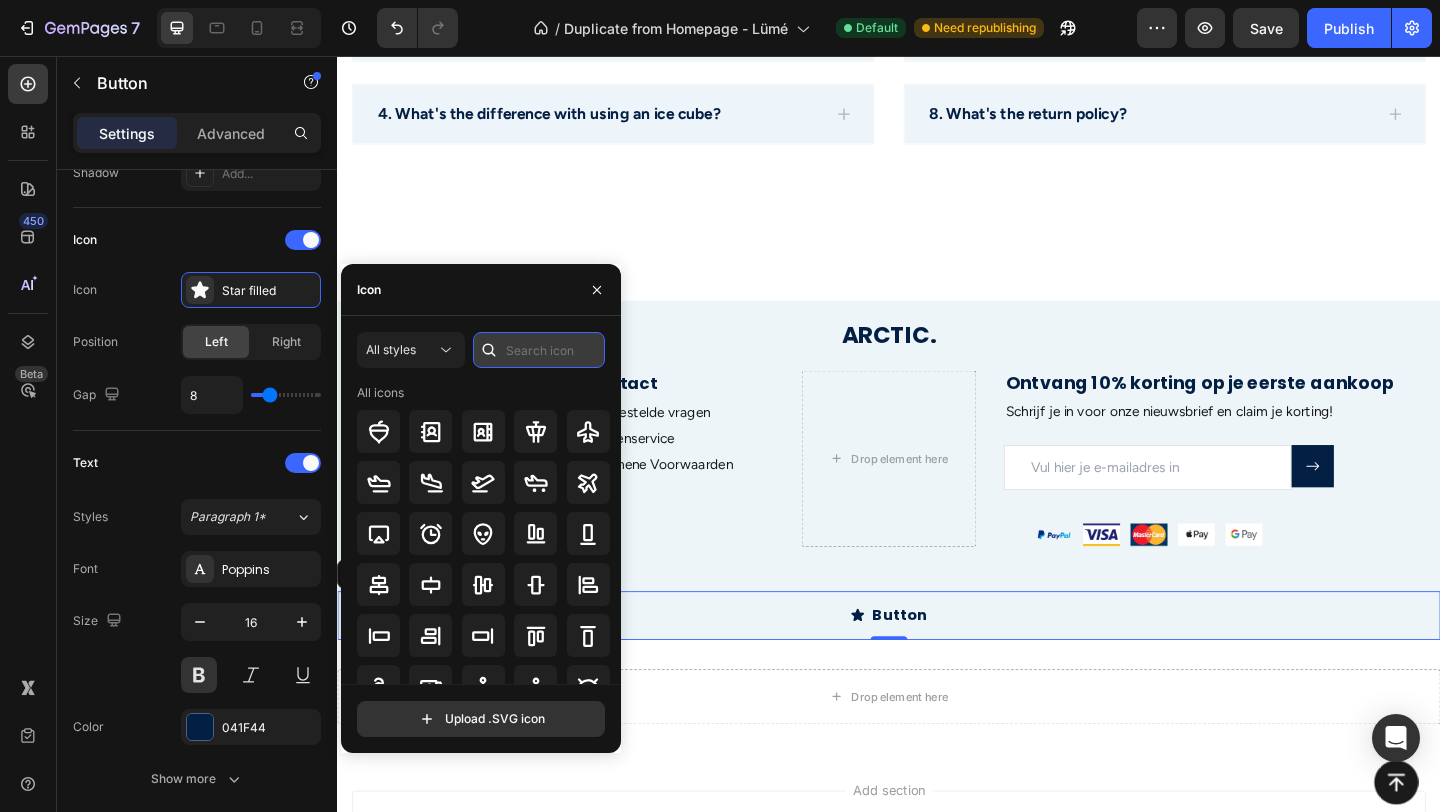click at bounding box center [539, 350] 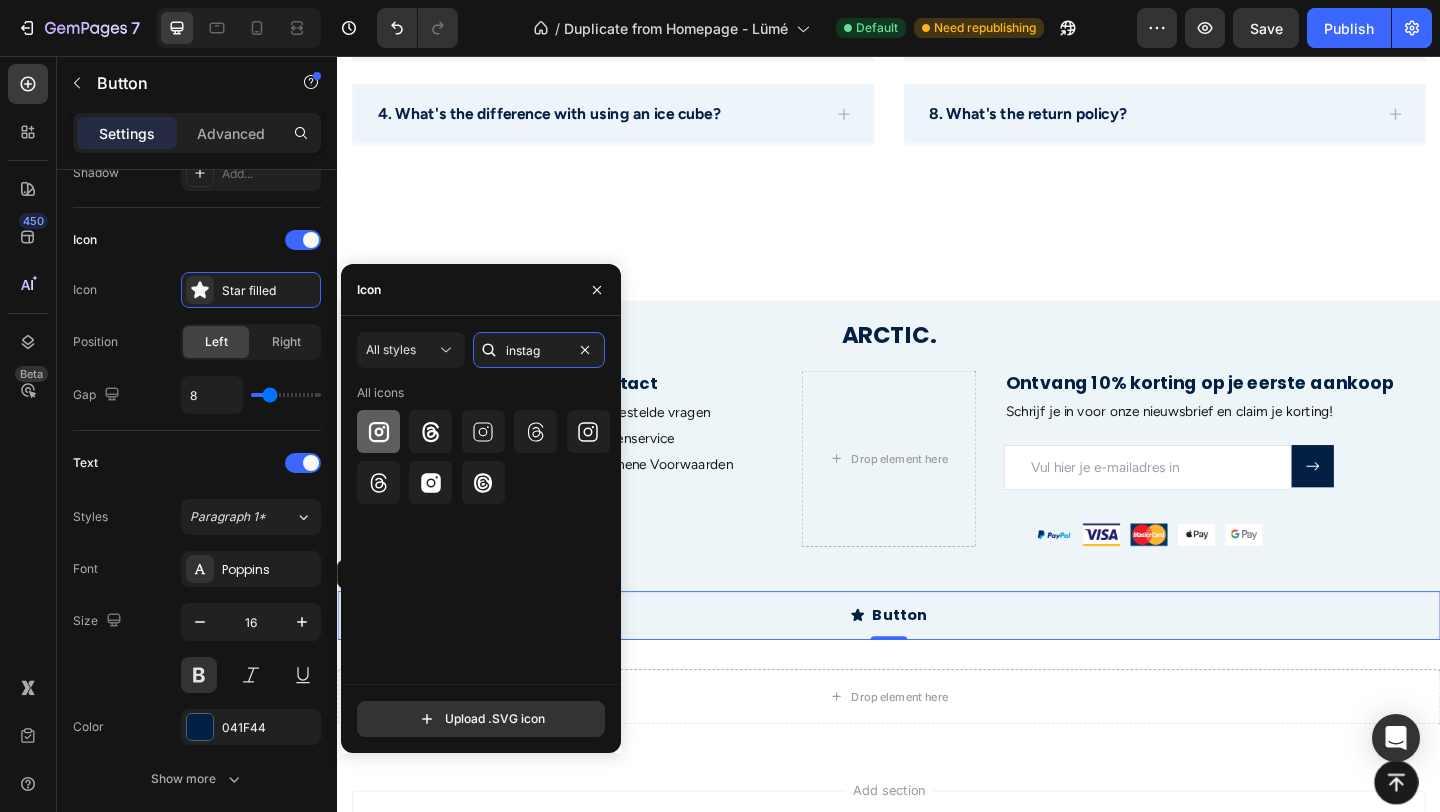 type on "instag" 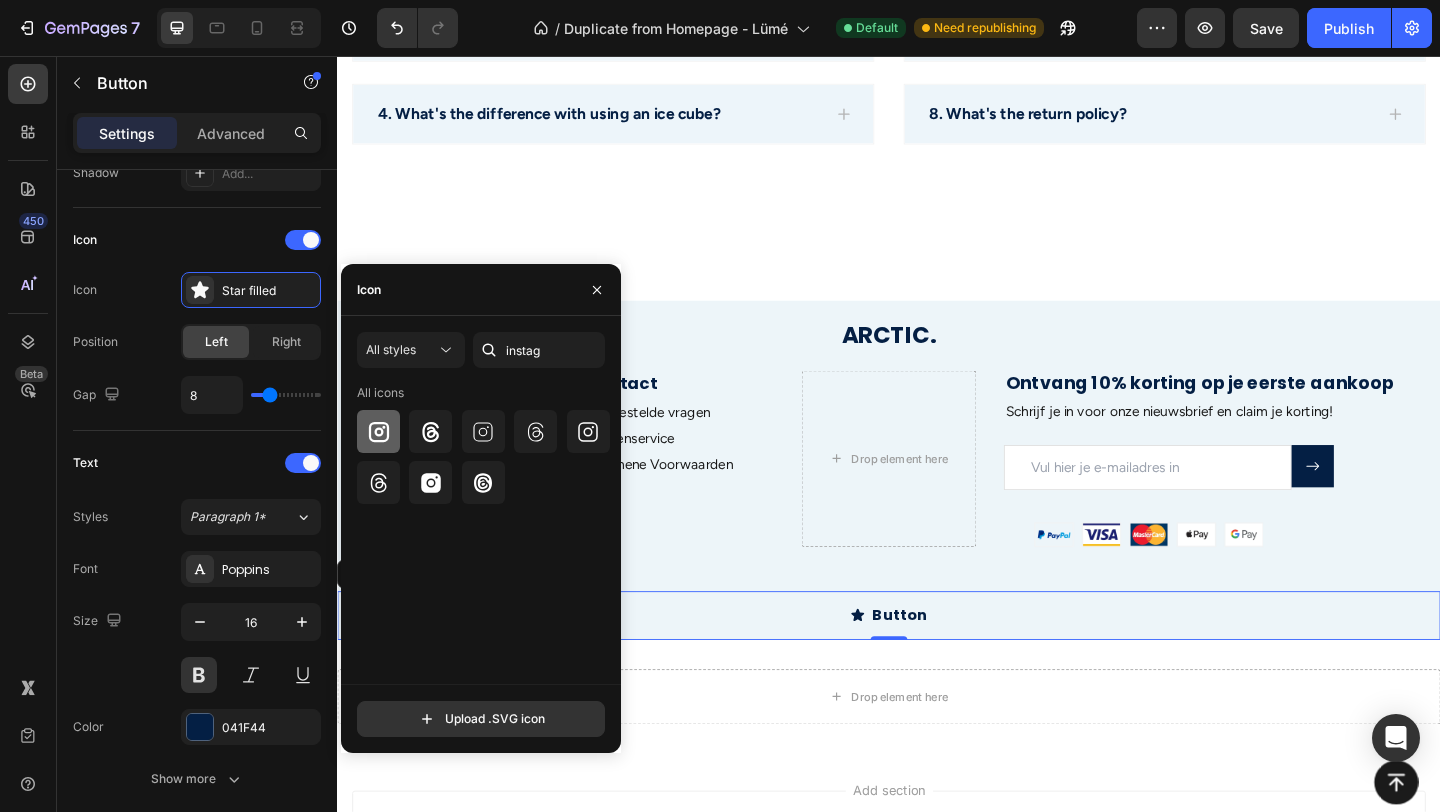 click 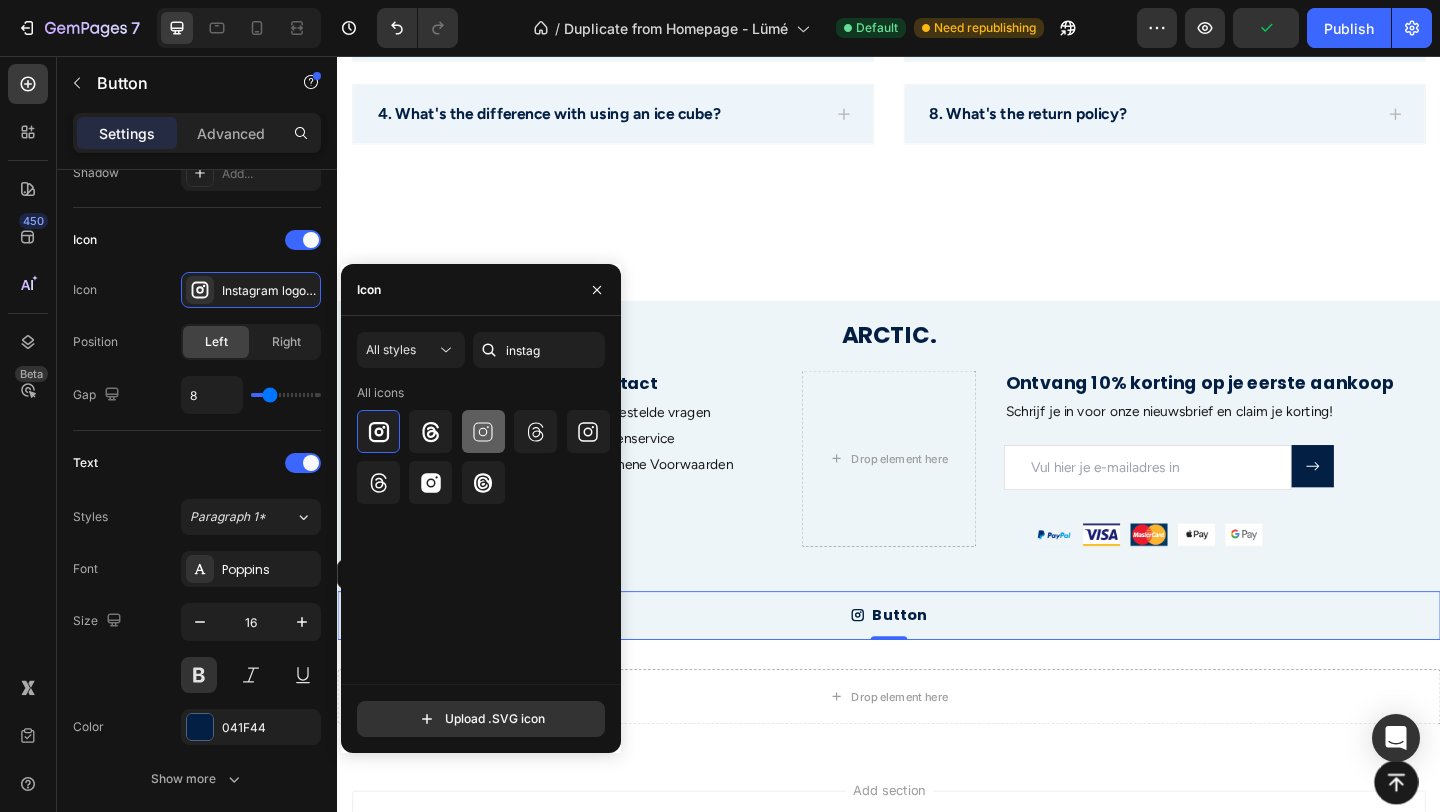click 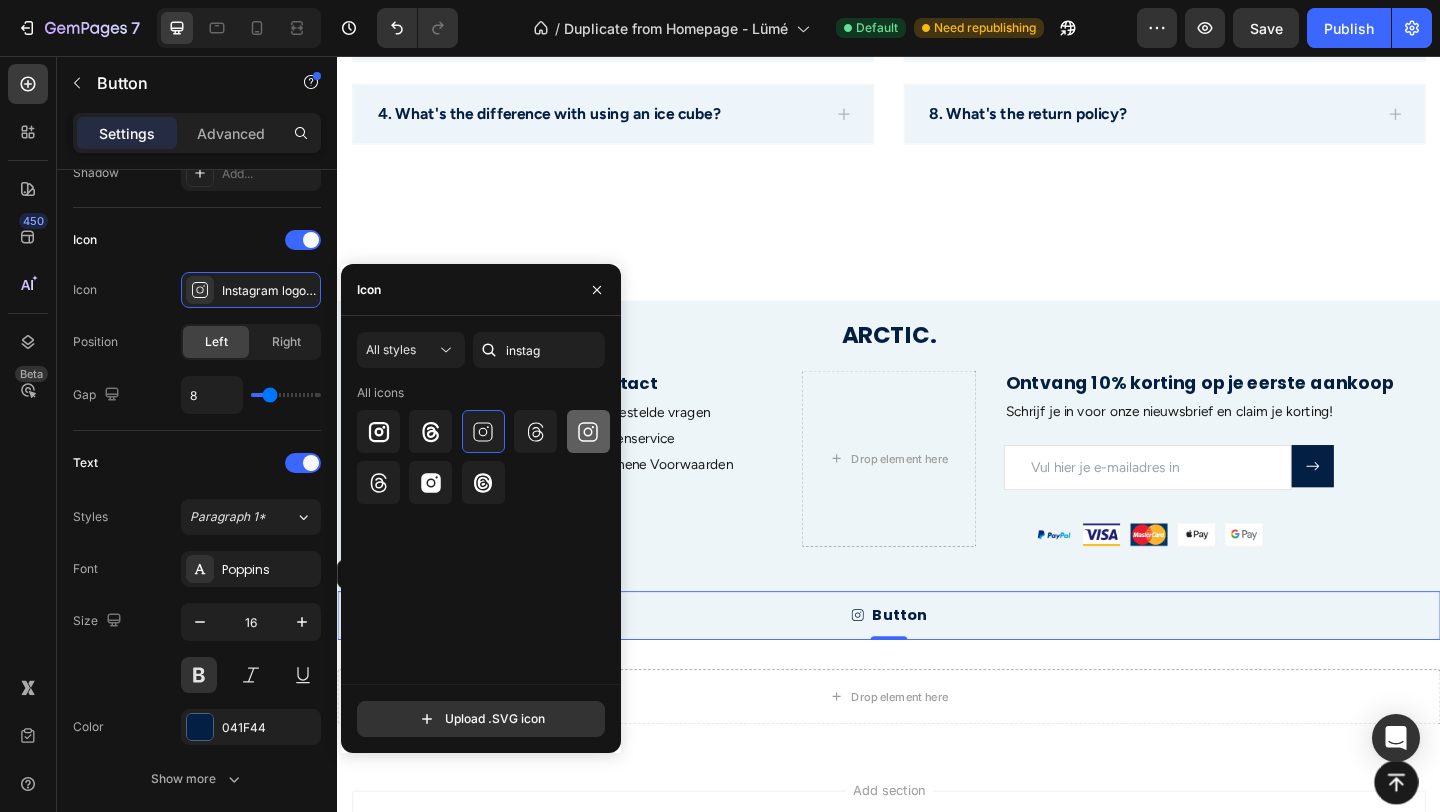 click 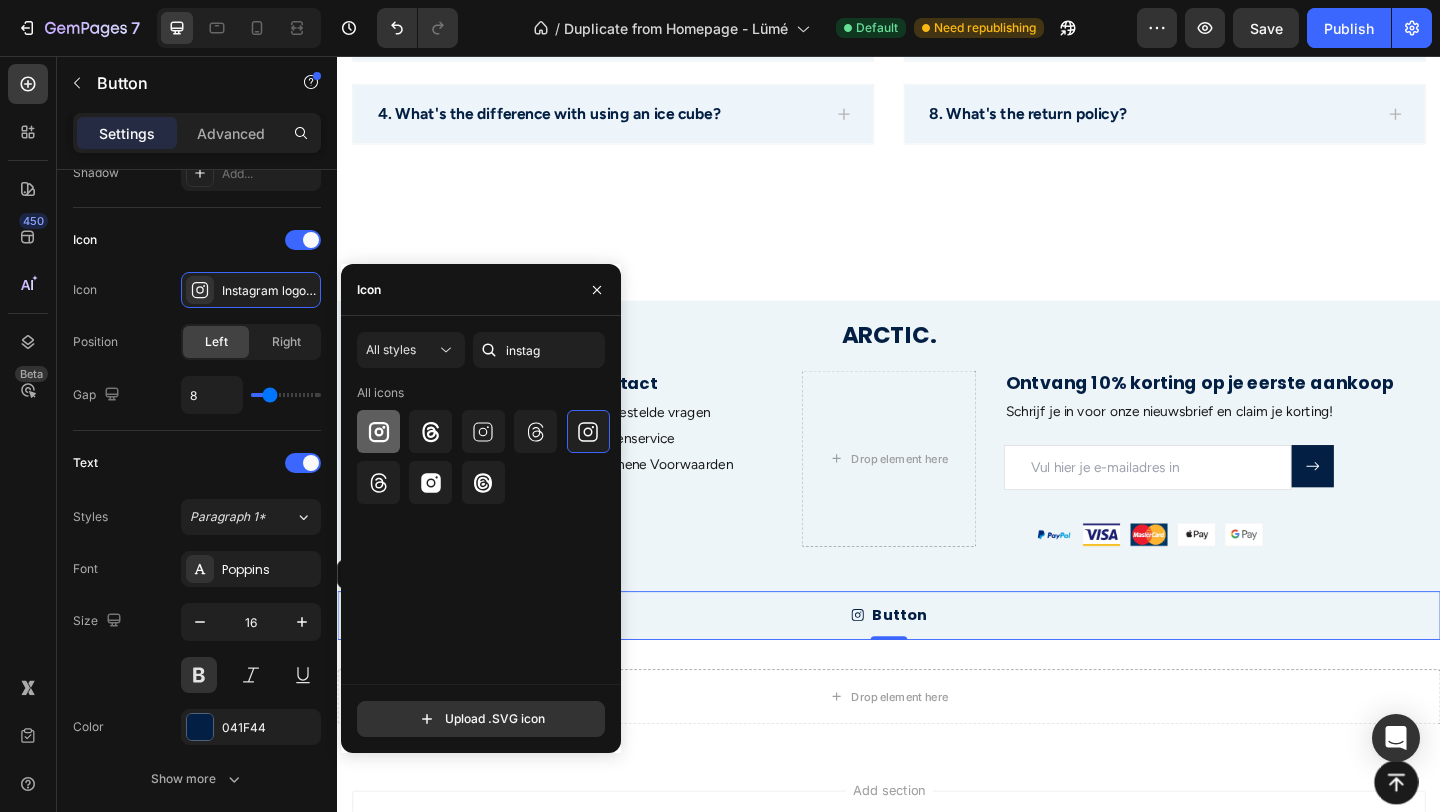 click 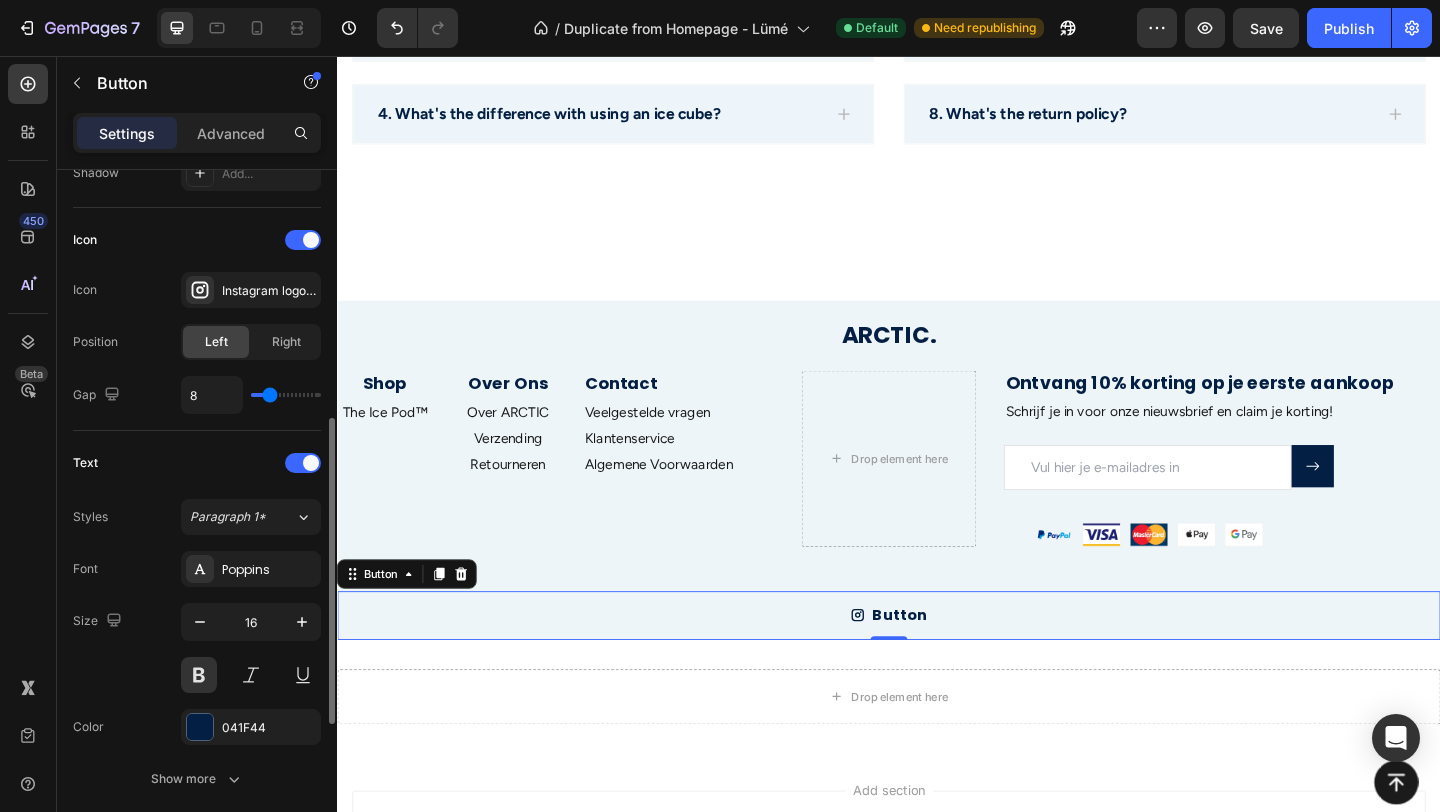 click on "Text" at bounding box center [197, 463] 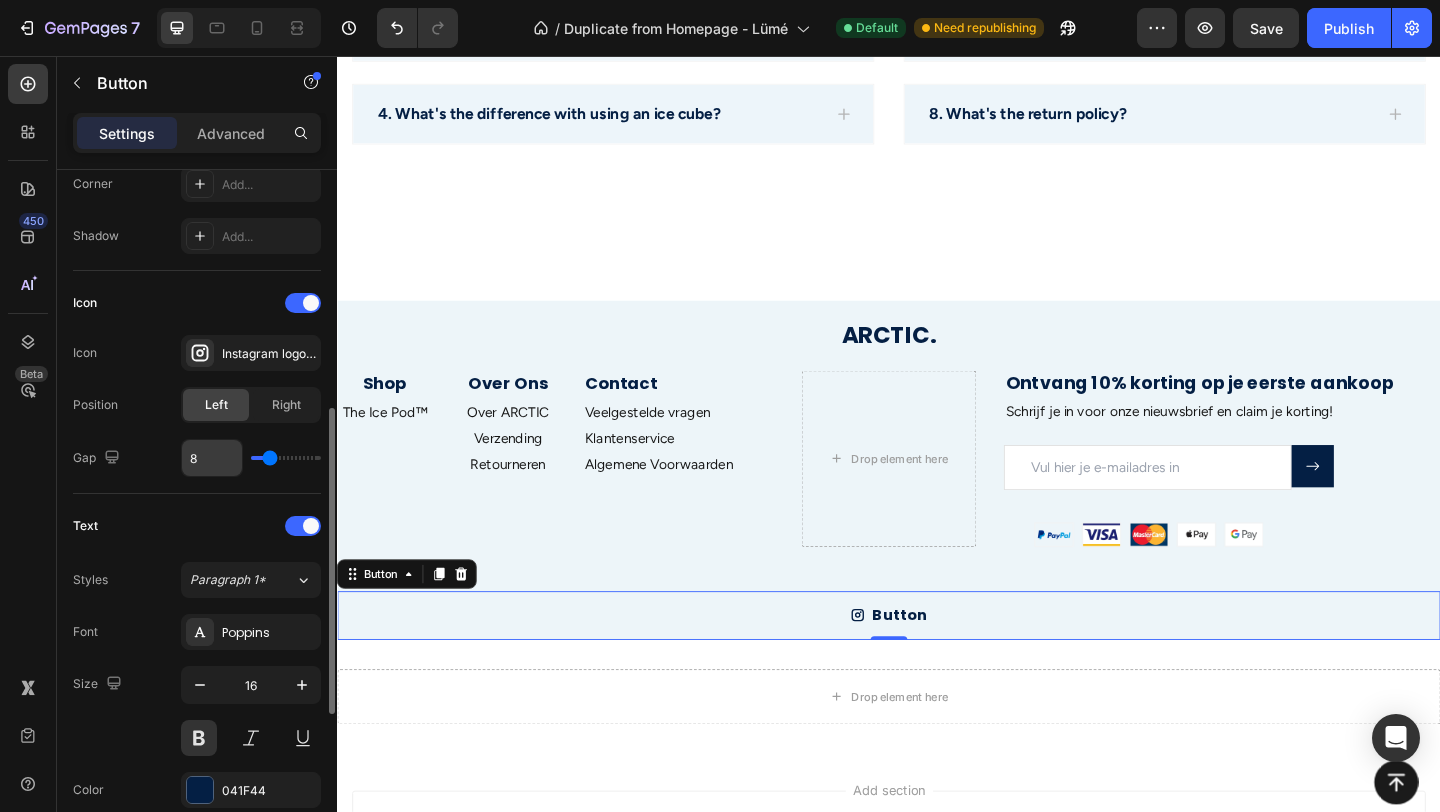 scroll, scrollTop: 492, scrollLeft: 0, axis: vertical 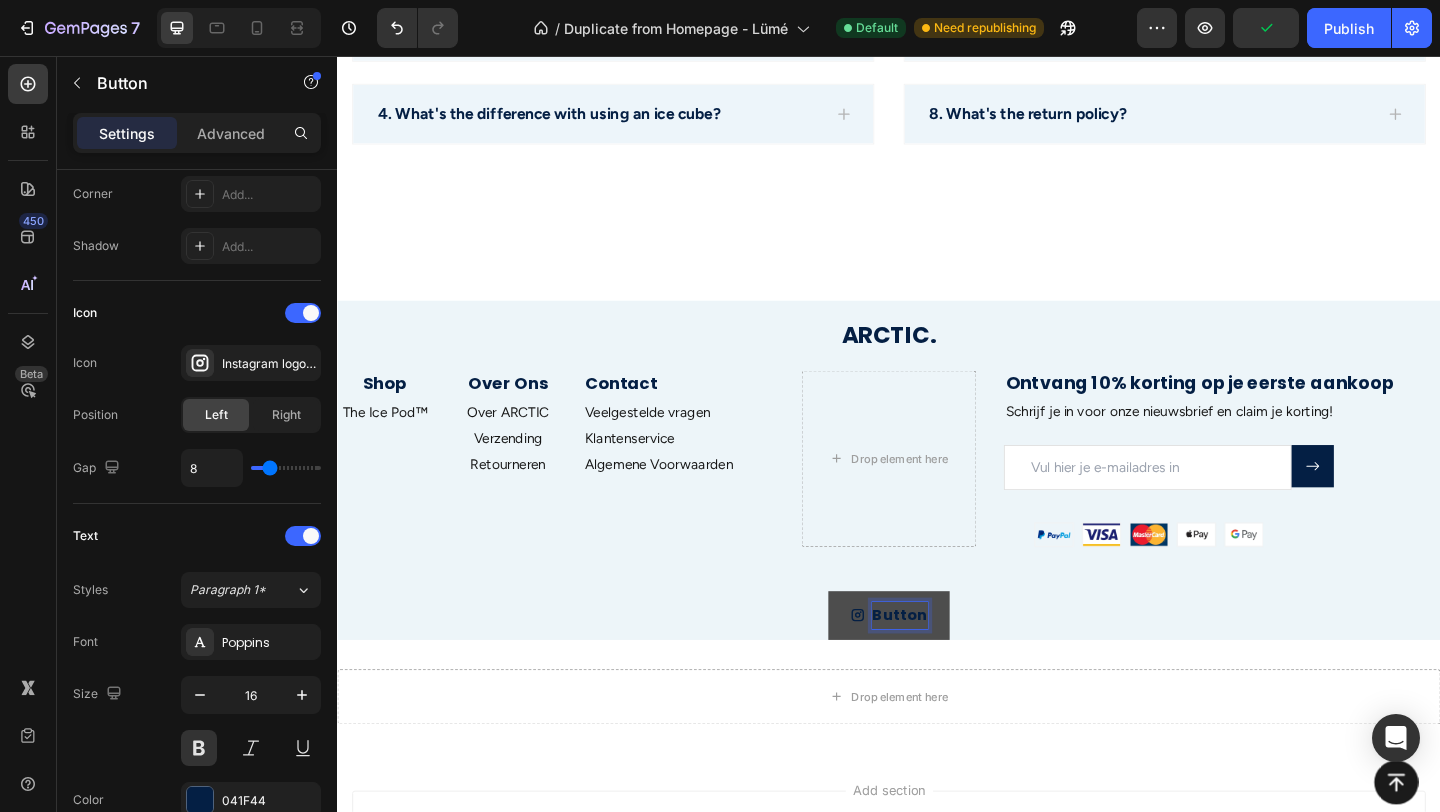 click on "Button" at bounding box center (949, 664) 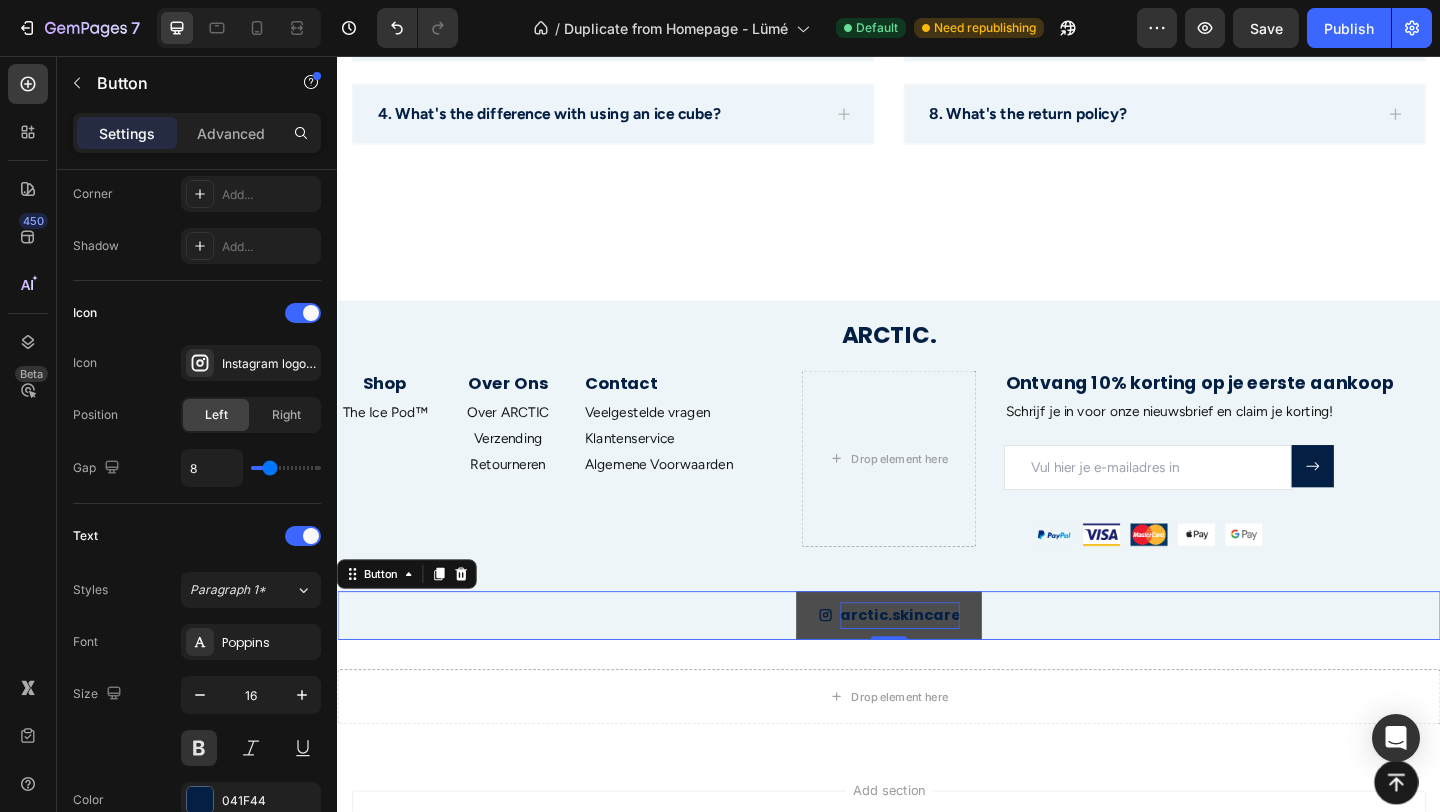 click on "arctic.skincare Button   0" at bounding box center [937, 664] 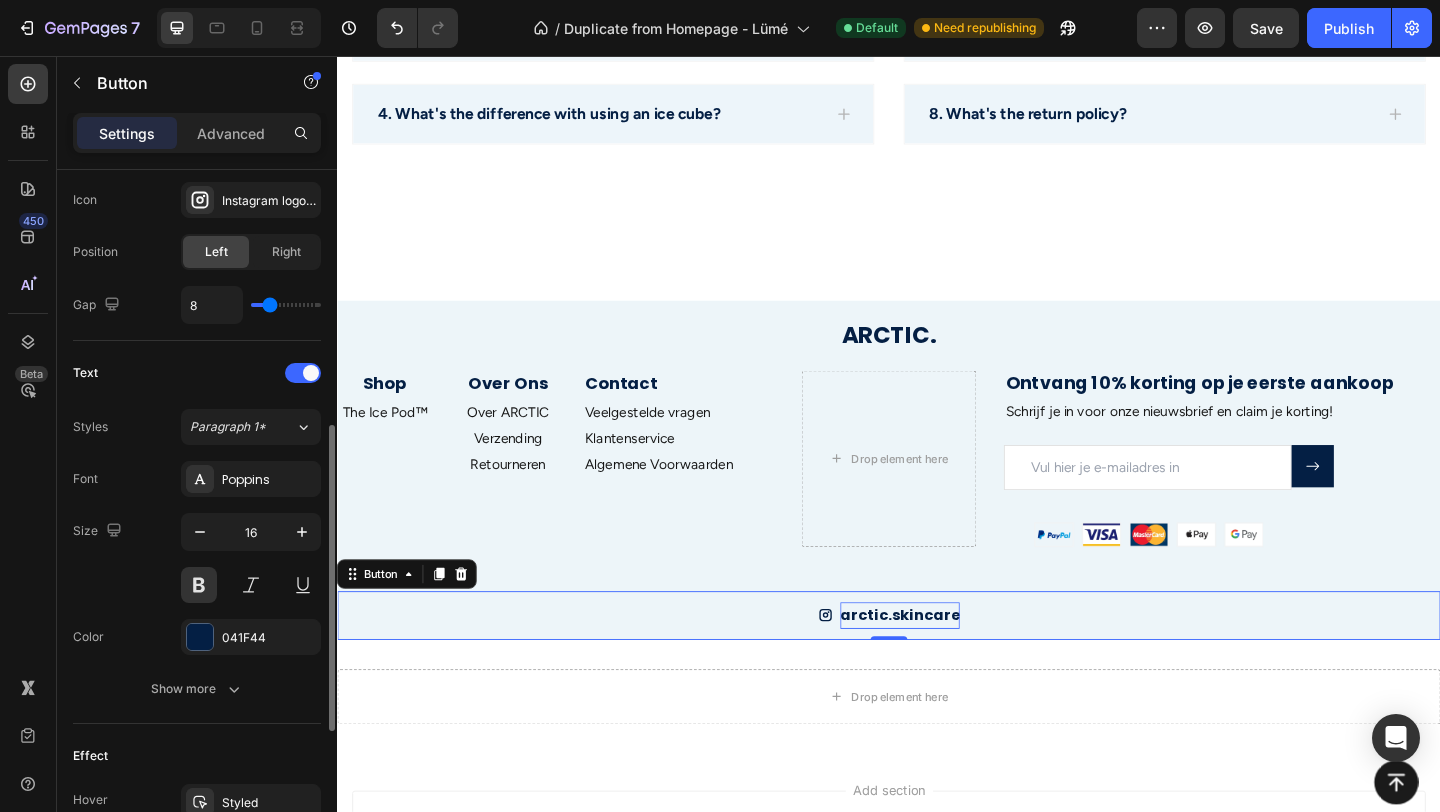 scroll, scrollTop: 667, scrollLeft: 0, axis: vertical 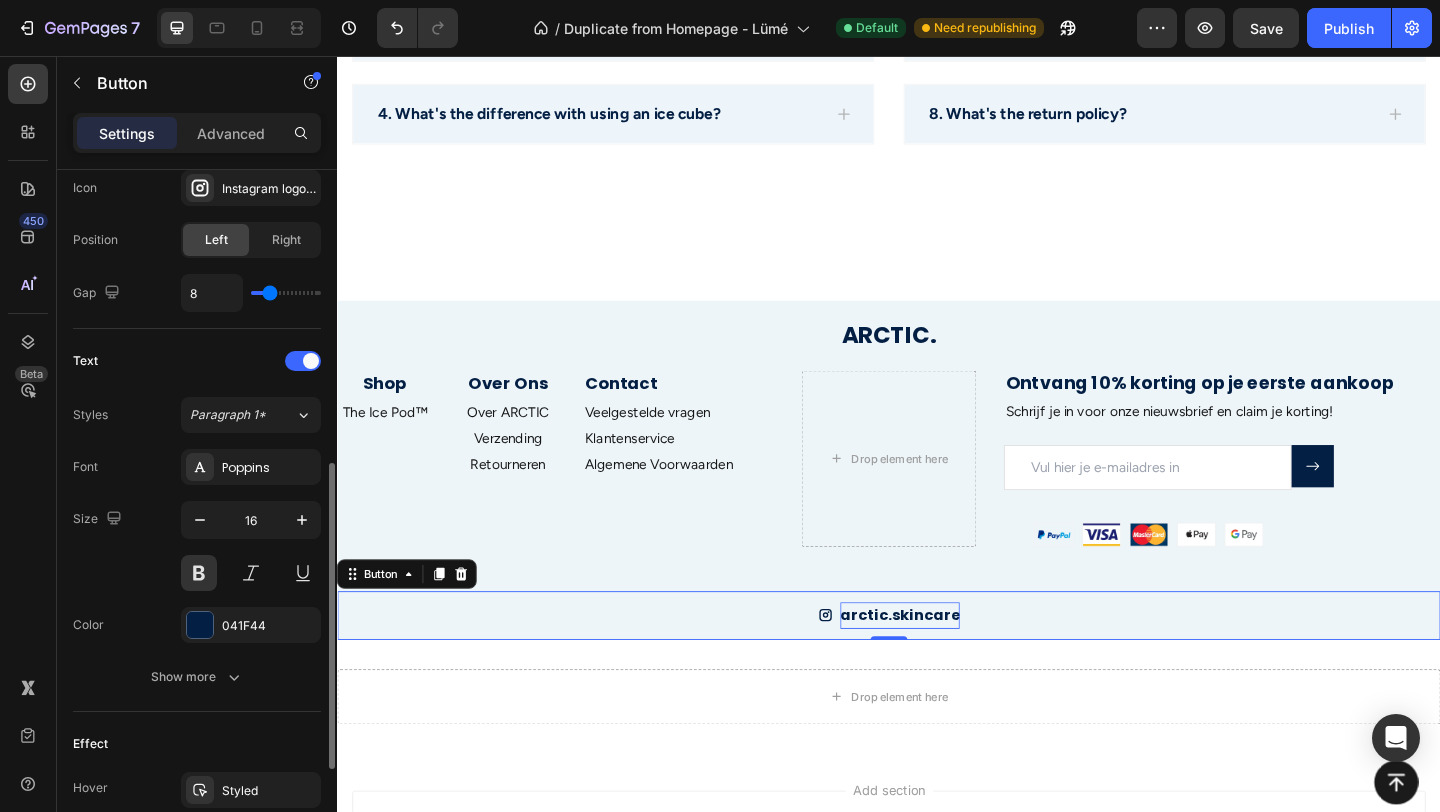 click on "Show more" at bounding box center [197, 677] 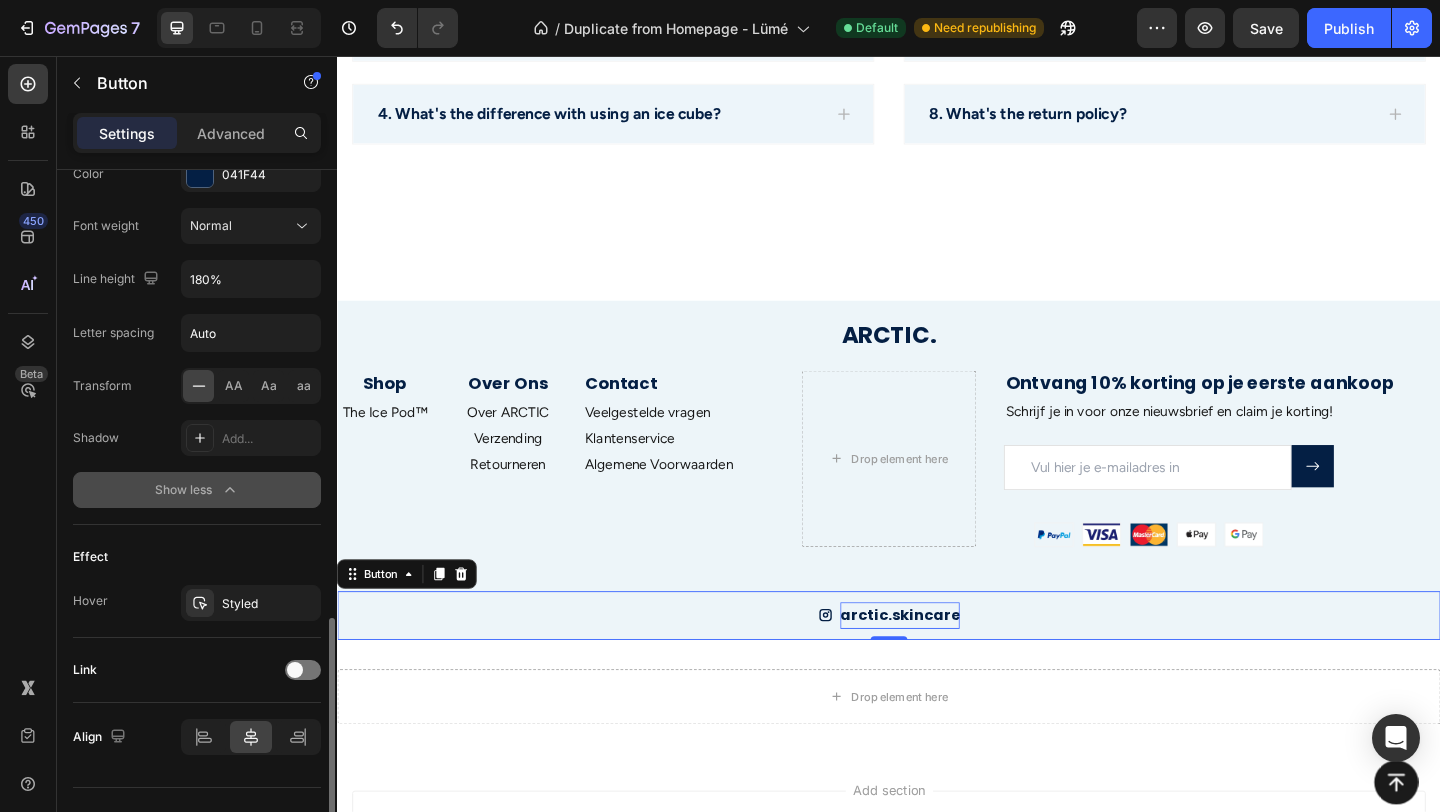 scroll, scrollTop: 1147, scrollLeft: 0, axis: vertical 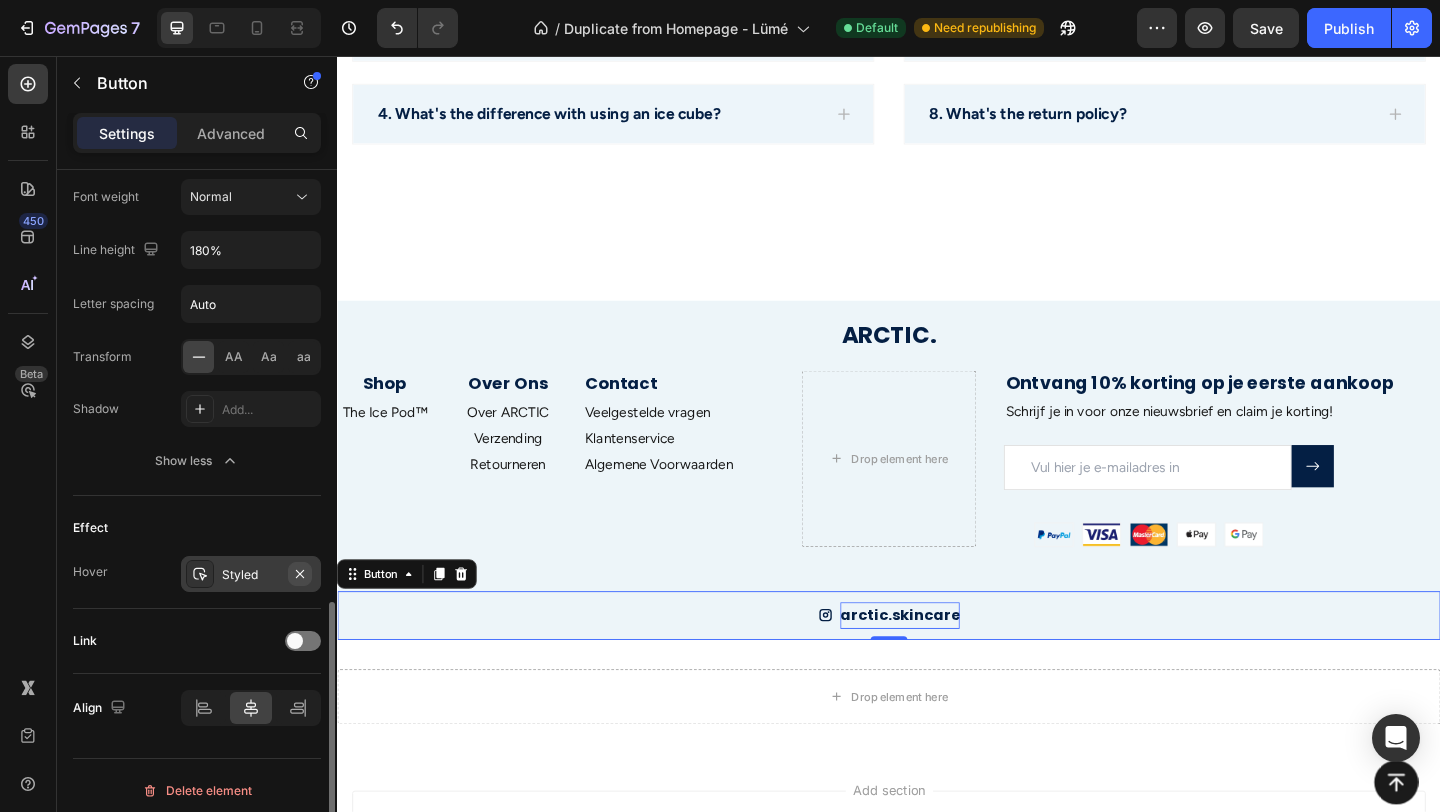 click 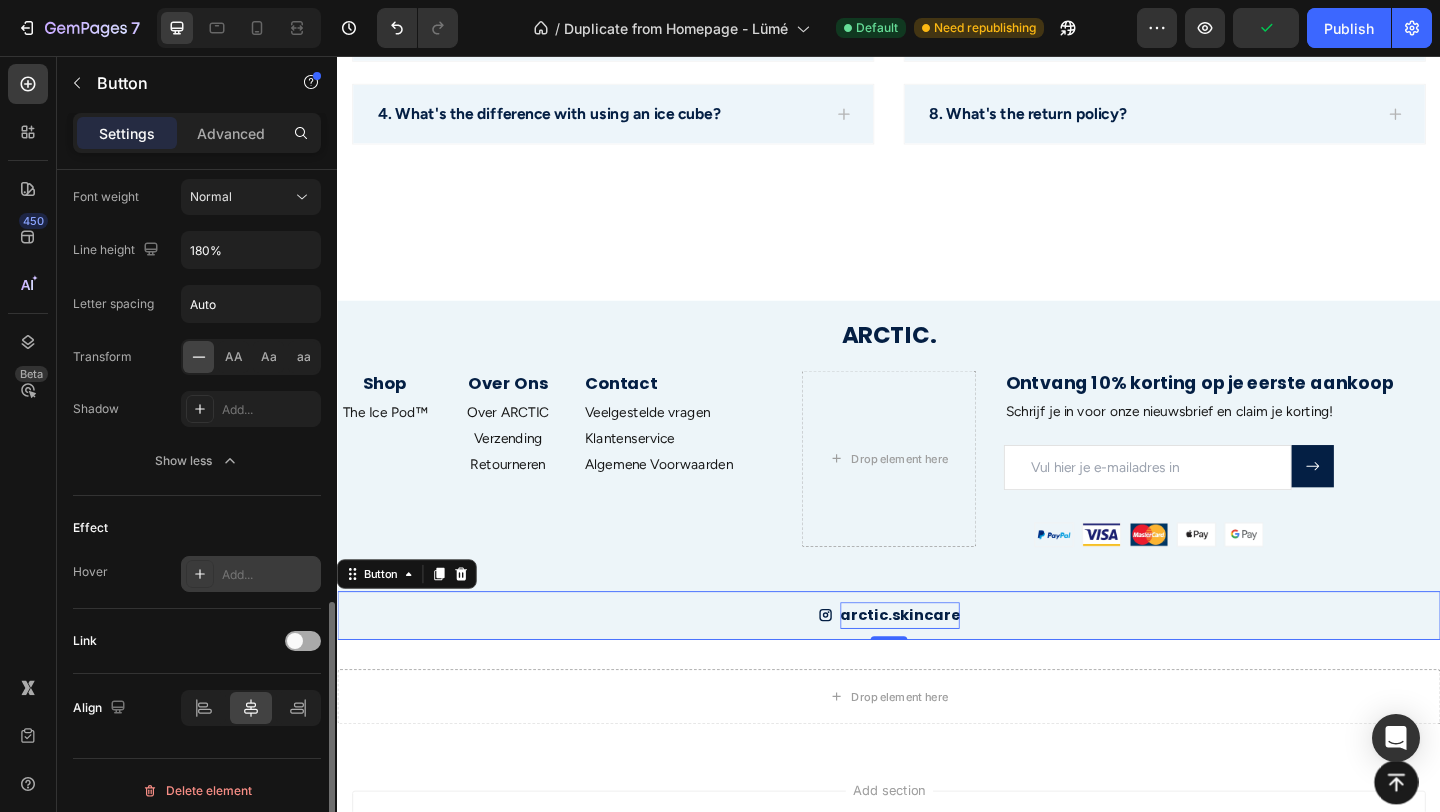 click at bounding box center (295, 641) 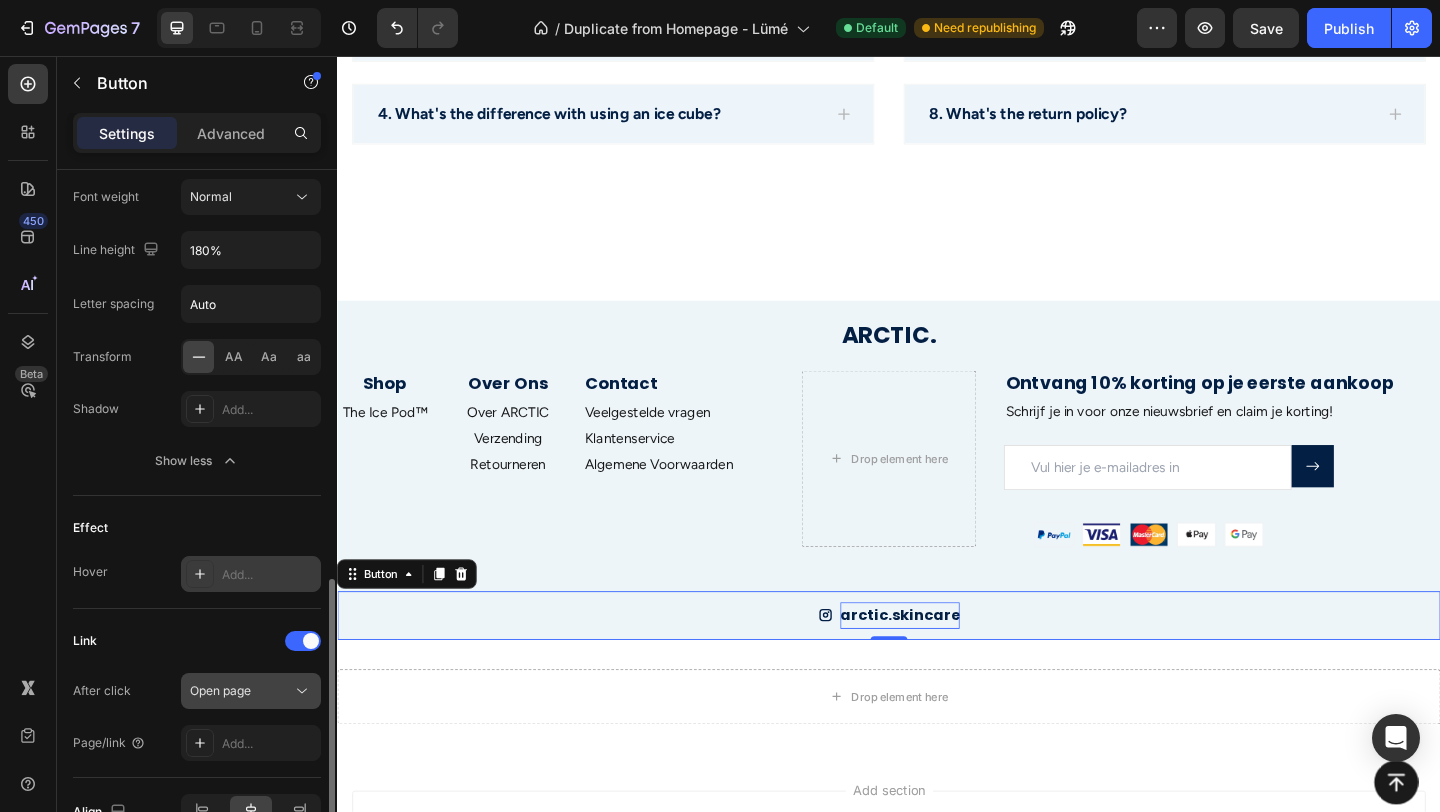 click on "Open page" at bounding box center (241, 691) 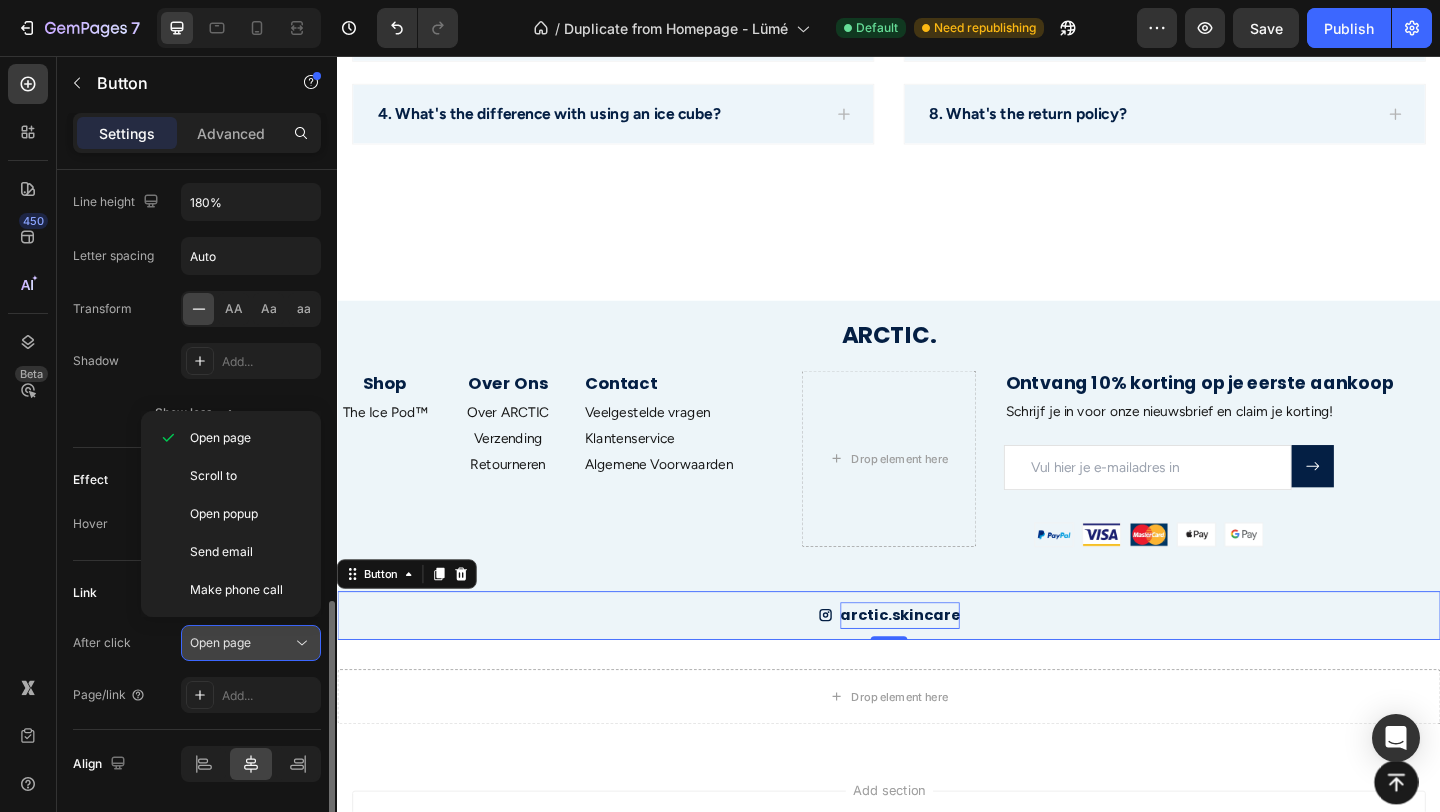 scroll, scrollTop: 1199, scrollLeft: 0, axis: vertical 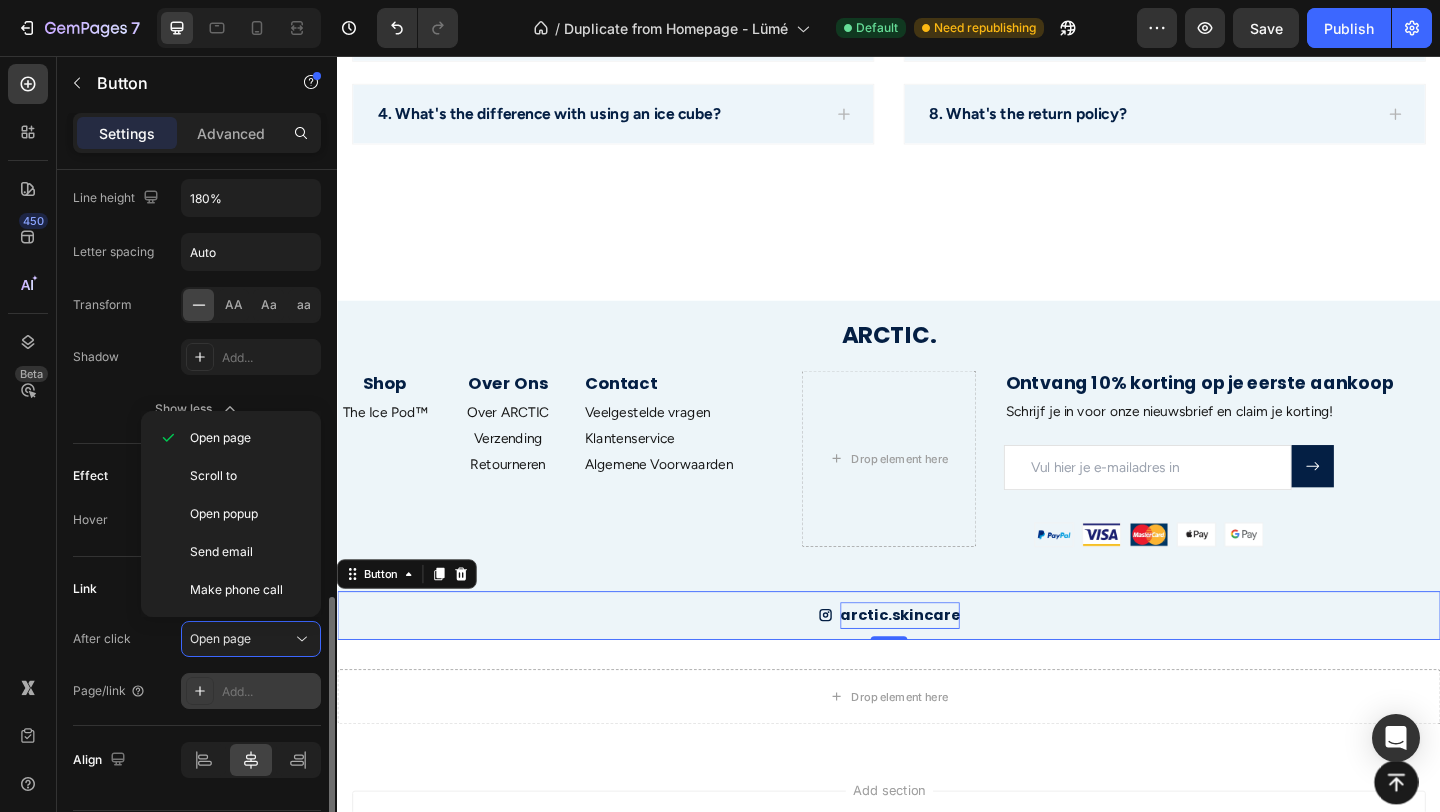click on "Add..." at bounding box center (269, 692) 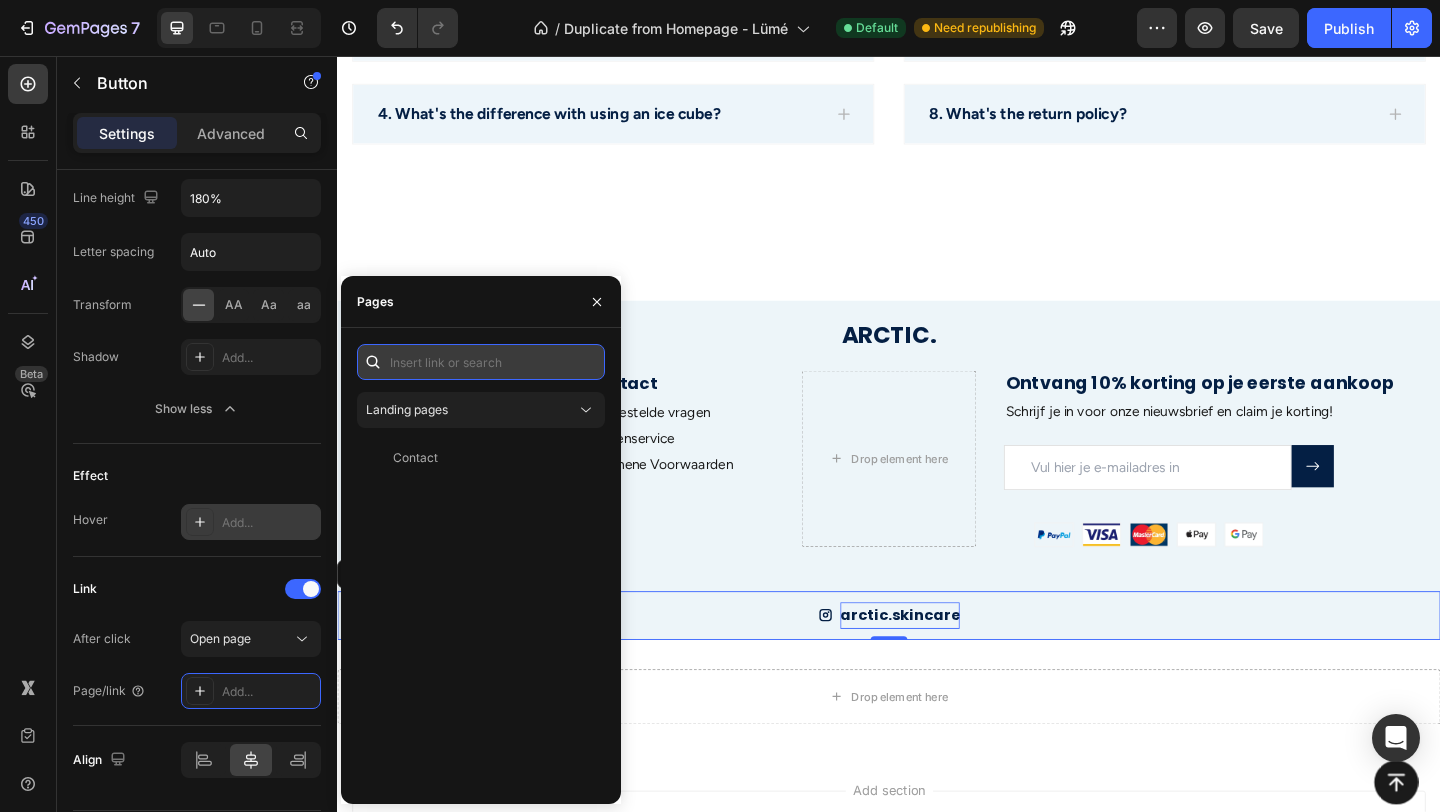 click at bounding box center [481, 362] 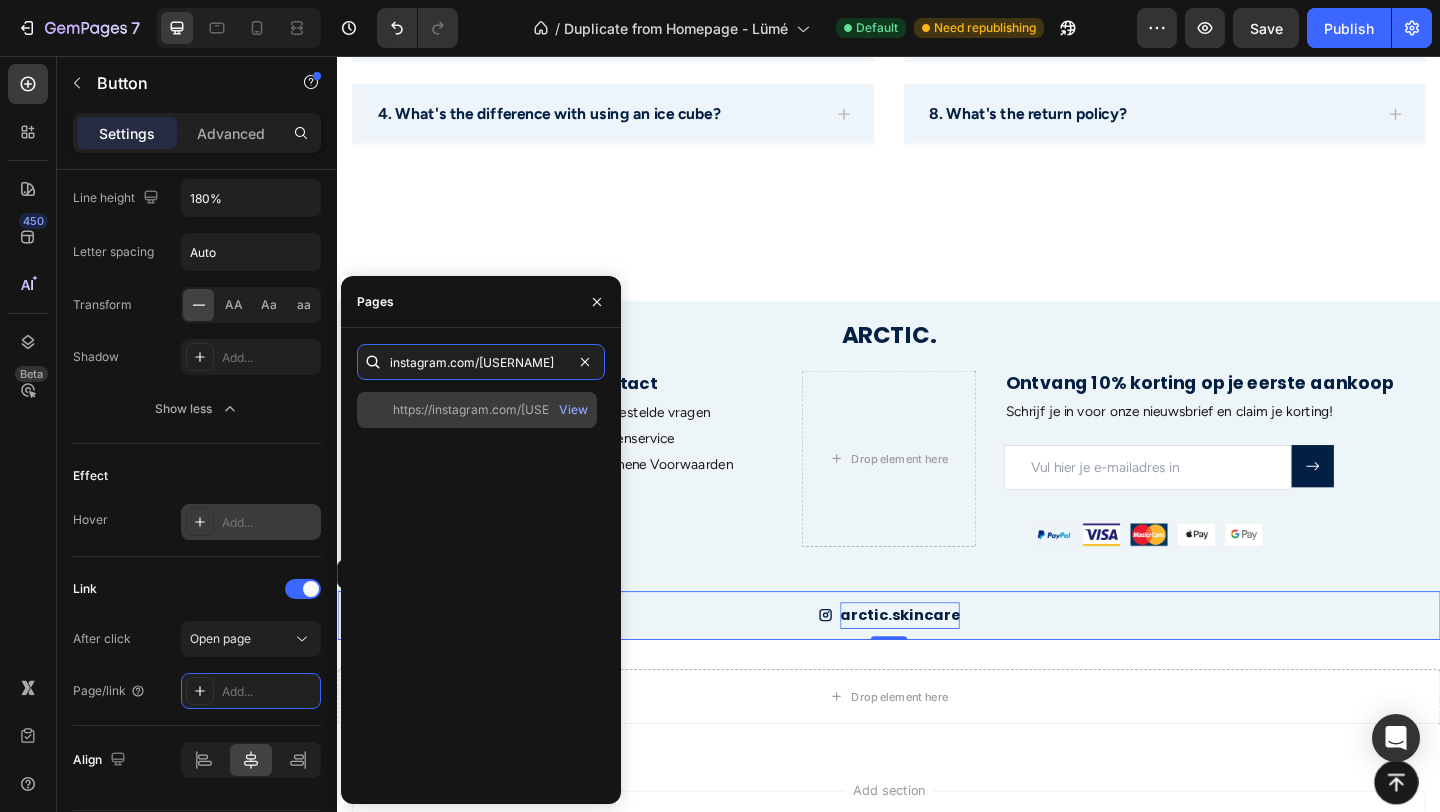 type on "instagram.com/[USERNAME]" 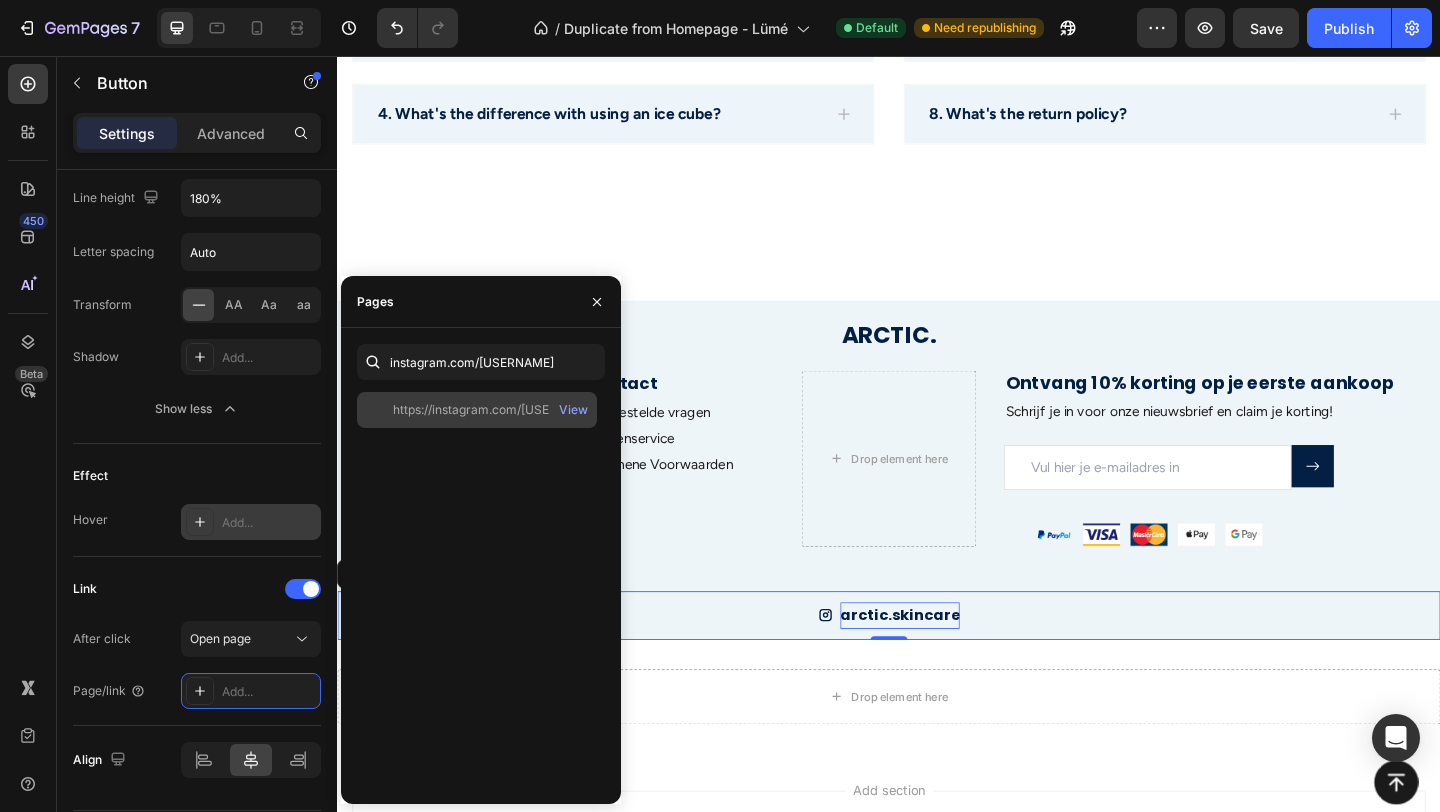 click on "https://instagram.com/[USERNAME]" 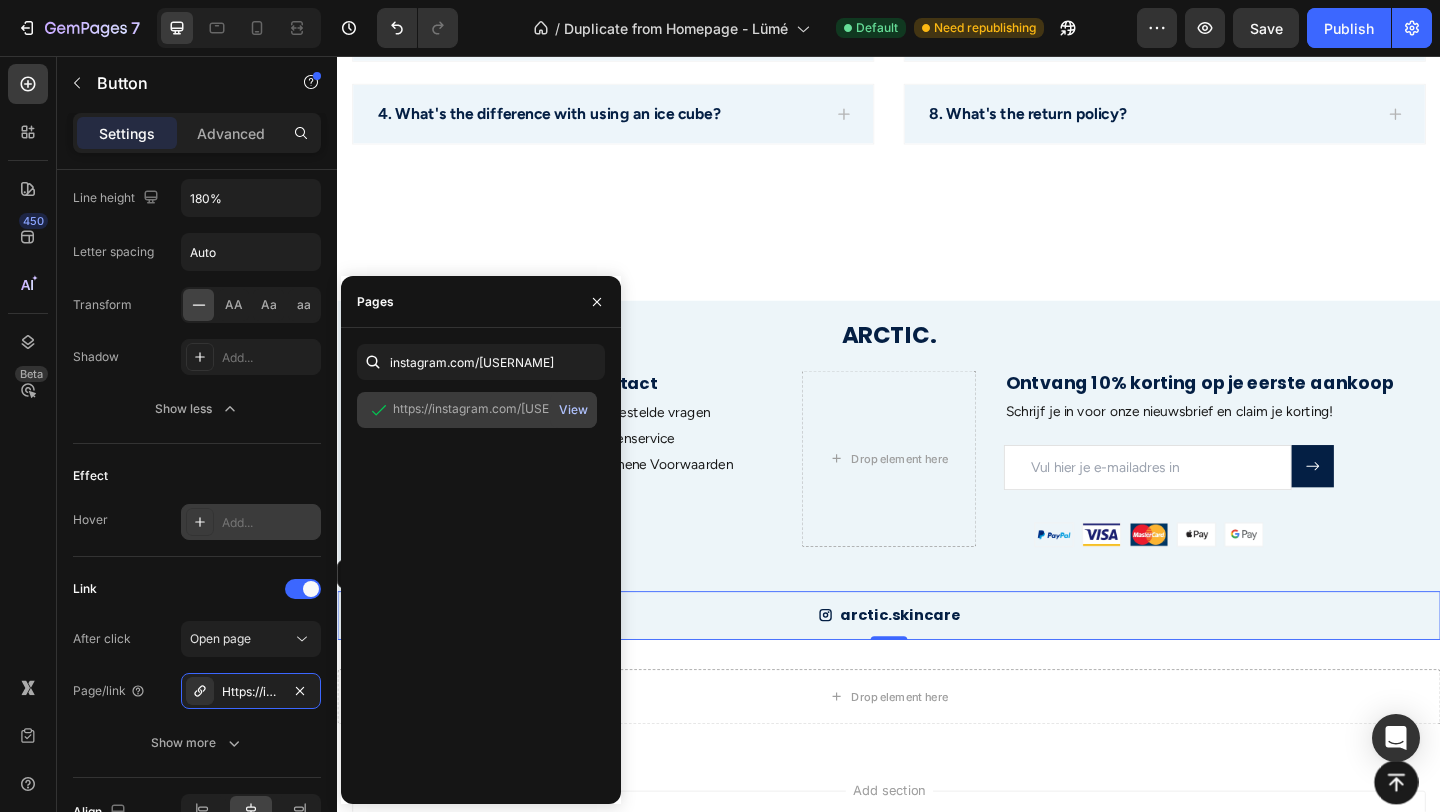 click on "View" at bounding box center (573, 410) 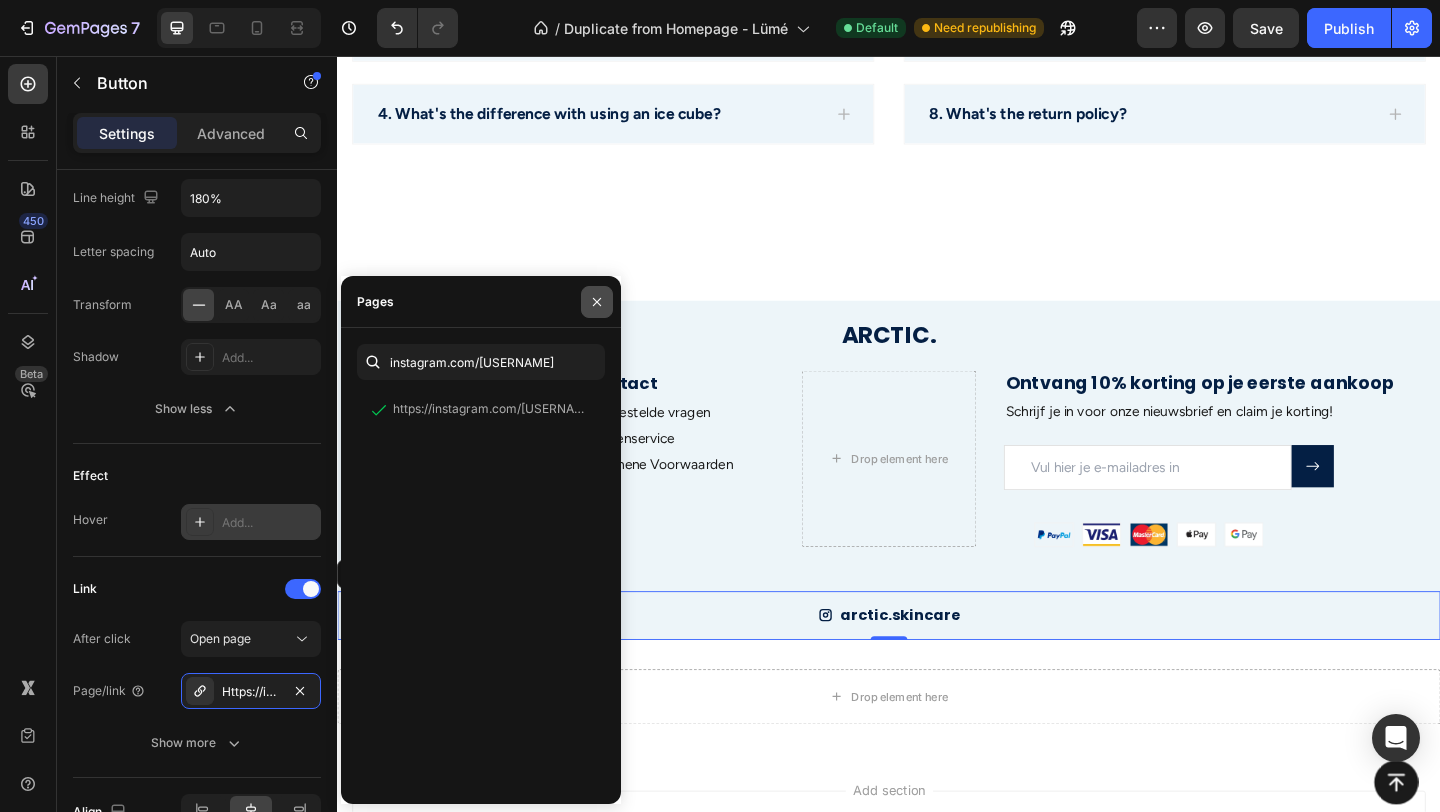 click 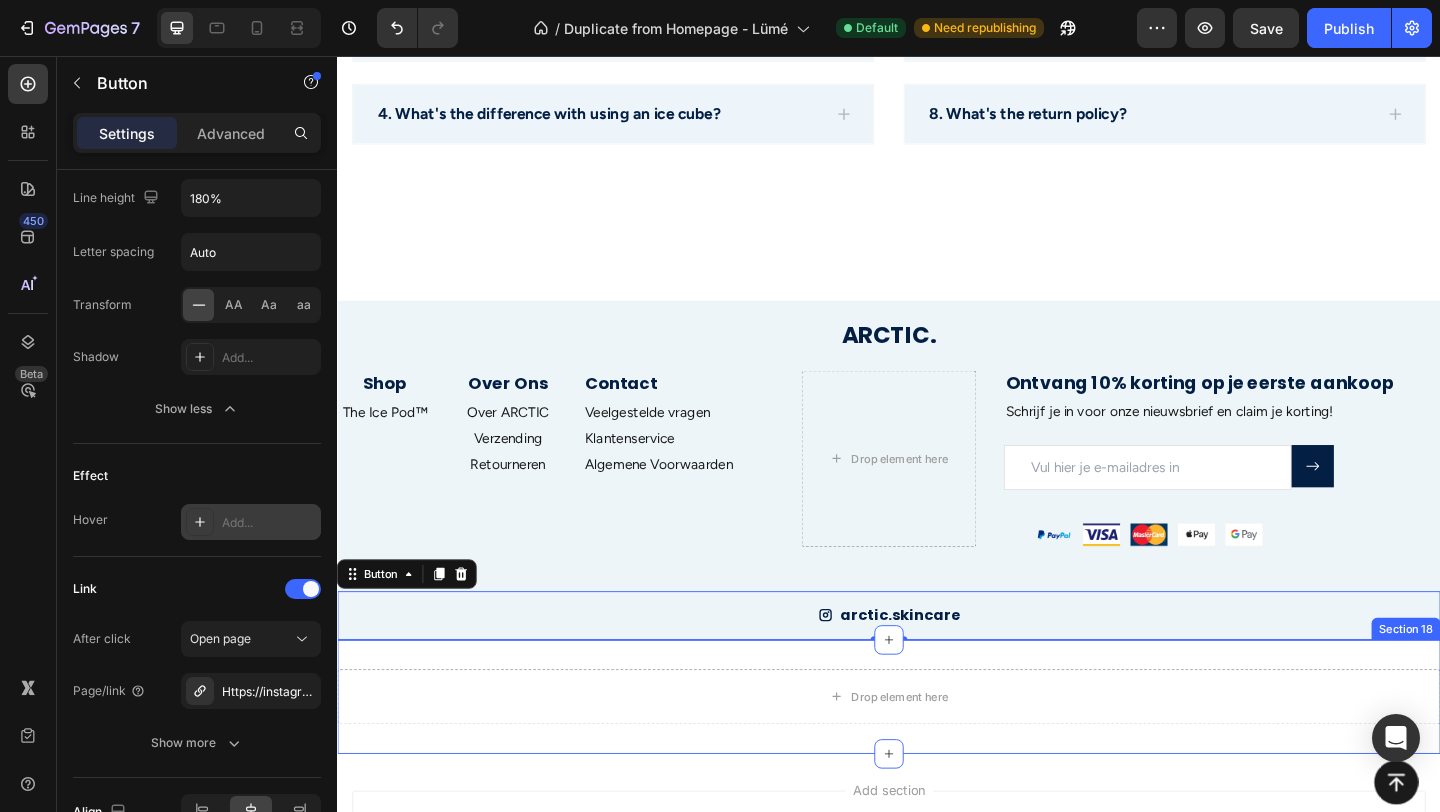click on "Drop element here Section 18" at bounding box center (937, 753) 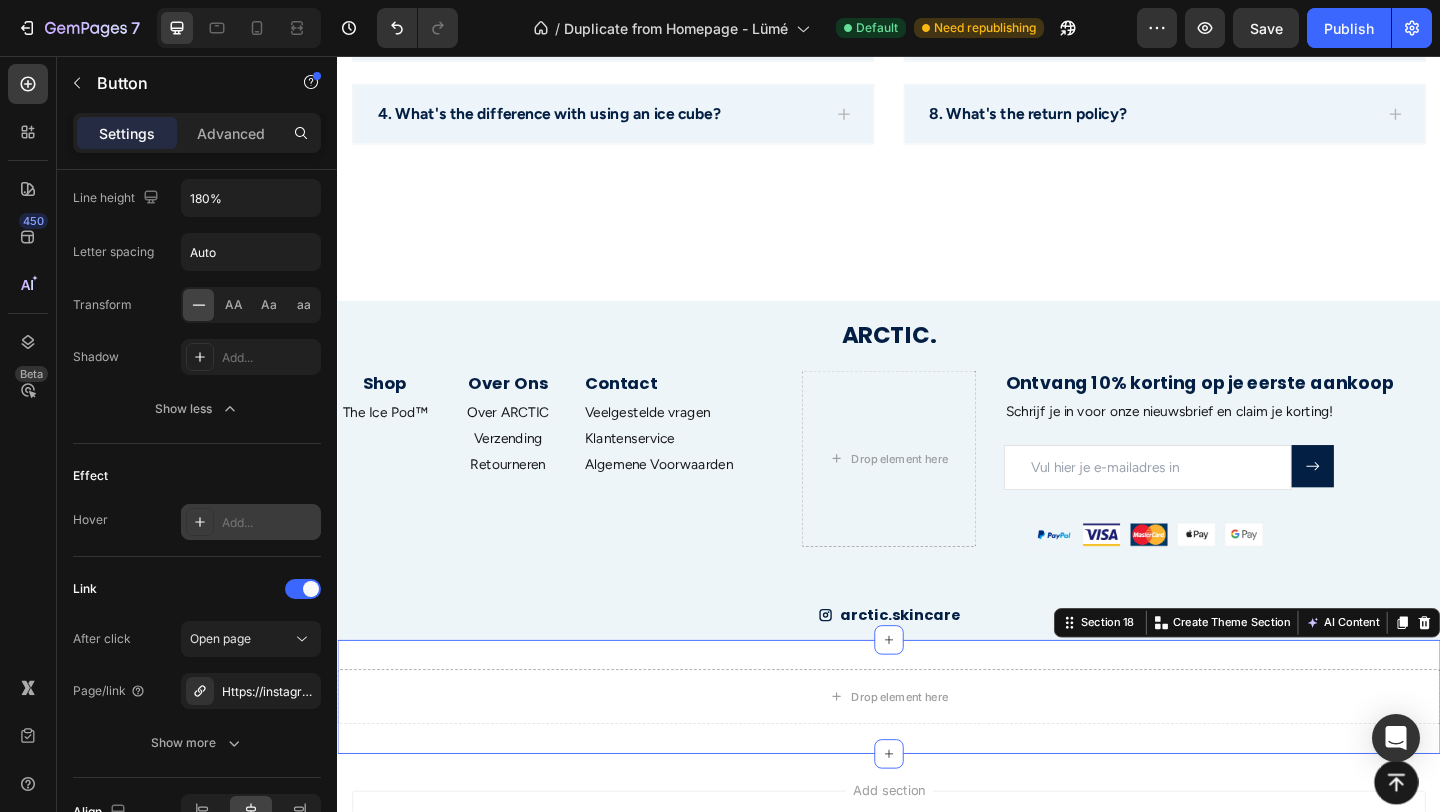 scroll, scrollTop: 0, scrollLeft: 0, axis: both 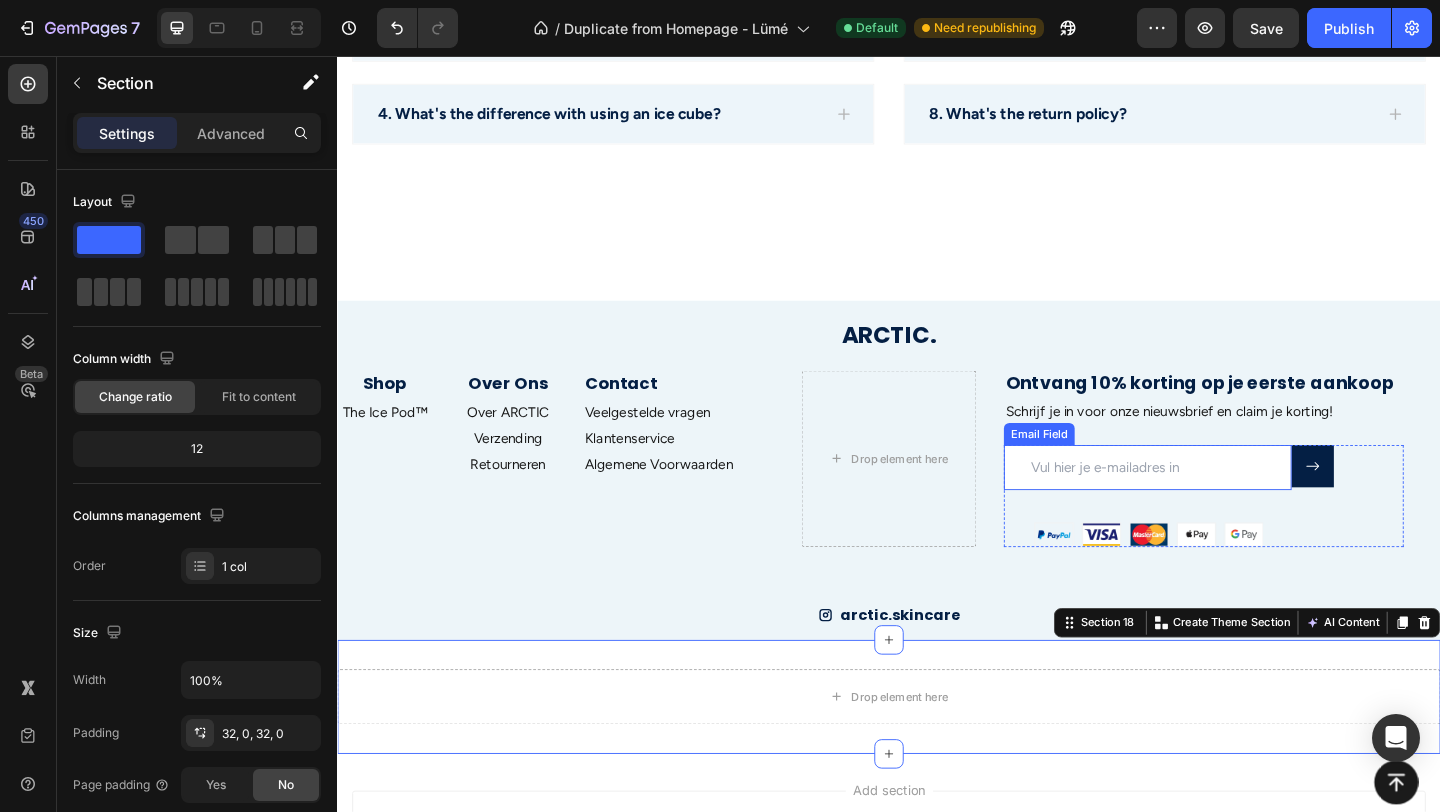 click at bounding box center [1218, 503] 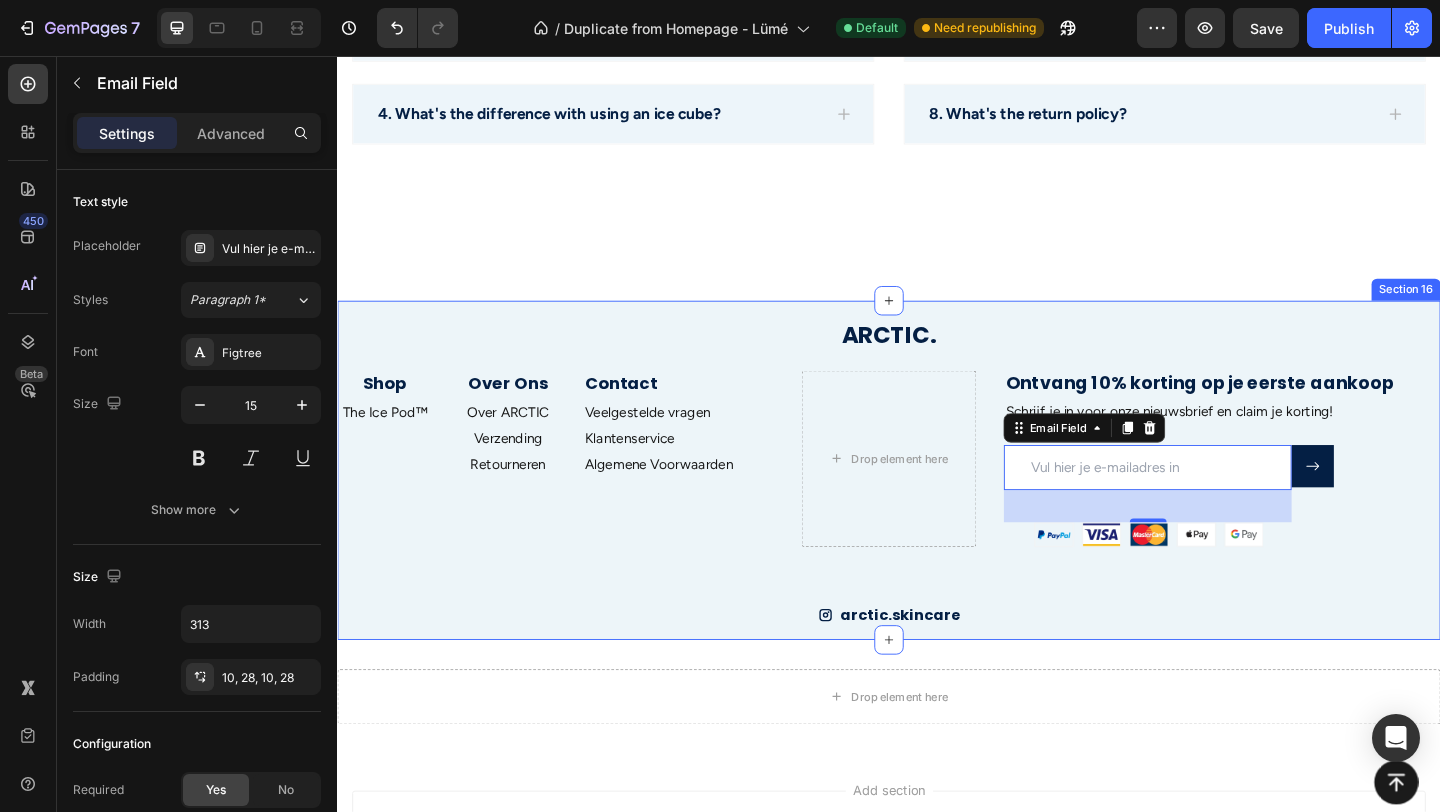 click on "ARCTIC.  Heading Shop Heading The Ice Pod™ Text block Text block Text block Text block Over Ons Heading Over ARCTIC Text block Verzending Text block Retourneren Text block Contact Heading Veelgestelde vragen Text block Klantenservice Text block Algemene Voorwaarden Text block Row
Drop element here Ontvang 10% korting op je eerste aankoop Heading Schrijf je in voor onze nieuwsbrief en claim je korting! Text block Email Field   35 Image
Submit Button Row Newsletter Row Row
arctic.skincare Button" at bounding box center [937, 516] 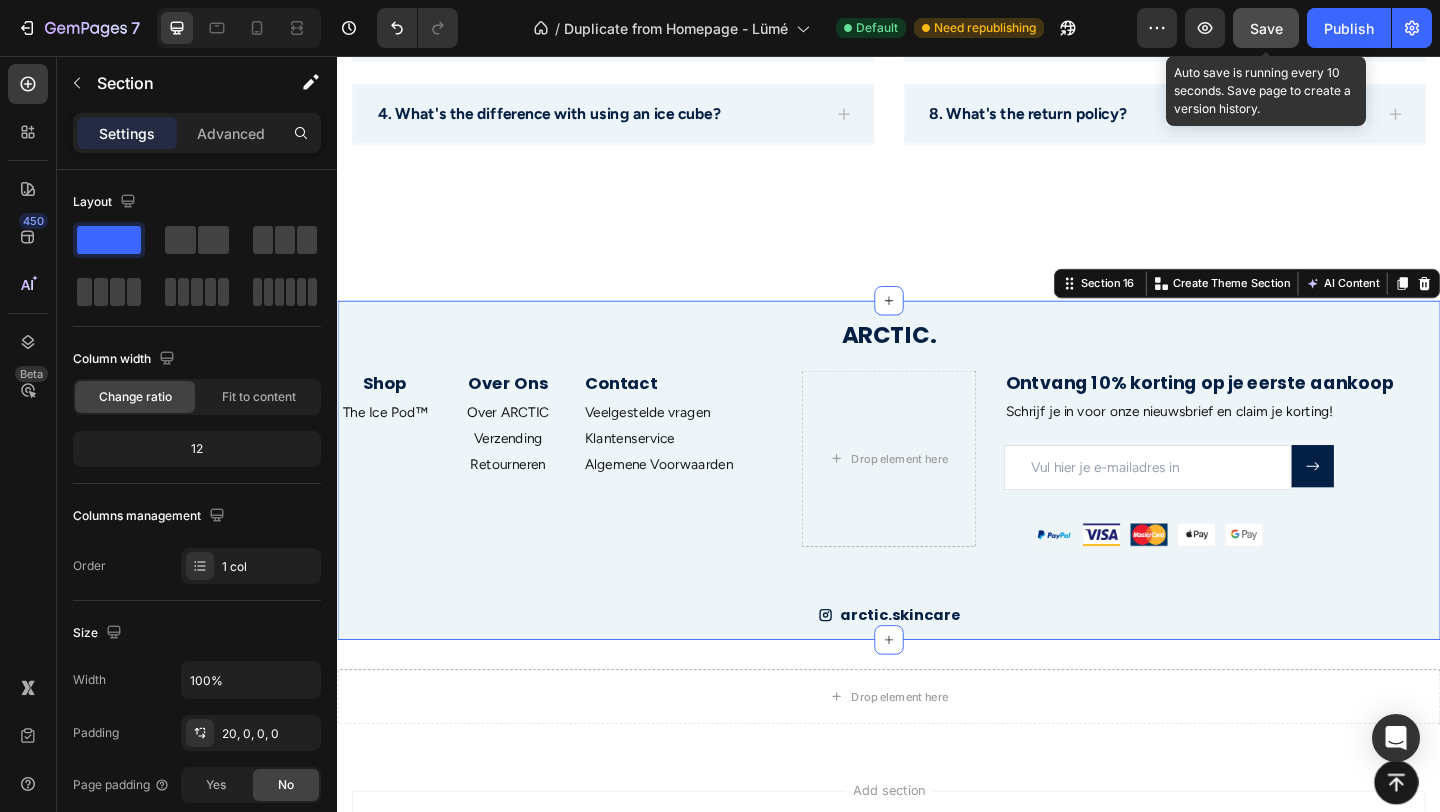 click on "Save" at bounding box center (1266, 28) 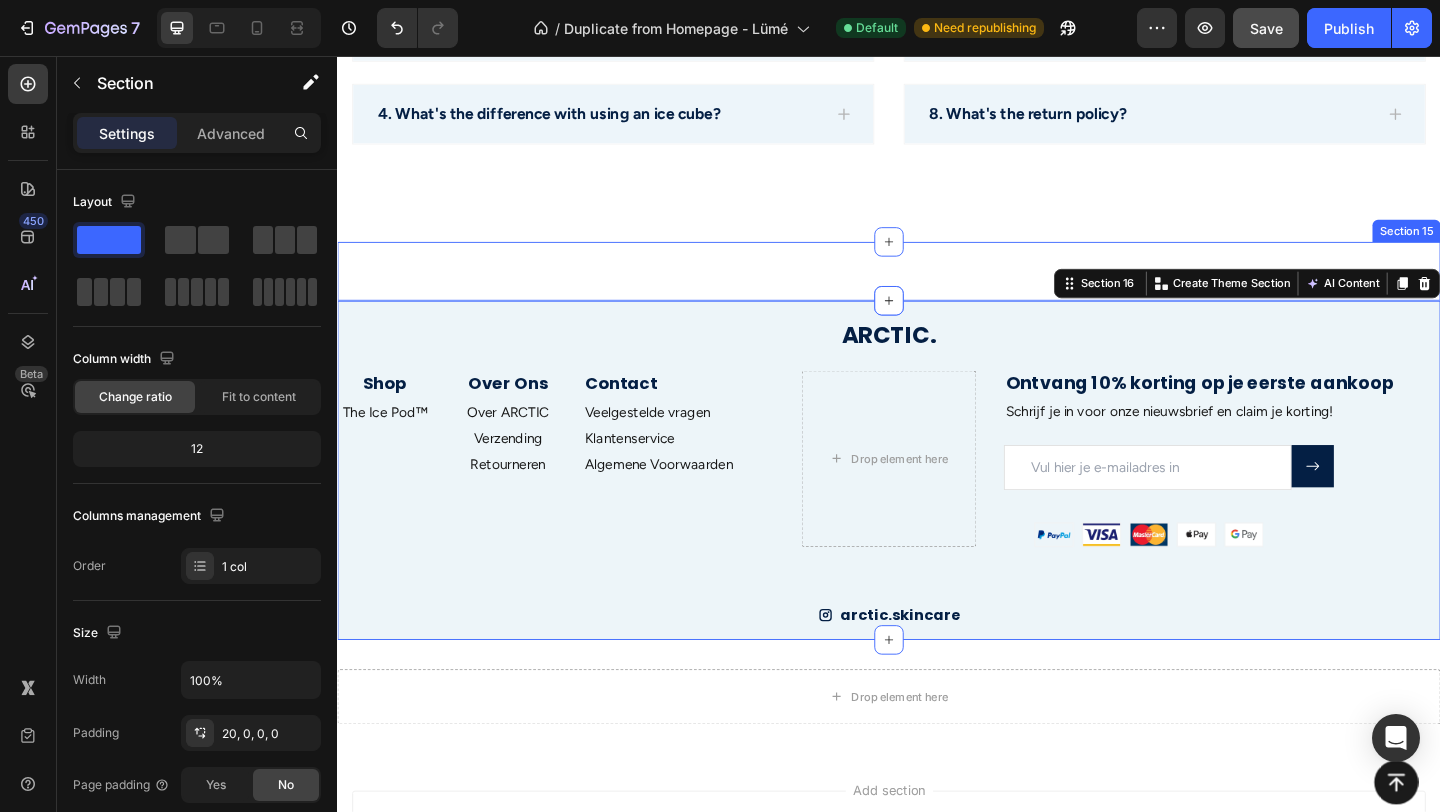 click on "Wat Onze Klanten Zeggen Heading Icon Icon Icon Icon Icon Icon List Icon Icon Icon Icon
Icon Icon List Rita Carroll Text Block "Love it! Great for summer! Good taste, it really owns up to its name “sparkling”, cold with bubbles and lime flavor. When I want that soda feel without drinking a soda, I grab for one of this." Text Block Row Icon Icon Icon Icon
Icon Icon List Maria Min Text Block "Love it! Great for summer! Good taste, it really owns up to its name “sparkling”, cold with bubbles and lime flavor. When I want that soda feel without drinking a soda, I grab for one of this." Text Block Row Icon Icon Icon Icon
Icon Icon List Max Sero Text Block "Love it! Great for summer! Good taste, it really owns up to its name “sparkling”, cold with bubbles and lime flavor. When I want that soda feel without drinking a soda, I grab for one of this." Text Block Row Icon Icon Icon Icon
Icon Icon List Max Sero Text Block Text Block Row Icon Icon" at bounding box center [937, 290] 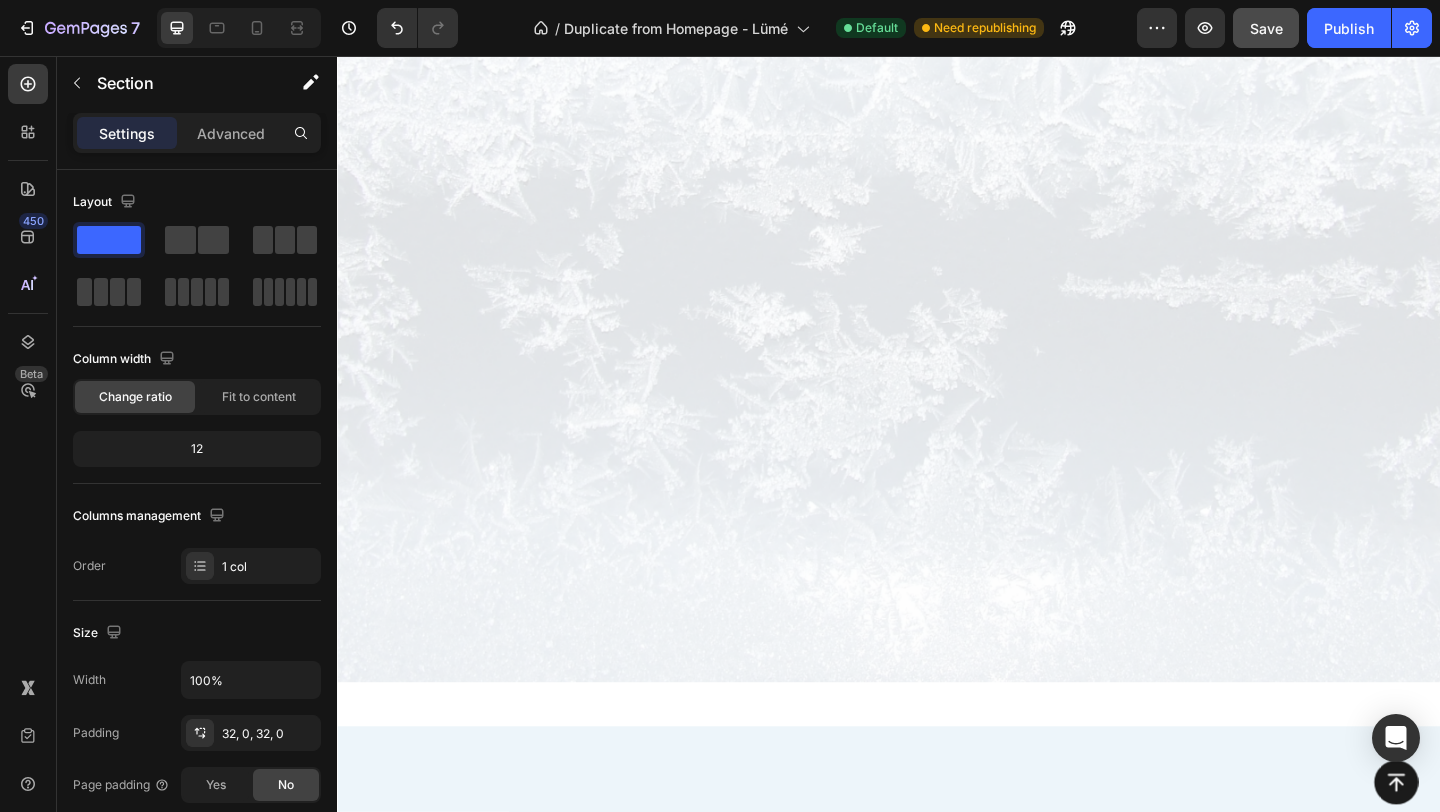scroll, scrollTop: 0, scrollLeft: 0, axis: both 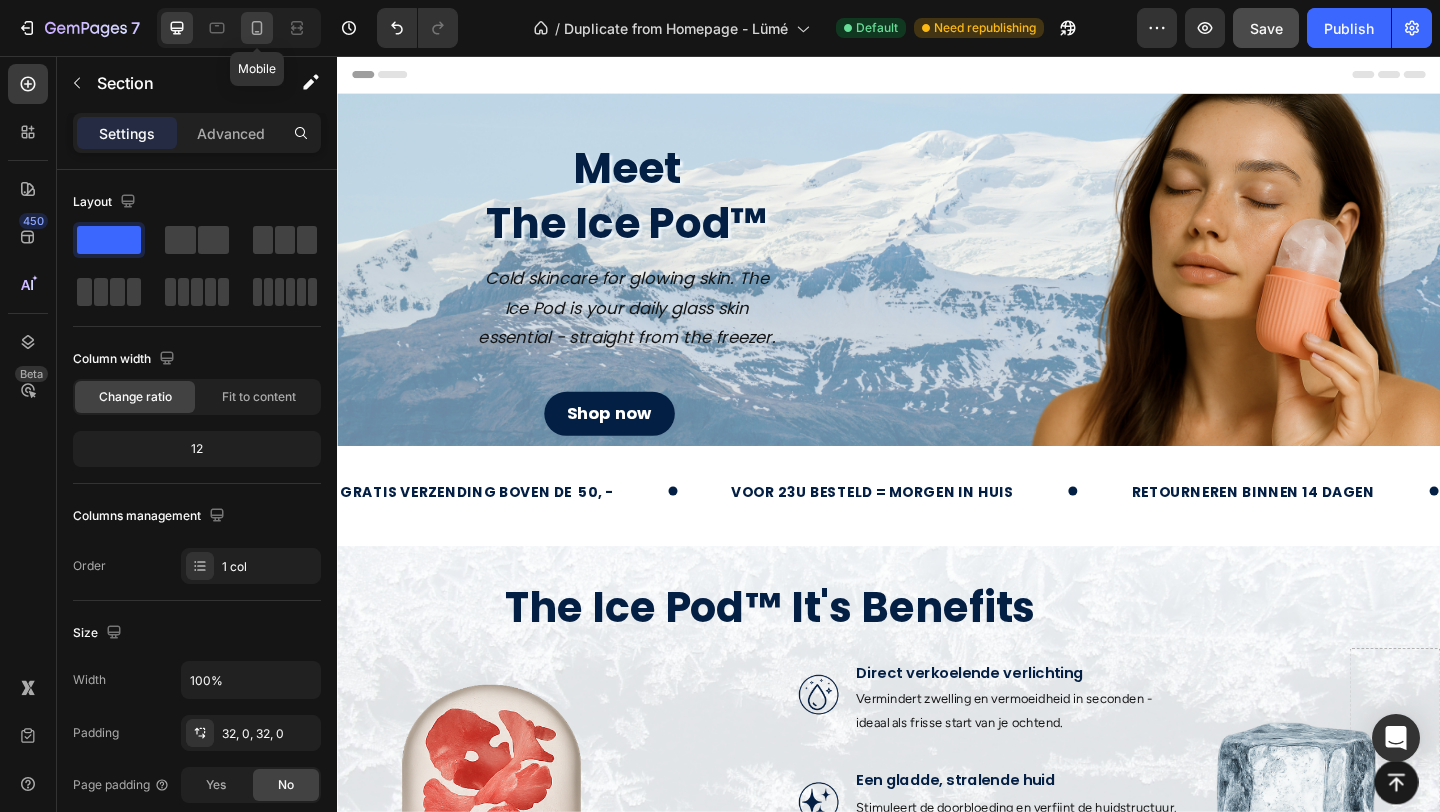 click 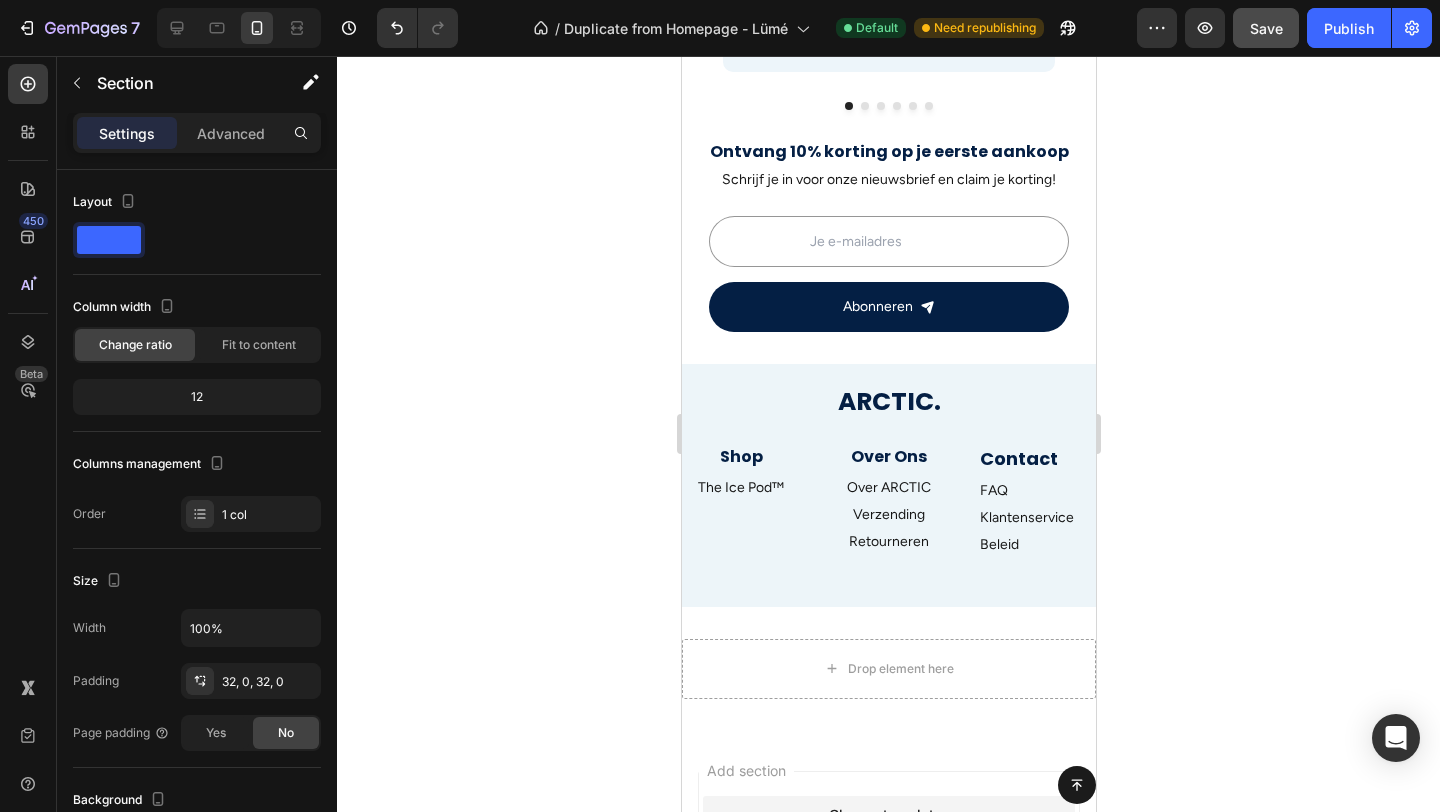 scroll, scrollTop: 2805, scrollLeft: 0, axis: vertical 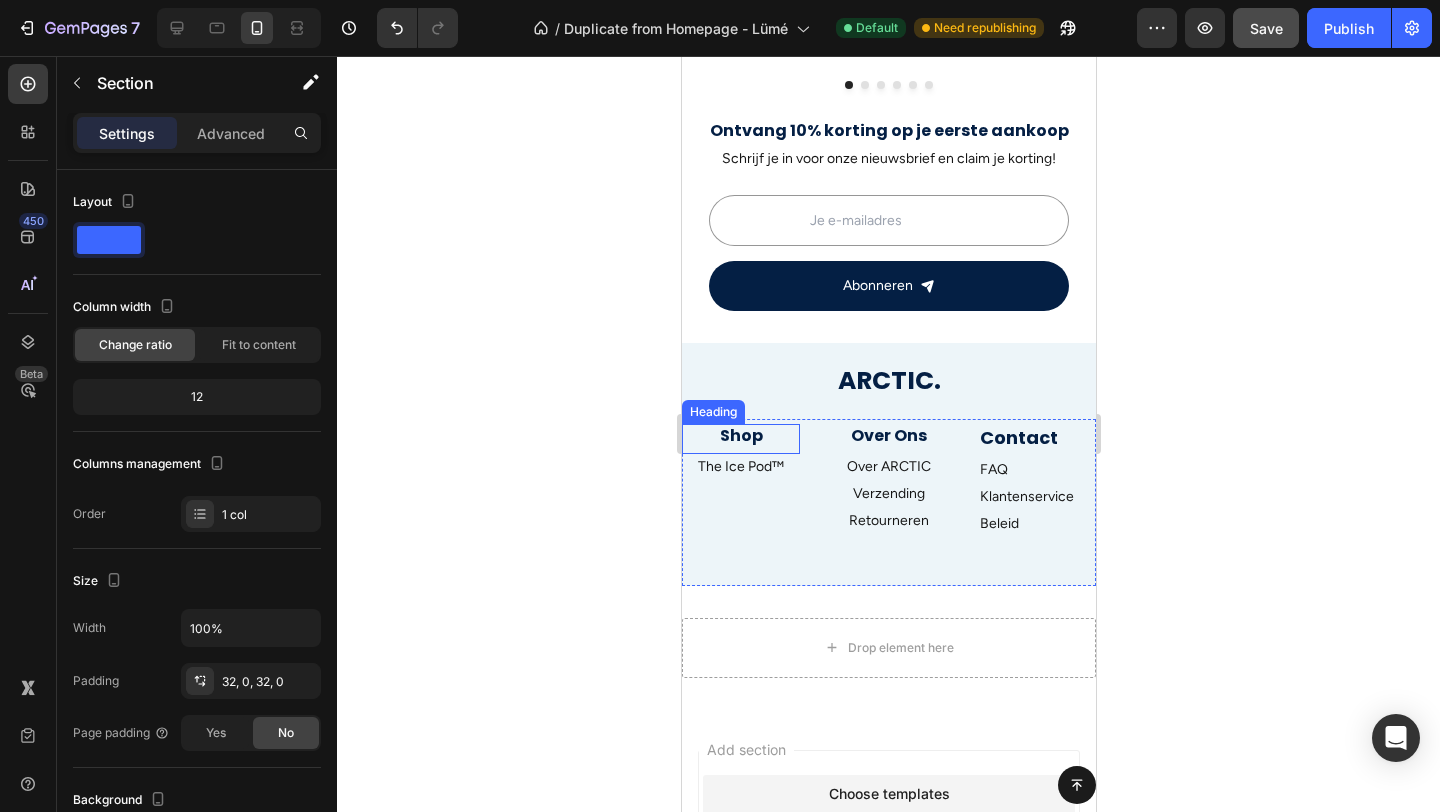 click on "Shop" at bounding box center (740, 436) 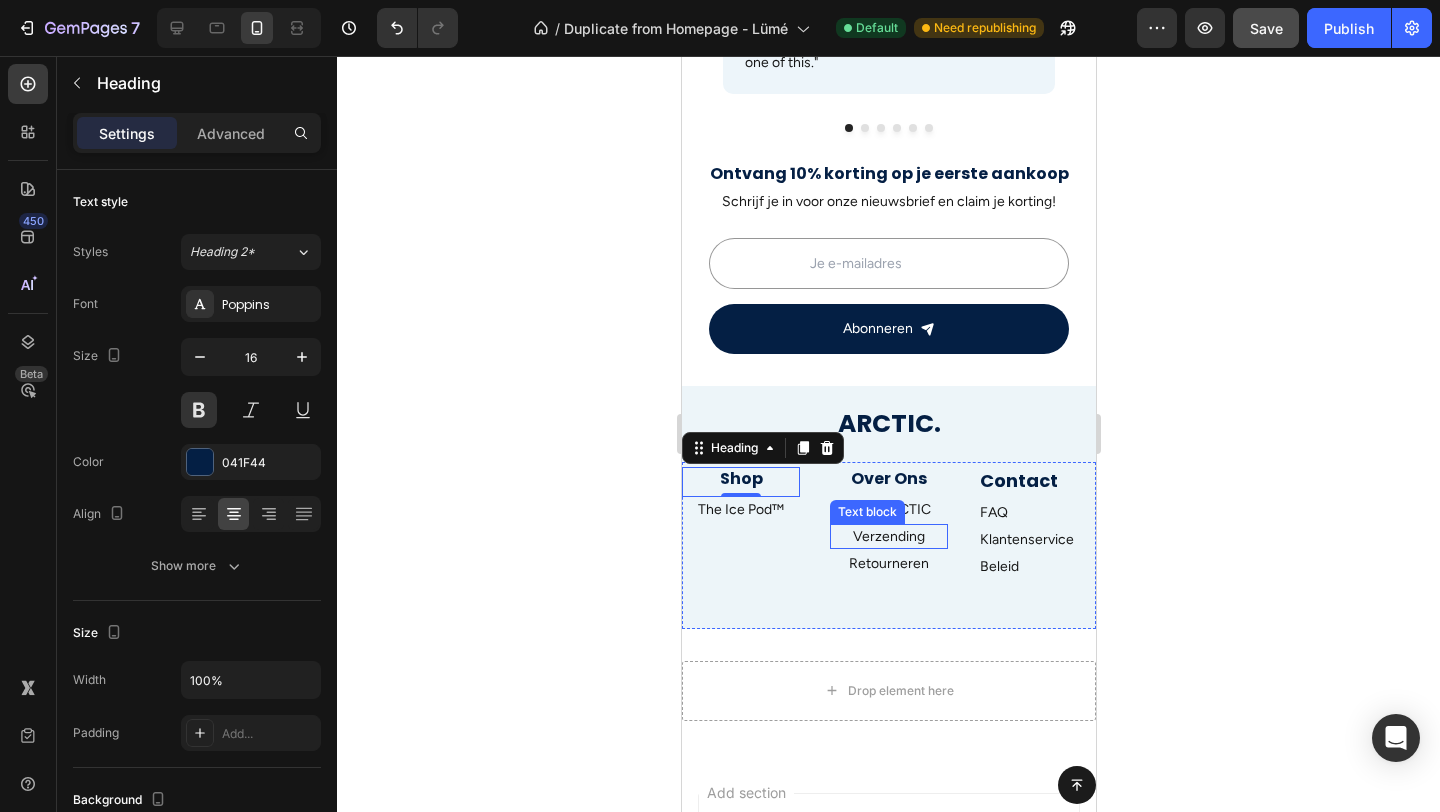 scroll, scrollTop: 2737, scrollLeft: 0, axis: vertical 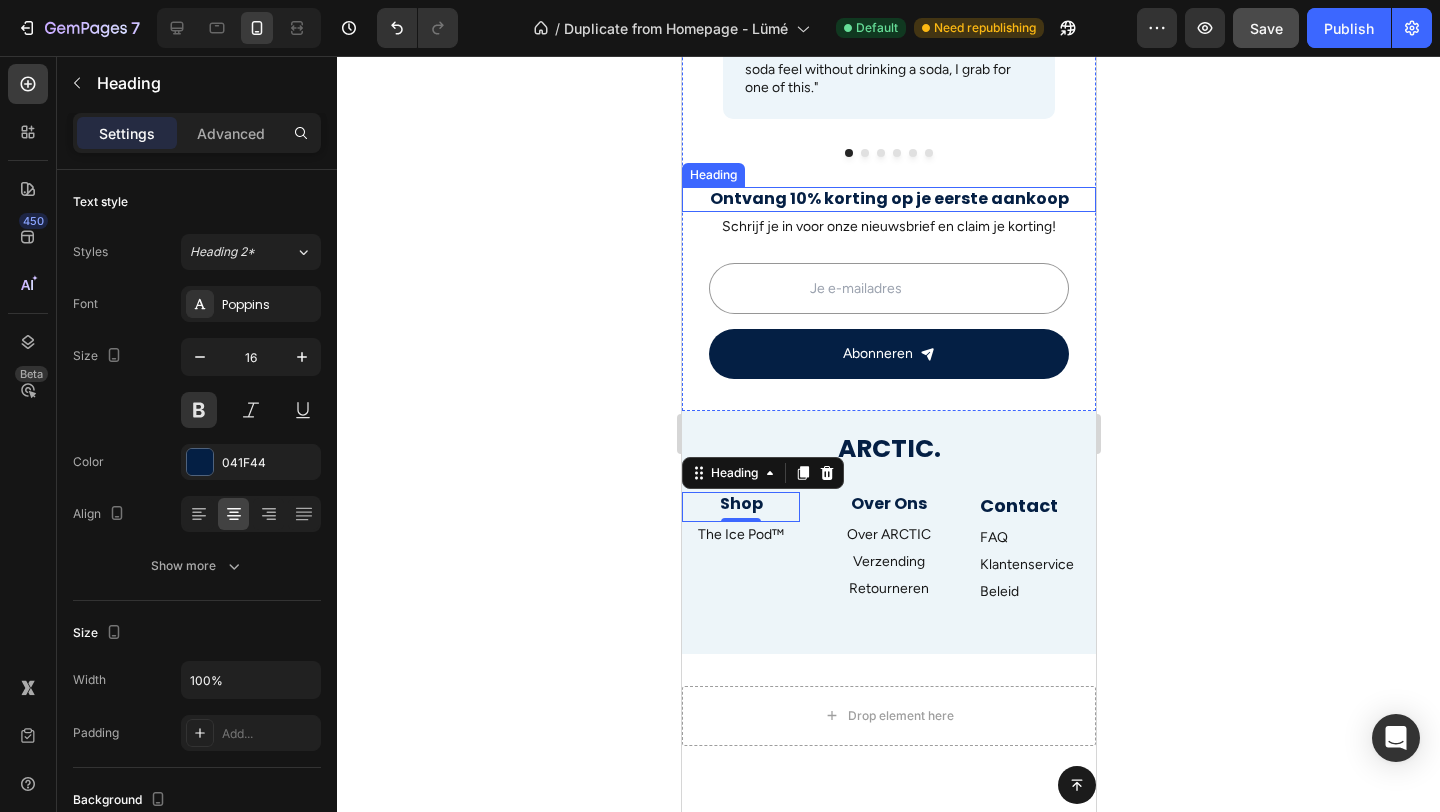 click on "Ontvang 10% korting op je eerste aankoop" at bounding box center (888, 199) 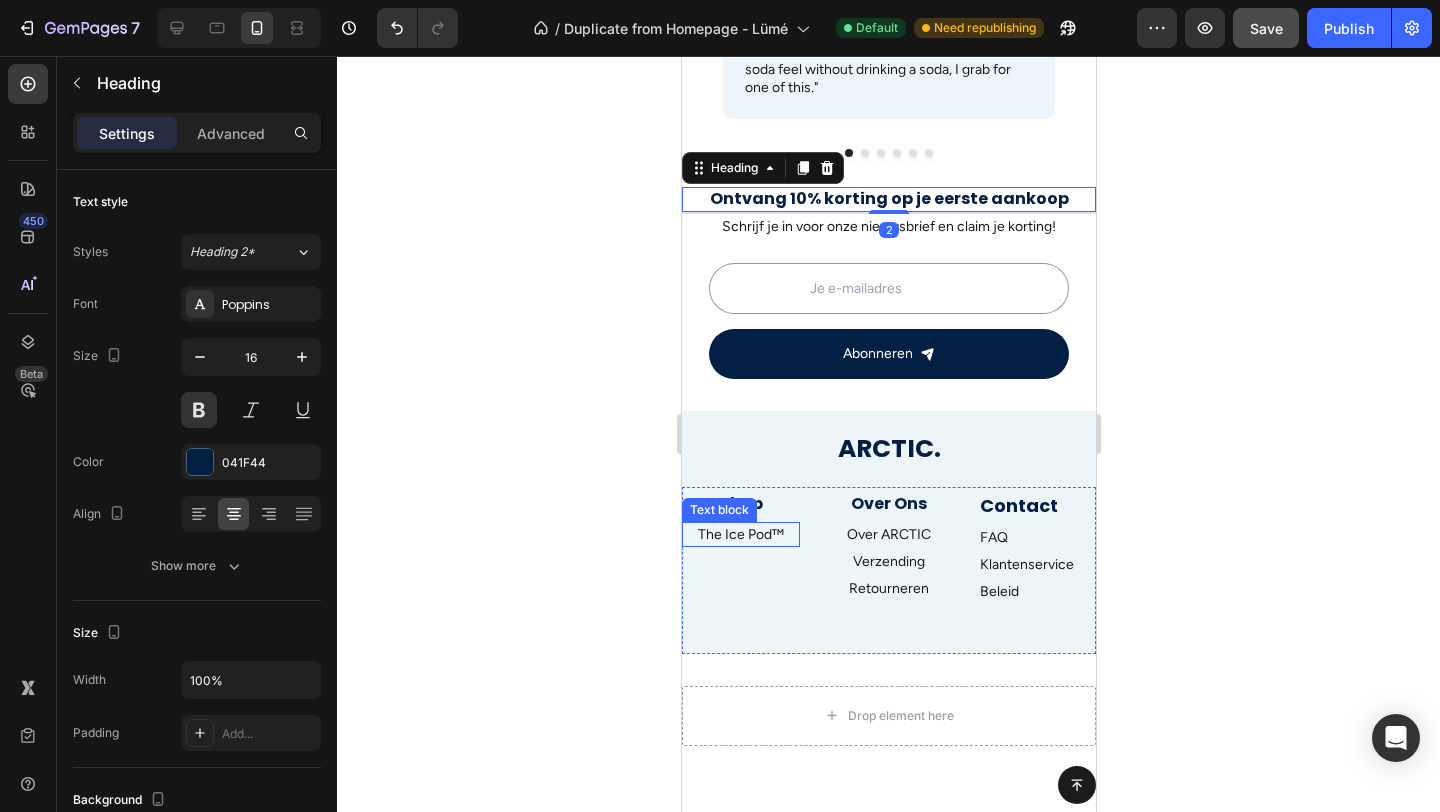 click on "The Ice Pod™ Text block" at bounding box center [740, 534] 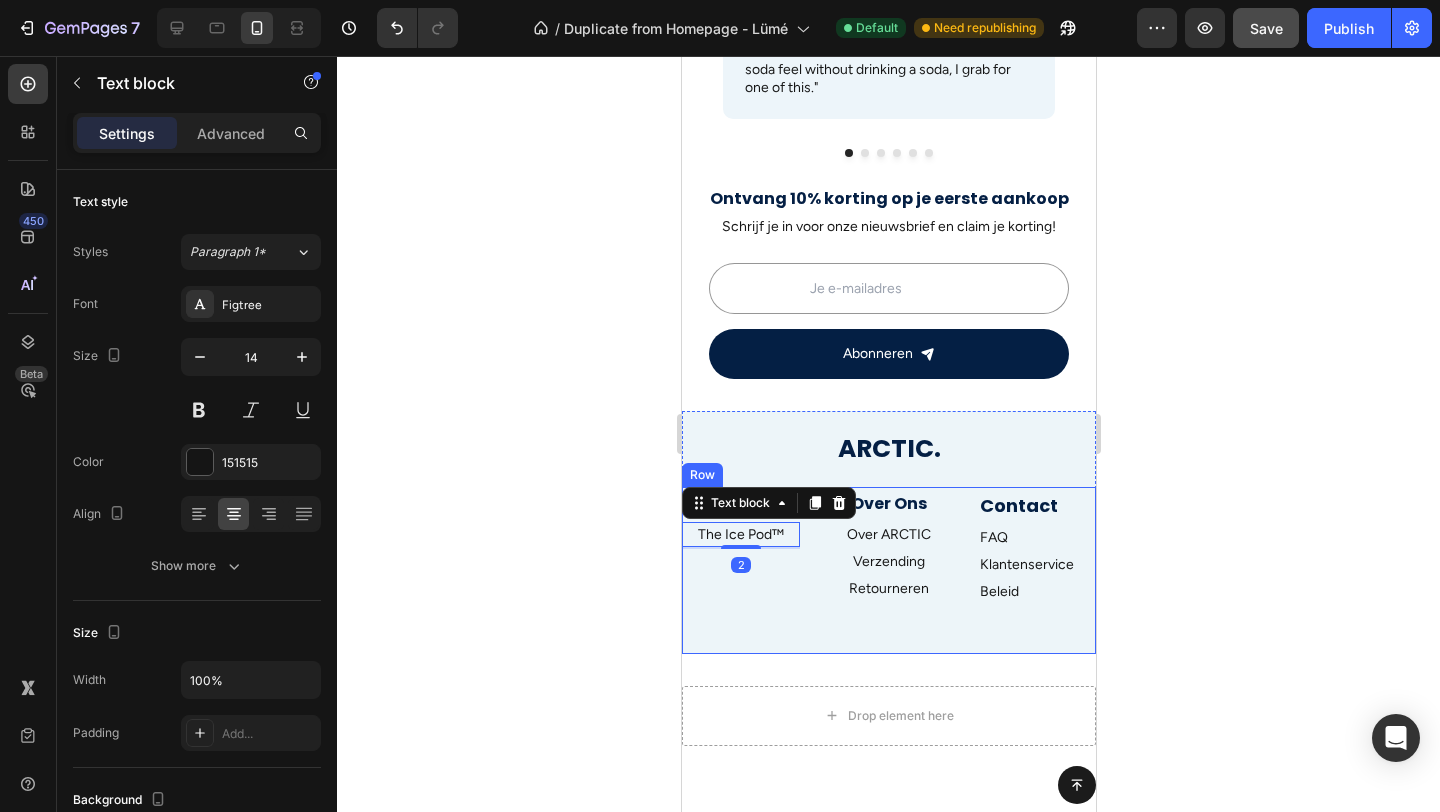 click on "Shop Heading The Ice Pod™ Text block   2 Over Ons Heading Over ARCTIC Text block Verzending Text block Retourneren Text block Contact Heading FAQ Text block Klantenservice Text block Beleid Text block Row Newsletter Row Row" at bounding box center [888, 570] 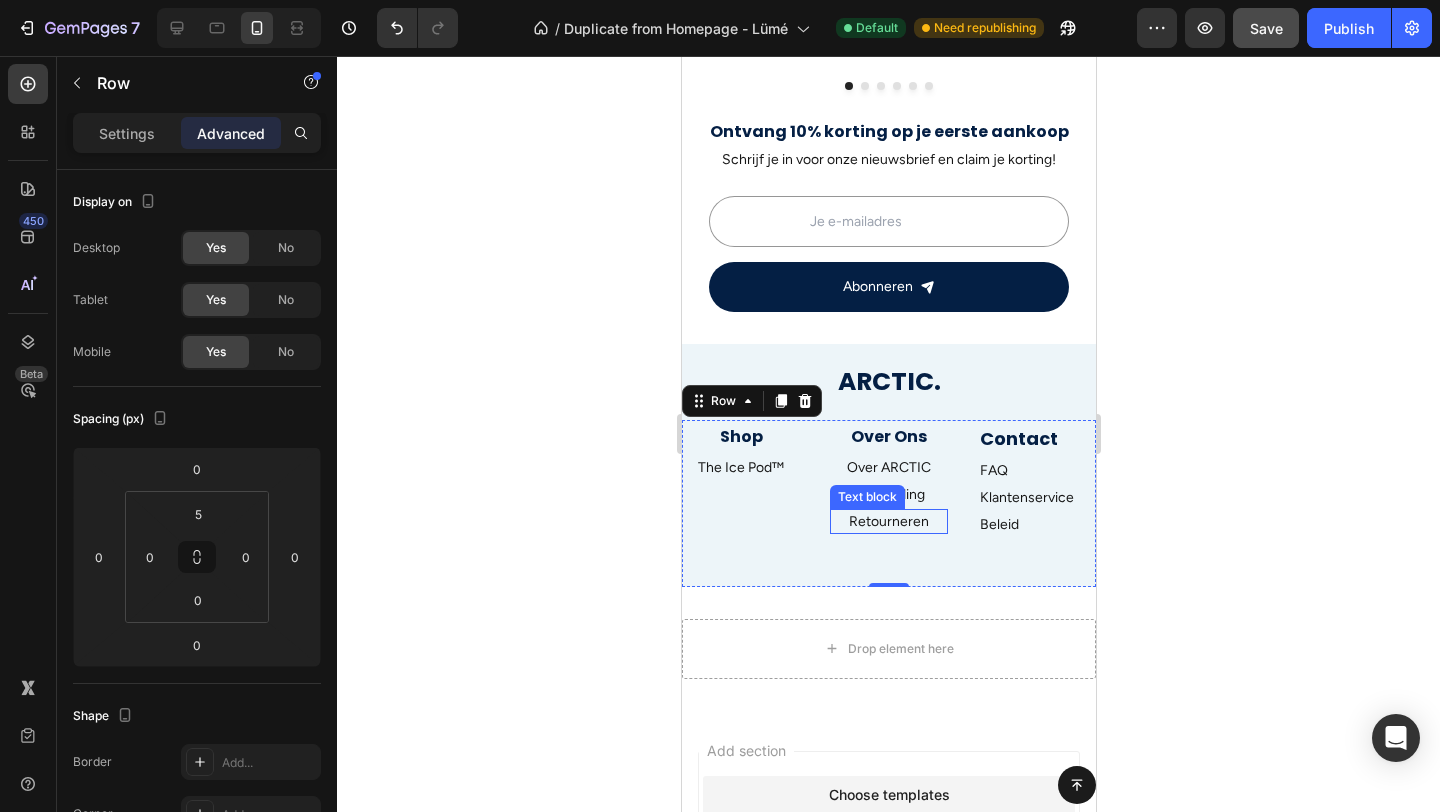 scroll, scrollTop: 2868, scrollLeft: 0, axis: vertical 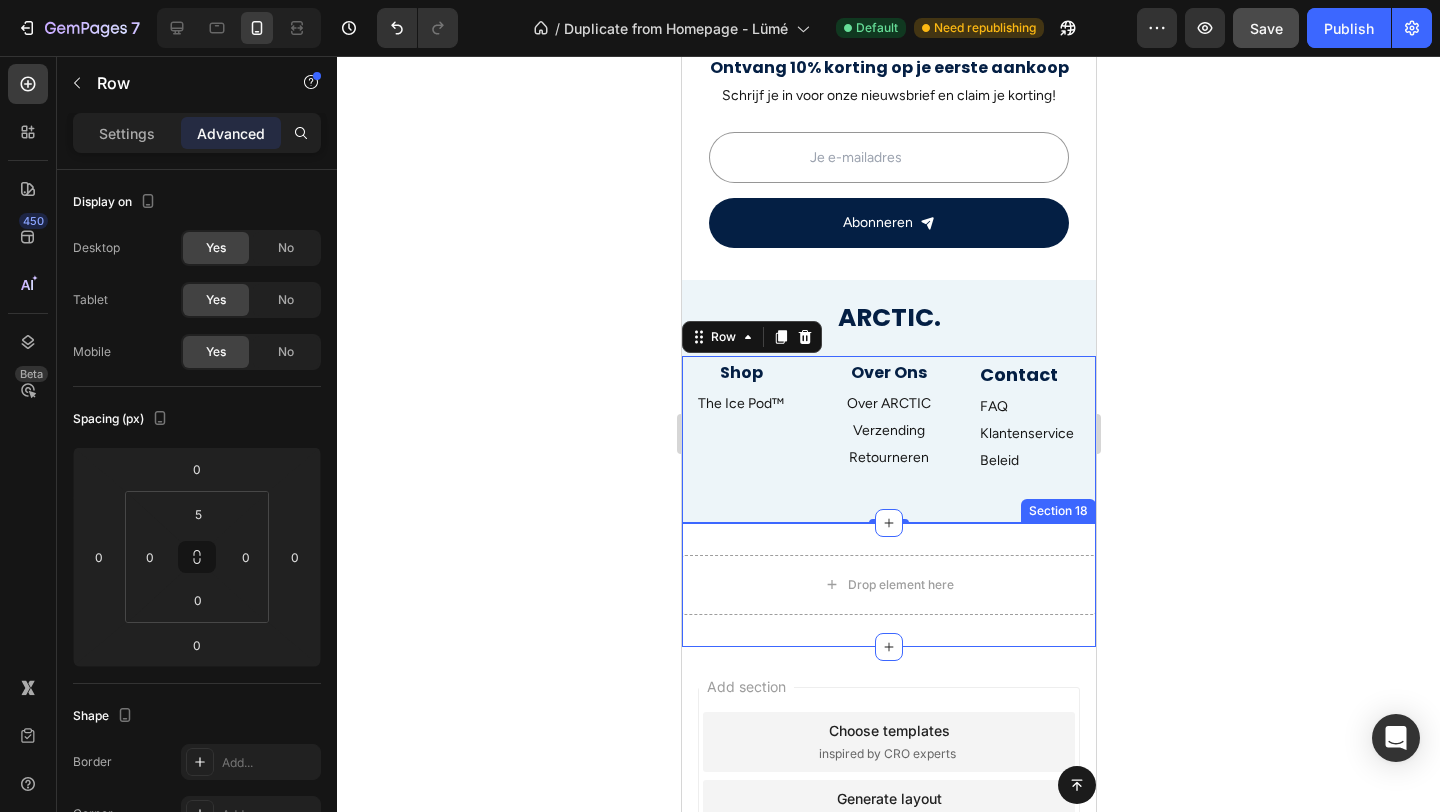 click on "Drop element here Section 18" at bounding box center (888, 585) 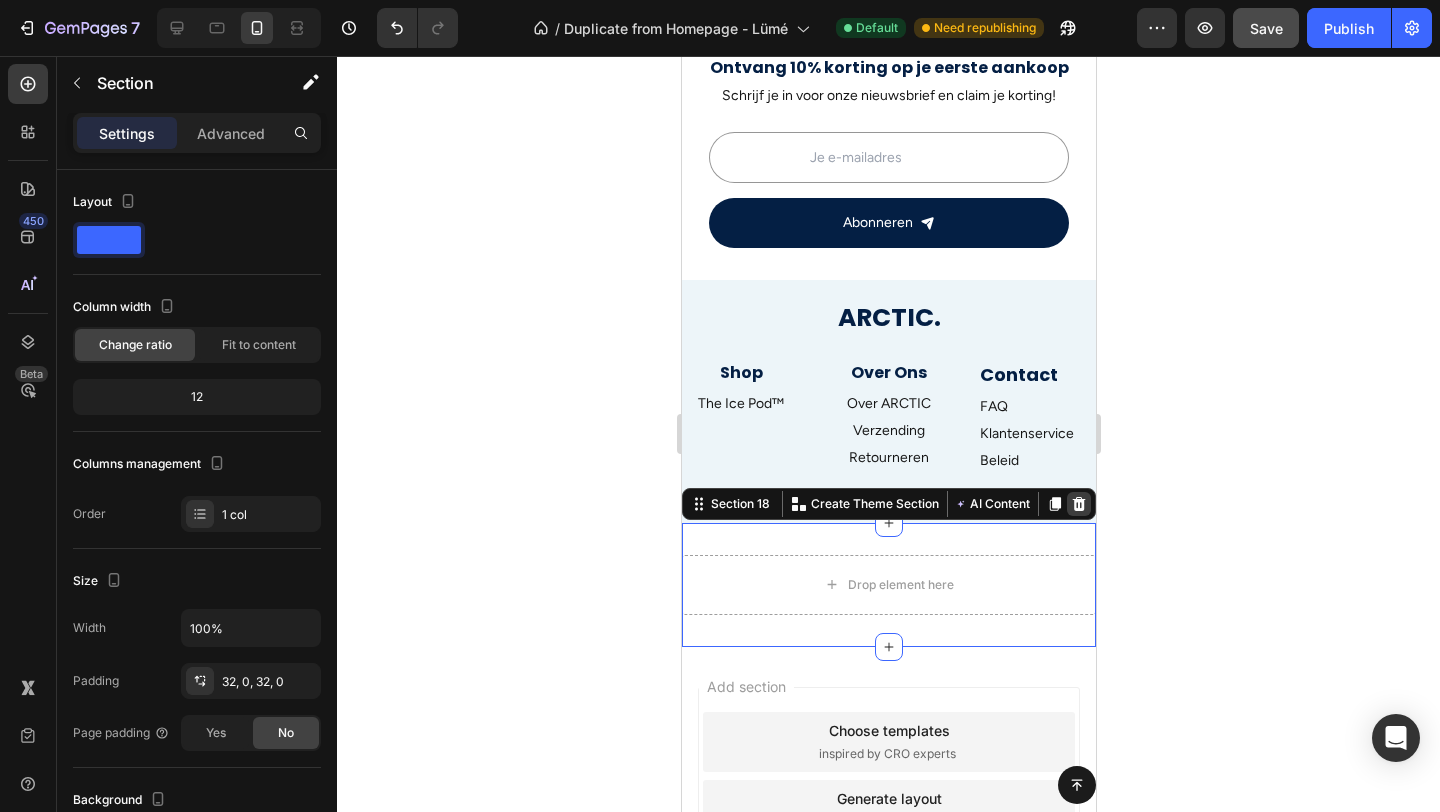 click at bounding box center (1078, 504) 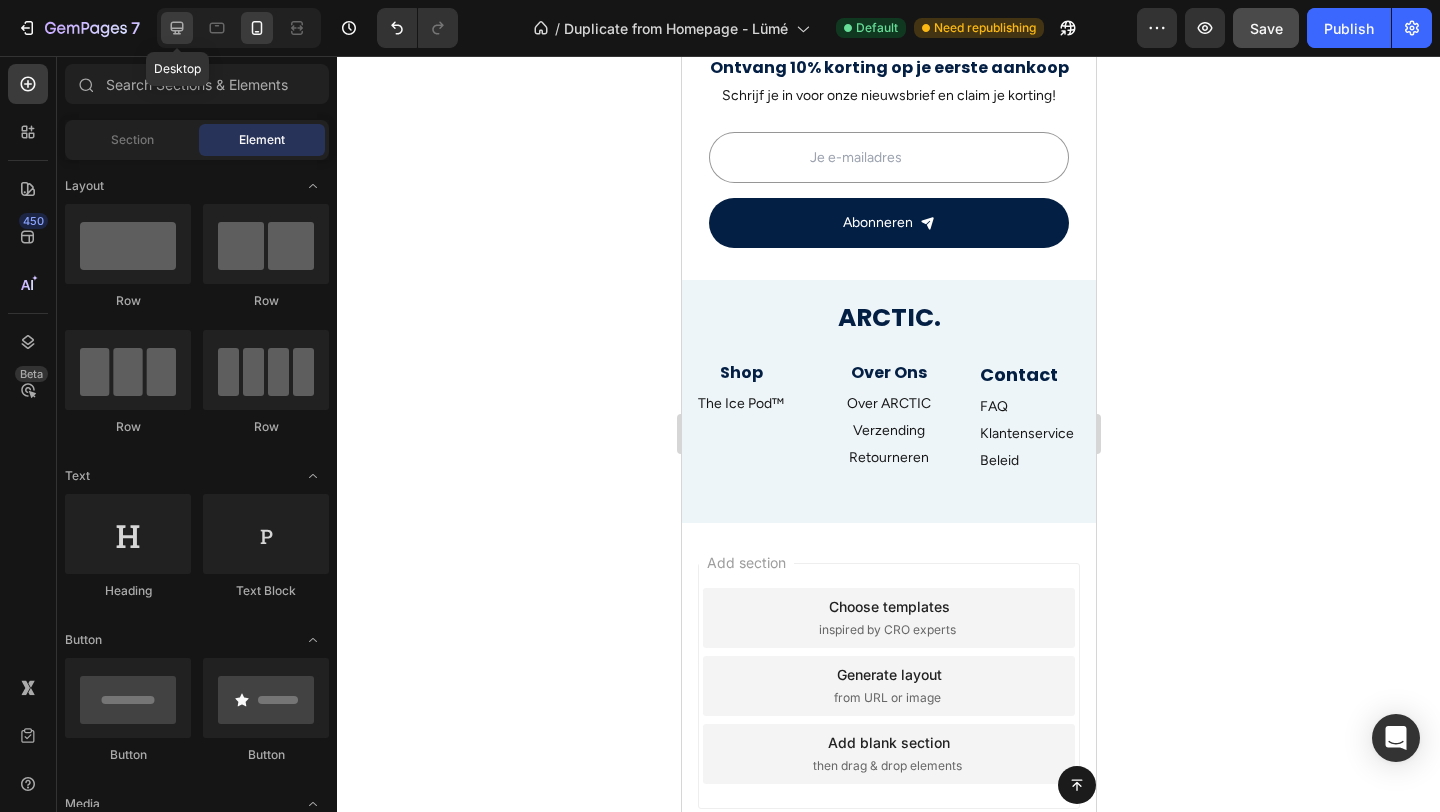 click 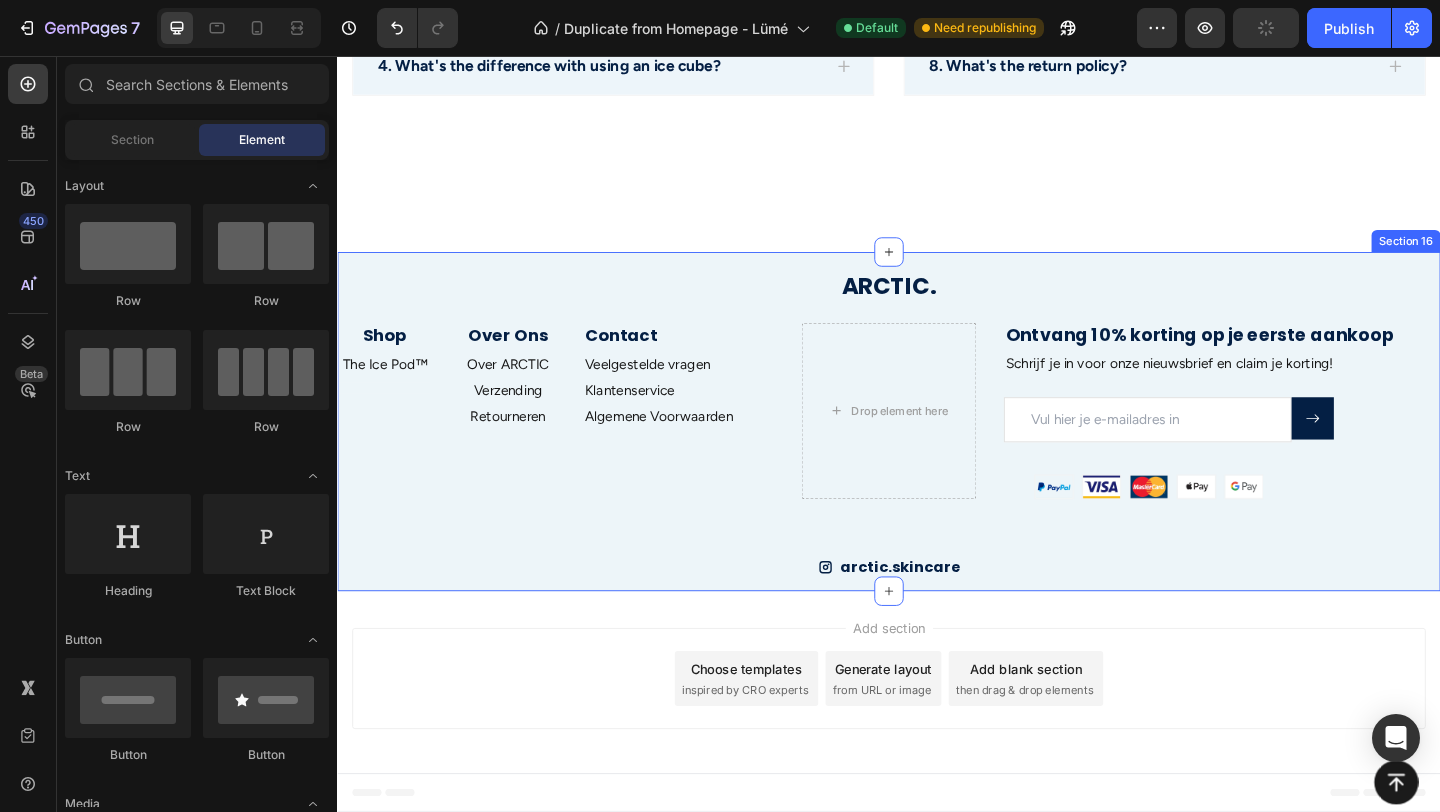 scroll, scrollTop: 4982, scrollLeft: 0, axis: vertical 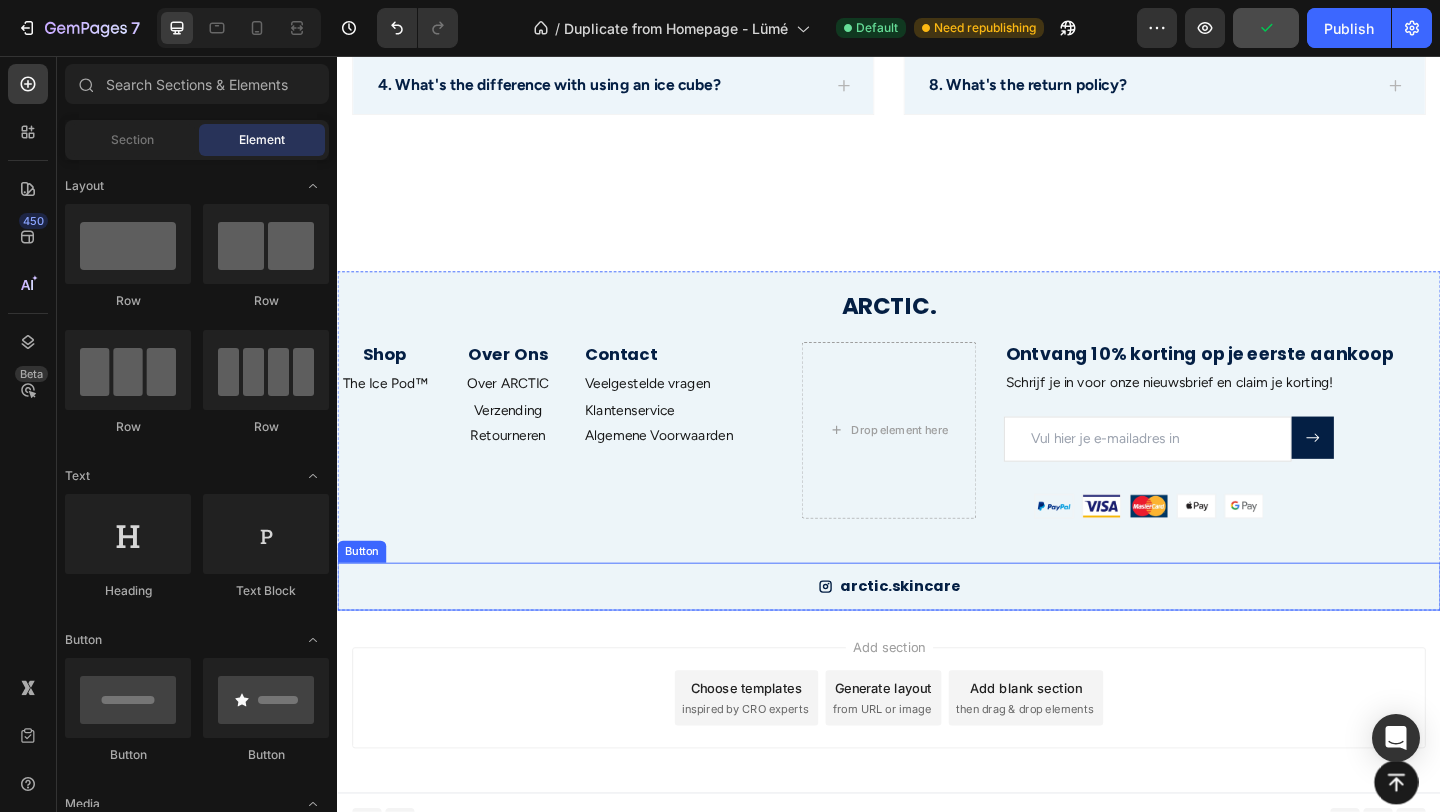 click on "arctic.skincare Button" at bounding box center [937, 633] 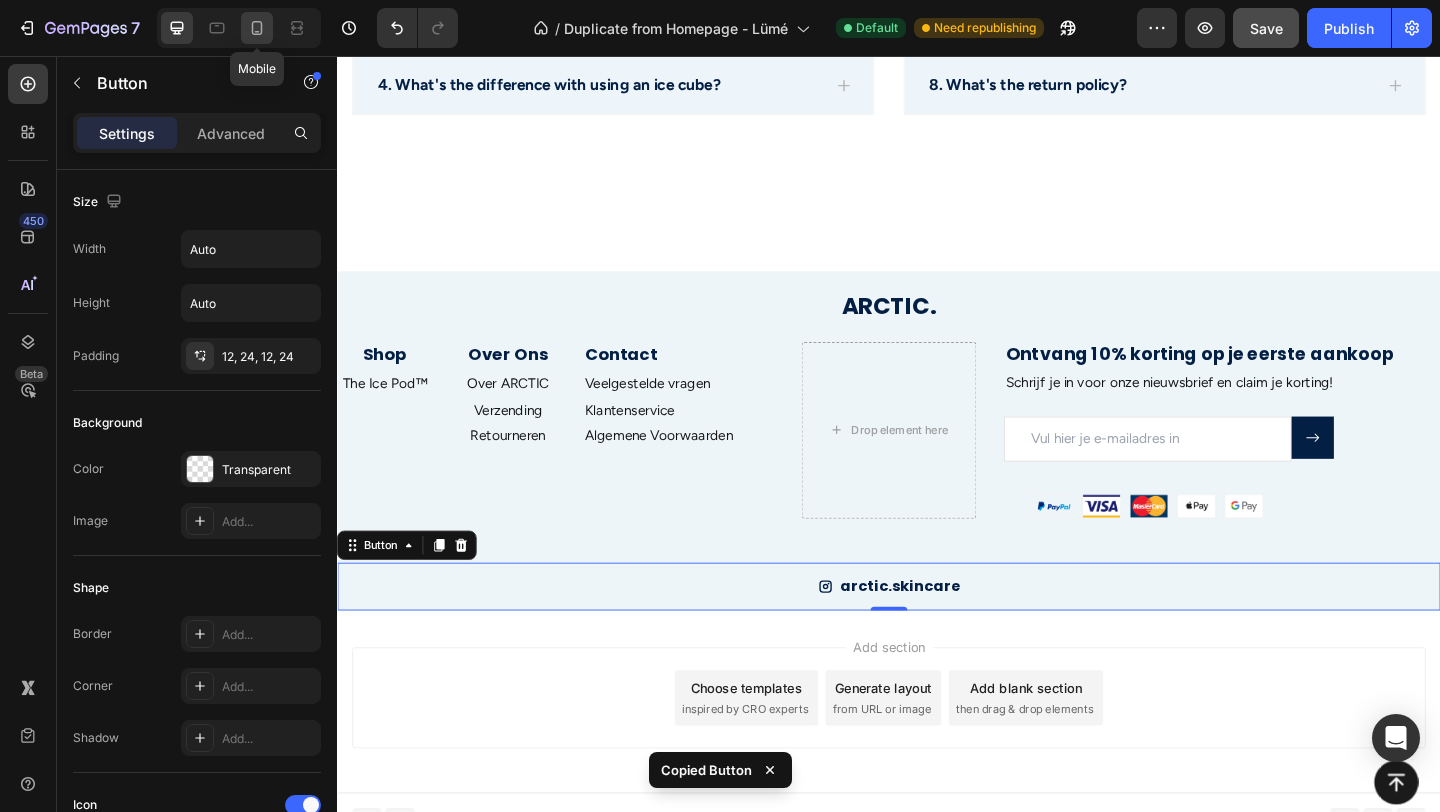 click 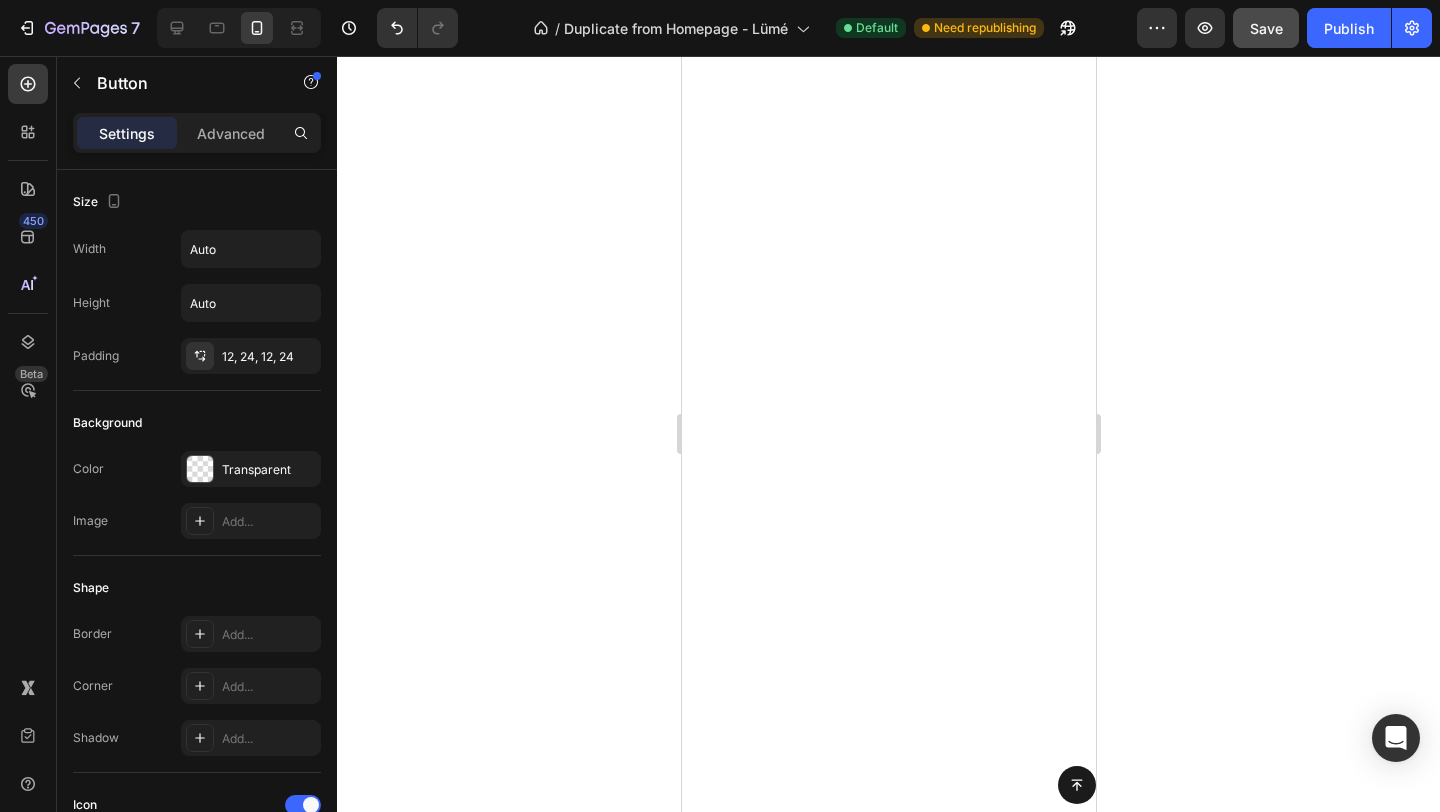 scroll, scrollTop: 2841, scrollLeft: 0, axis: vertical 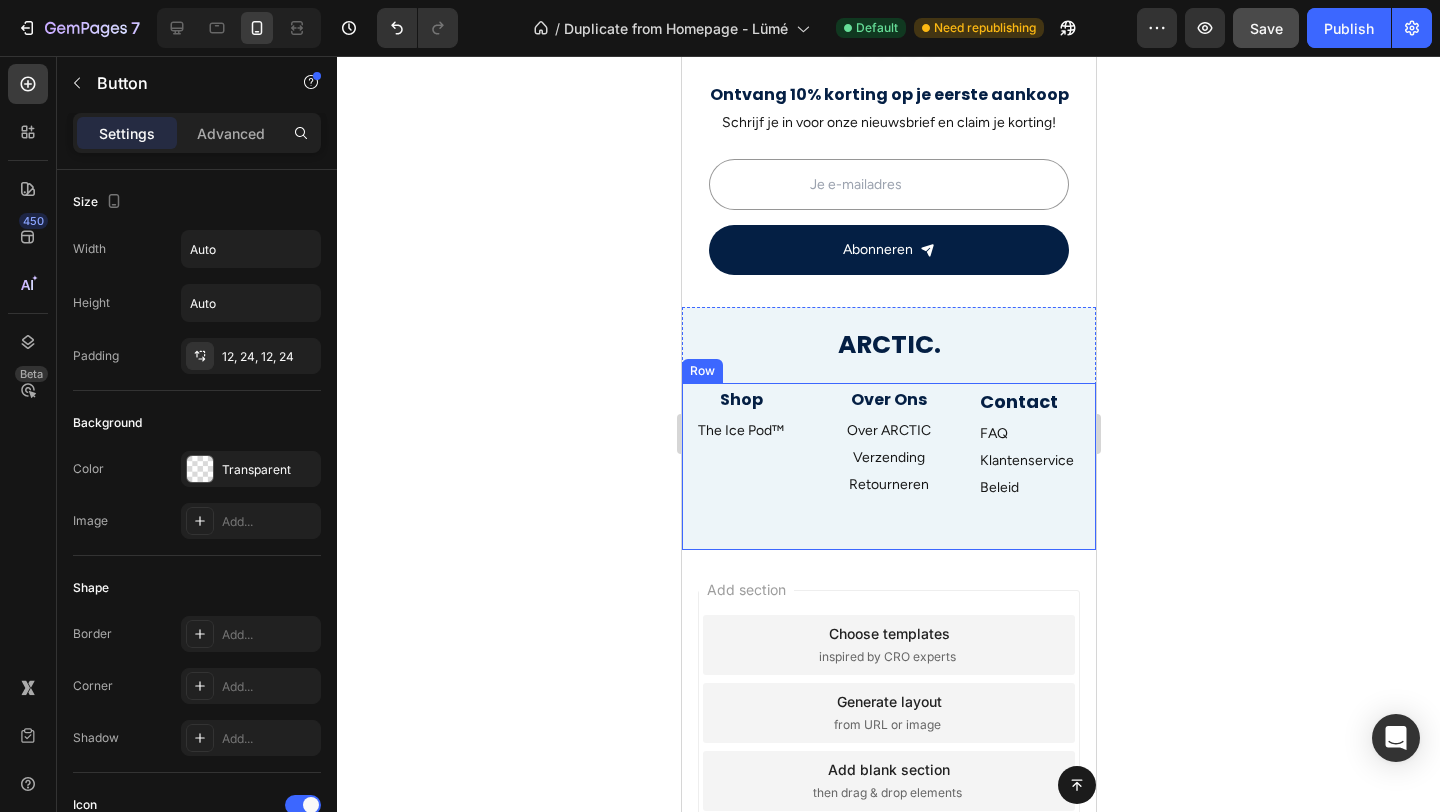 click on "Over Ons Heading Over ARCTIC Text block Verzending Text block Retourneren Text block" at bounding box center [888, 468] 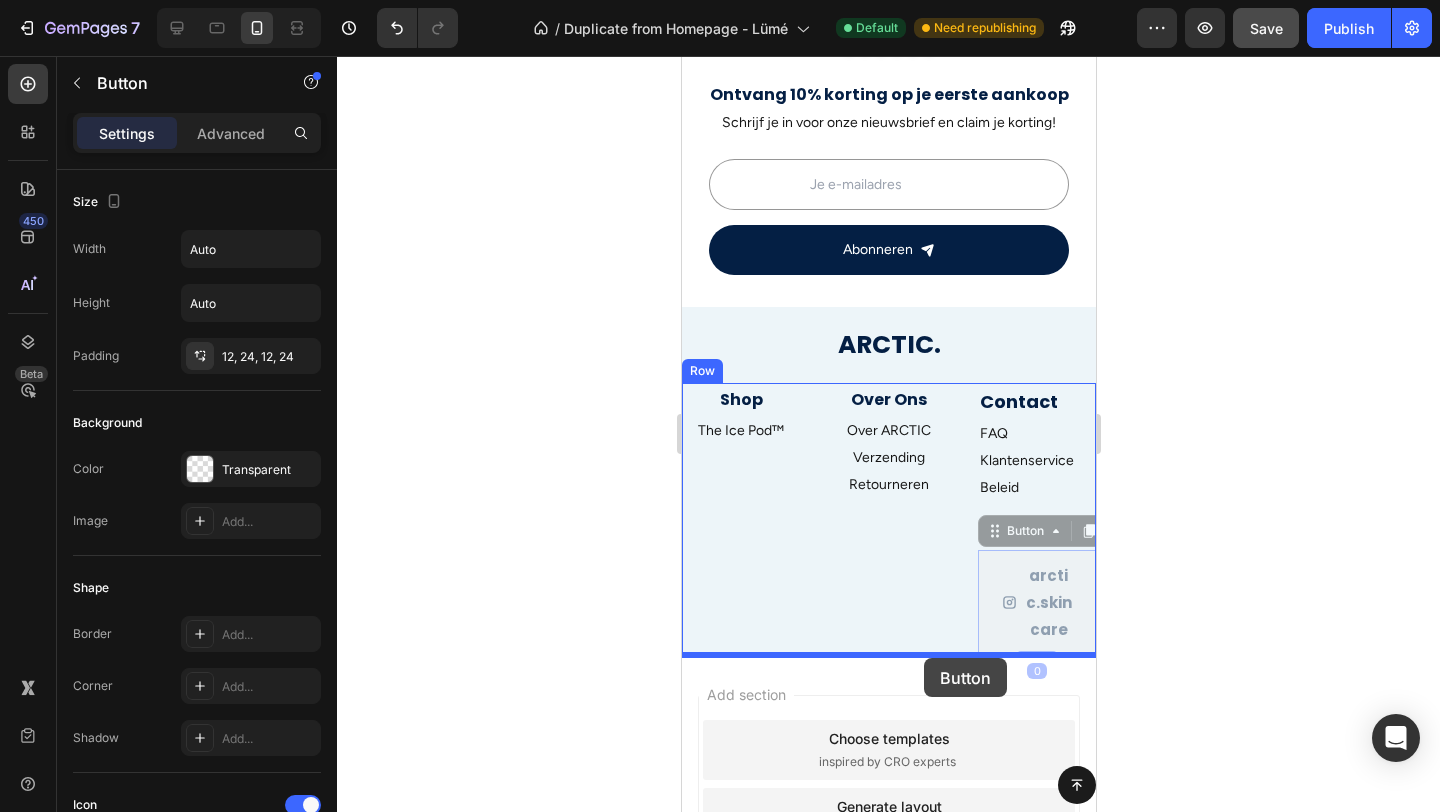 drag, startPoint x: 1007, startPoint y: 577, endPoint x: 923, endPoint y: 658, distance: 116.6919 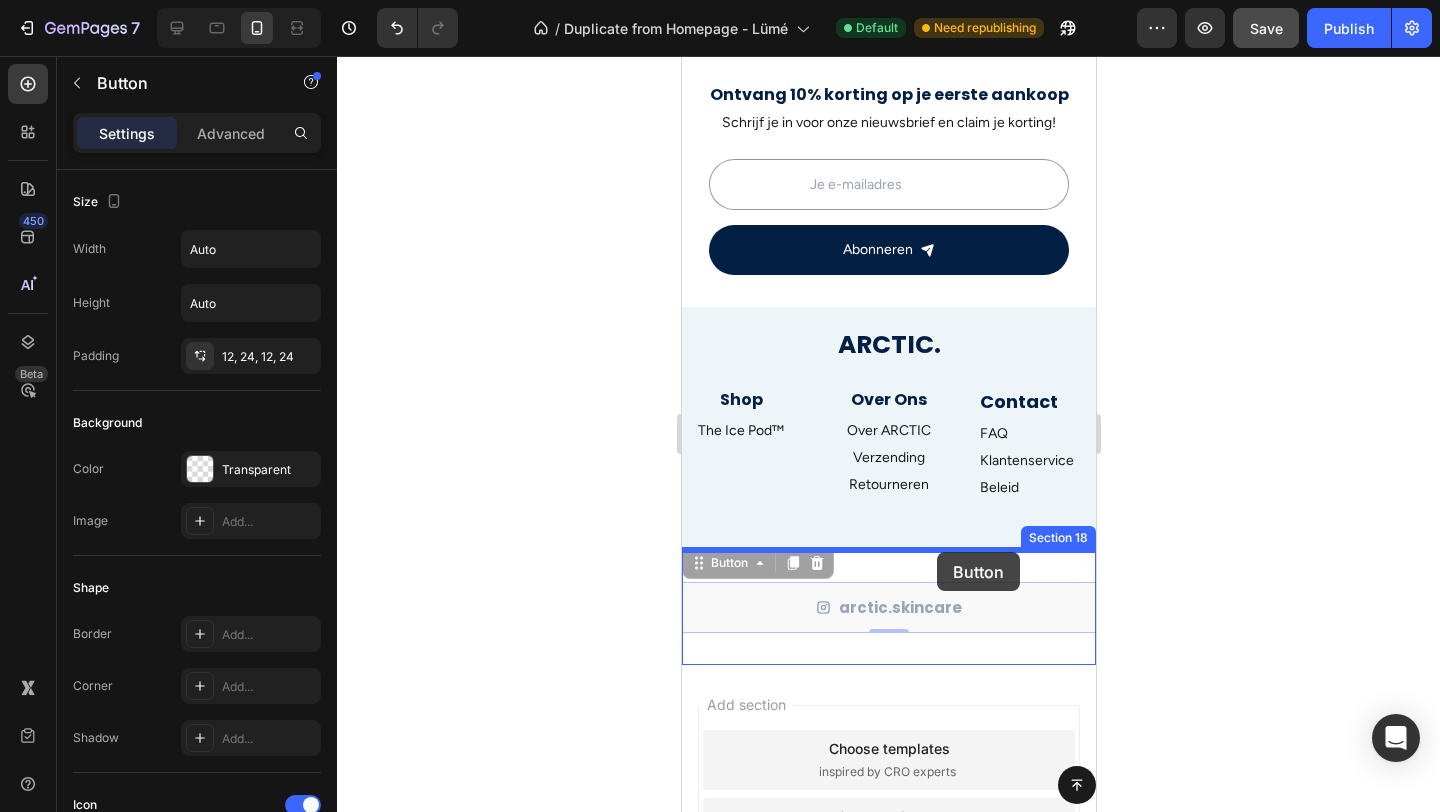 drag, startPoint x: 972, startPoint y: 603, endPoint x: 936, endPoint y: 552, distance: 62.425957 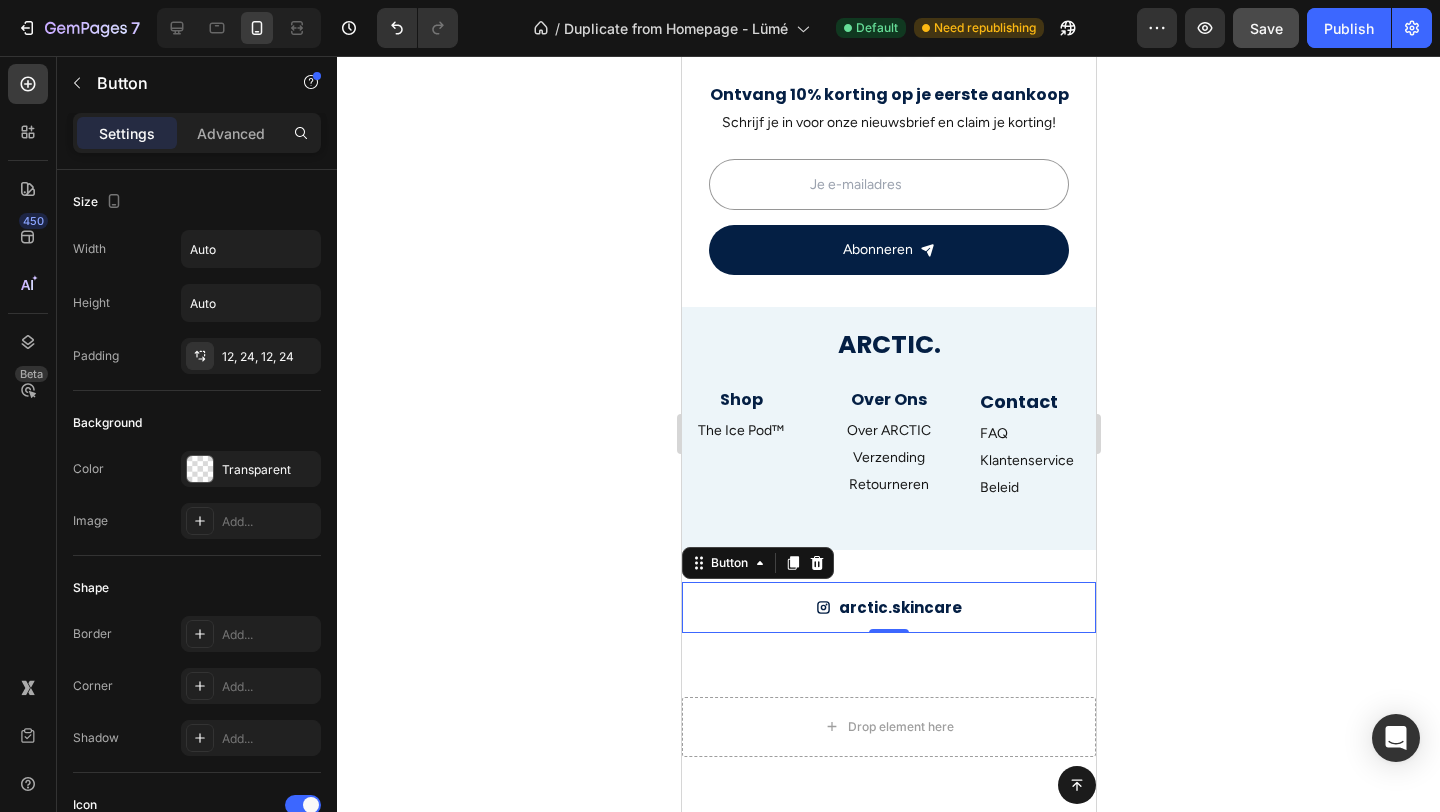 click 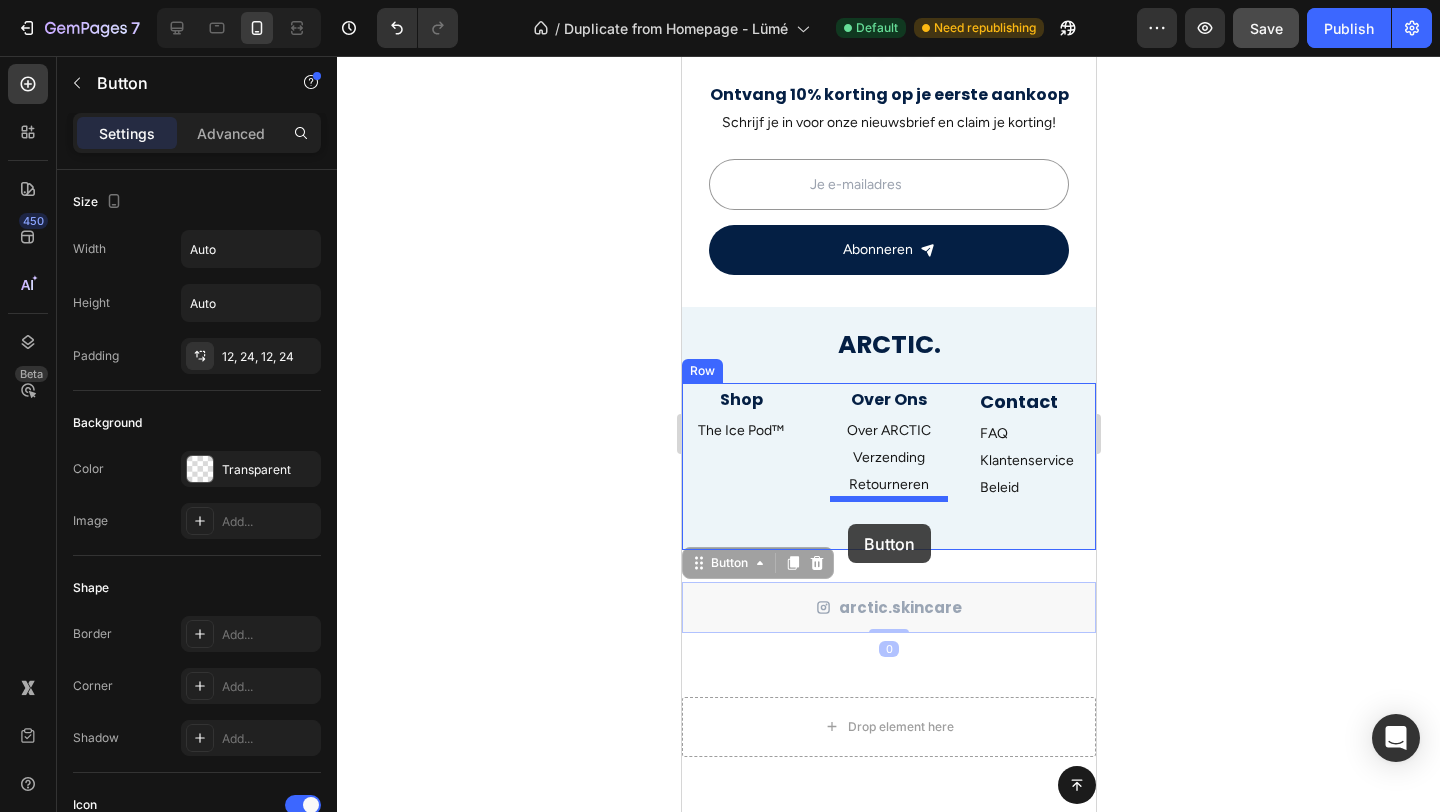 drag, startPoint x: 785, startPoint y: 600, endPoint x: 847, endPoint y: 524, distance: 98.0816 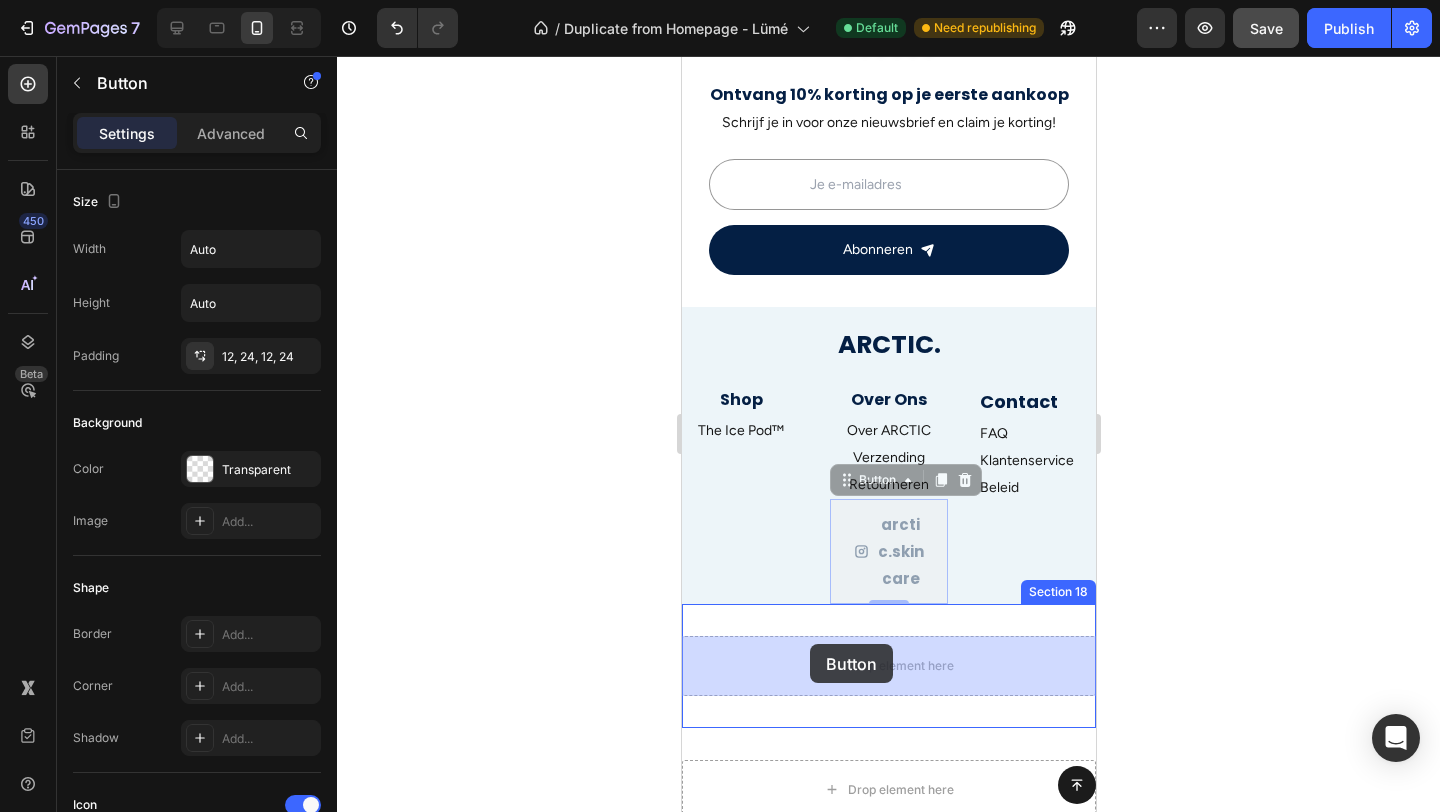 drag, startPoint x: 845, startPoint y: 477, endPoint x: 1314, endPoint y: 671, distance: 507.54016 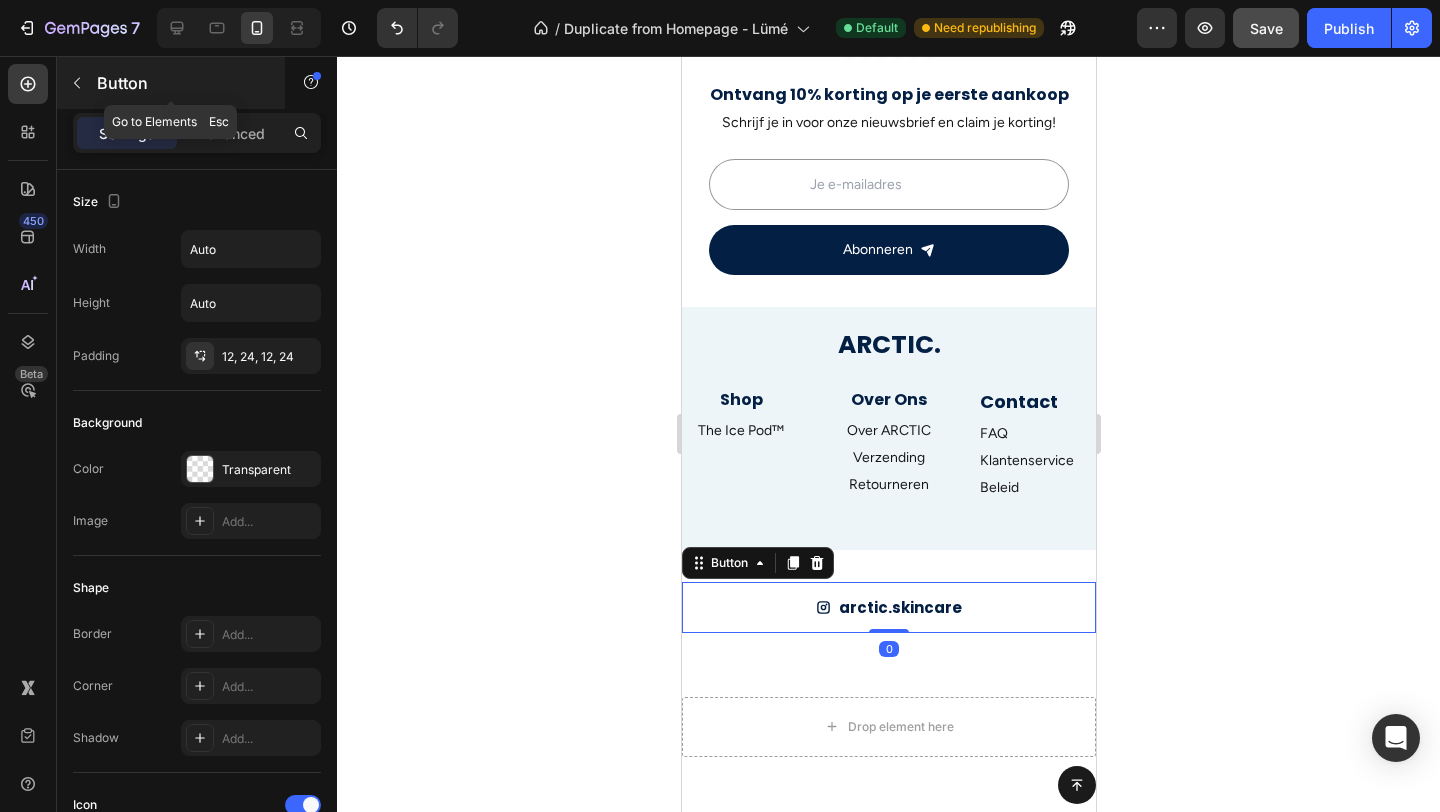 click at bounding box center (77, 83) 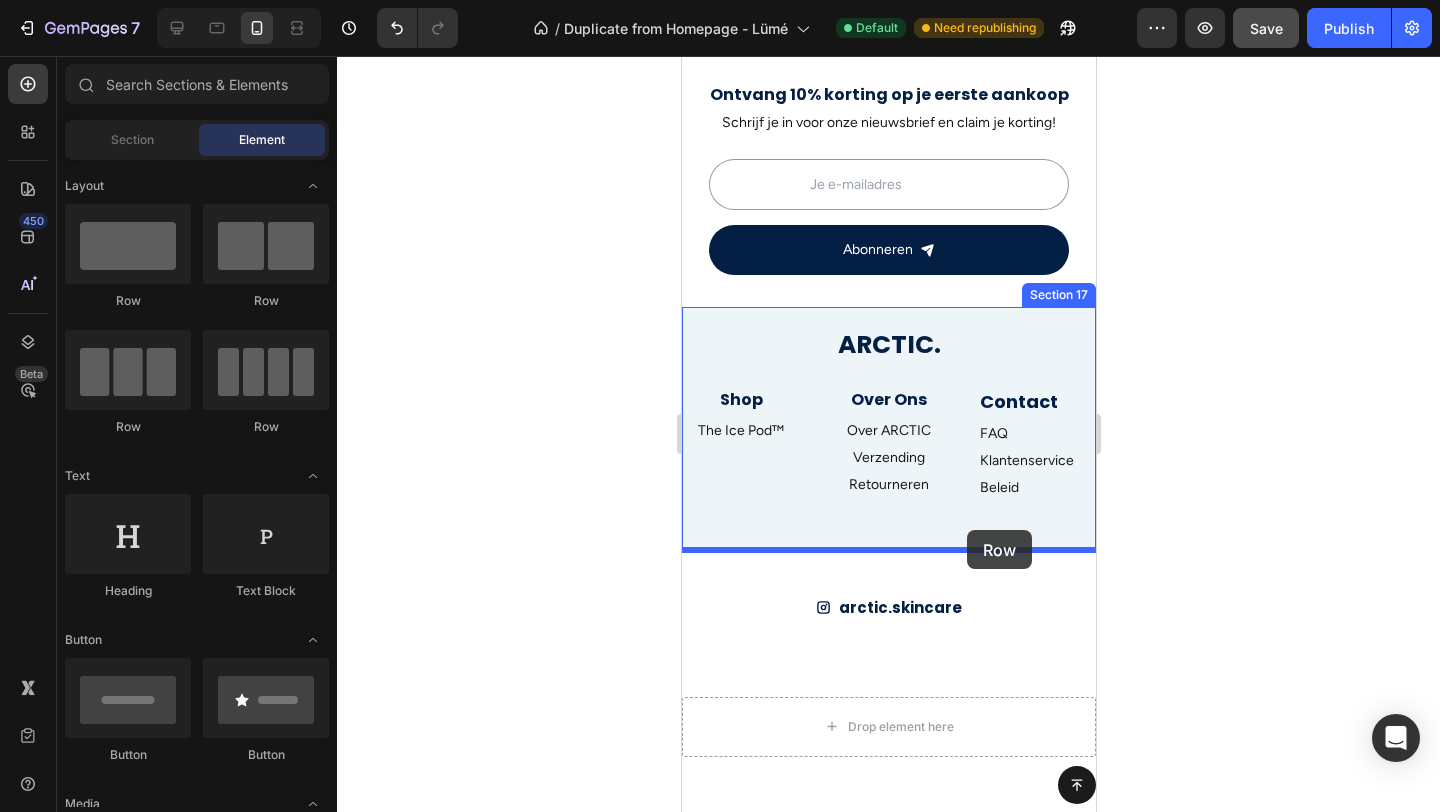 drag, startPoint x: 845, startPoint y: 302, endPoint x: 966, endPoint y: 530, distance: 258.1182 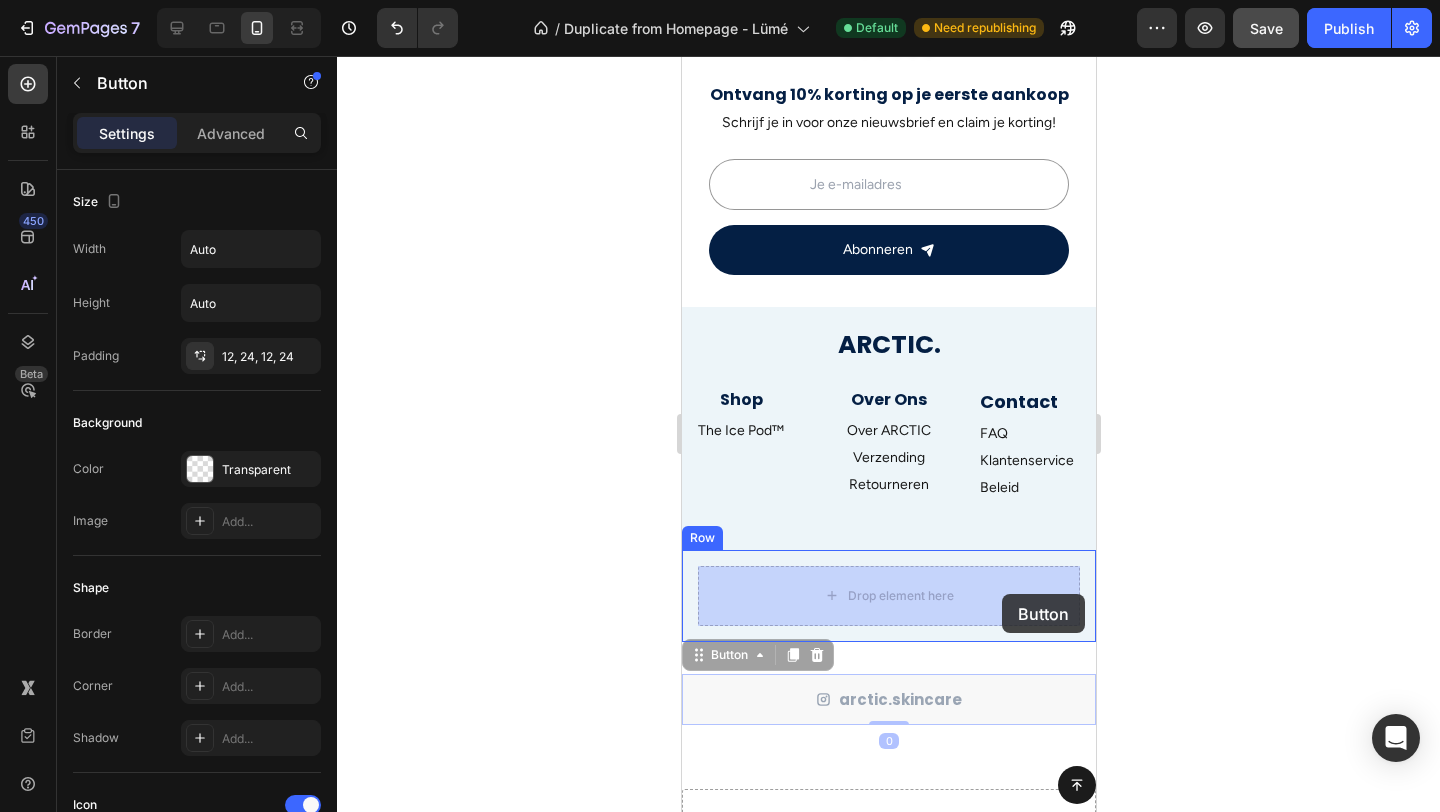 drag, startPoint x: 1018, startPoint y: 688, endPoint x: 1001, endPoint y: 594, distance: 95.524864 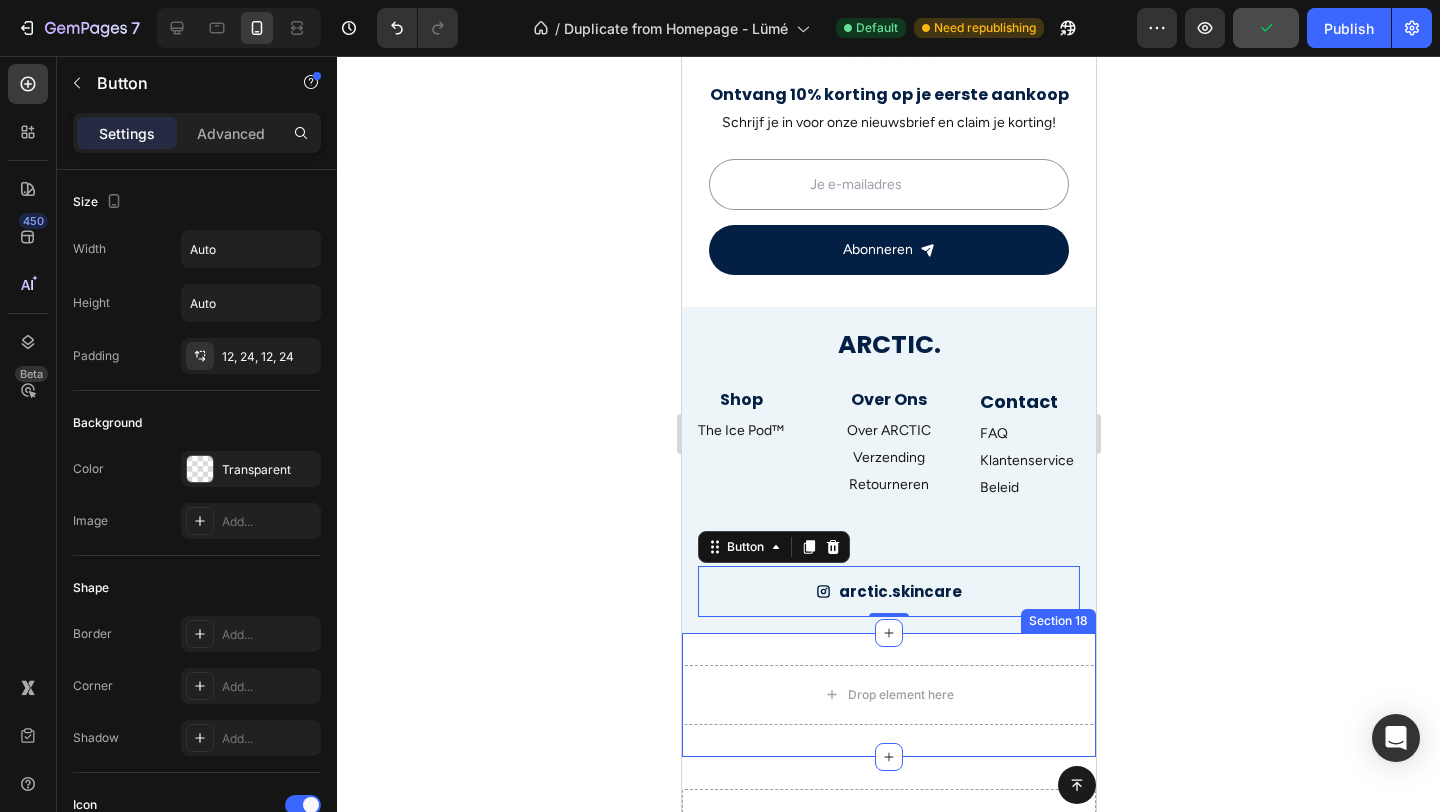 click on "Drop element here Section 18" at bounding box center [888, 695] 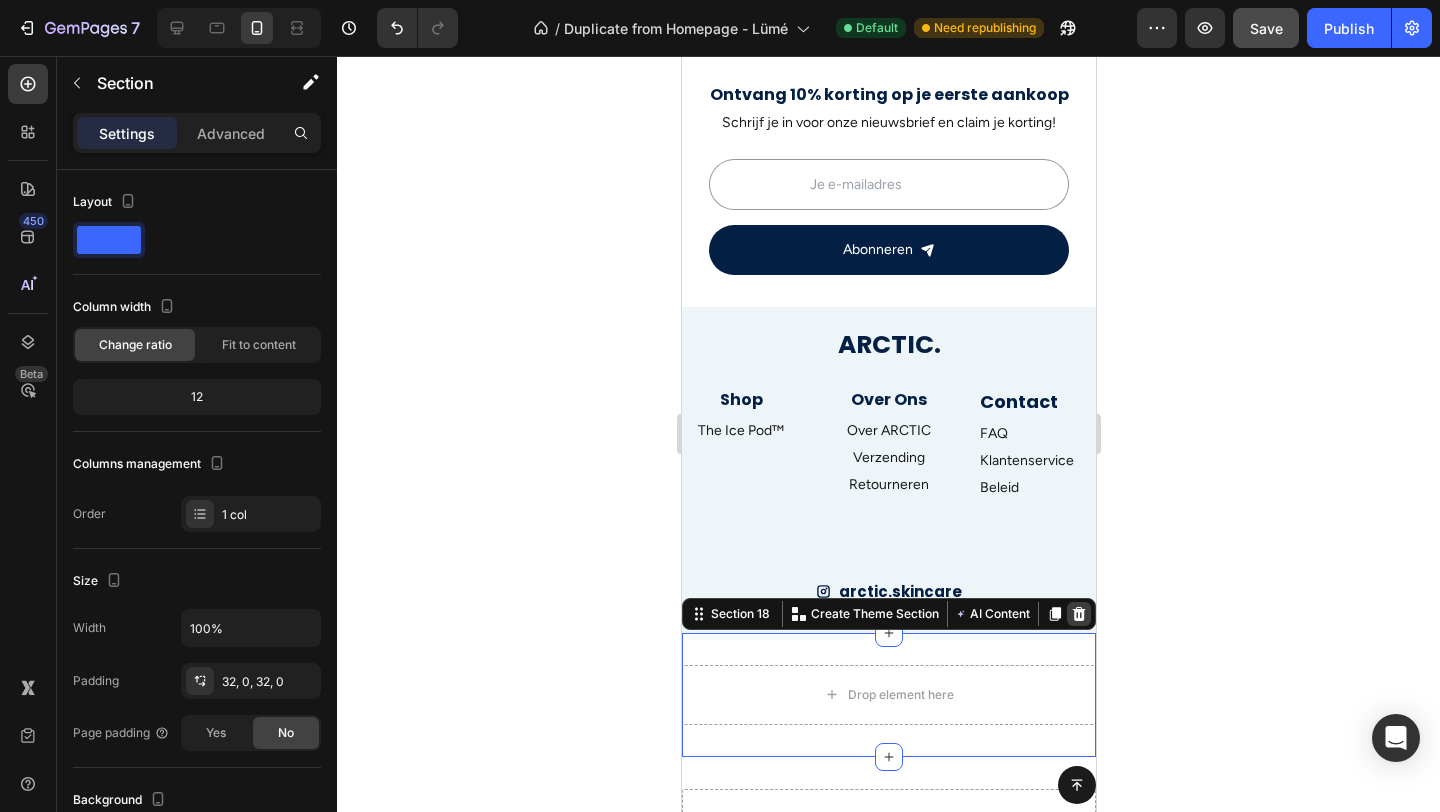 click 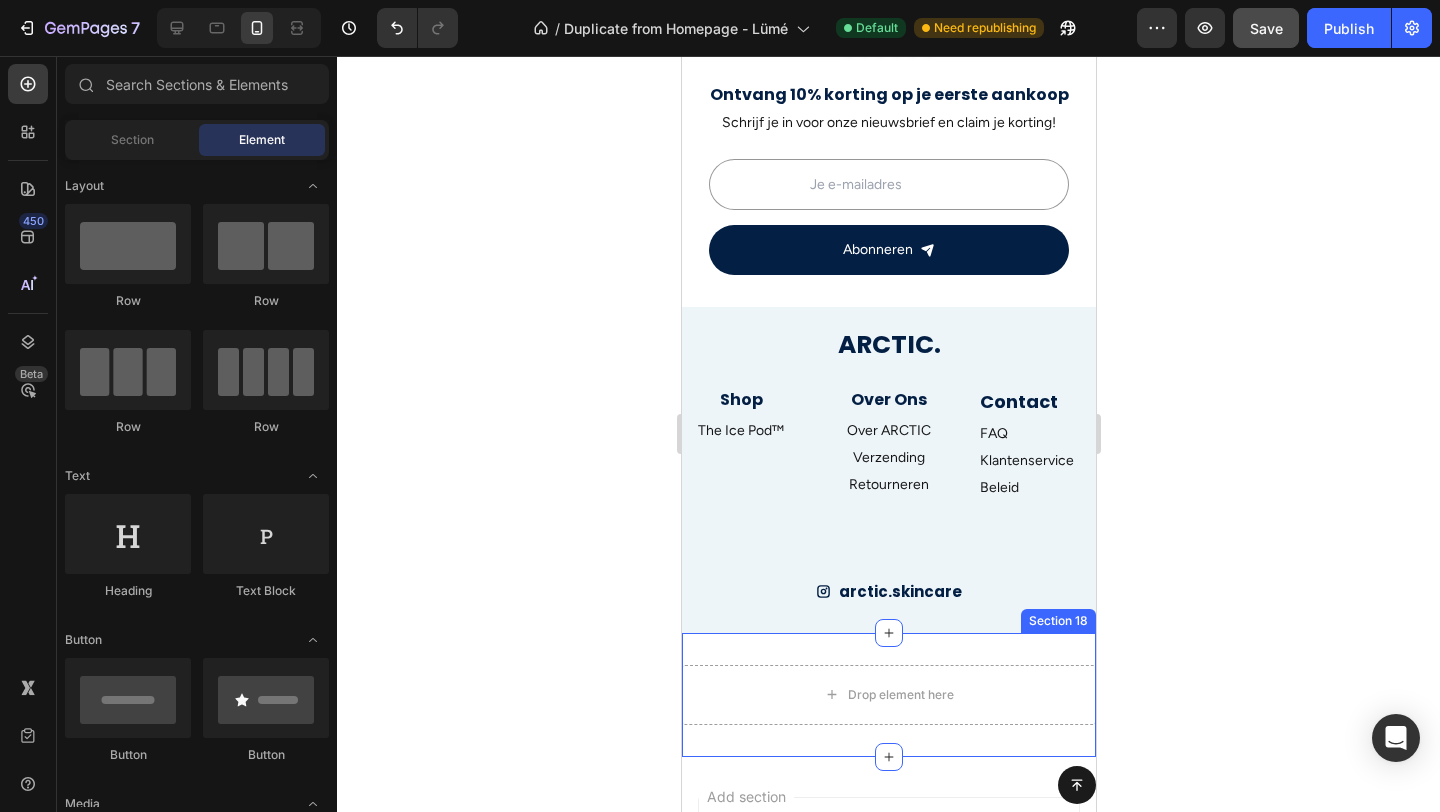 click on "Drop element here Section 18" at bounding box center [888, 695] 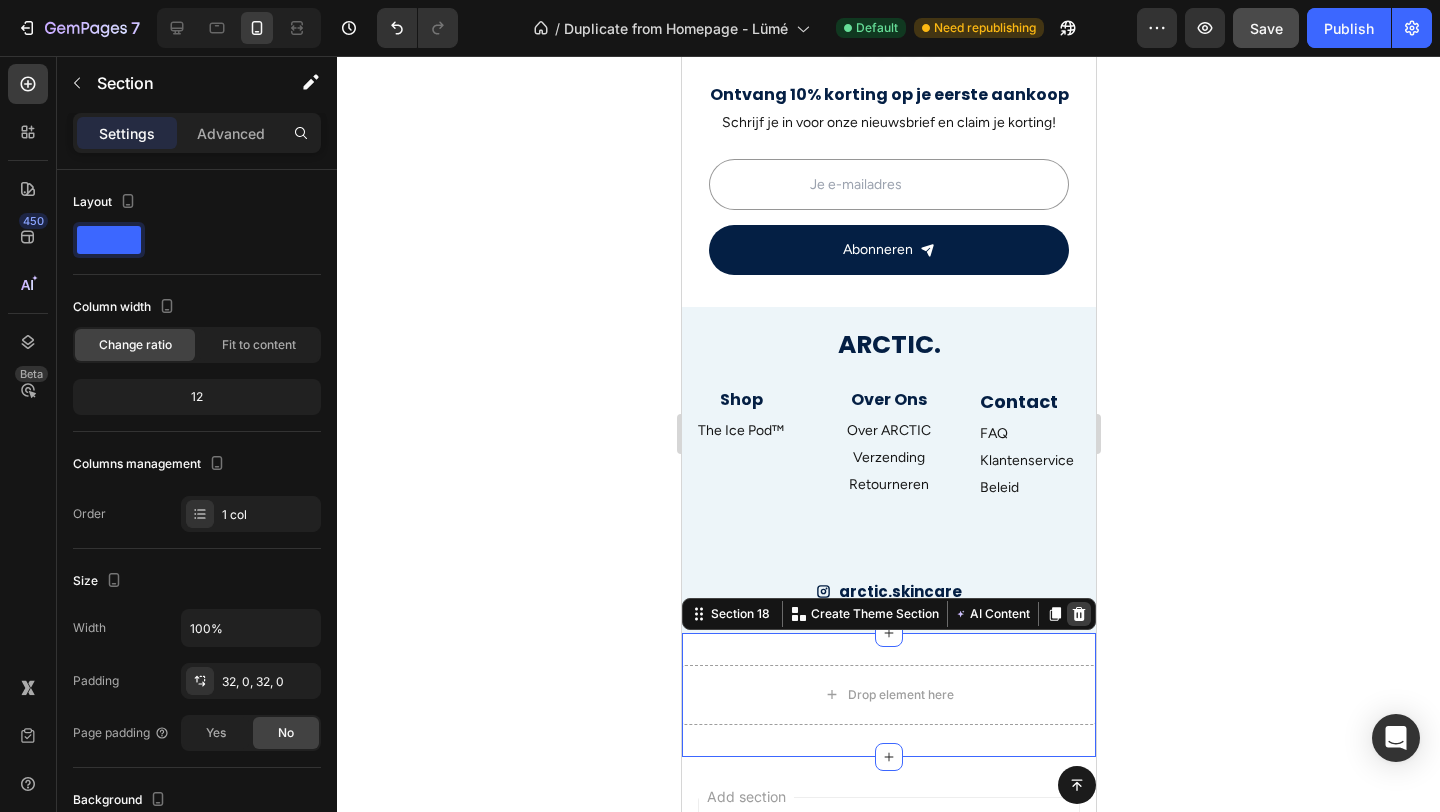click 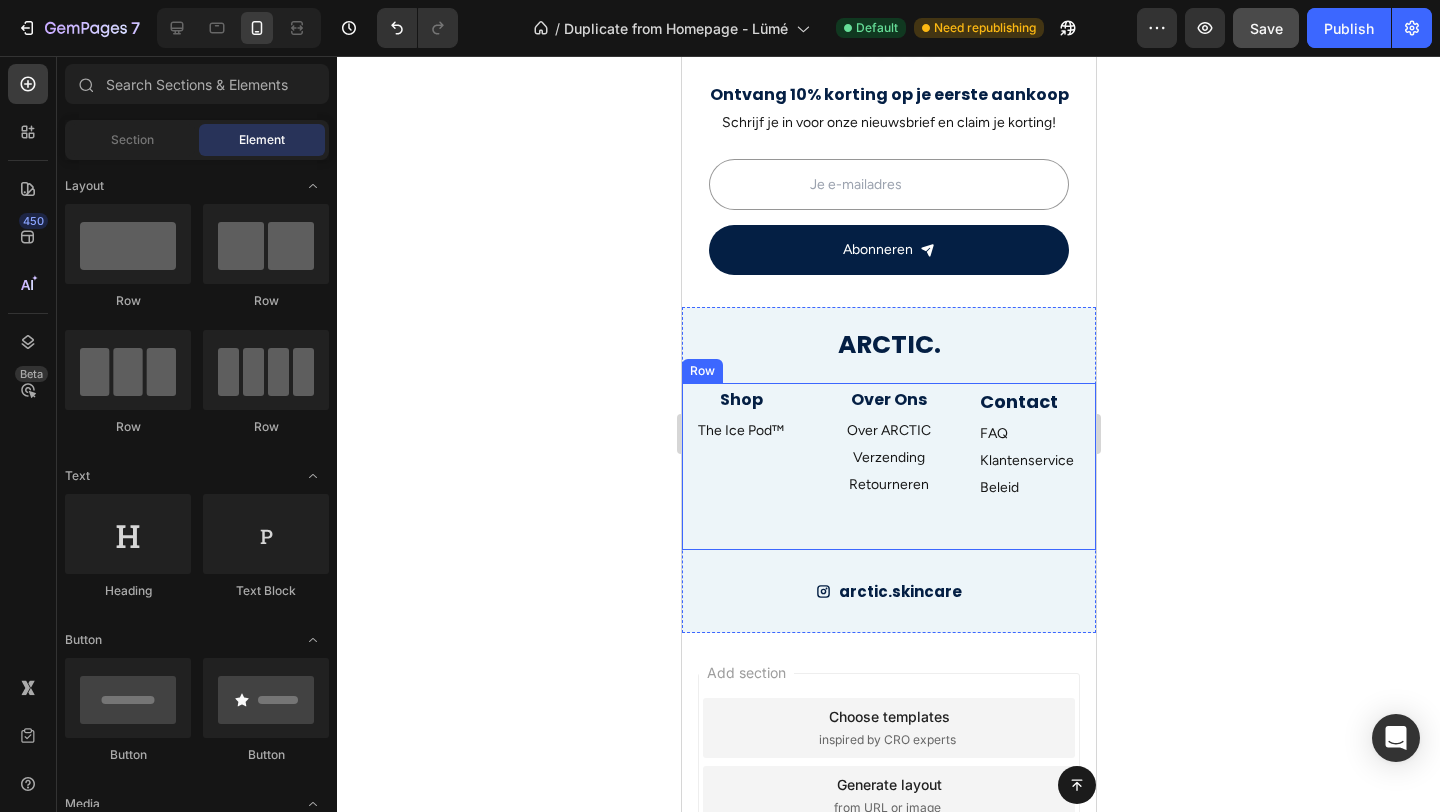 click on "Contact Heading FAQ Text block Klantenservice Text block Beleid Text block Row Newsletter Row" at bounding box center [1036, 468] 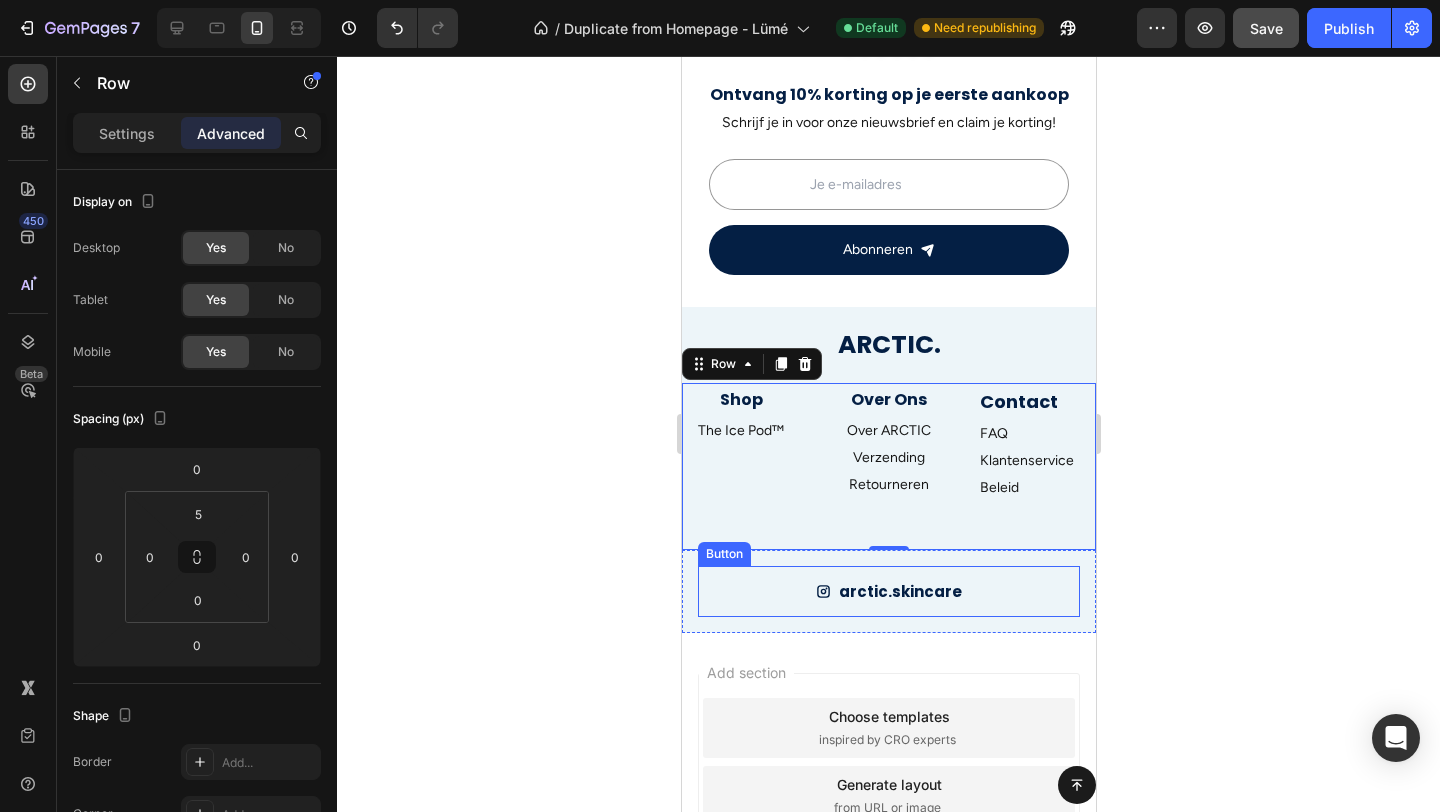 click on "arctic.skincare Button" at bounding box center [888, 591] 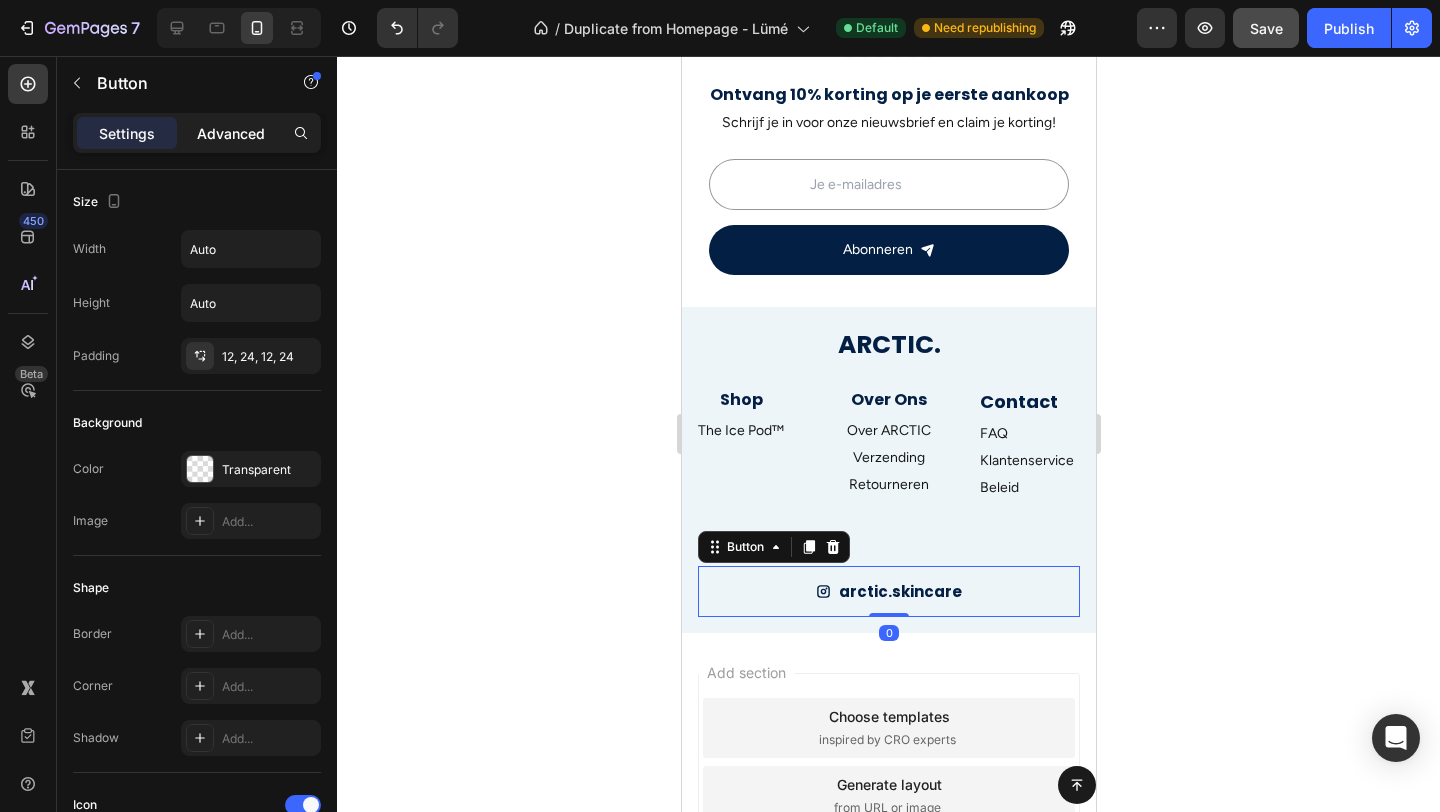 click on "Advanced" at bounding box center [231, 133] 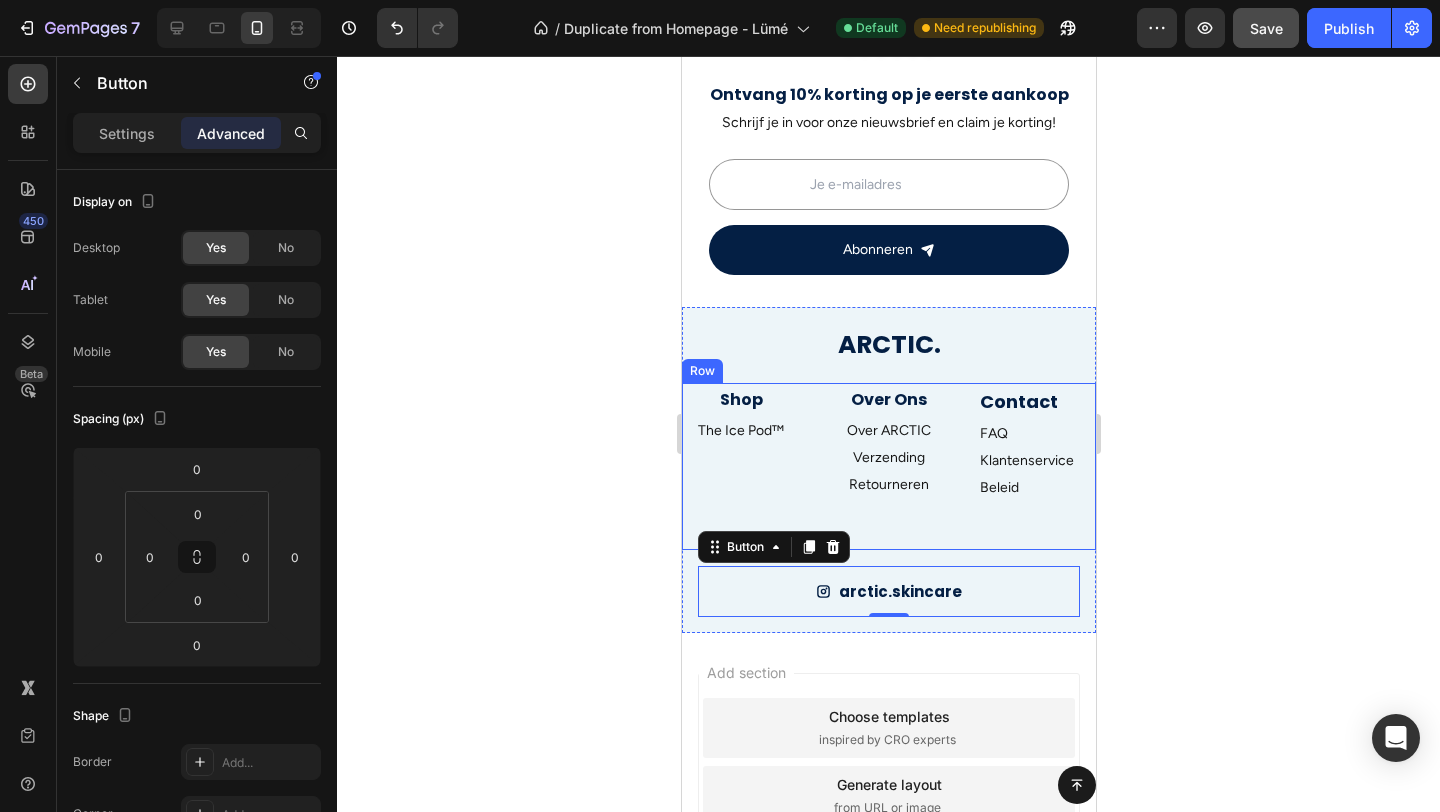 click on "Shop Heading The Ice Pod™ Text block Over Ons Heading Over ARCTIC Text block Verzending Text block Retourneren Text block Contact Heading FAQ Text block Klantenservice Text block Beleid Text block Row Newsletter Row Row" at bounding box center [888, 466] 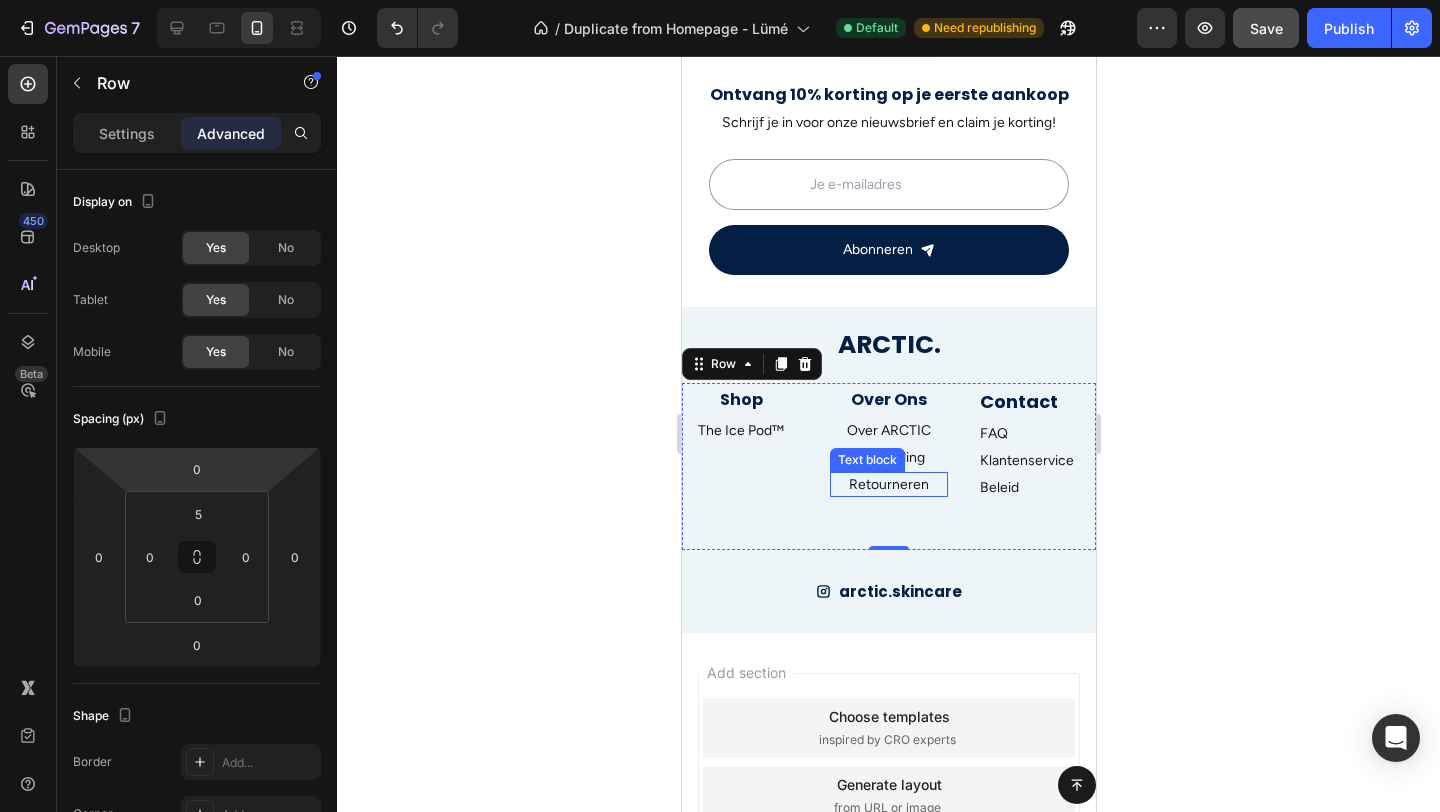 click on "Retourneren" at bounding box center (888, 484) 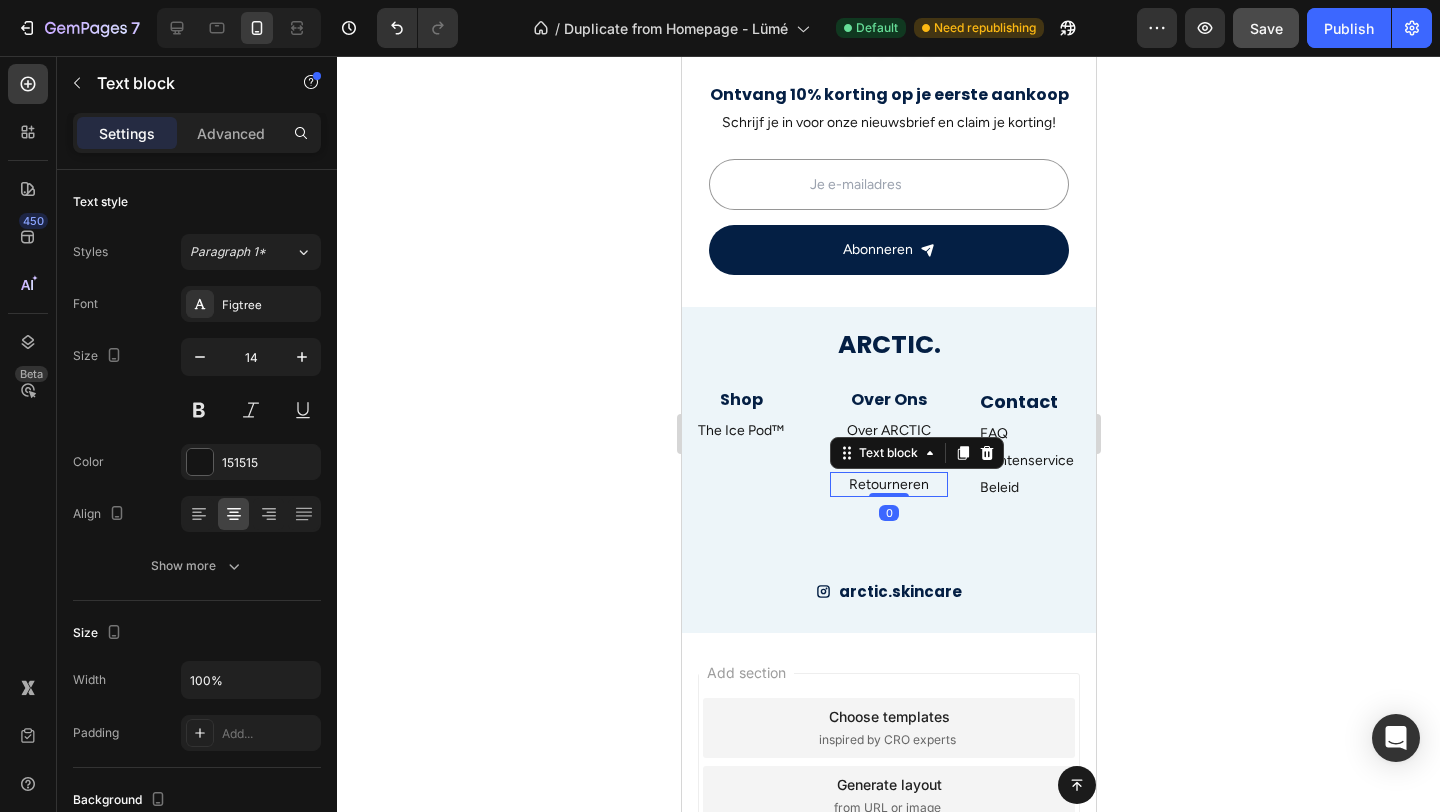 drag, startPoint x: 888, startPoint y: 498, endPoint x: 888, endPoint y: 485, distance: 13 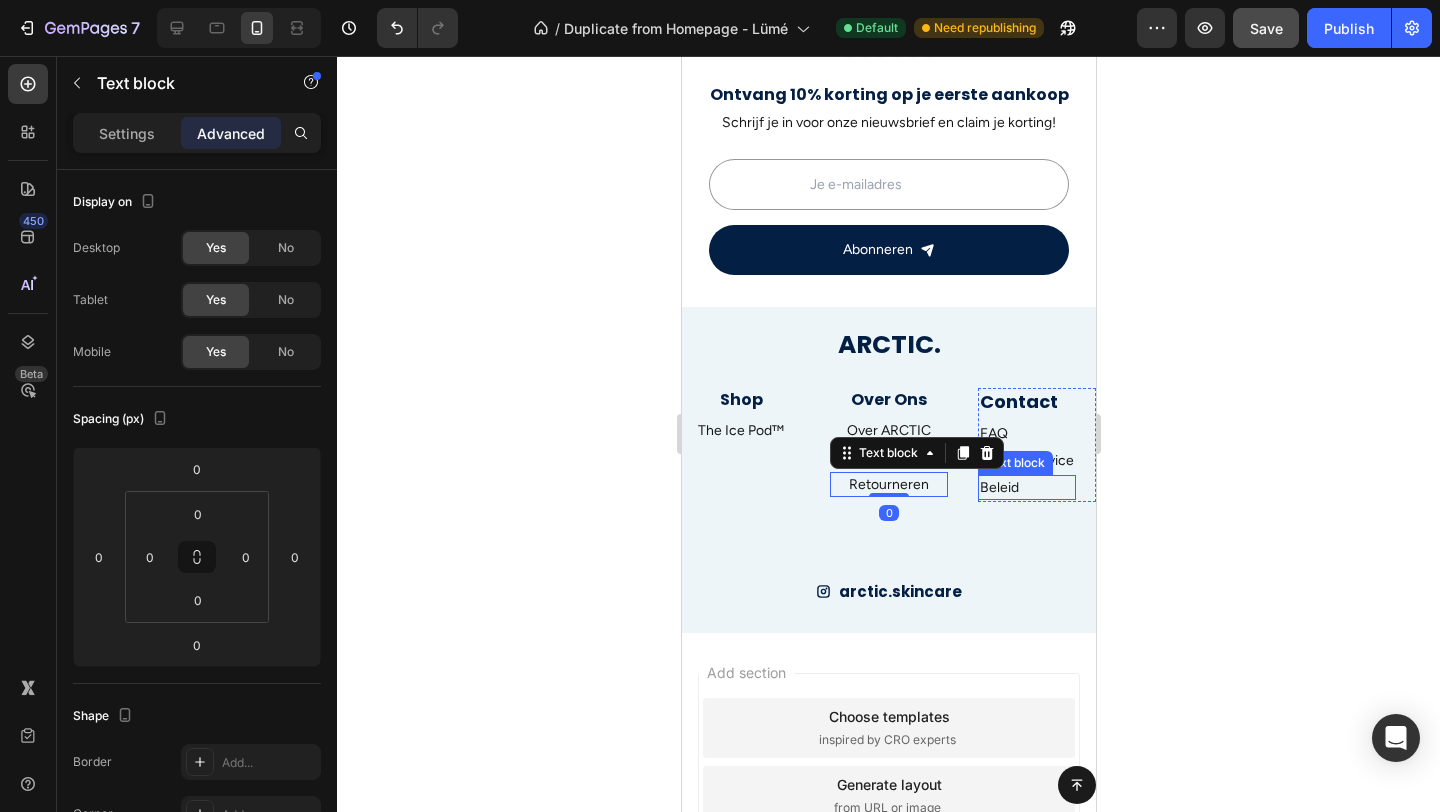 click on "Beleid" at bounding box center [1026, 487] 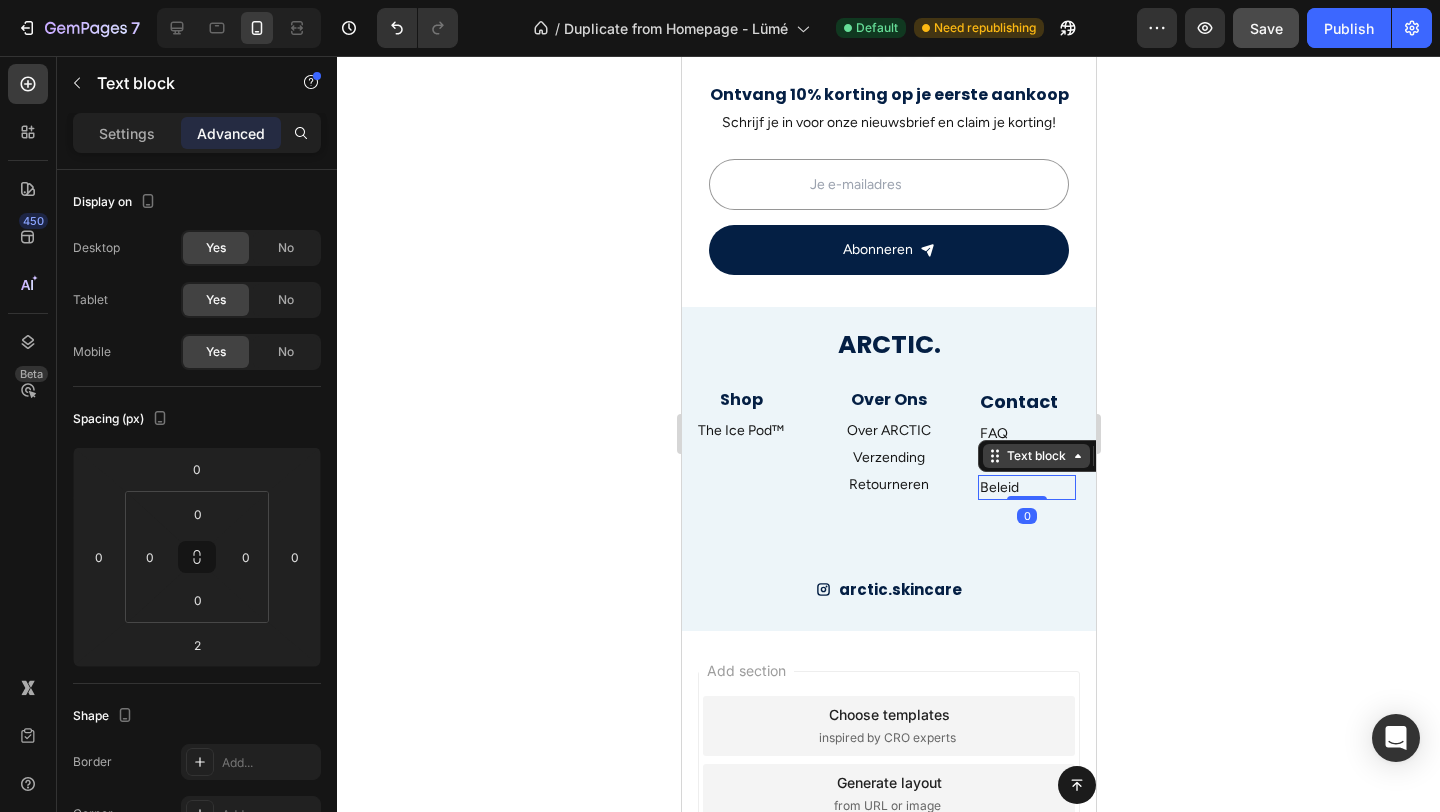 drag, startPoint x: 1026, startPoint y: 498, endPoint x: 1027, endPoint y: 454, distance: 44.011364 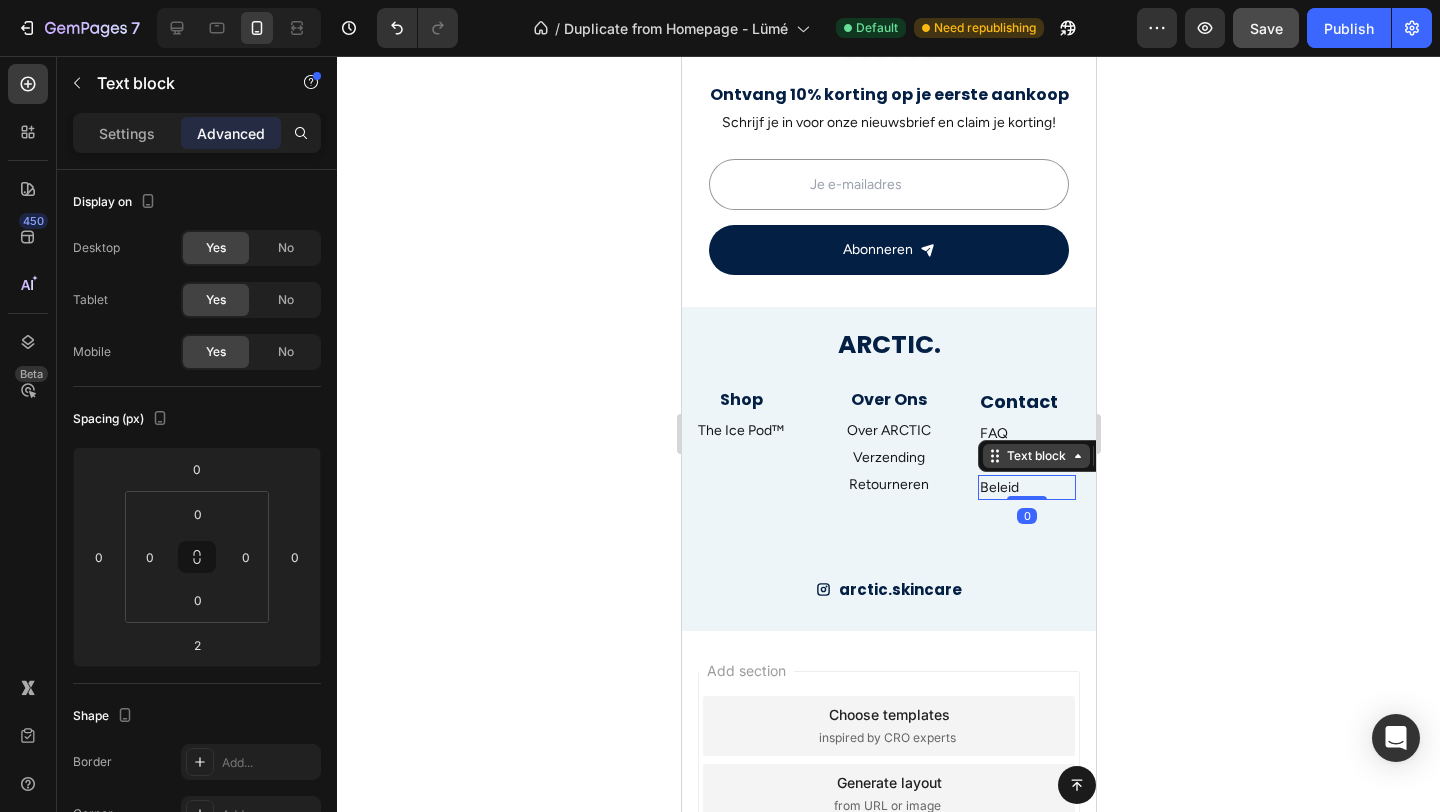 click on "Beleid Text block   0" at bounding box center [1026, 487] 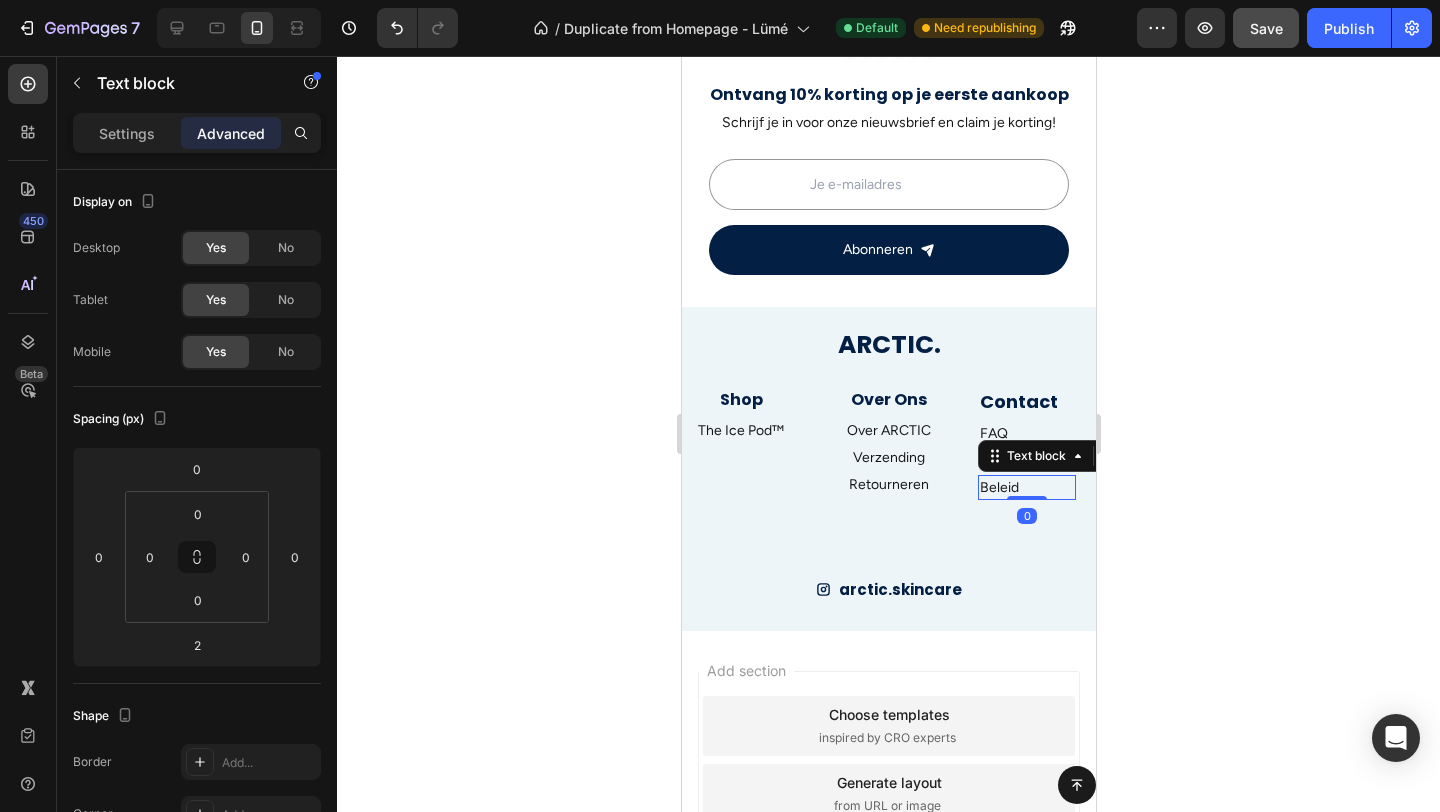 type on "0" 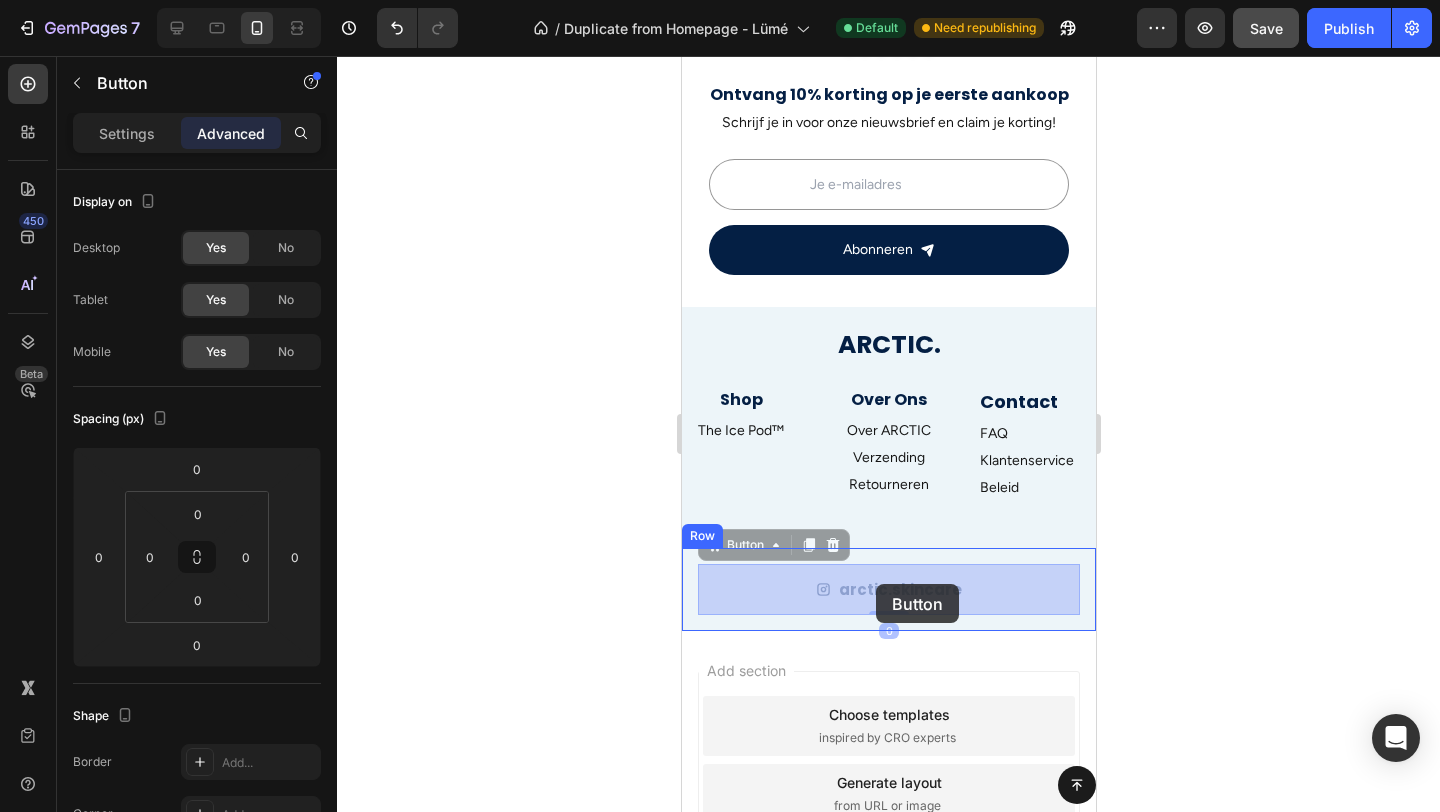 drag, startPoint x: 1005, startPoint y: 530, endPoint x: 875, endPoint y: 584, distance: 140.76932 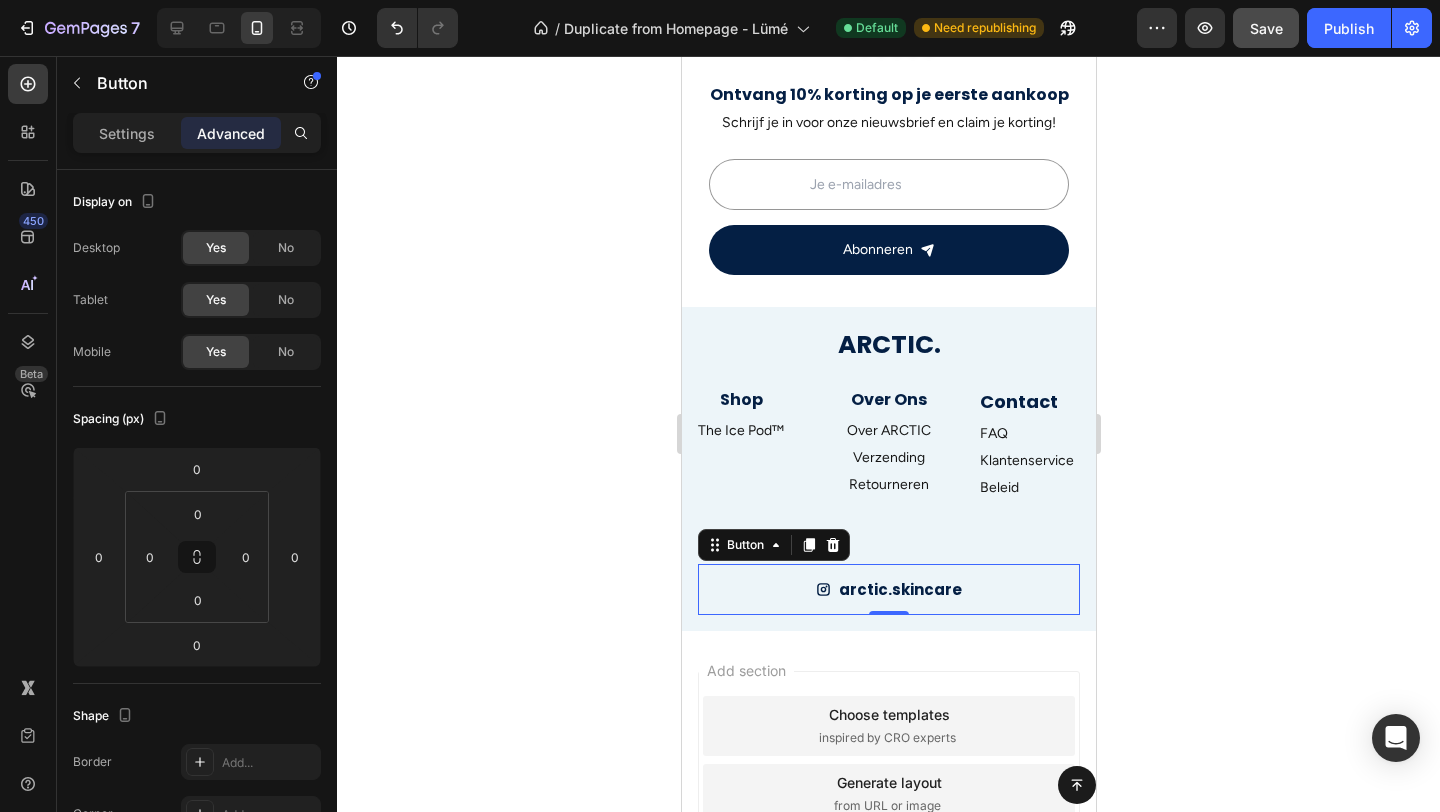 click 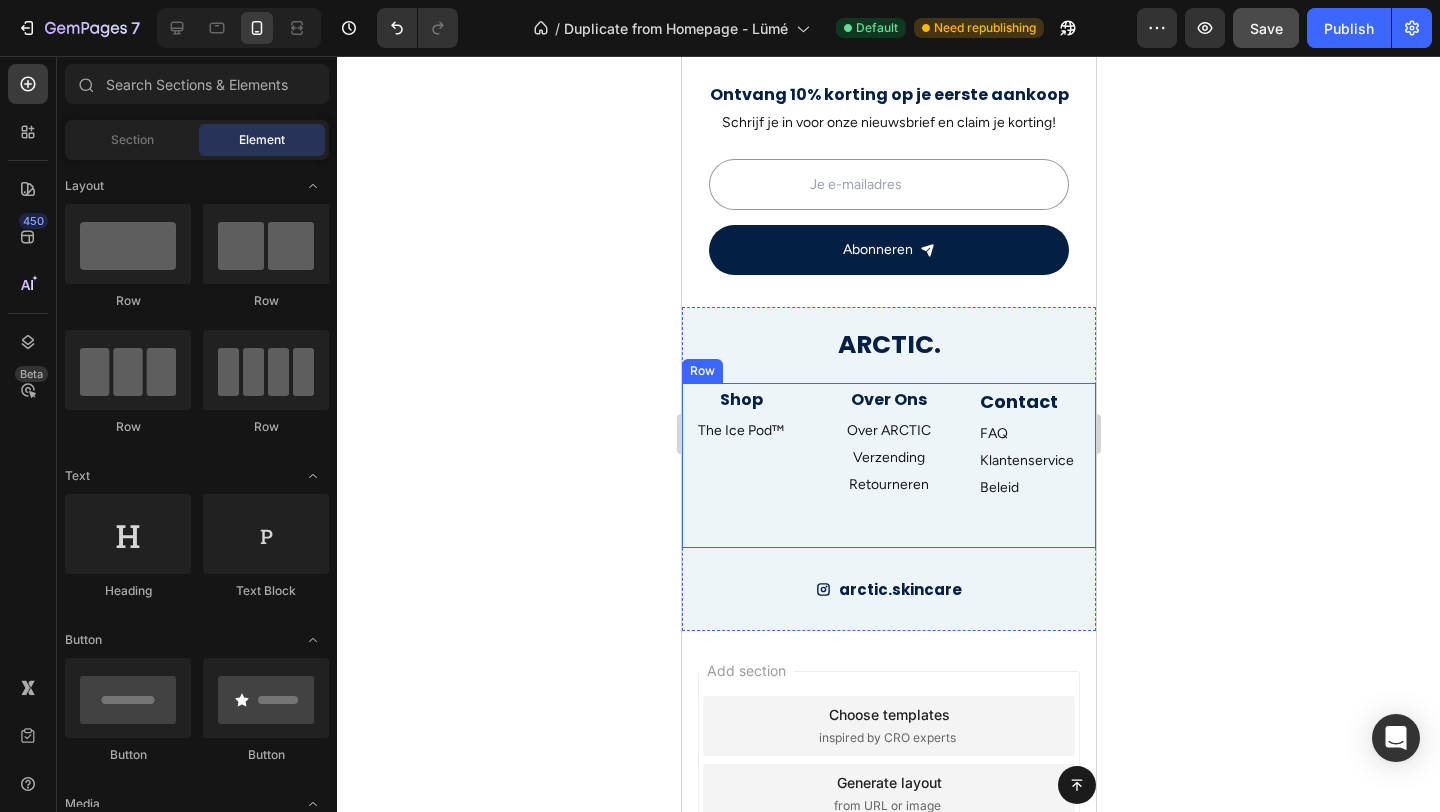 click on "Shop Heading The Ice Pod™ Text block" at bounding box center [740, 467] 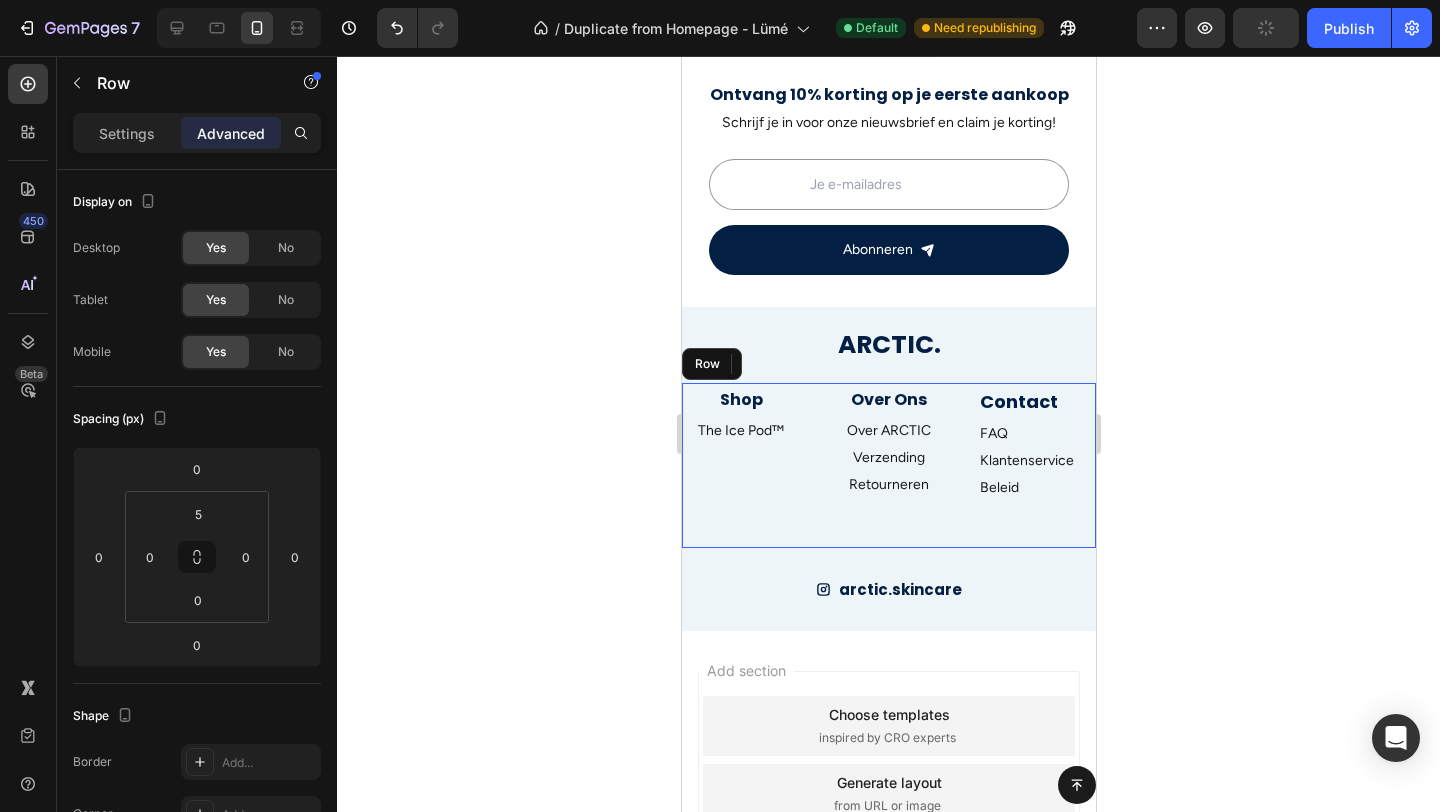 click on "Shop Heading The Ice Pod™ Text block" at bounding box center (740, 467) 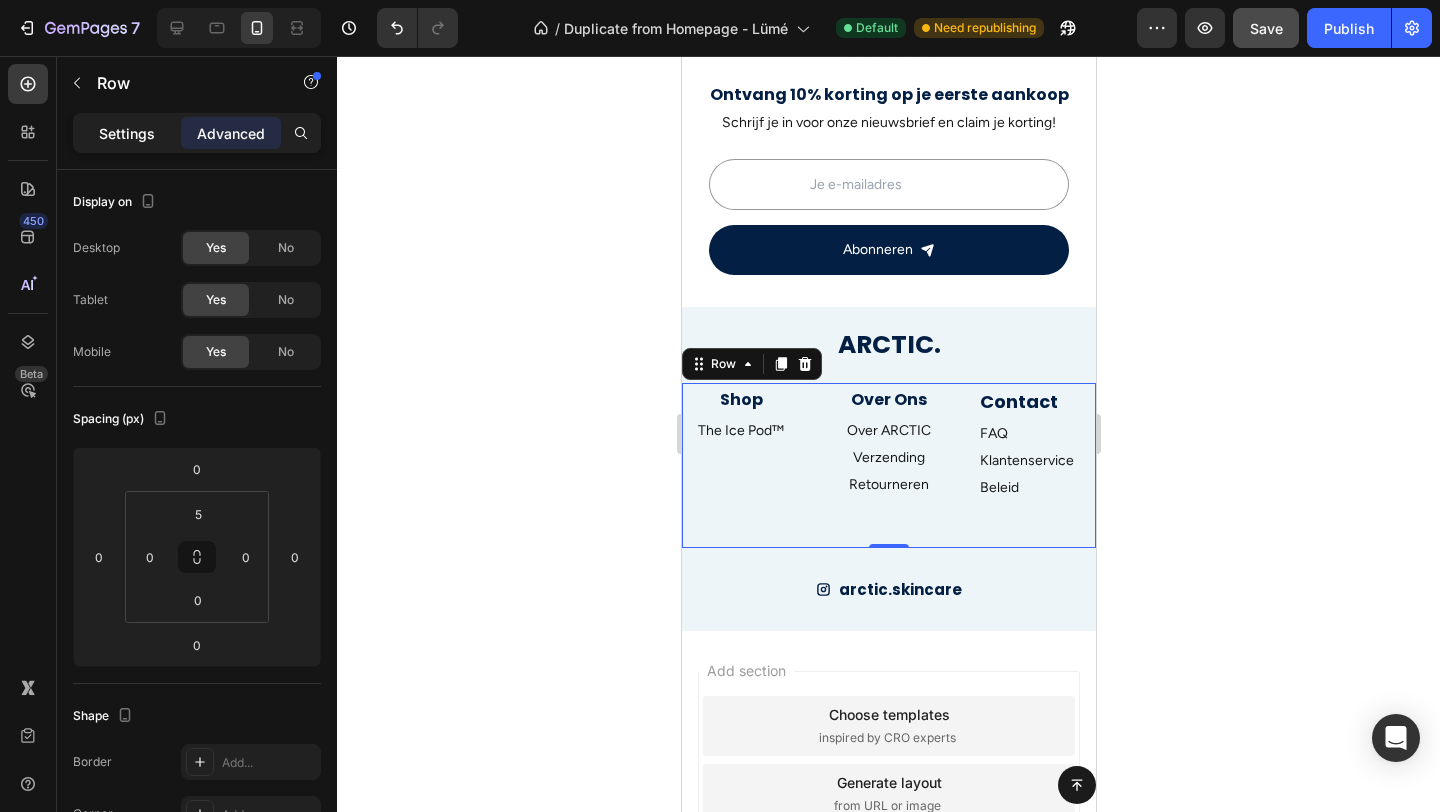 click on "Settings" at bounding box center [127, 133] 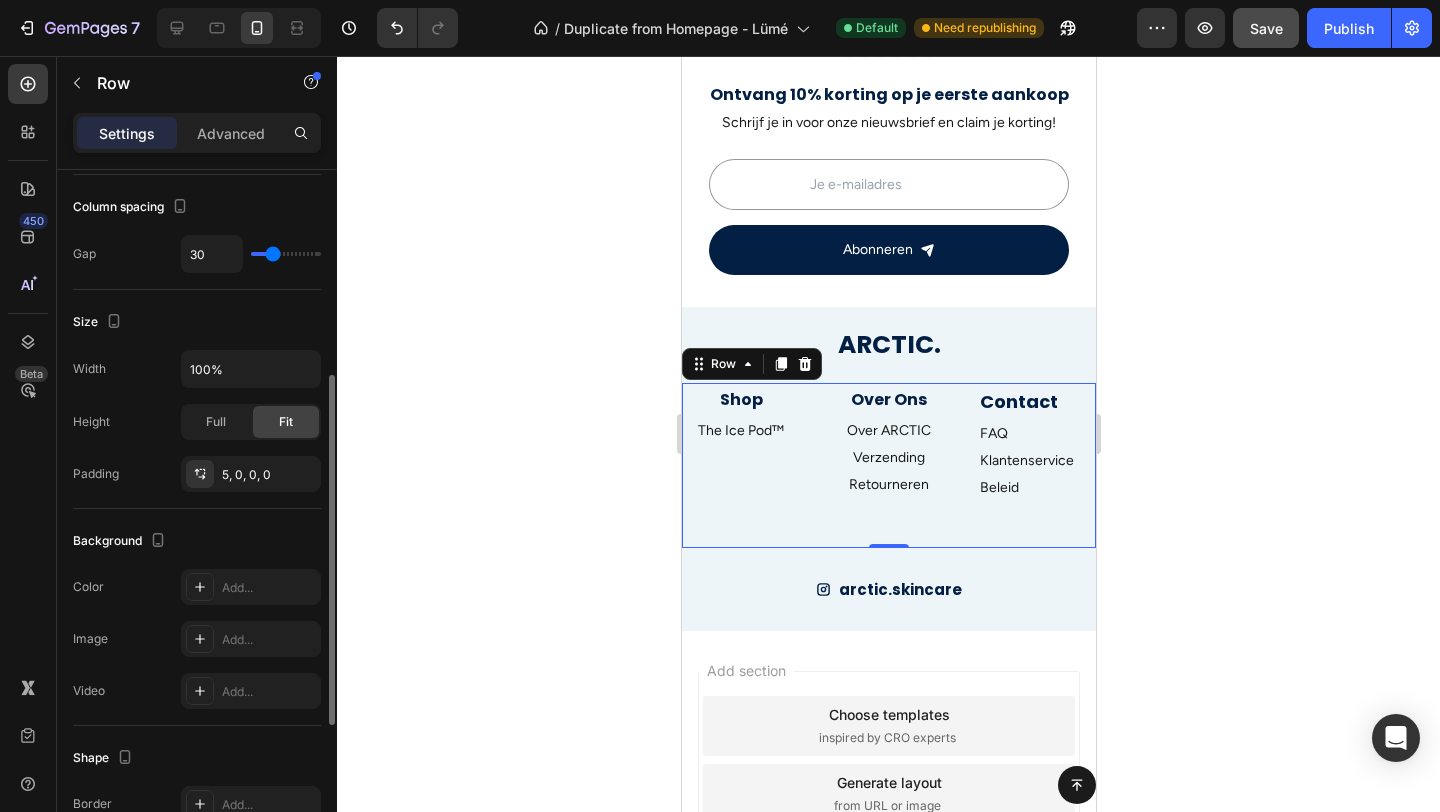 scroll, scrollTop: 388, scrollLeft: 0, axis: vertical 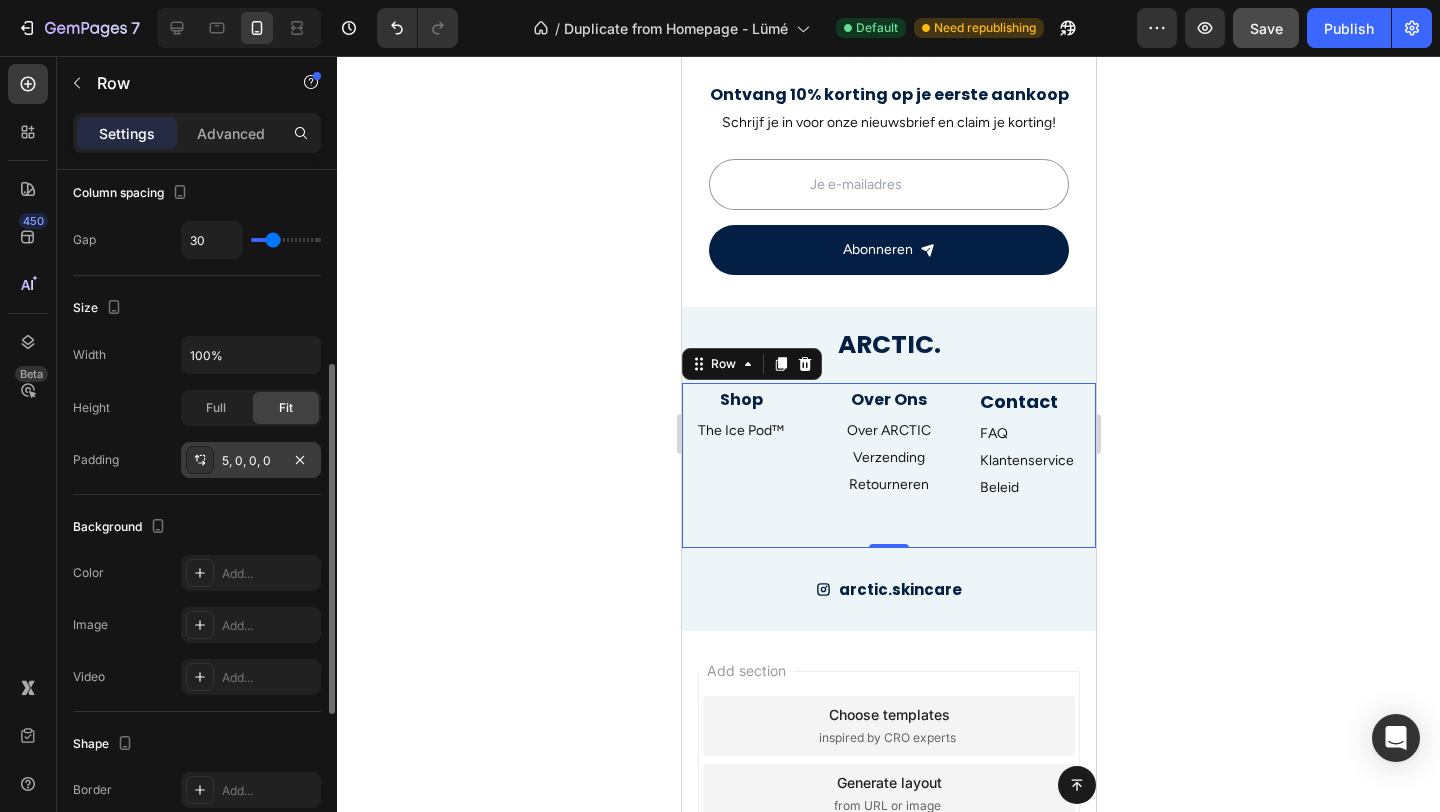 click on "5, 0, 0, 0" at bounding box center (251, 460) 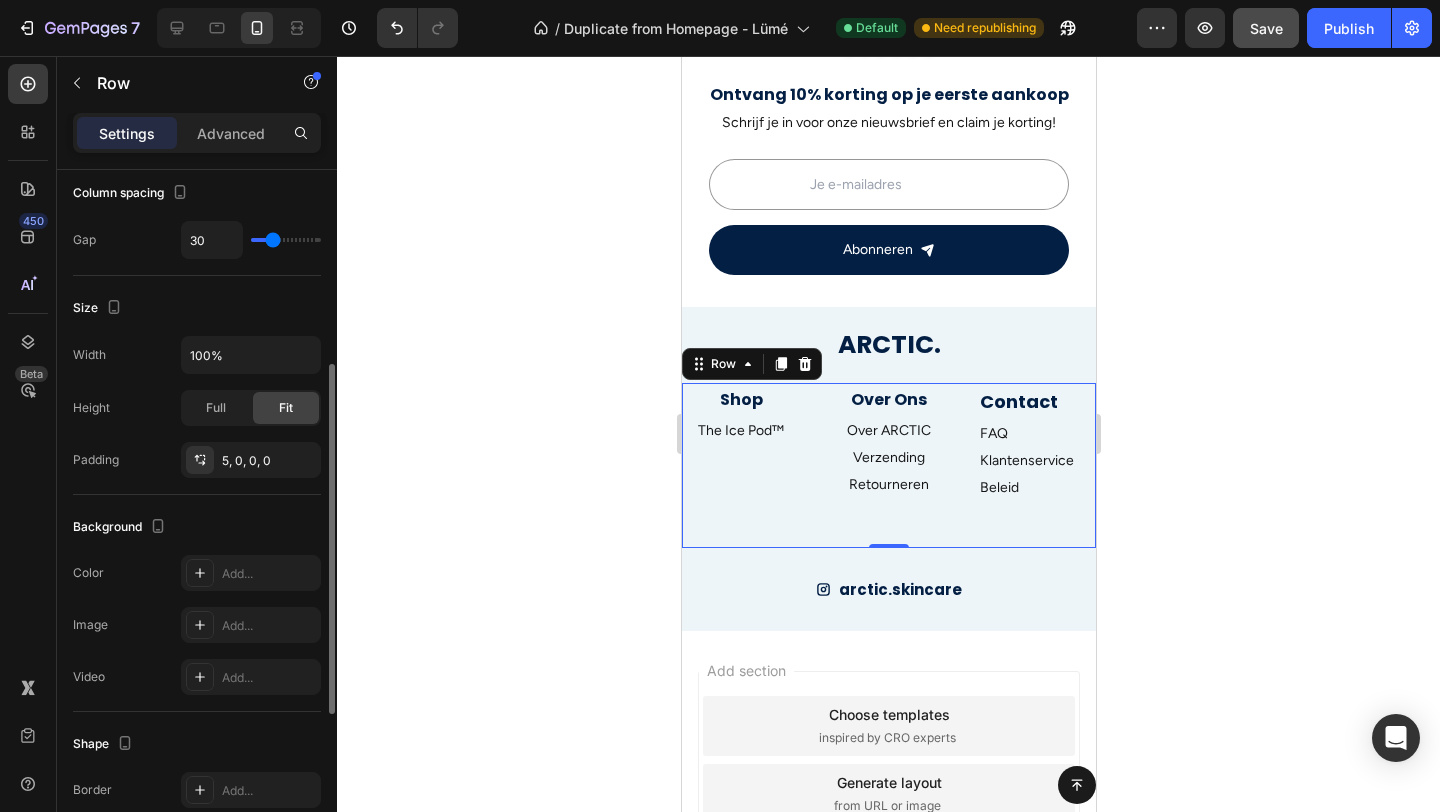 click on "Size Width 100% Height Full Fit Padding 5, 0, 0, 0" 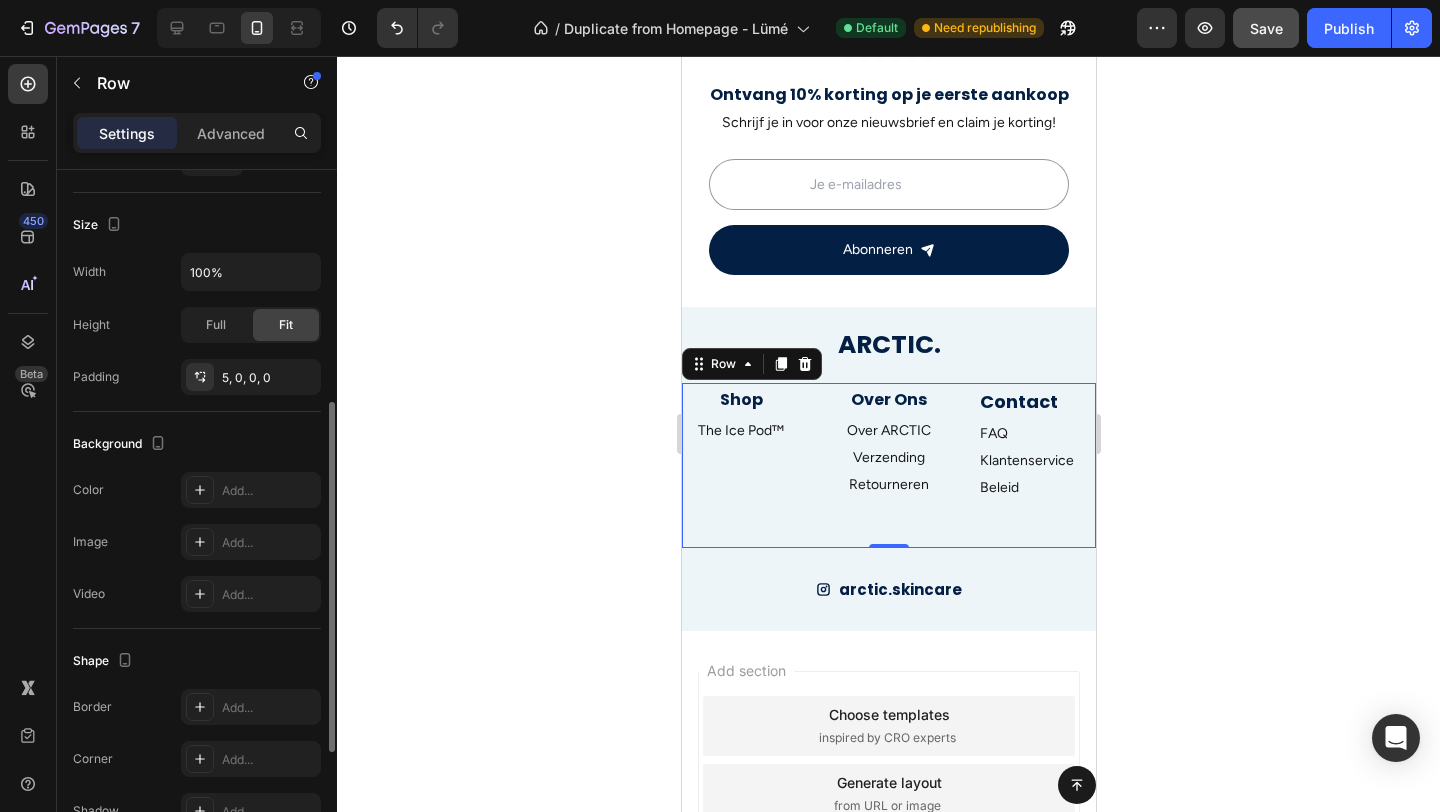 scroll, scrollTop: 469, scrollLeft: 0, axis: vertical 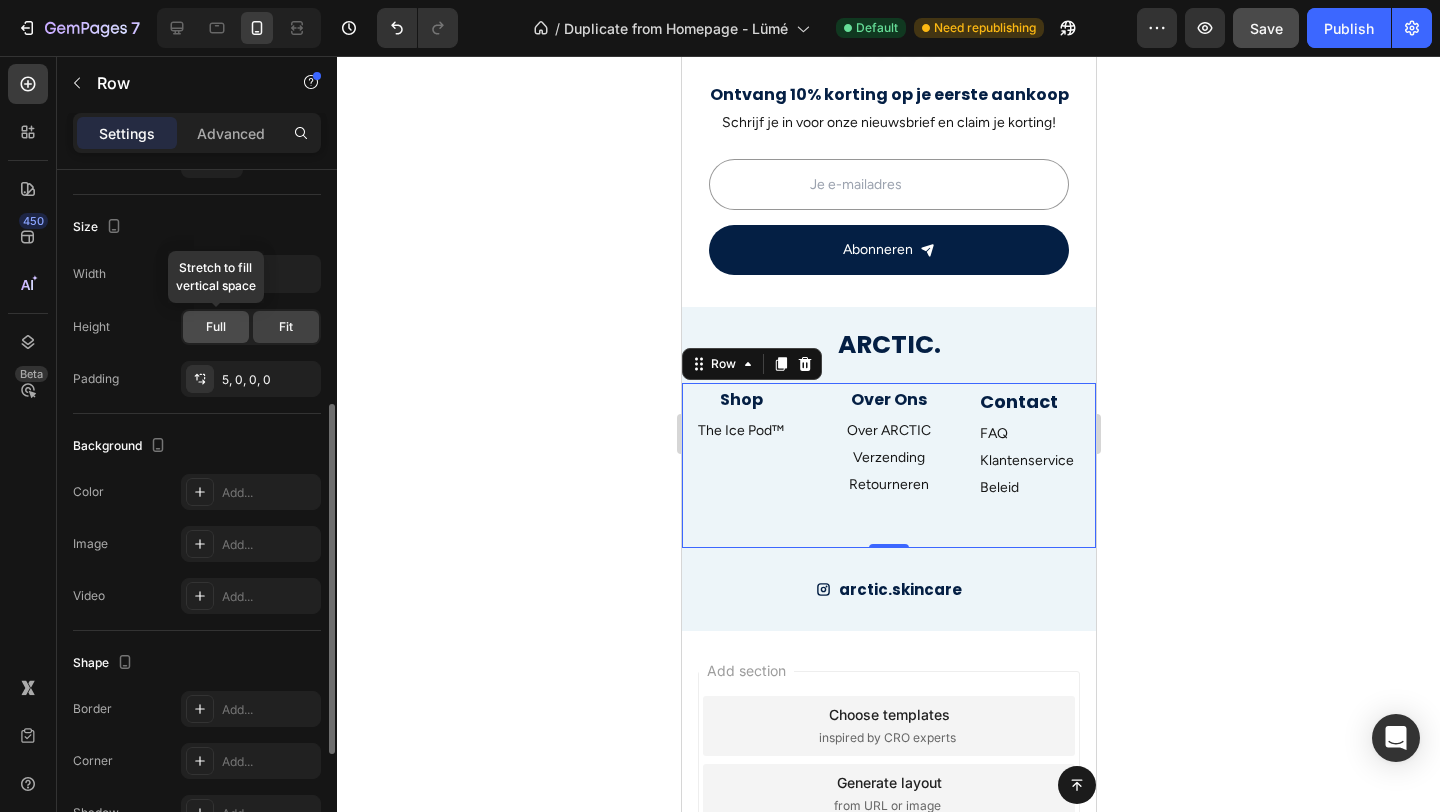 click on "Full" 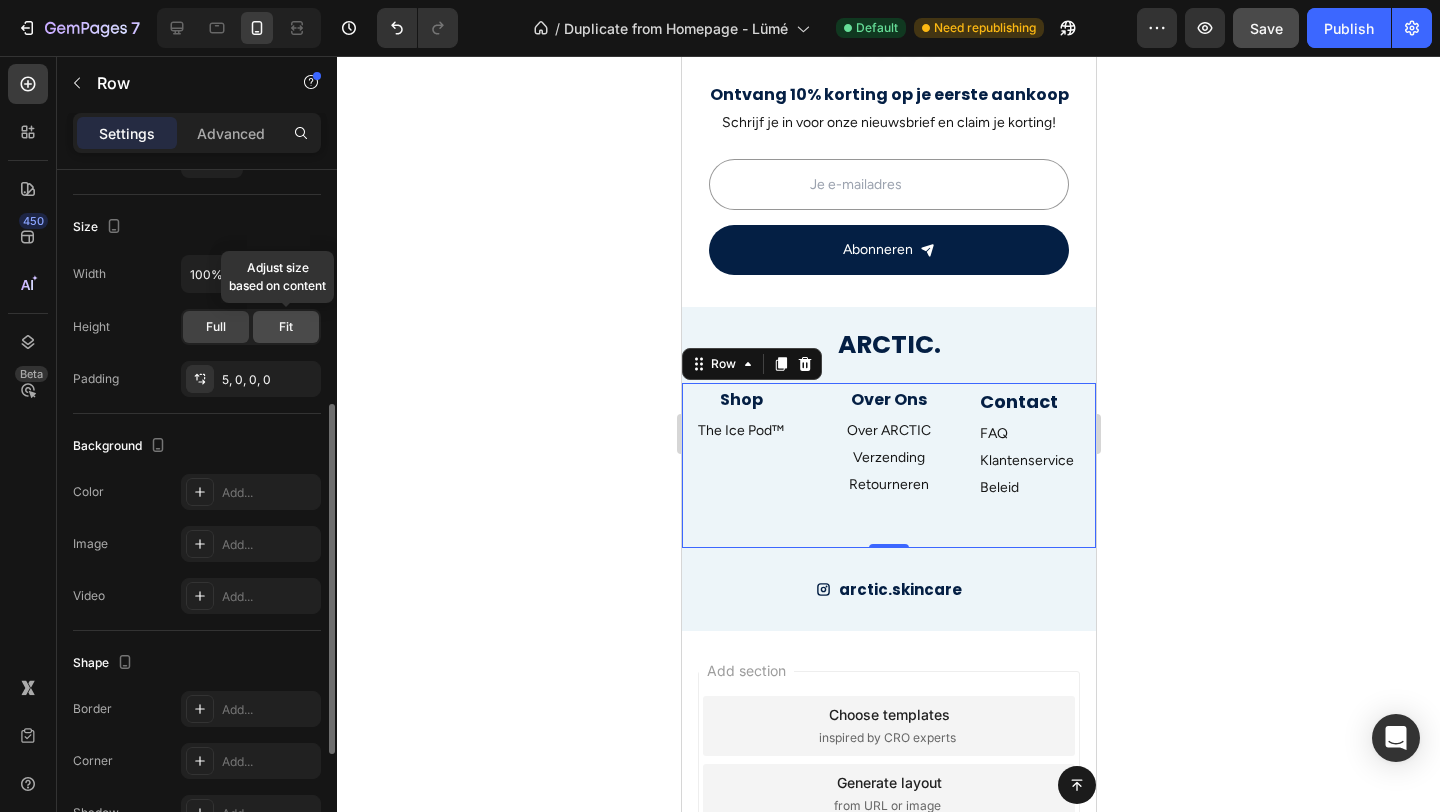 click on "Fit" 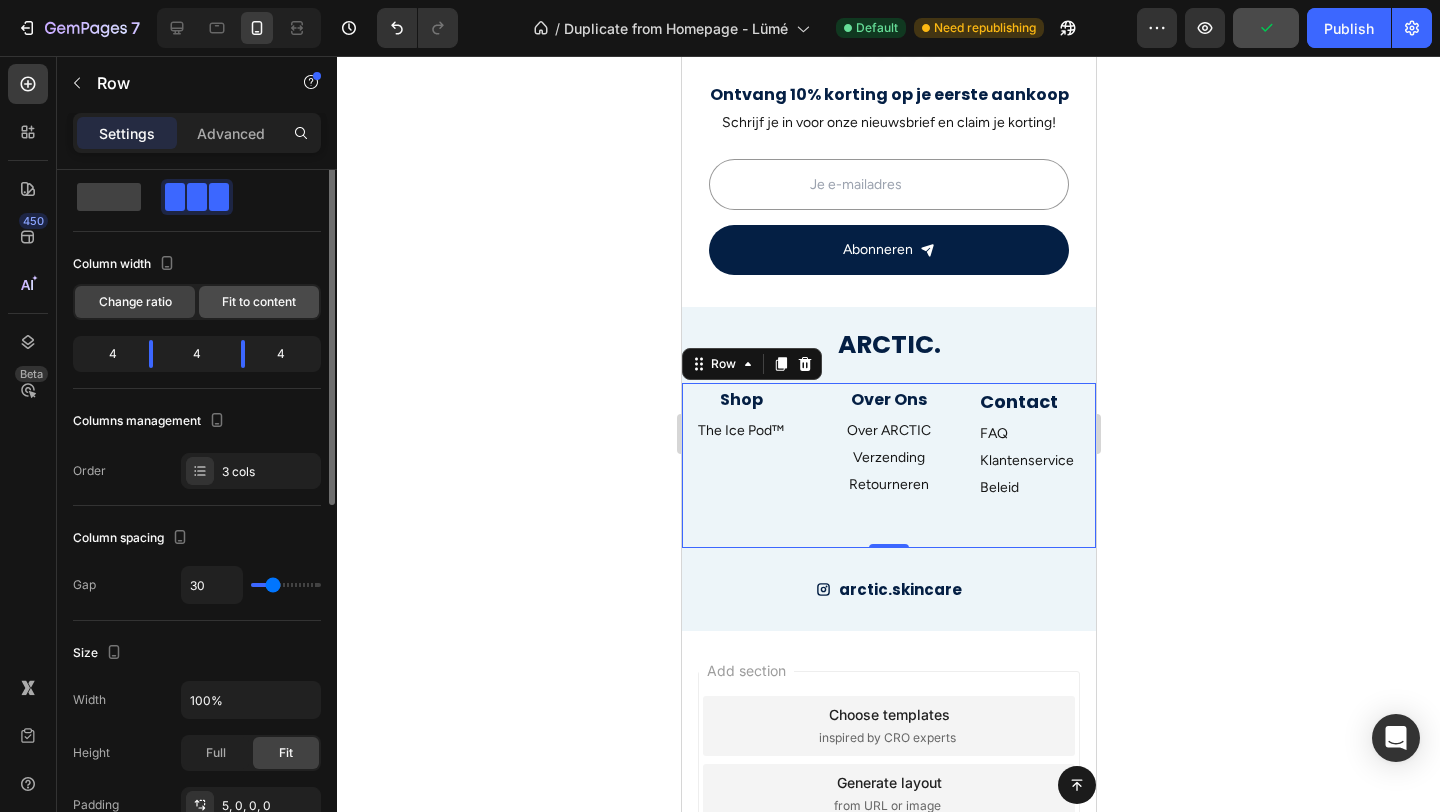 scroll, scrollTop: 0, scrollLeft: 0, axis: both 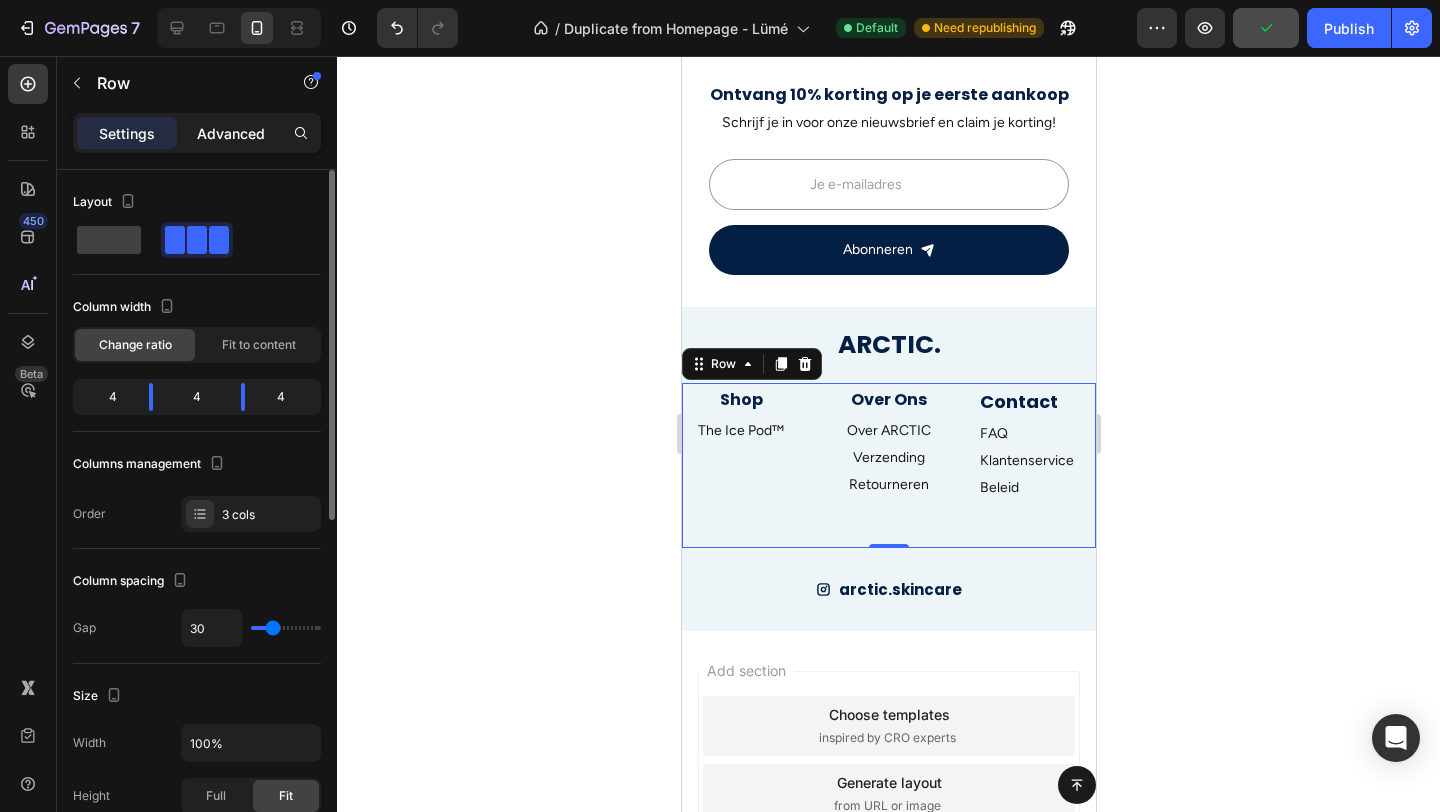 click on "Advanced" 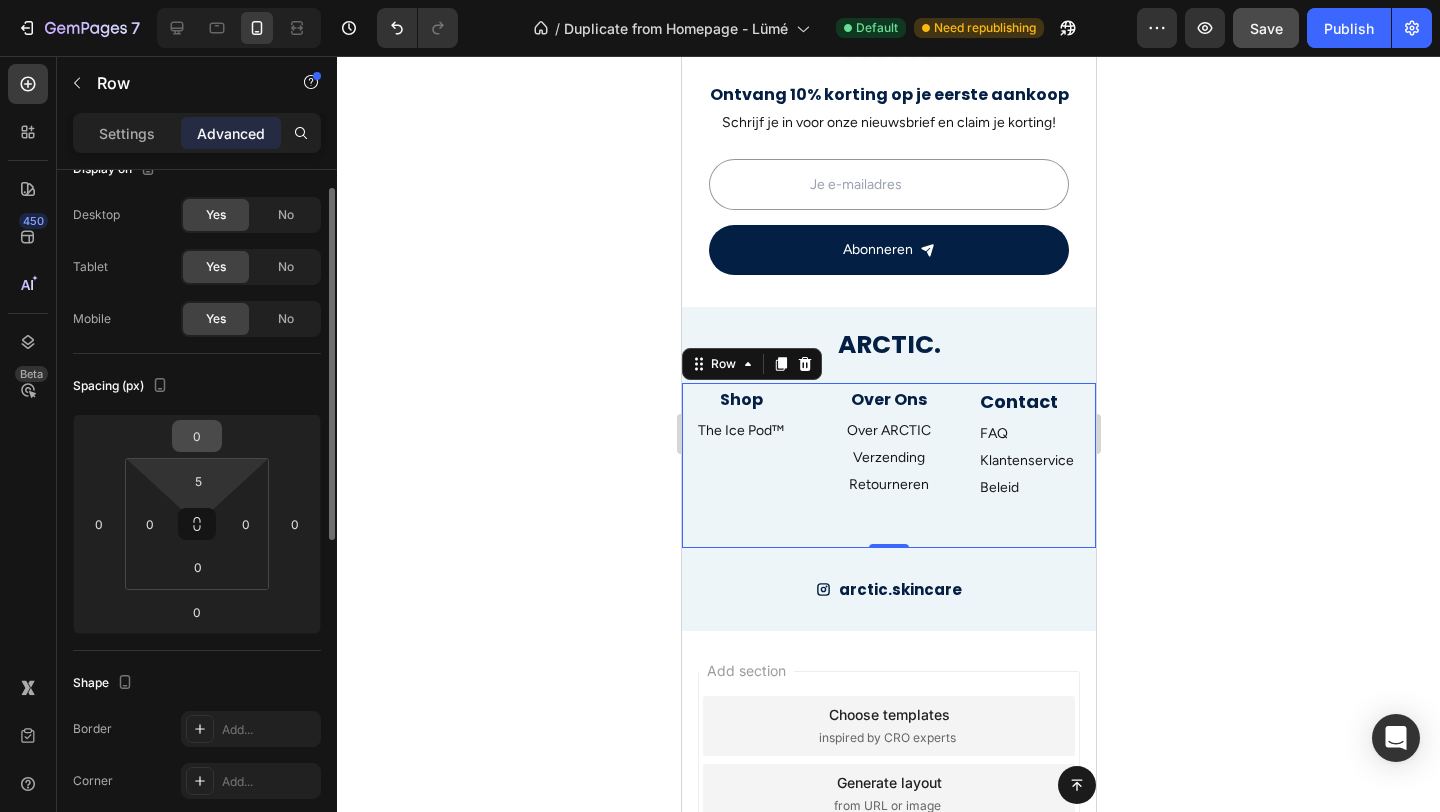 scroll, scrollTop: 34, scrollLeft: 0, axis: vertical 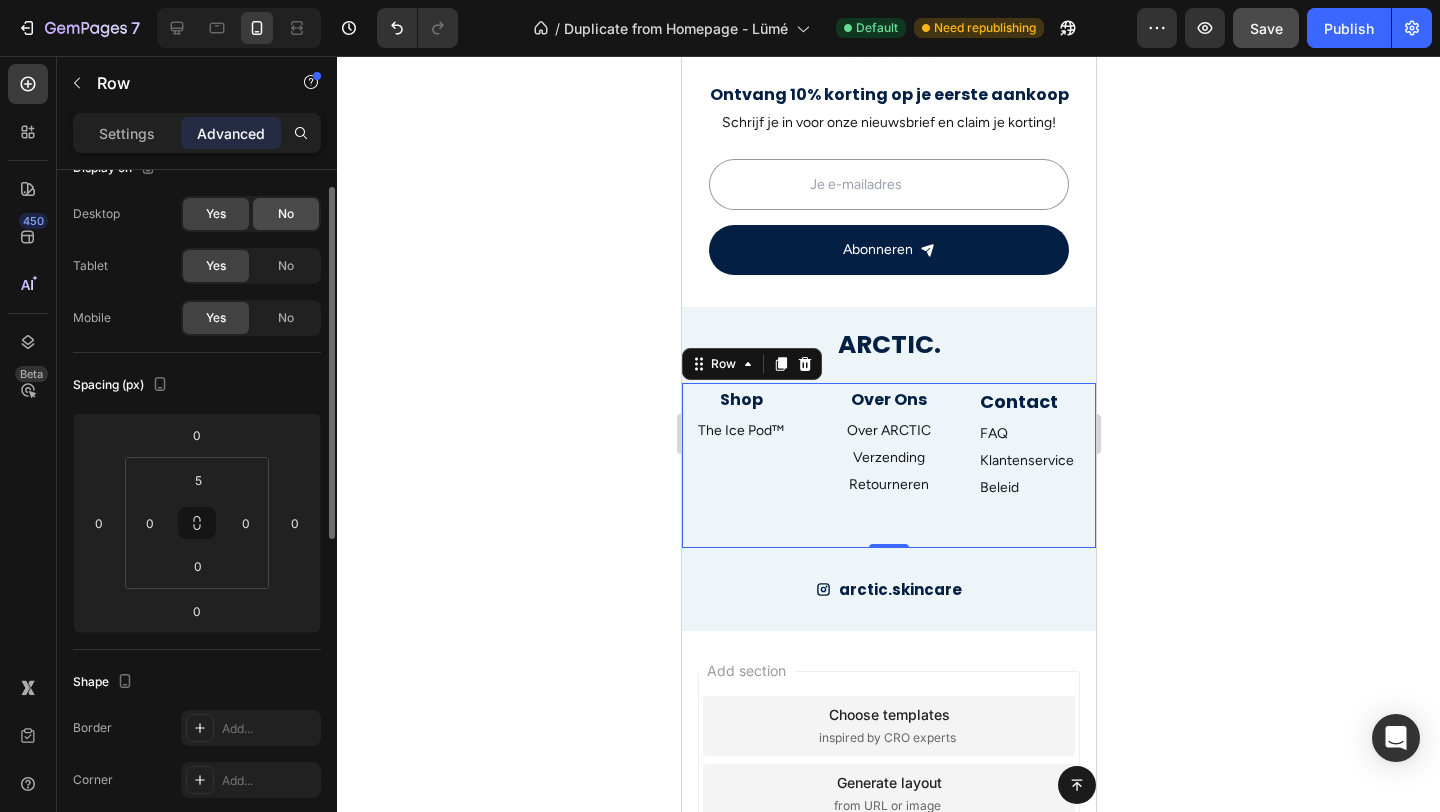 click on "No" 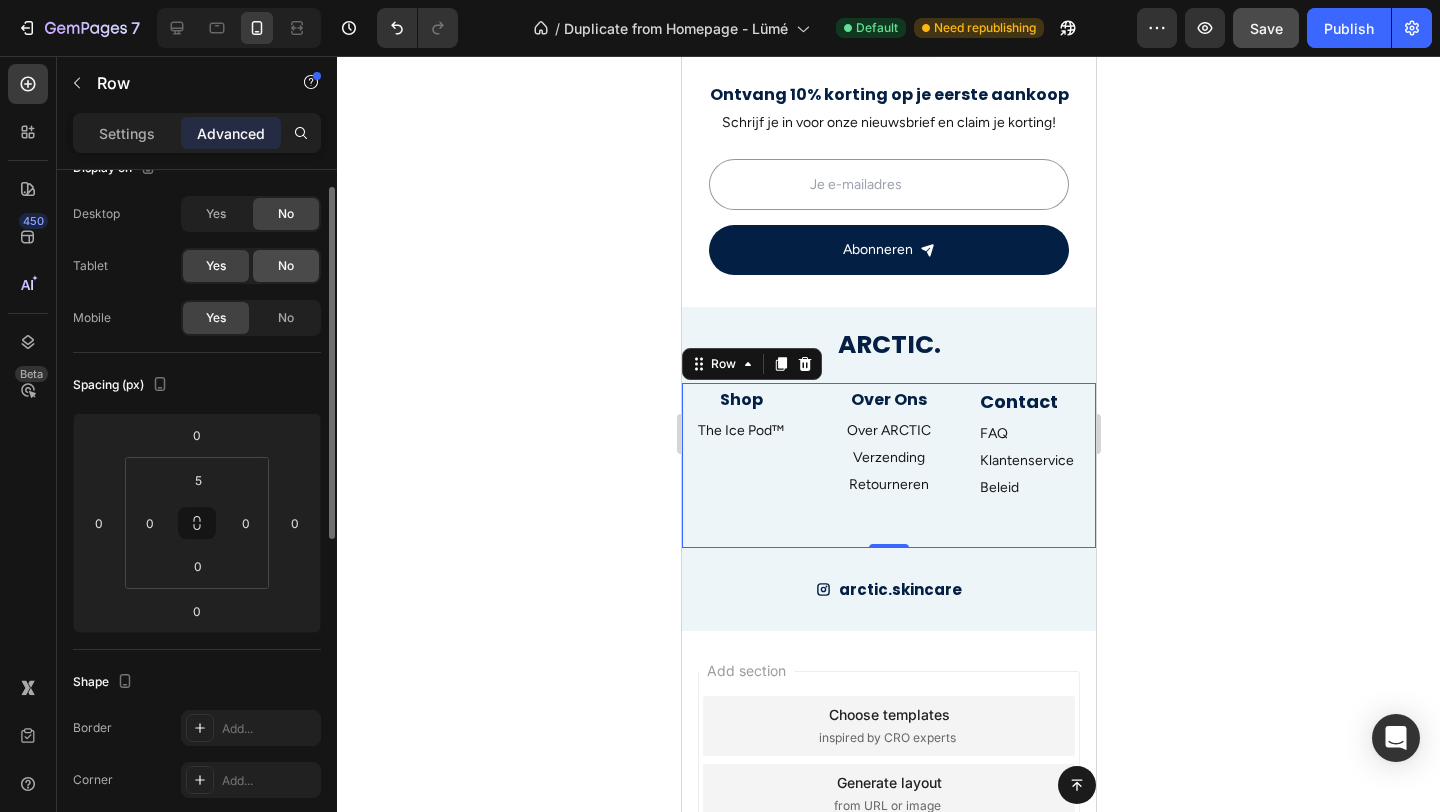 click on "No" 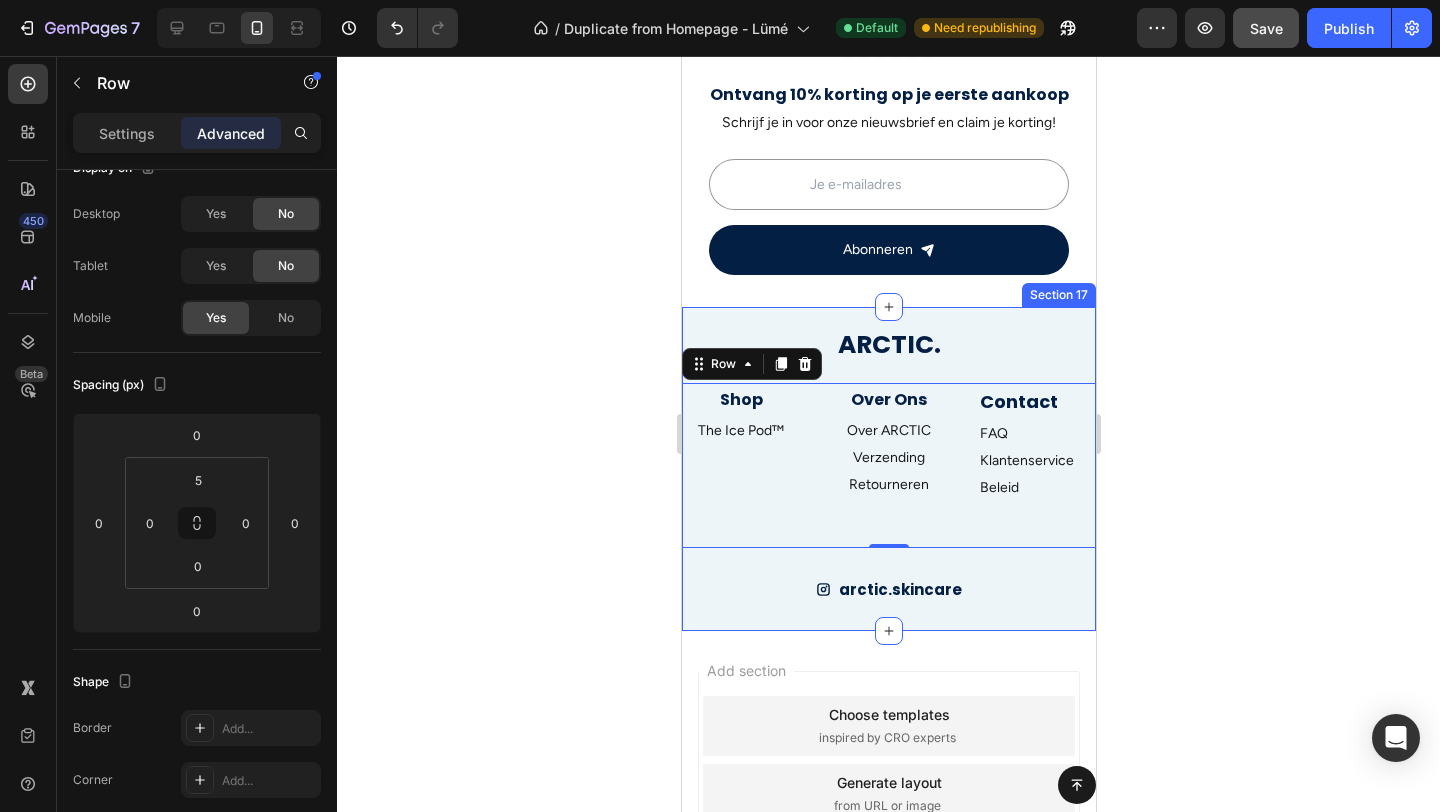 click on "ARCTIC.  Heading Shop Heading The Ice Pod™ Text block Over Ons Heading Over ARCTIC Text block Verzending Text block Retourneren Text block Contact Heading FAQ Text block Klantenservice Text block Beleid Text block Row Newsletter Row Row   0
arctic.skincare Button Row Section 17" at bounding box center (888, 469) 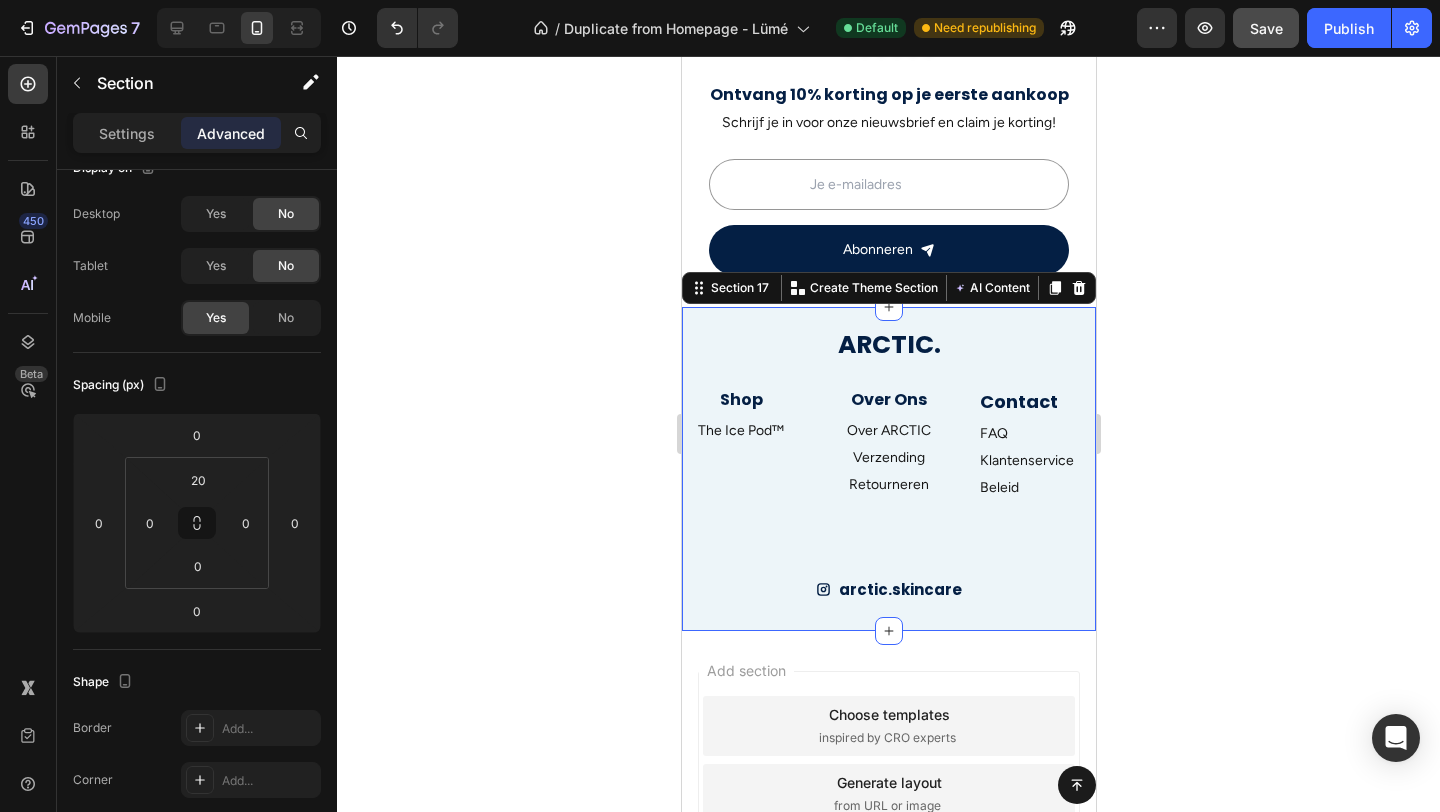 scroll, scrollTop: 0, scrollLeft: 0, axis: both 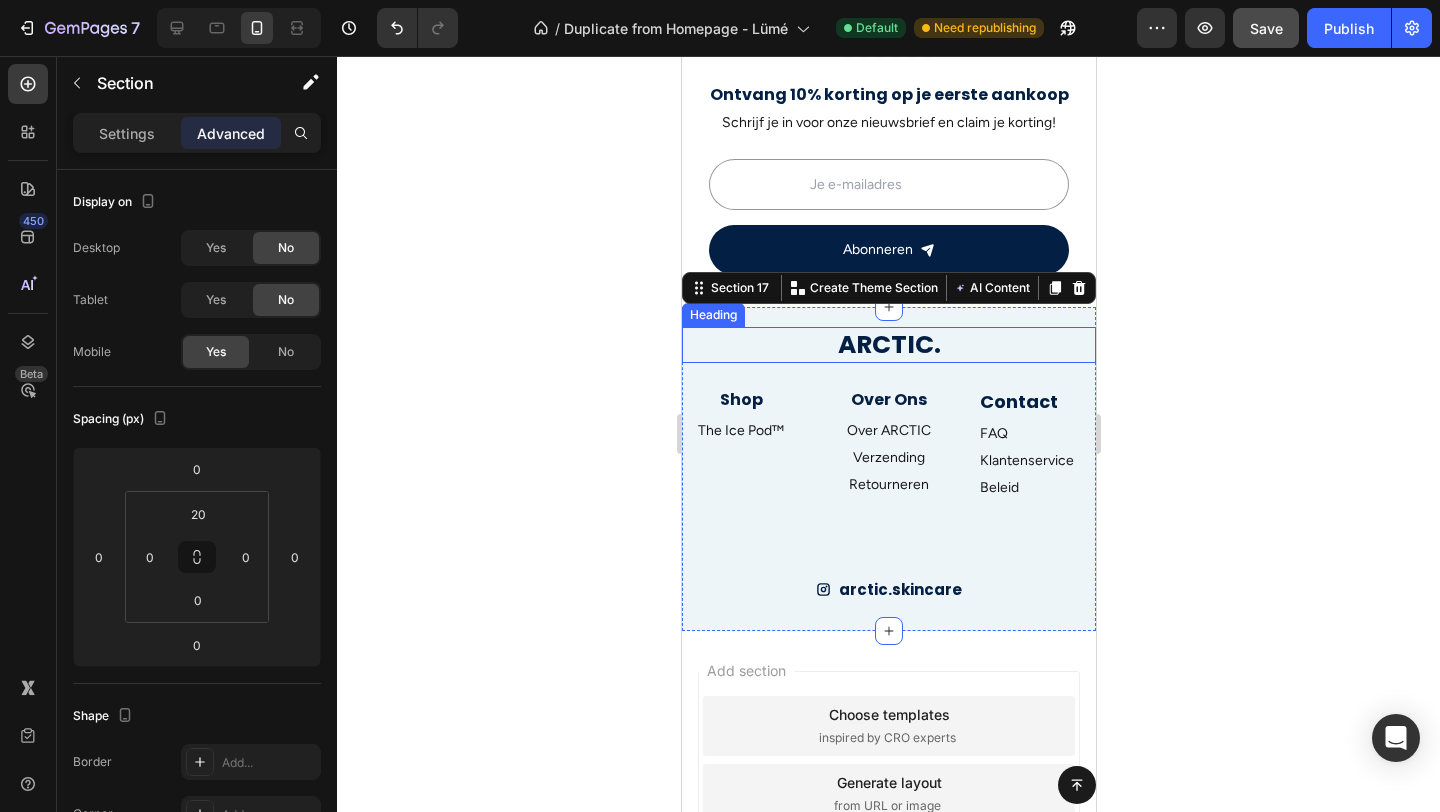 click on "ARCTIC." at bounding box center [888, 345] 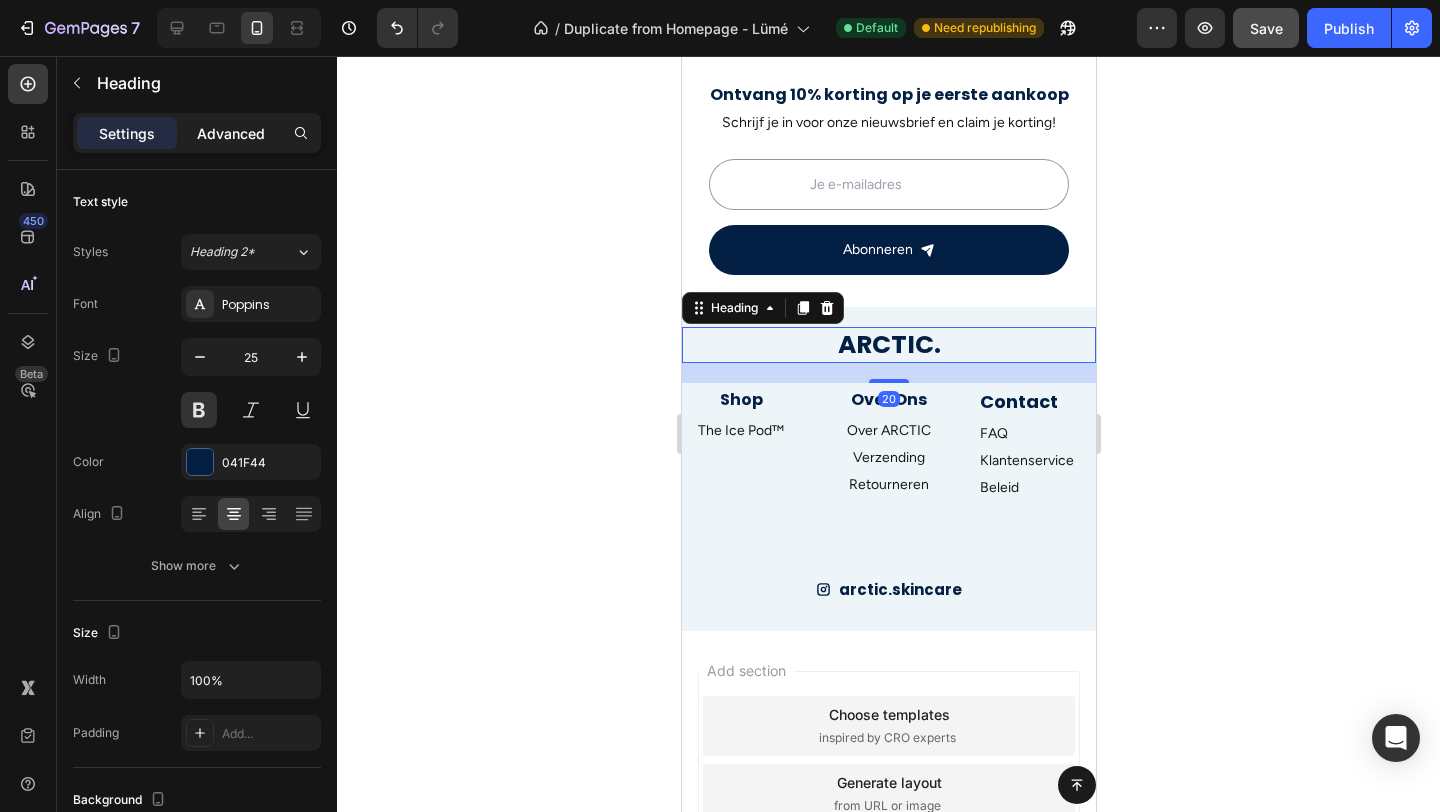 click on "Advanced" at bounding box center [231, 133] 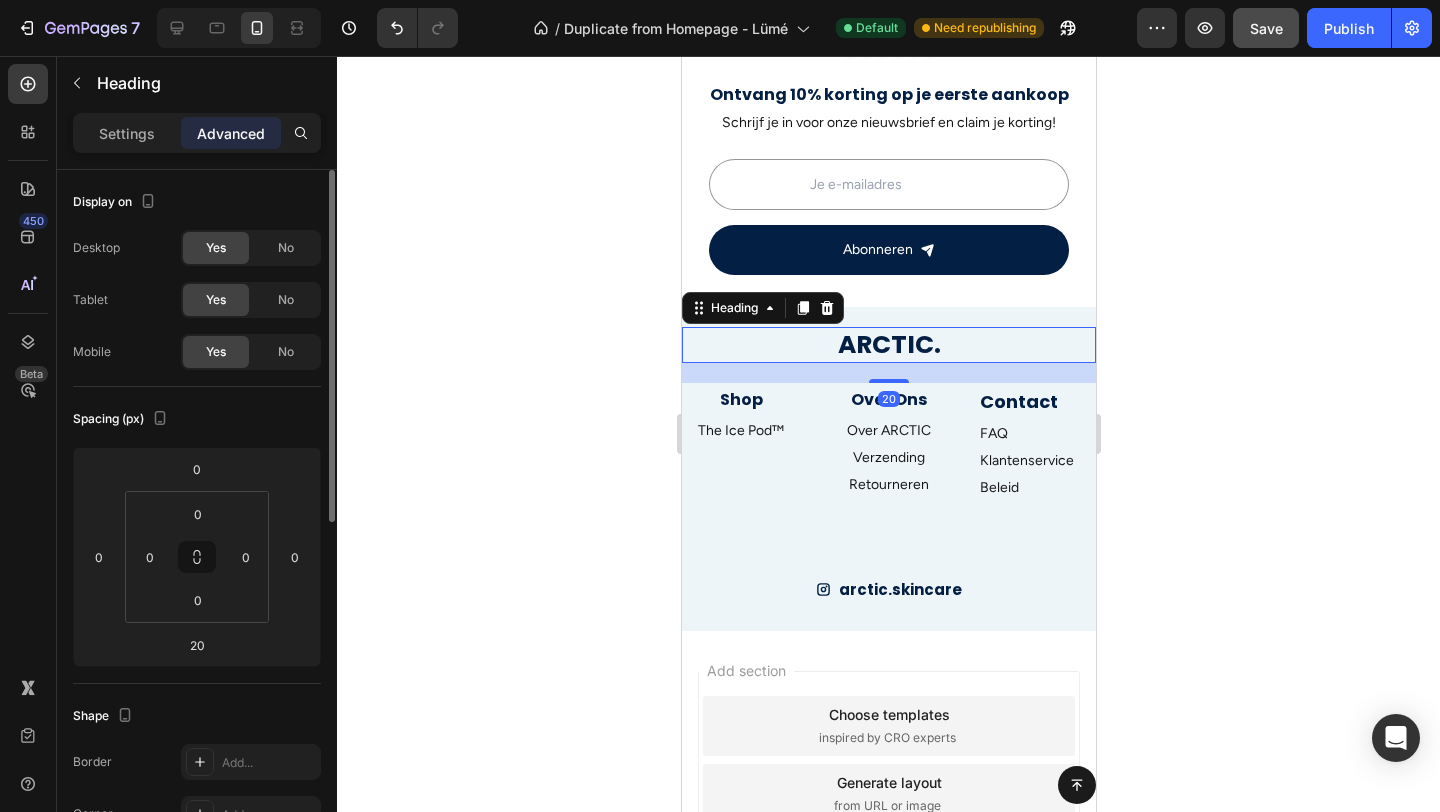 click on "No" 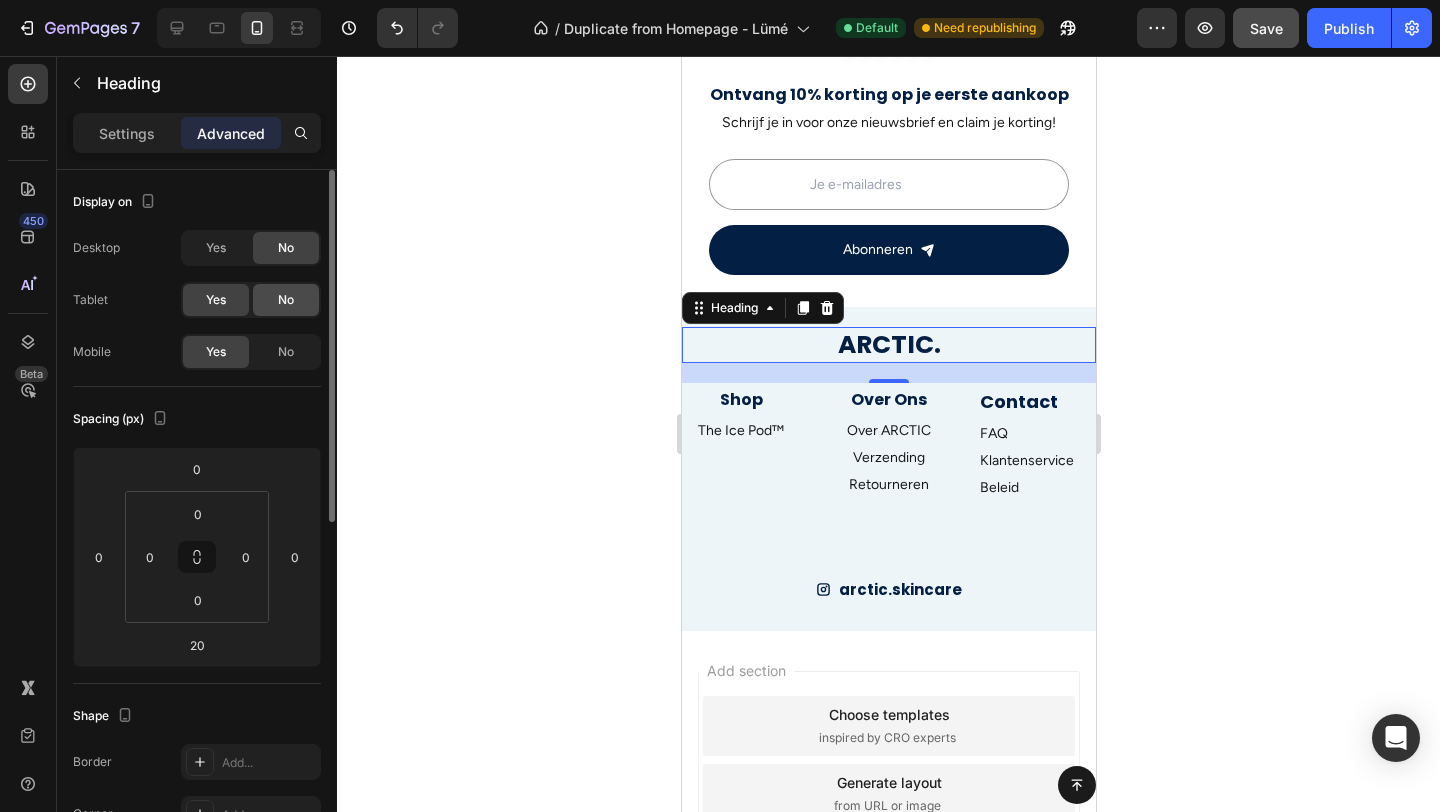 click on "No" 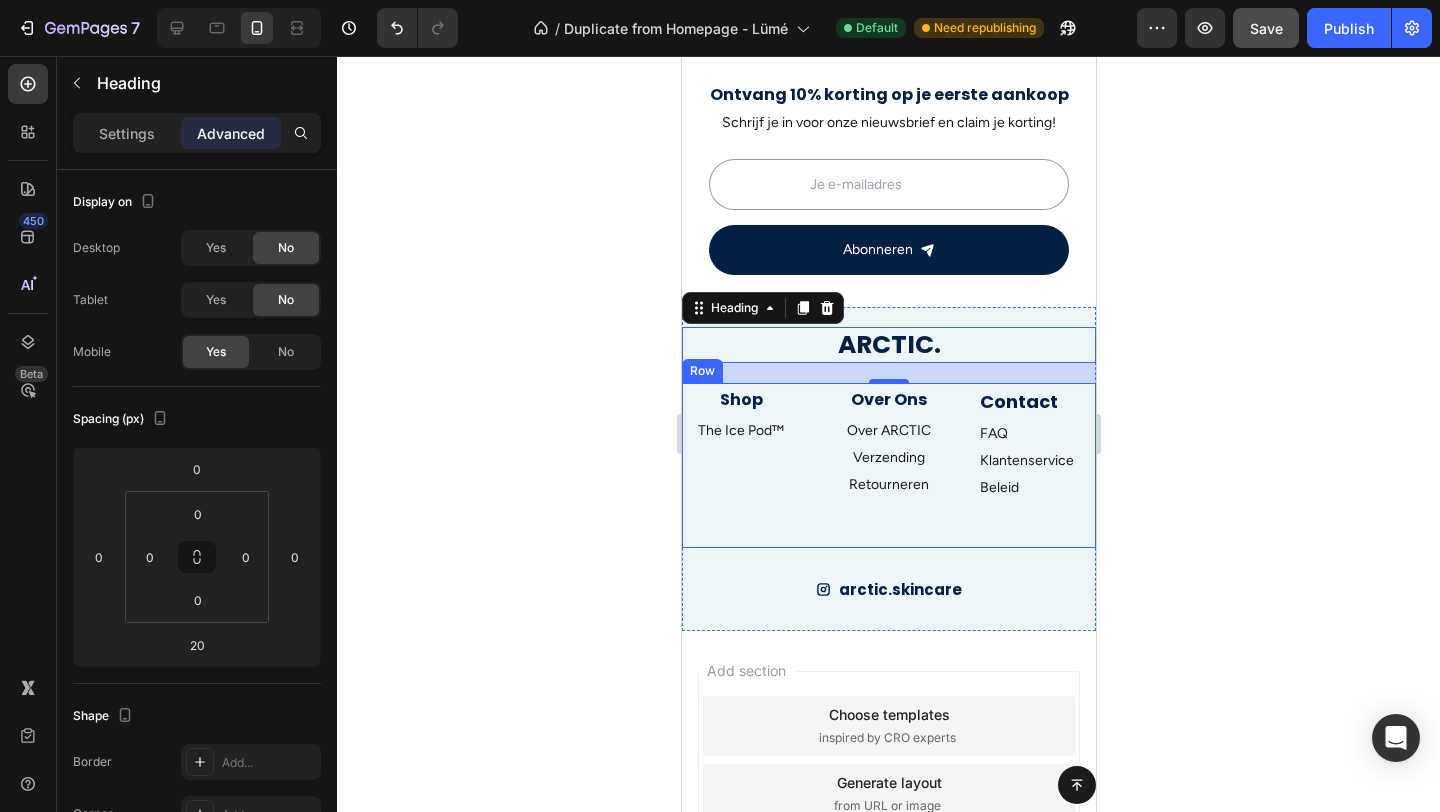 click on "Shop Heading The Ice Pod™ Text block" at bounding box center (740, 467) 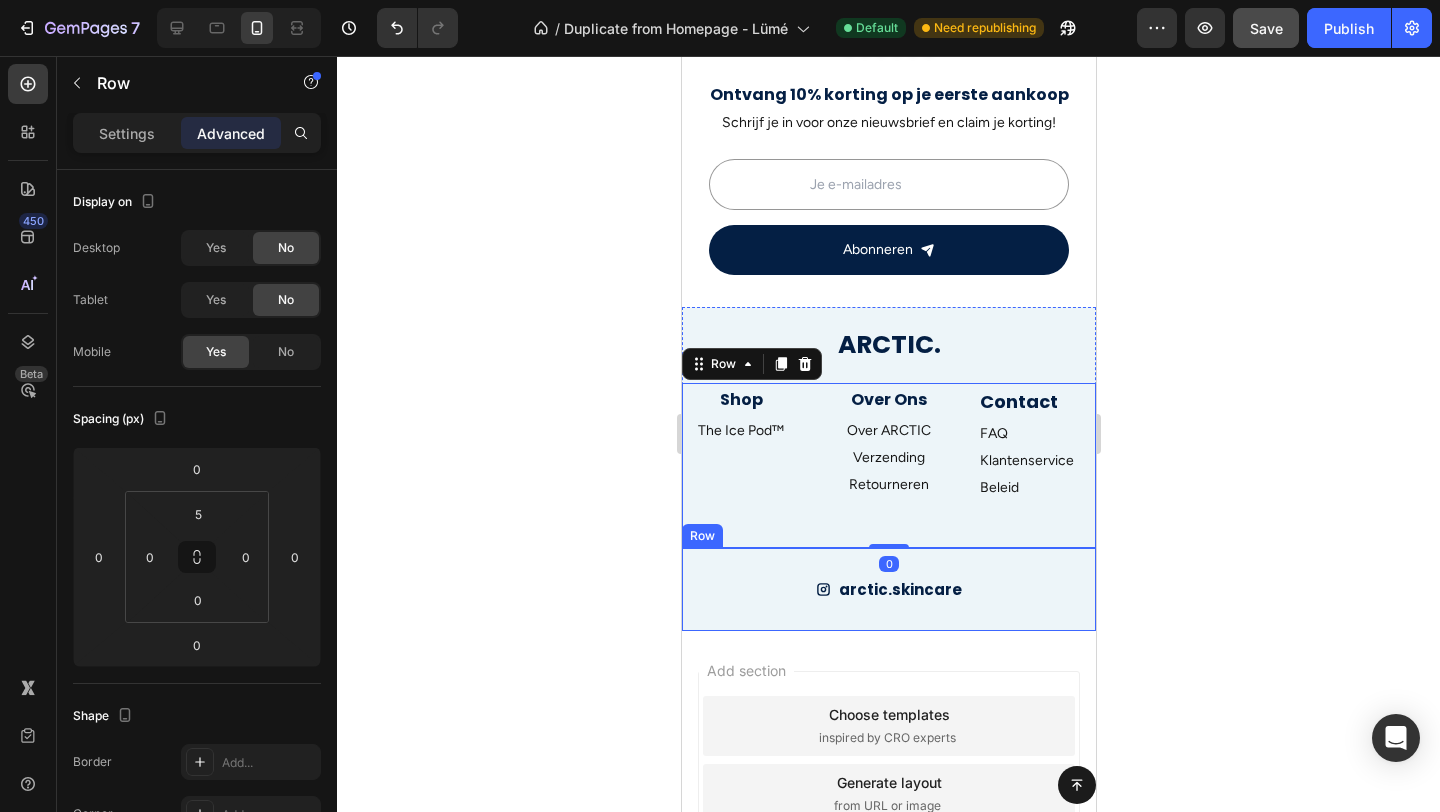 click on "arctic.skincare Button Row" at bounding box center (888, 589) 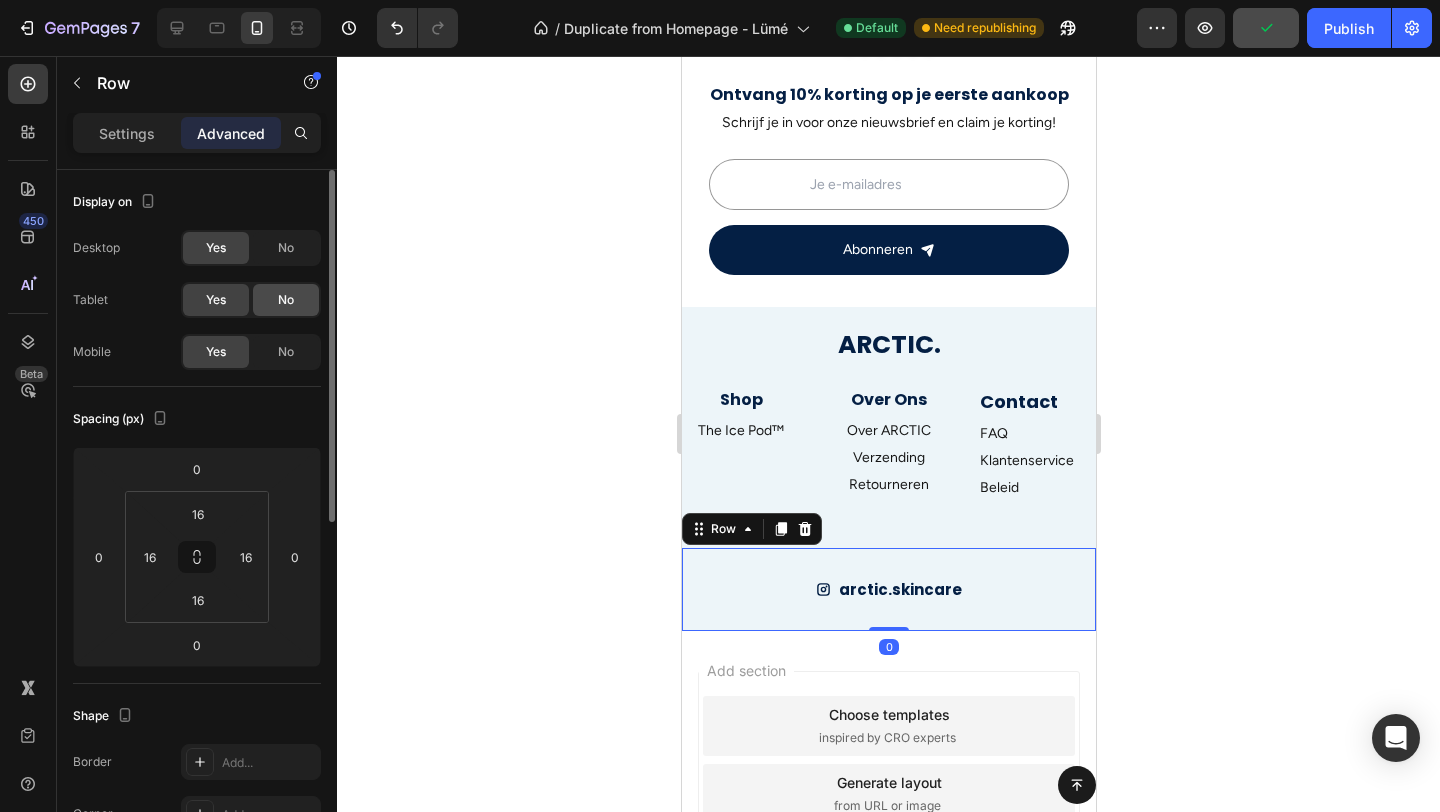 click on "No" 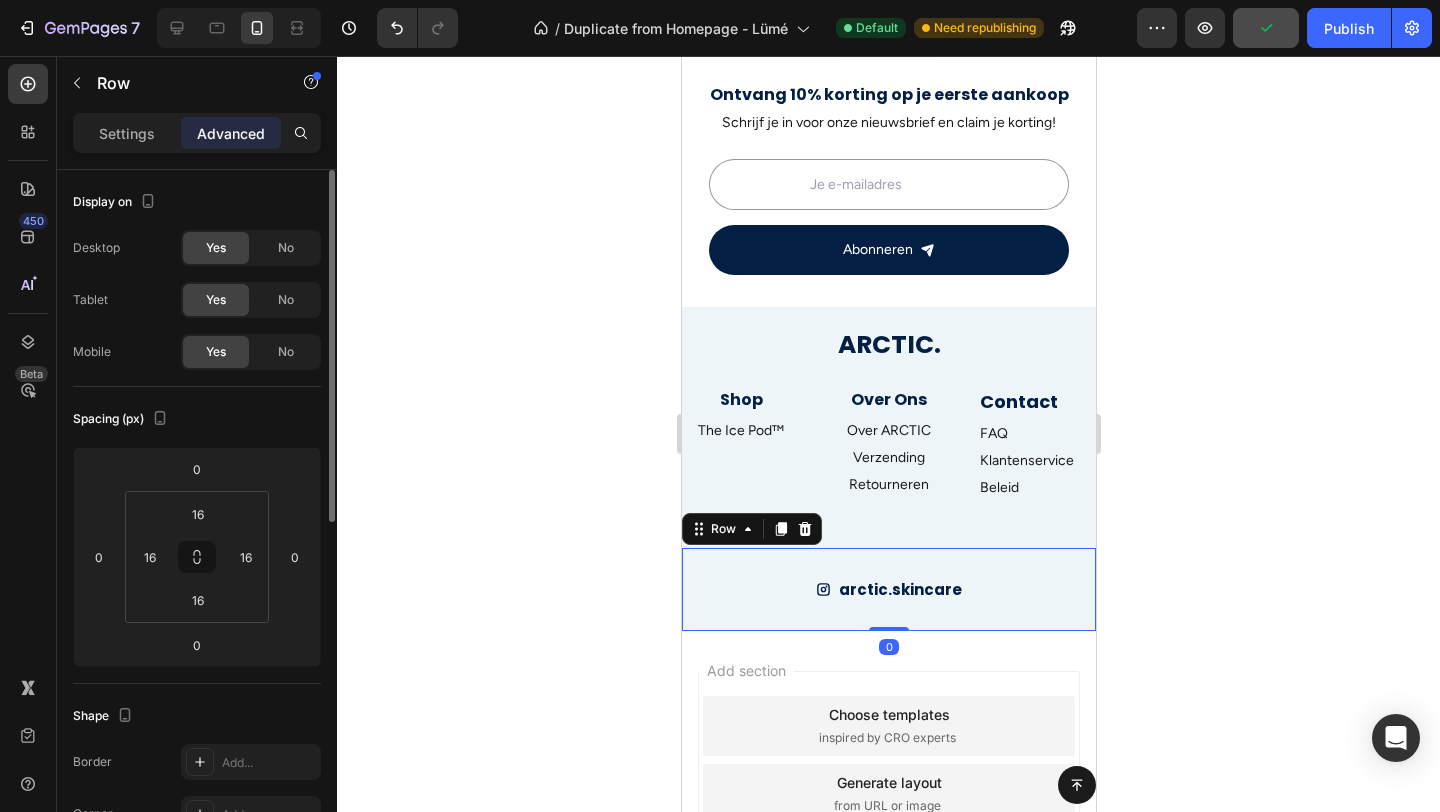 click on "No" 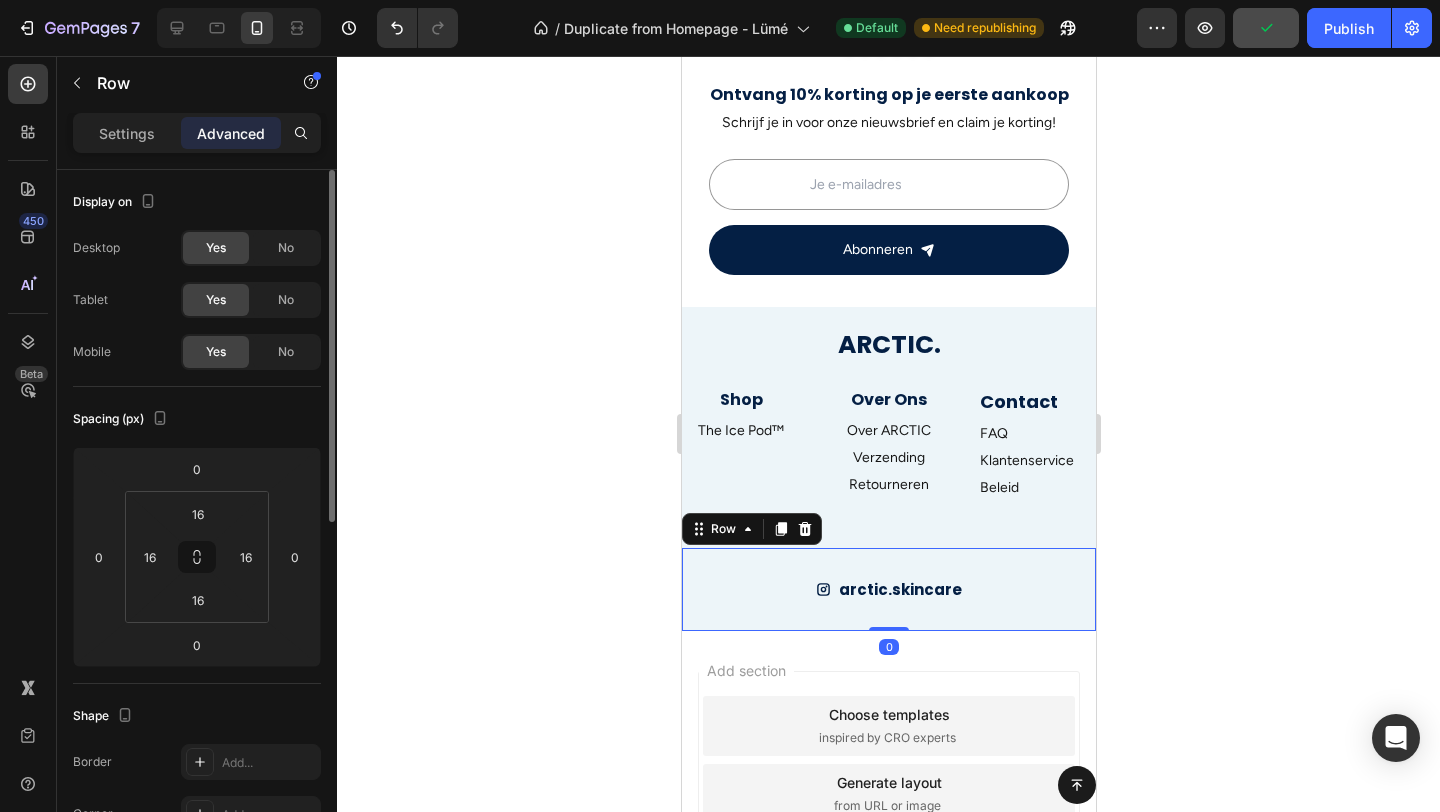 click on "No" 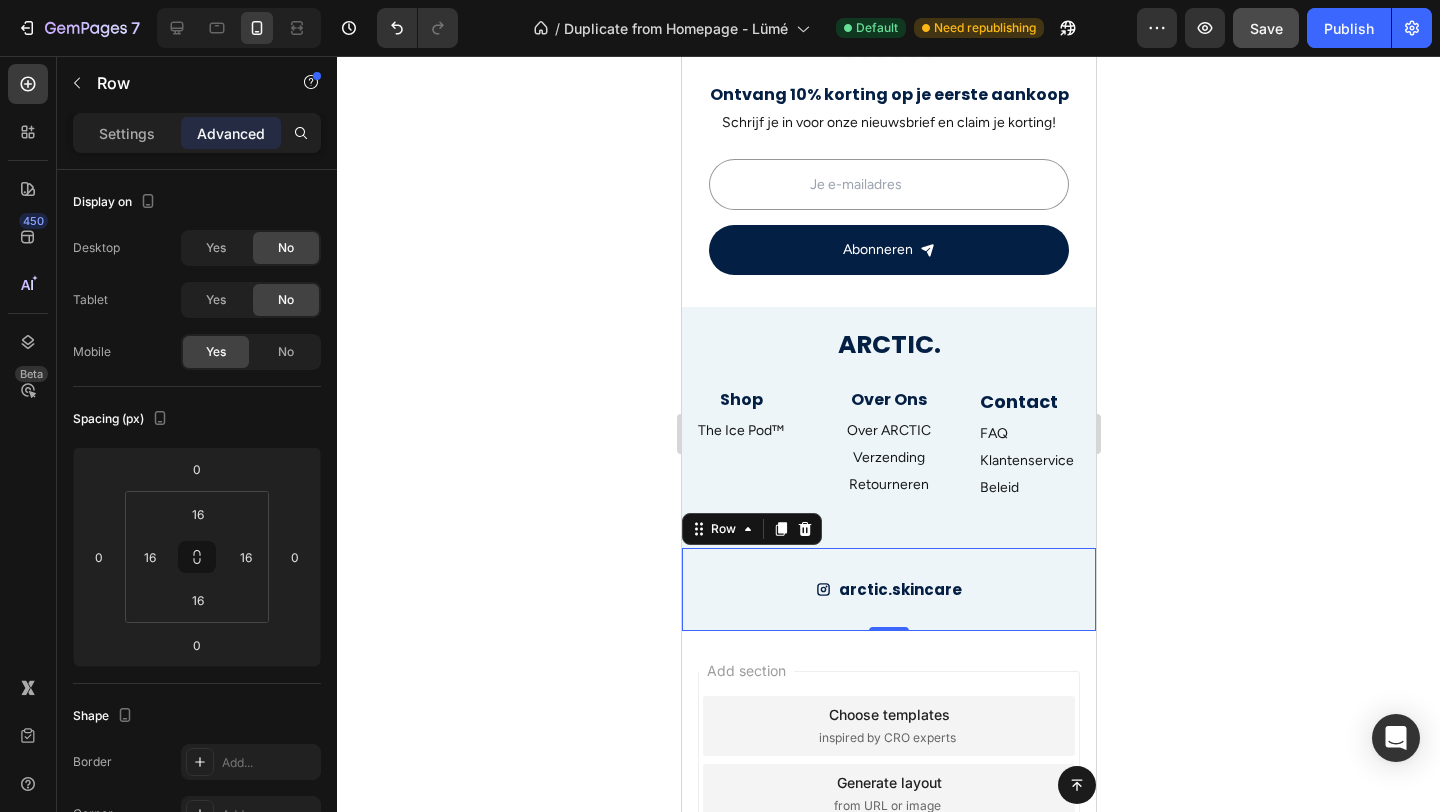click 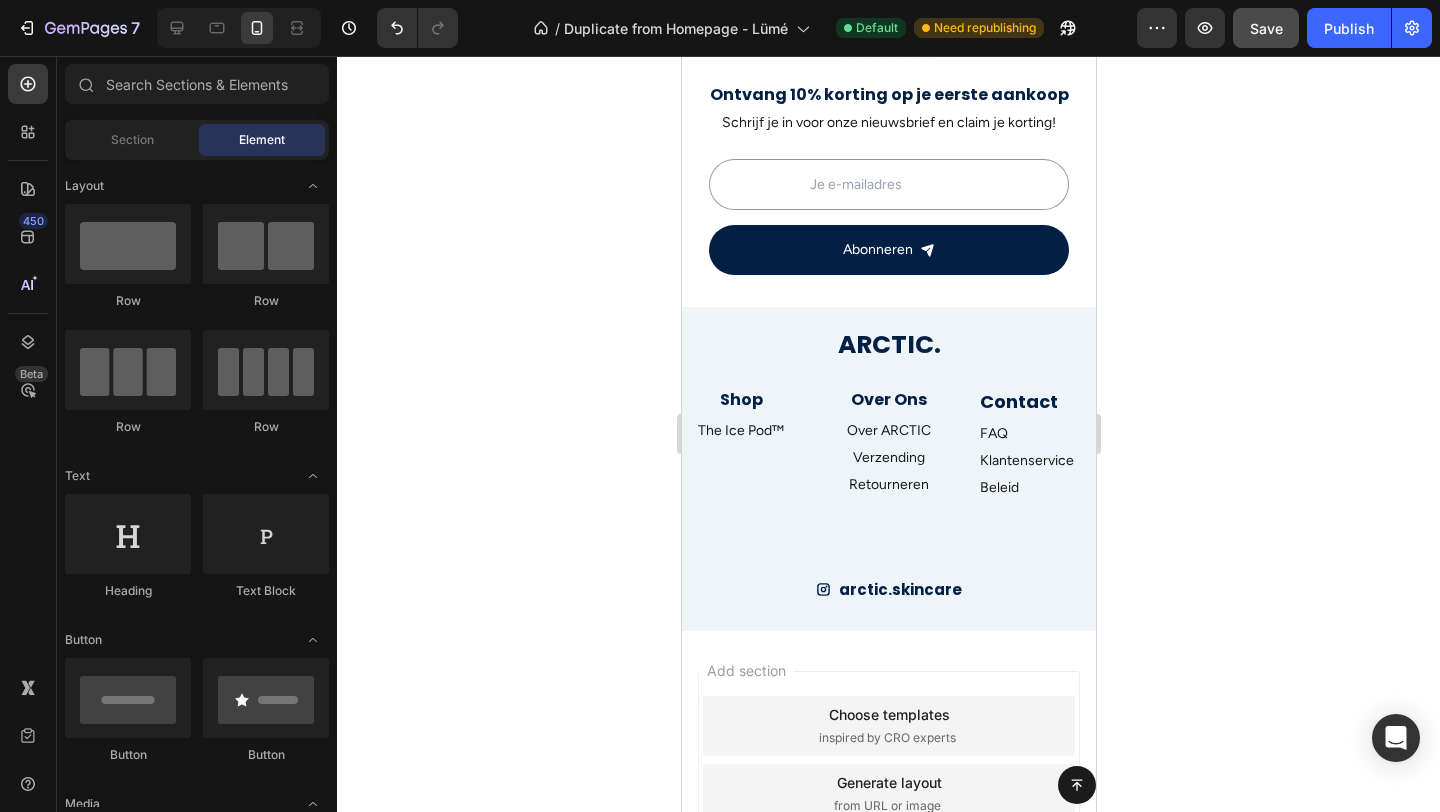 scroll, scrollTop: 2875, scrollLeft: 0, axis: vertical 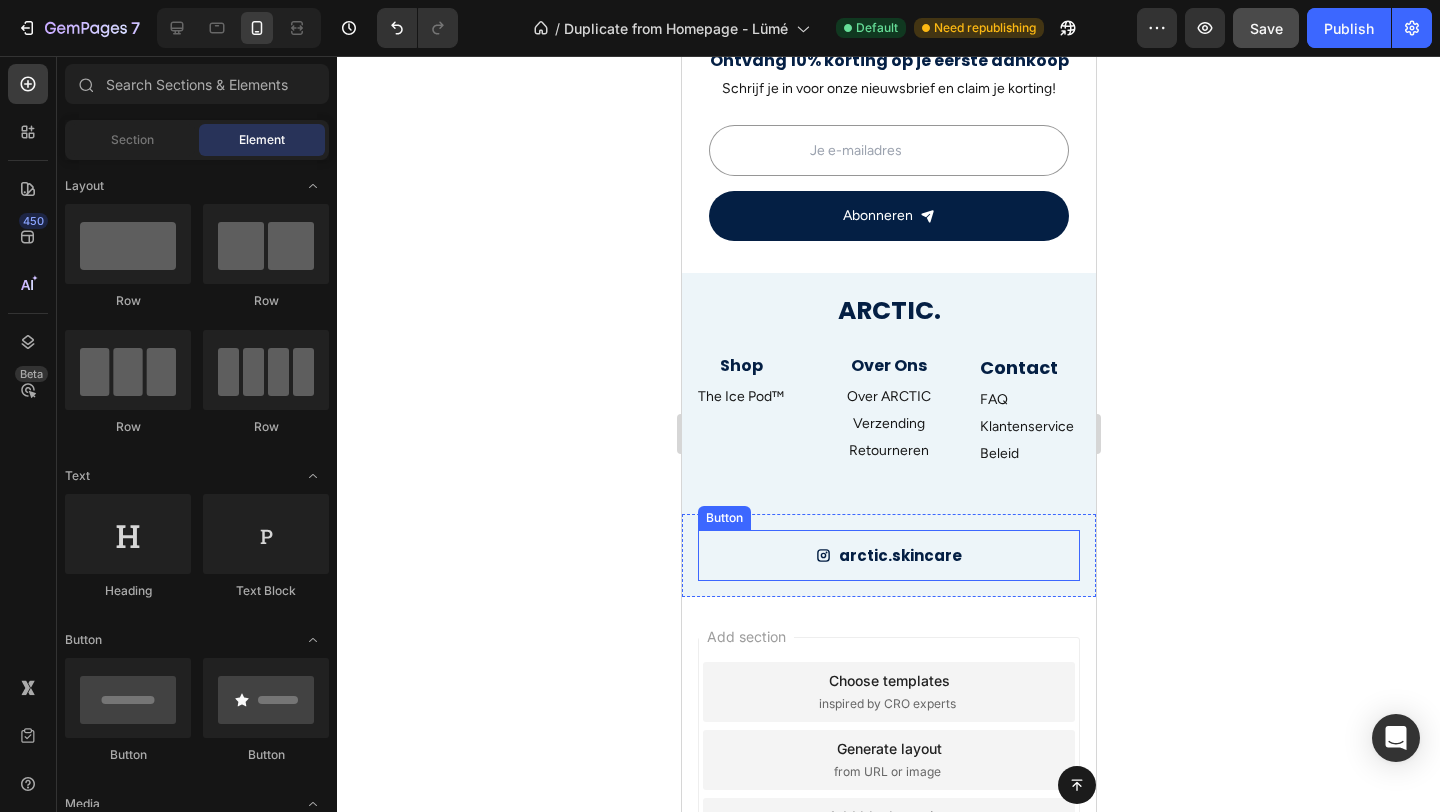click 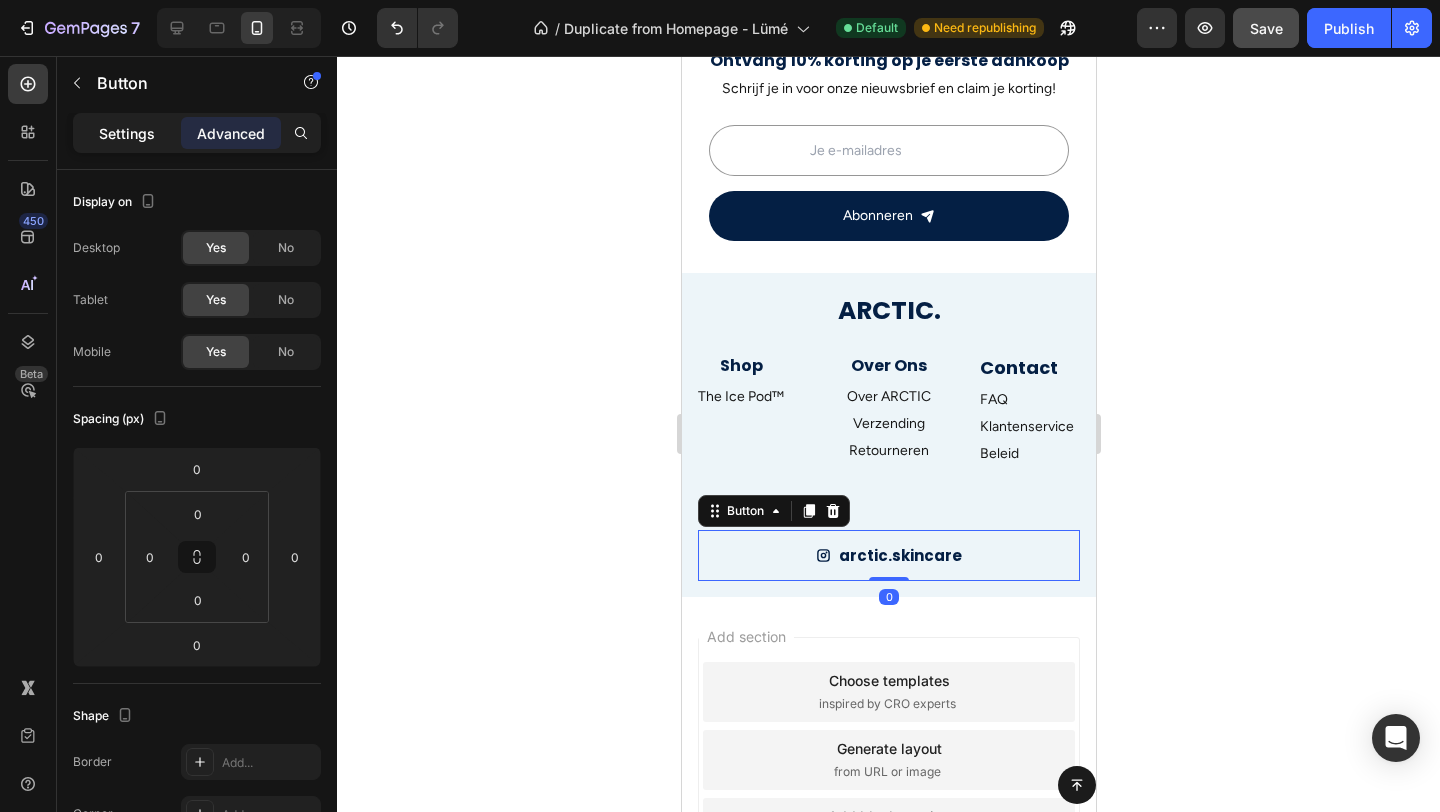click on "Settings" at bounding box center [127, 133] 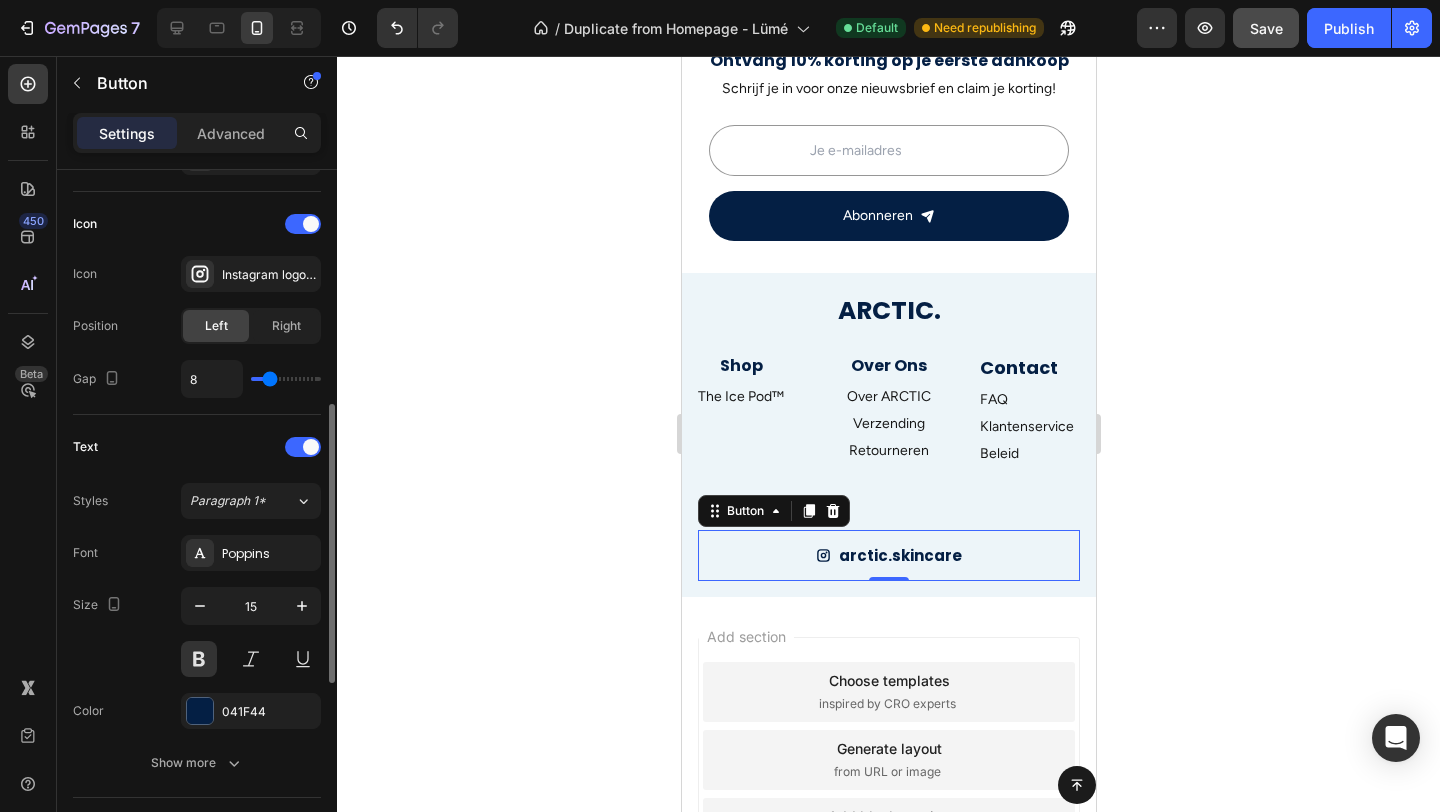 scroll, scrollTop: 634, scrollLeft: 0, axis: vertical 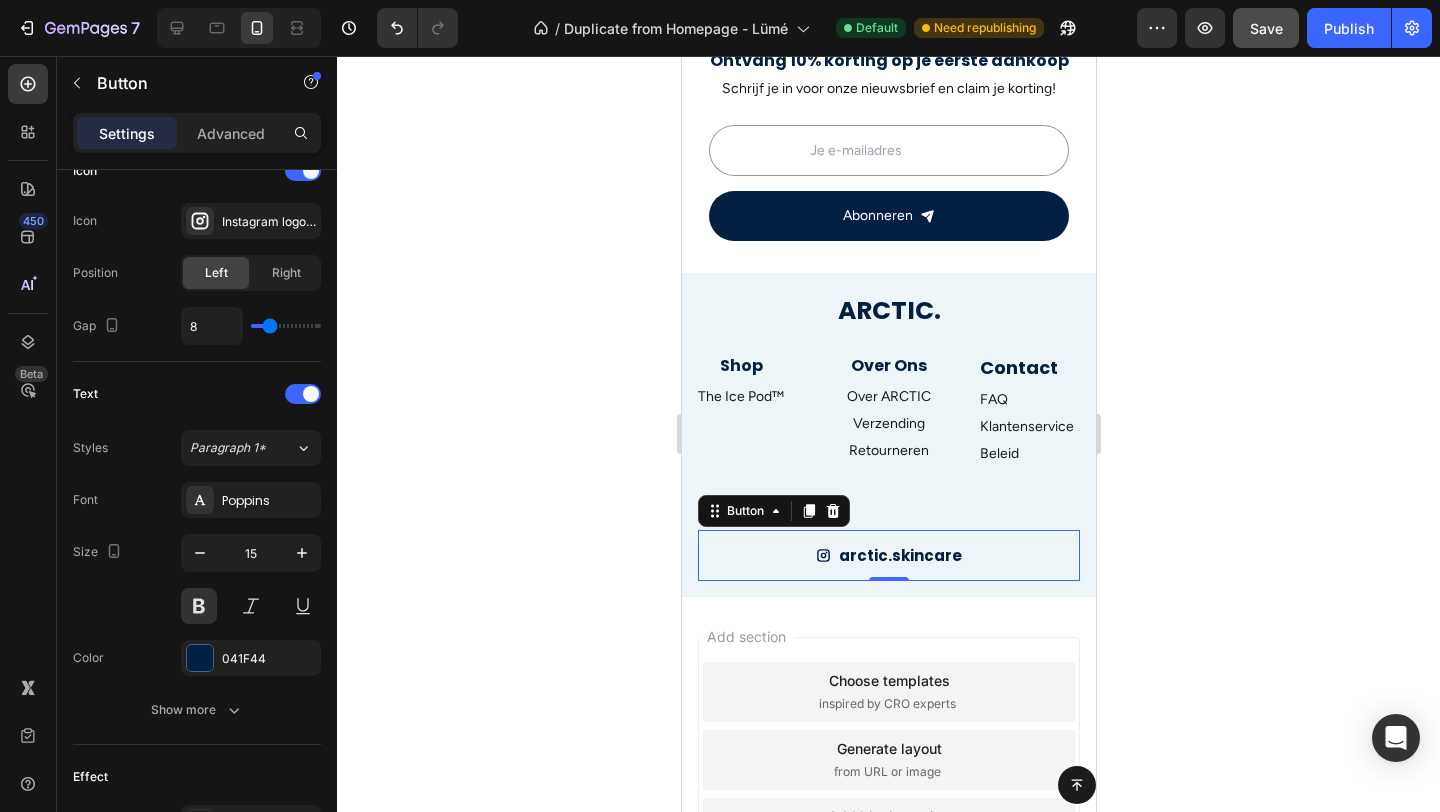 click 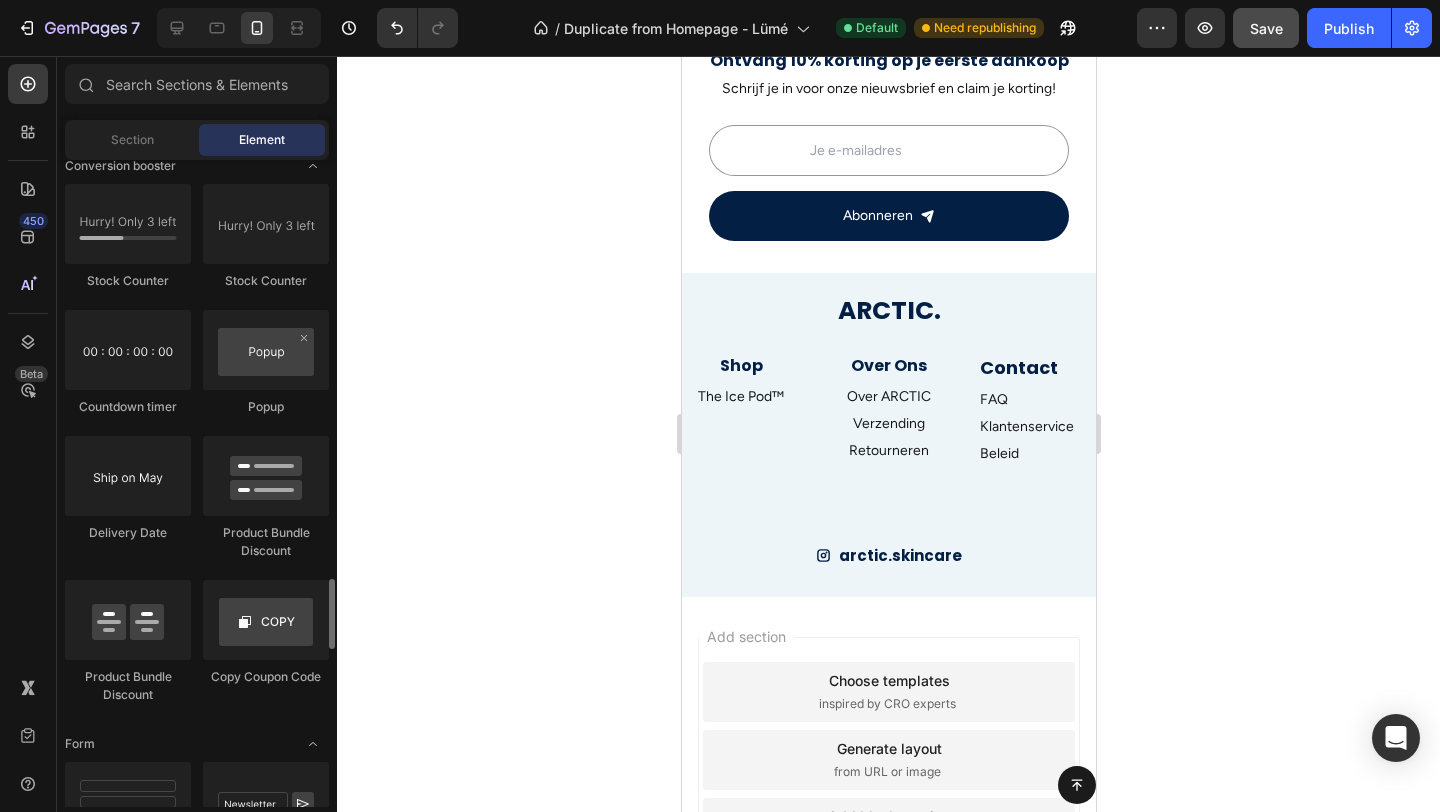 scroll, scrollTop: 5279, scrollLeft: 0, axis: vertical 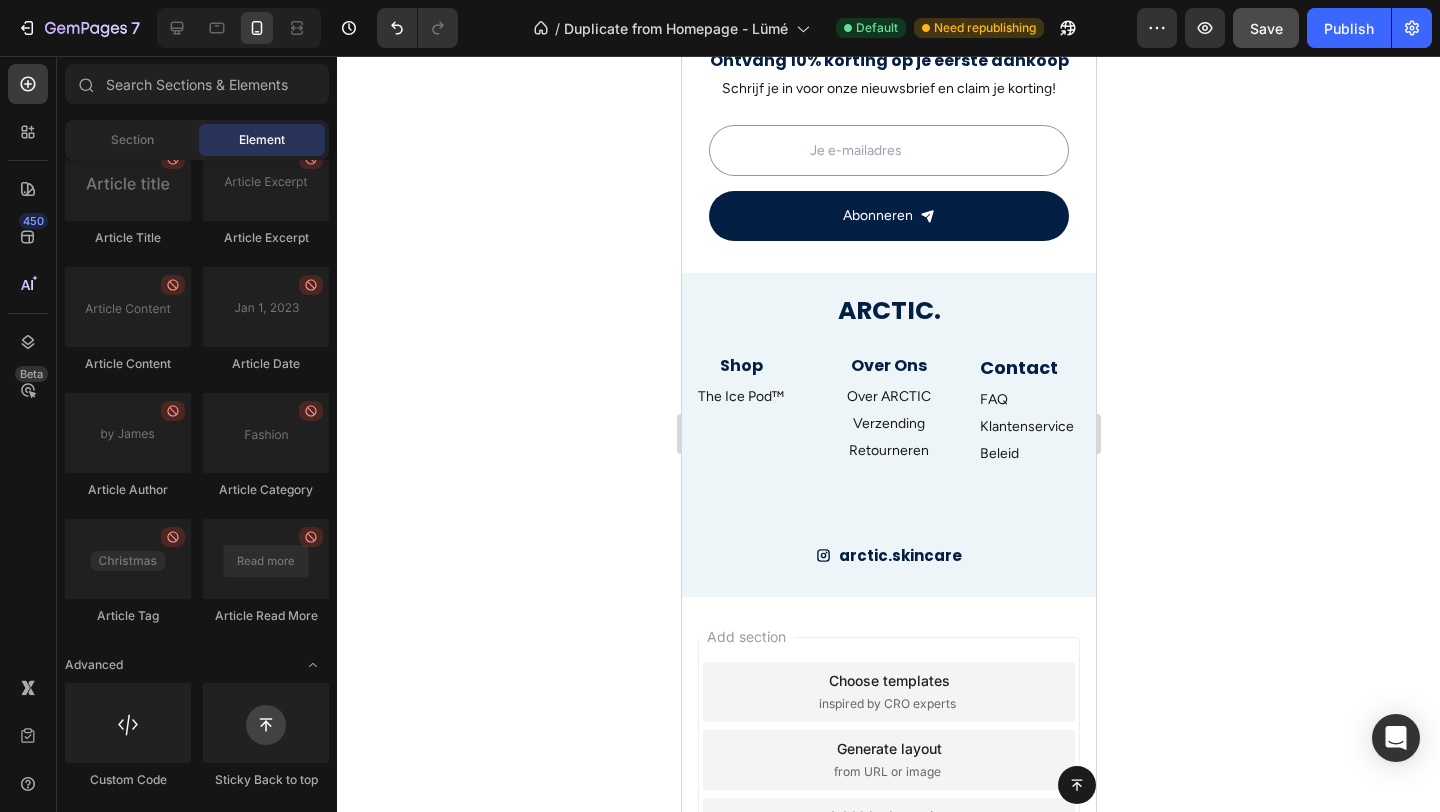 click 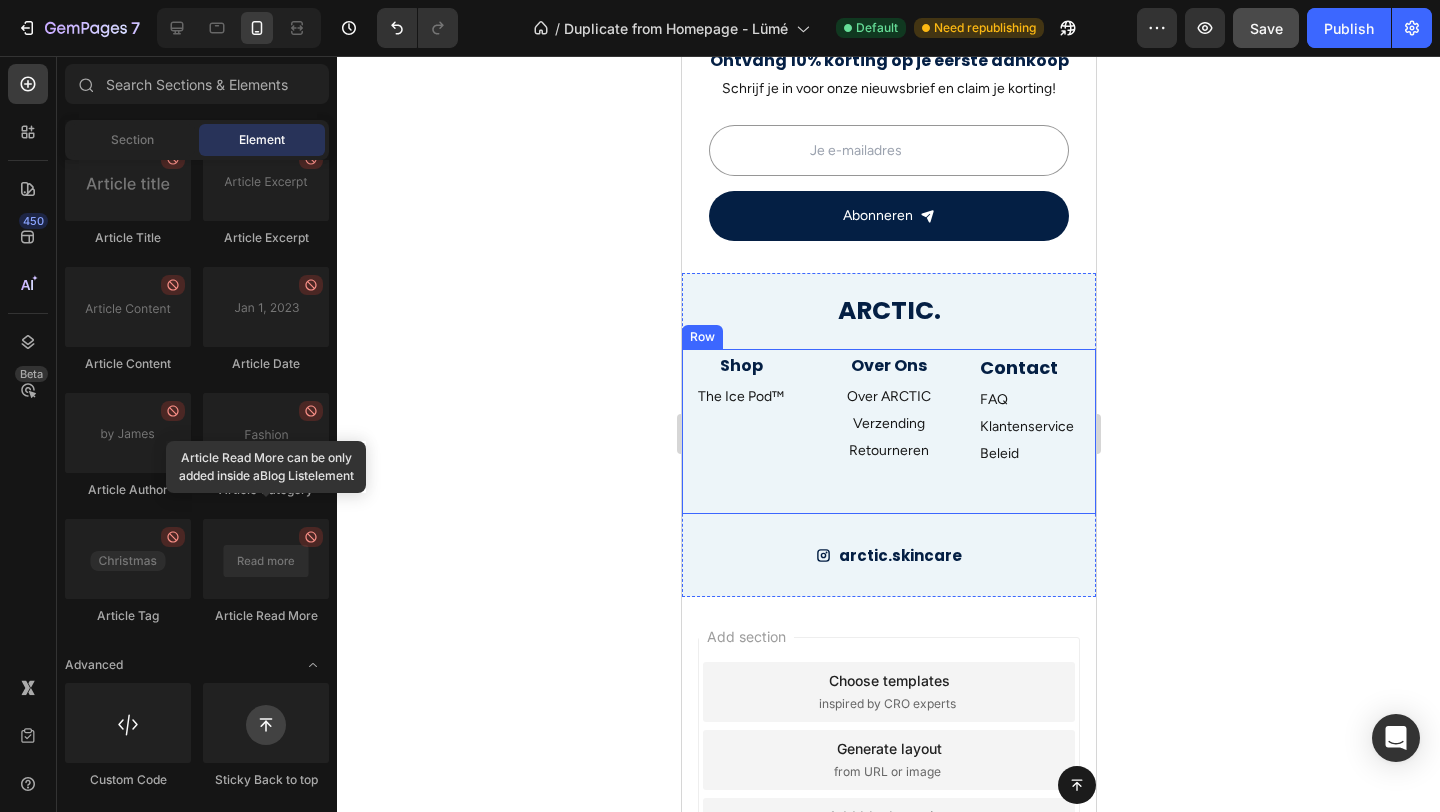 click on "Shop Heading The Ice Pod™ Text block Over Ons Heading Over ARCTIC Text block Verzending Text block Retourneren Text block Contact Heading FAQ Text block Klantenservice Text block Beleid Text block Row Newsletter Row Row" at bounding box center [888, 431] 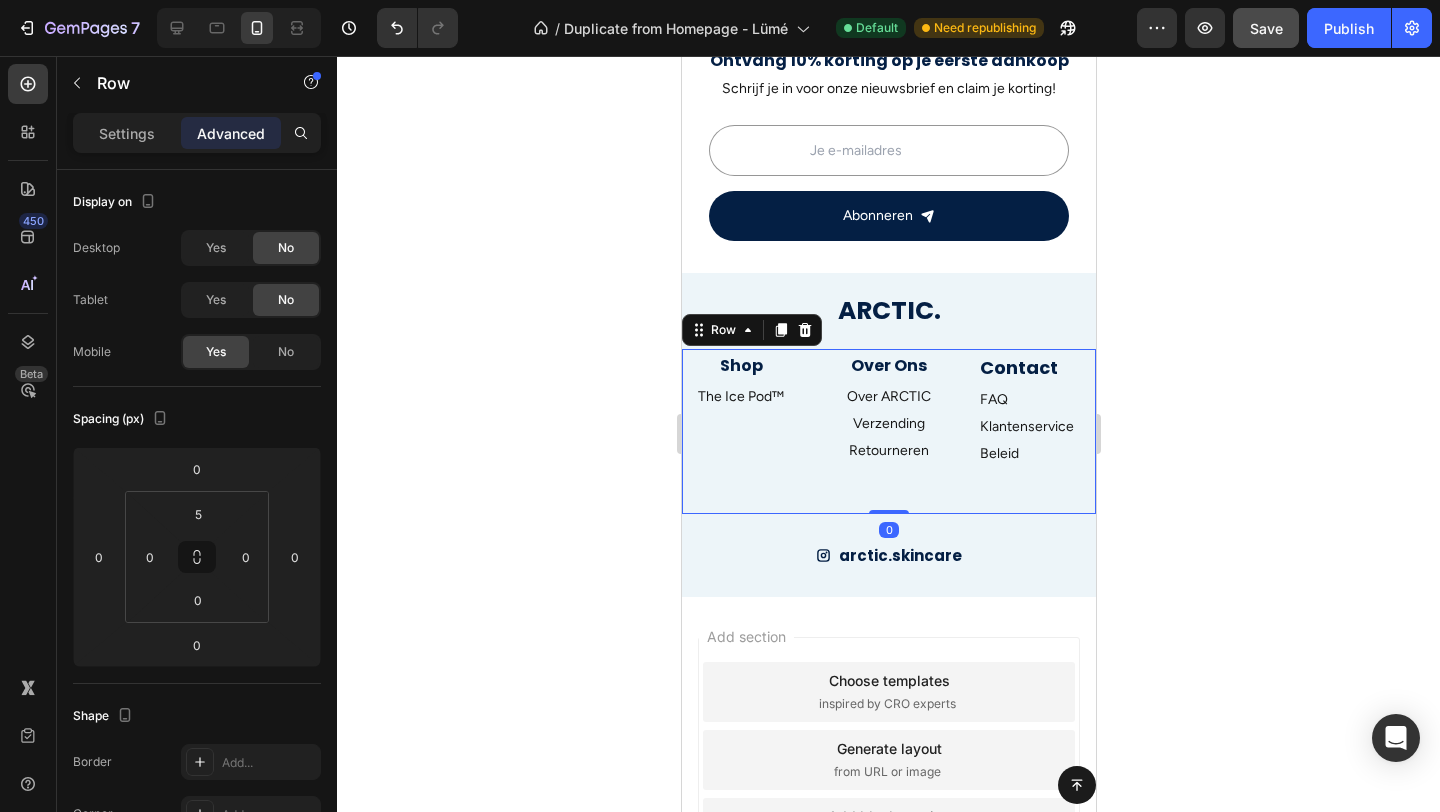 click 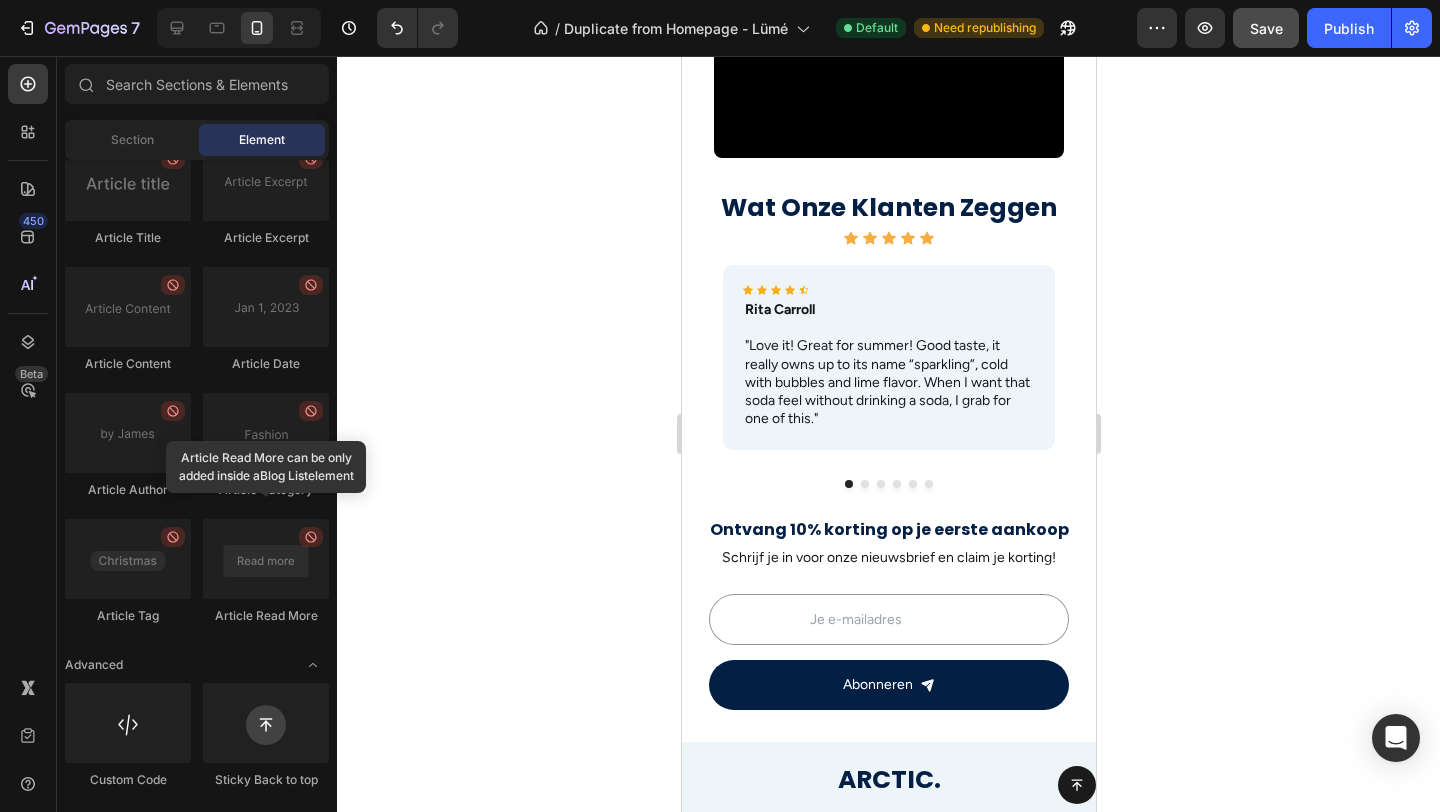 scroll, scrollTop: 2434, scrollLeft: 0, axis: vertical 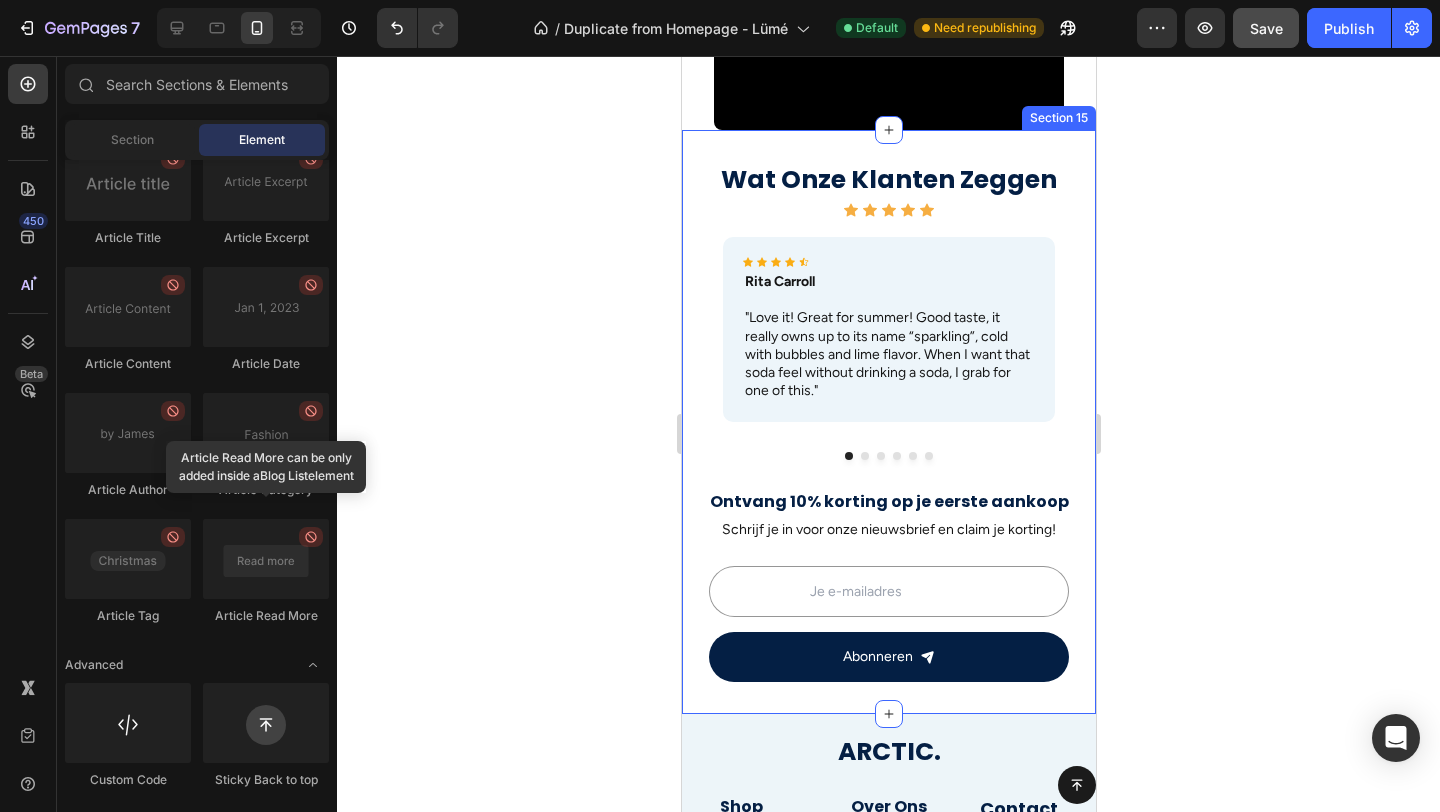 click on "Icon Icon Icon Icon
Icon Icon List [FIRST] [LAST] Text Block "Love it! Great for summer! Good taste, it really owns up to its name “sparkling”, cold with bubbles and lime flavor. When I want that soda feel without drinking a soda, I grab for one of this." Text Block Row Icon Icon Icon Icon
Icon Icon List [FIRST] [LAST] Text Block "Love it! Great for summer! Good taste, it really owns up to its name “sparkling", cold with bubbles and lime flavor. When I want that soda feel without drinking a soda, I grab for one of this." Text Block Row Icon Icon Icon Icon
Icon Icon List [FIRST] [LAST] Text Block "Love it! Great for summer! Good taste, it really owns up to its name “sparkling”, cold with bubbles and lime flavor. When I want that soda feel without drinking a soda, I grab for one of this." Text Block Row Icon Icon Icon Icon
Icon Icon List [FIRST] [LAST] Text Block Text Block Row Icon Icon Icon Icon
Icon Icon List [FIRST] [LAST] Text Block Row Row" at bounding box center [888, 363] 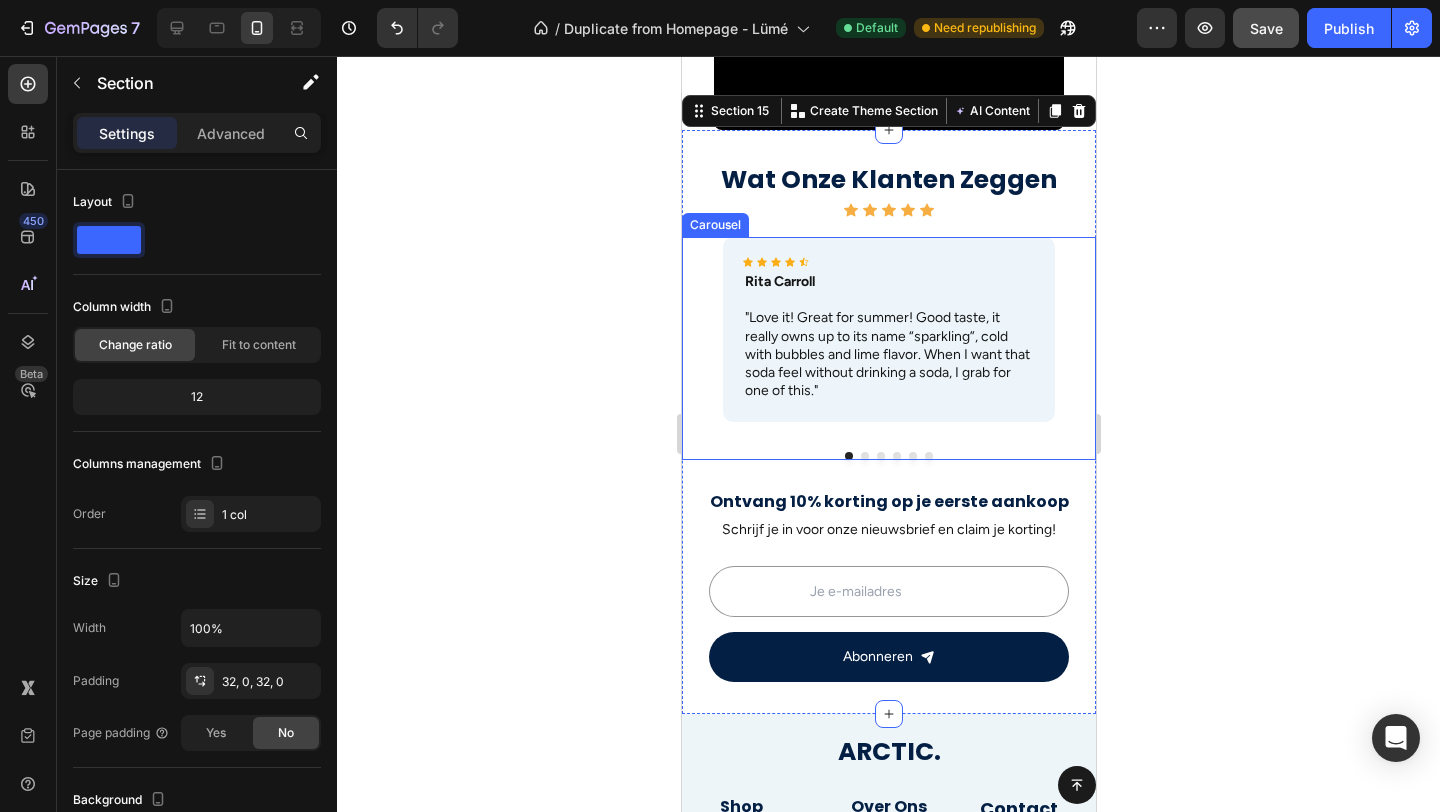 click on "Icon Icon Icon Icon
Icon Icon List [FIRST] [LAST] Text Block "Love it! Great for summer! Good taste, it really owns up to its name “sparkling”, cold with bubbles and lime flavor. When I want that soda feel without drinking a soda, I grab for one of this." Text Block Row Icon Icon Icon Icon
Icon Icon List [FIRST] [LAST] Text Block "Love it! Great for summer! Good taste, it really owns up to its name “sparkling", cold with bubbles and lime flavor. When I want that soda feel without drinking a soda, I grab for one of this." Text Block Row Icon Icon Icon Icon
Icon Icon List [FIRST] [LAST] Text Block "Love it! Great for summer! Good taste, it really owns up to its name “sparkling”, cold with bubbles and lime flavor. When I want that soda feel without drinking a soda, I grab for one of this." Text Block Row Icon Icon Icon Icon
Icon Icon List [FIRST] [LAST] Text Block Text Block Row Icon Icon Icon Icon
Icon Icon List [FIRST] [LAST] Text Block Row Row" at bounding box center [888, 348] 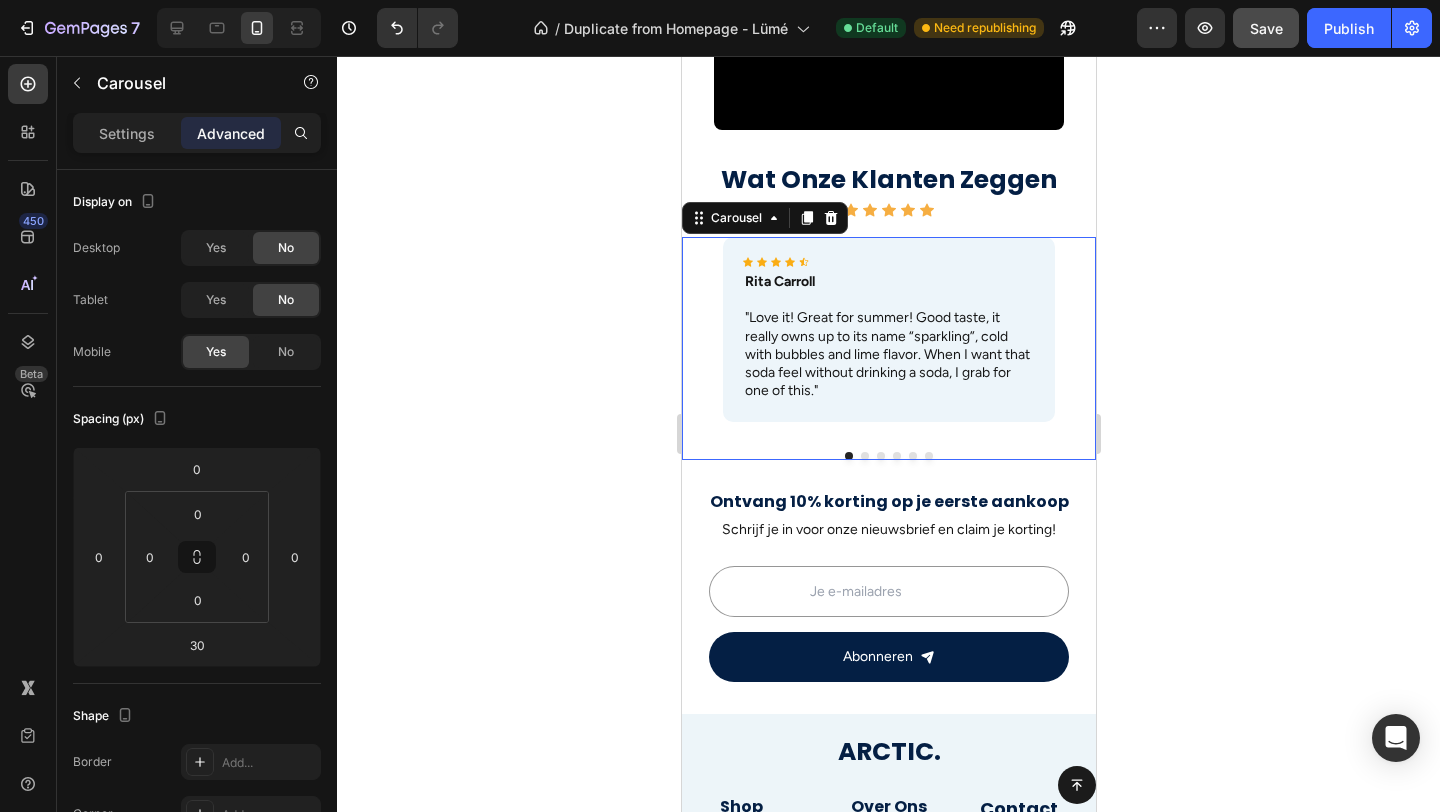 click on "Icon Icon Icon Icon
Icon Icon List [FIRST] [LAST] Text Block "Love it! Great for summer! Good taste, it really owns up to its name “sparkling”, cold with bubbles and lime flavor. When I want that soda feel without drinking a soda, I grab for one of this." Text Block Row Icon Icon Icon Icon
Icon Icon List [FIRST] [LAST] Text Block "Love it! Great for summer! Good taste, it really owns up to its name “sparkling", cold with bubbles and lime flavor. When I want that soda feel without drinking a soda, I grab for one of this." Text Block Row Icon Icon Icon Icon
Icon Icon List [FIRST] [LAST] Text Block "Love it! Great for summer! Good taste, it really owns up to its name “sparkling”, cold with bubbles and lime flavor. When I want that soda feel without drinking a soda, I grab for one of this." Text Block Row Icon Icon Icon Icon
Icon Icon List [FIRST] [LAST] Text Block Text Block Row Icon Icon Icon Icon
Icon Icon List [FIRST] [LAST] Text Block Row Row" at bounding box center (888, 348) 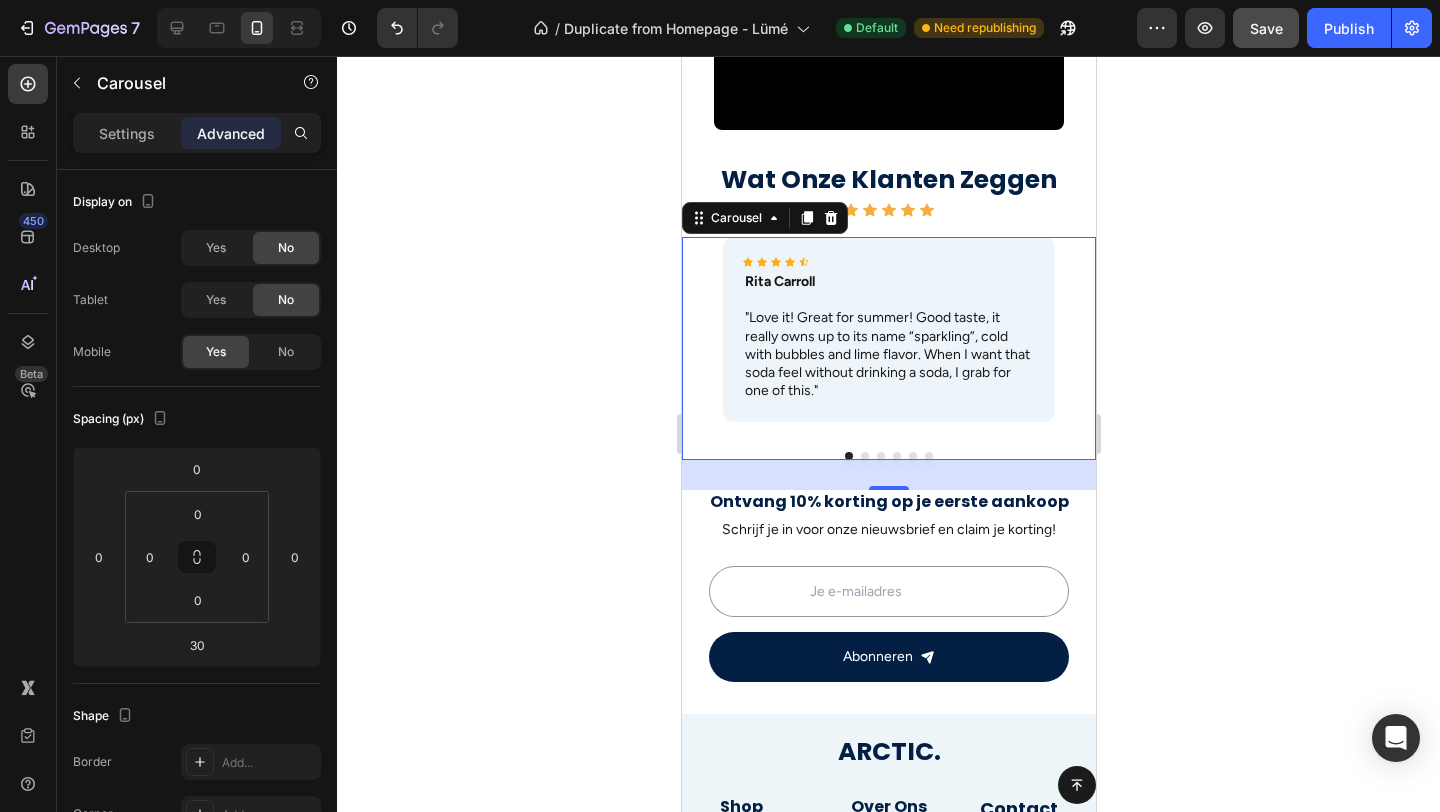 click 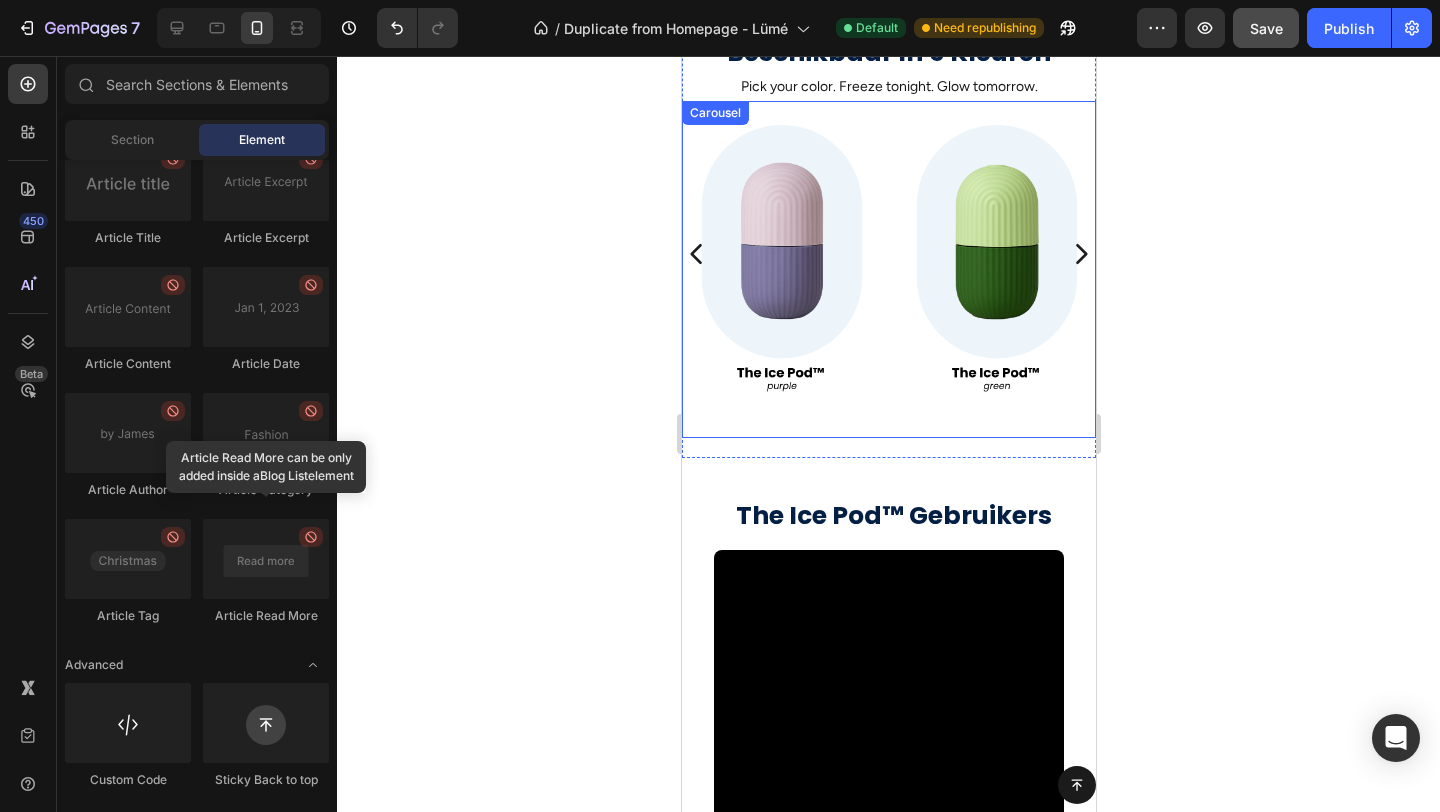 scroll, scrollTop: 1440, scrollLeft: 0, axis: vertical 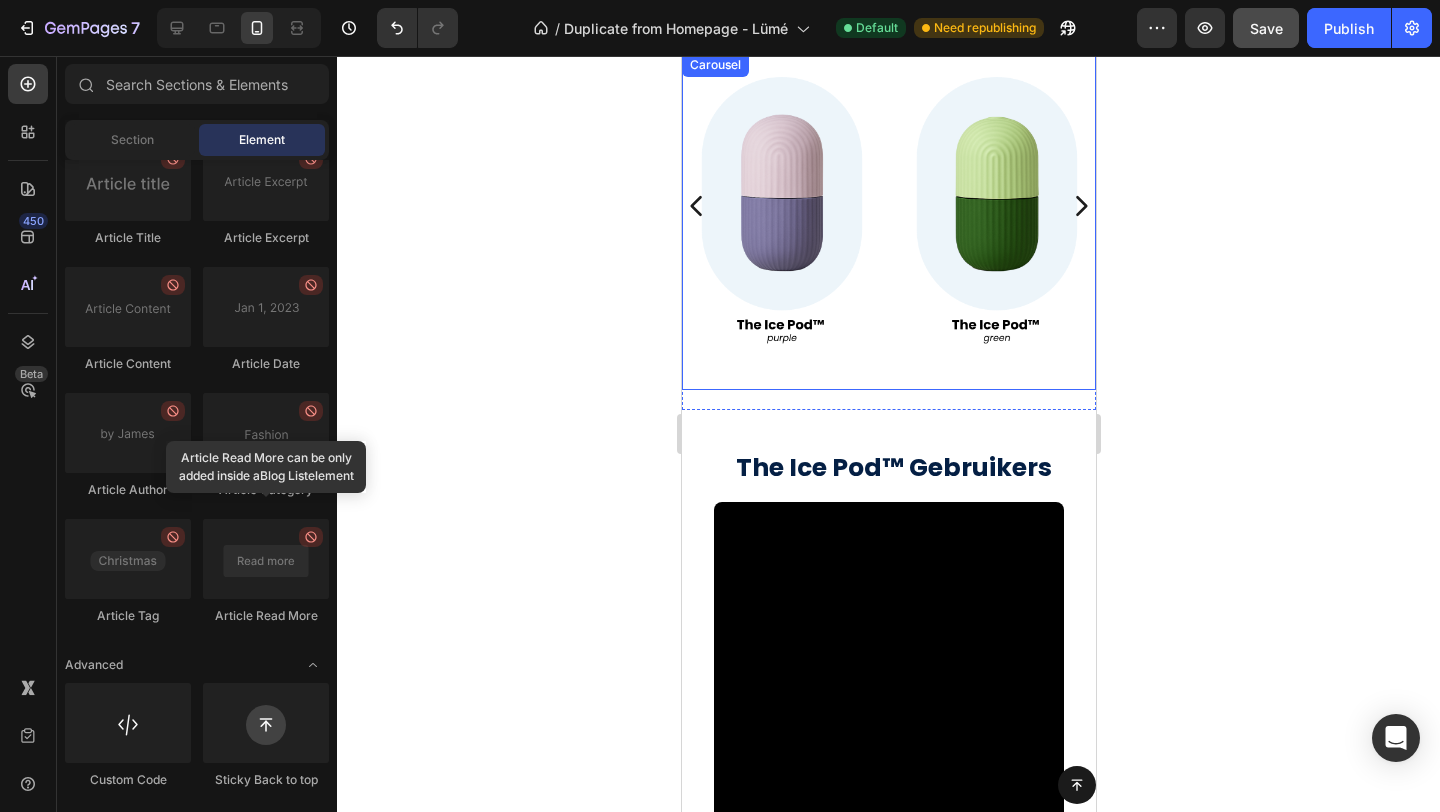 click on "Image Image Image Image
Carousel" at bounding box center [888, 221] 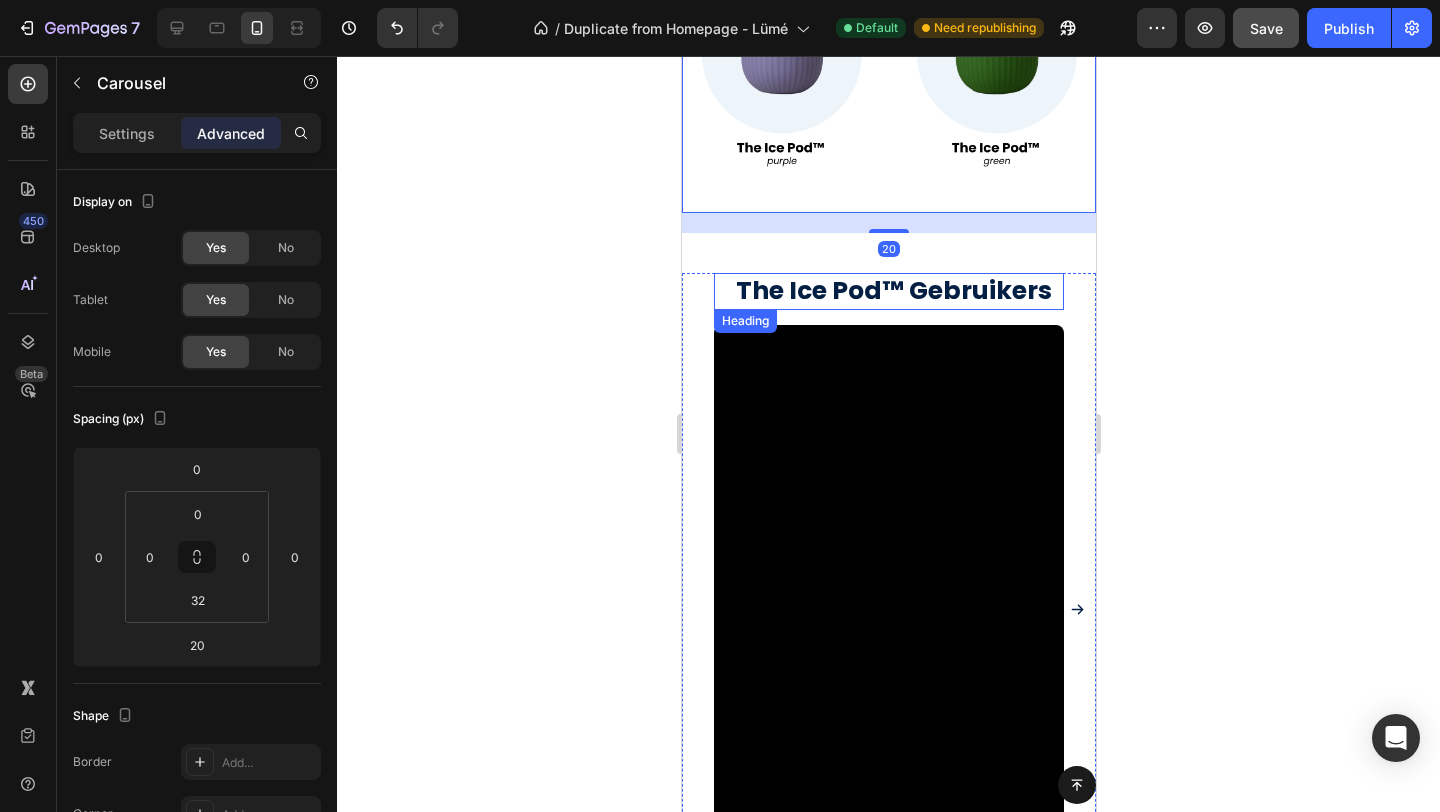 scroll, scrollTop: 1613, scrollLeft: 0, axis: vertical 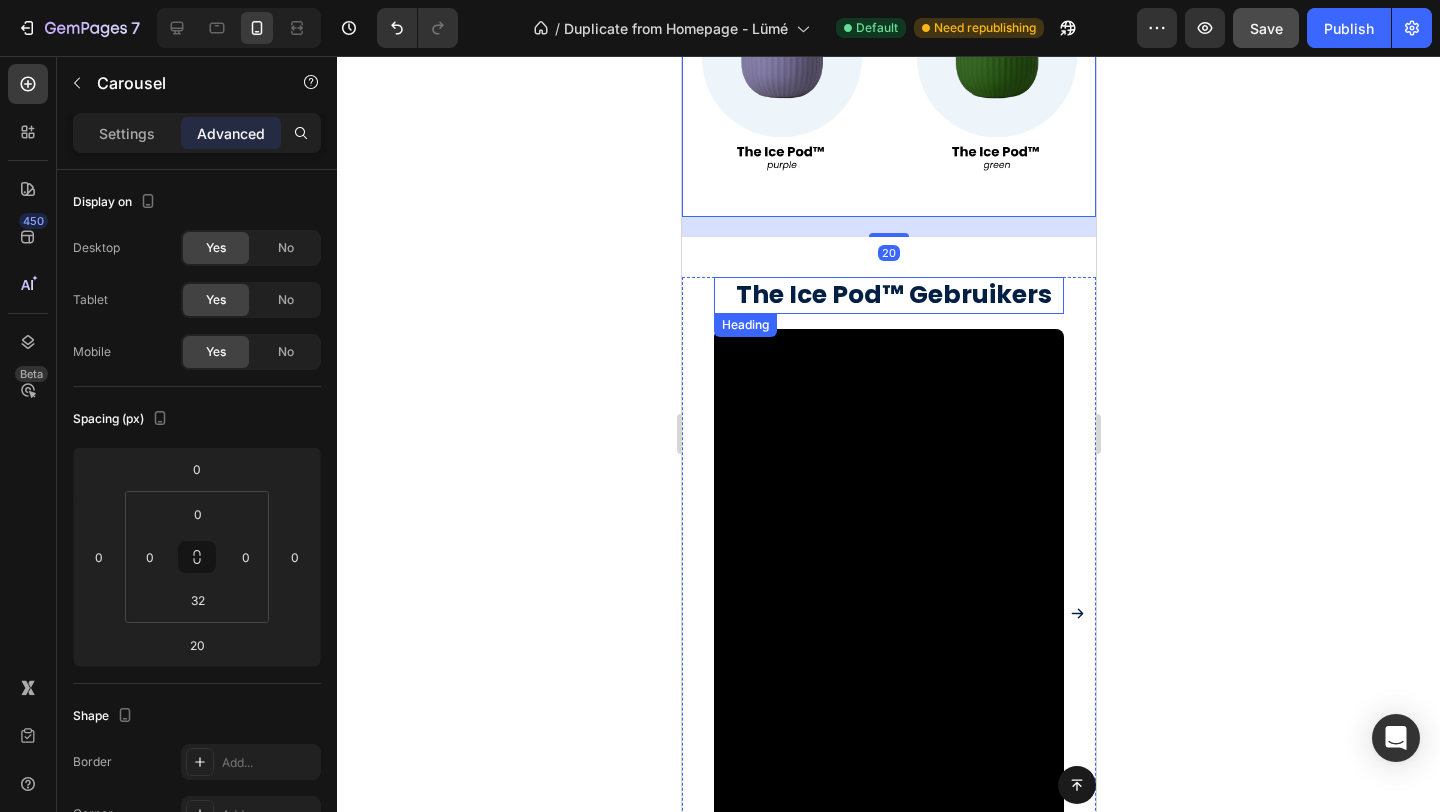 click on "The Ice Pod™ Gebruikers" at bounding box center [893, 295] 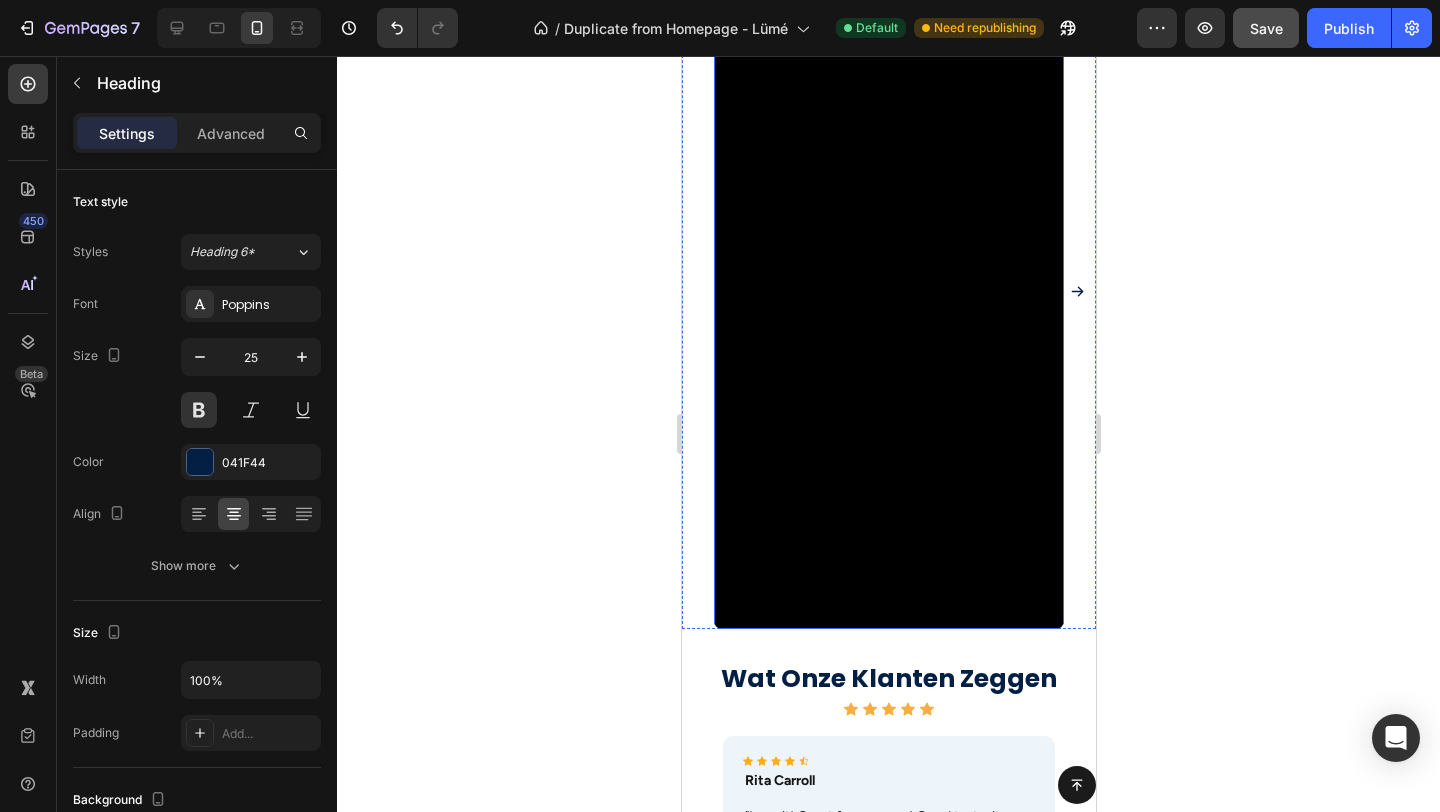 scroll, scrollTop: 2243, scrollLeft: 0, axis: vertical 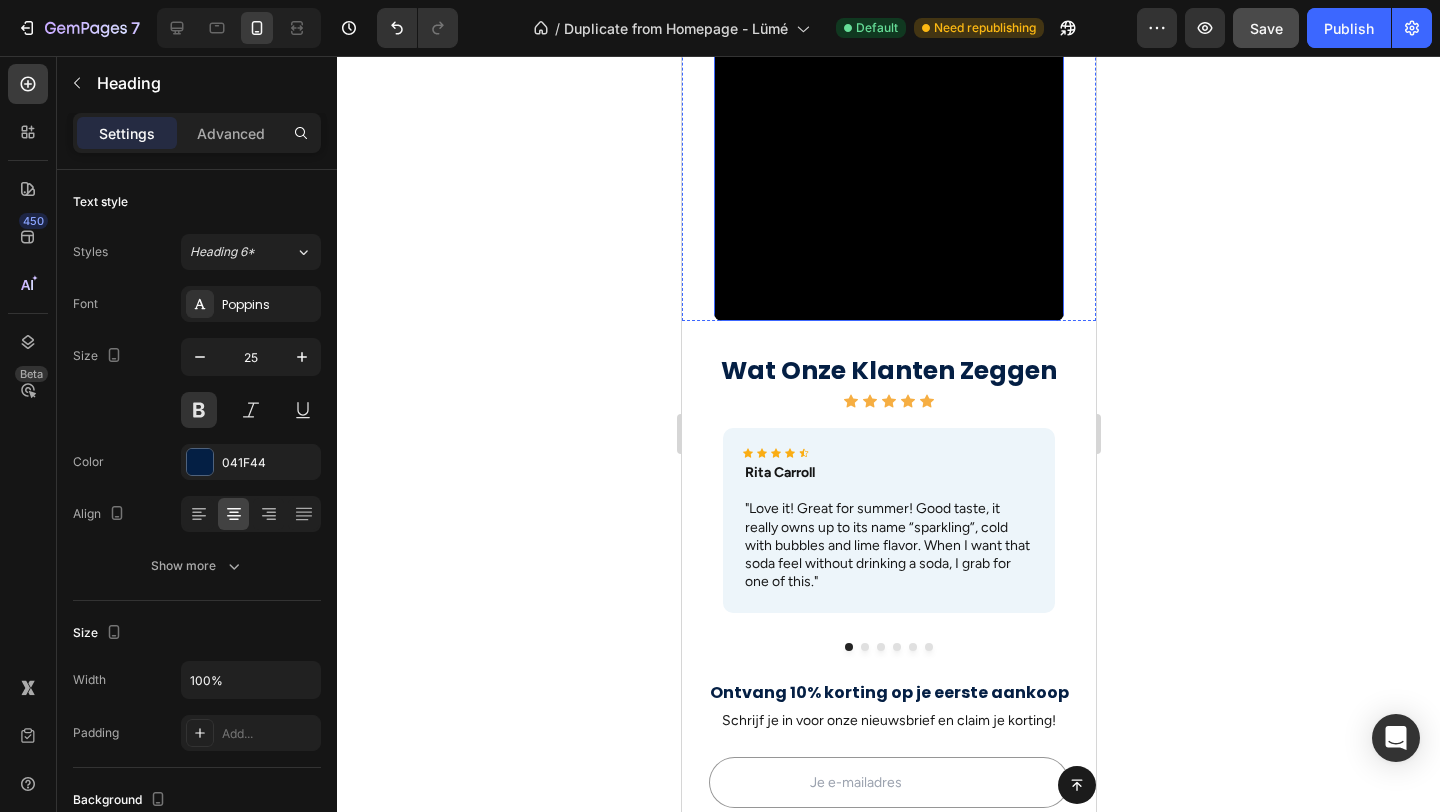 click at bounding box center [888, 9] 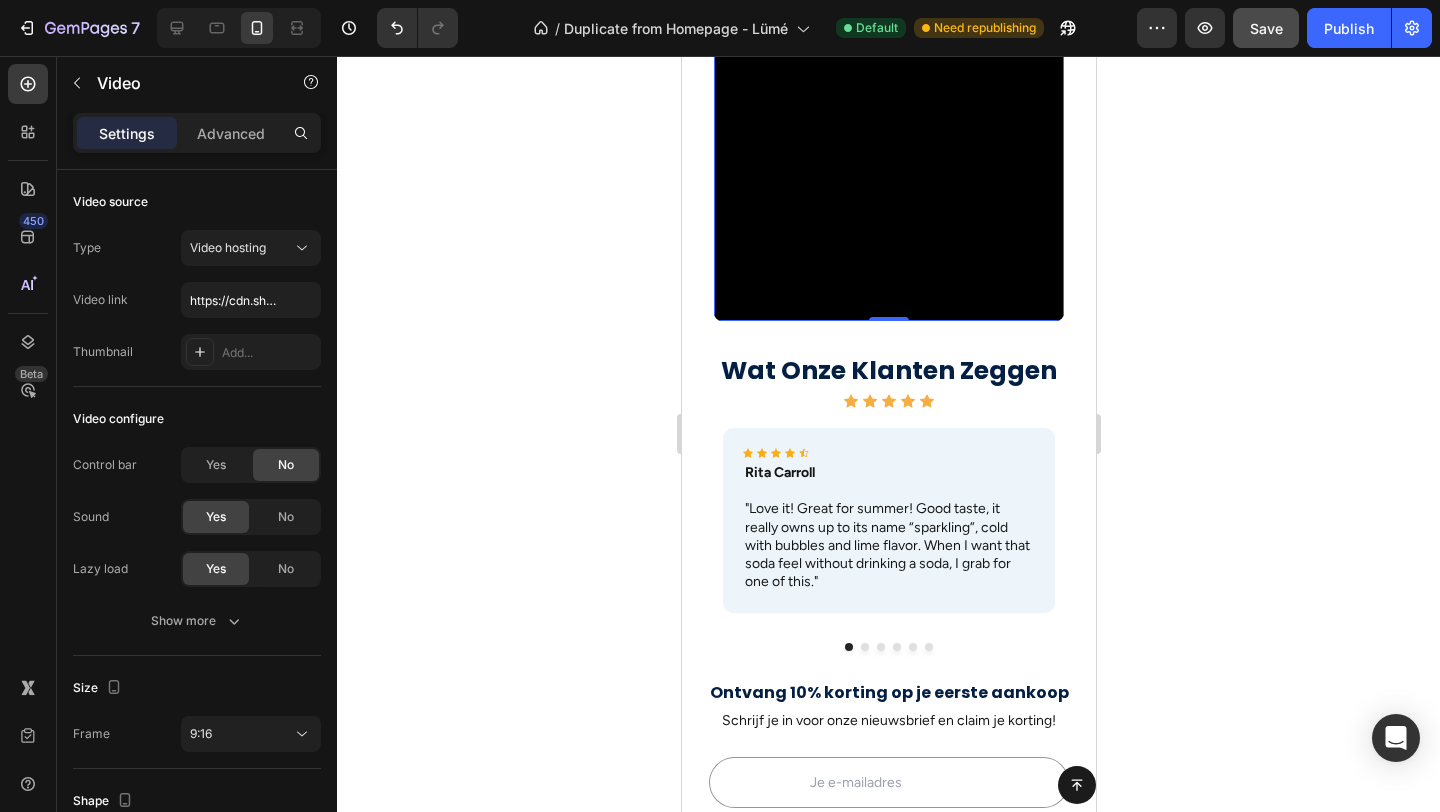 click at bounding box center [888, 9] 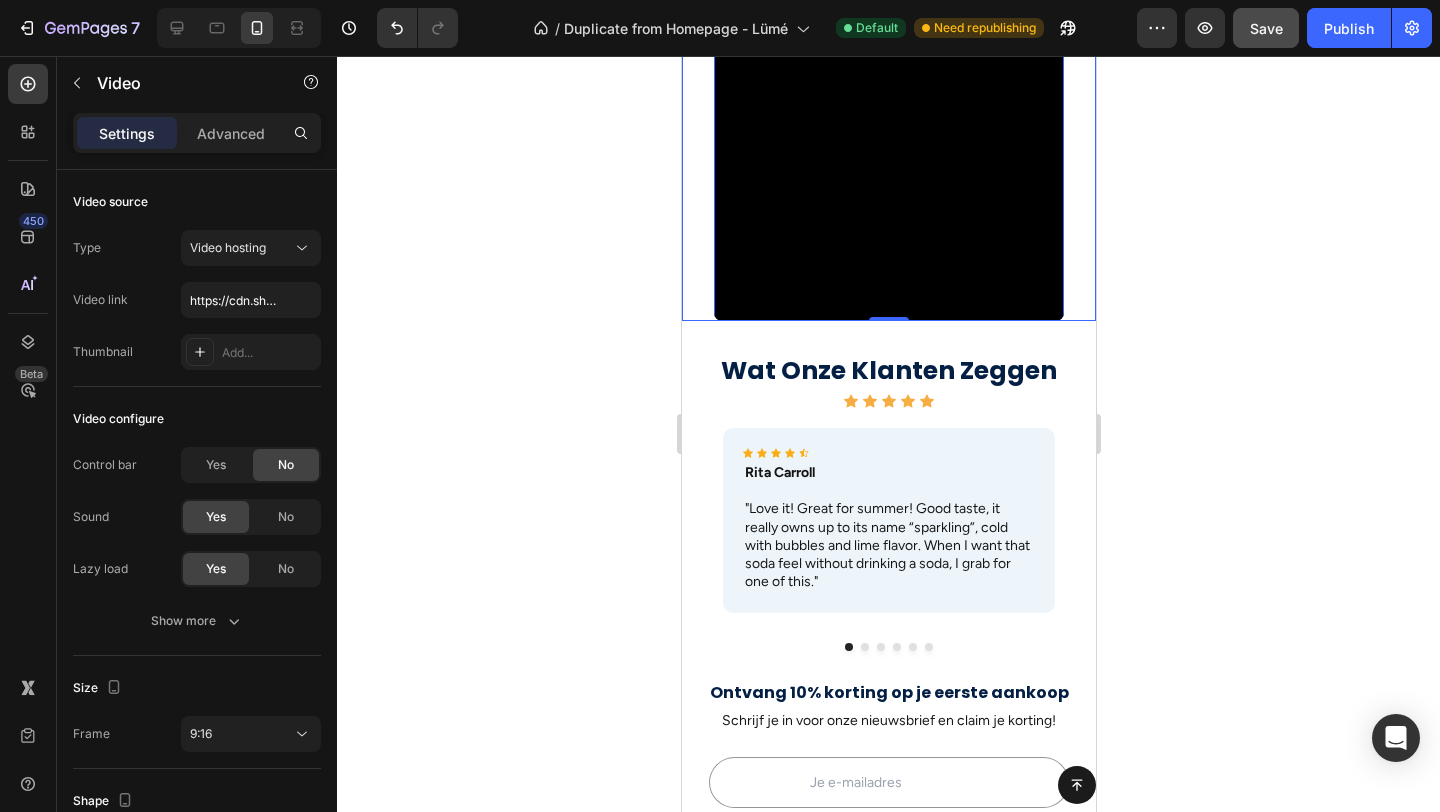 click on "The Ice Pod™ Gebruikers Heading Video   0 Video Video Video" at bounding box center [888, -16] 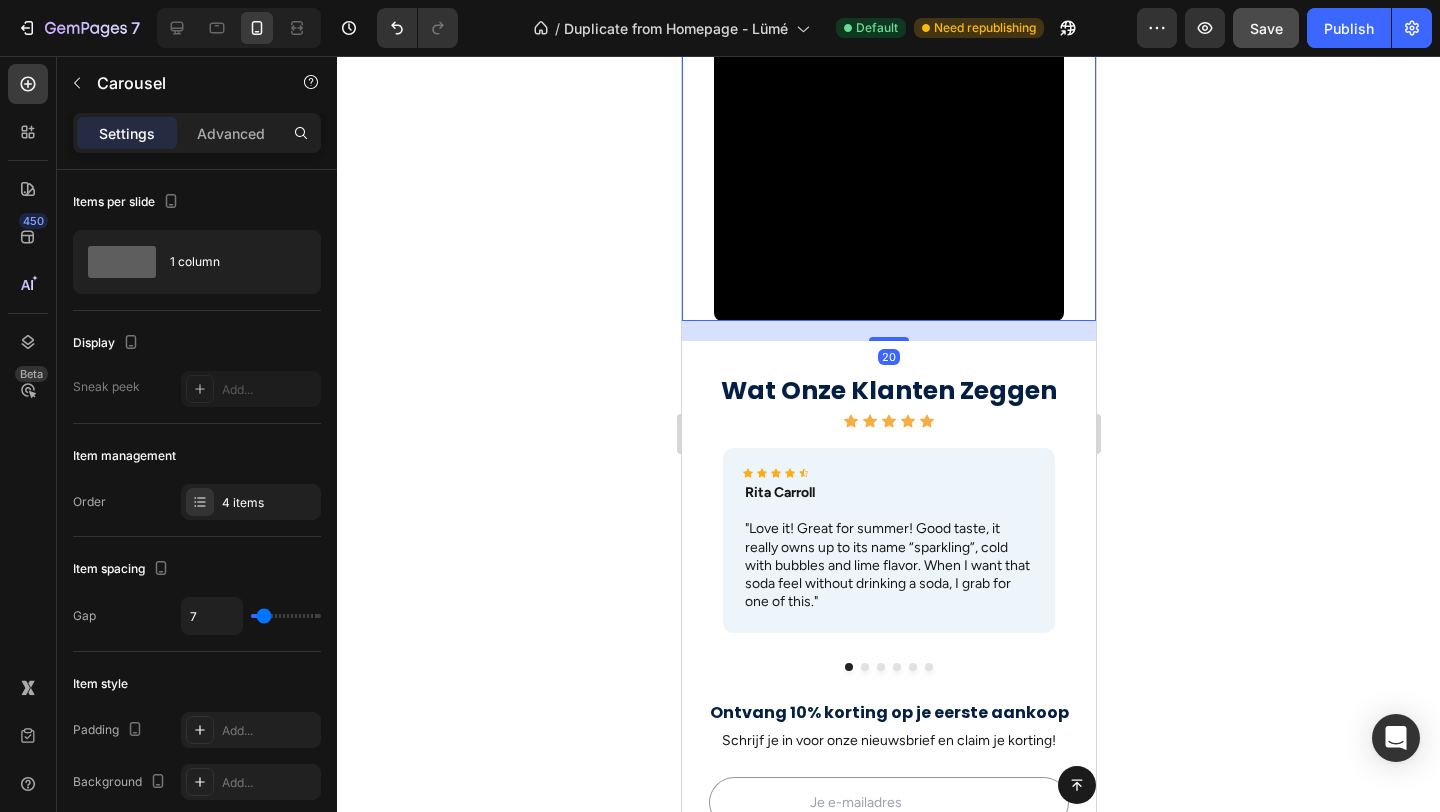 drag, startPoint x: 905, startPoint y: 316, endPoint x: 909, endPoint y: 336, distance: 20.396078 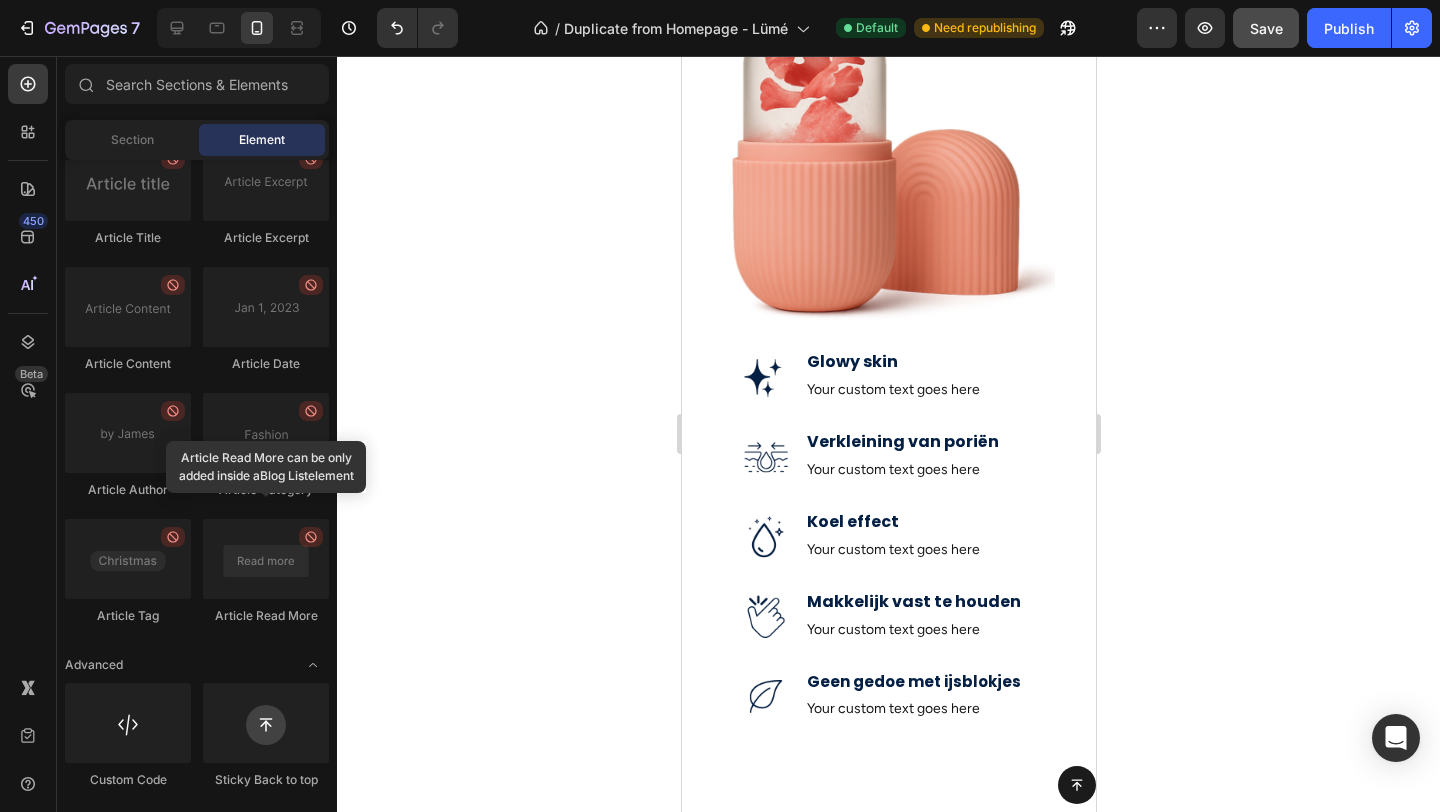 scroll, scrollTop: 576, scrollLeft: 0, axis: vertical 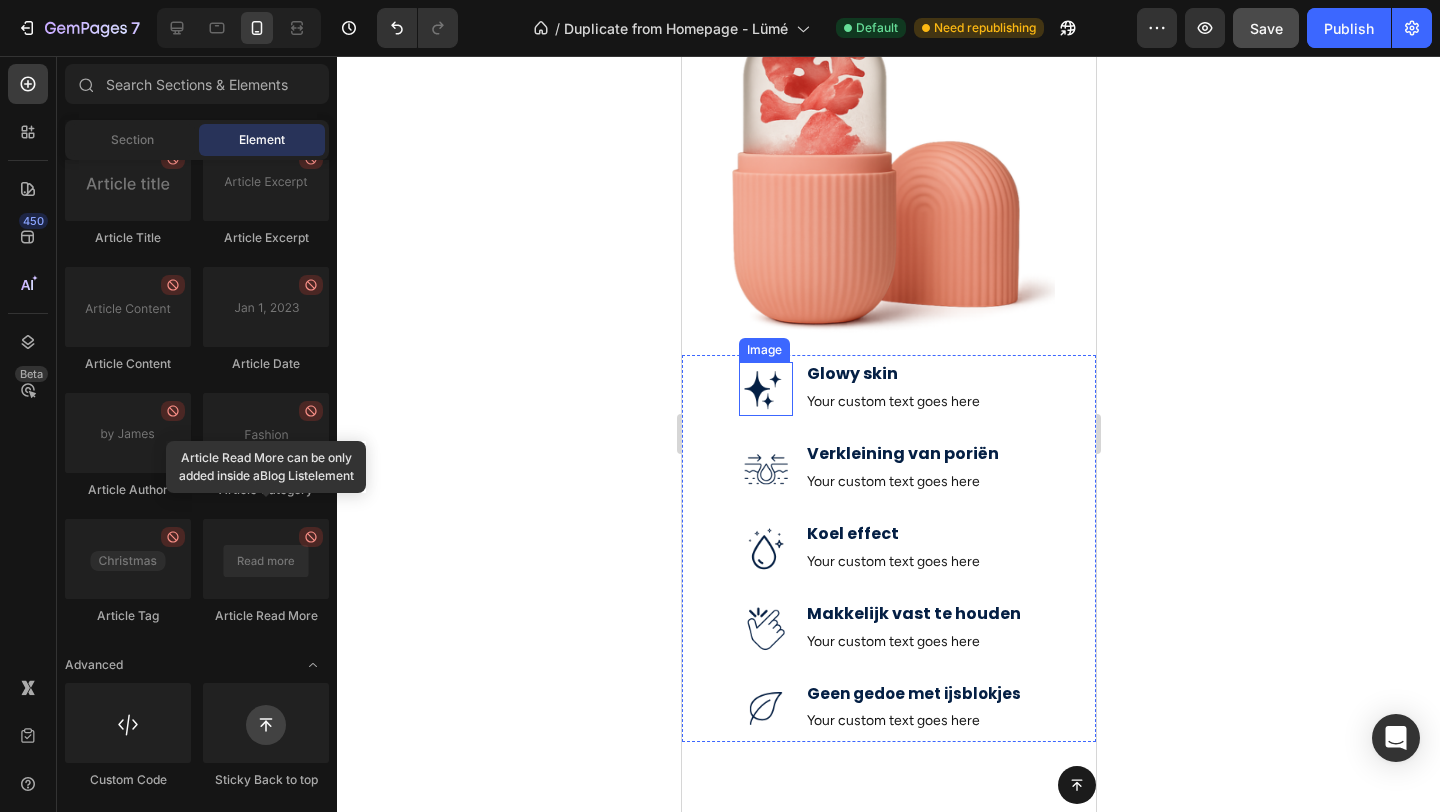 click at bounding box center (765, 389) 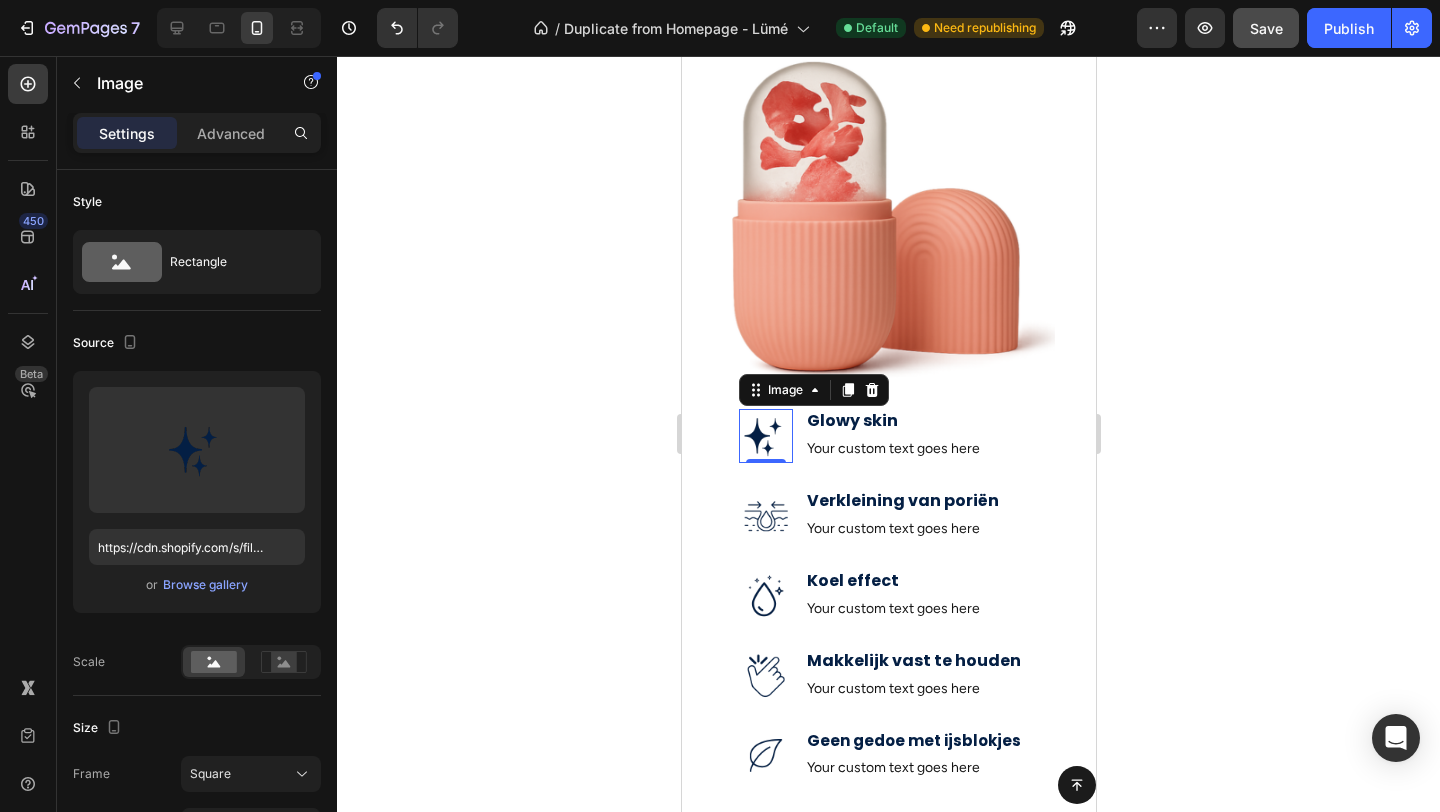 scroll, scrollTop: 531, scrollLeft: 0, axis: vertical 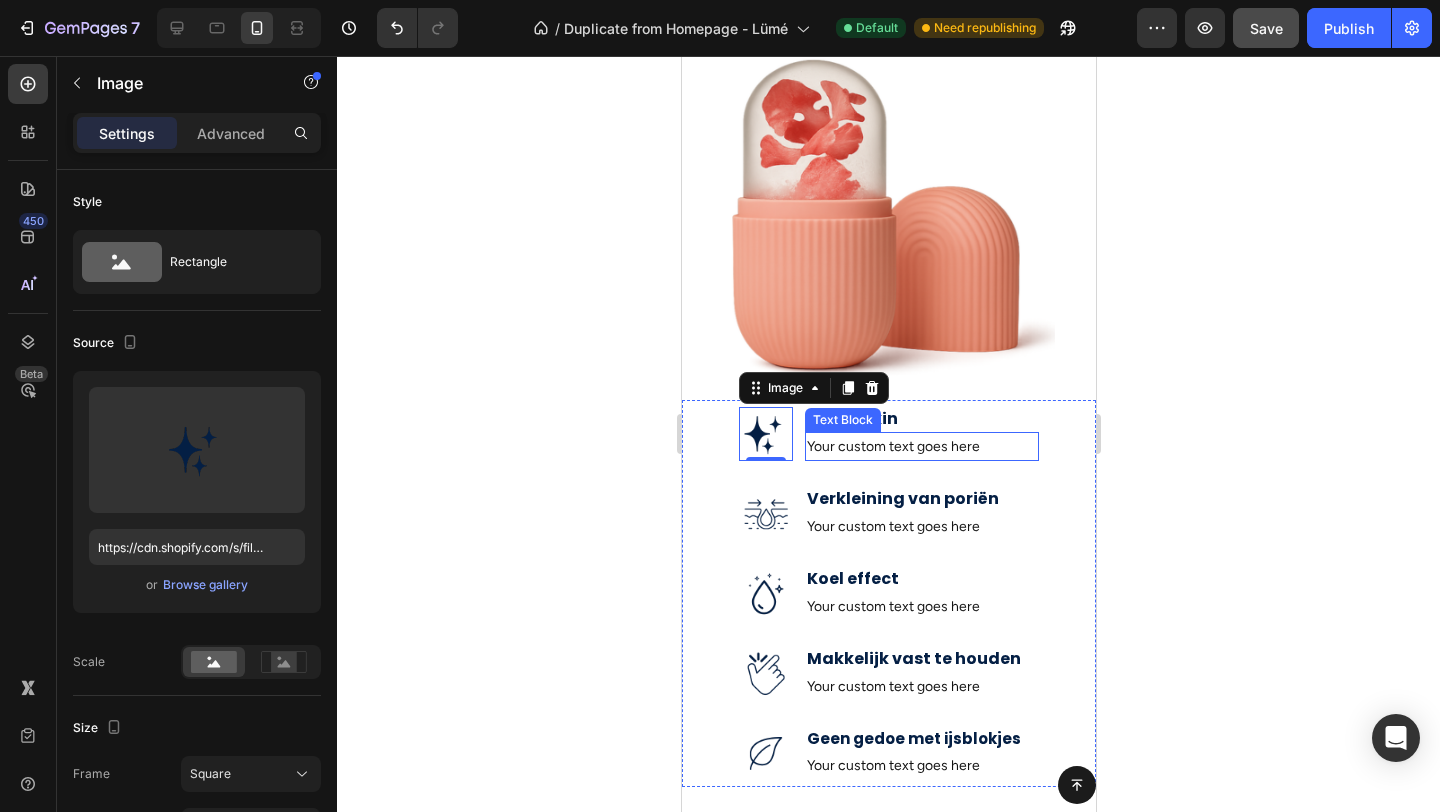 click on "Your custom text goes here" at bounding box center (921, 446) 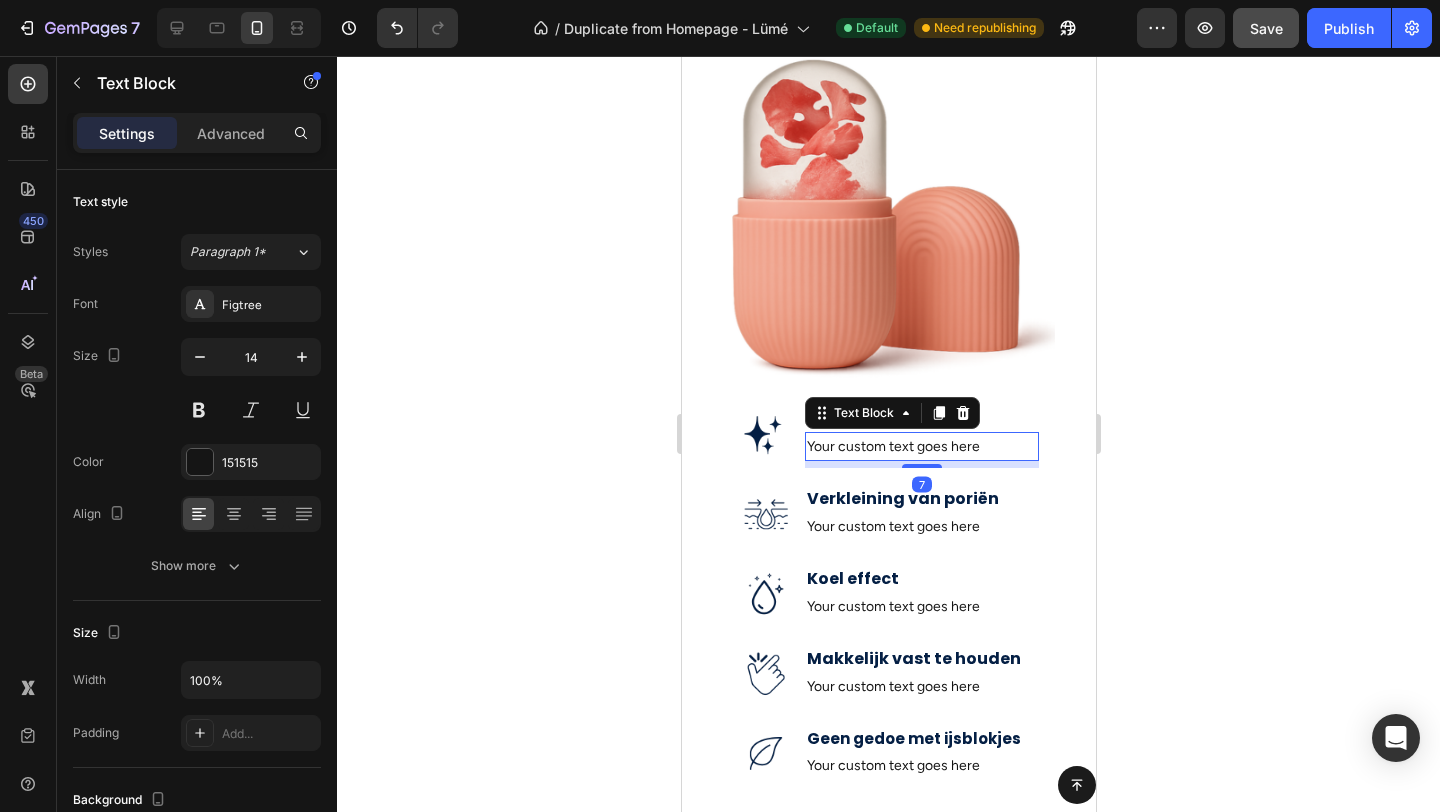 click 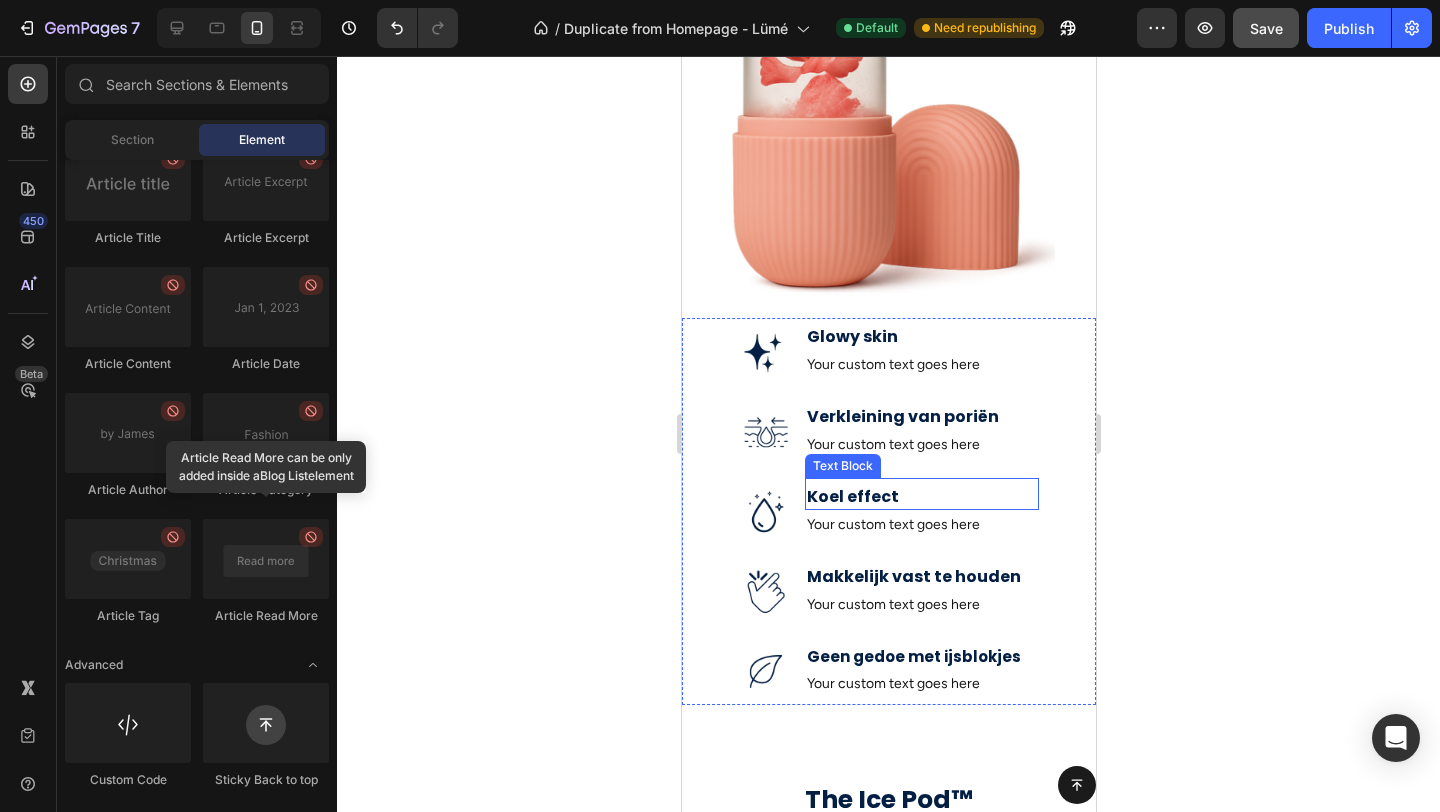 scroll, scrollTop: 611, scrollLeft: 0, axis: vertical 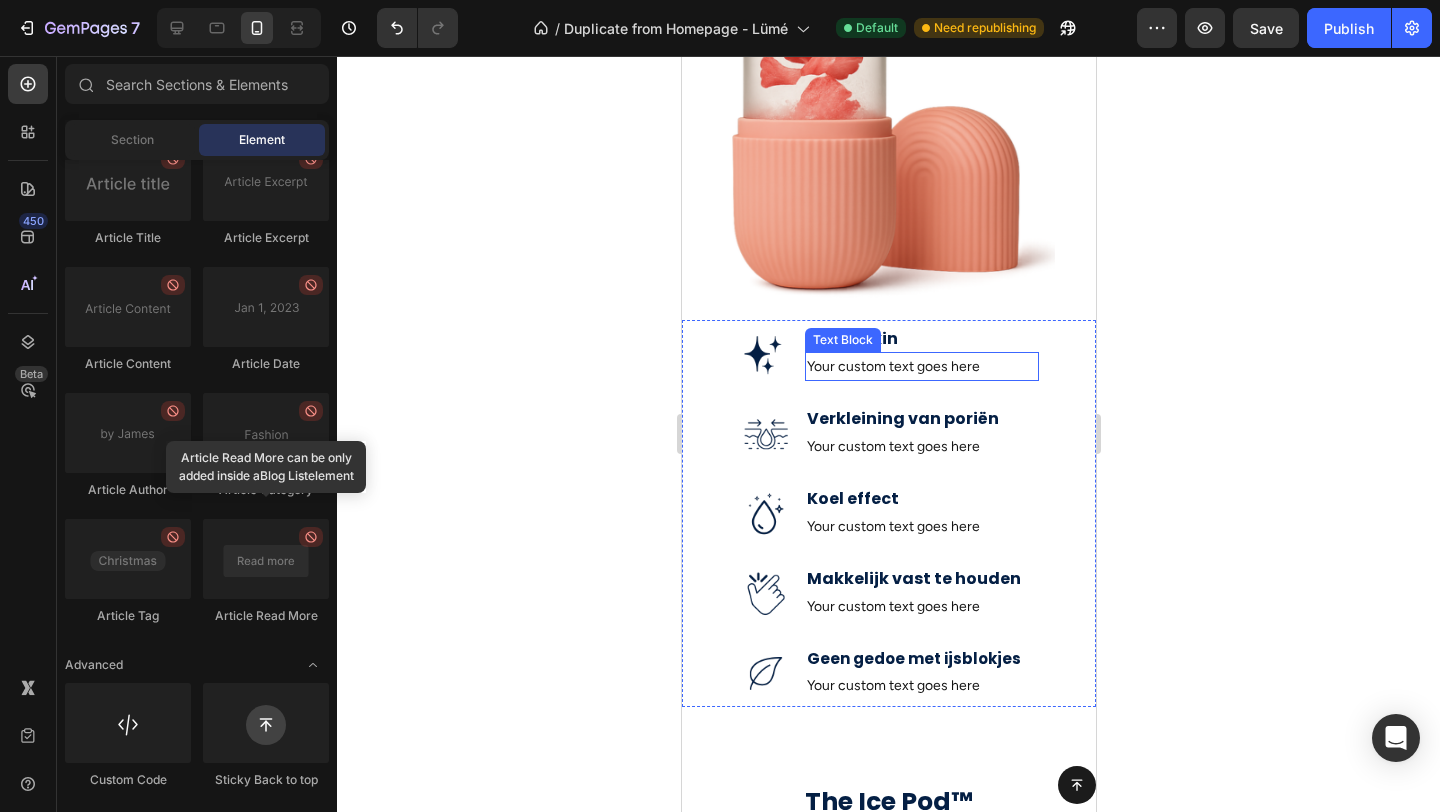 click on "Your custom text goes here" at bounding box center (921, 366) 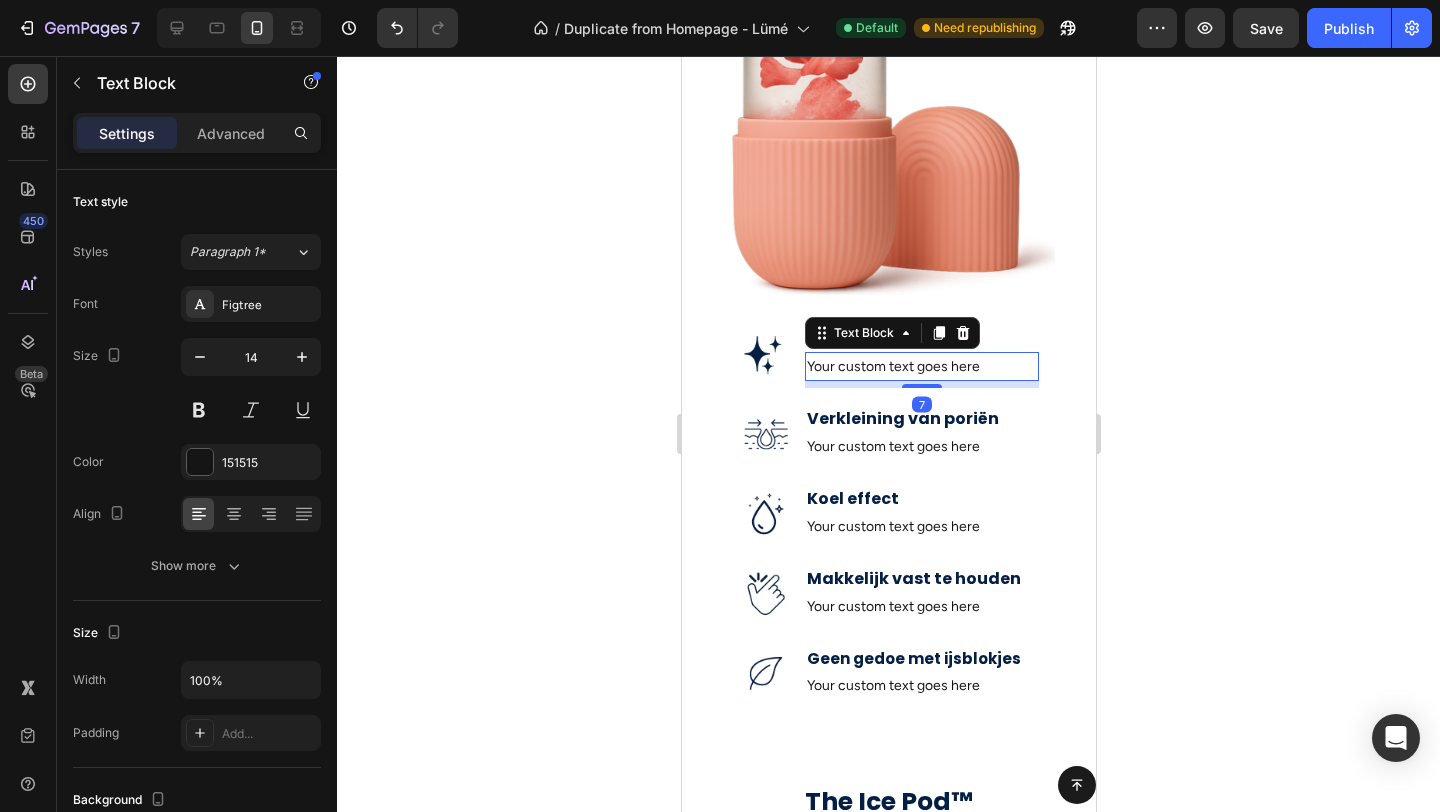click on "Your custom text goes here" at bounding box center (921, 366) 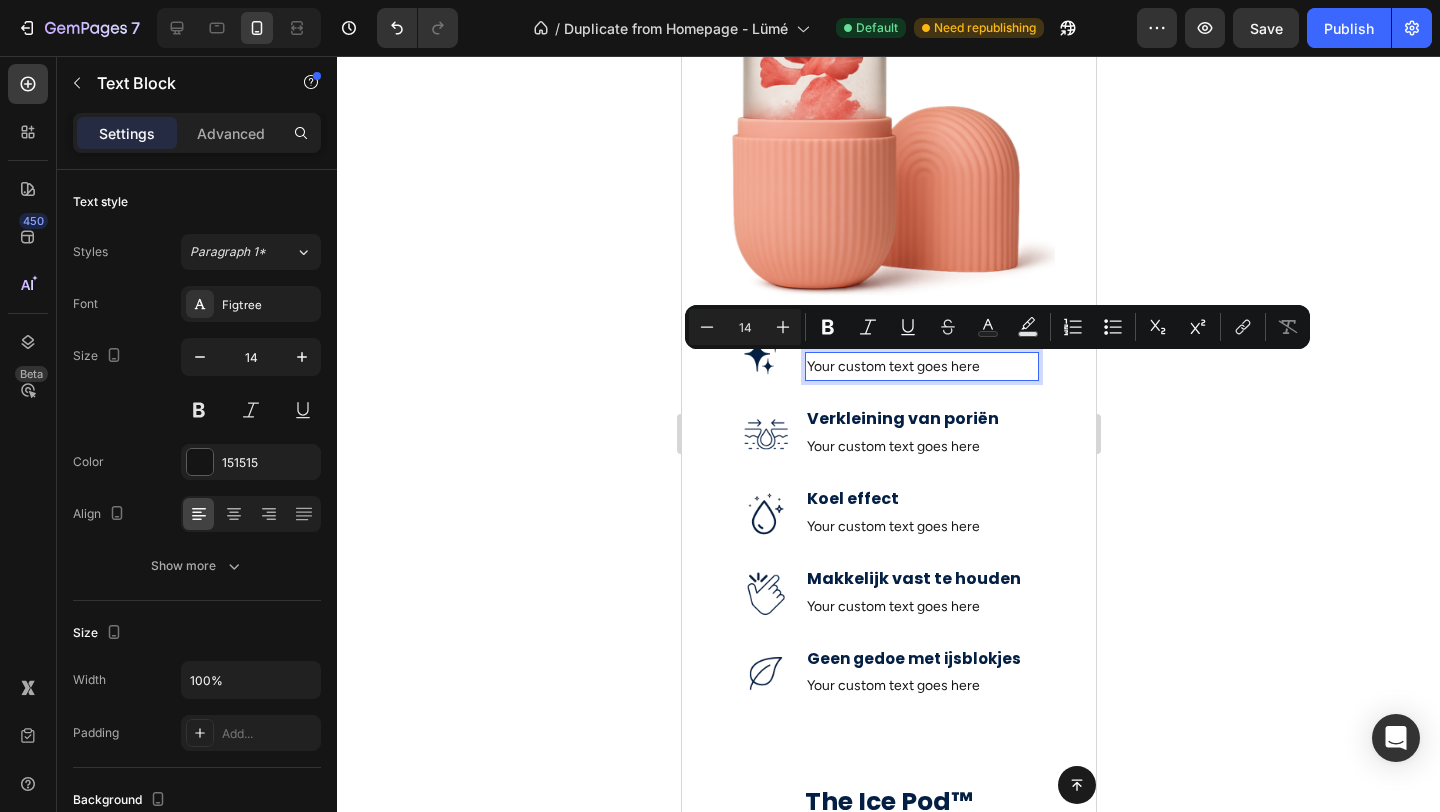 drag, startPoint x: 986, startPoint y: 372, endPoint x: 811, endPoint y: 380, distance: 175.18275 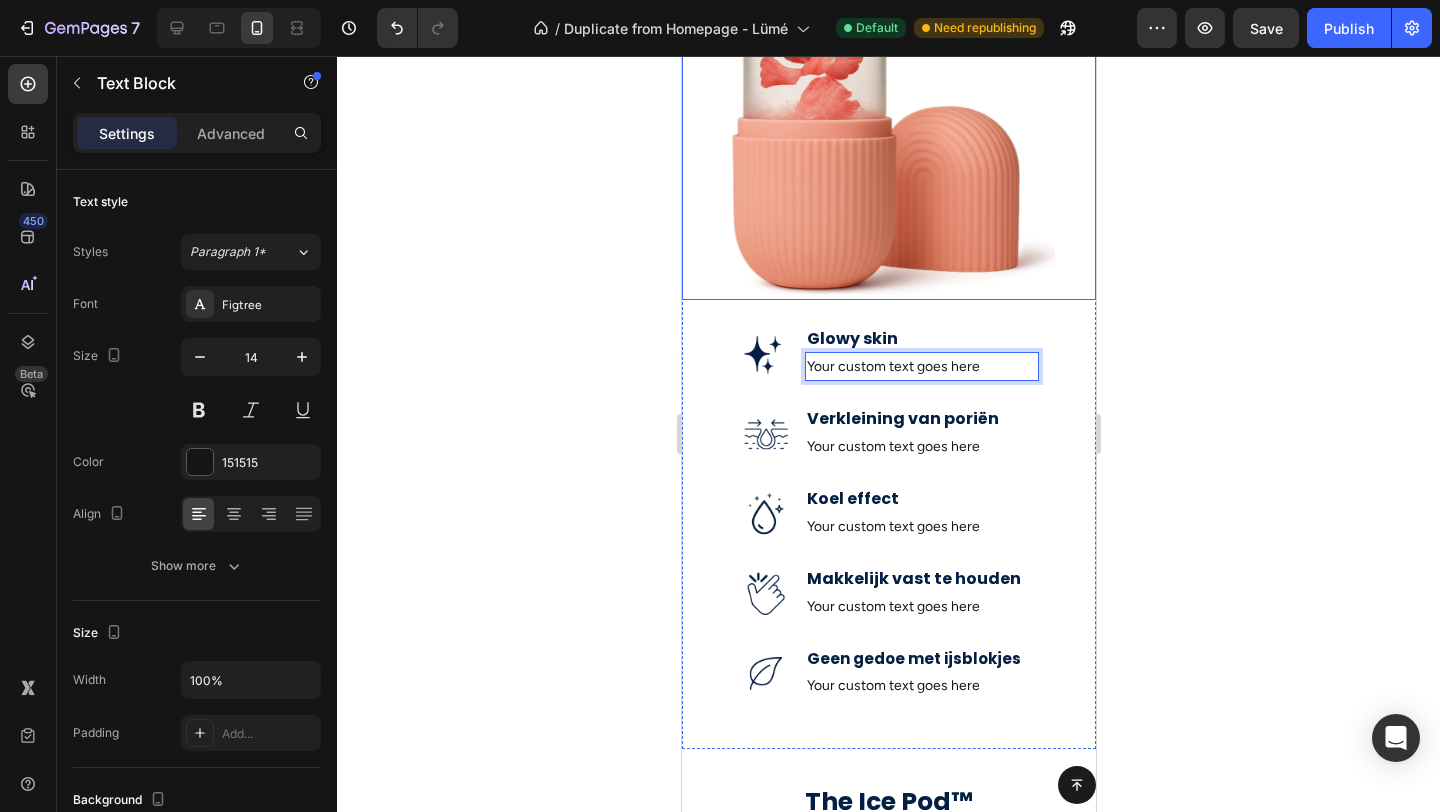 click at bounding box center [888, 134] 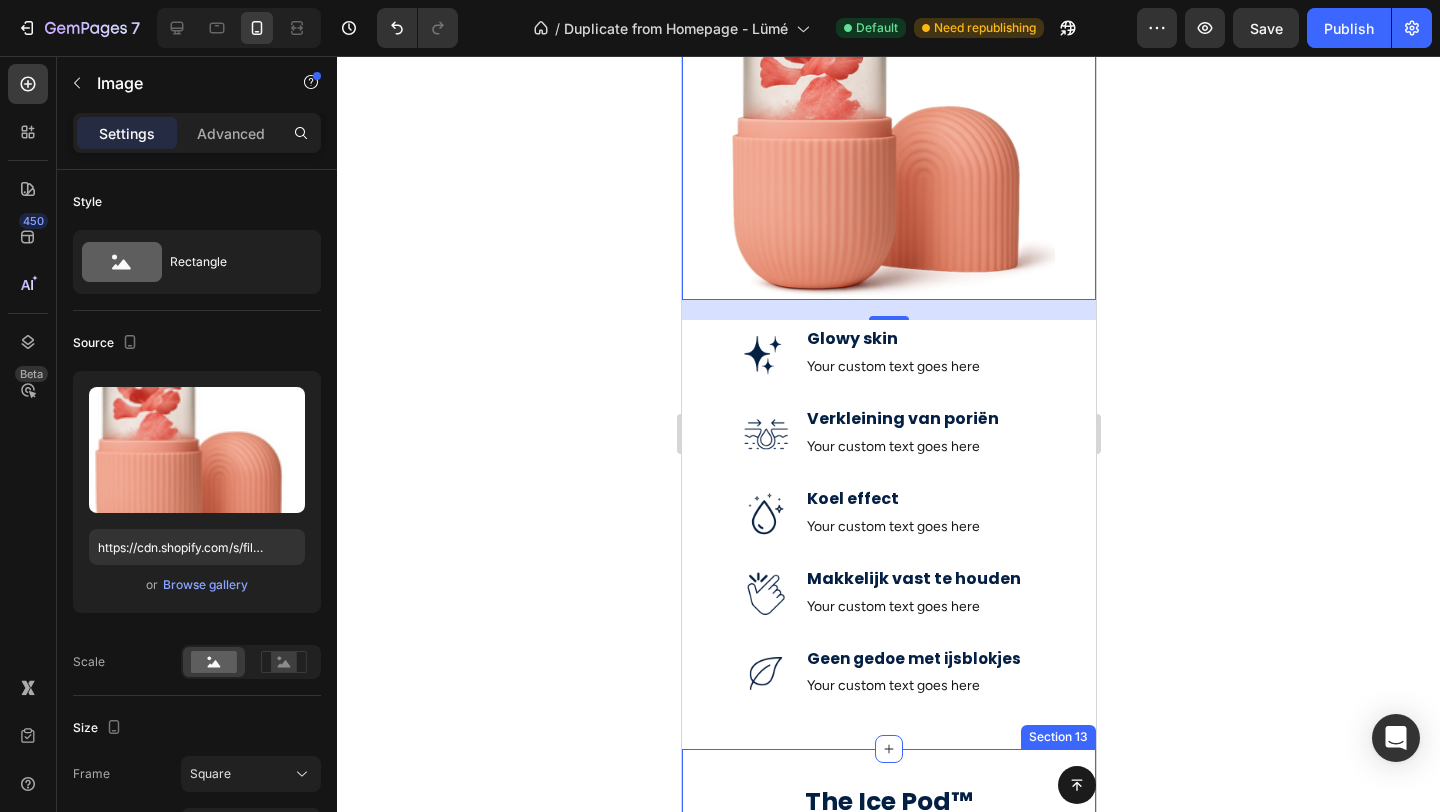 click on "The Ice Pod™  Beschikbaar In 6 Kleuren Heading Pick your color. Freeze tonight. Glow tomorrow. Text Block
Image Image Image Image
Carousel Section 13" at bounding box center [888, 994] 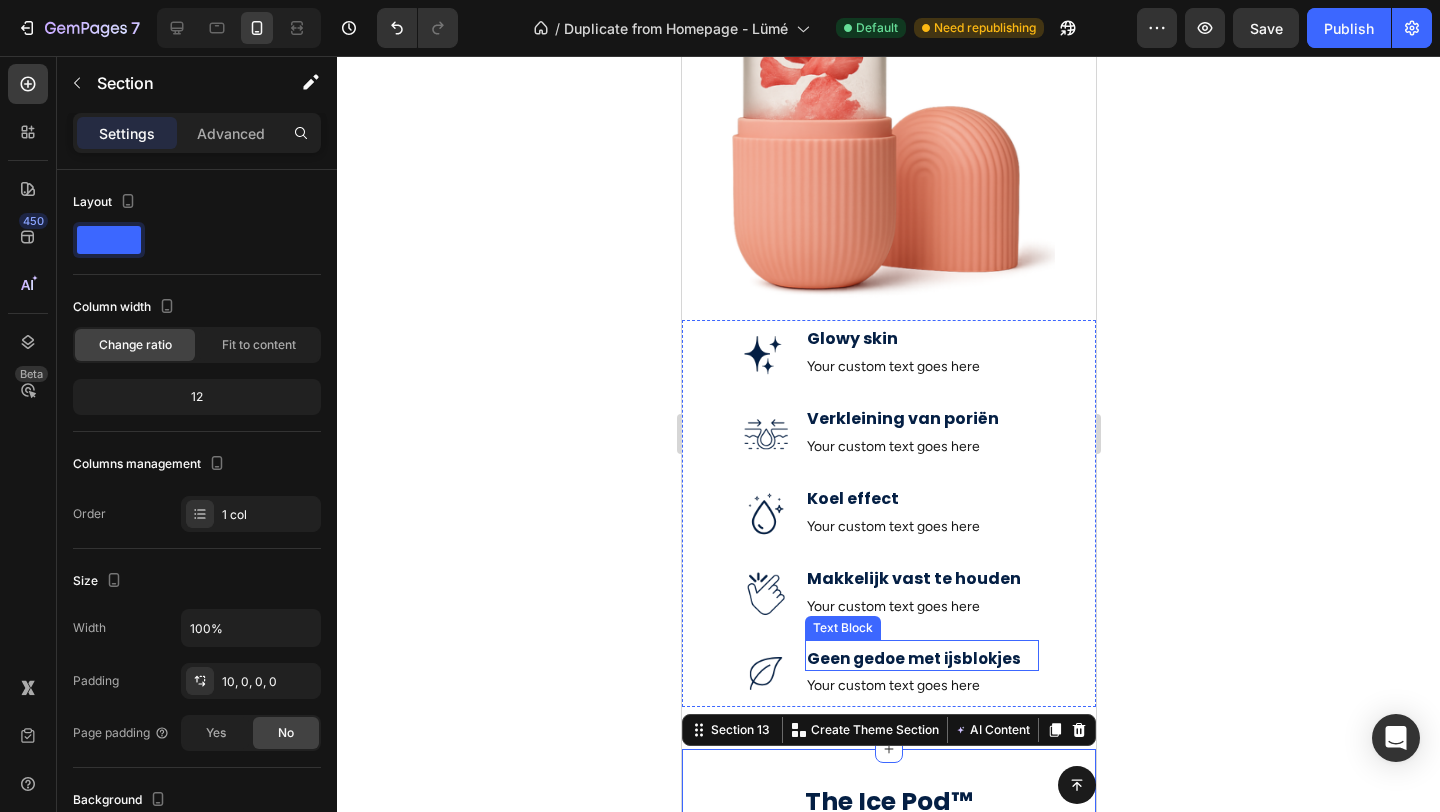 scroll, scrollTop: 746, scrollLeft: 0, axis: vertical 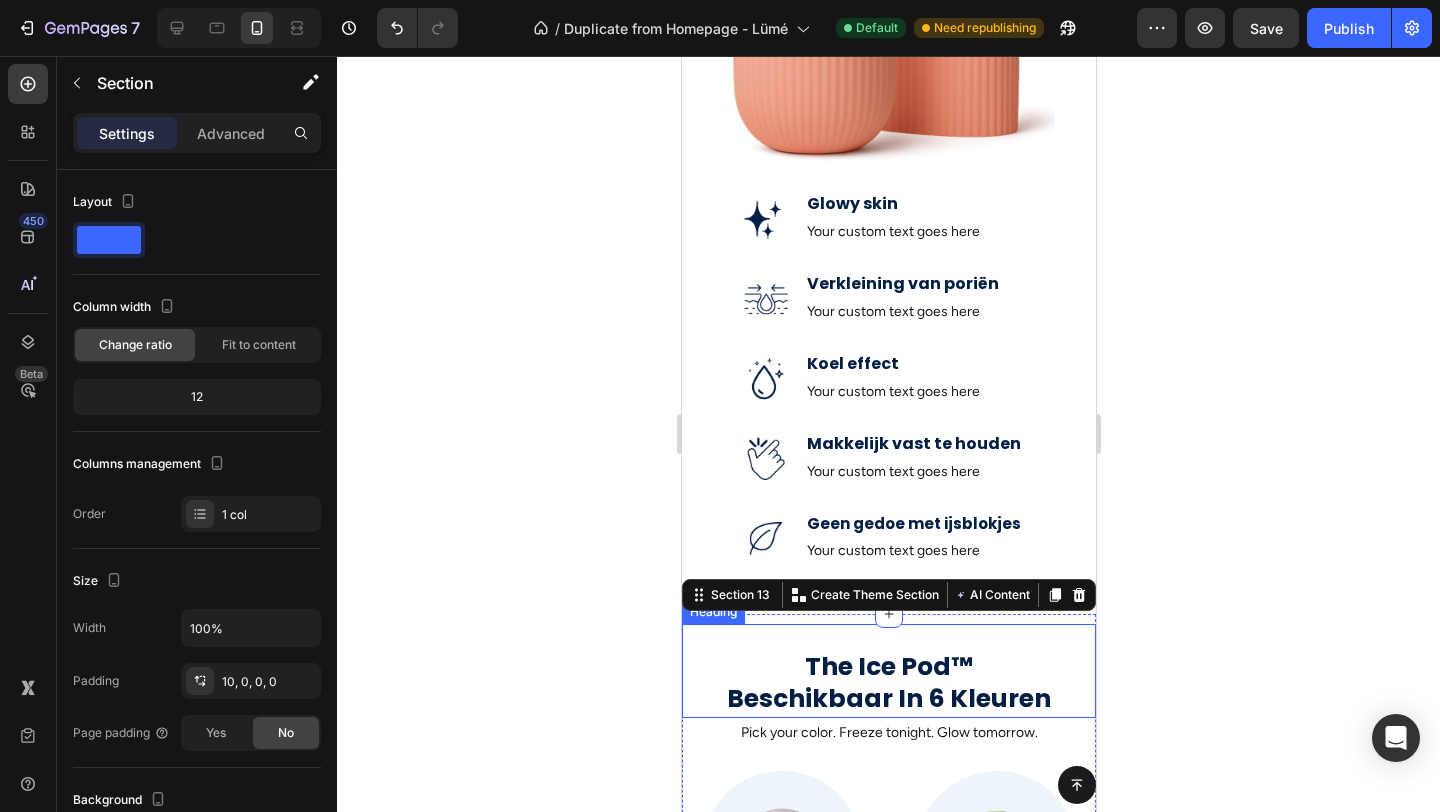 click on "The Ice Pod™  Beschikbaar In 6 Kleuren" at bounding box center [888, 683] 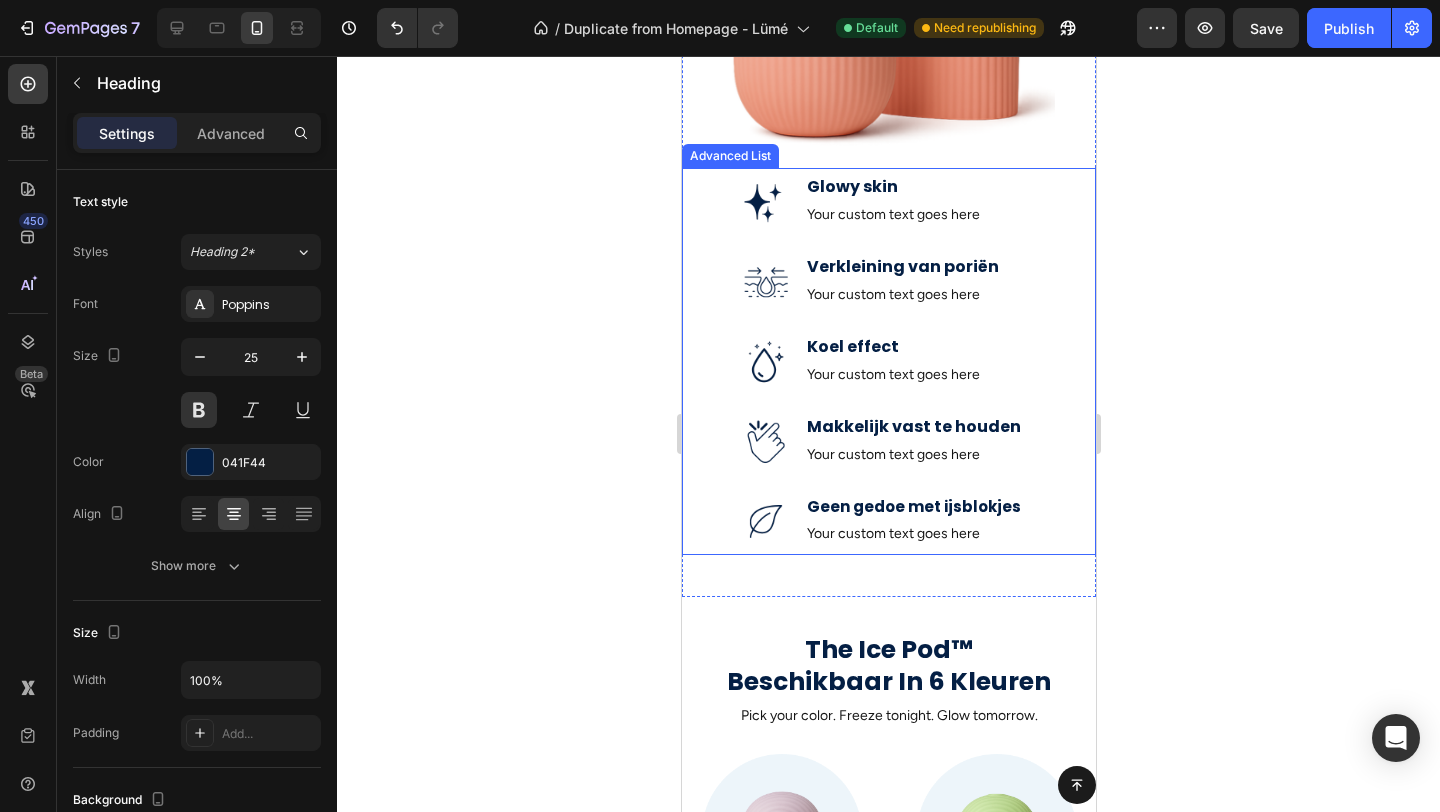 scroll, scrollTop: 729, scrollLeft: 0, axis: vertical 